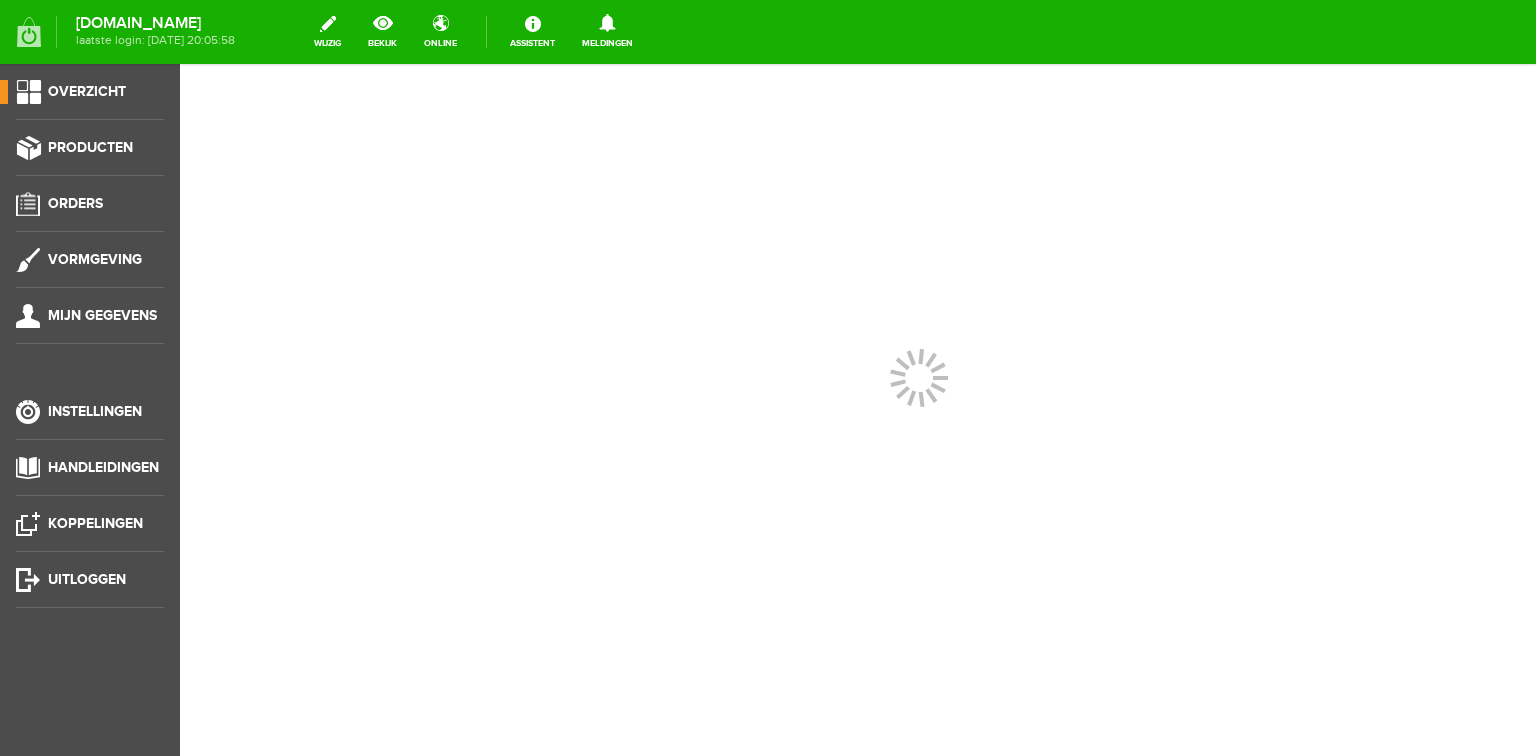 scroll, scrollTop: 0, scrollLeft: 0, axis: both 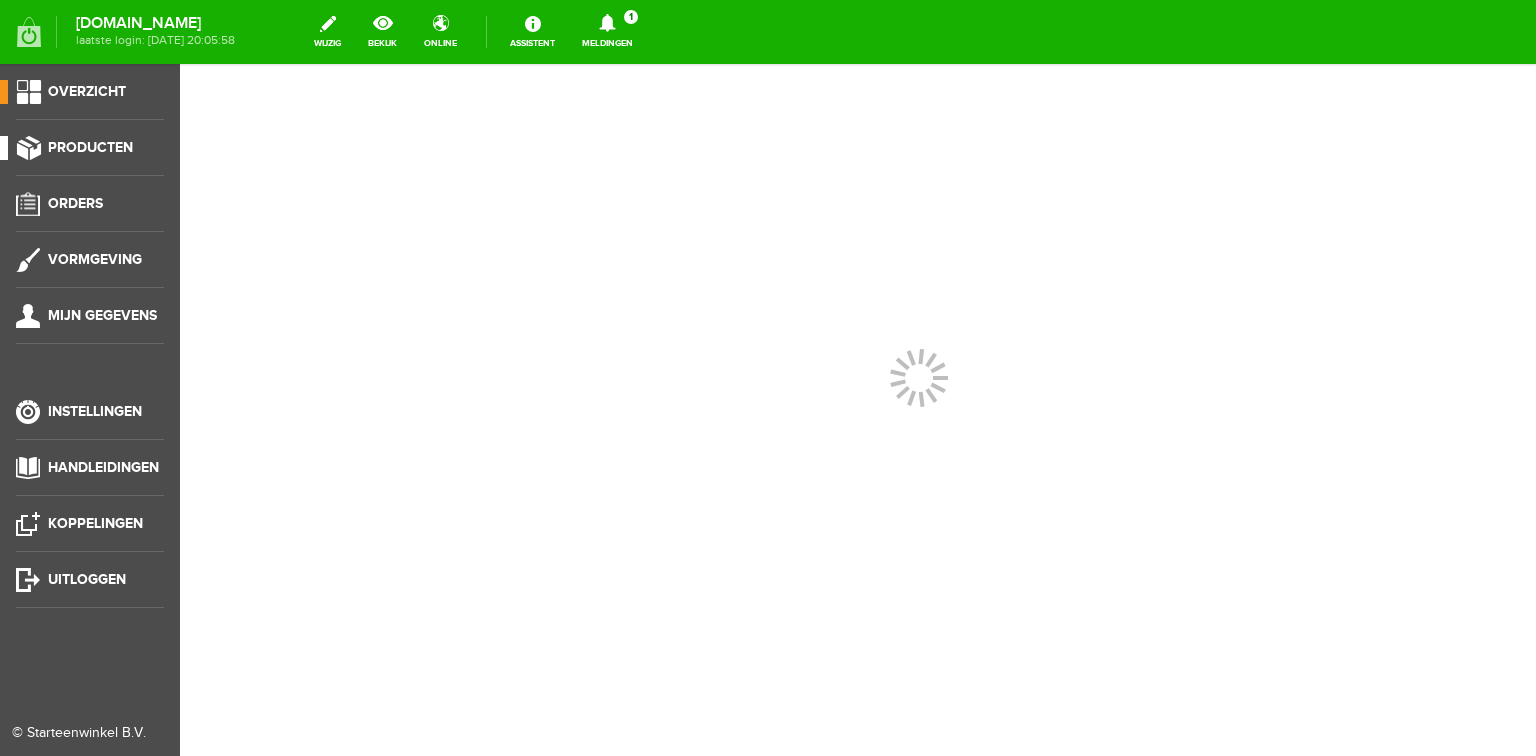 click on "Producten" at bounding box center (90, 147) 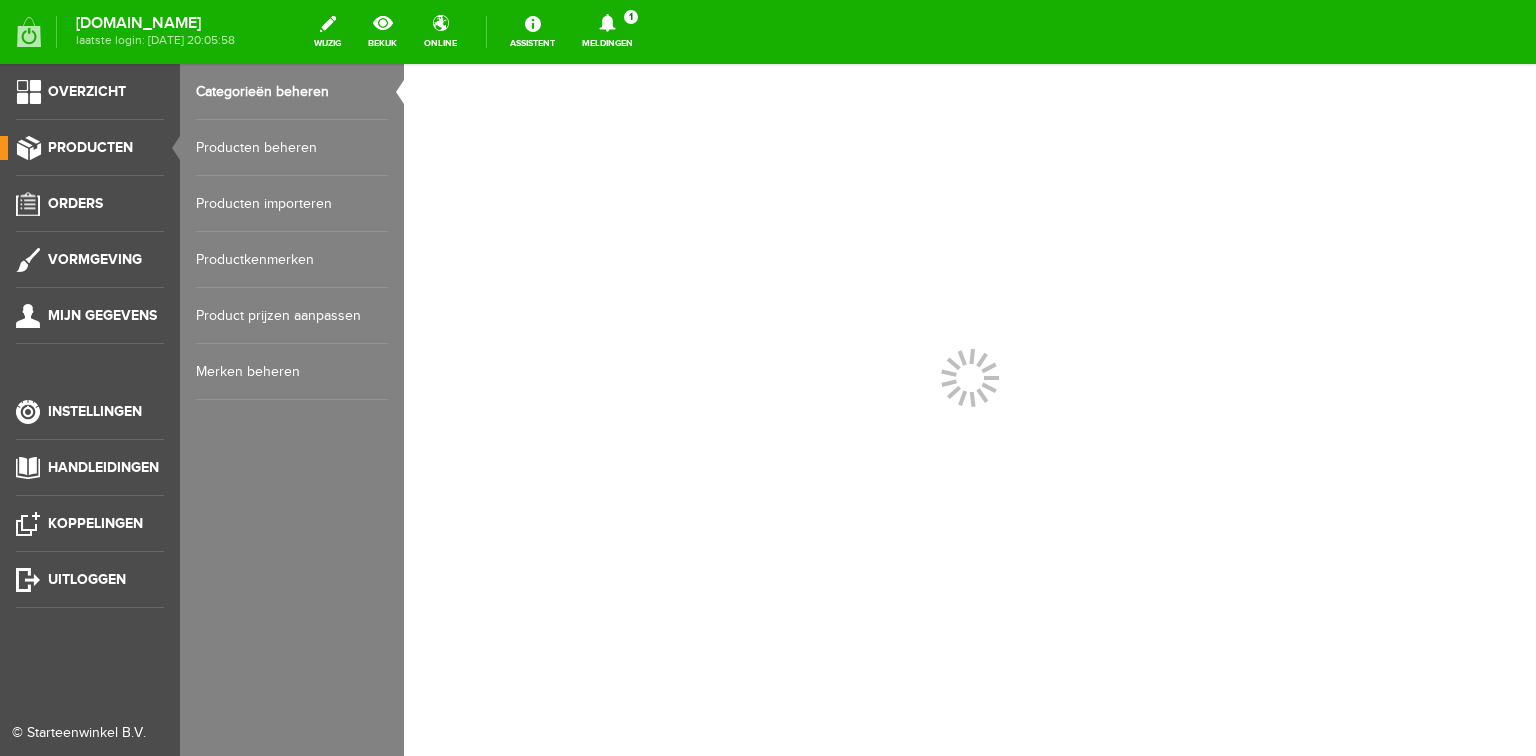 click on "Producten beheren" at bounding box center (292, 148) 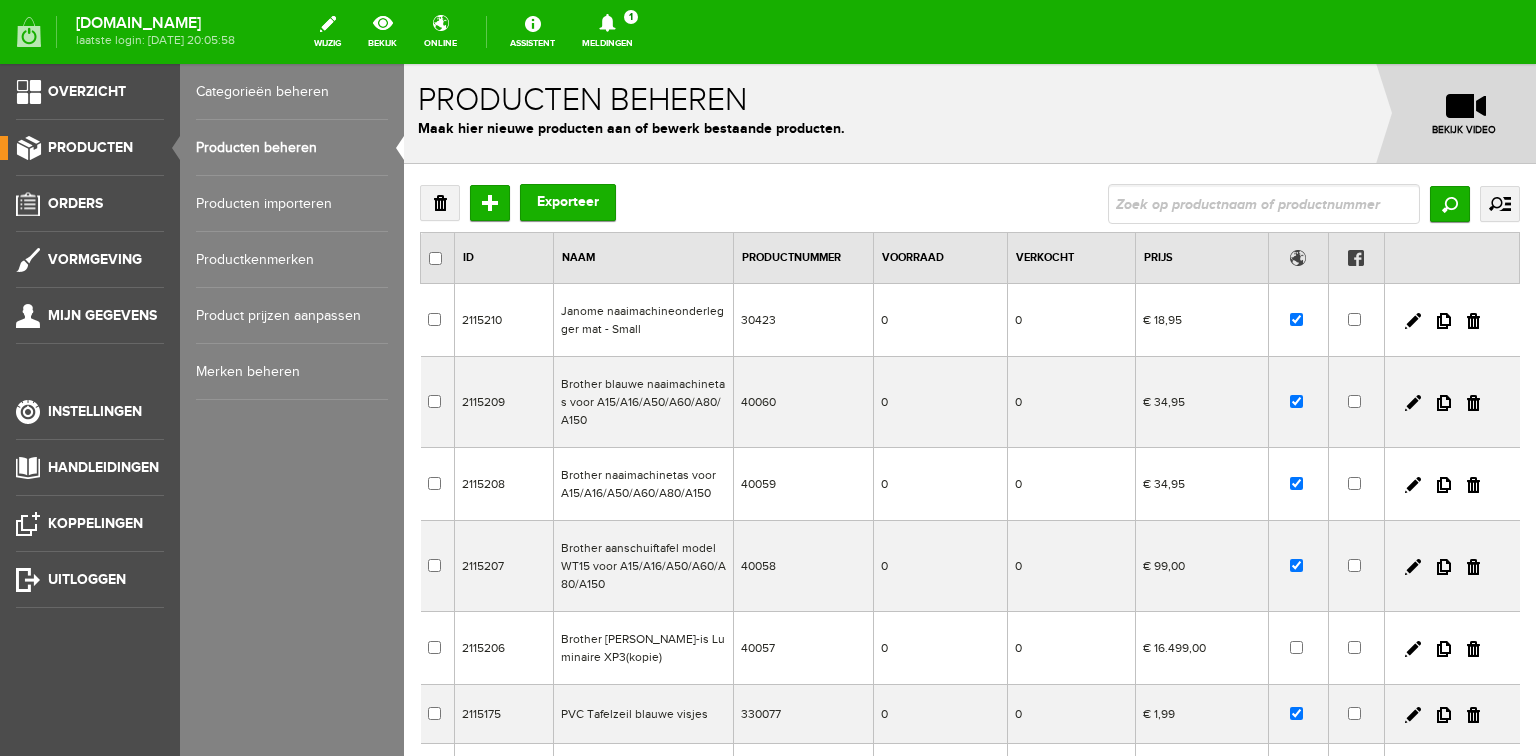 scroll, scrollTop: 0, scrollLeft: 0, axis: both 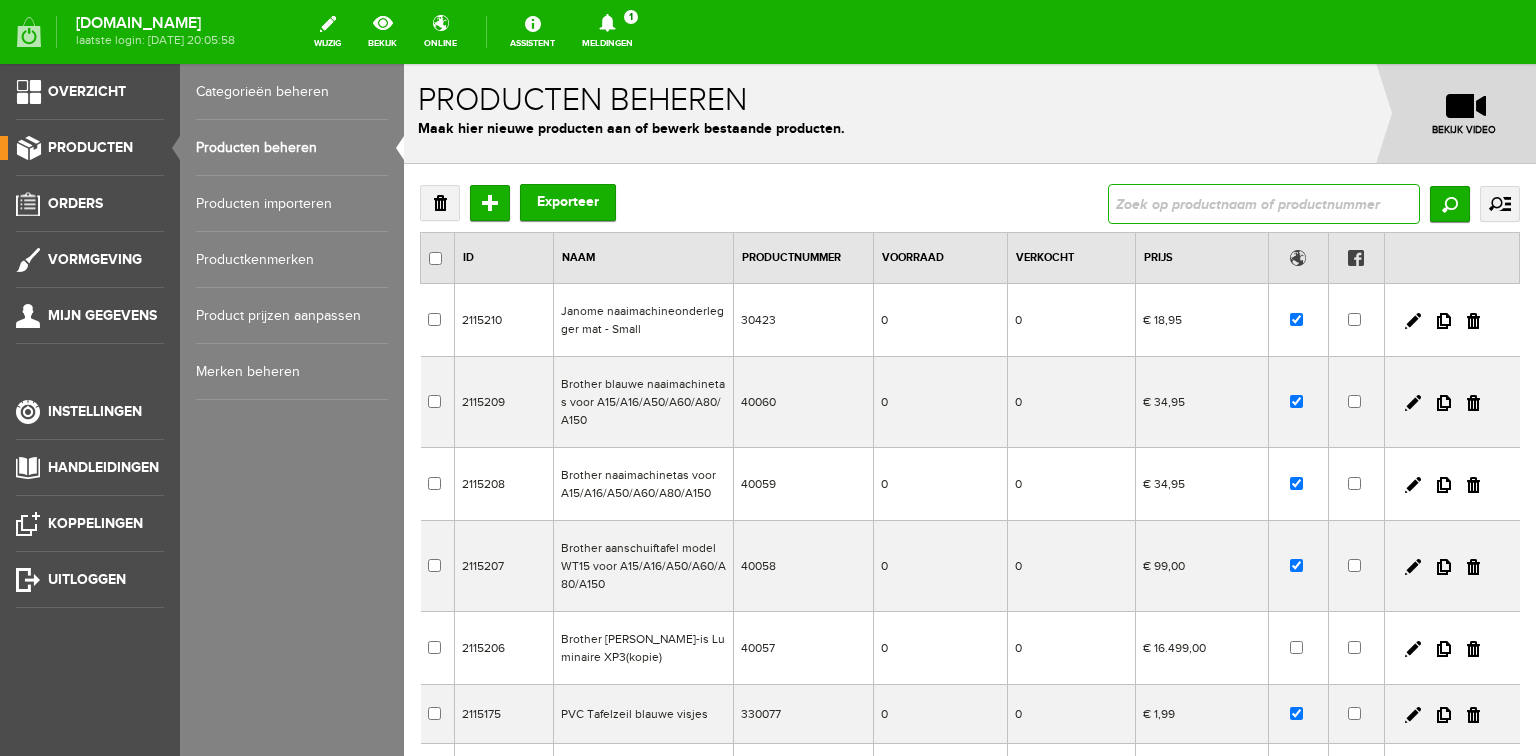 drag, startPoint x: 1181, startPoint y: 206, endPoint x: 1175, endPoint y: 196, distance: 11.661903 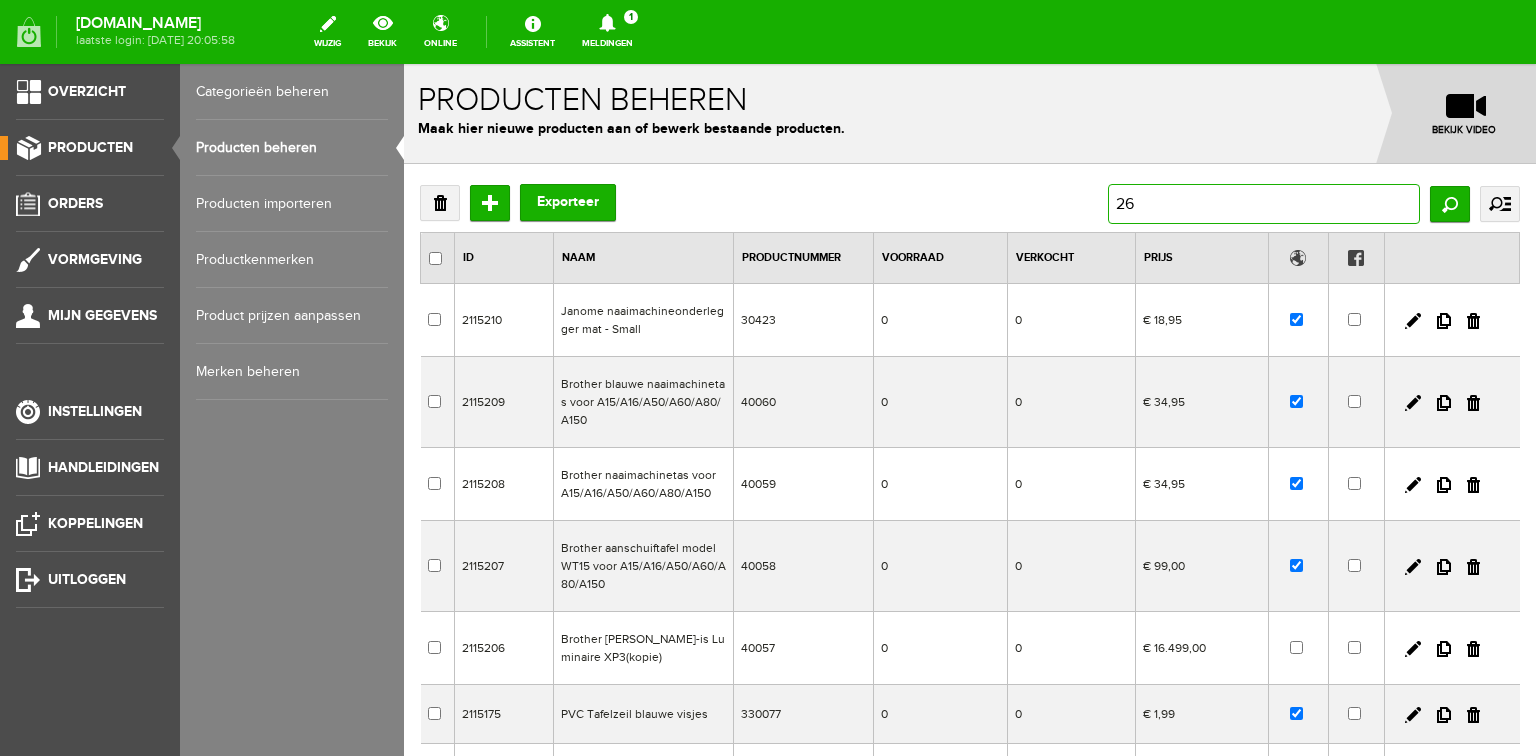 type on "268" 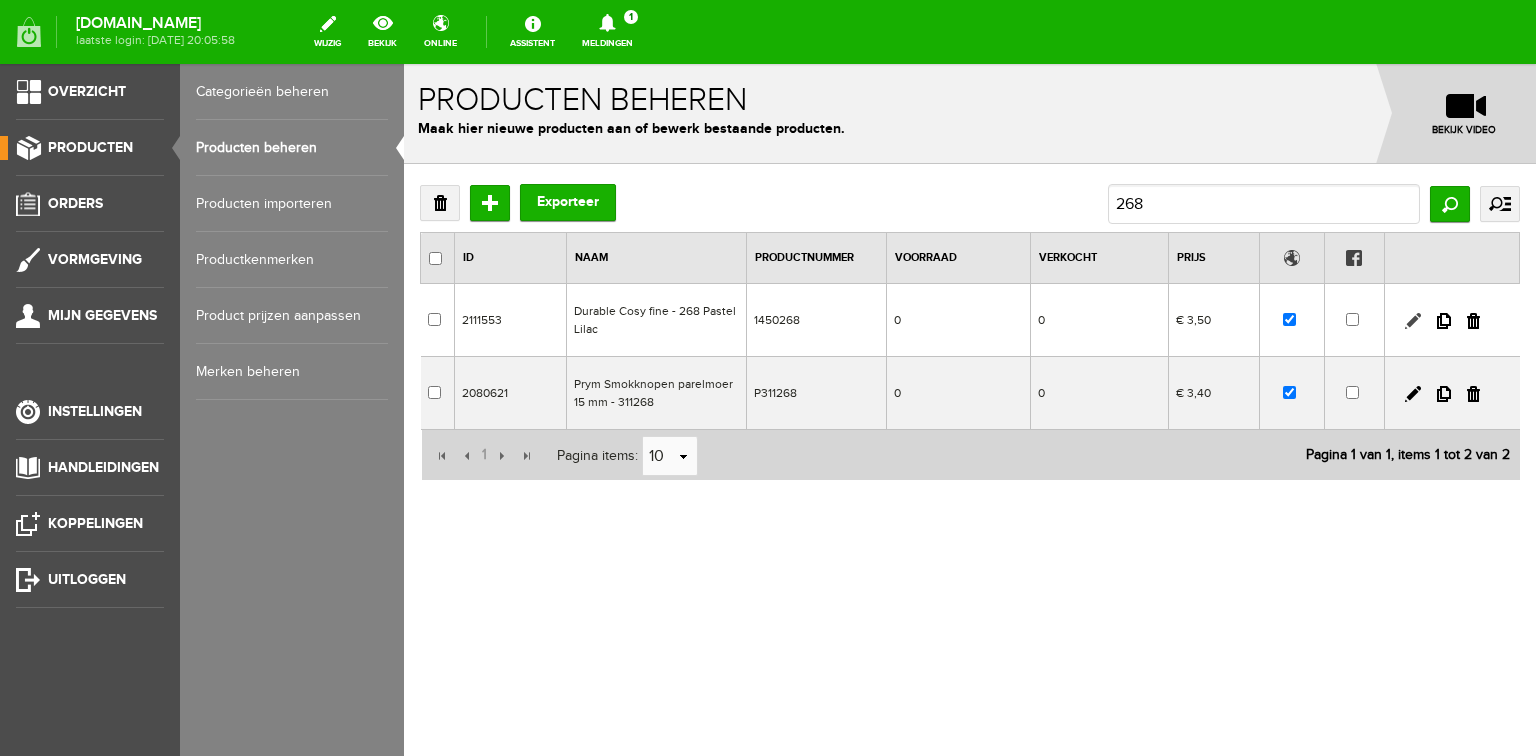 click at bounding box center (1413, 321) 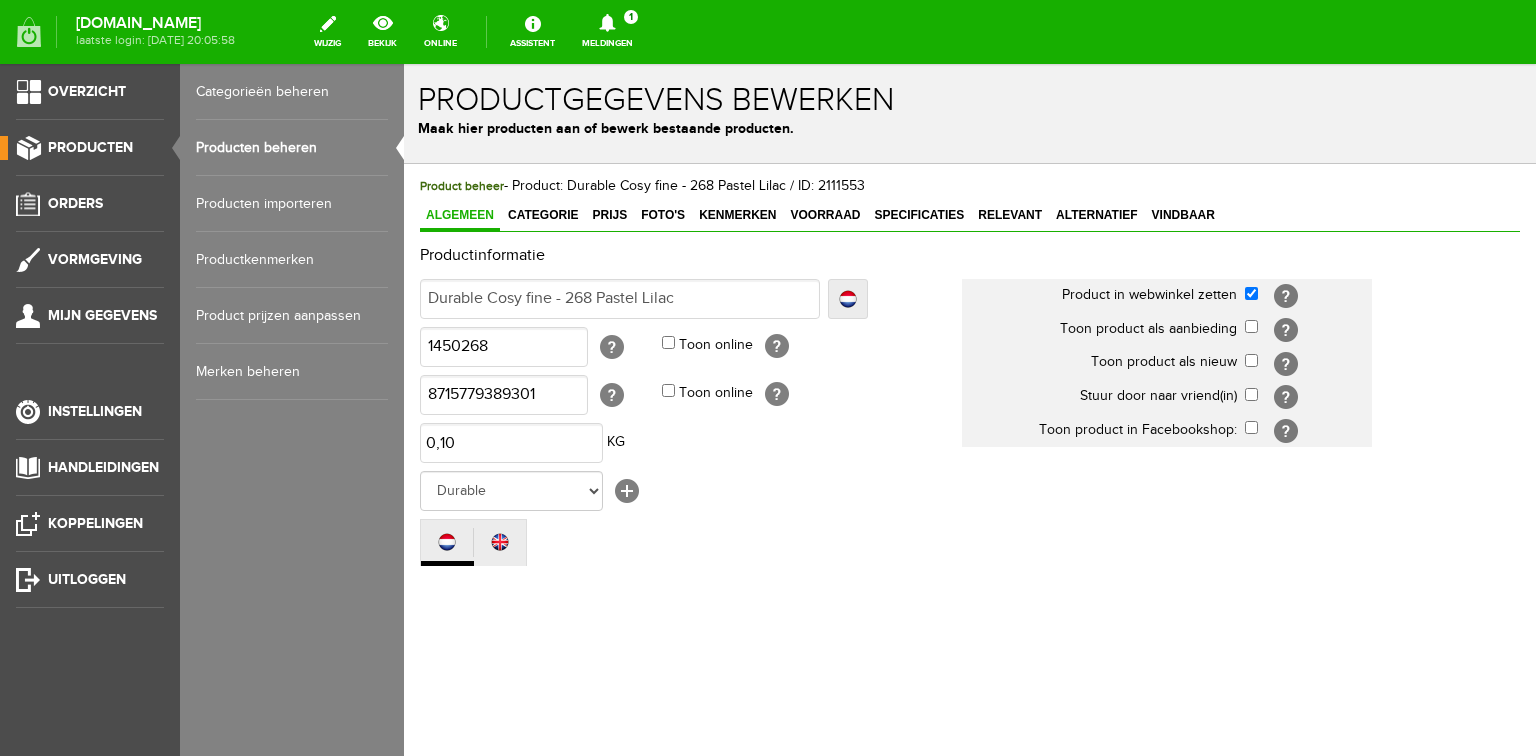 scroll, scrollTop: 0, scrollLeft: 0, axis: both 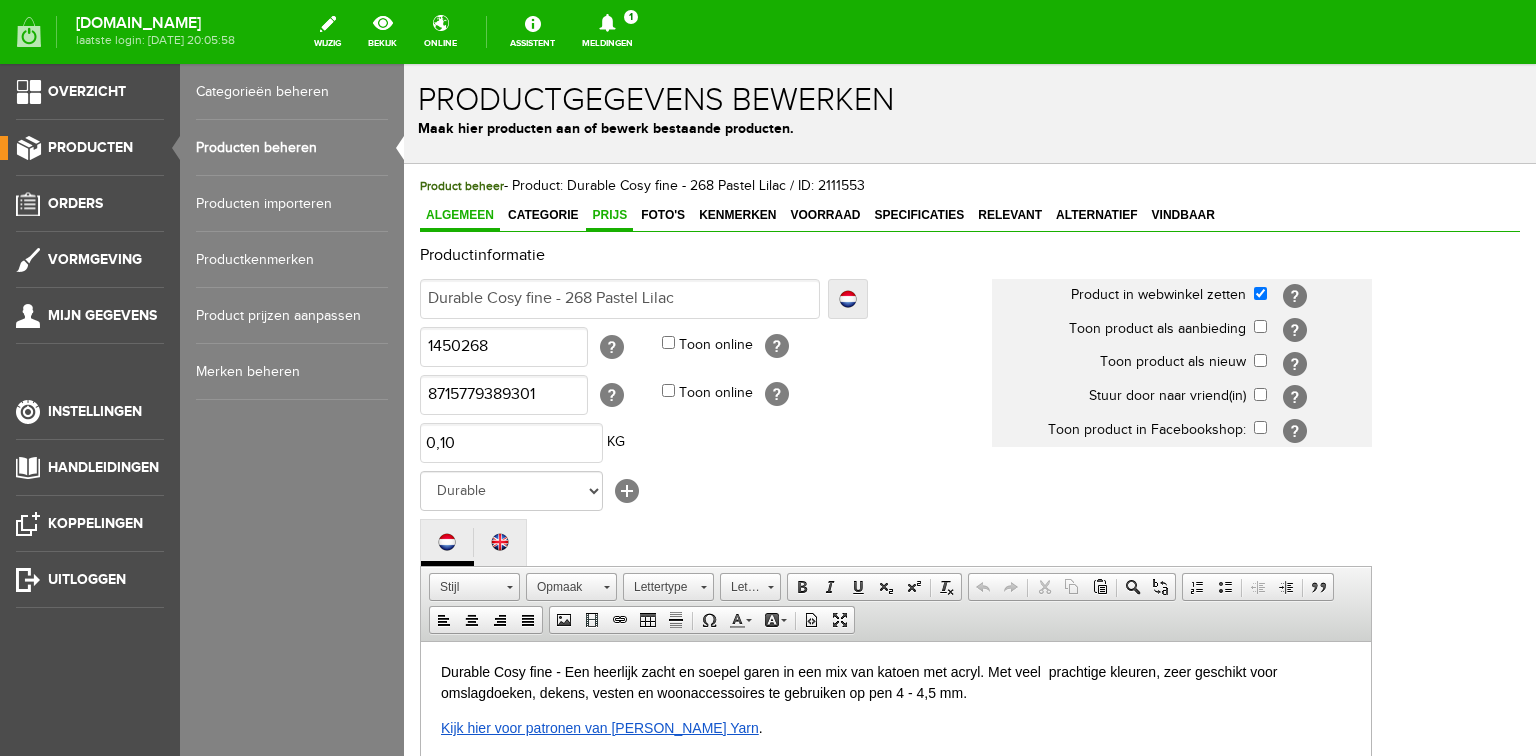 click on "Prijs" at bounding box center (609, 215) 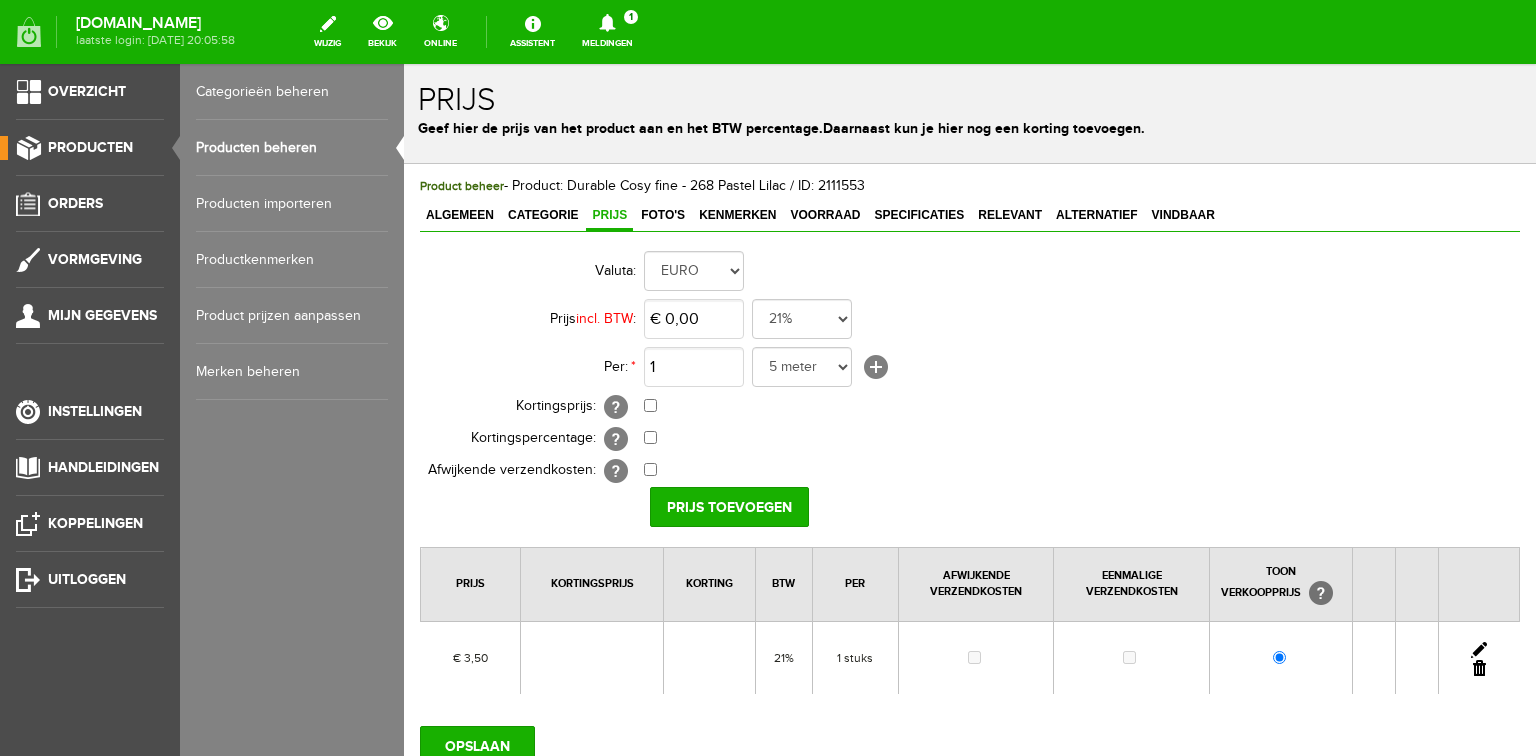 click at bounding box center (1479, 650) 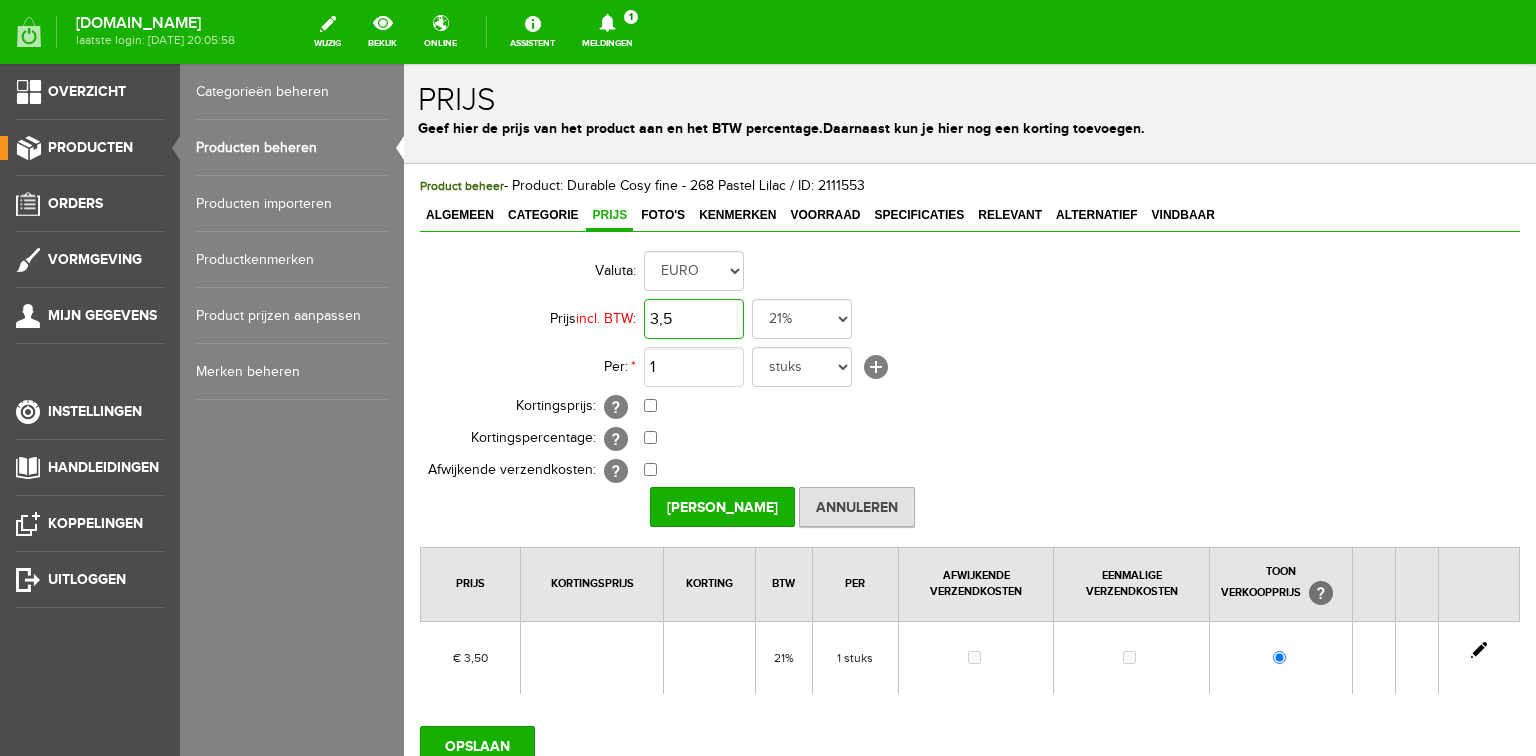 click on "3,5" at bounding box center [694, 319] 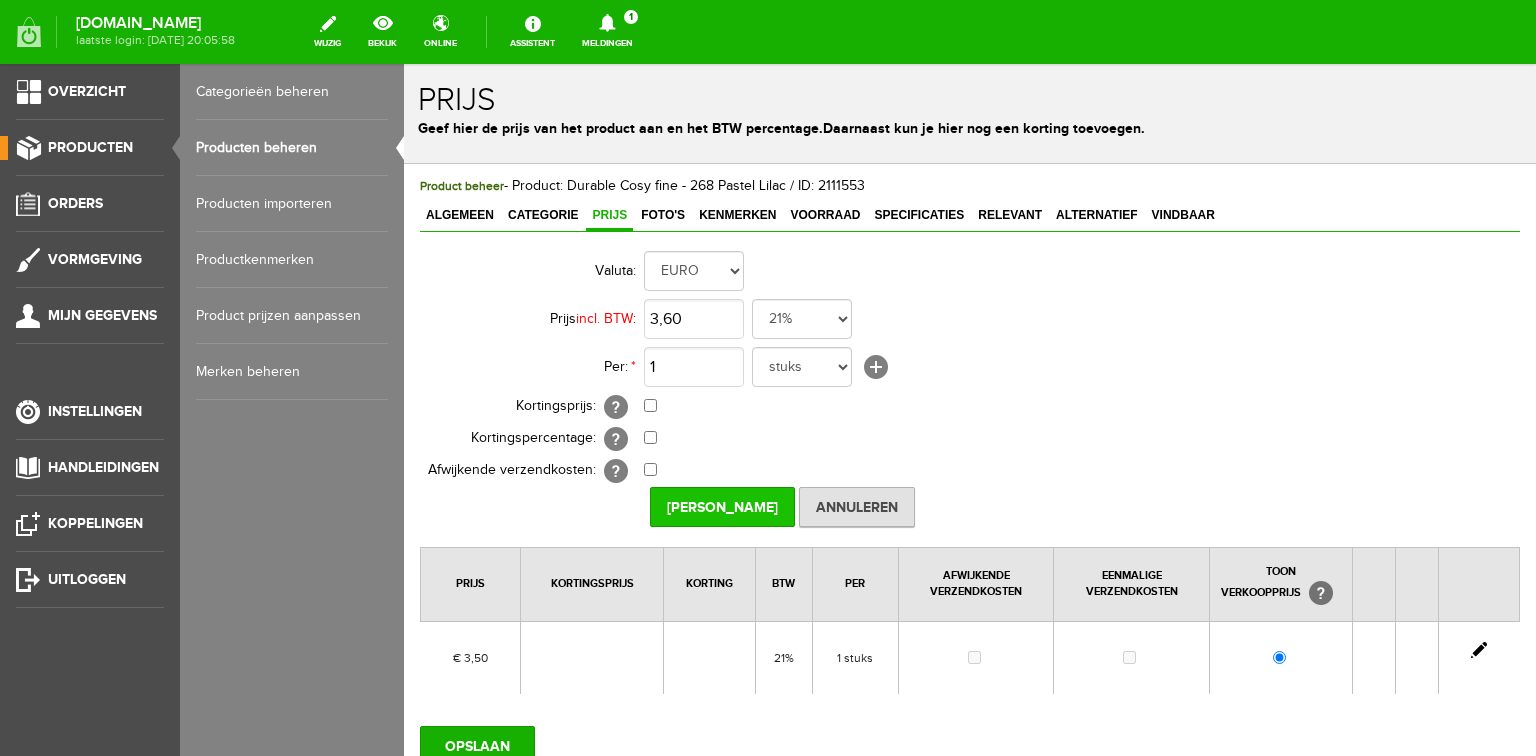 type on "€ 3,60" 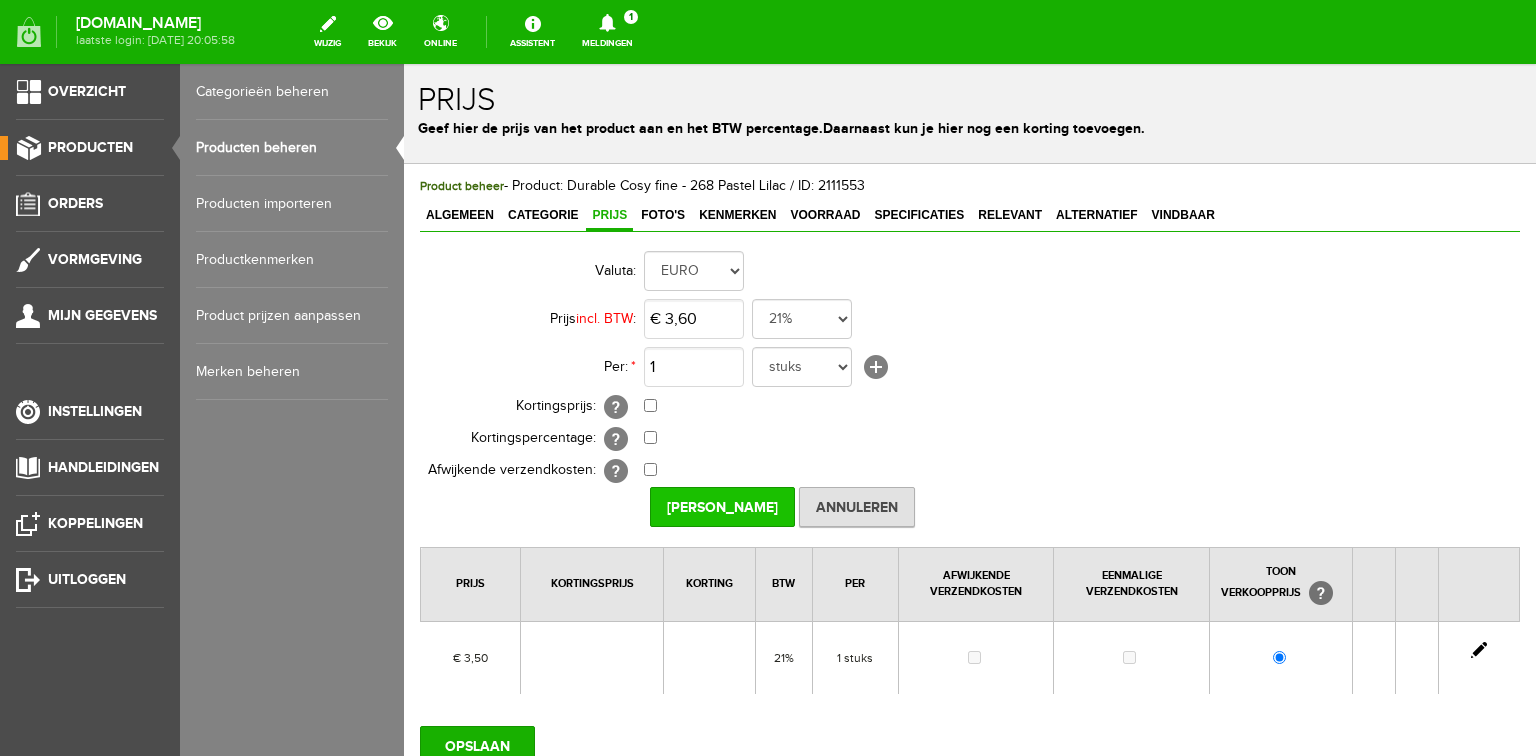 click on "[PERSON_NAME]" at bounding box center [722, 507] 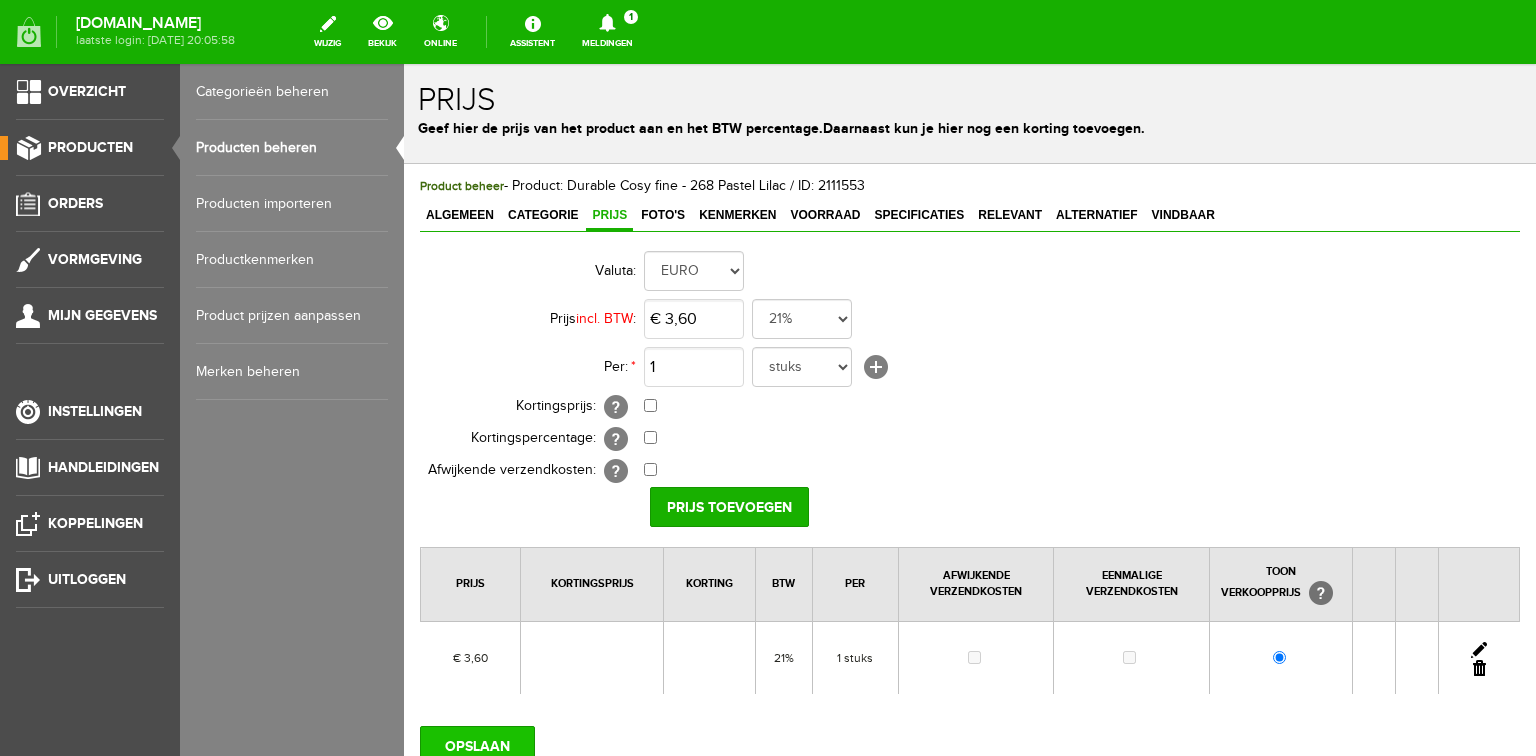 click on "OPSLAAN" at bounding box center [477, 746] 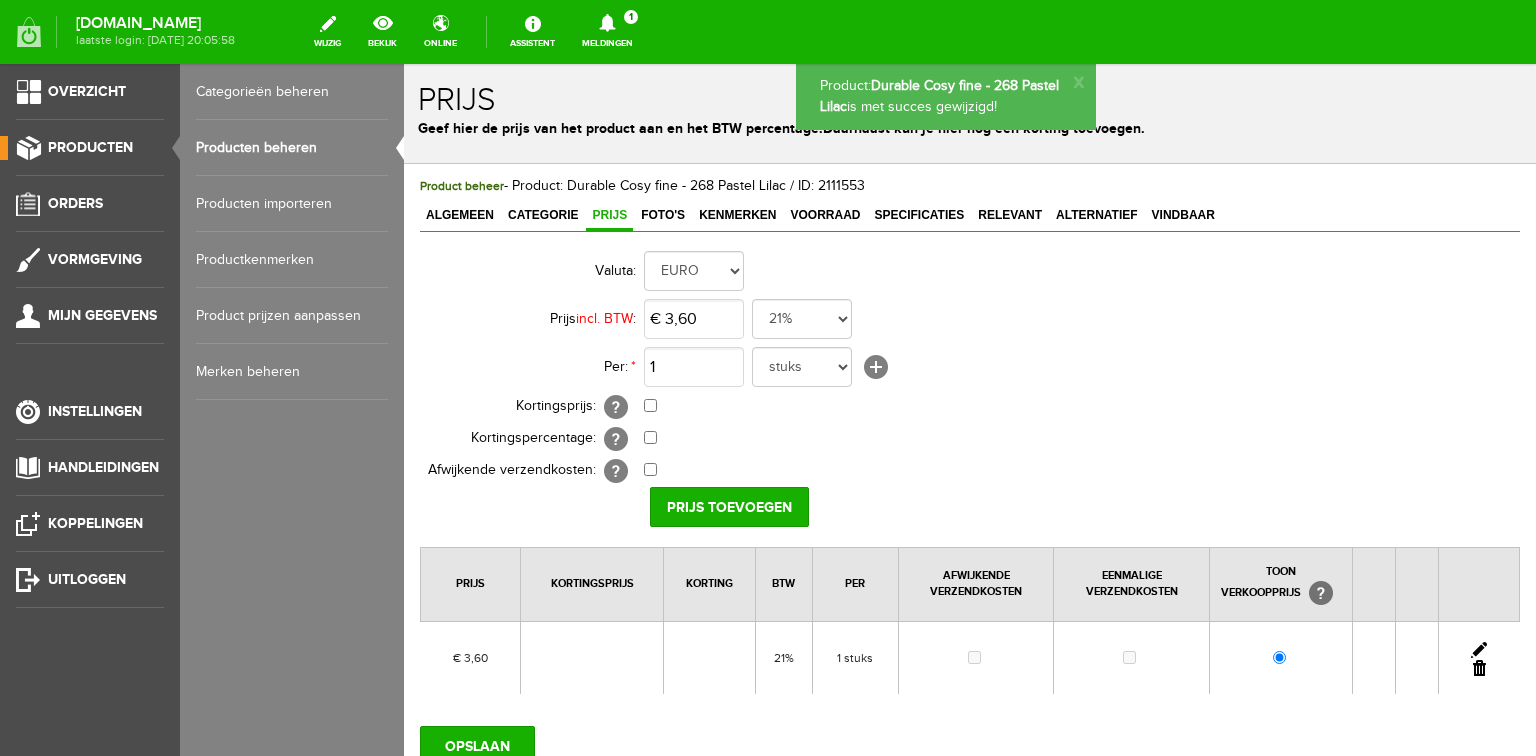 scroll, scrollTop: 0, scrollLeft: 0, axis: both 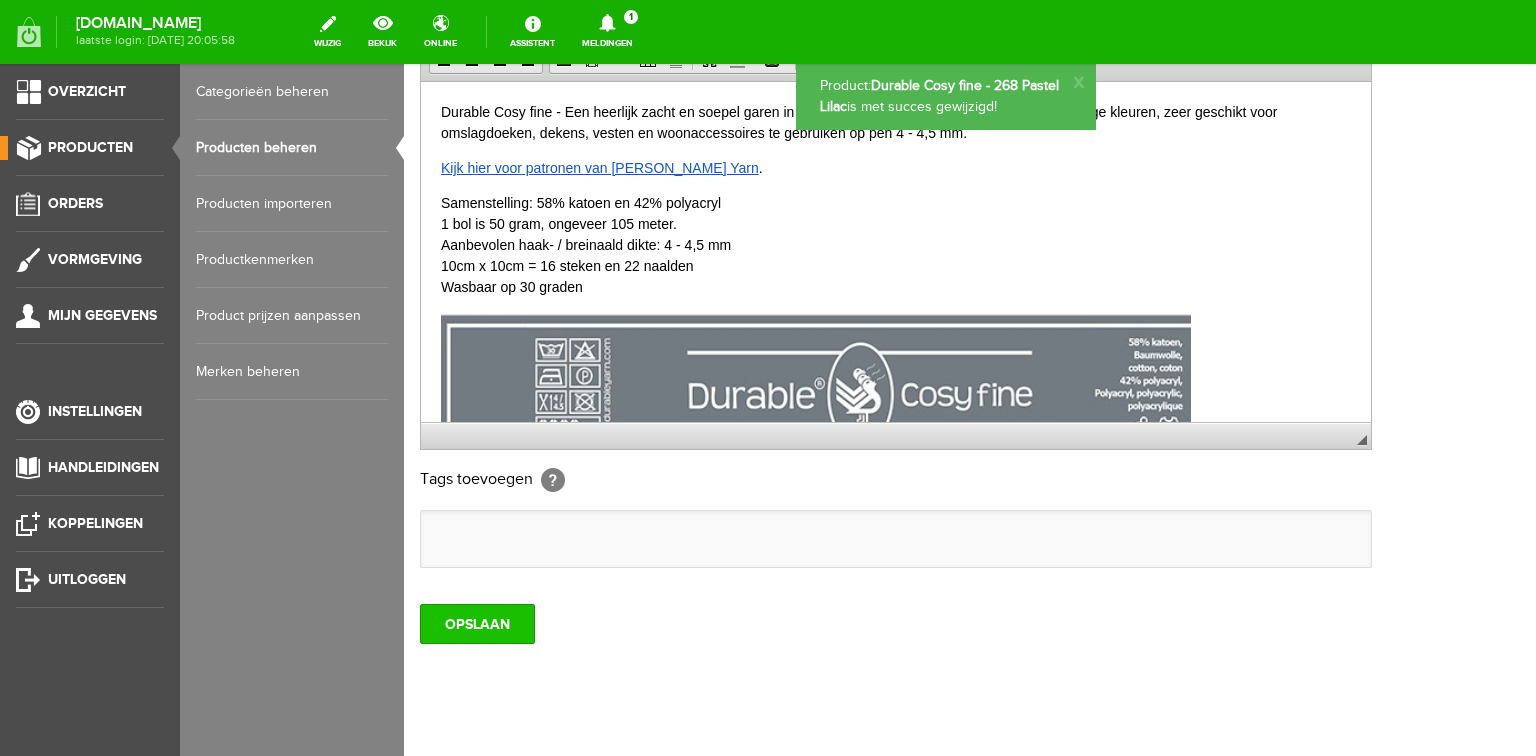 click on "OPSLAAN" at bounding box center [477, 624] 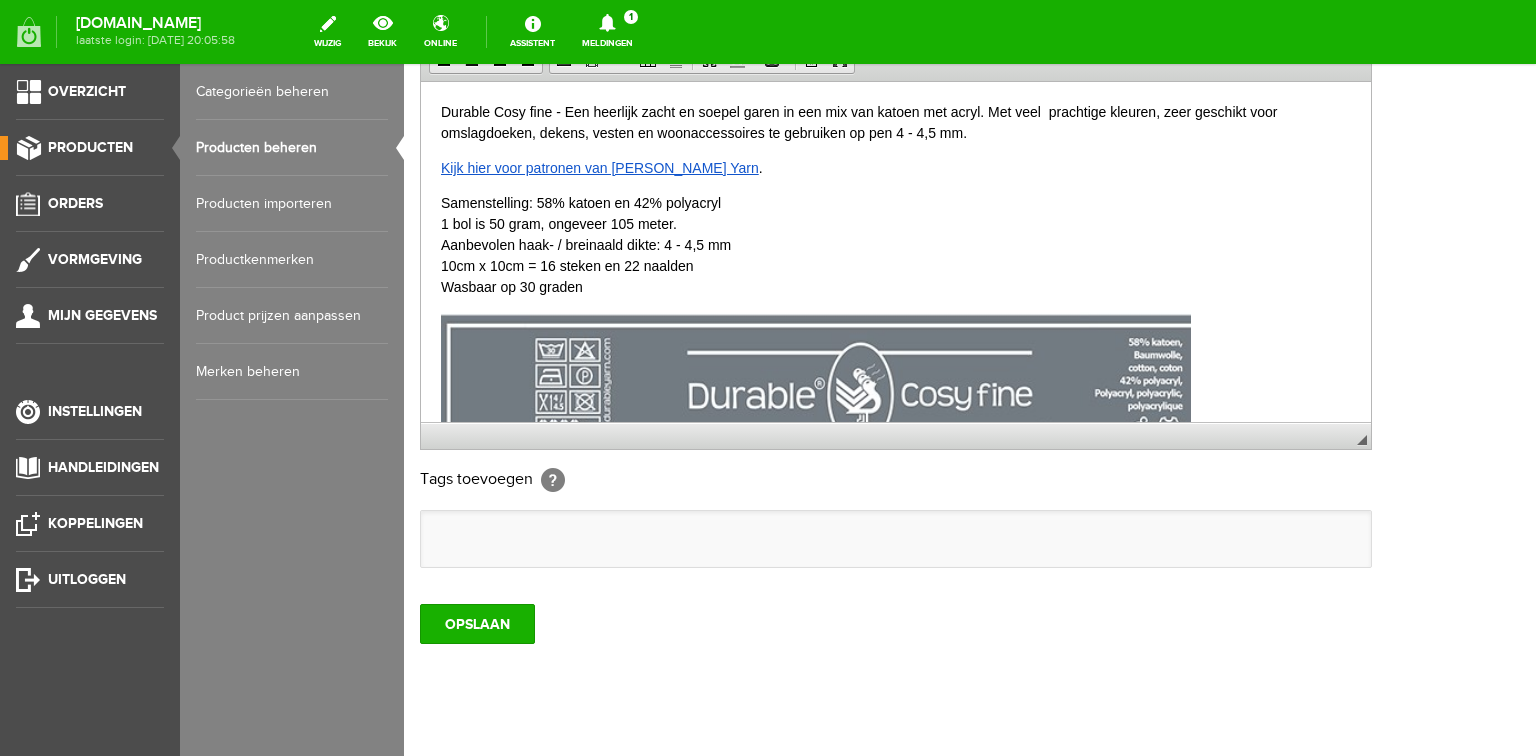 scroll, scrollTop: 0, scrollLeft: 0, axis: both 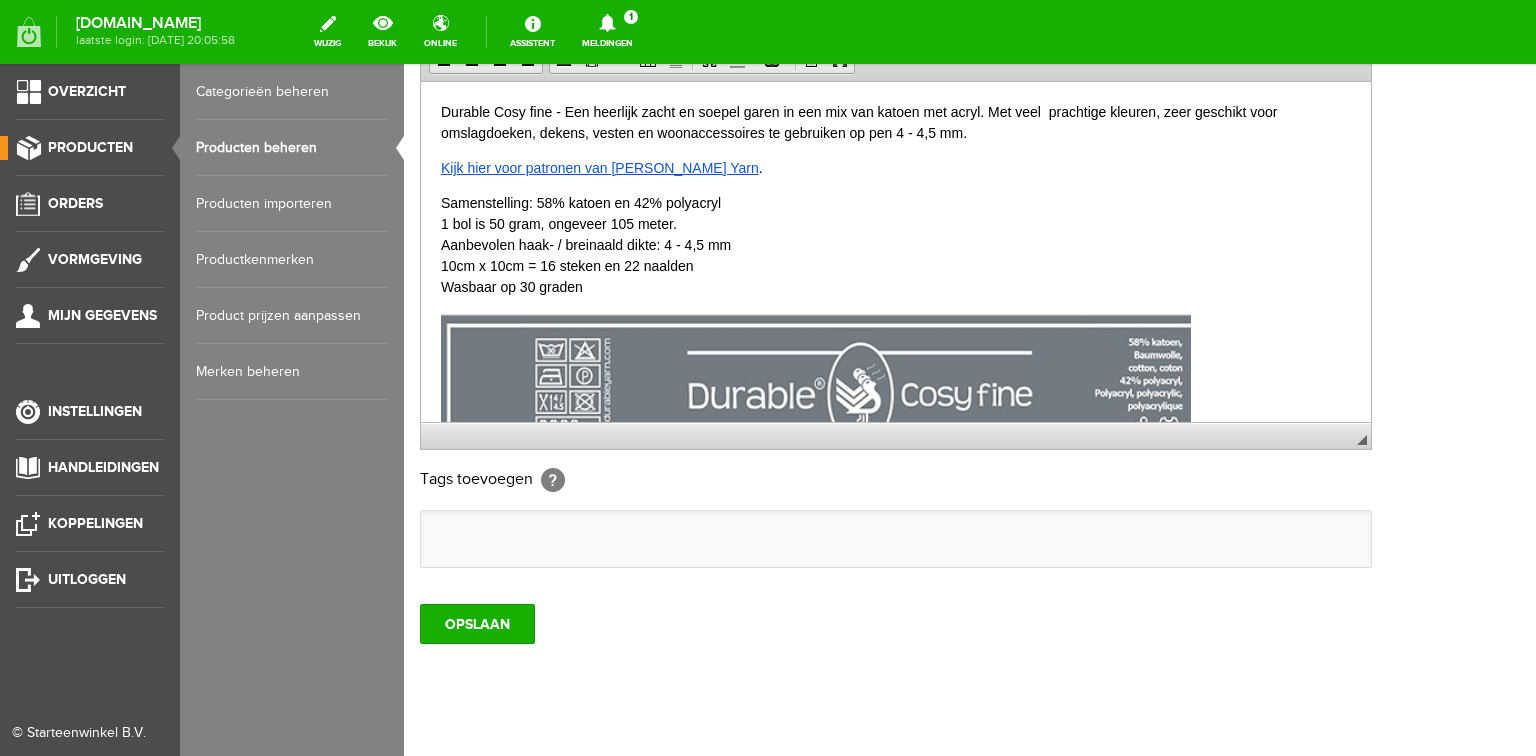 drag, startPoint x: 80, startPoint y: 145, endPoint x: 123, endPoint y: 141, distance: 43.185646 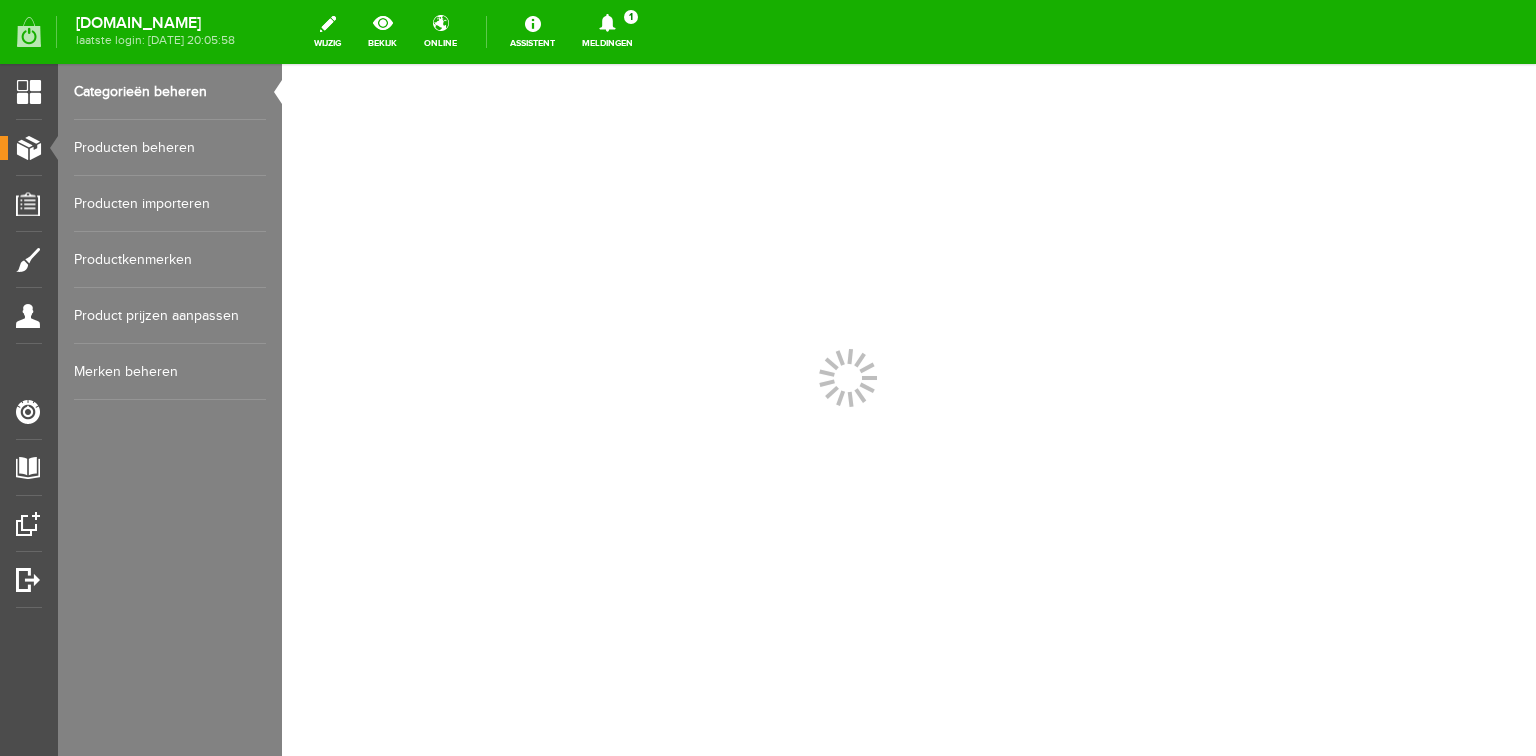 scroll, scrollTop: 0, scrollLeft: 0, axis: both 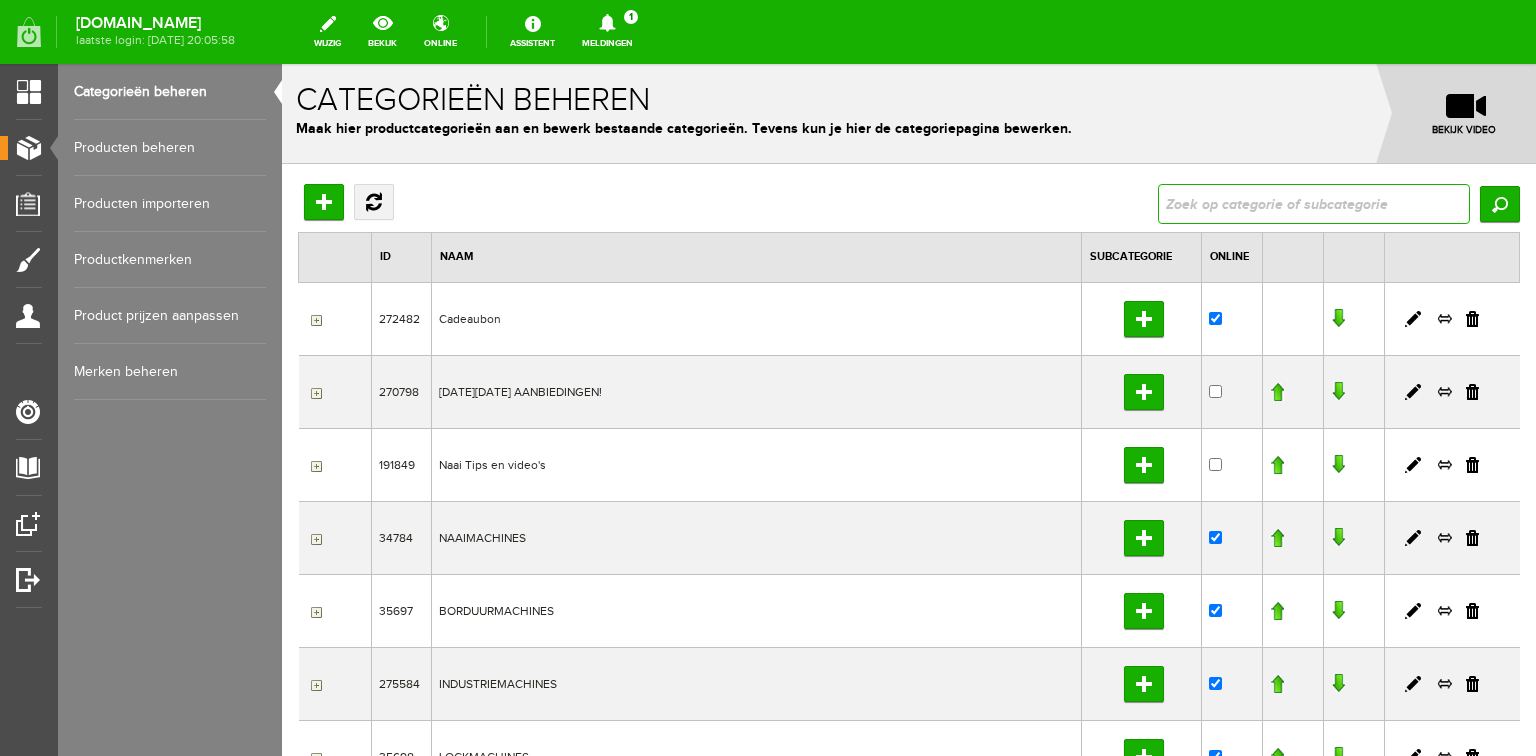 click at bounding box center (1314, 204) 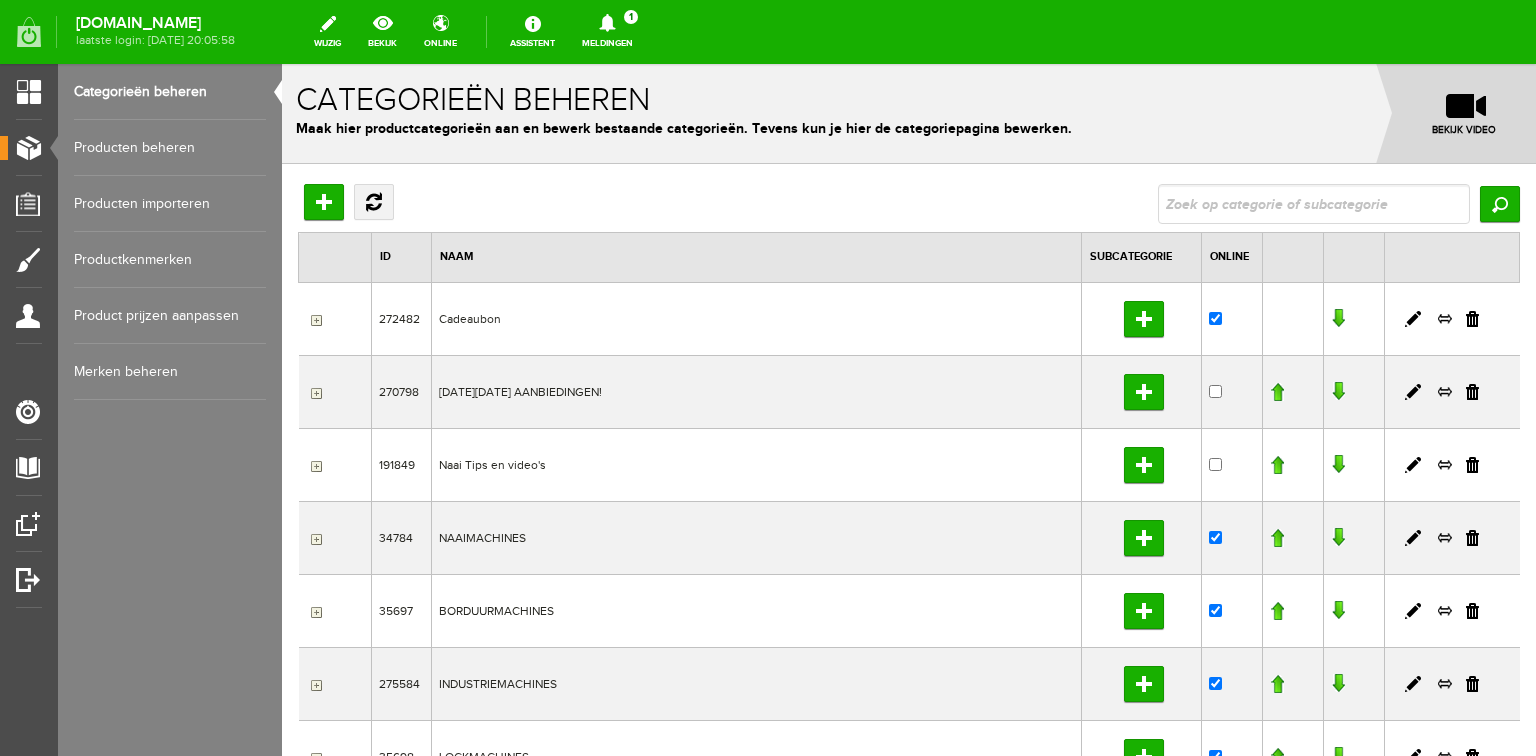 click on "Producten beheren" at bounding box center (170, 148) 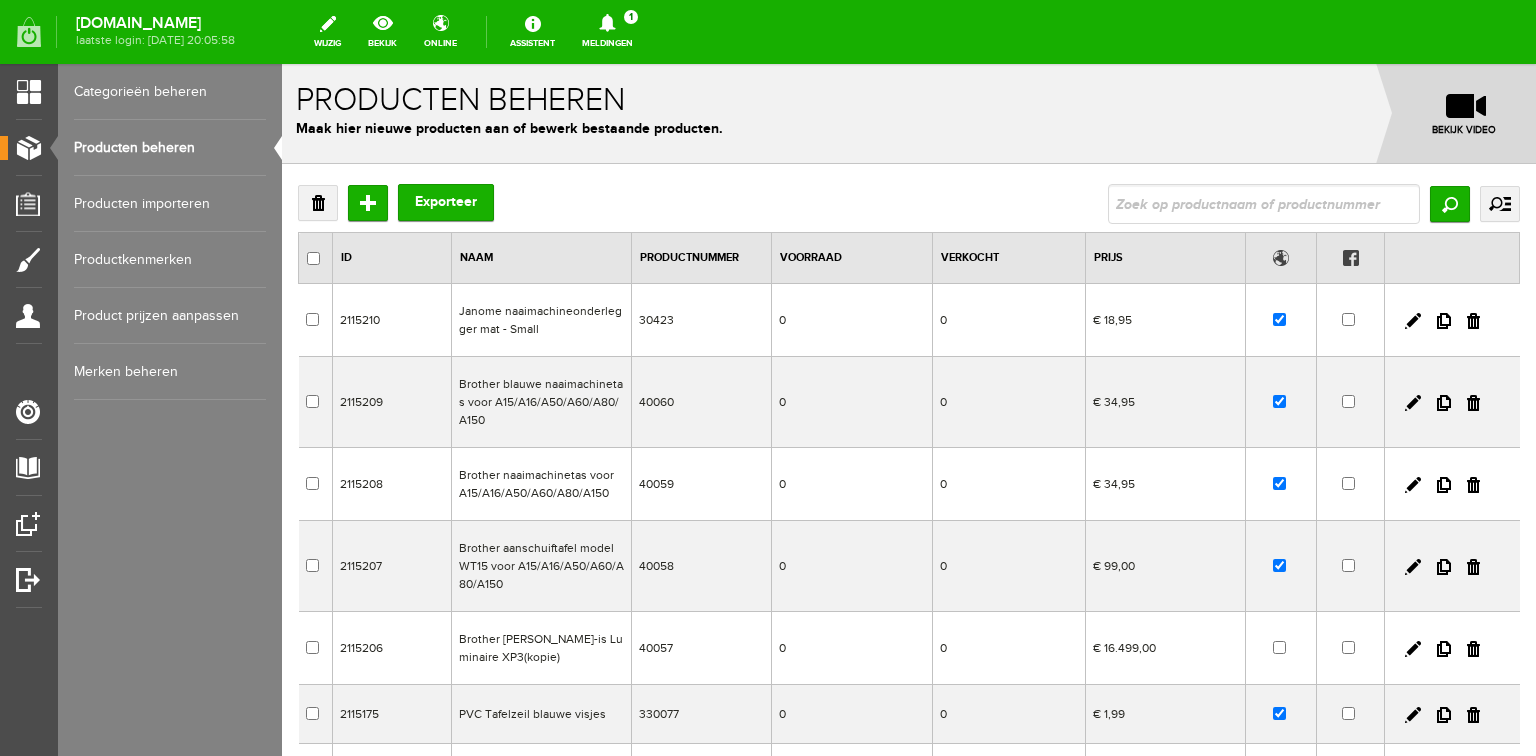 scroll, scrollTop: 0, scrollLeft: 0, axis: both 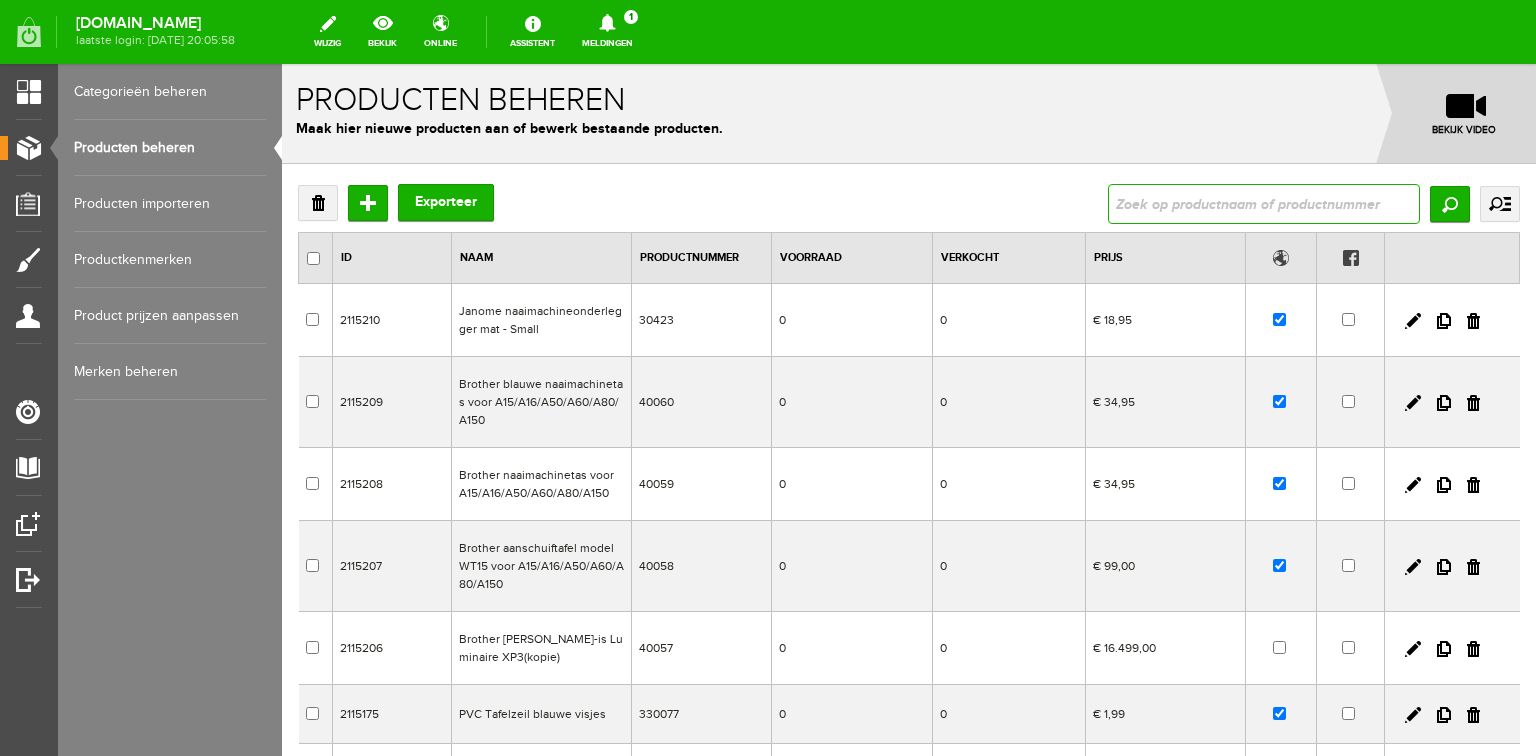 click at bounding box center [1264, 204] 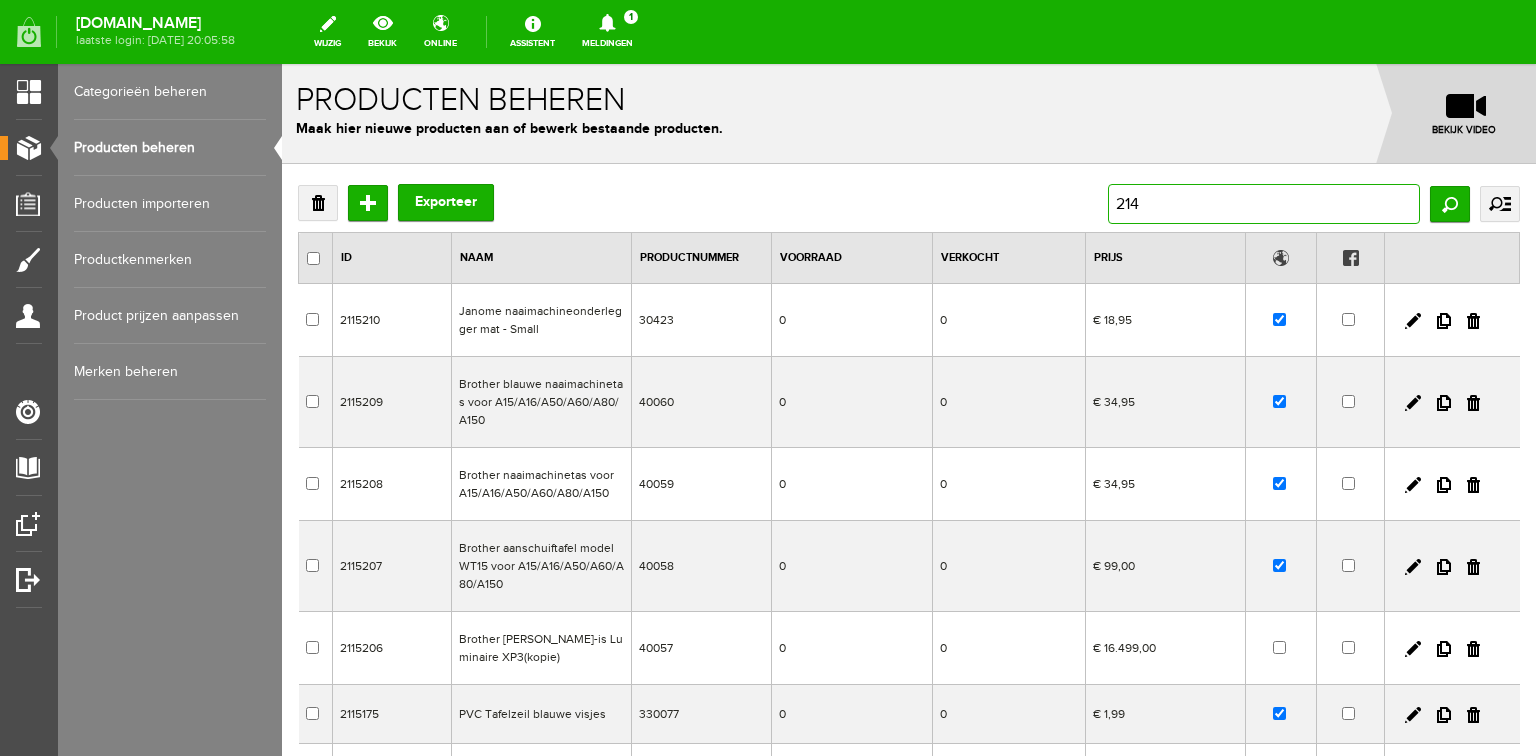 type on "2147" 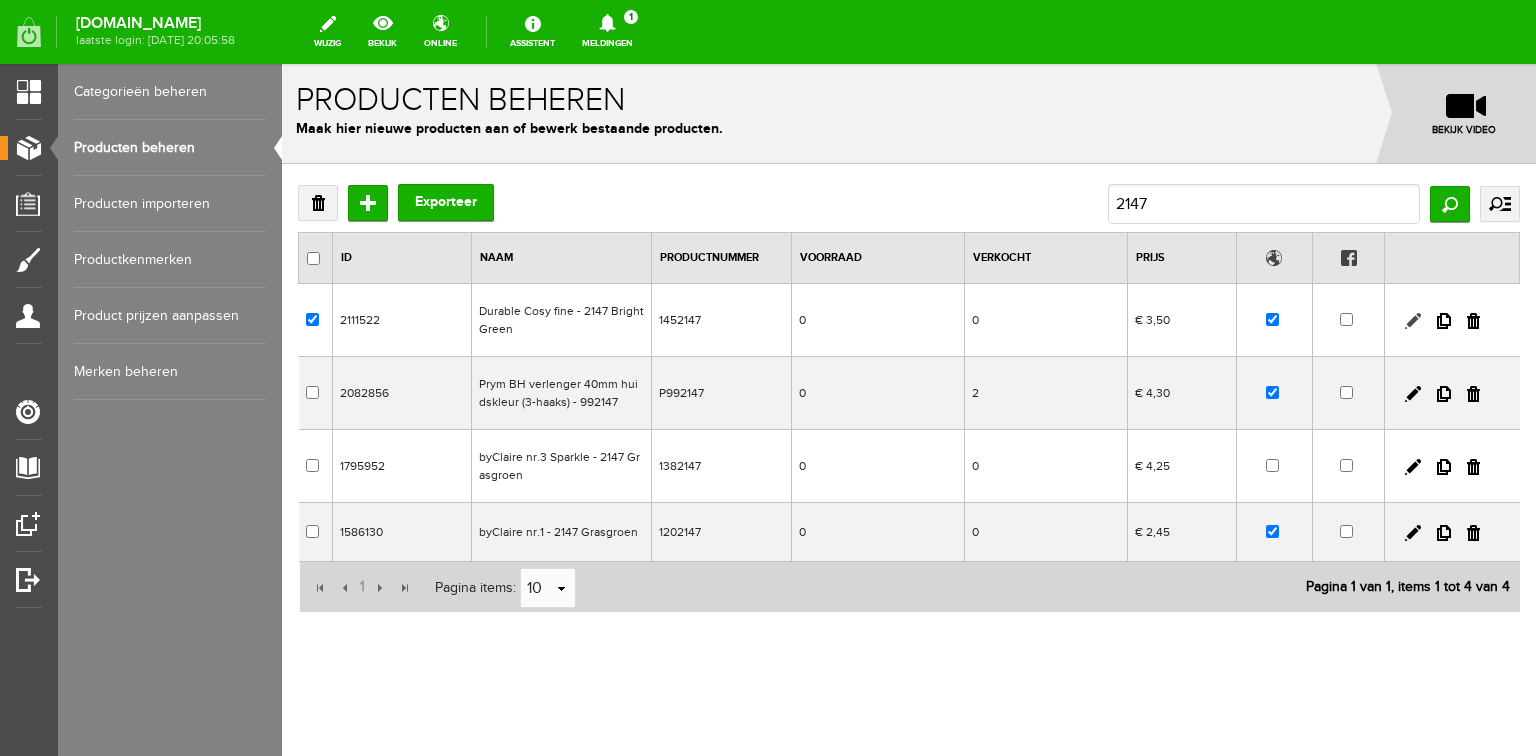 click at bounding box center (1413, 321) 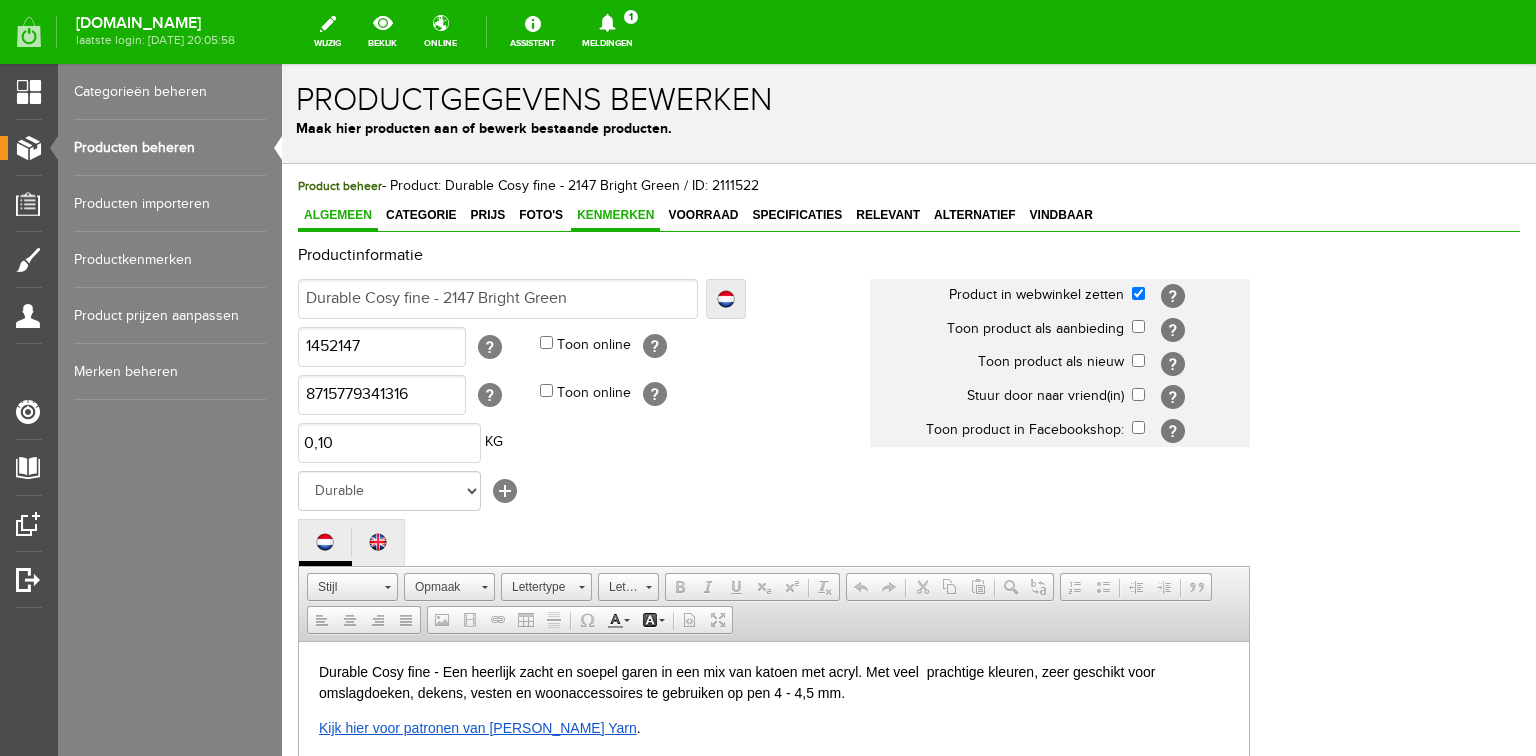 scroll, scrollTop: 0, scrollLeft: 0, axis: both 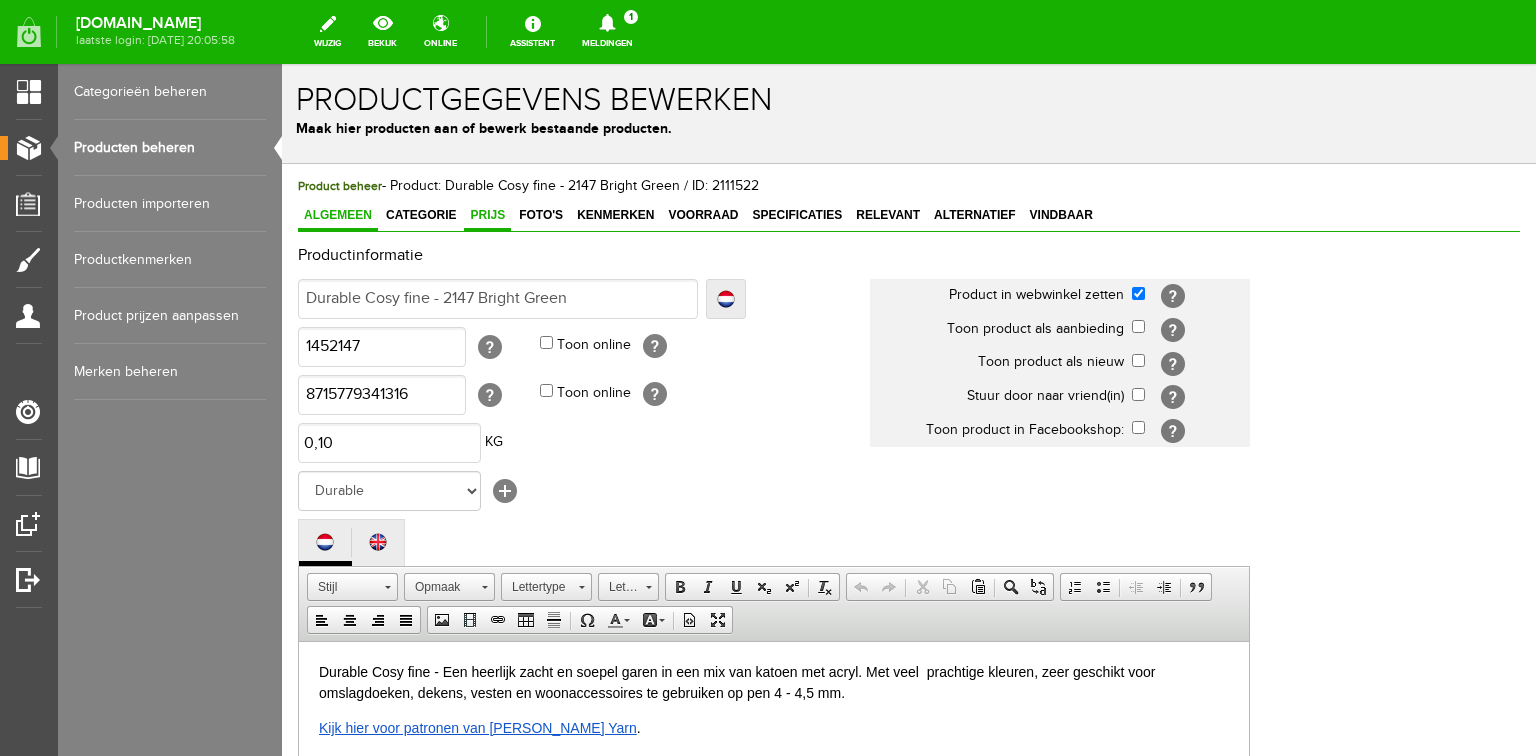 click on "Prijs" at bounding box center [487, 215] 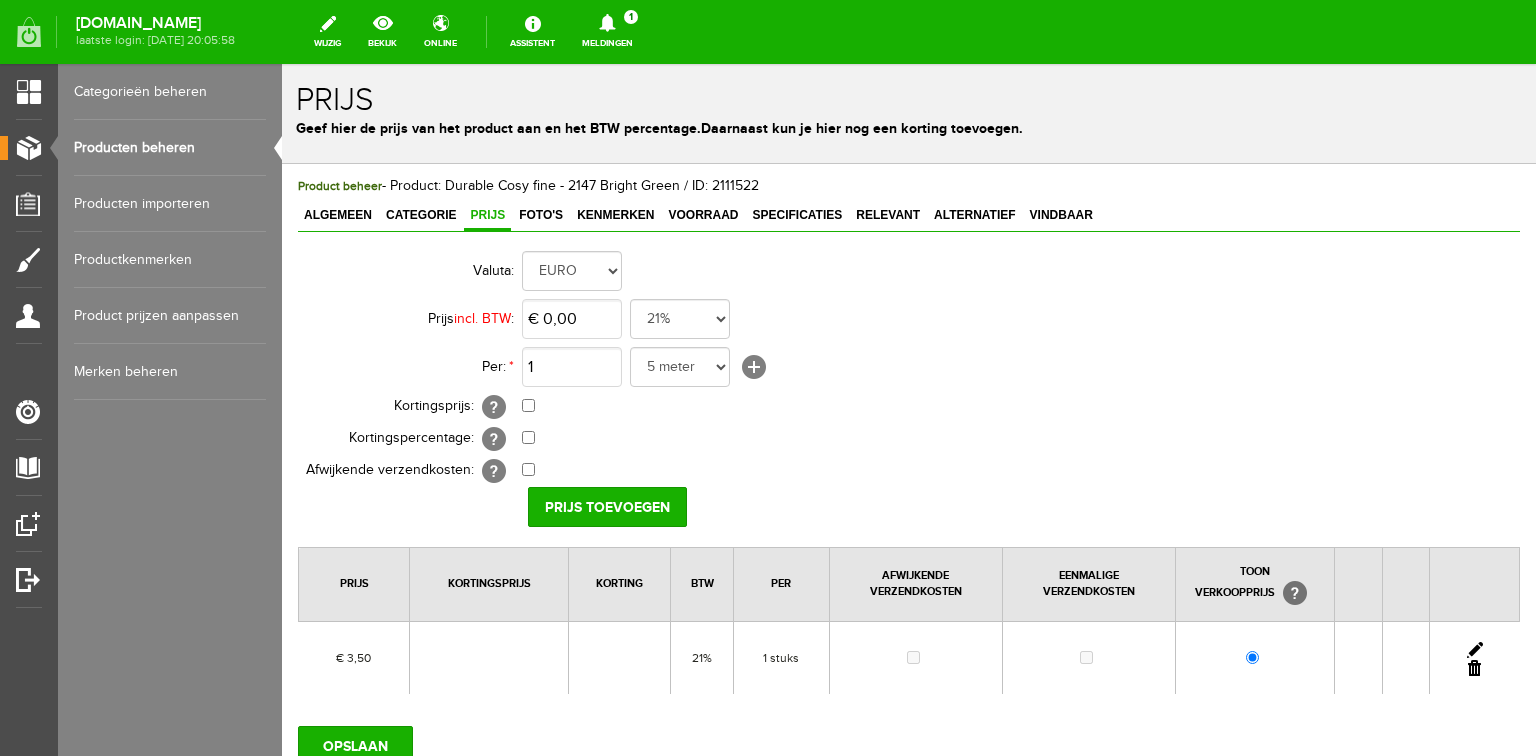 click at bounding box center [1475, 650] 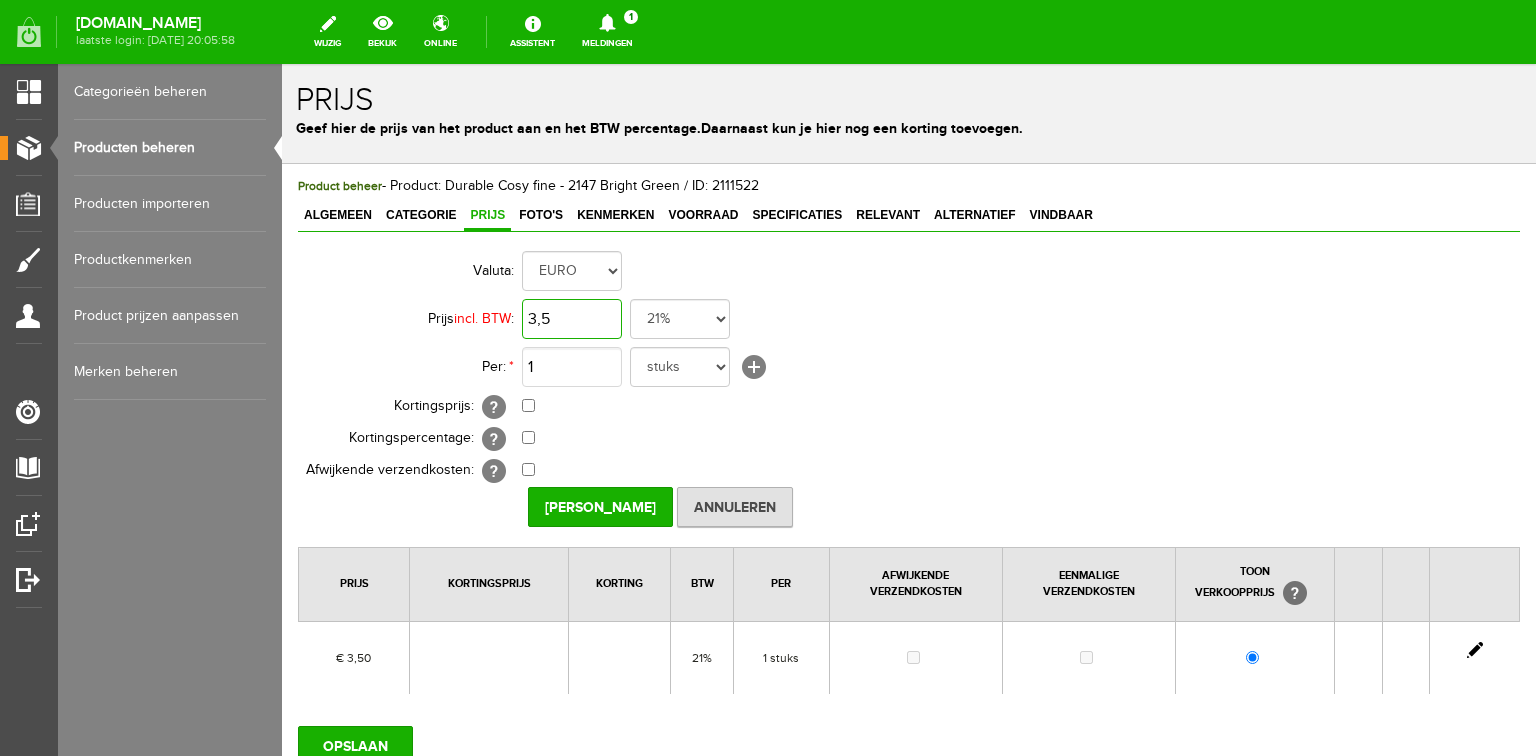 click on "3,5" at bounding box center (572, 319) 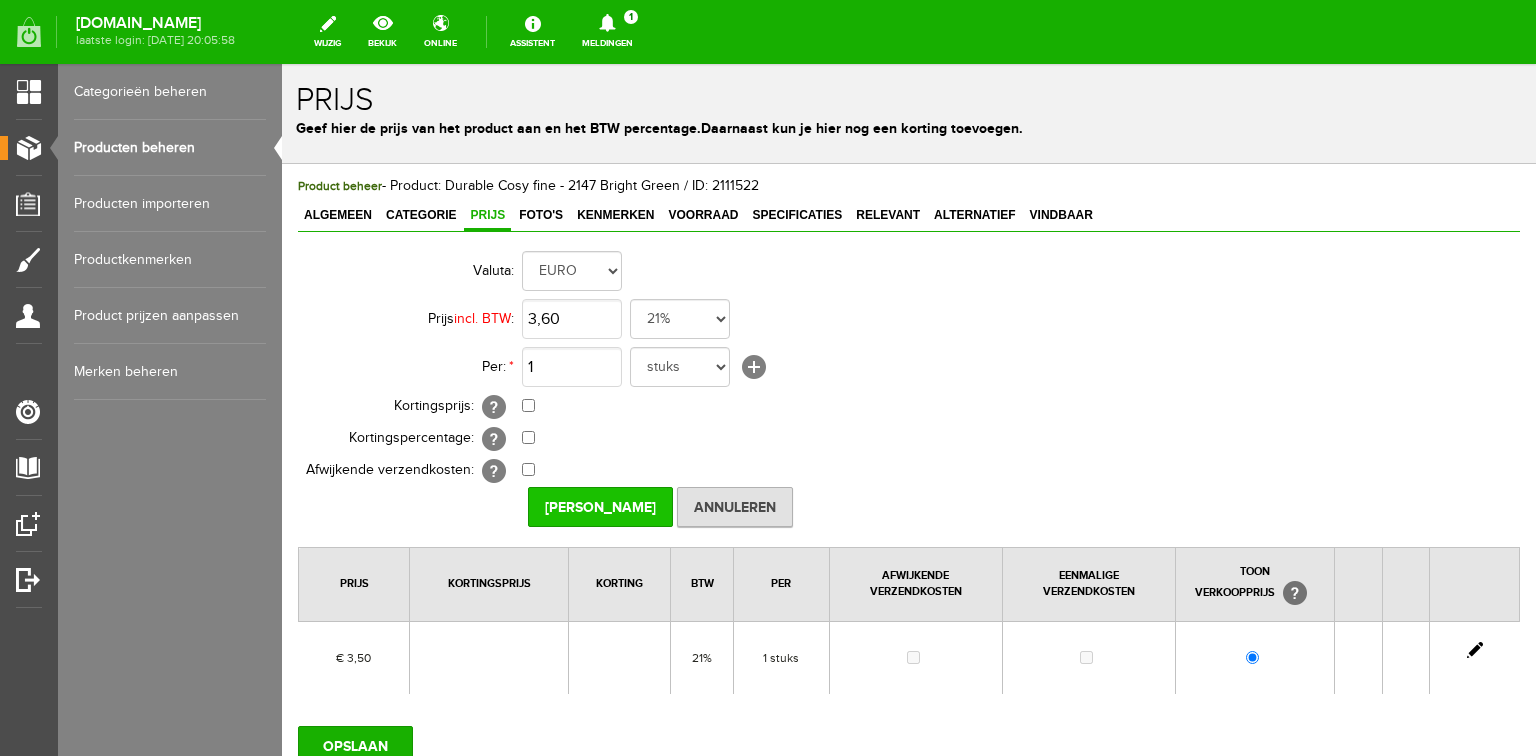 type on "€ 3,60" 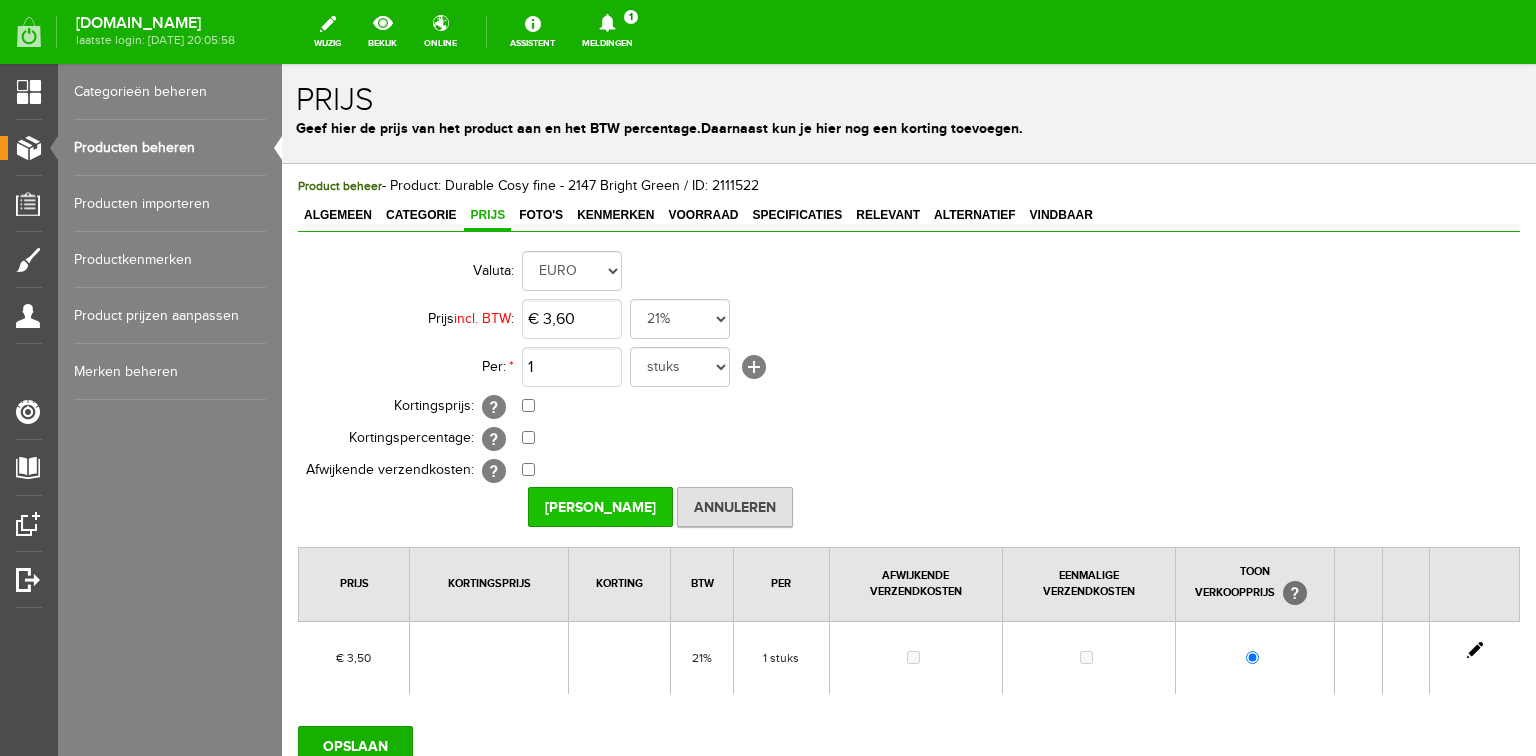 click on "[PERSON_NAME]" at bounding box center (600, 507) 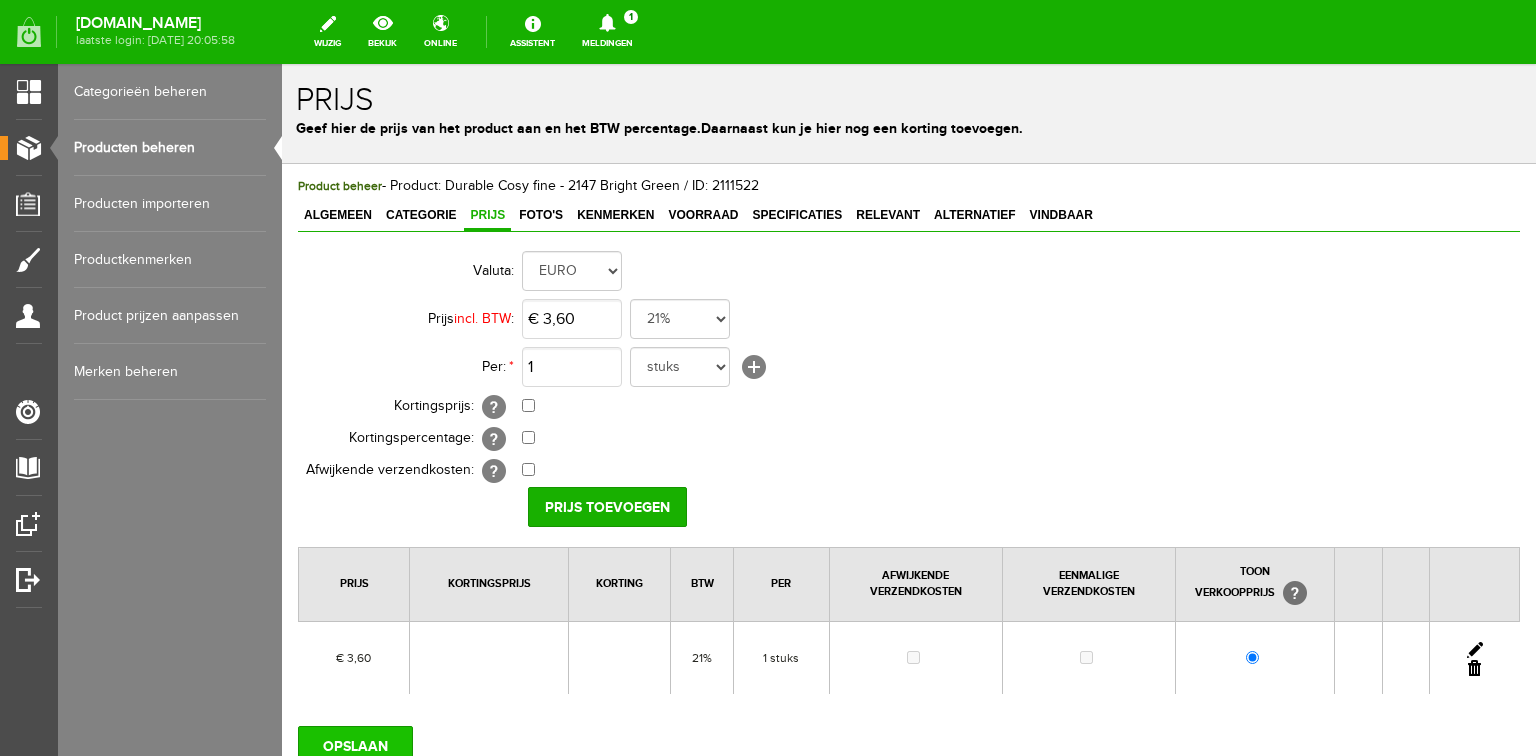 click on "OPSLAAN" at bounding box center (355, 746) 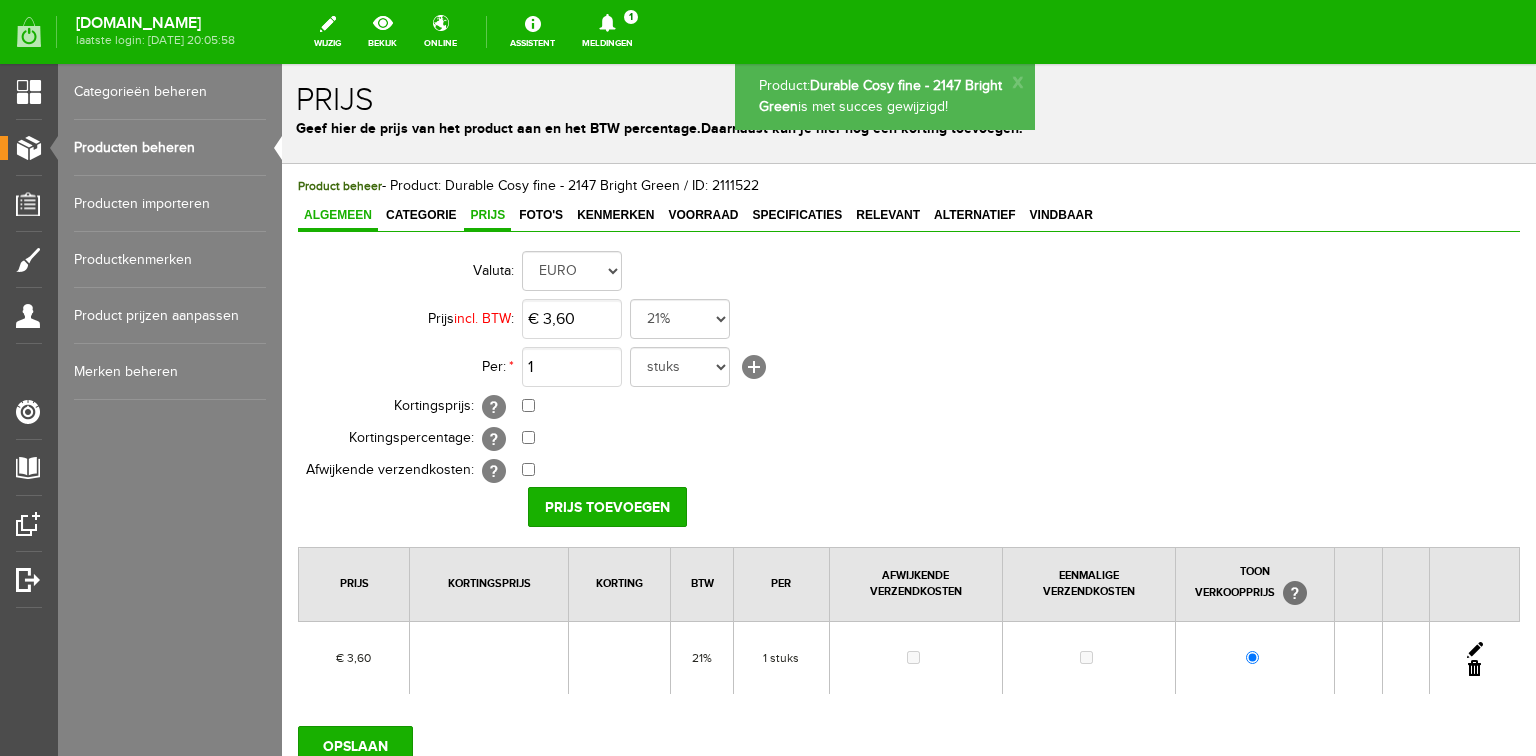 scroll, scrollTop: 0, scrollLeft: 0, axis: both 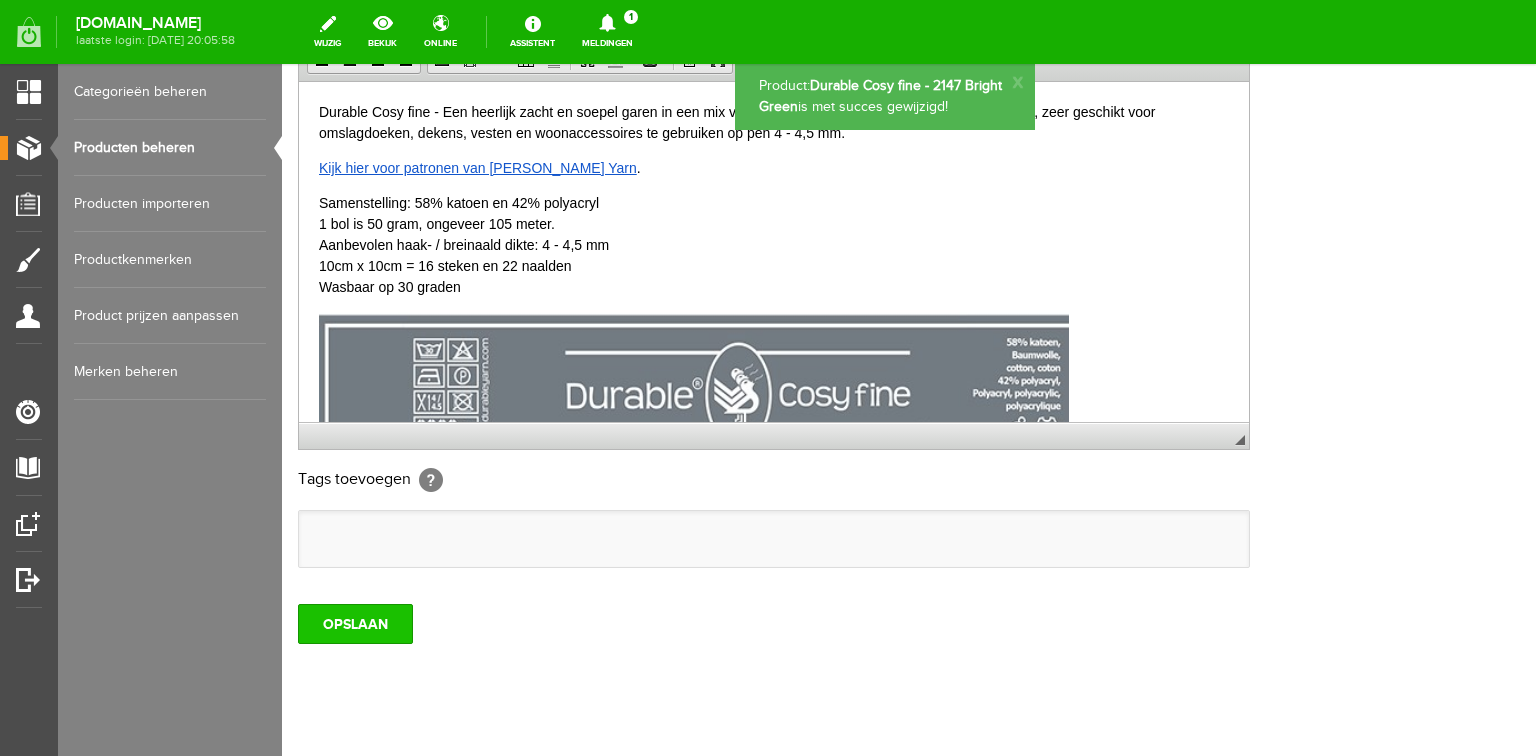 click on "OPSLAAN" at bounding box center [355, 624] 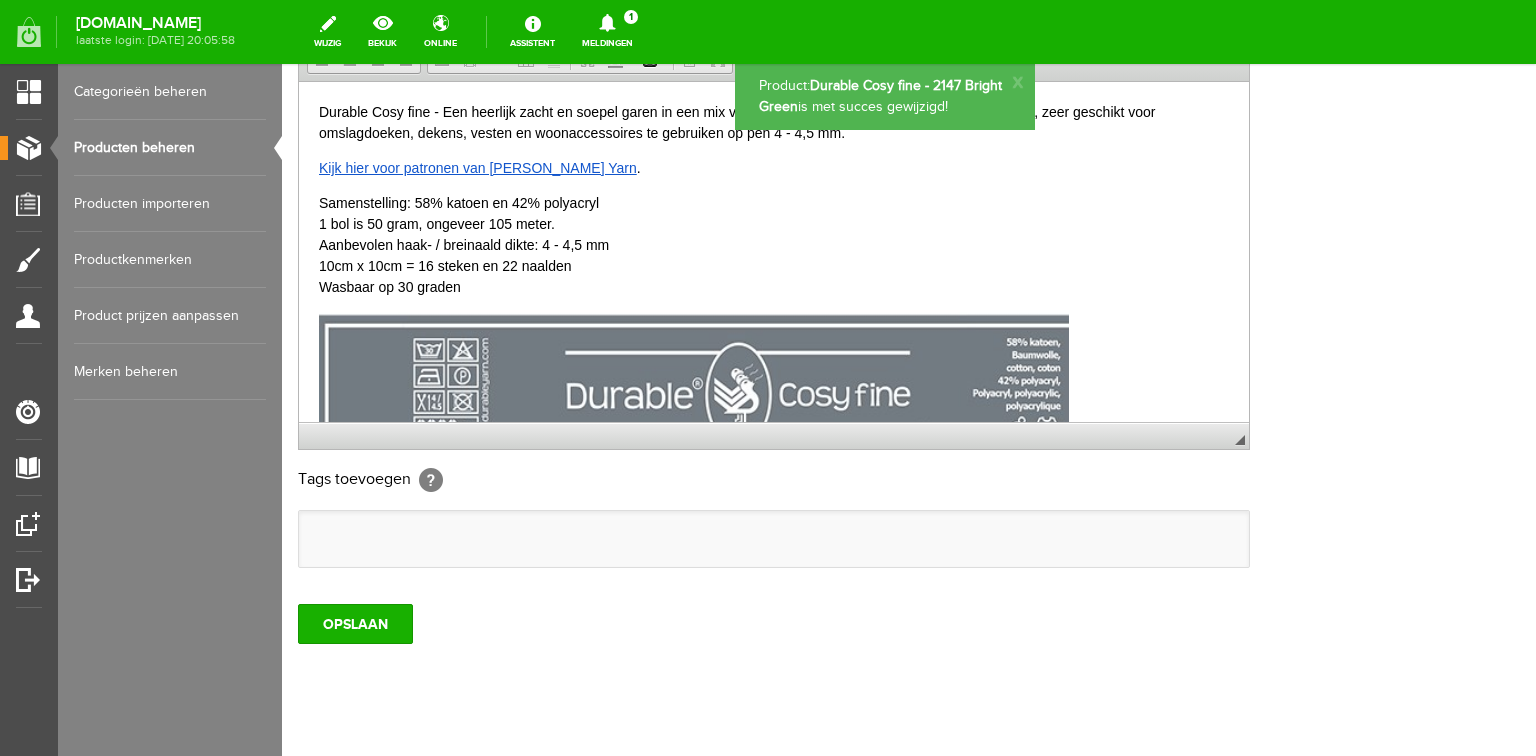 scroll, scrollTop: 0, scrollLeft: 0, axis: both 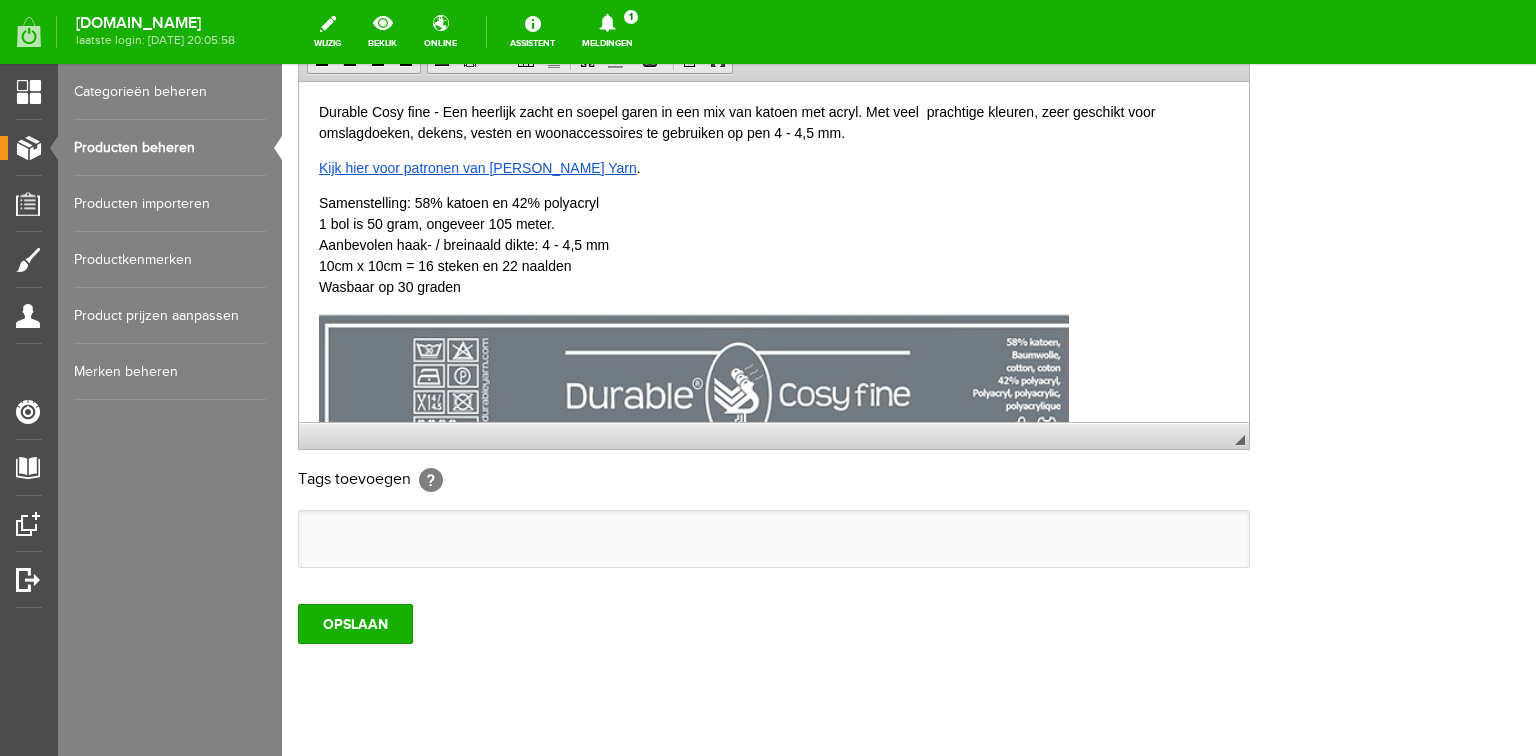 click on "Producten beheren" at bounding box center [170, 148] 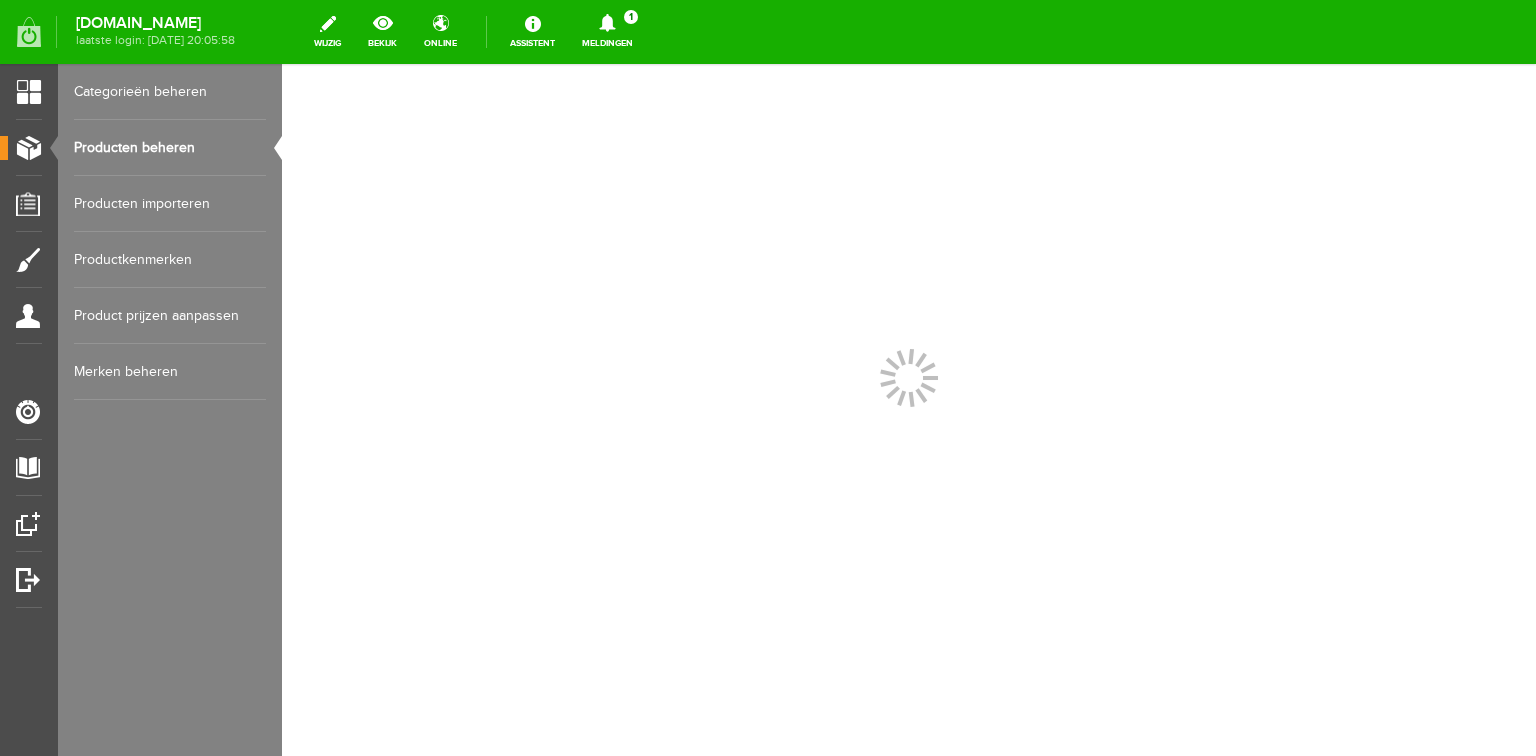 scroll, scrollTop: 0, scrollLeft: 0, axis: both 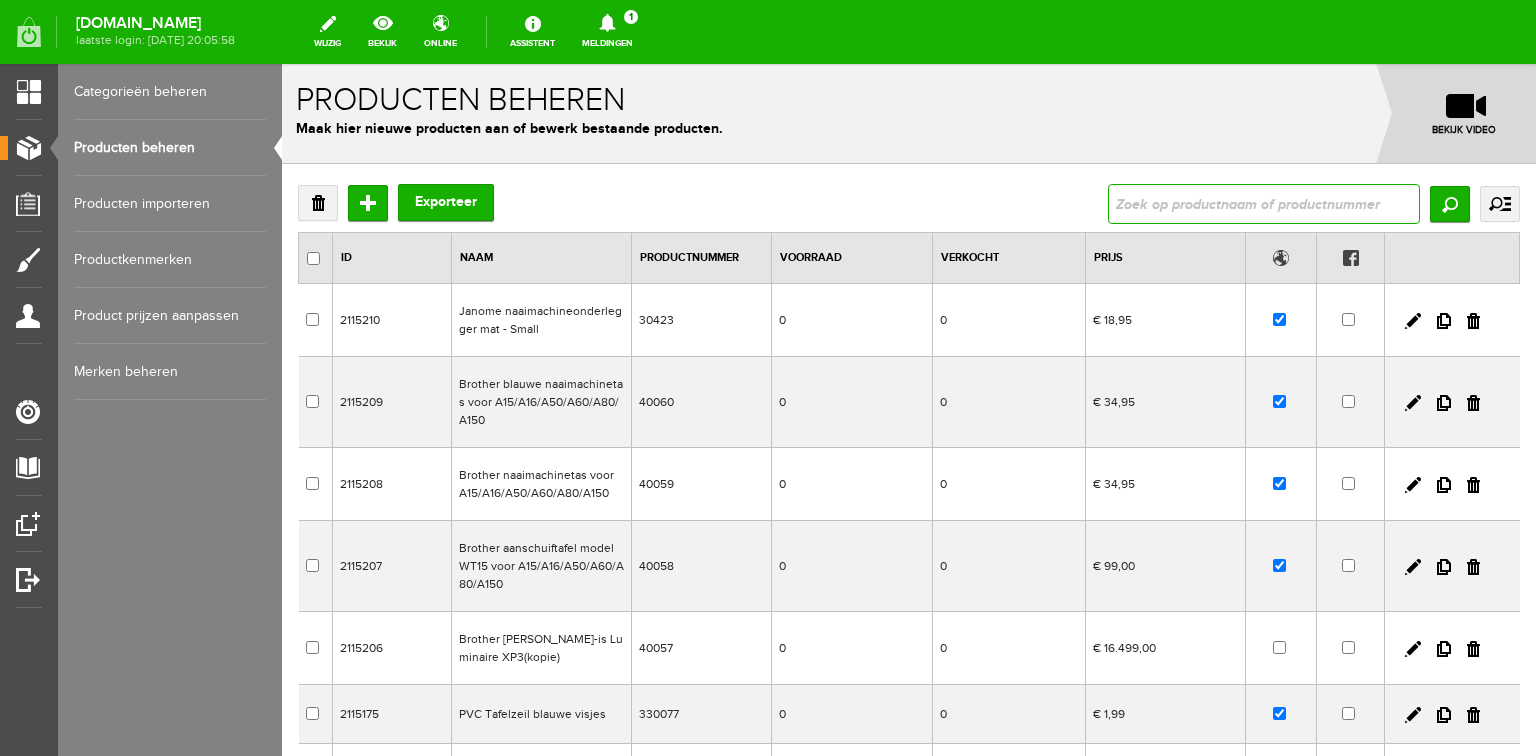 click at bounding box center (1264, 204) 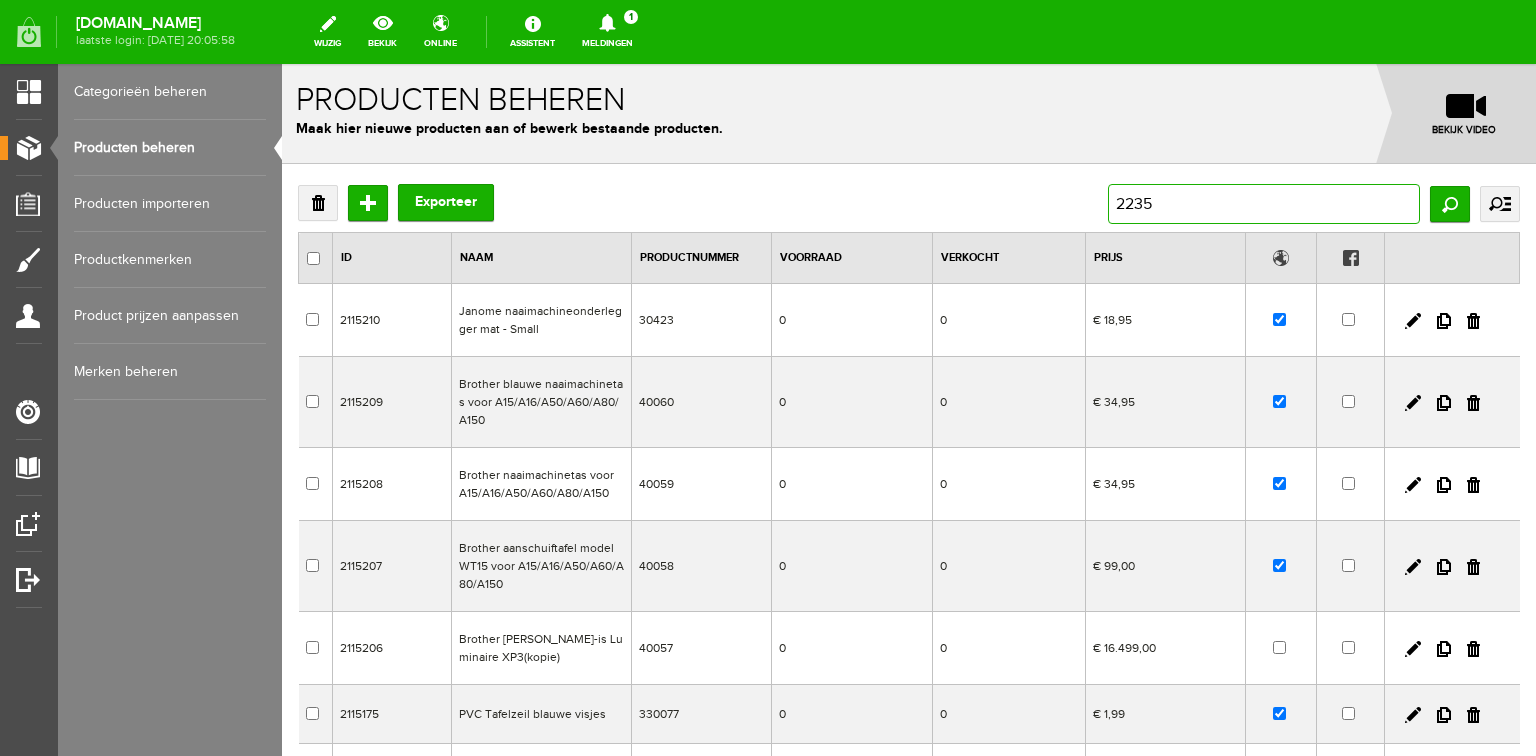type on "22353" 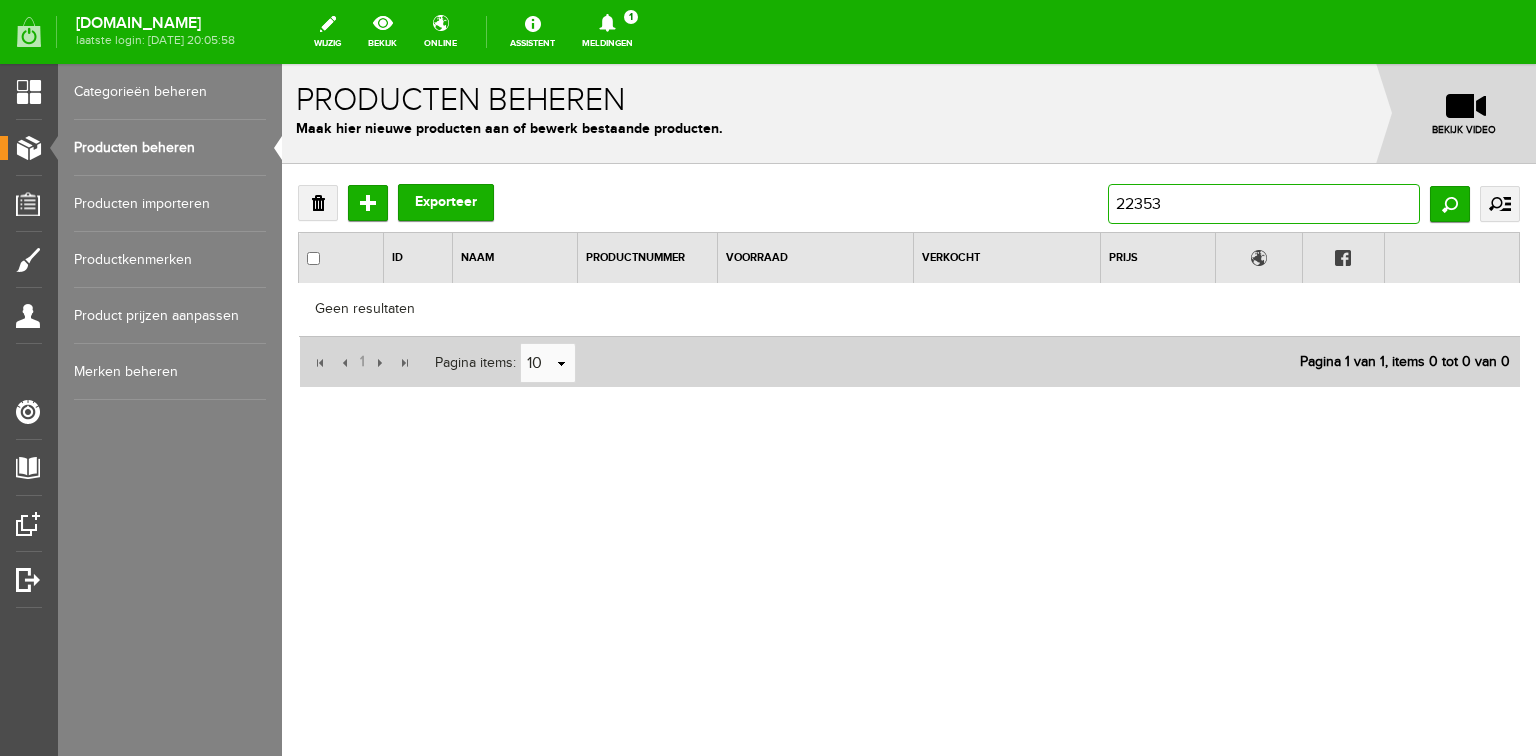 click on "22353" at bounding box center (1264, 204) 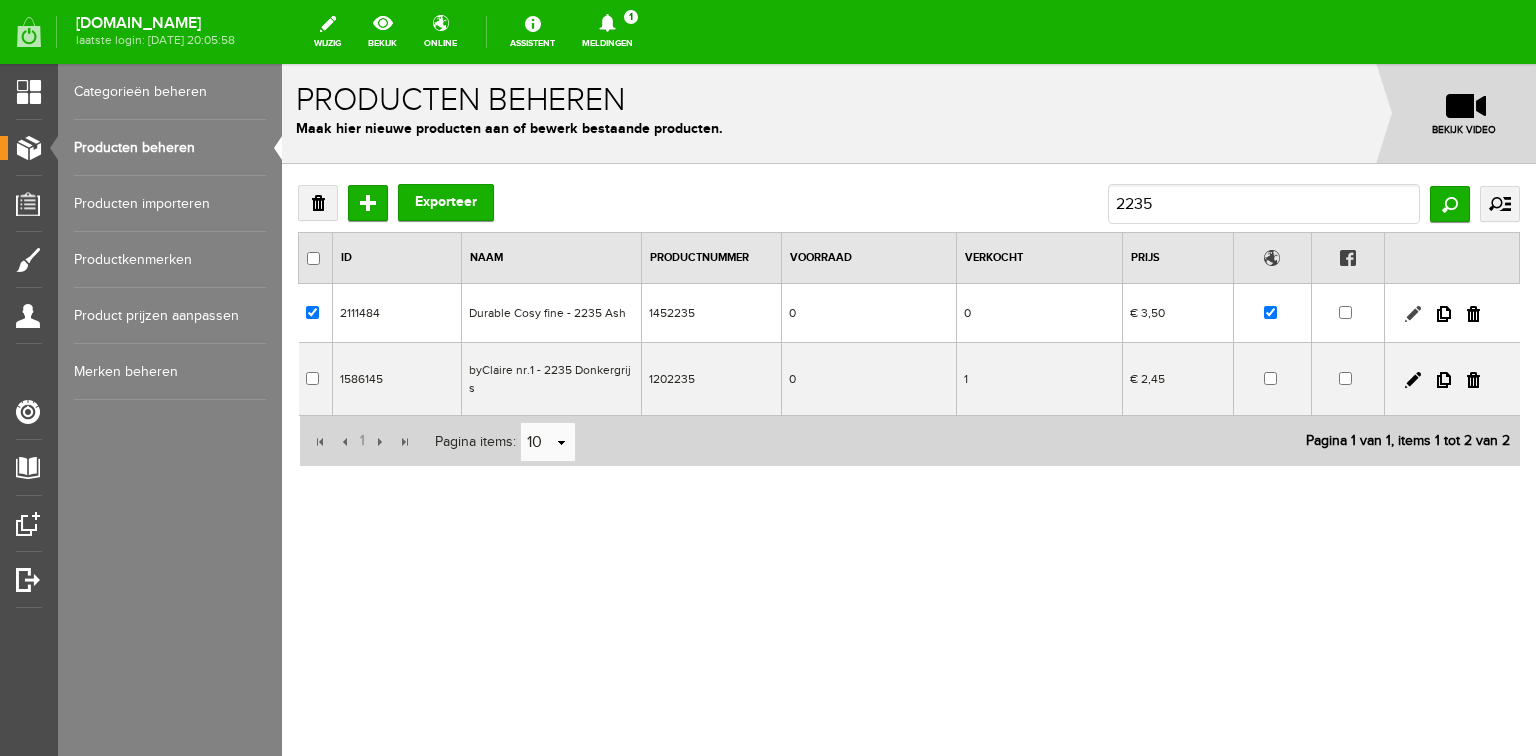 click at bounding box center (1413, 314) 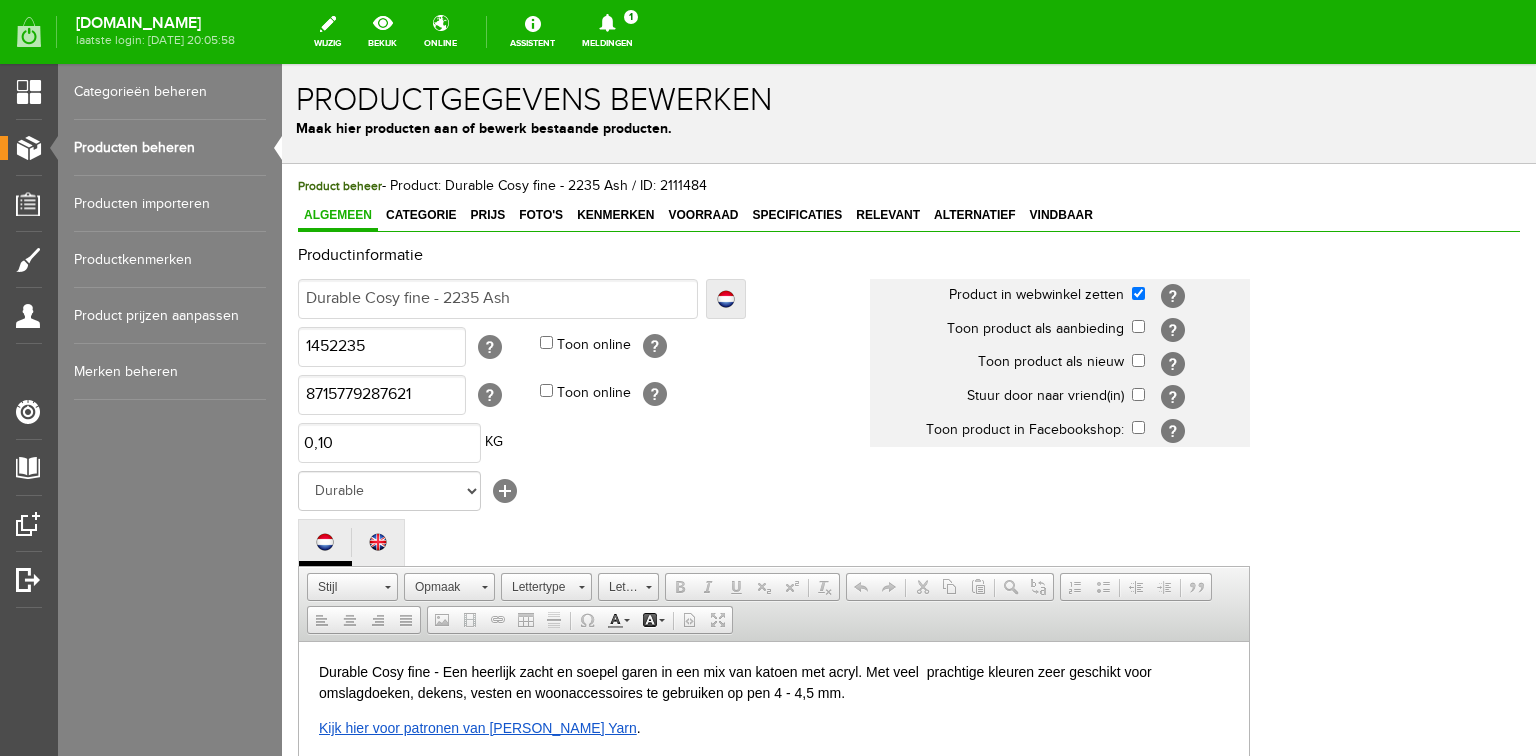 scroll, scrollTop: 0, scrollLeft: 0, axis: both 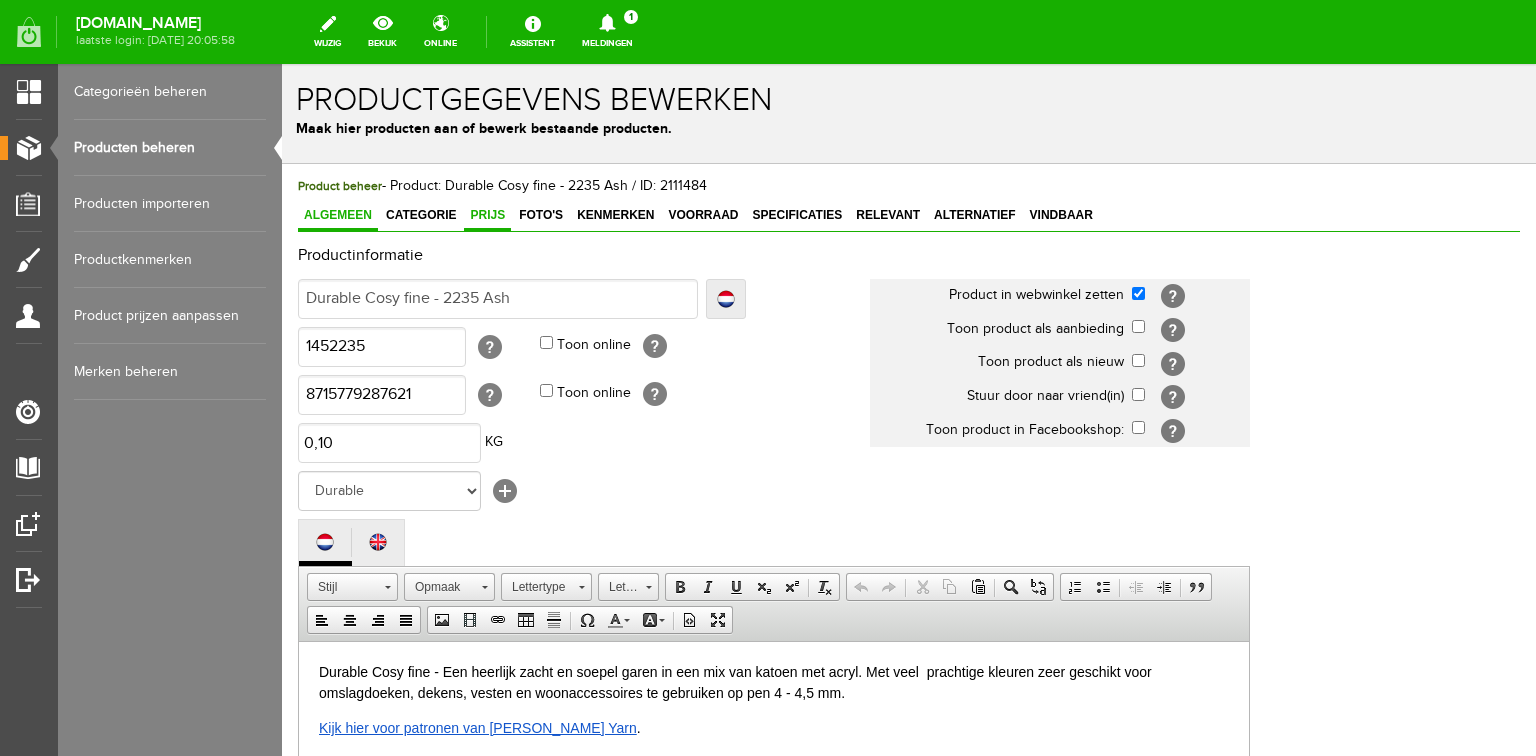 click on "Prijs" at bounding box center [487, 215] 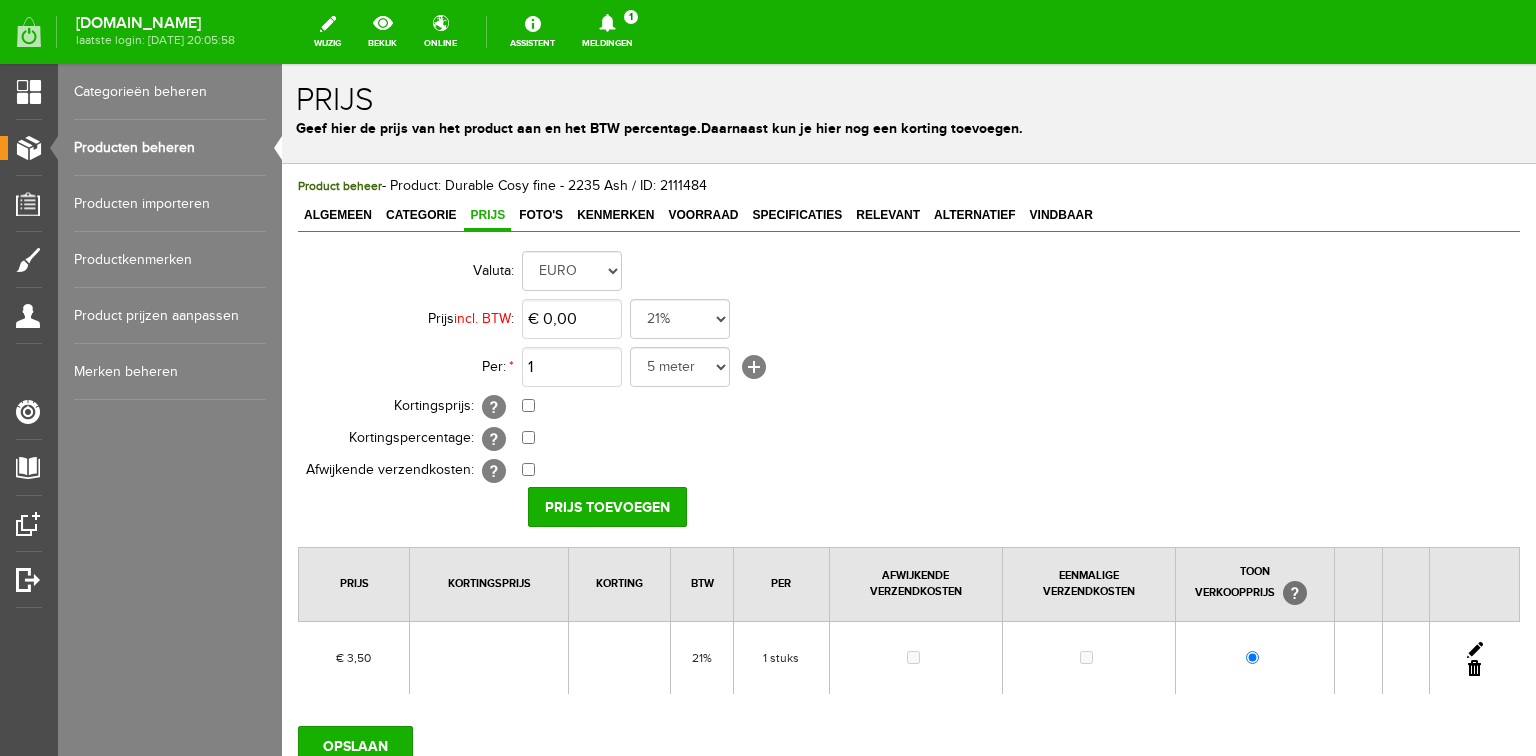 click at bounding box center (1475, 650) 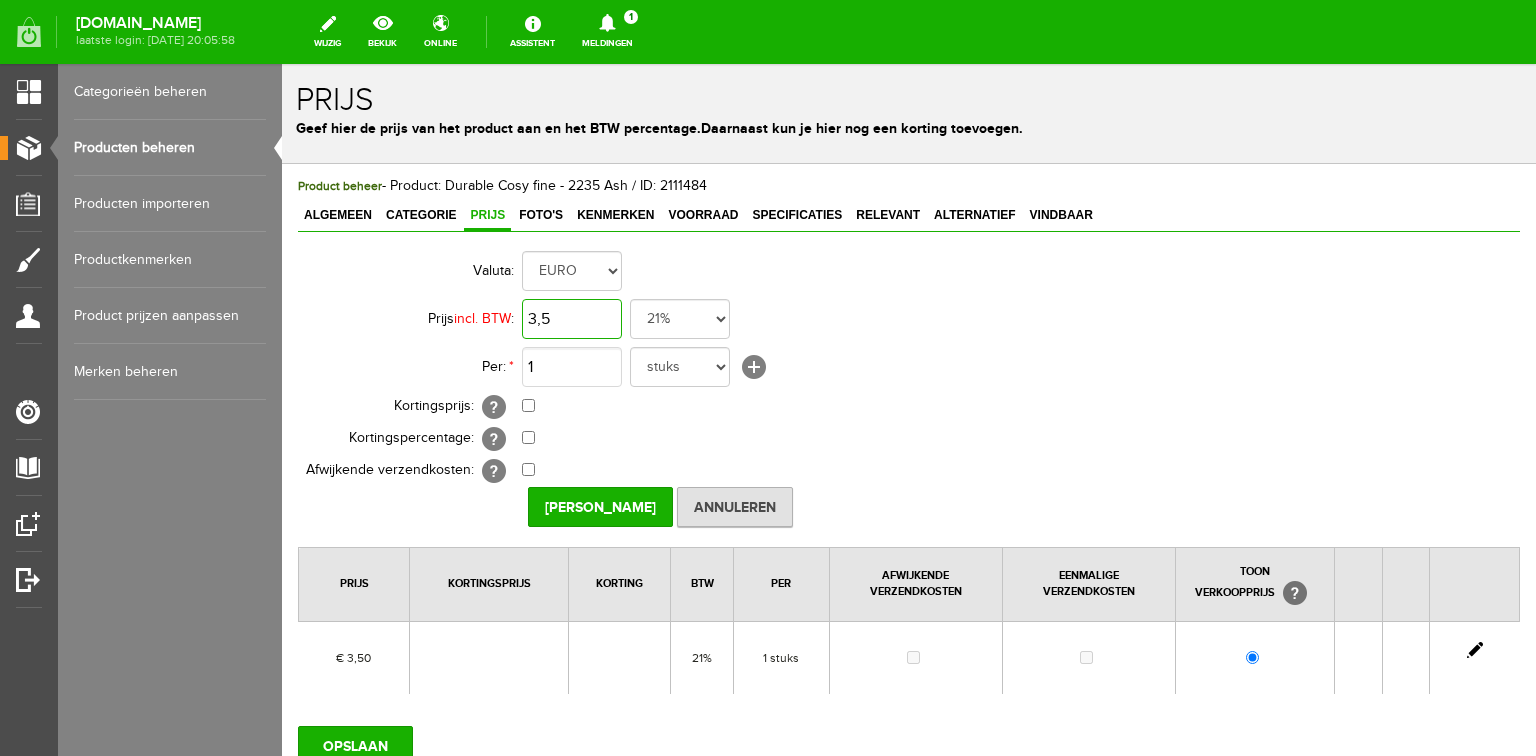 click on "3,5" at bounding box center [572, 319] 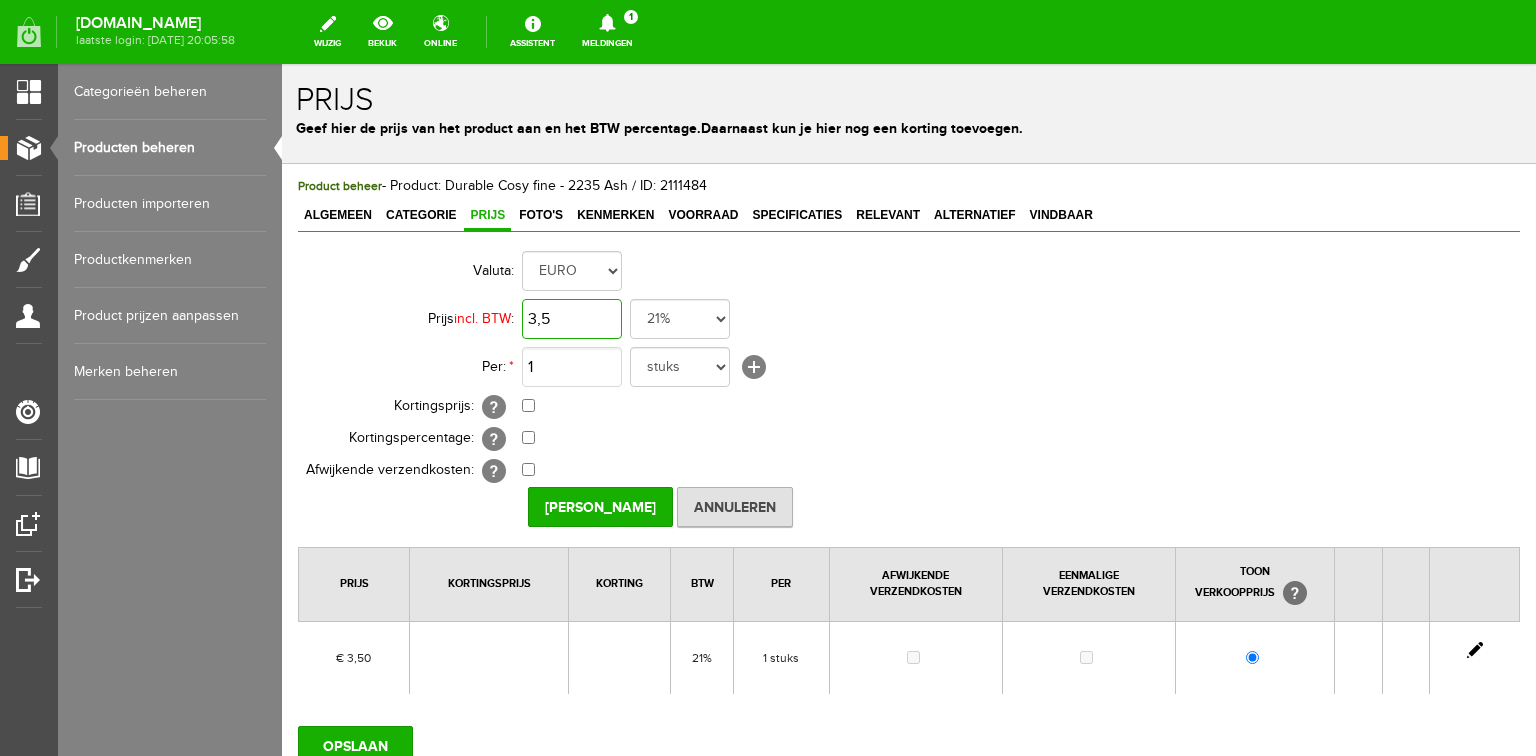 paste on "60" 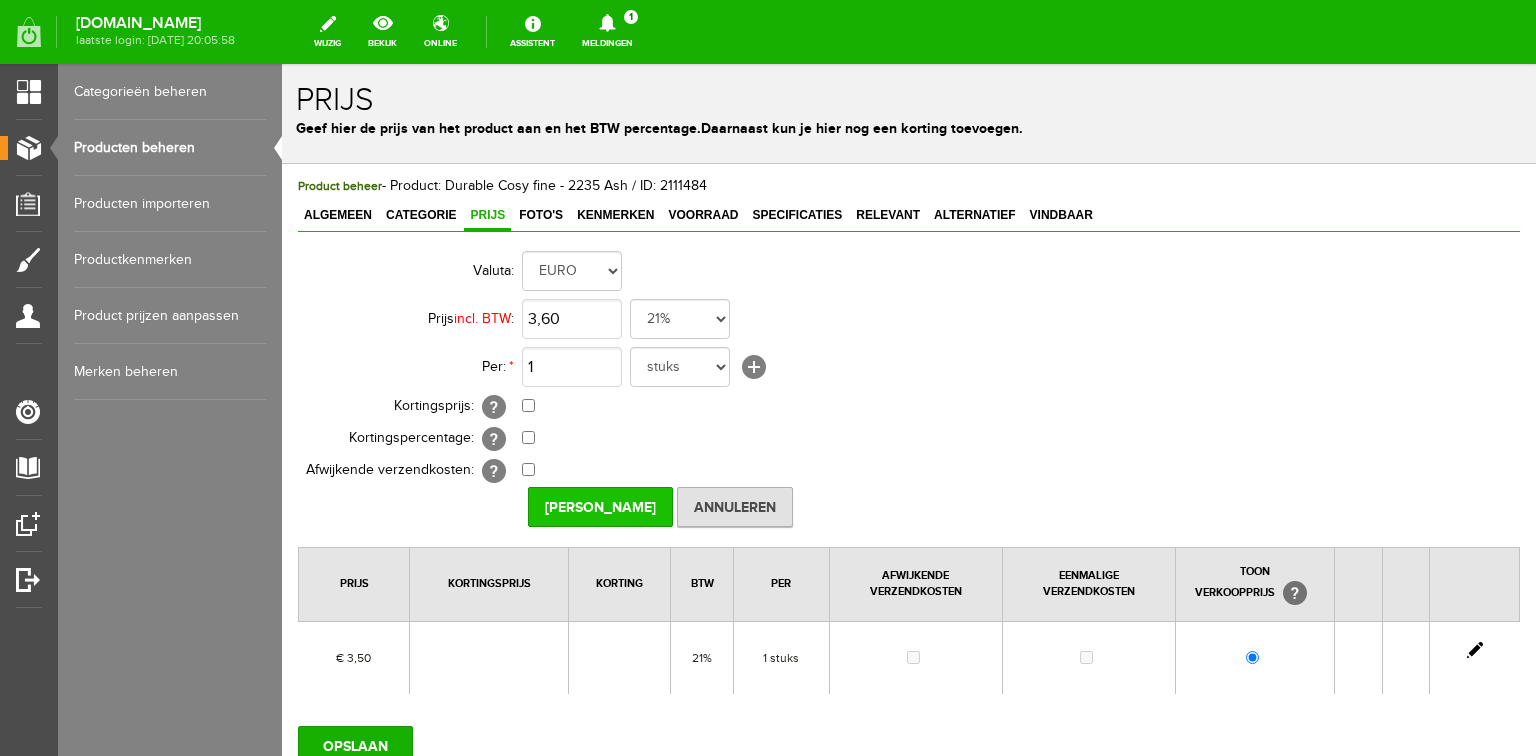 type on "€ 3,60" 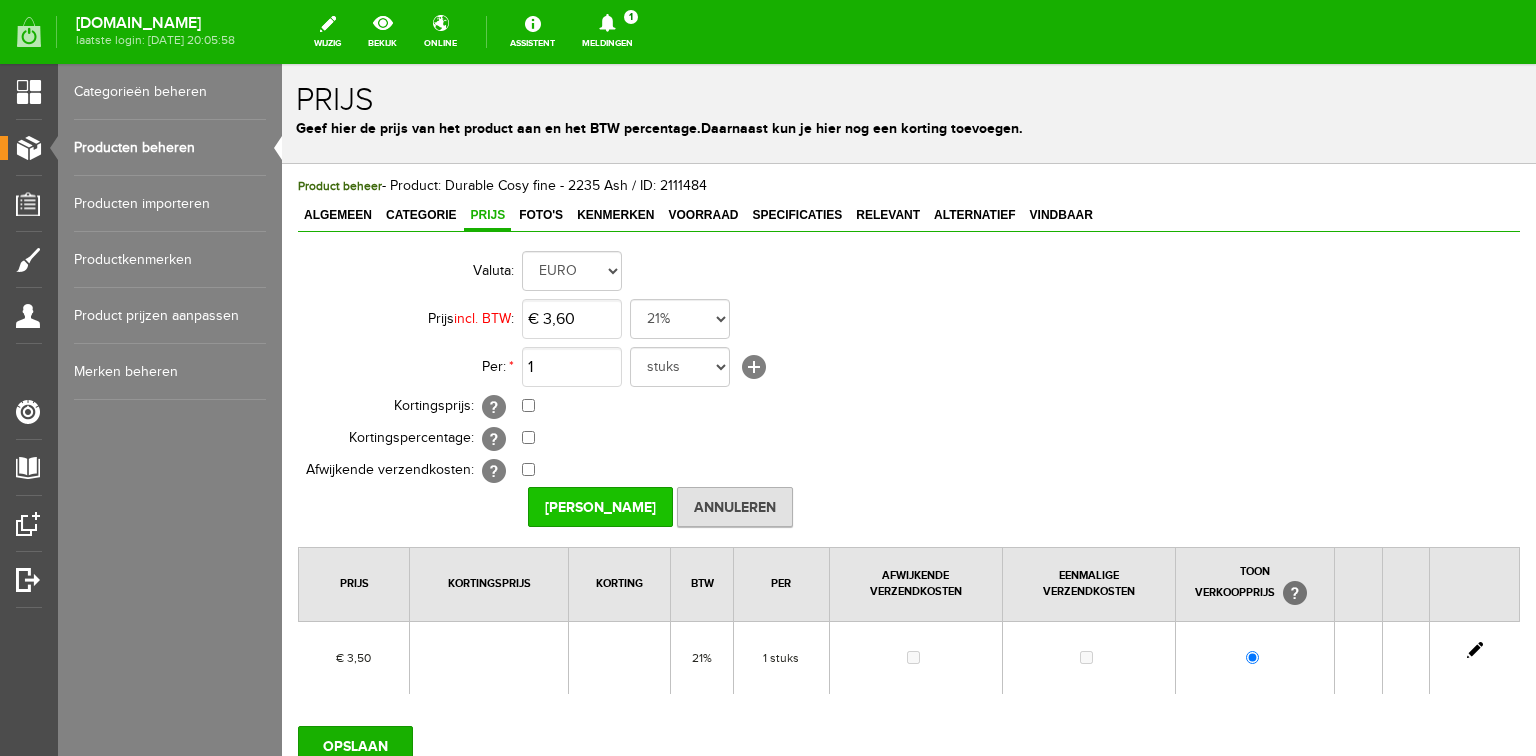 click on "[PERSON_NAME]" at bounding box center [600, 507] 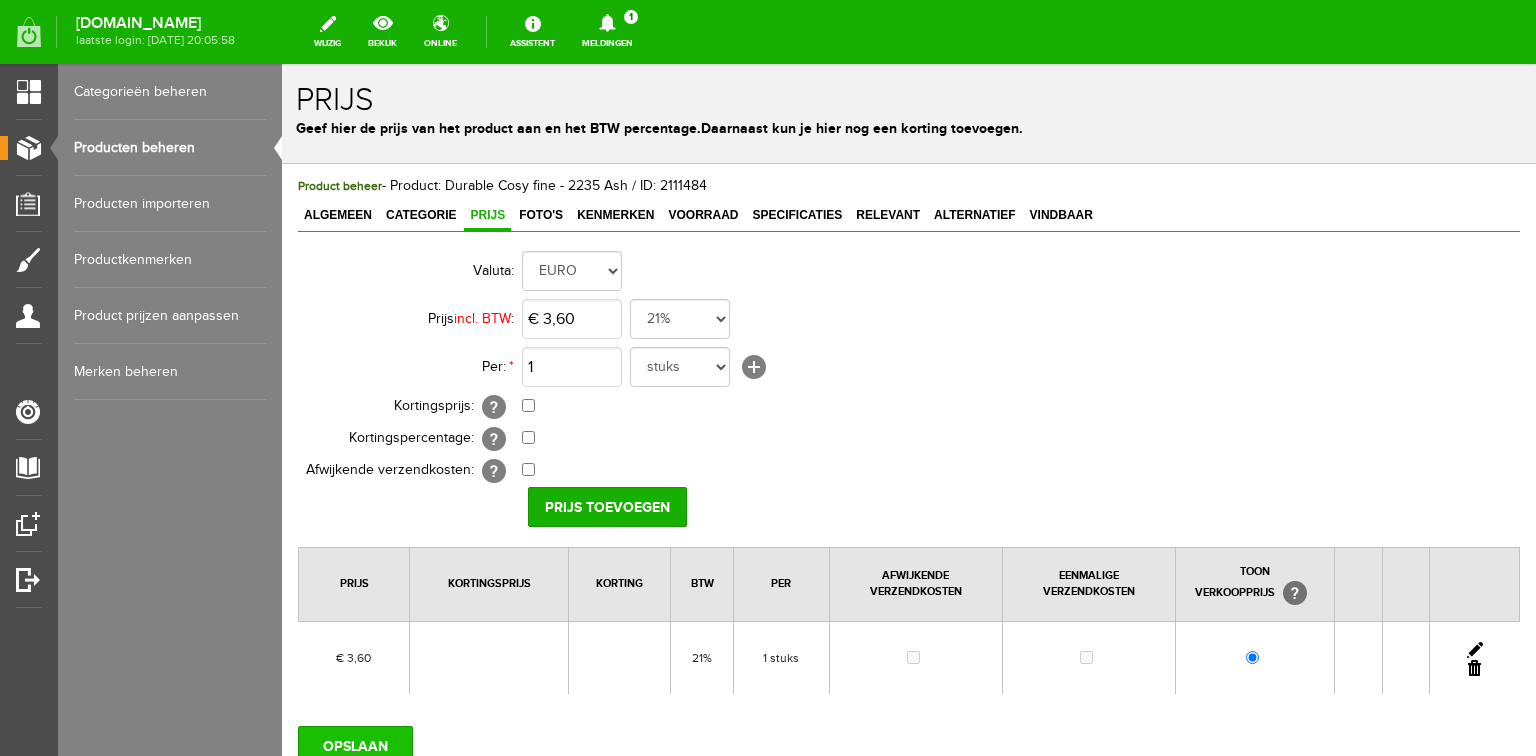 click on "OPSLAAN" at bounding box center (355, 746) 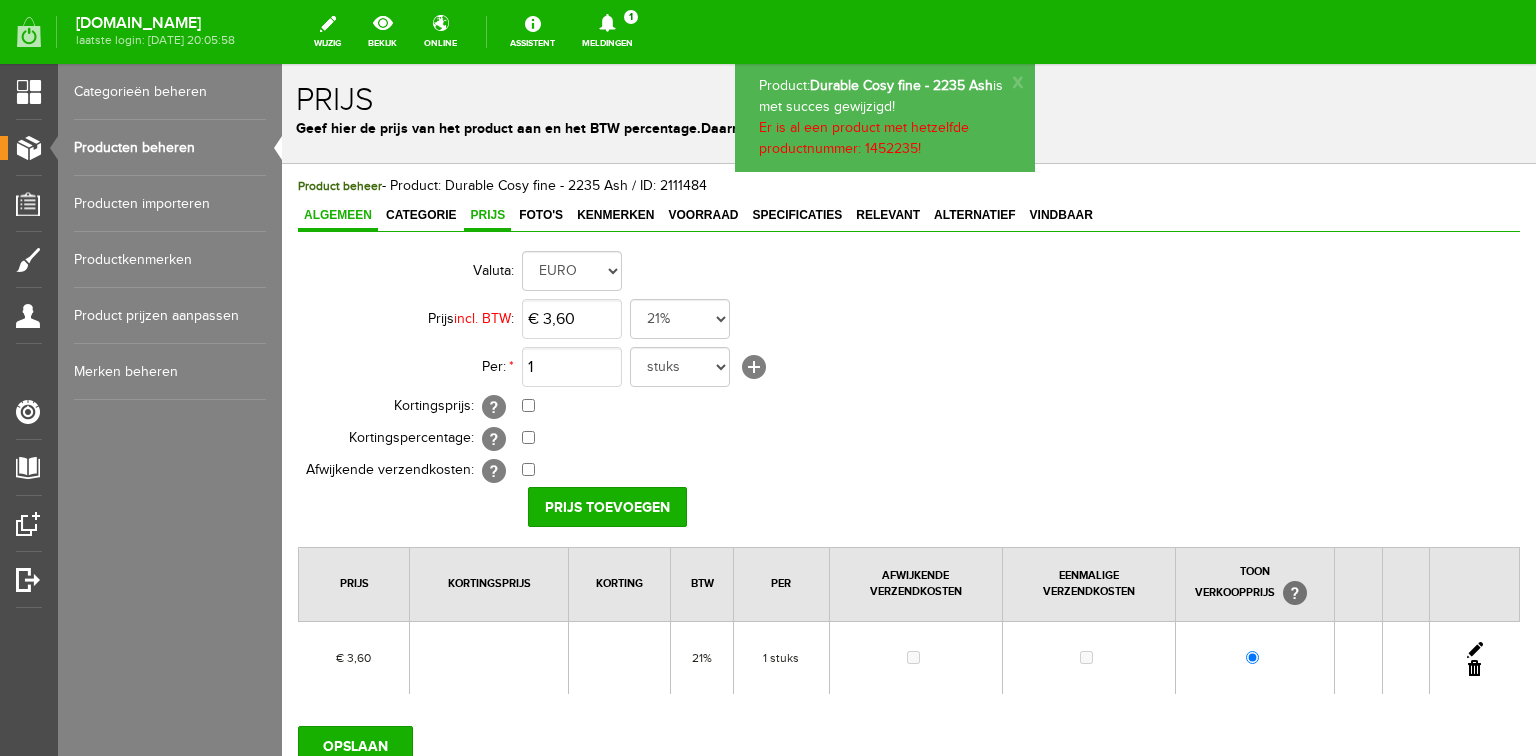 scroll, scrollTop: 0, scrollLeft: 0, axis: both 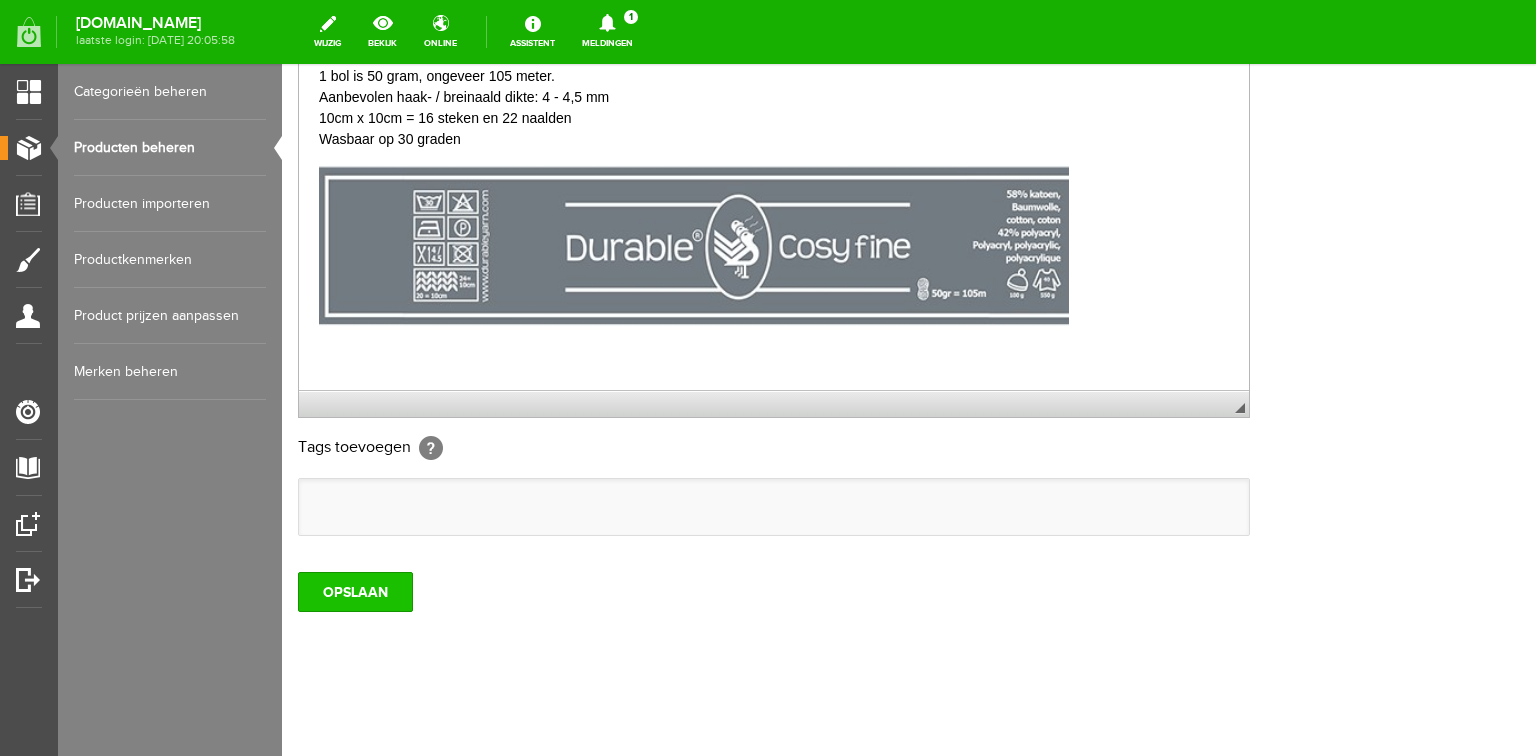 click on "OPSLAAN" at bounding box center (355, 592) 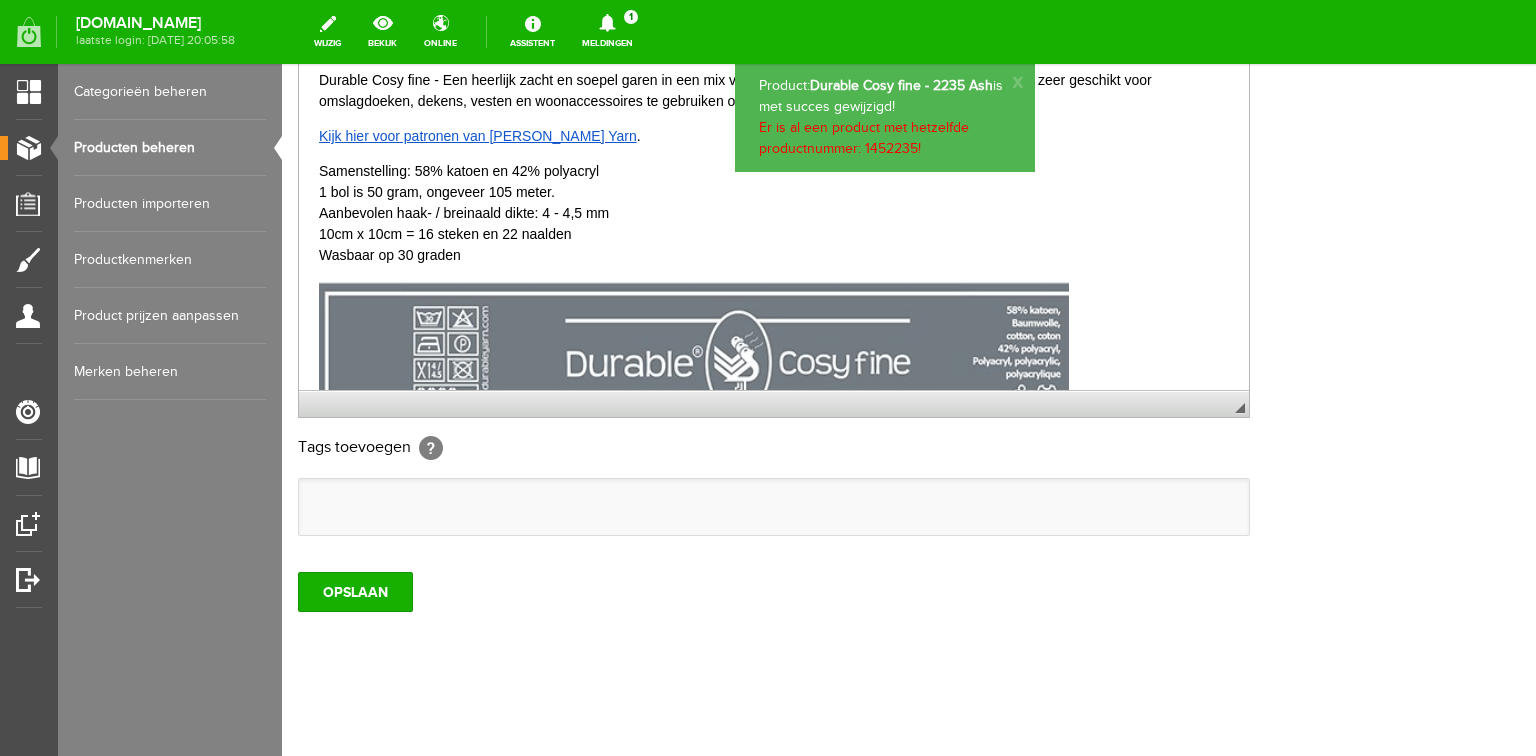 scroll, scrollTop: 0, scrollLeft: 0, axis: both 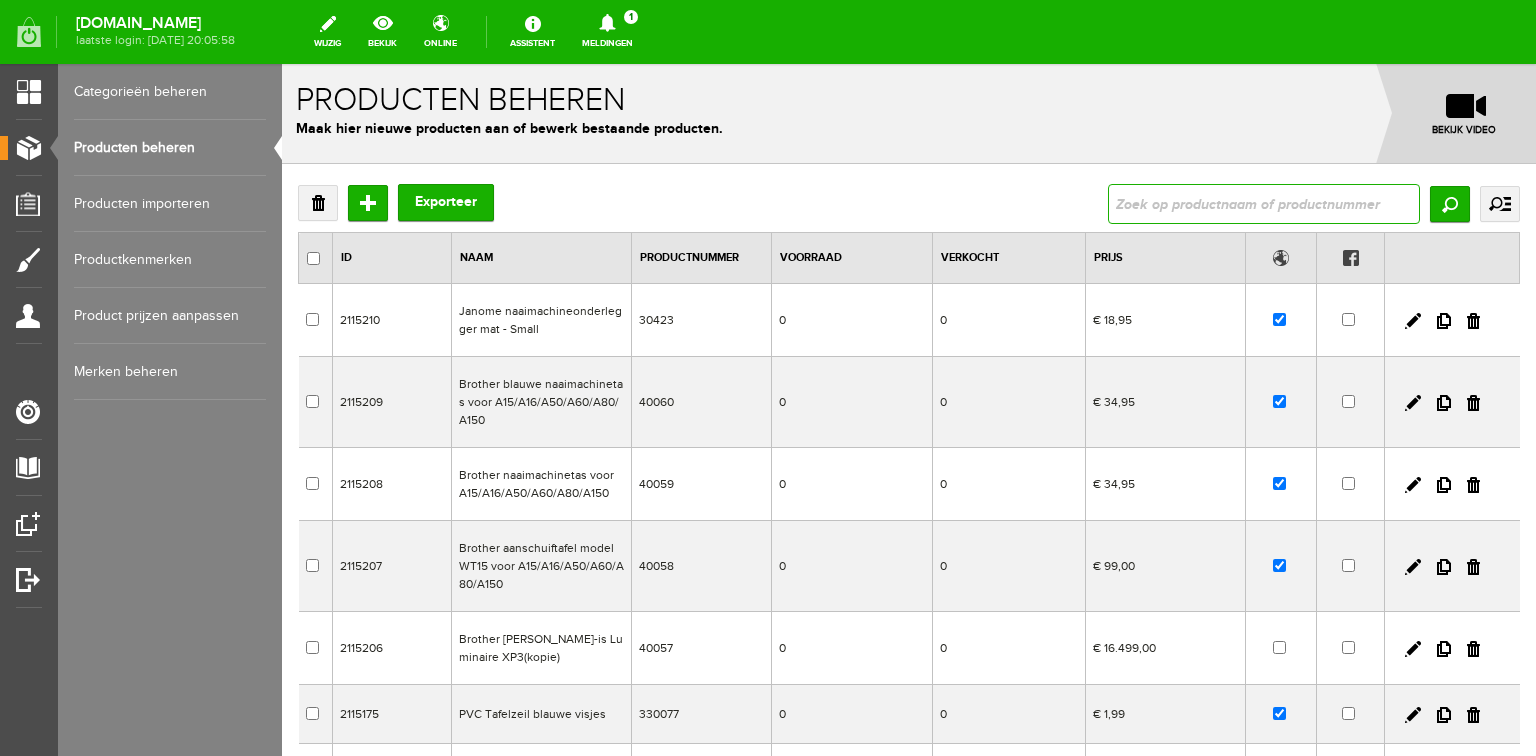 click at bounding box center (1264, 204) 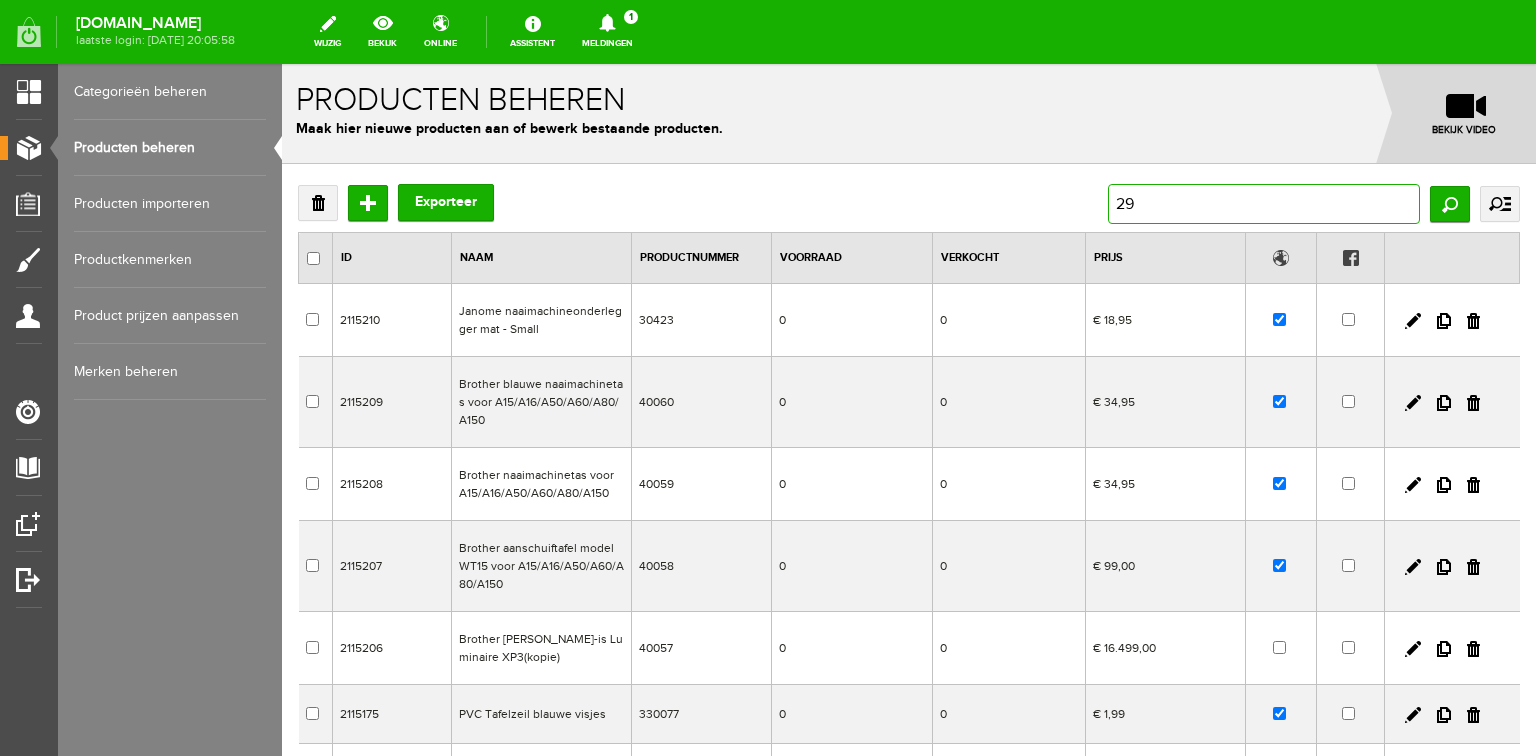 type on "295" 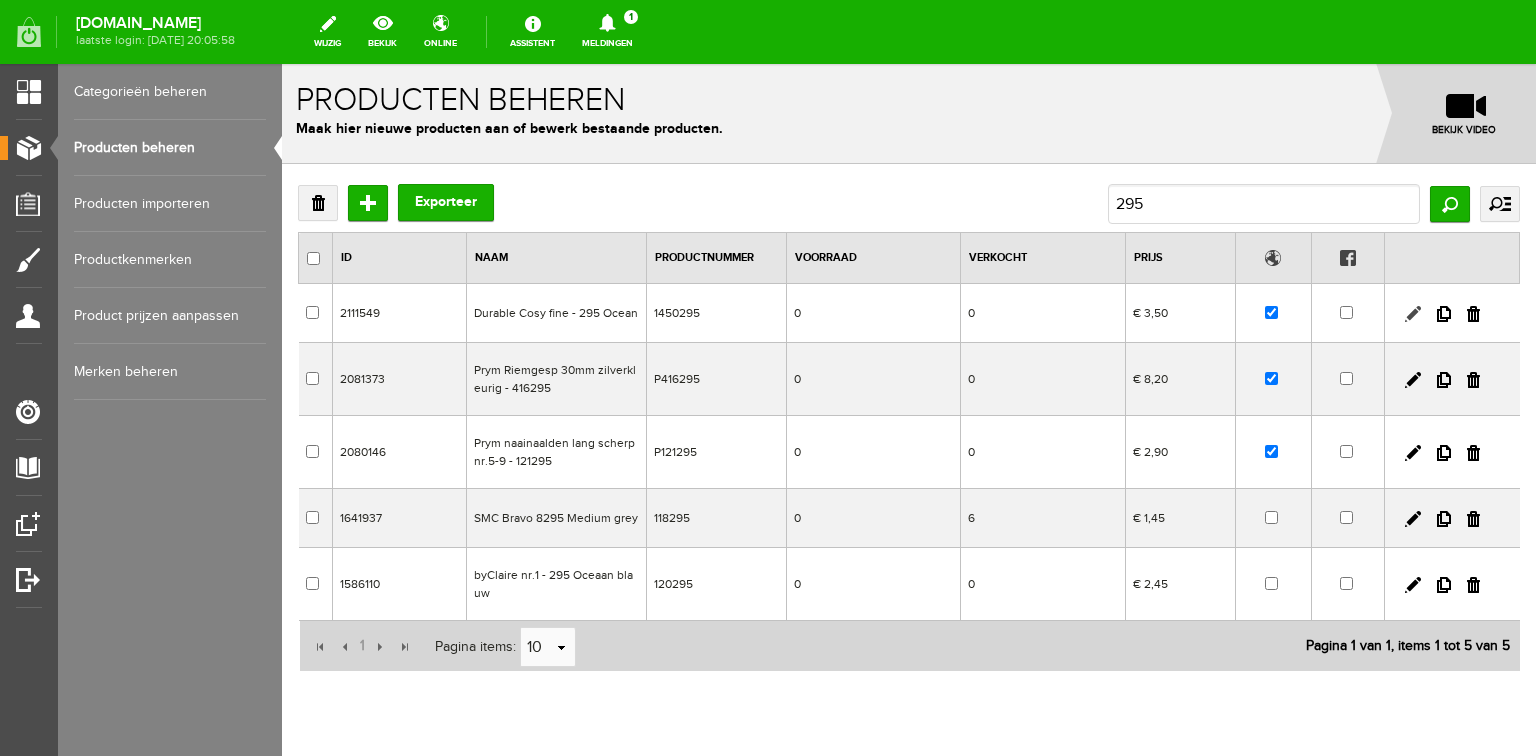 click at bounding box center (1413, 314) 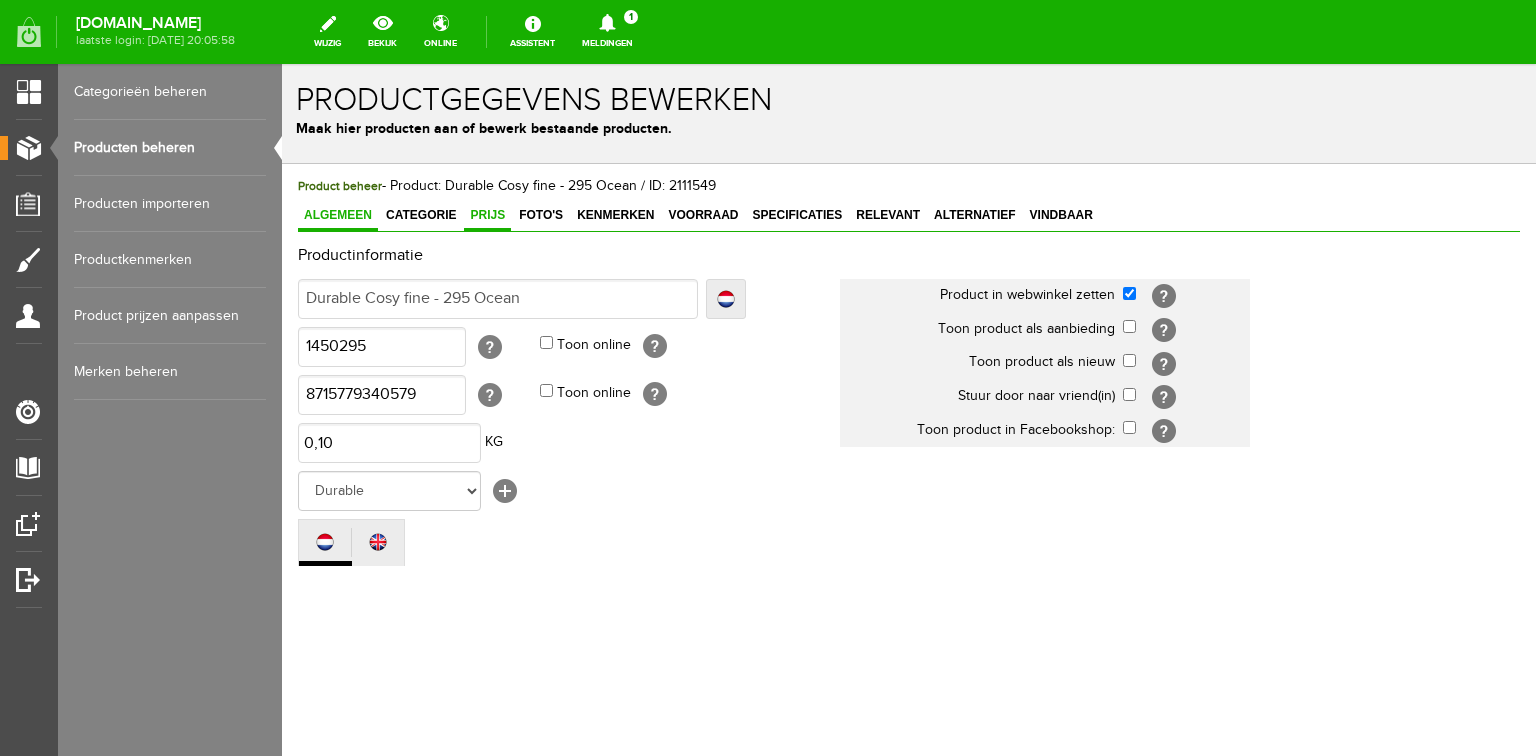 scroll, scrollTop: 0, scrollLeft: 0, axis: both 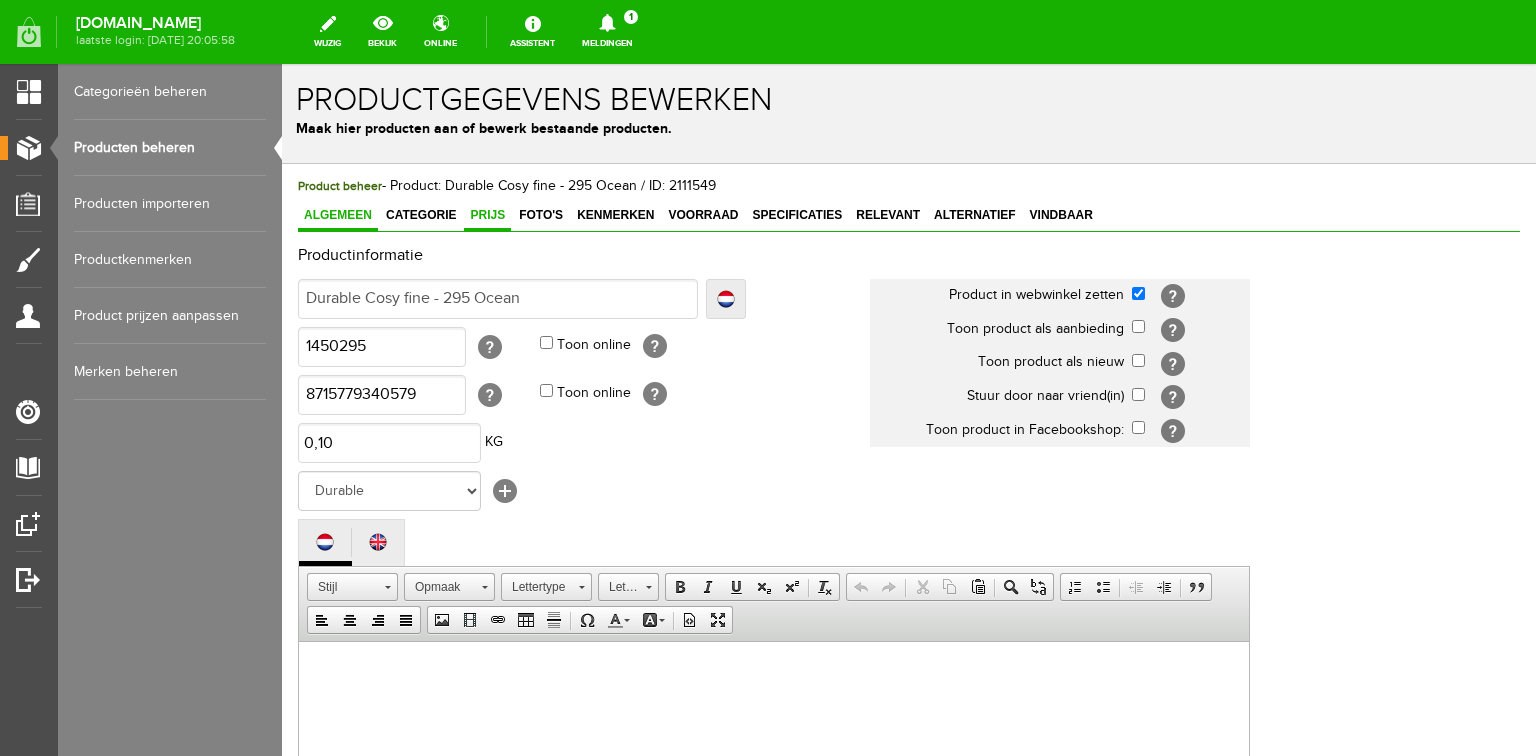 click on "Prijs" at bounding box center (487, 215) 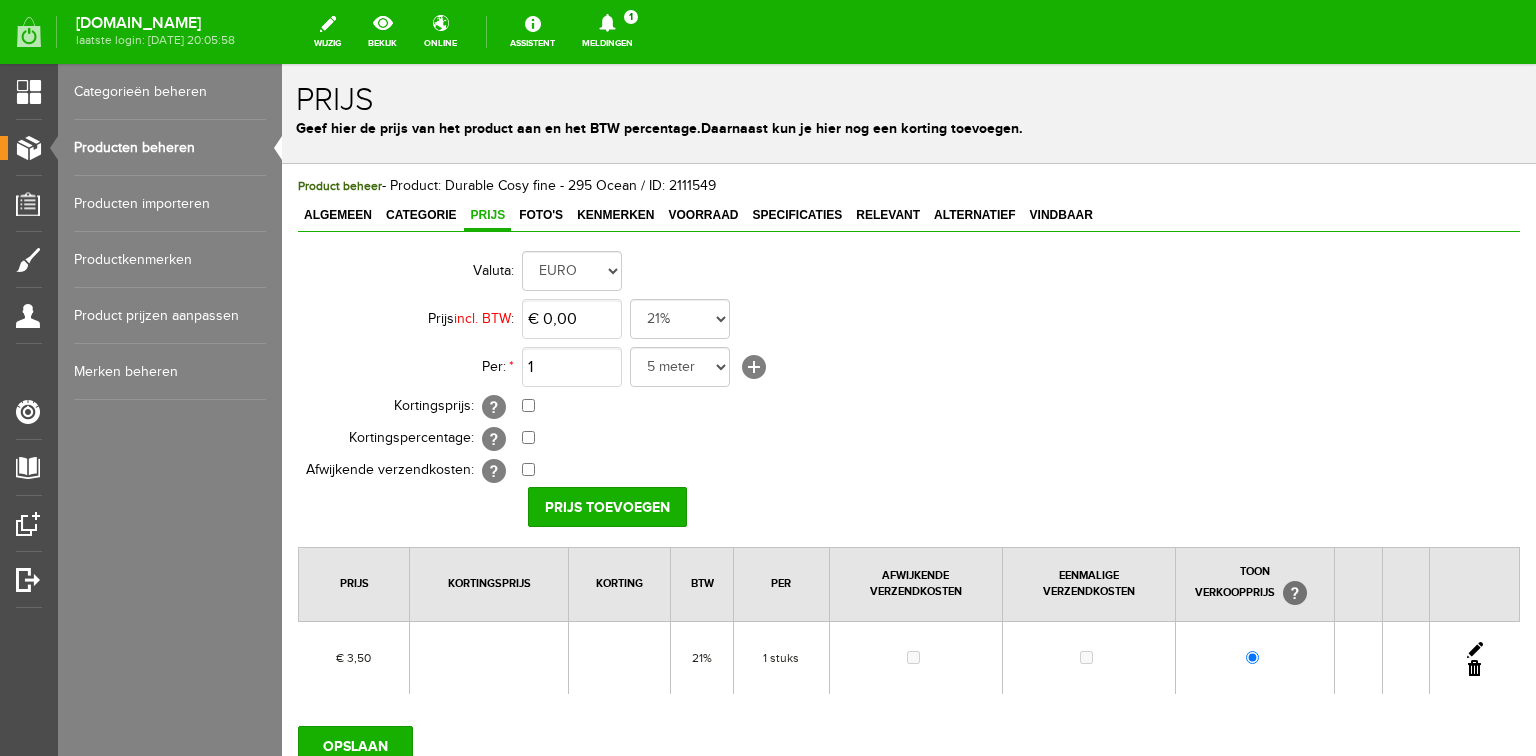 scroll, scrollTop: 0, scrollLeft: 0, axis: both 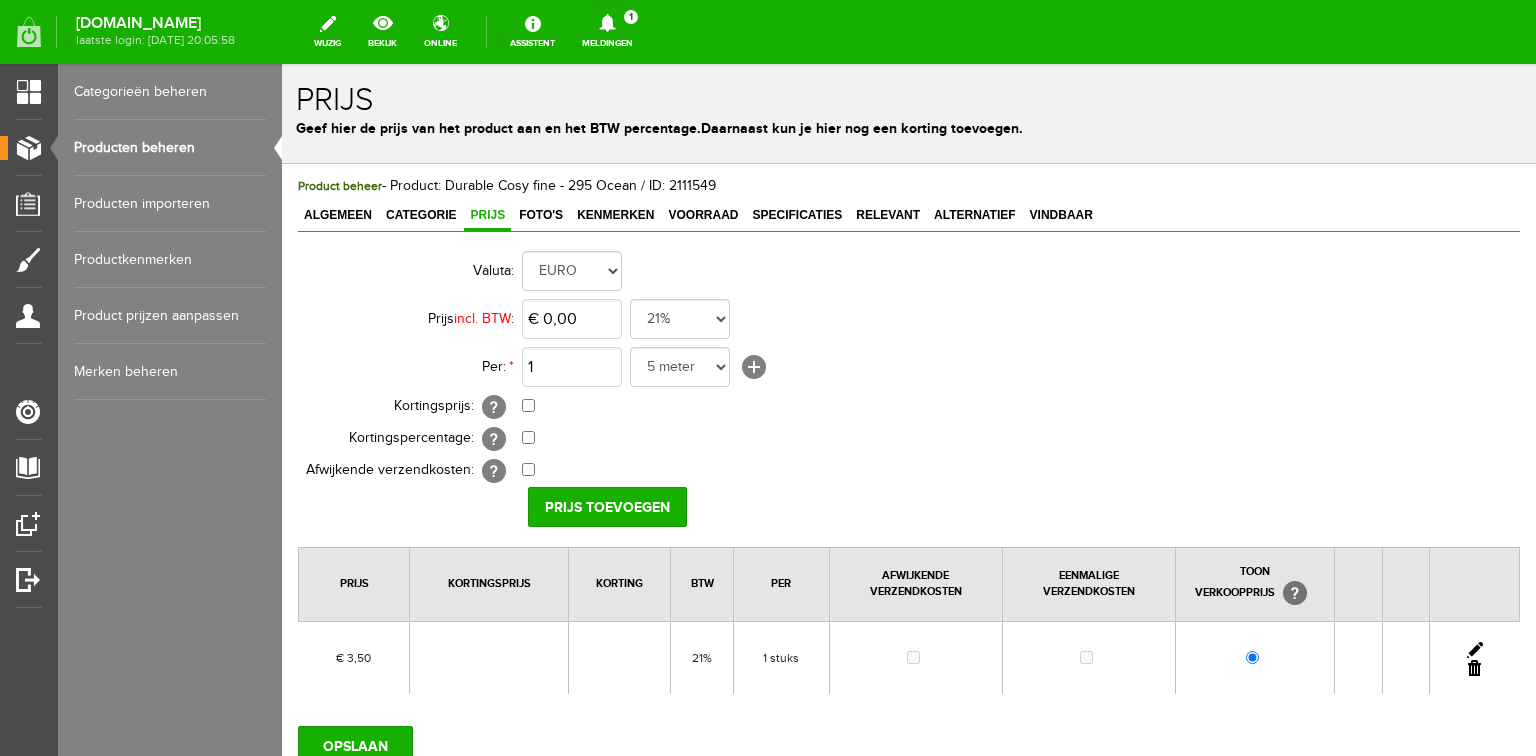 click at bounding box center [1475, 650] 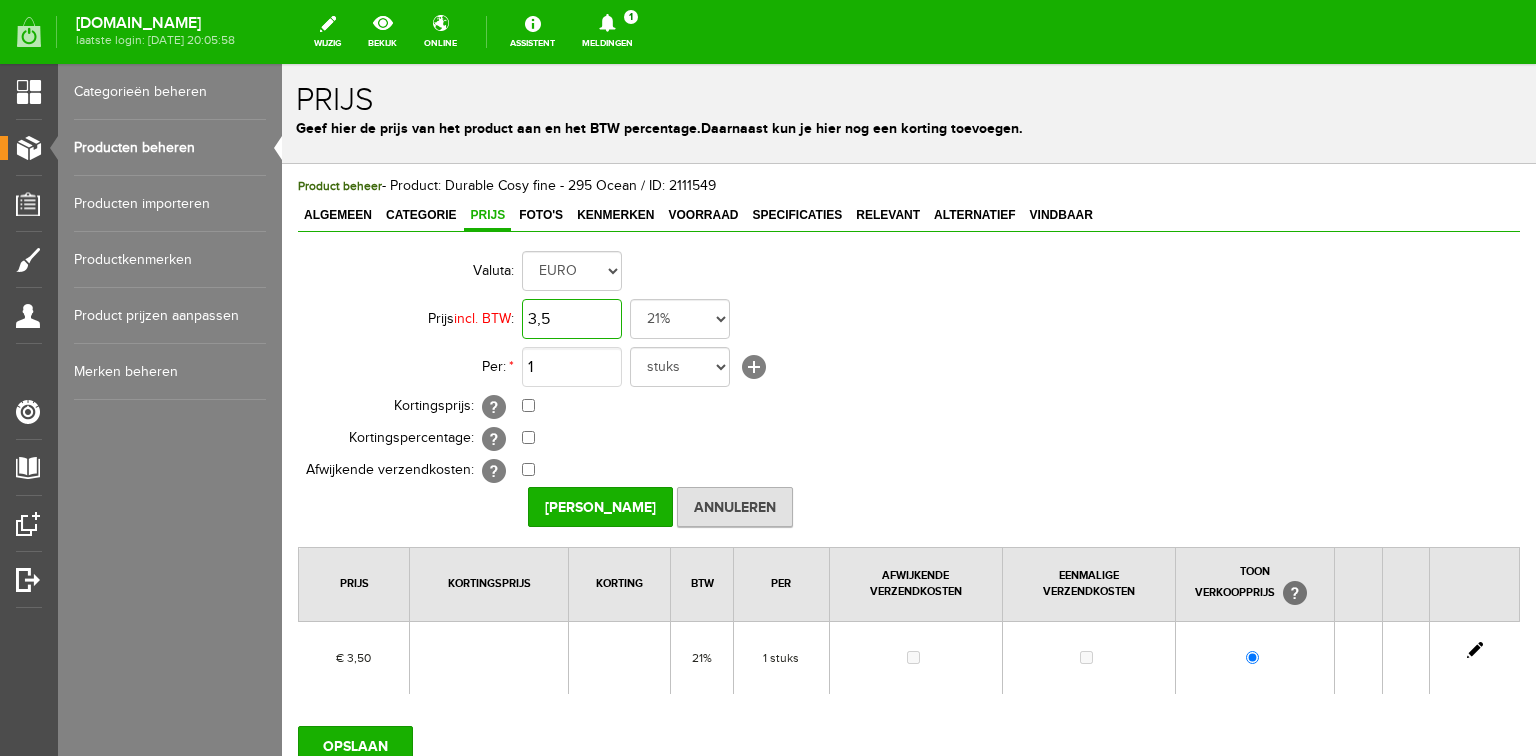 click on "3,5" at bounding box center [572, 319] 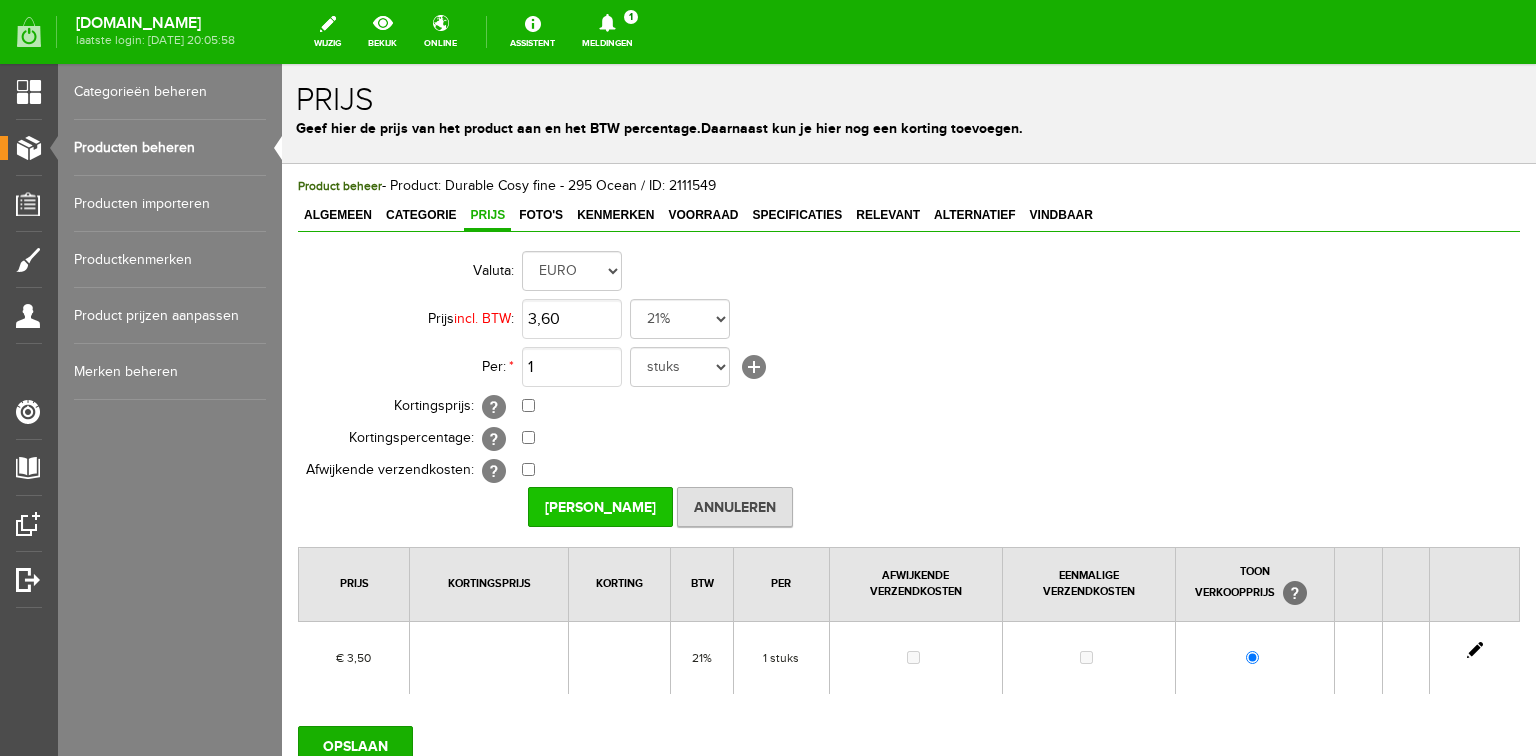 type on "€ 3,60" 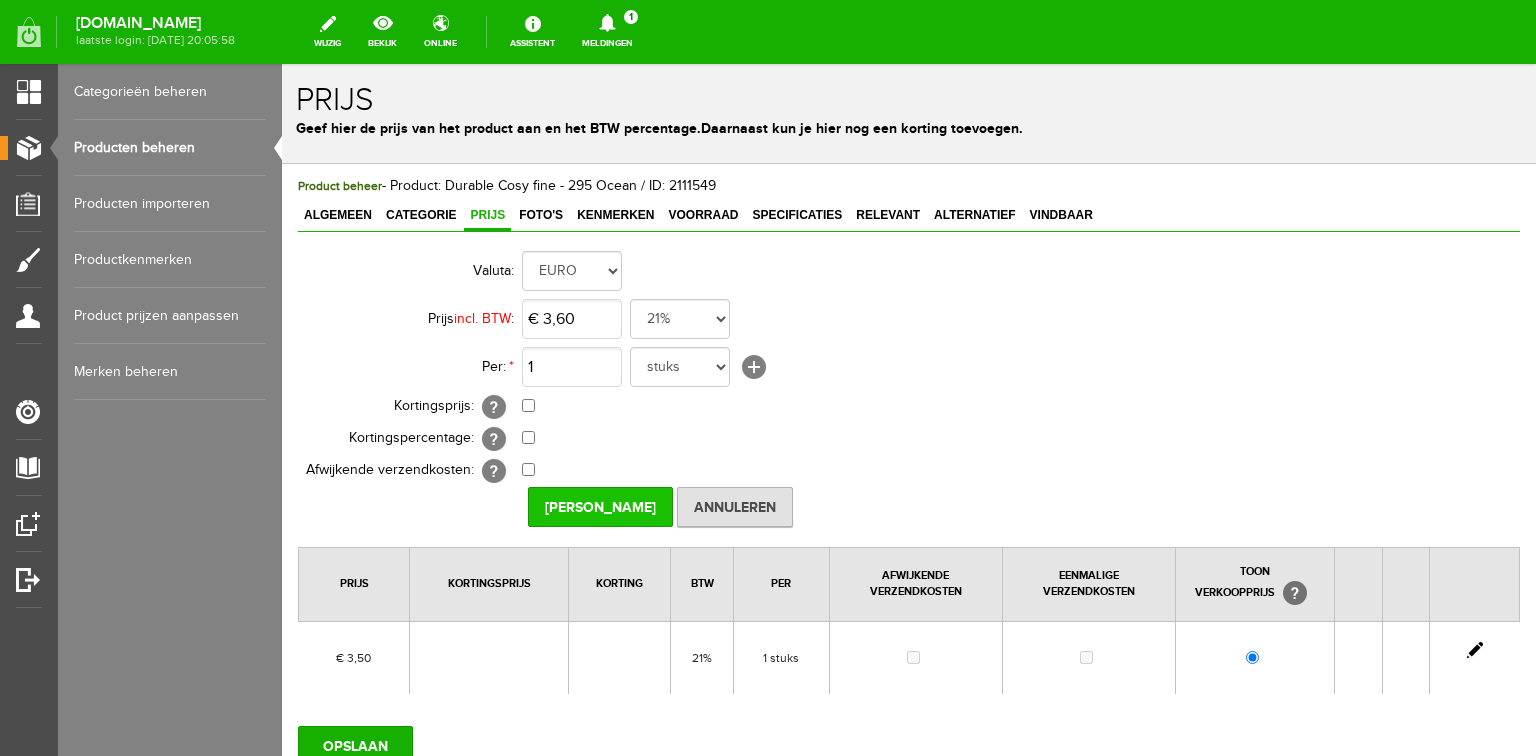 click on "[PERSON_NAME]" at bounding box center (600, 507) 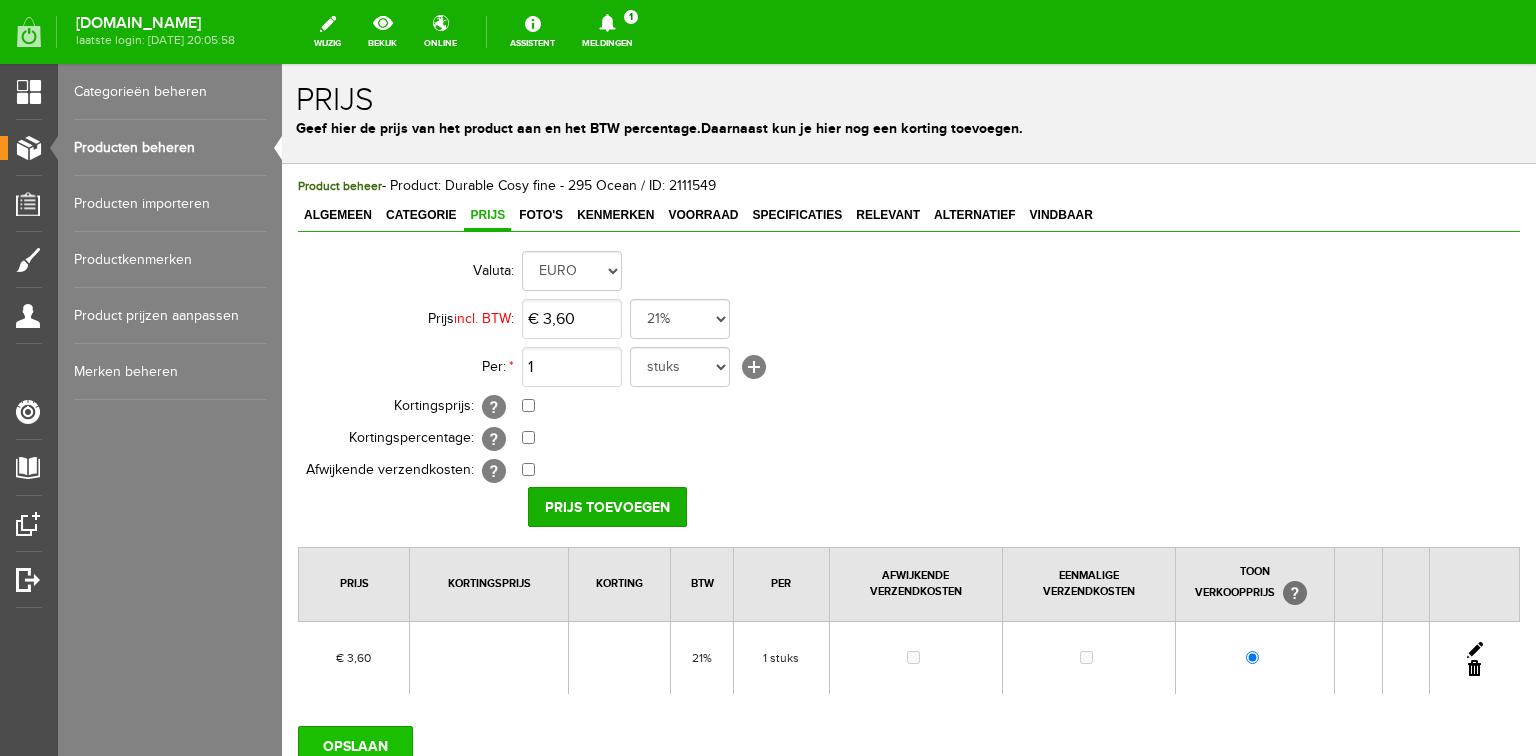 click on "OPSLAAN" at bounding box center [355, 746] 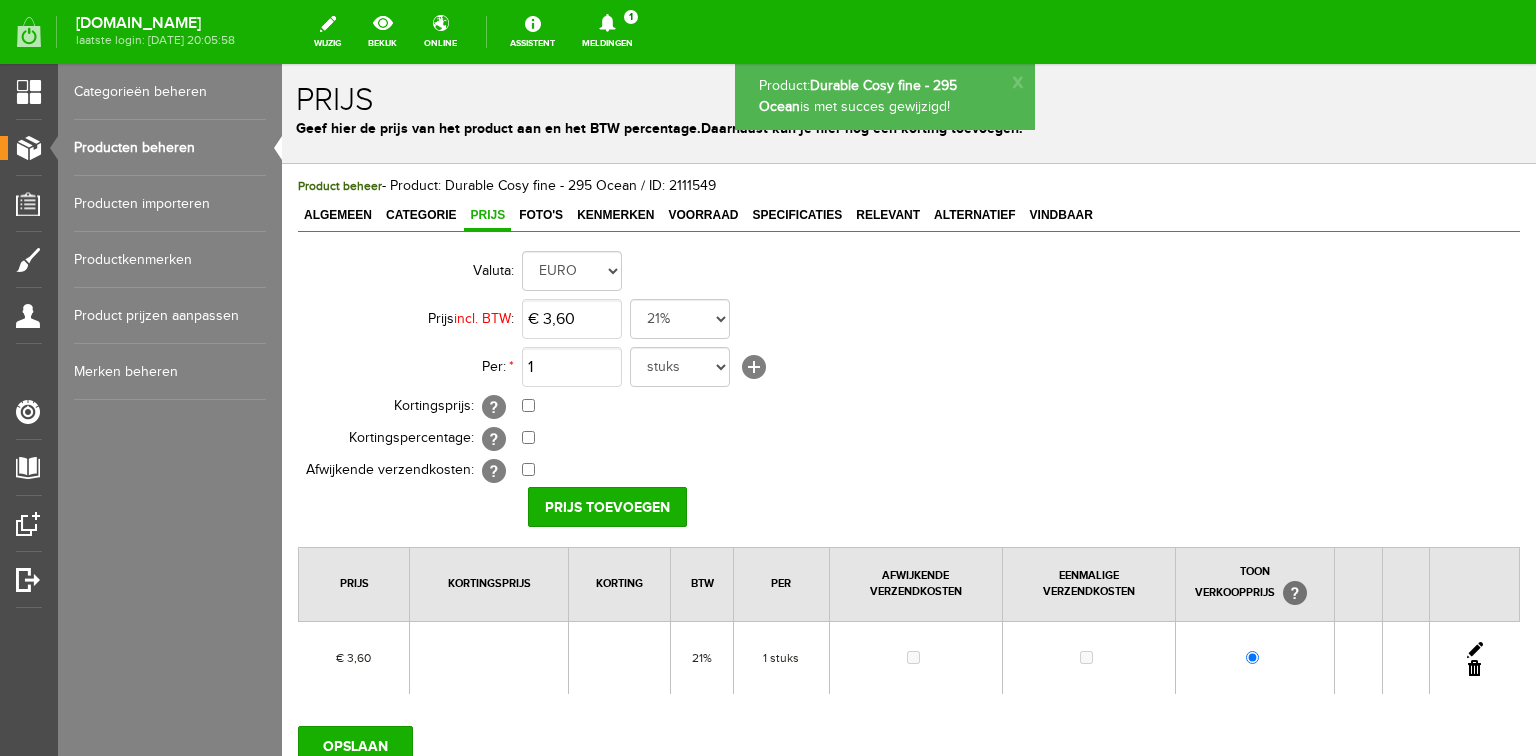 scroll, scrollTop: 0, scrollLeft: 0, axis: both 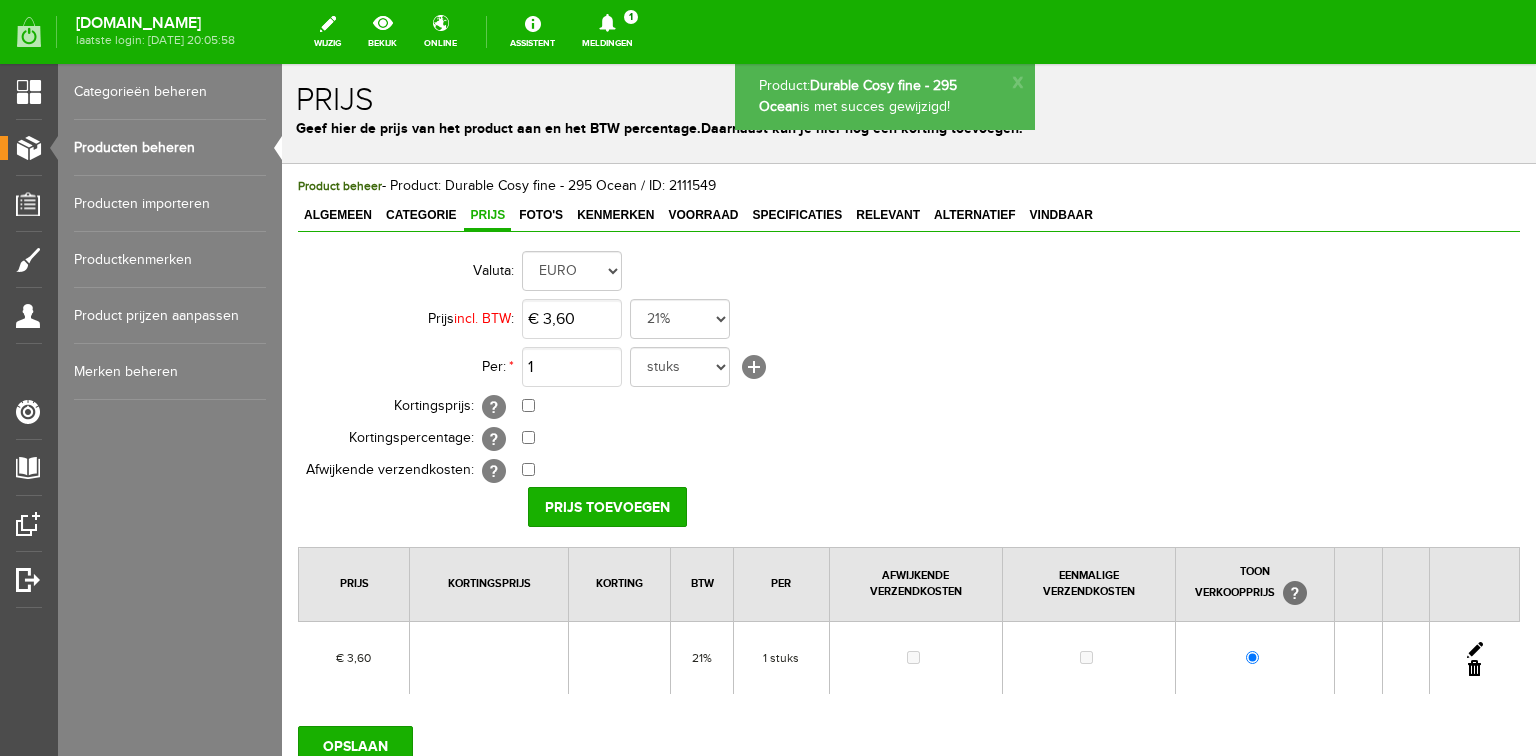 click on "Producten beheren" at bounding box center (170, 148) 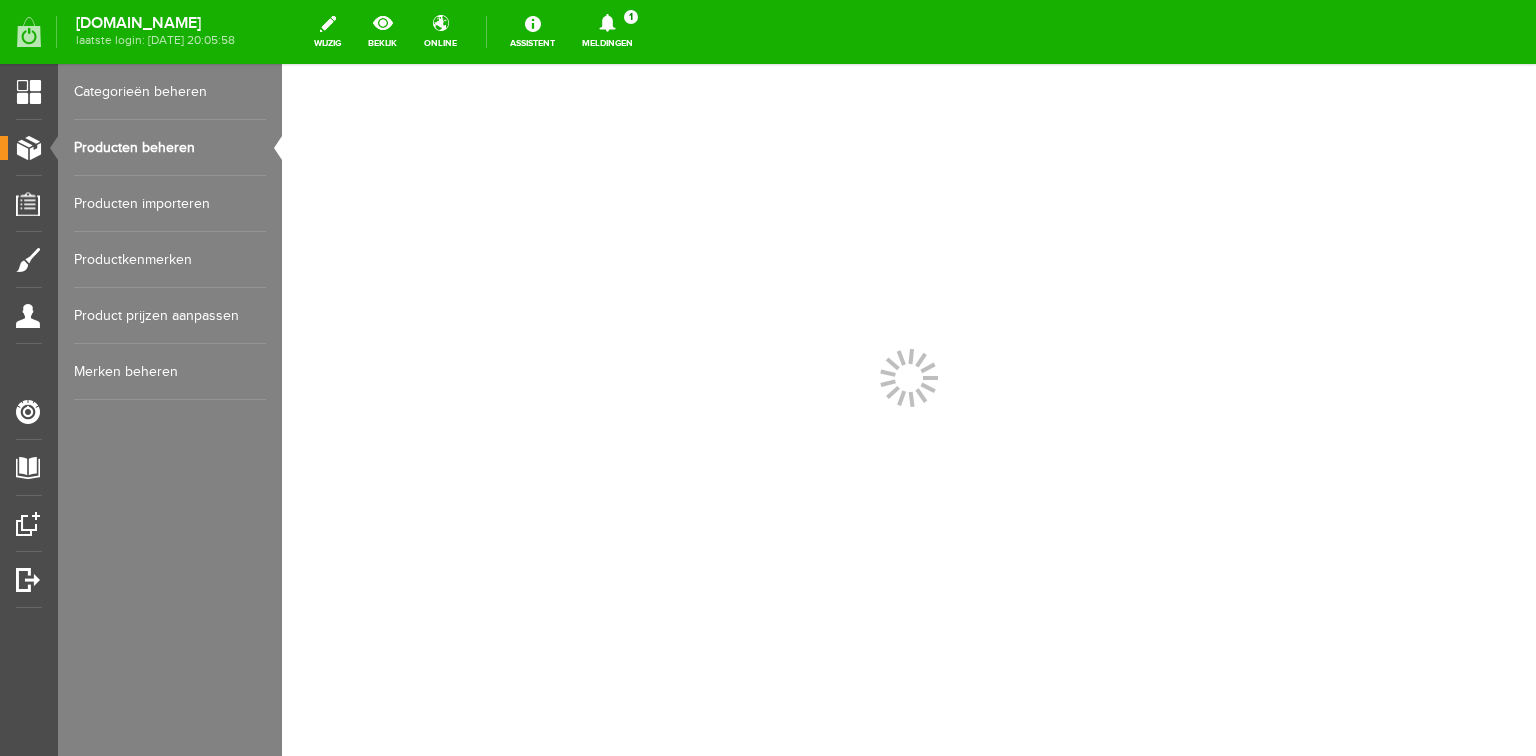 scroll, scrollTop: 0, scrollLeft: 0, axis: both 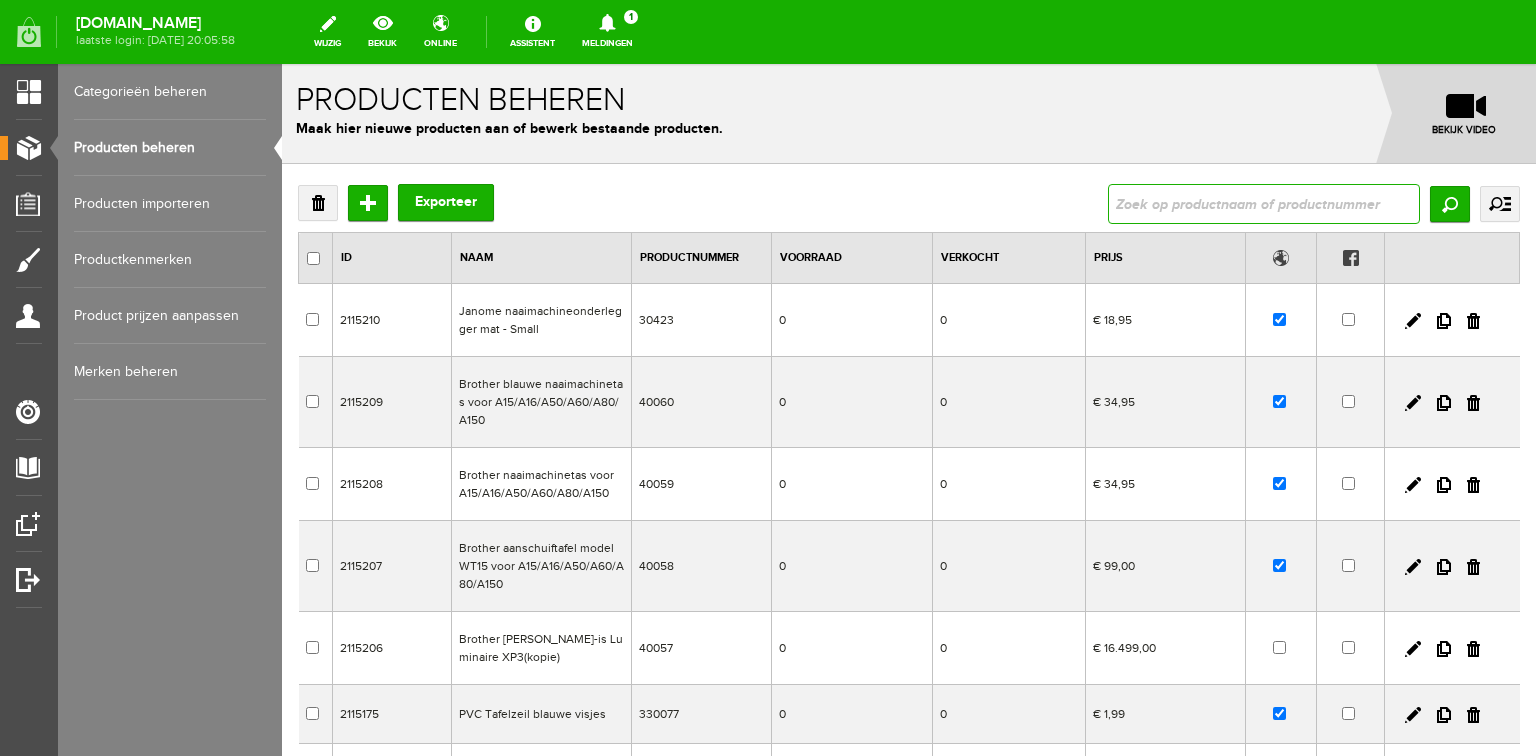 click at bounding box center [1264, 204] 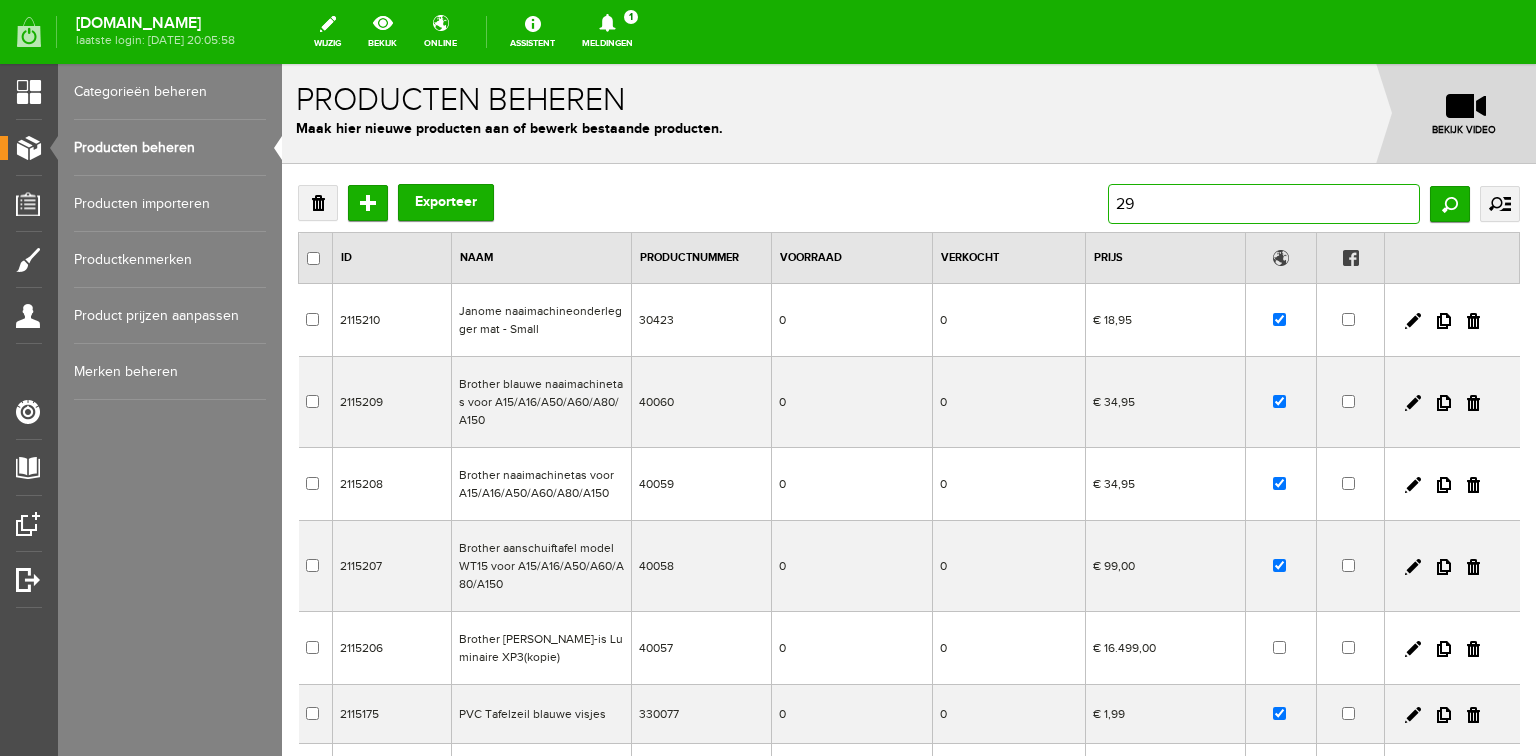 type on "295" 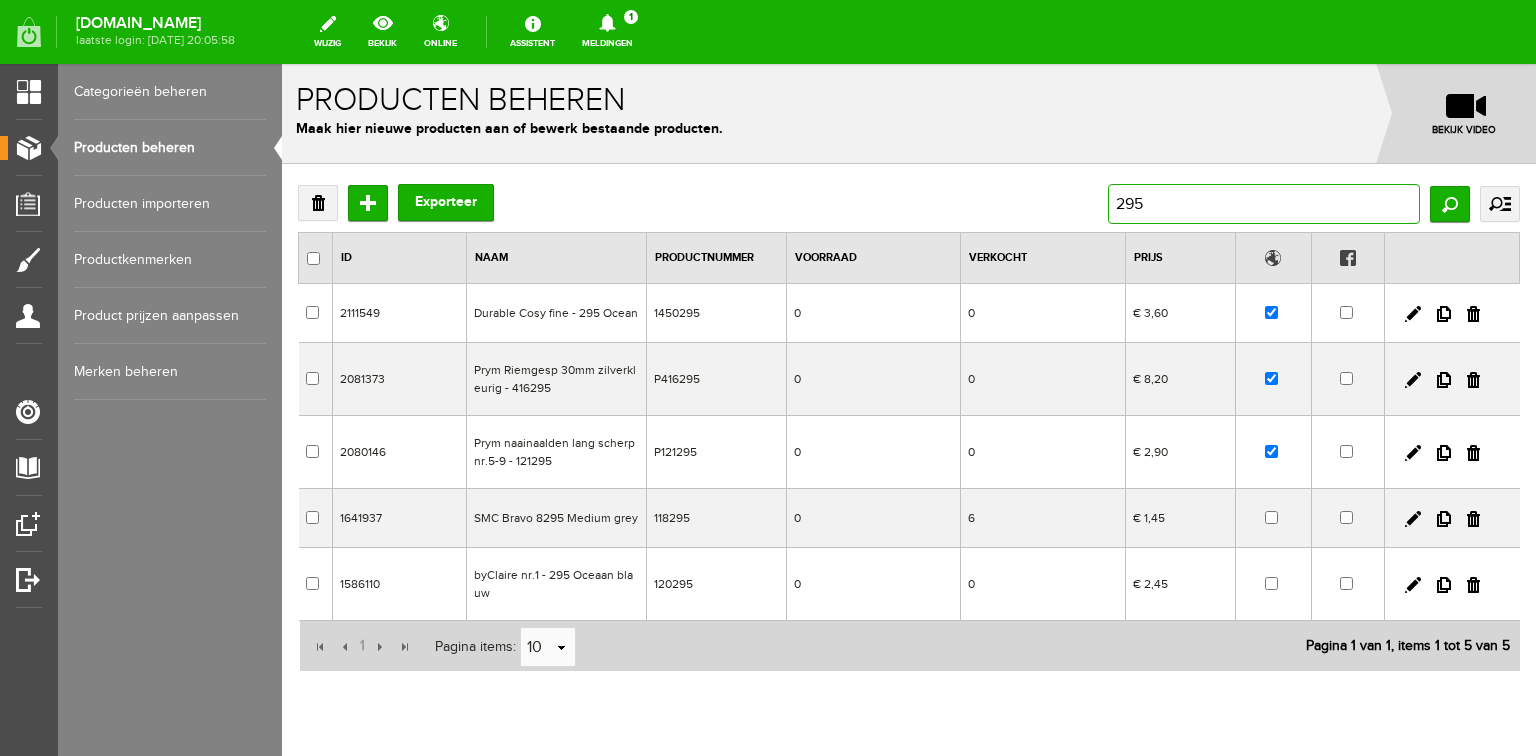 drag, startPoint x: 1098, startPoint y: 212, endPoint x: 1056, endPoint y: 208, distance: 42.190044 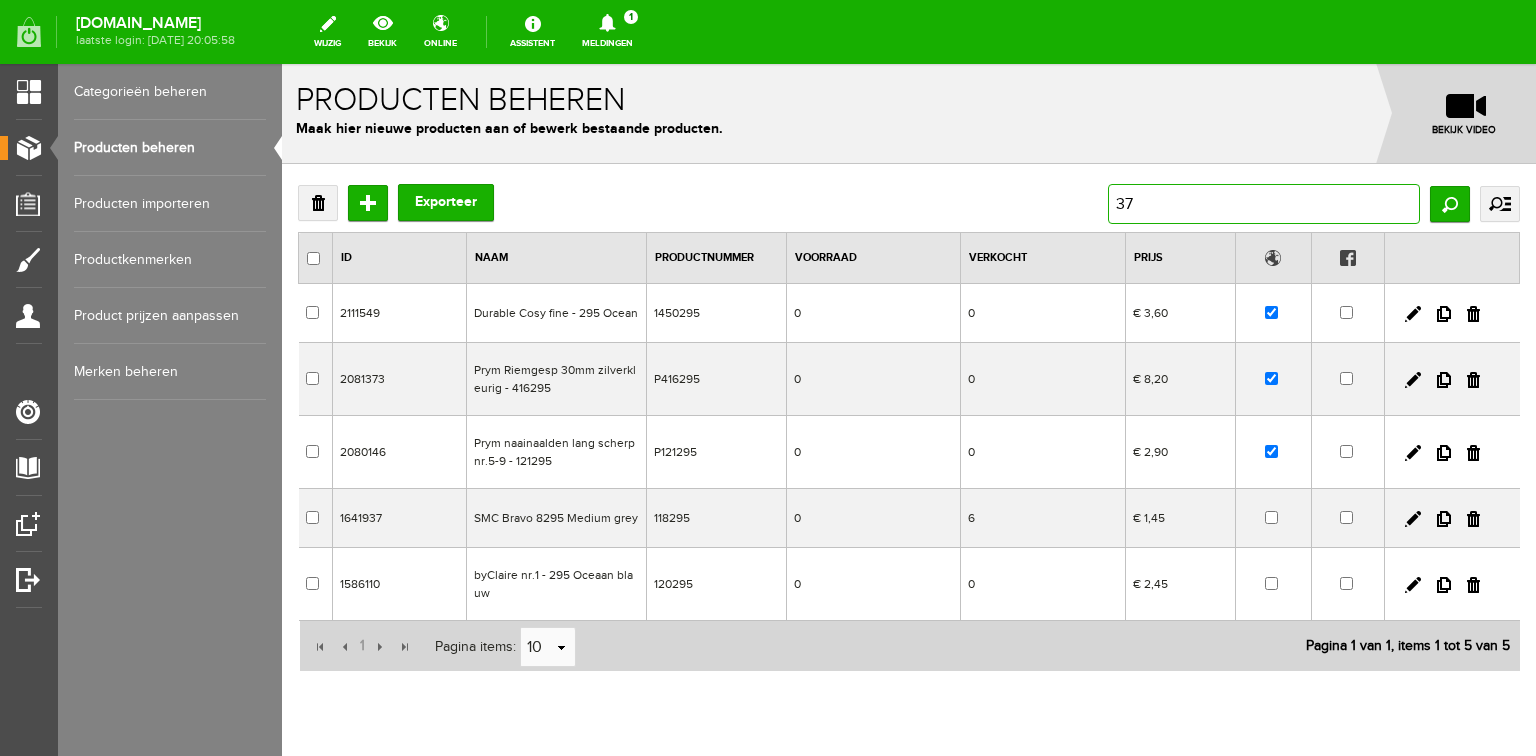 type on "371" 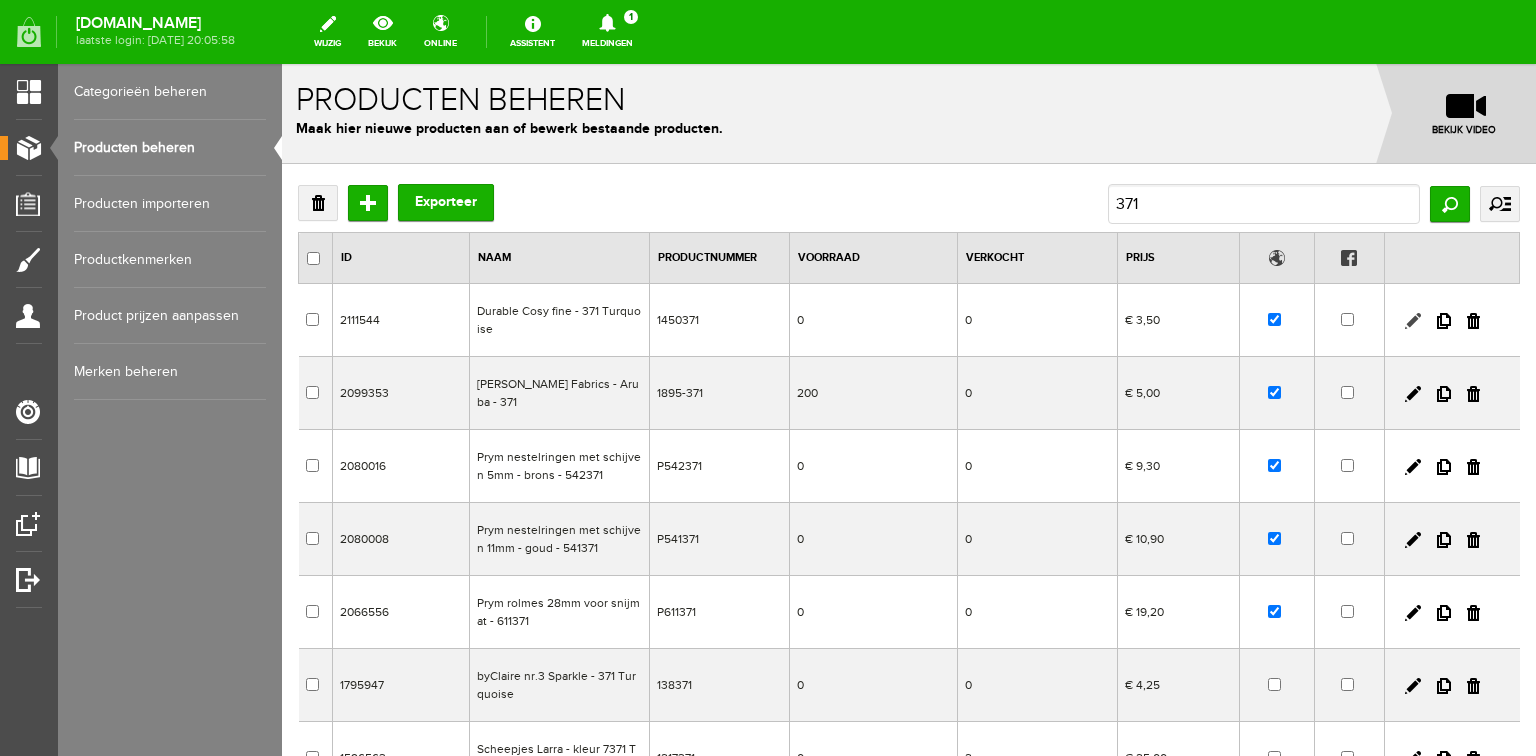 click at bounding box center [1413, 321] 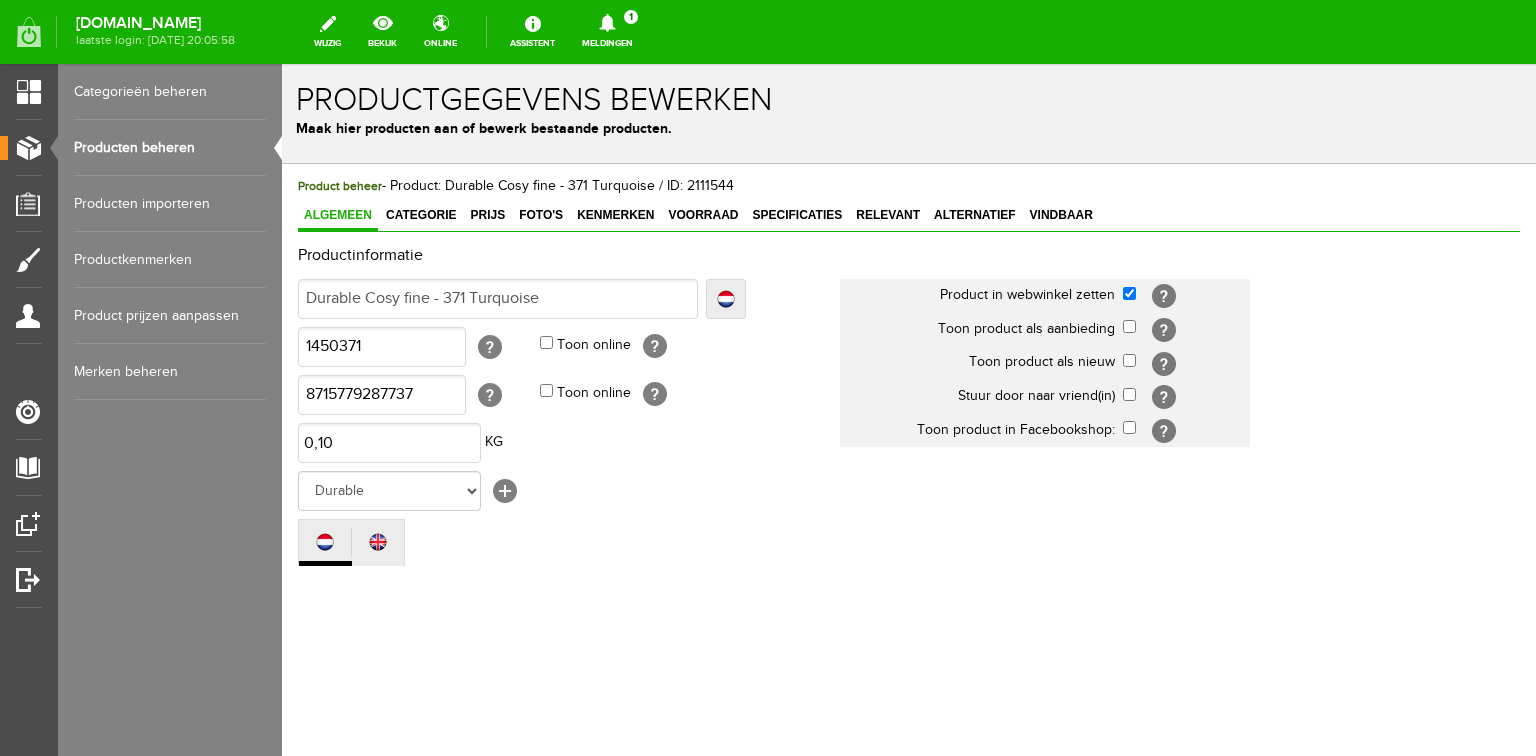scroll, scrollTop: 0, scrollLeft: 0, axis: both 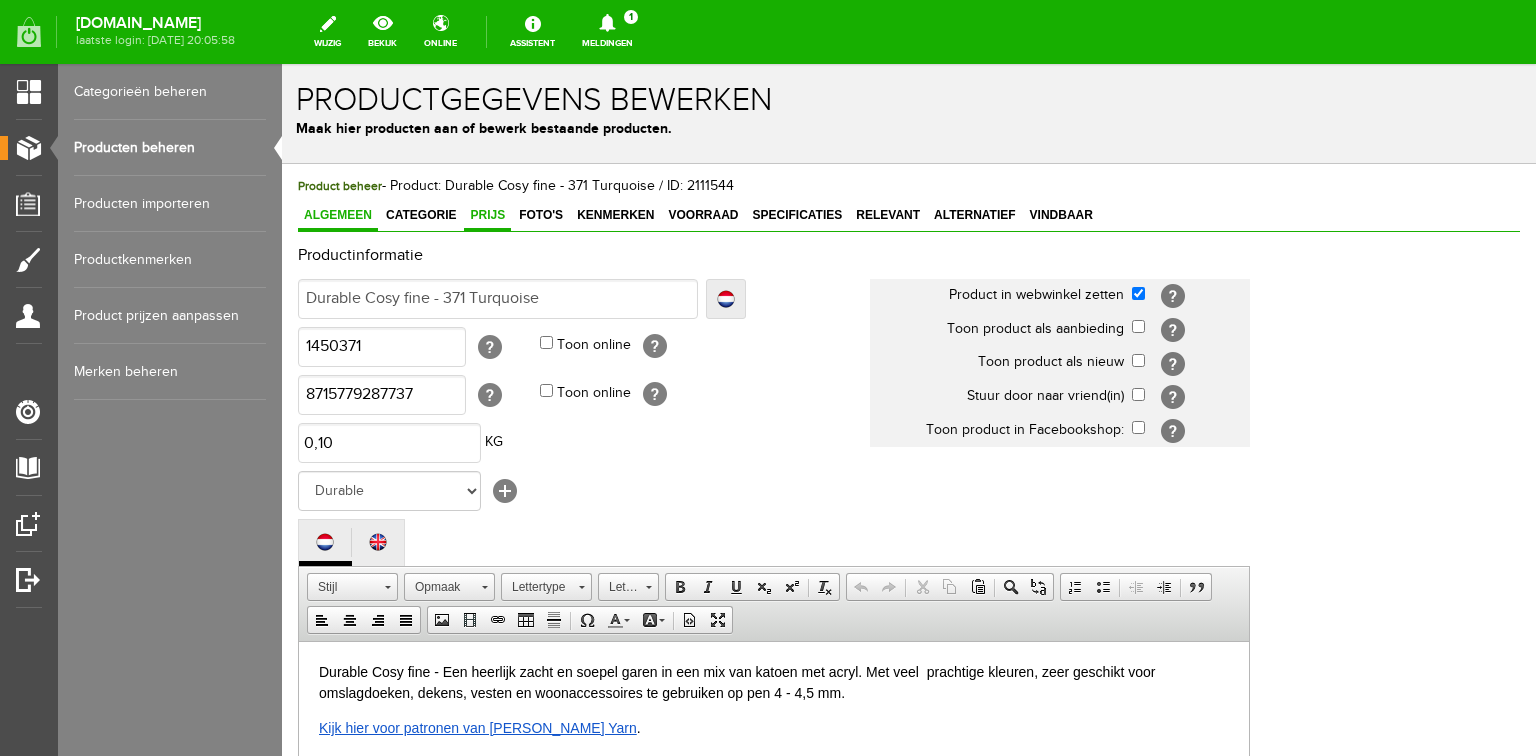 click on "Prijs" at bounding box center [487, 215] 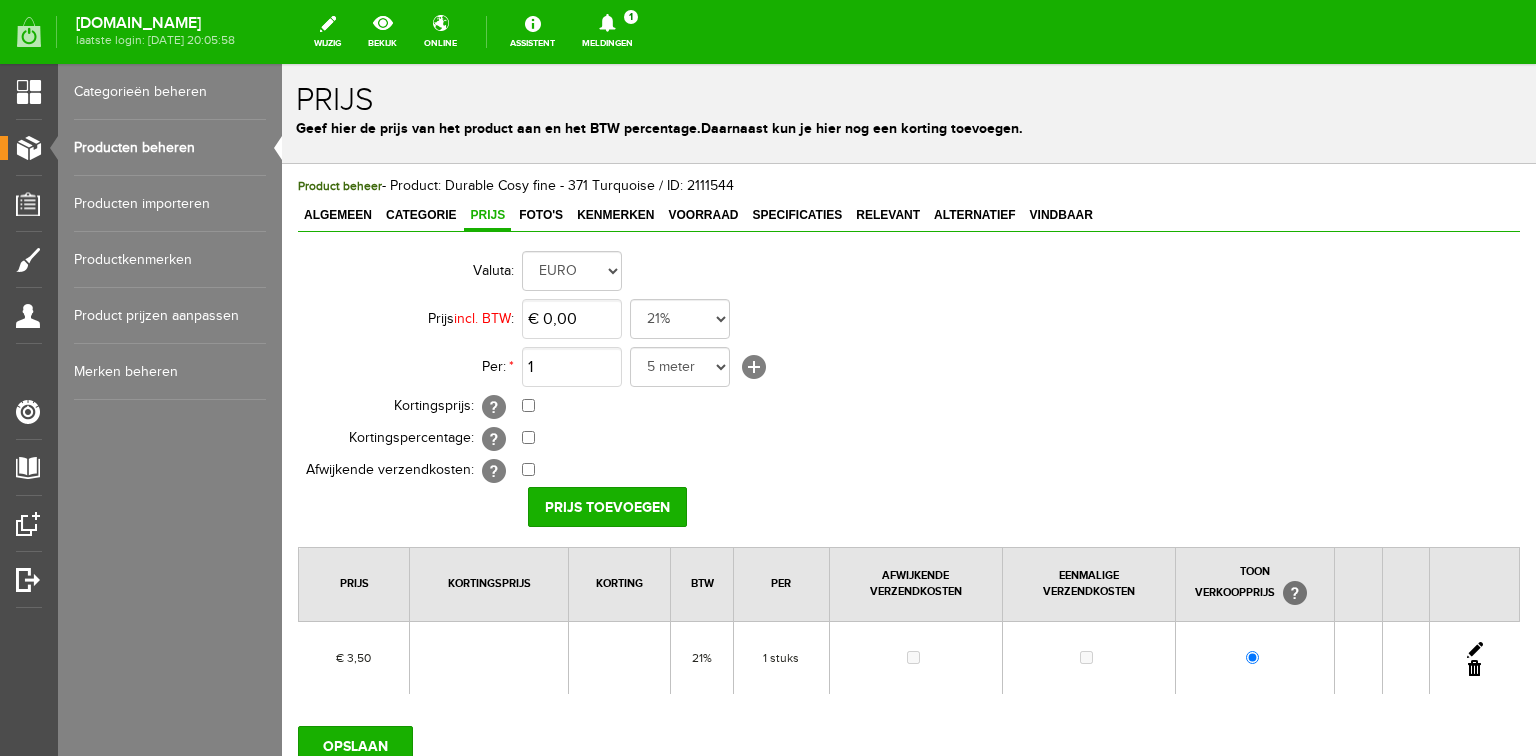 click at bounding box center (1475, 650) 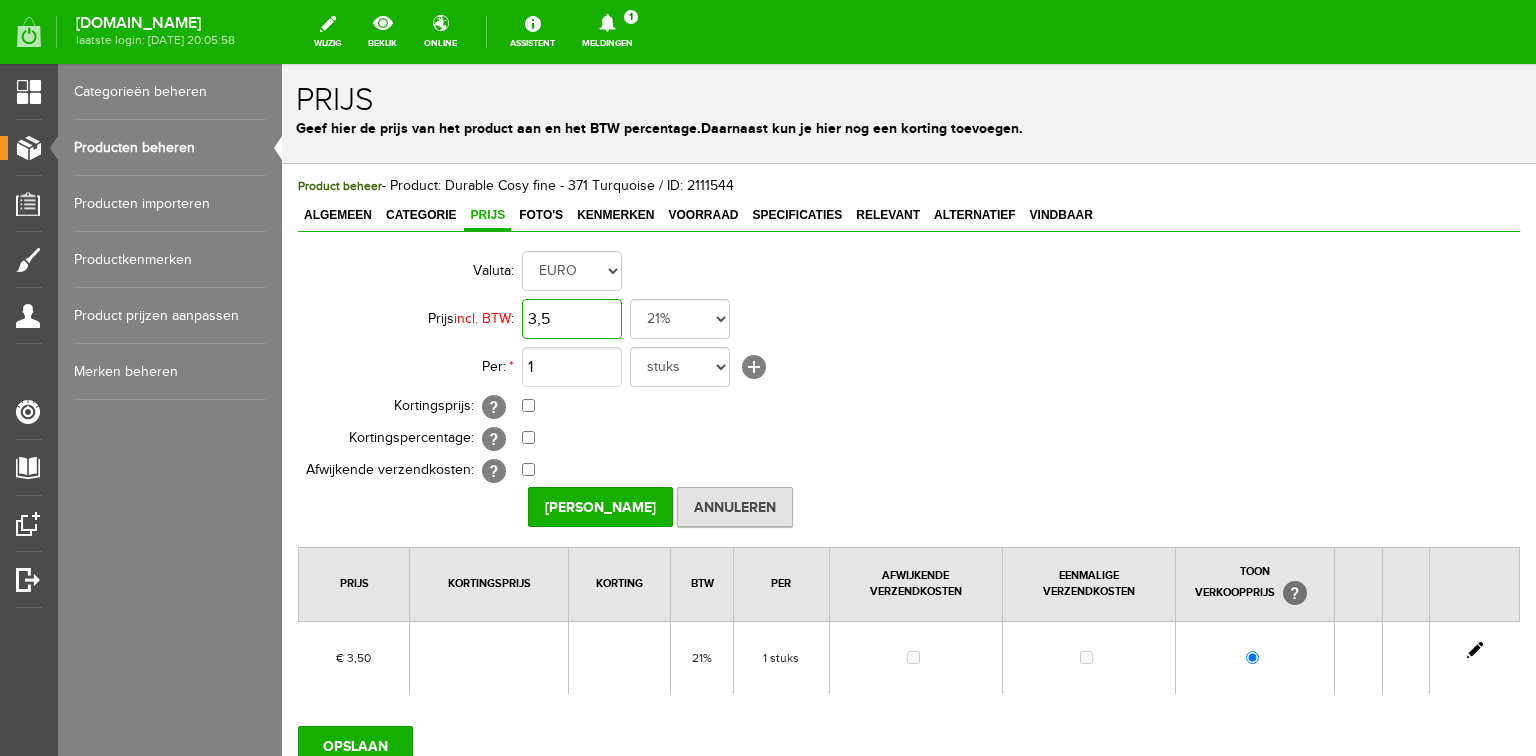 click on "3,5" at bounding box center (572, 319) 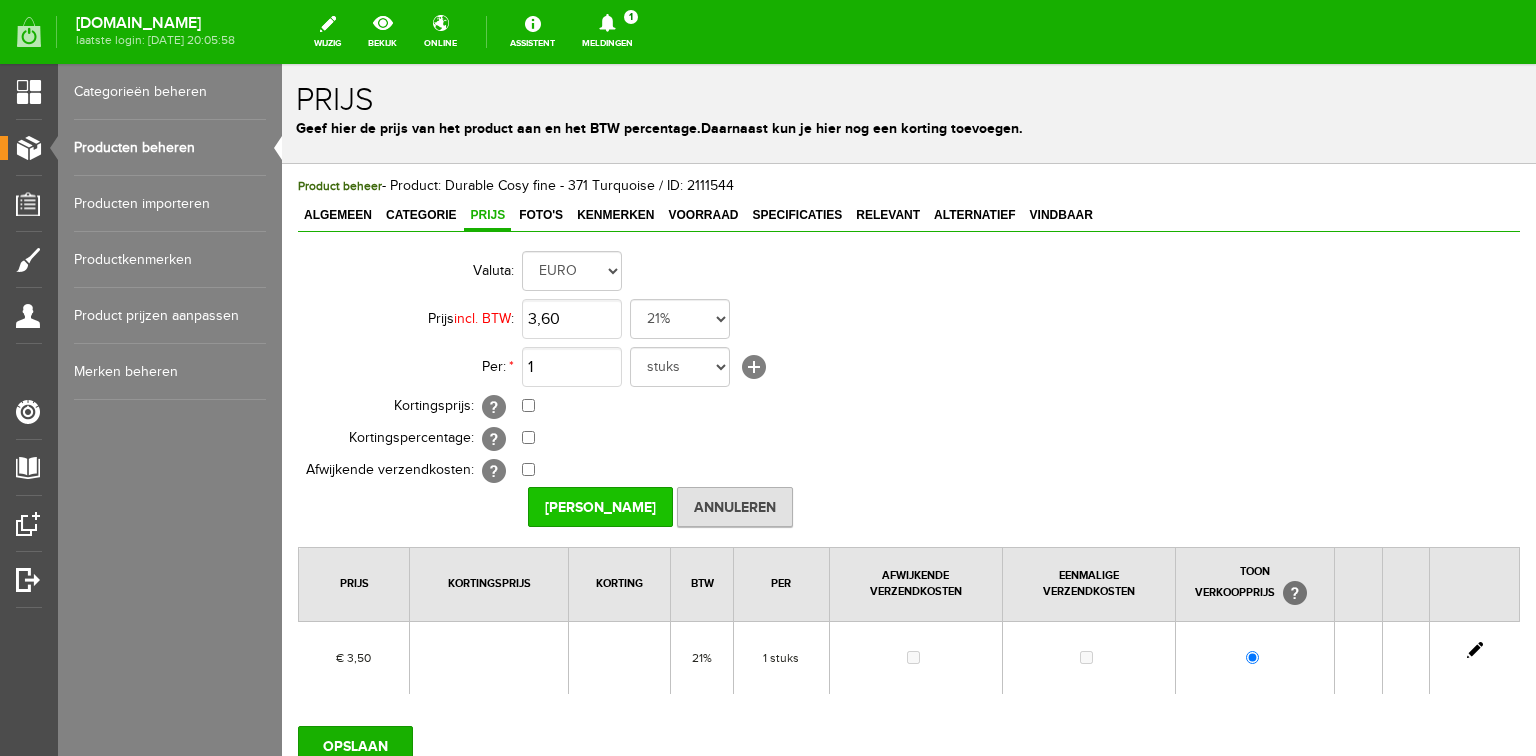type on "€ 3,60" 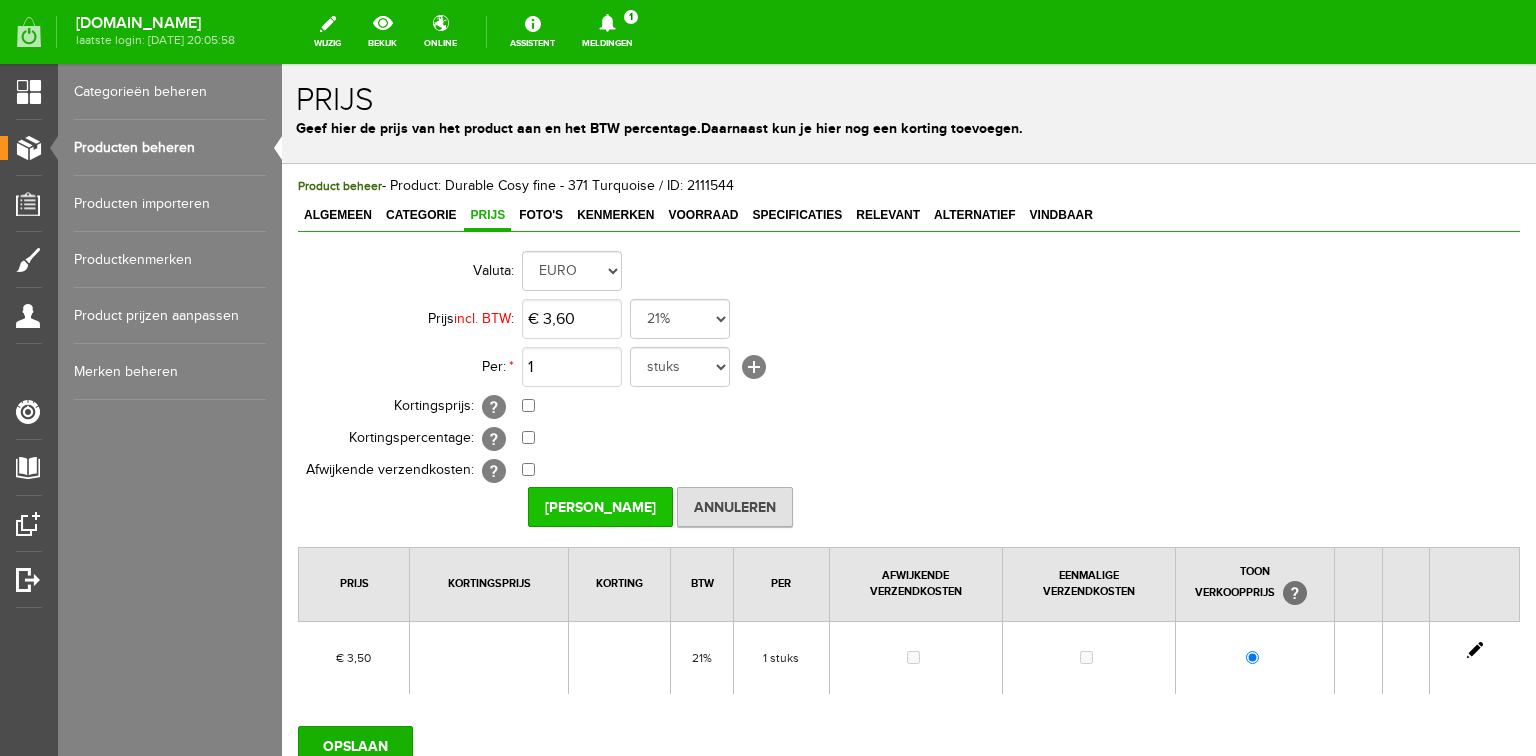 click on "[PERSON_NAME]" at bounding box center [600, 507] 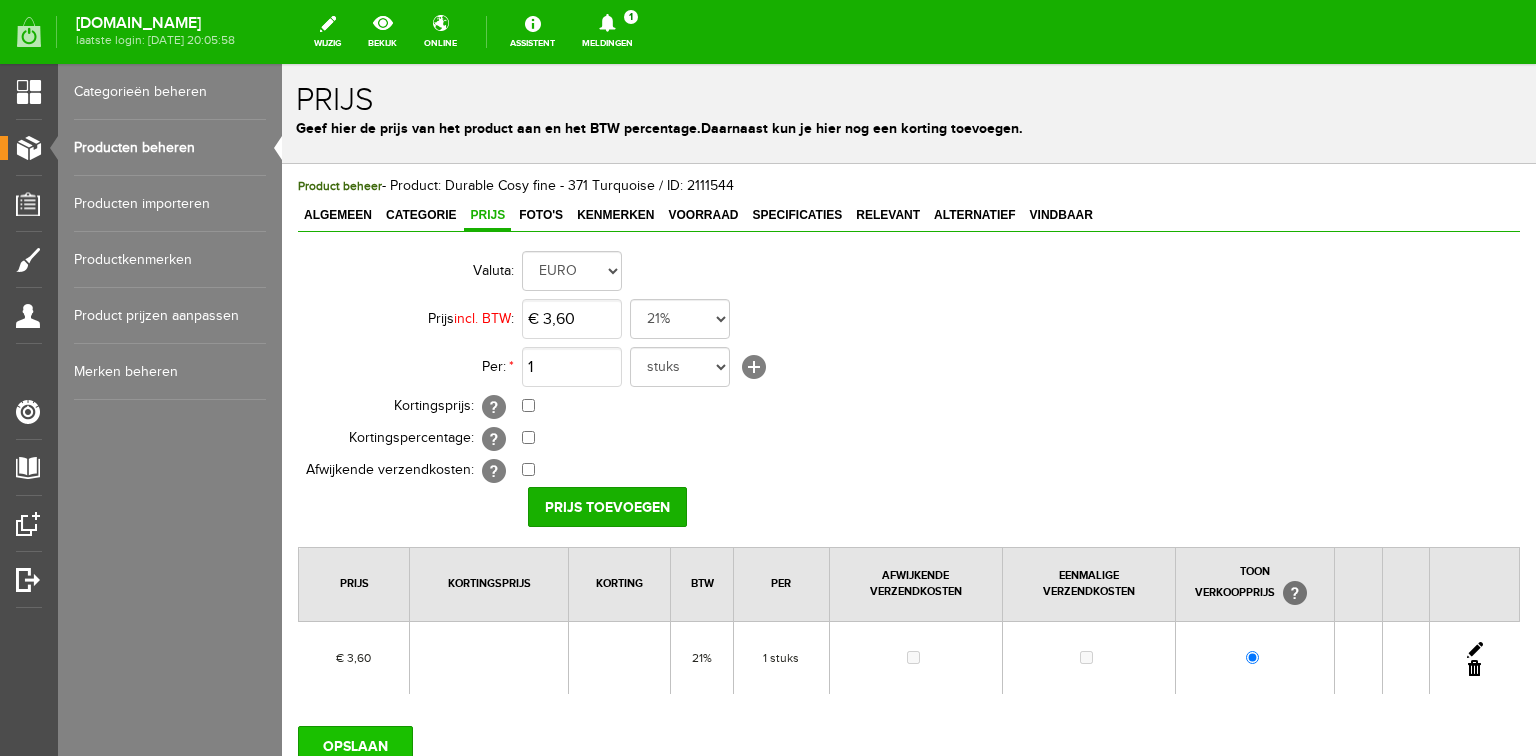 click on "OPSLAAN" at bounding box center (355, 746) 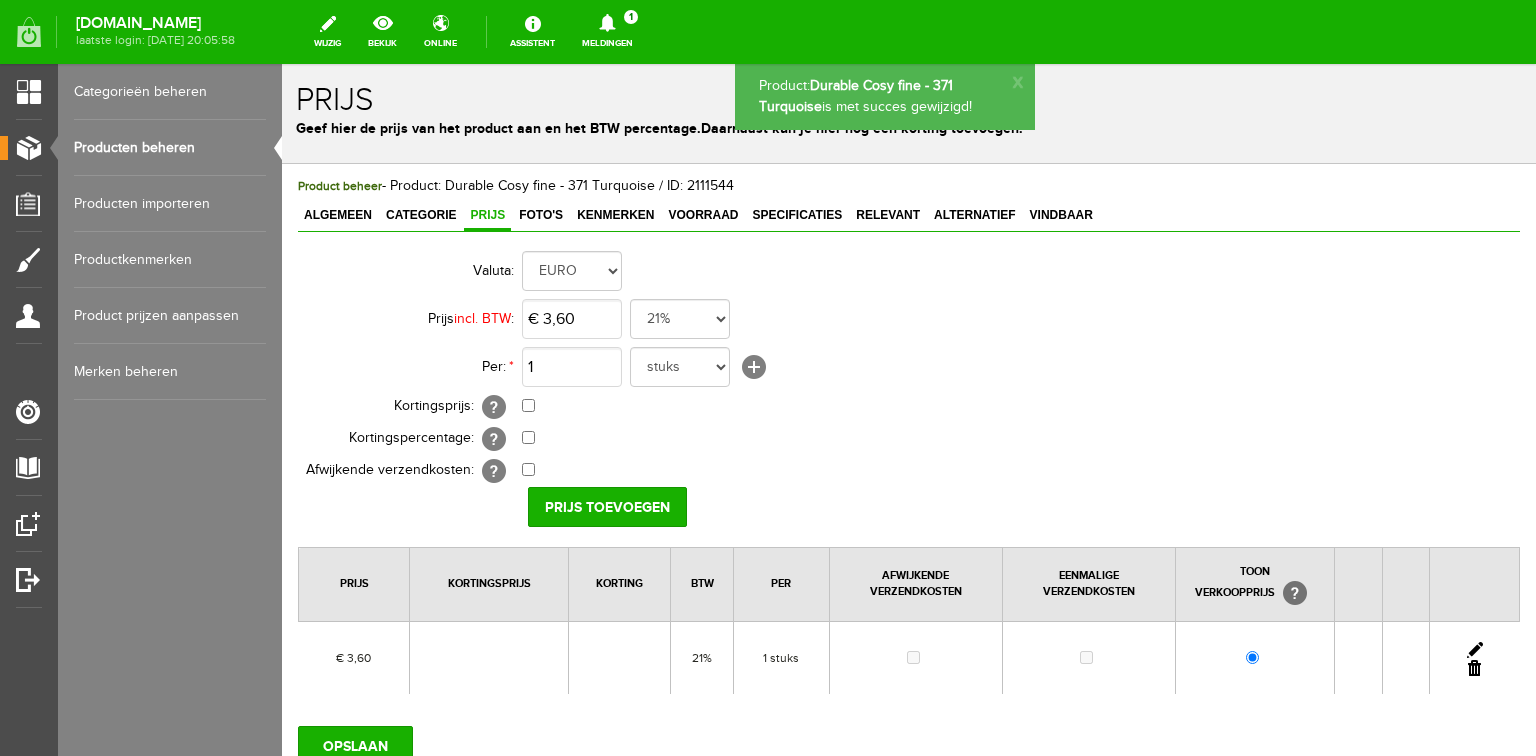 click on "Algemeen" at bounding box center (338, 215) 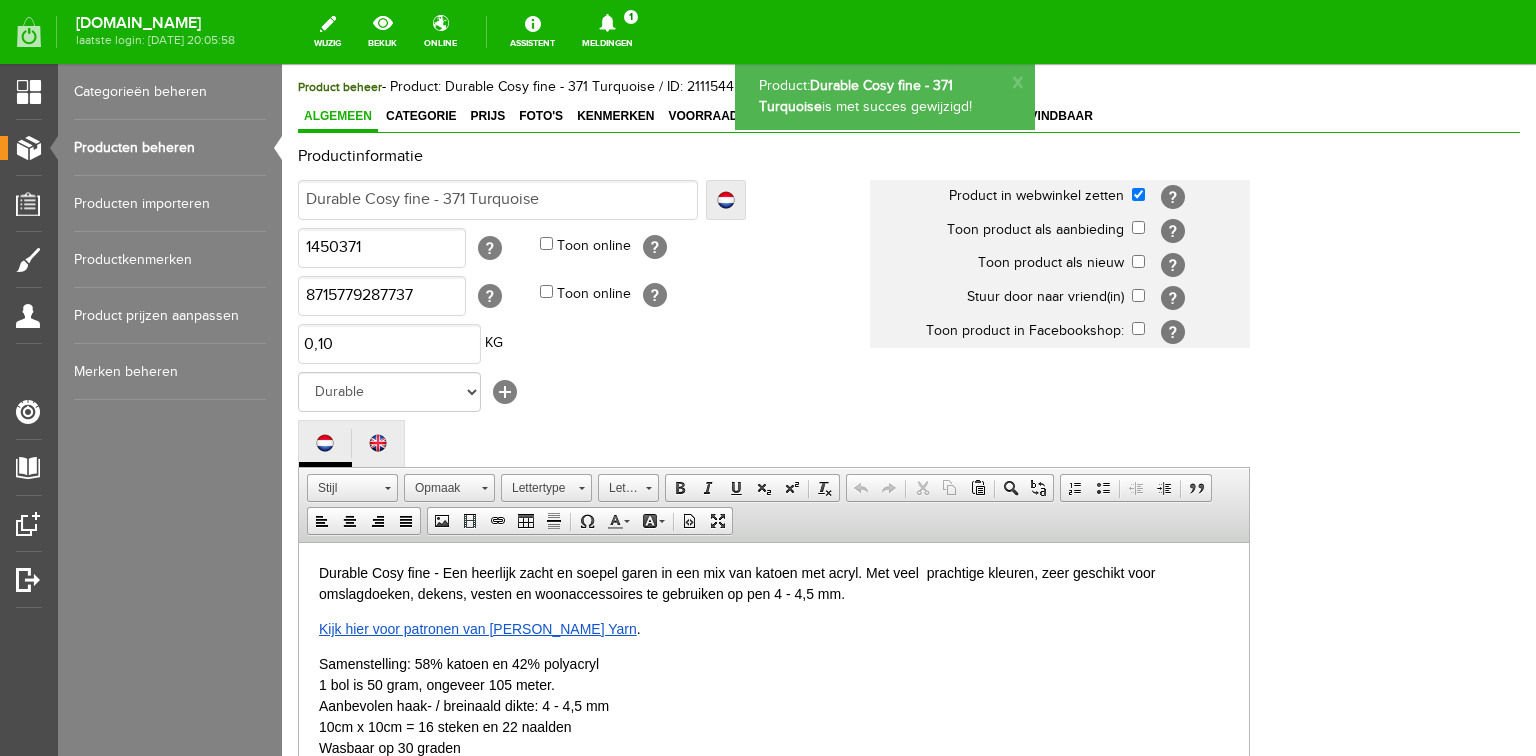 scroll, scrollTop: 480, scrollLeft: 0, axis: vertical 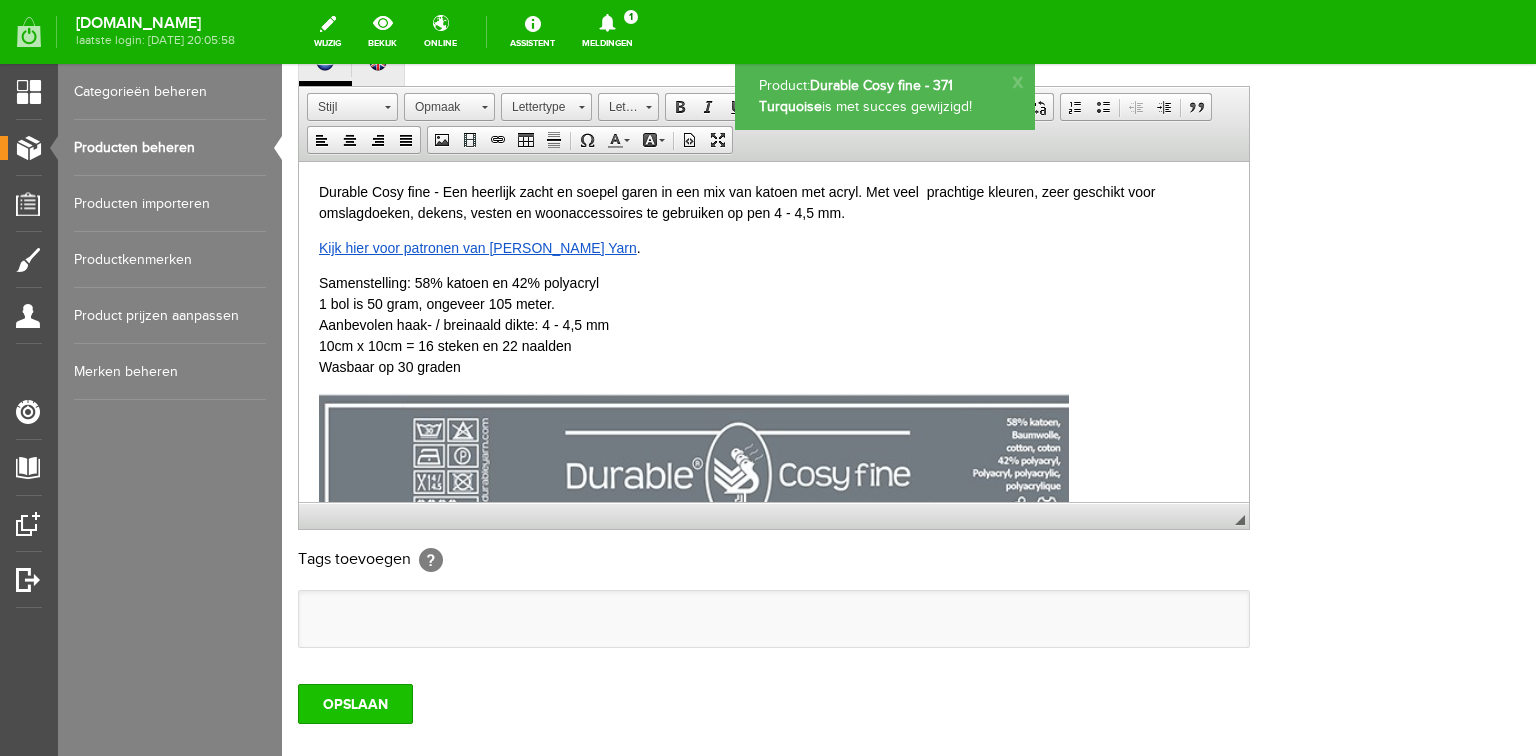 click on "OPSLAAN" at bounding box center (355, 704) 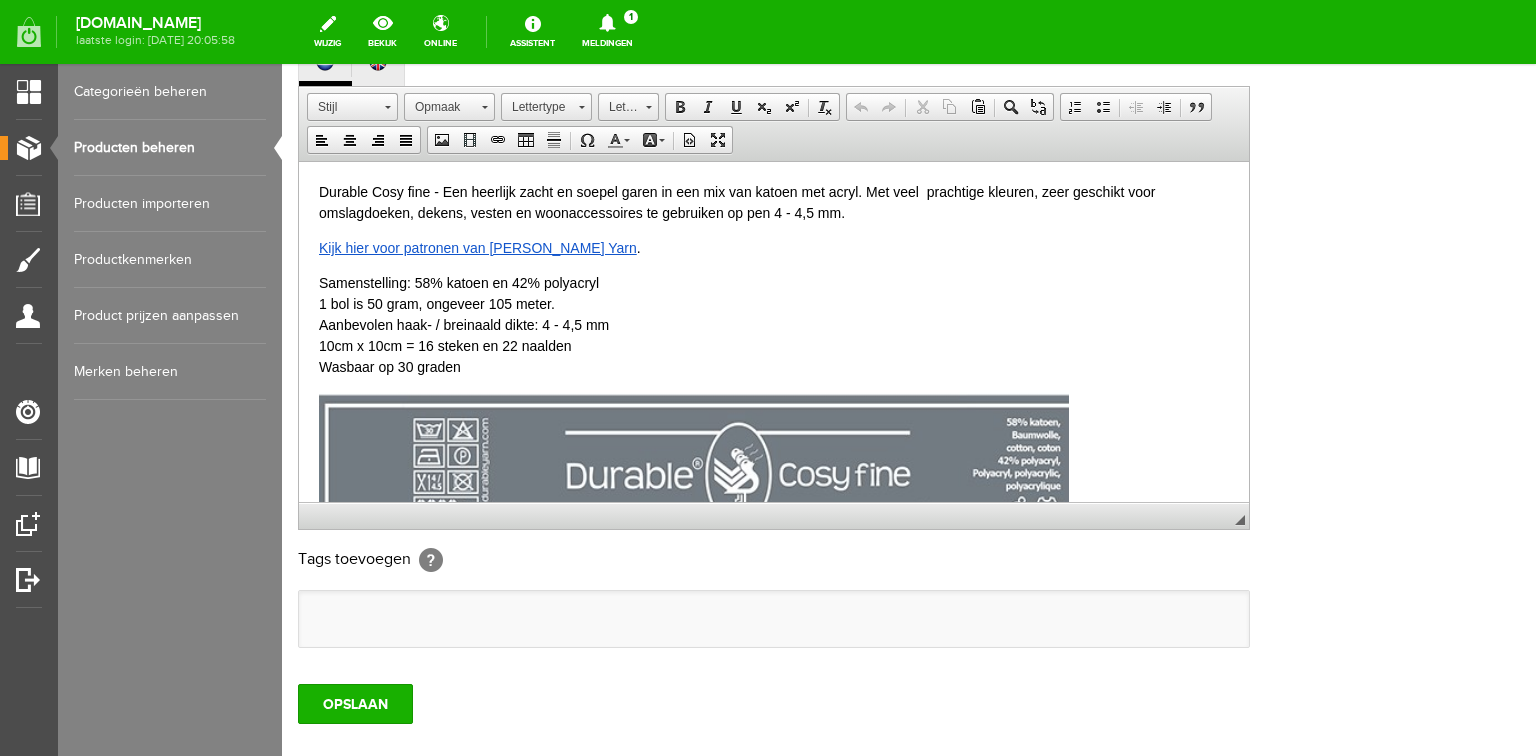scroll, scrollTop: 0, scrollLeft: 0, axis: both 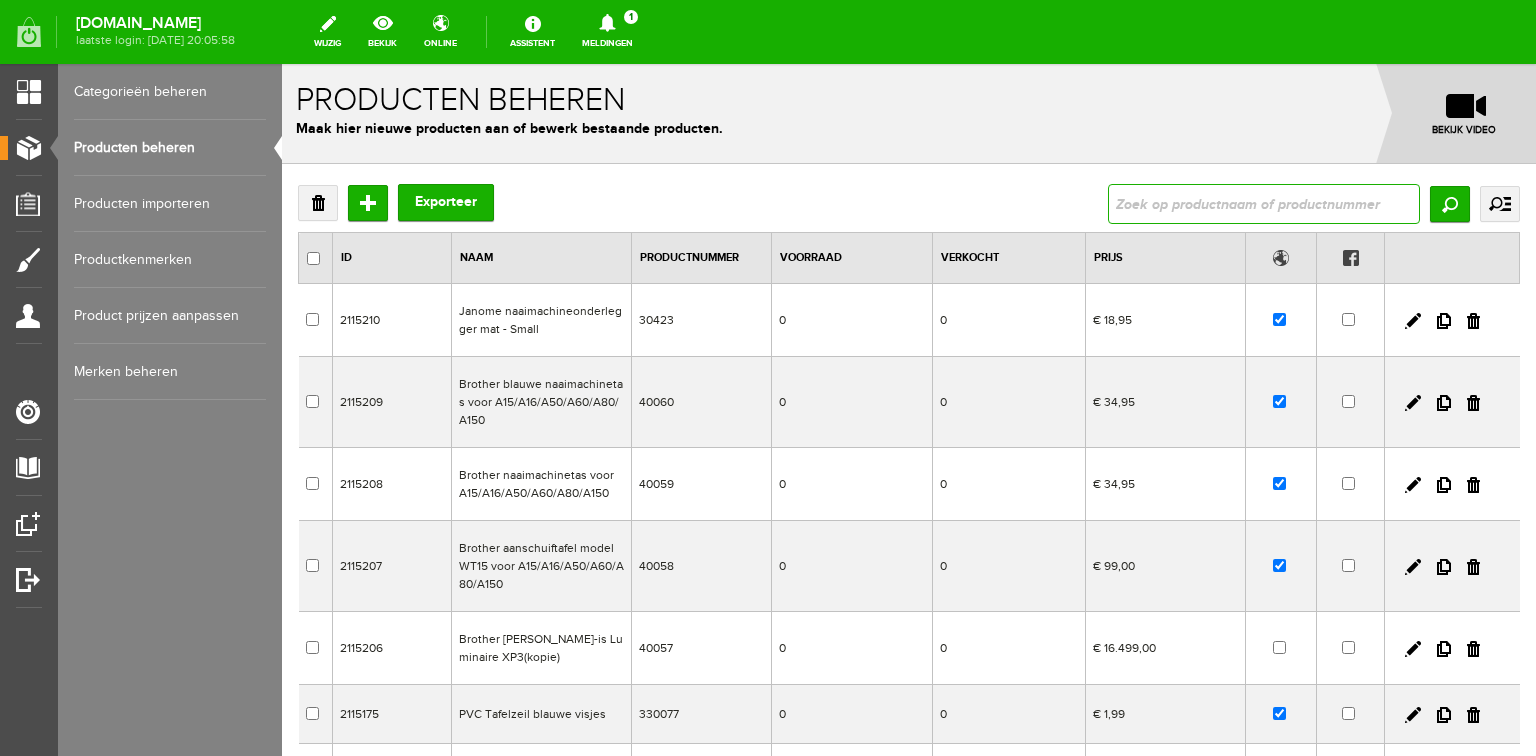 click at bounding box center (1264, 204) 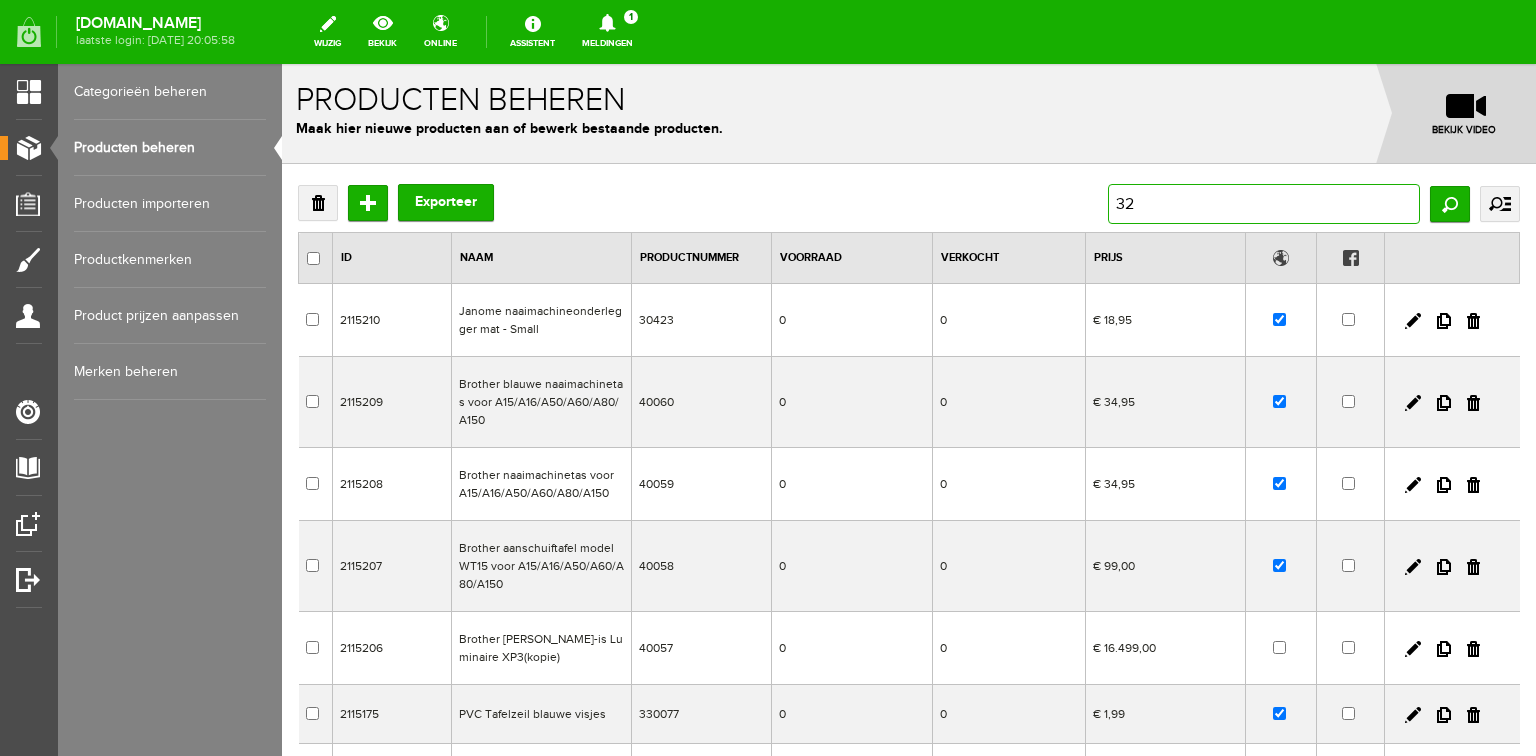 type on "325" 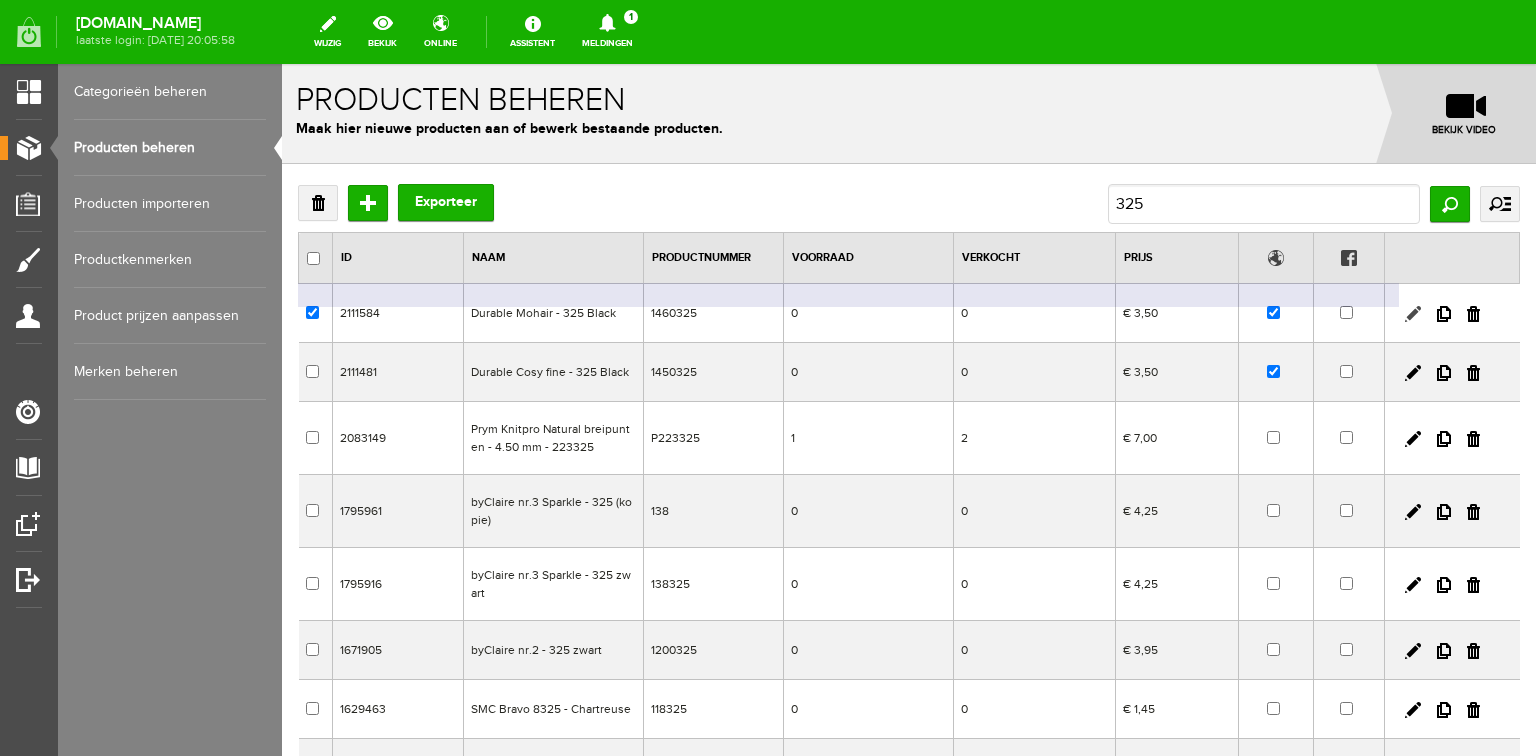 click at bounding box center (1413, 314) 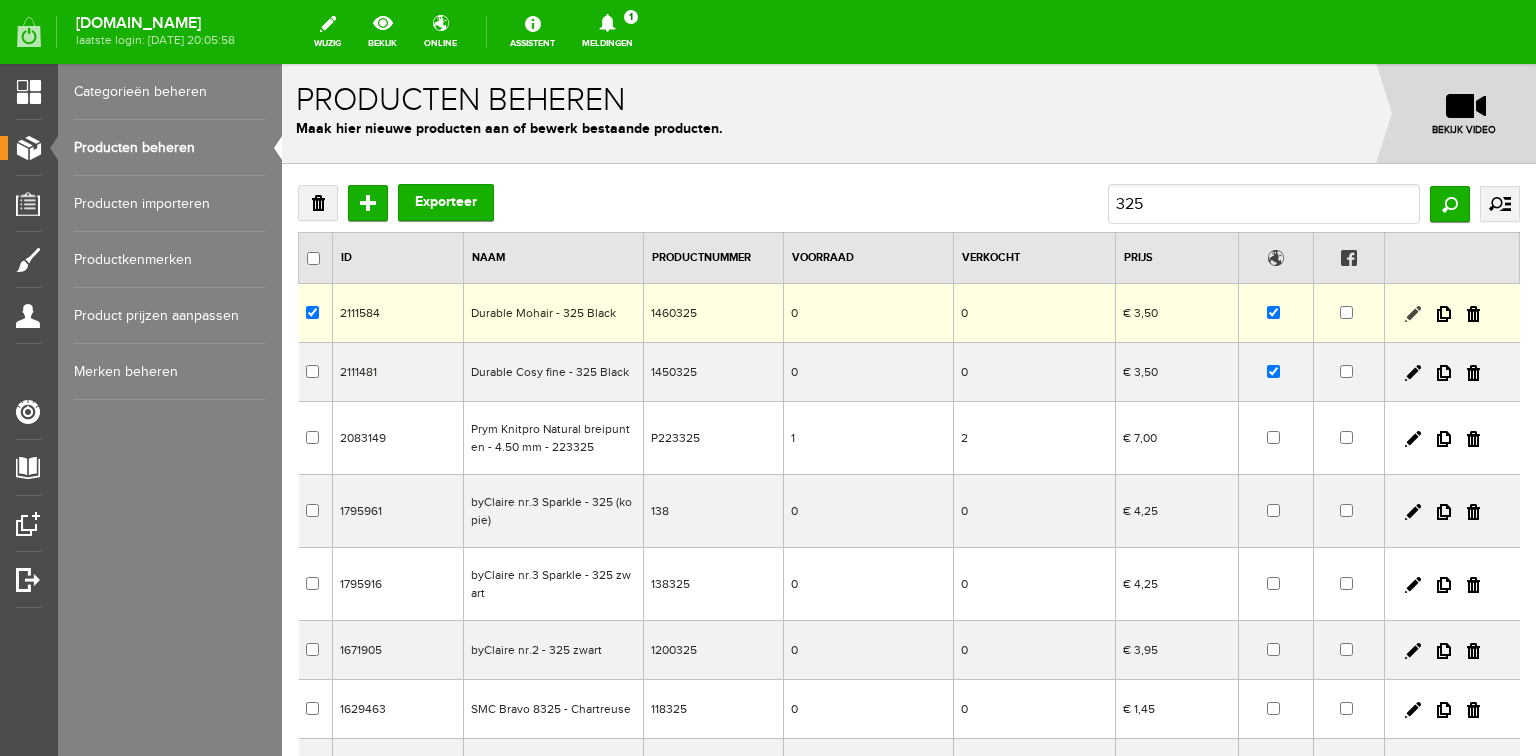 checkbox on "true" 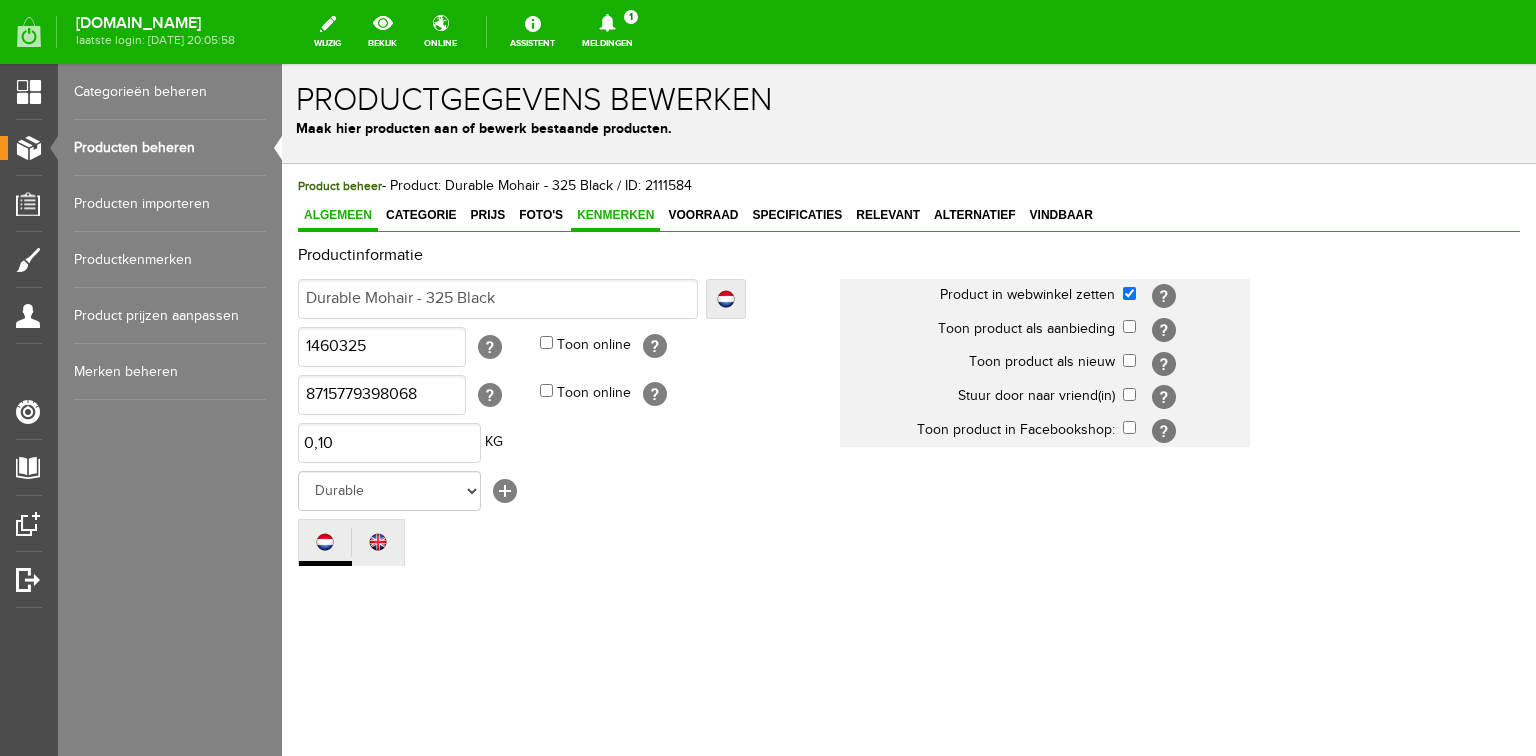 scroll, scrollTop: 0, scrollLeft: 0, axis: both 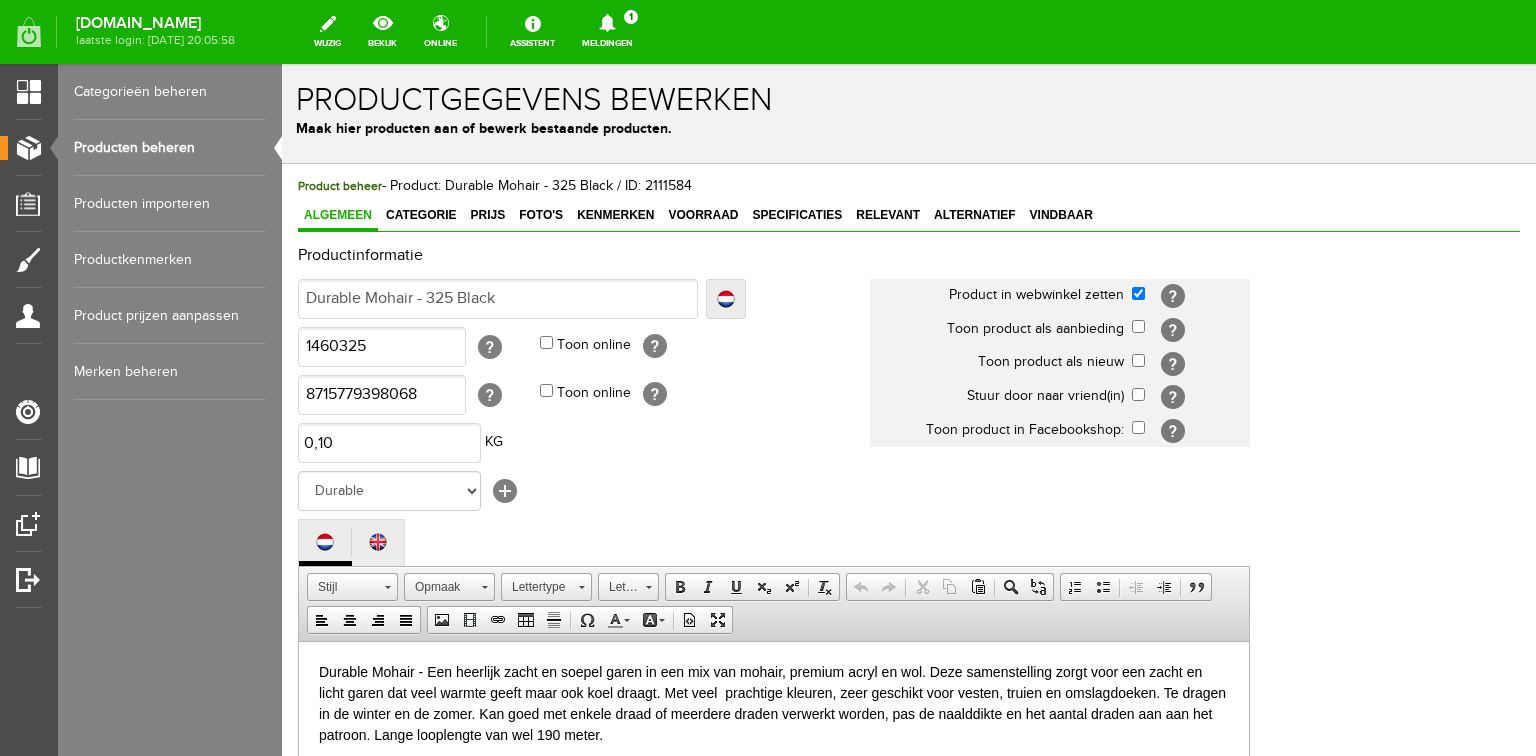 click on "Producten beheren" at bounding box center (170, 148) 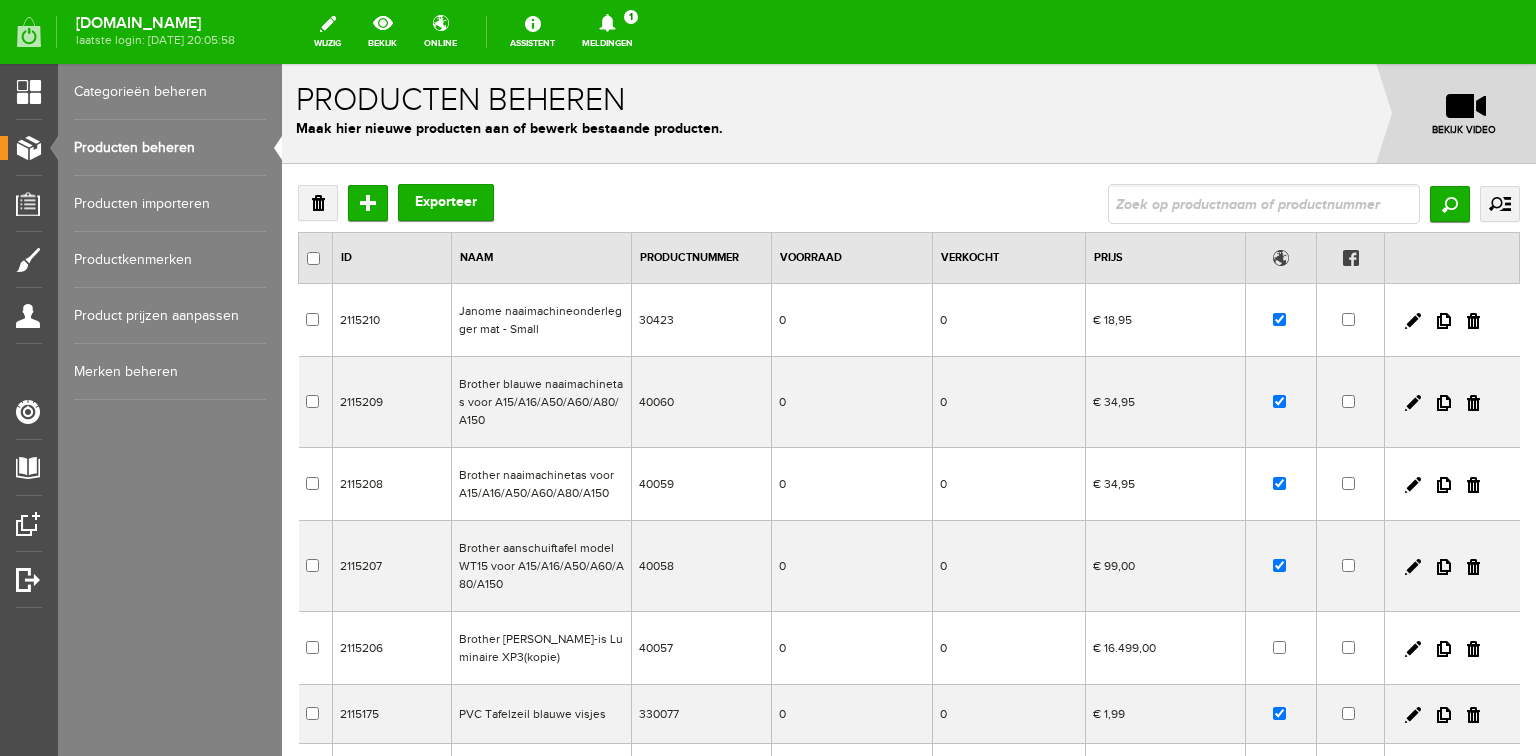 scroll, scrollTop: 0, scrollLeft: 0, axis: both 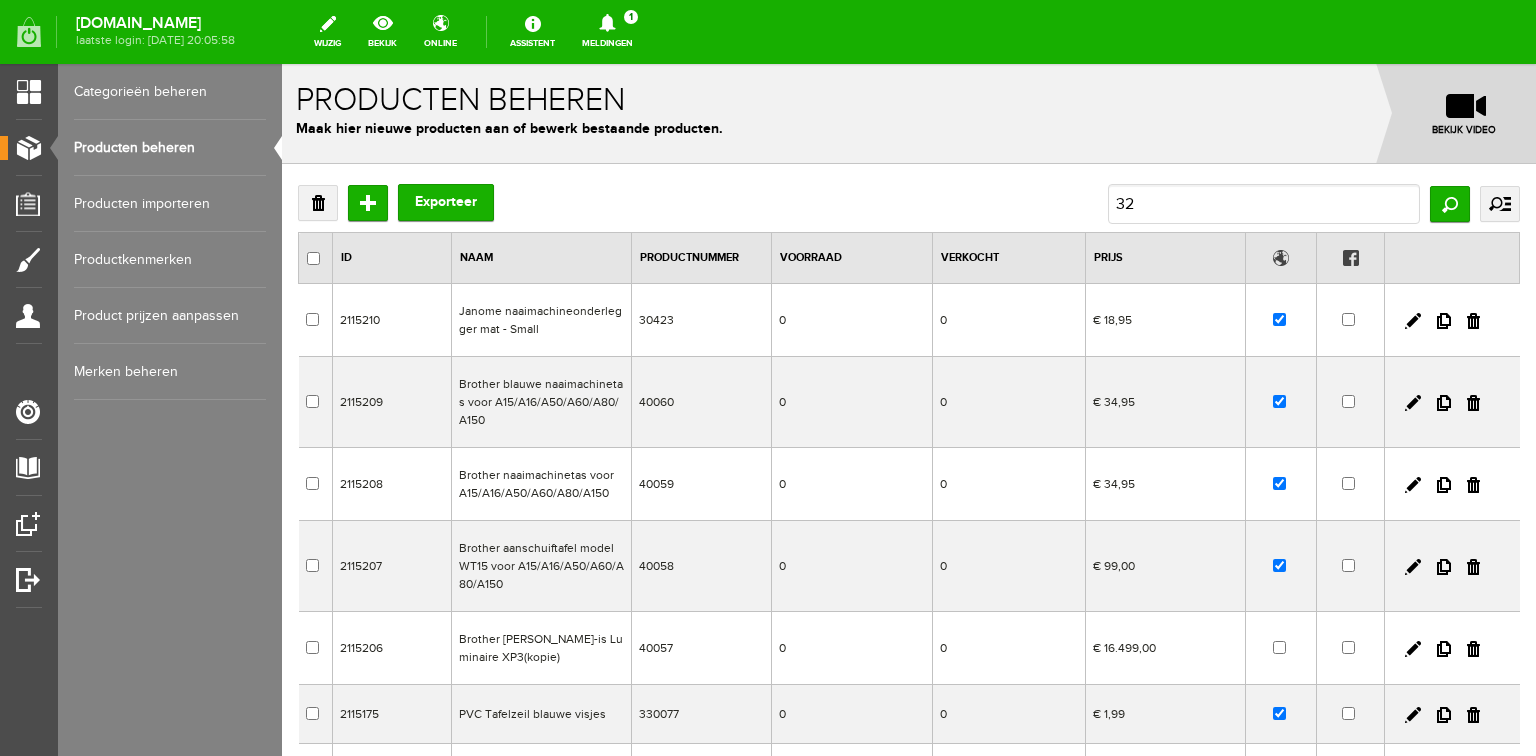 type on "325" 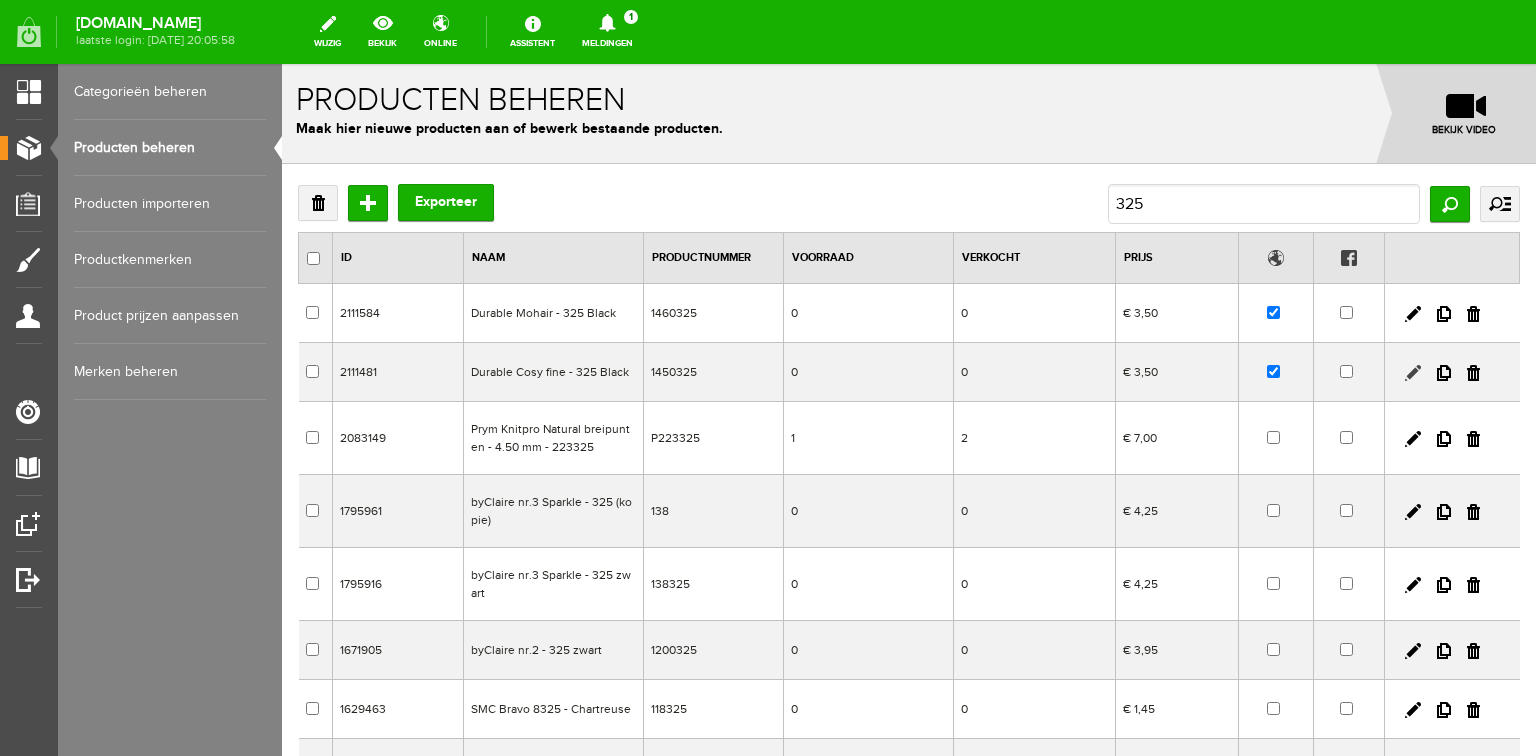 click at bounding box center [1413, 373] 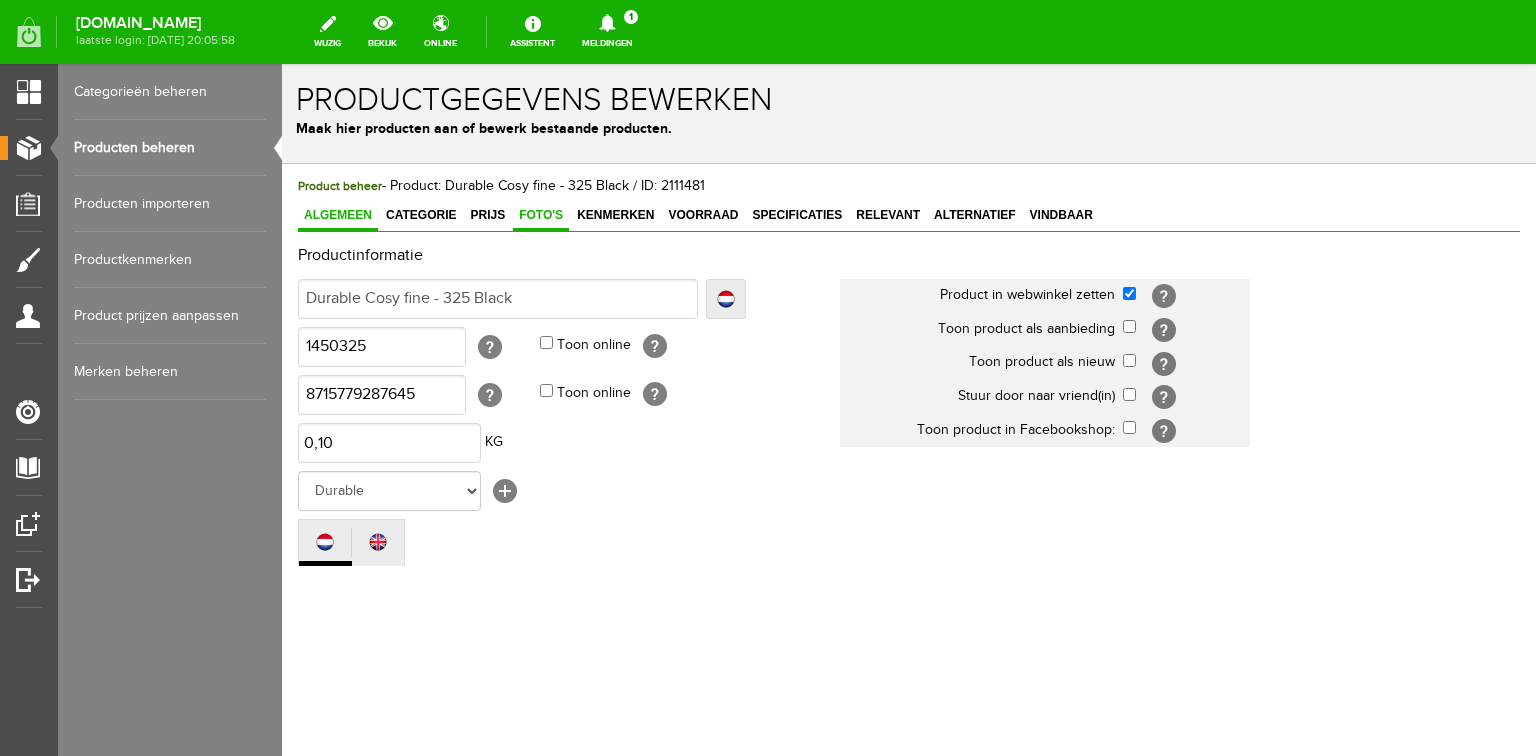 scroll, scrollTop: 0, scrollLeft: 0, axis: both 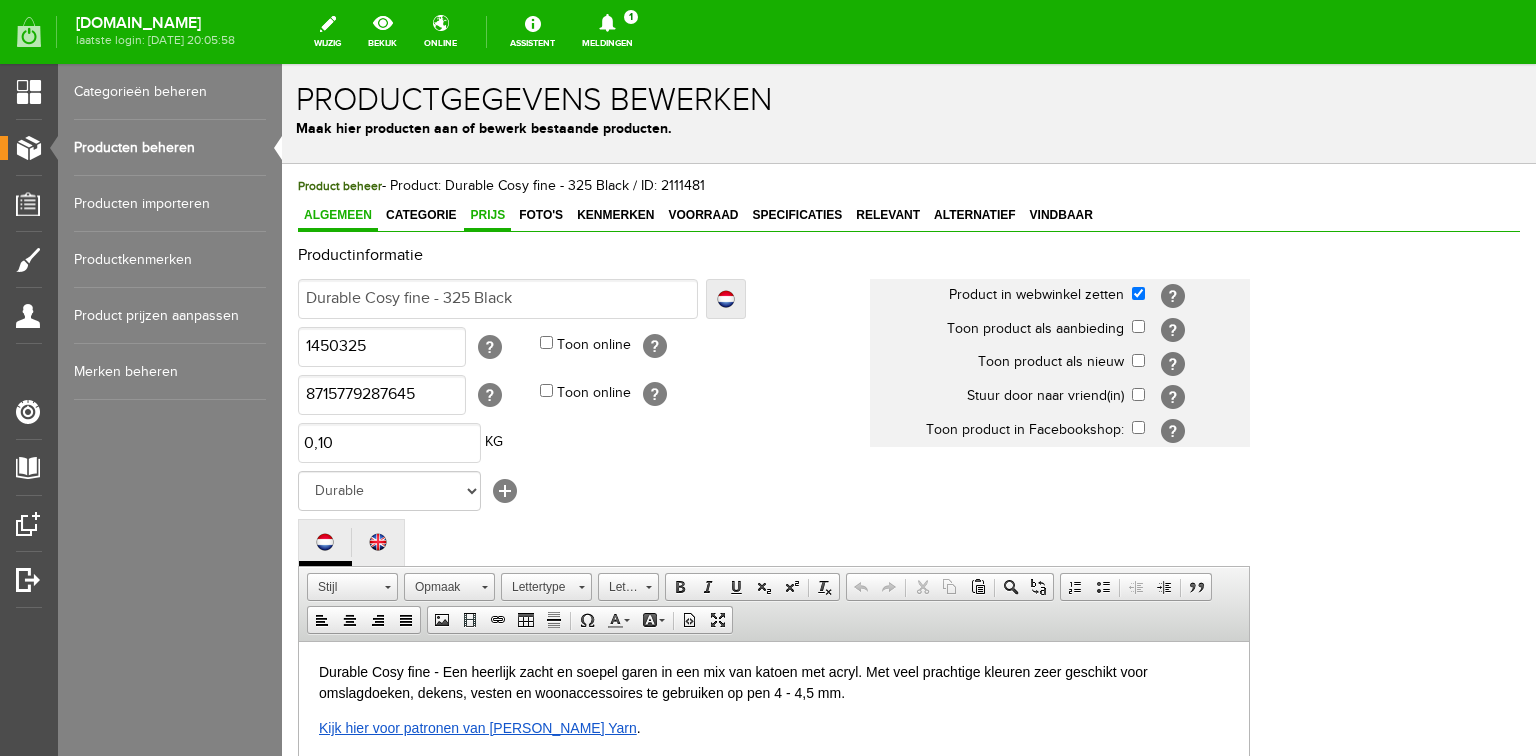 click on "Prijs" at bounding box center (487, 215) 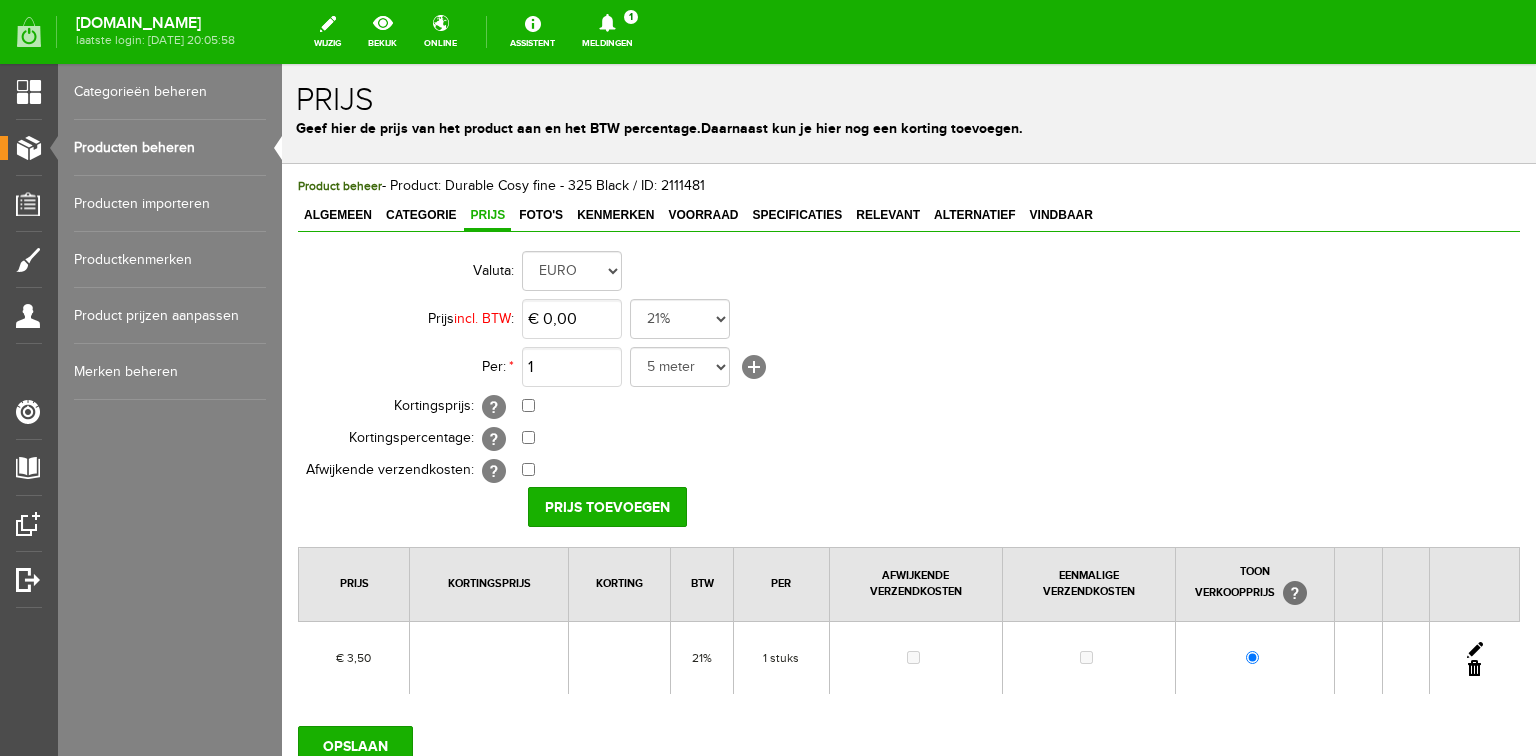 click at bounding box center (1475, 650) 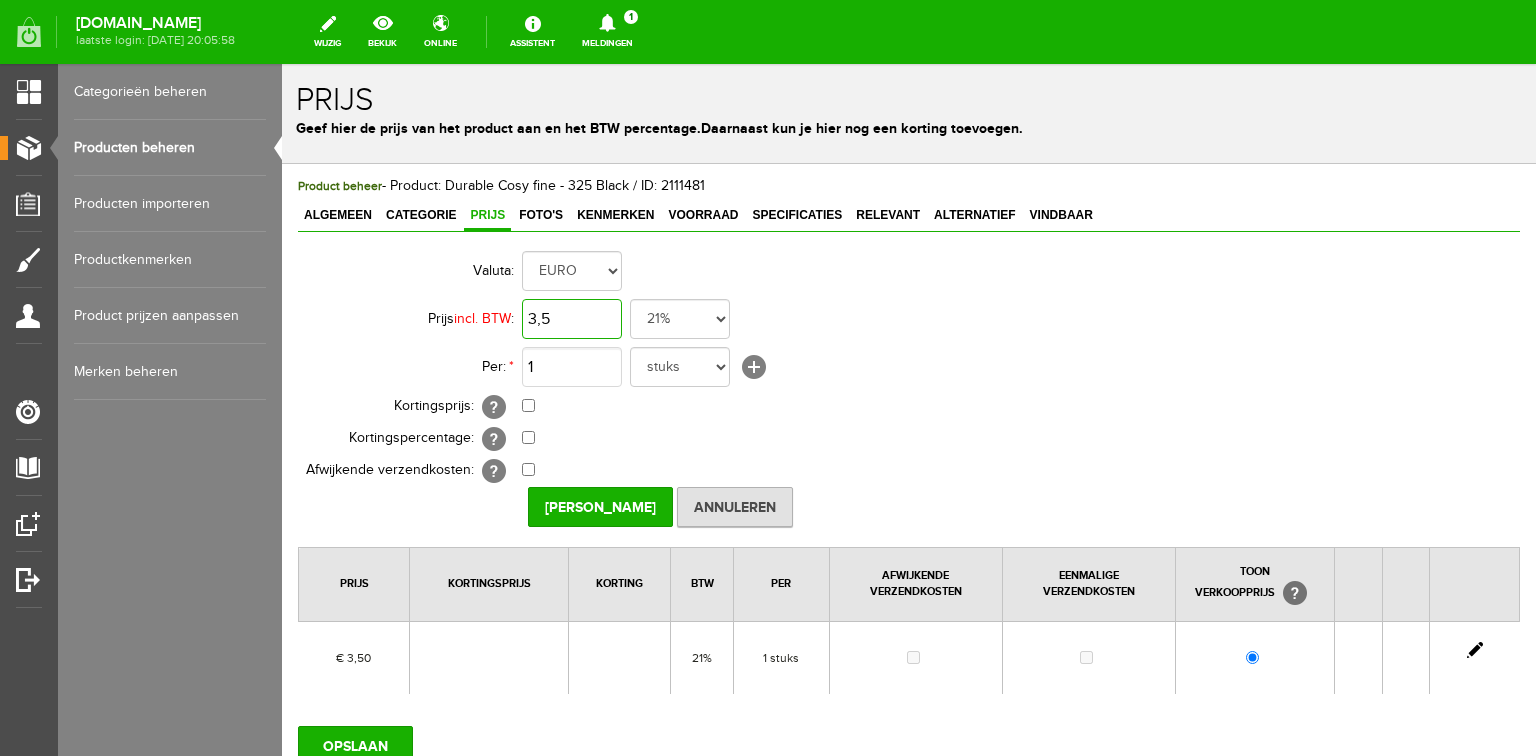 click on "3,5" at bounding box center (572, 319) 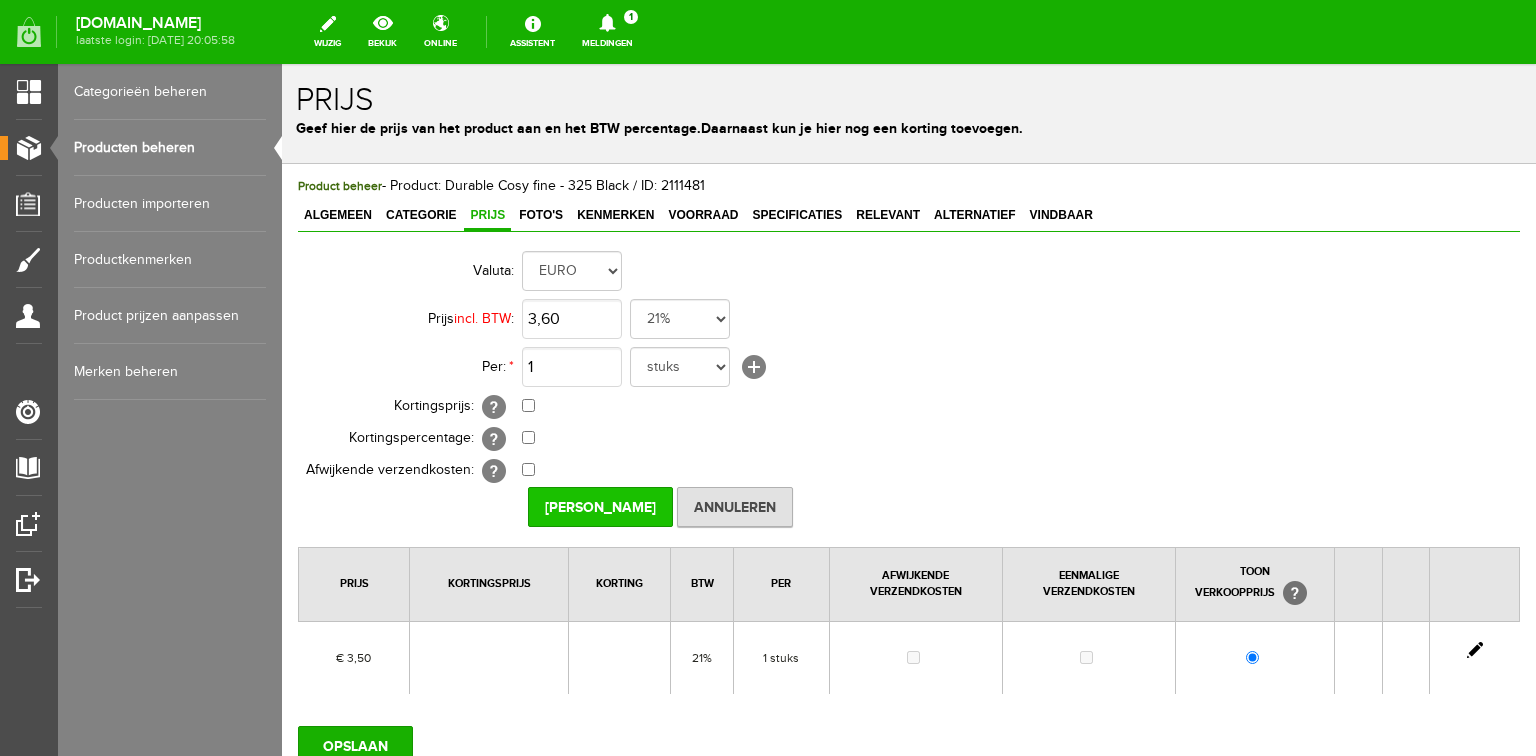 type on "€ 3,60" 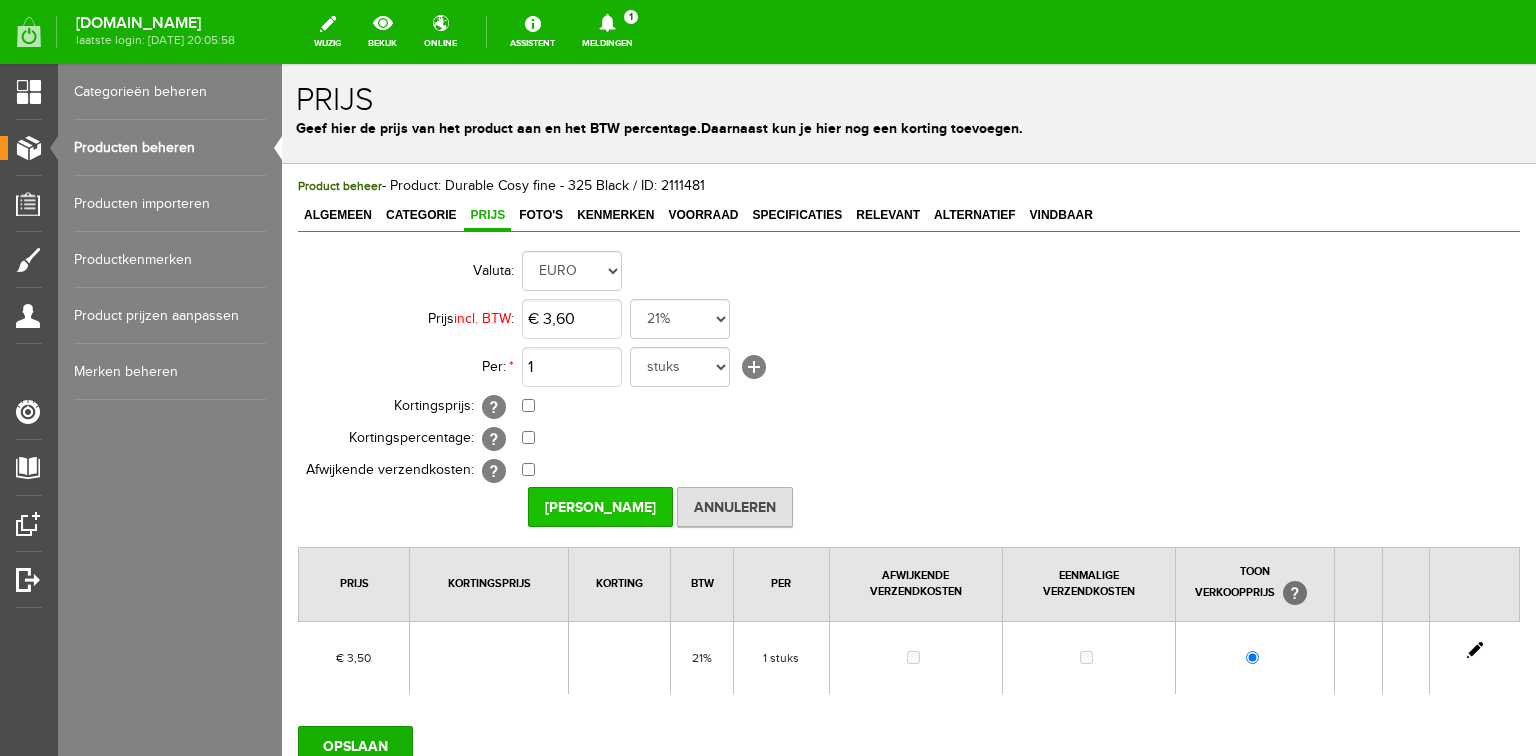 click on "[PERSON_NAME]" at bounding box center [600, 507] 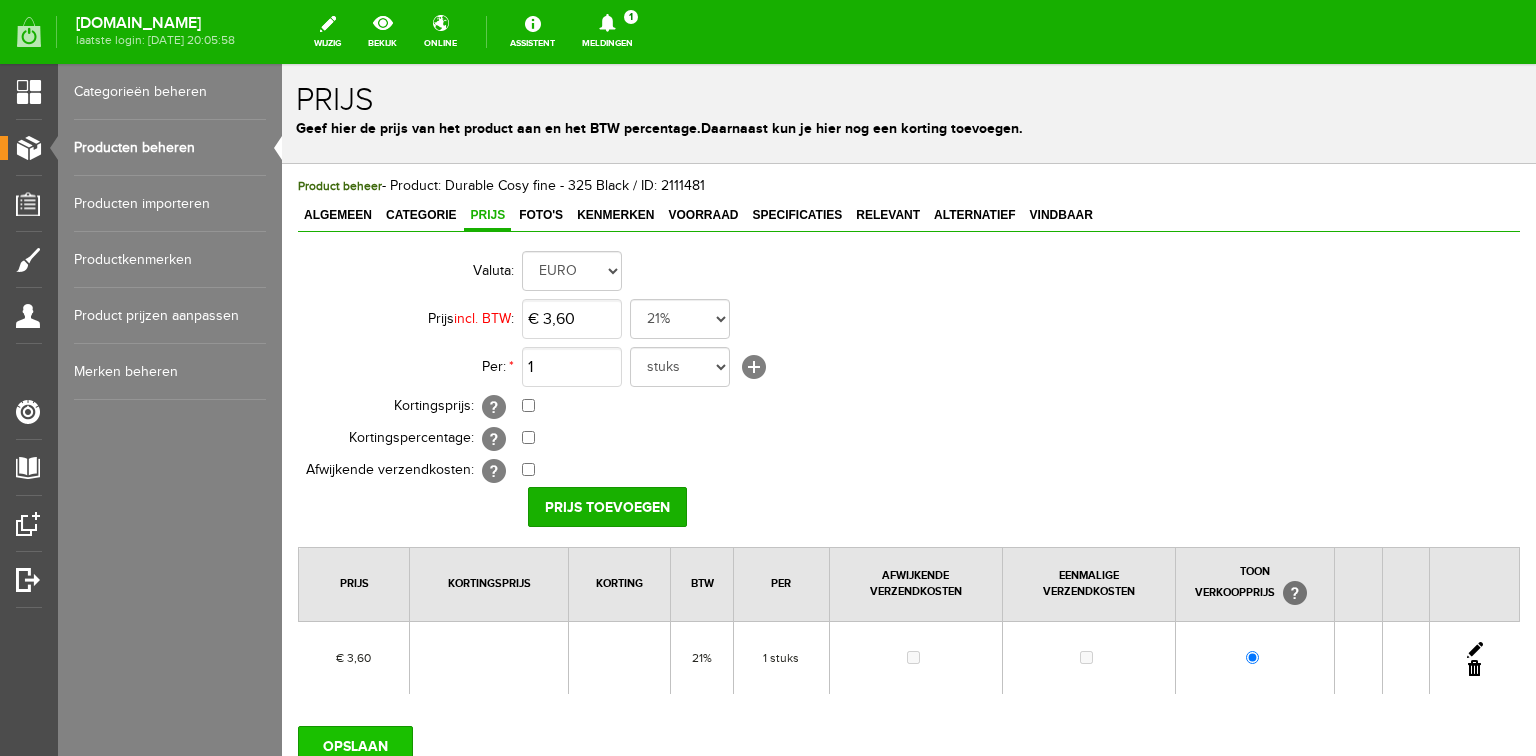 click on "OPSLAAN" at bounding box center (355, 746) 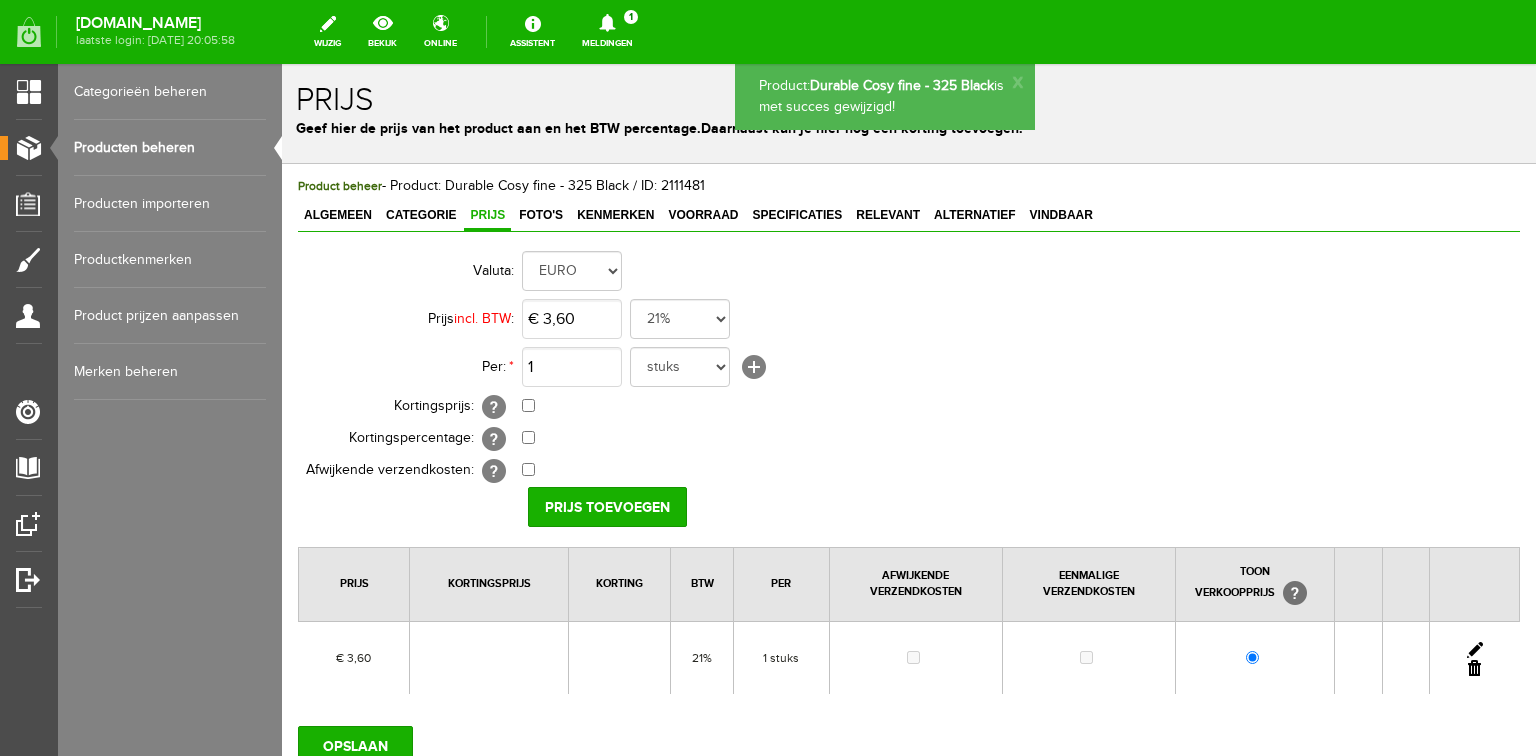 click on "Algemeen" at bounding box center (338, 215) 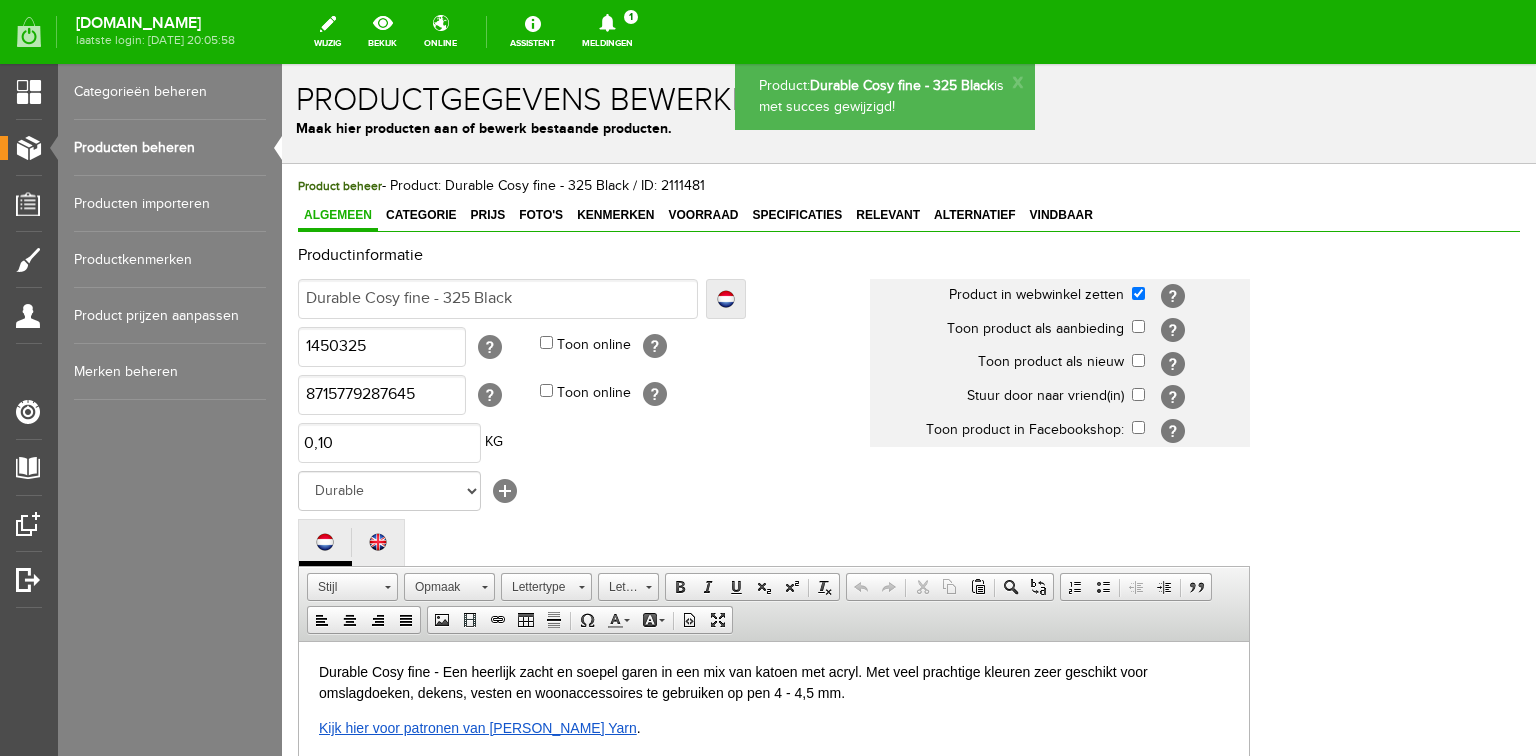 scroll, scrollTop: 0, scrollLeft: 0, axis: both 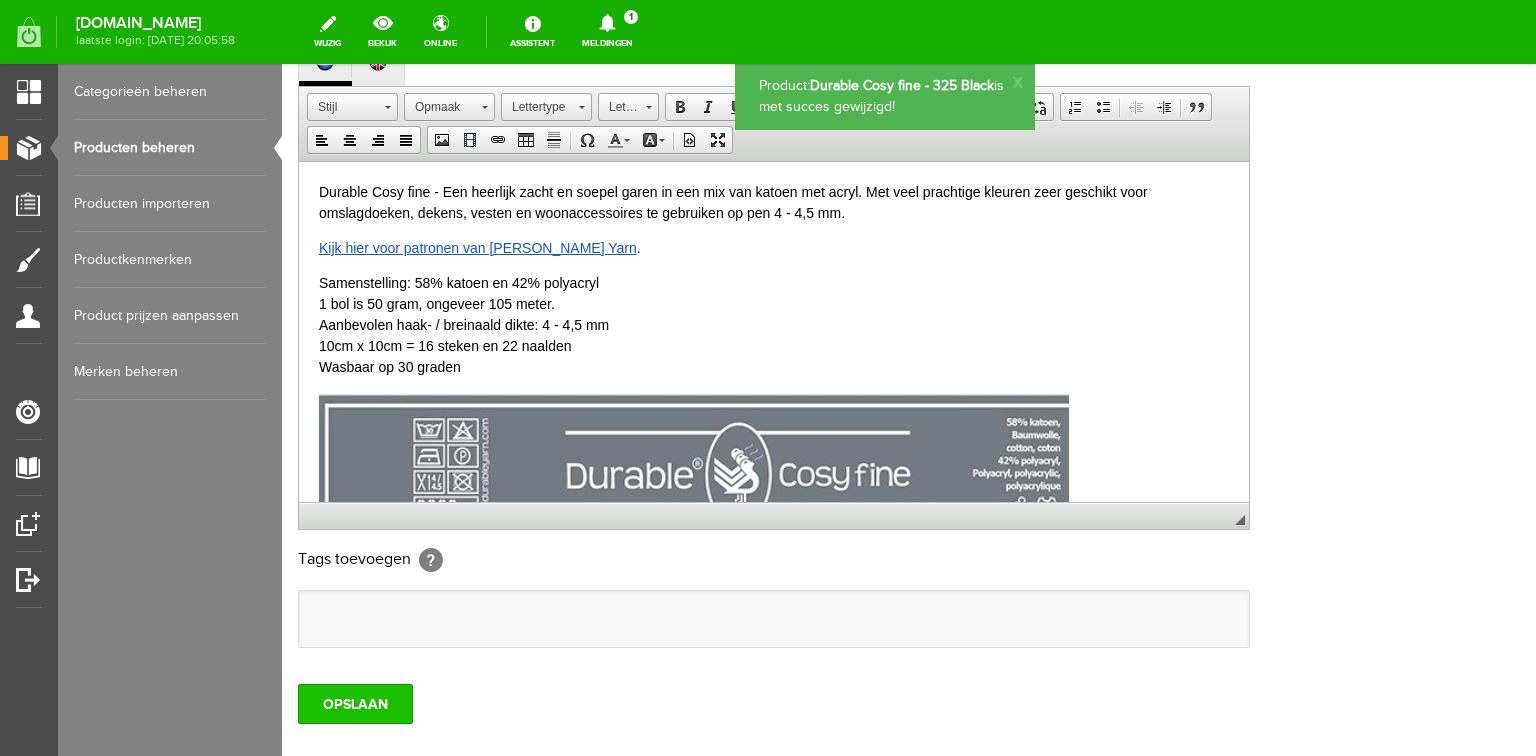 click on "OPSLAAN" at bounding box center [355, 704] 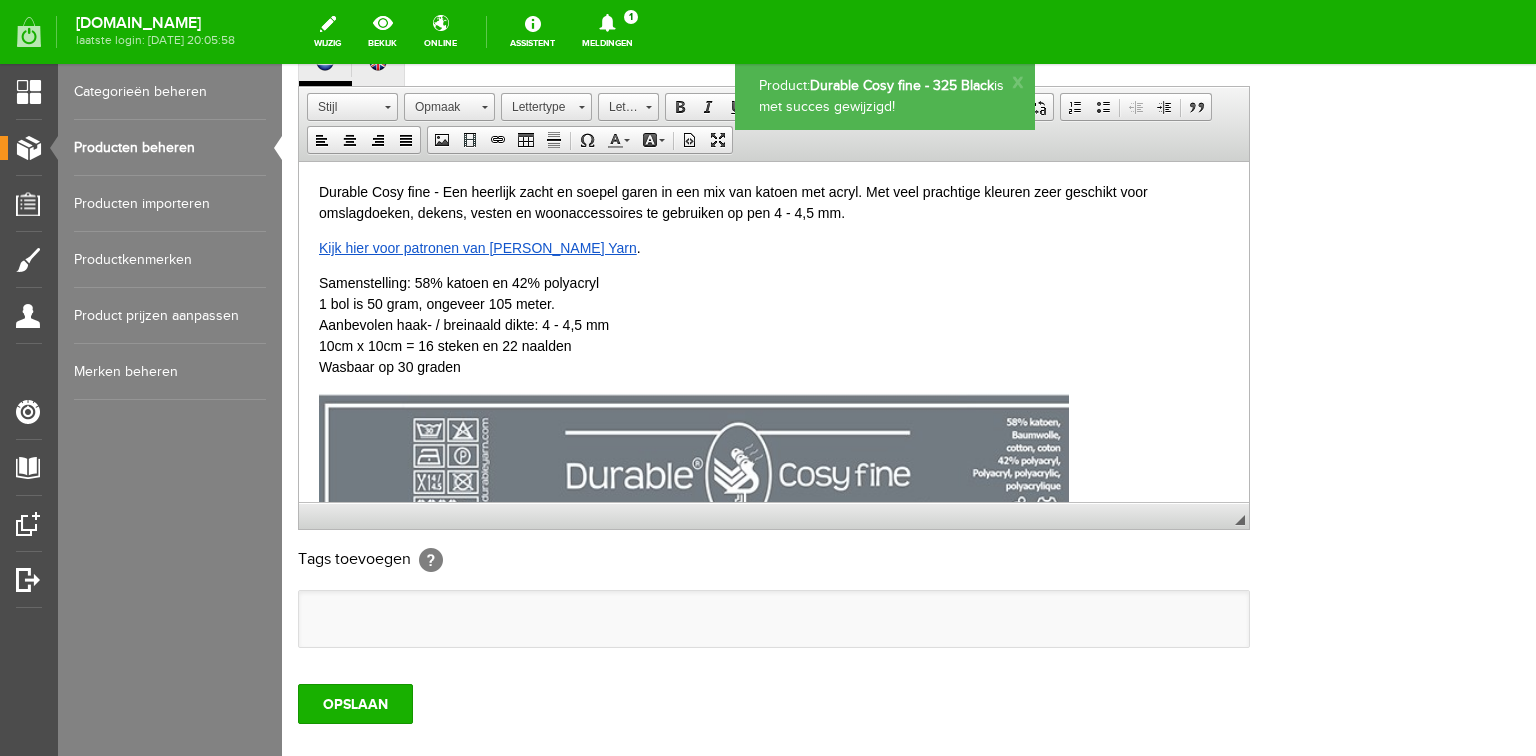click on "Producten beheren" at bounding box center [170, 148] 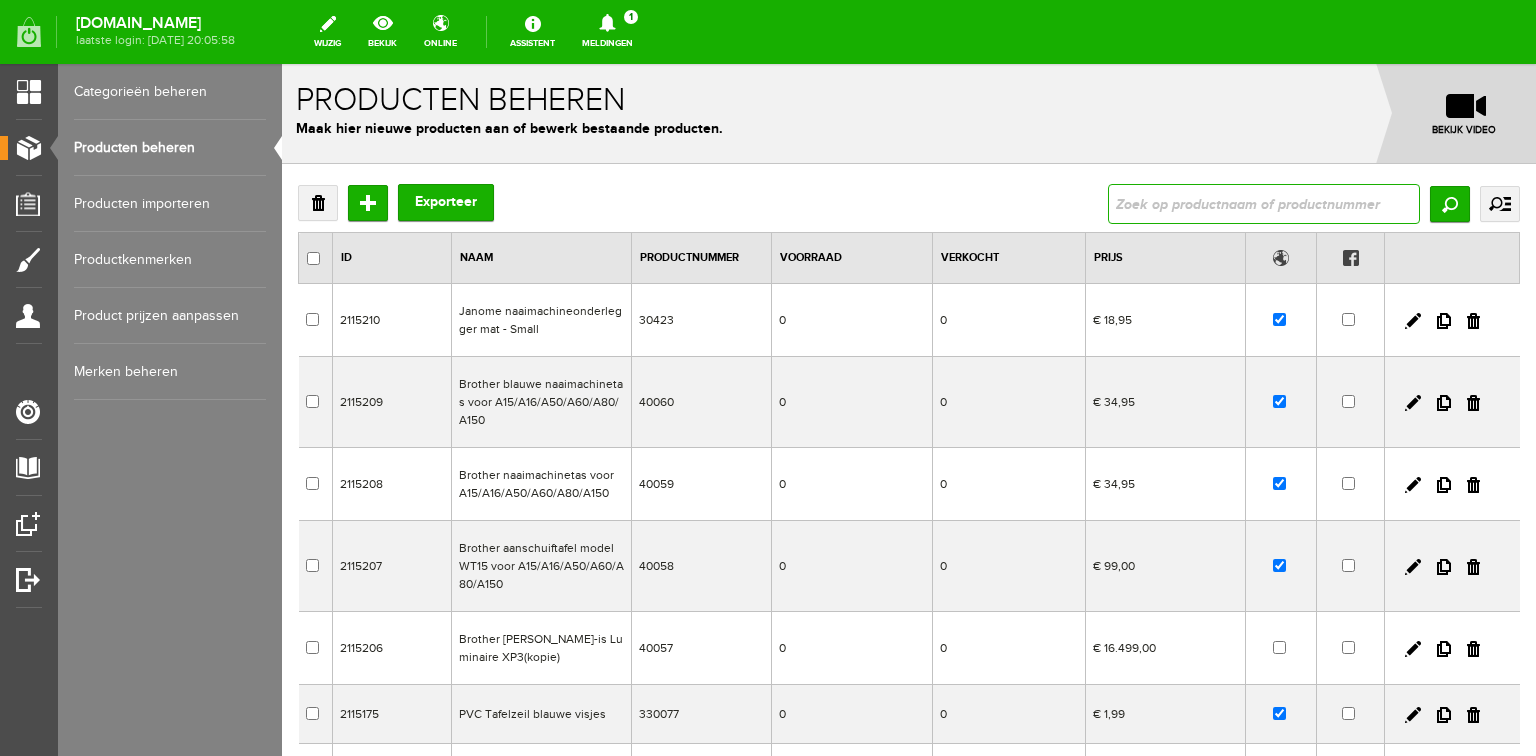 click at bounding box center [1264, 204] 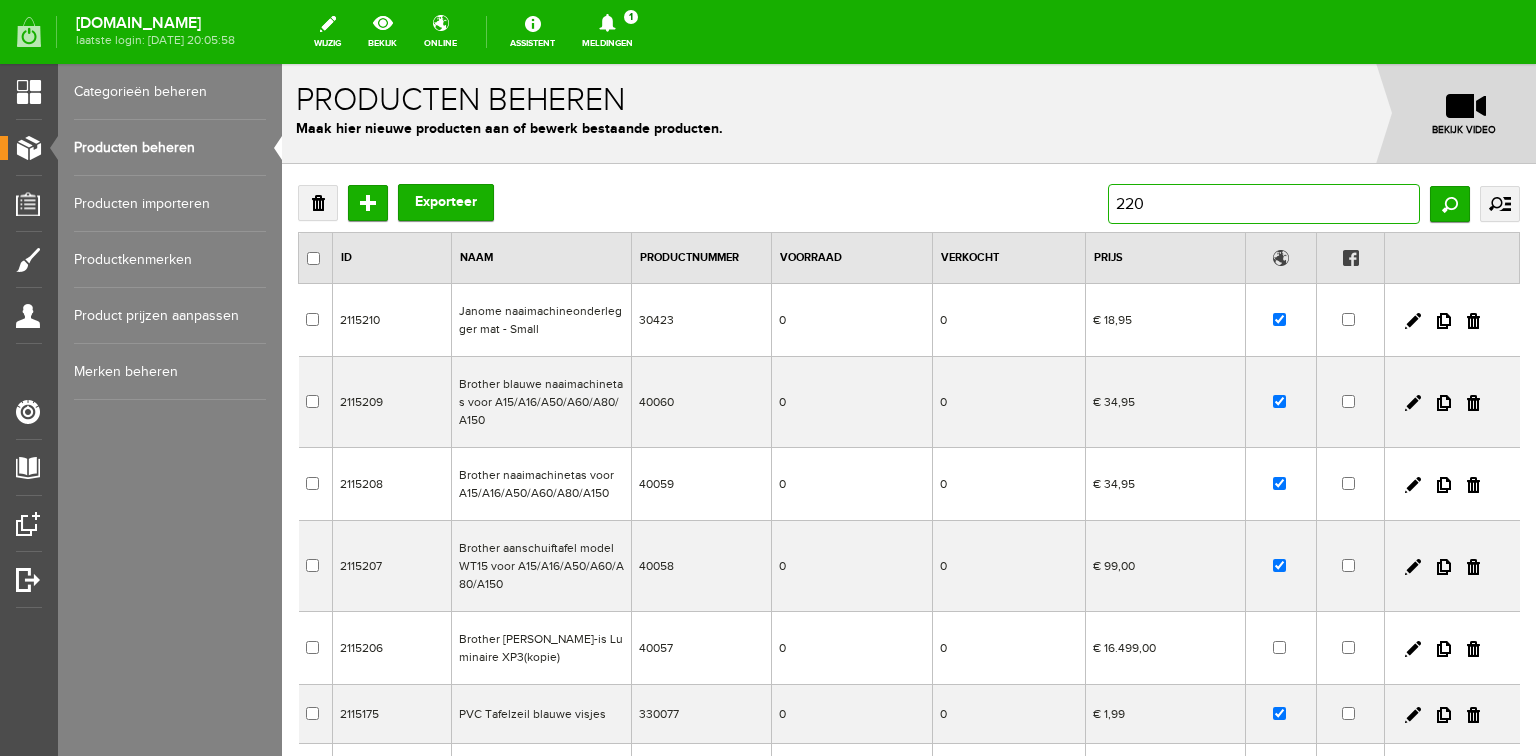 type on "2209" 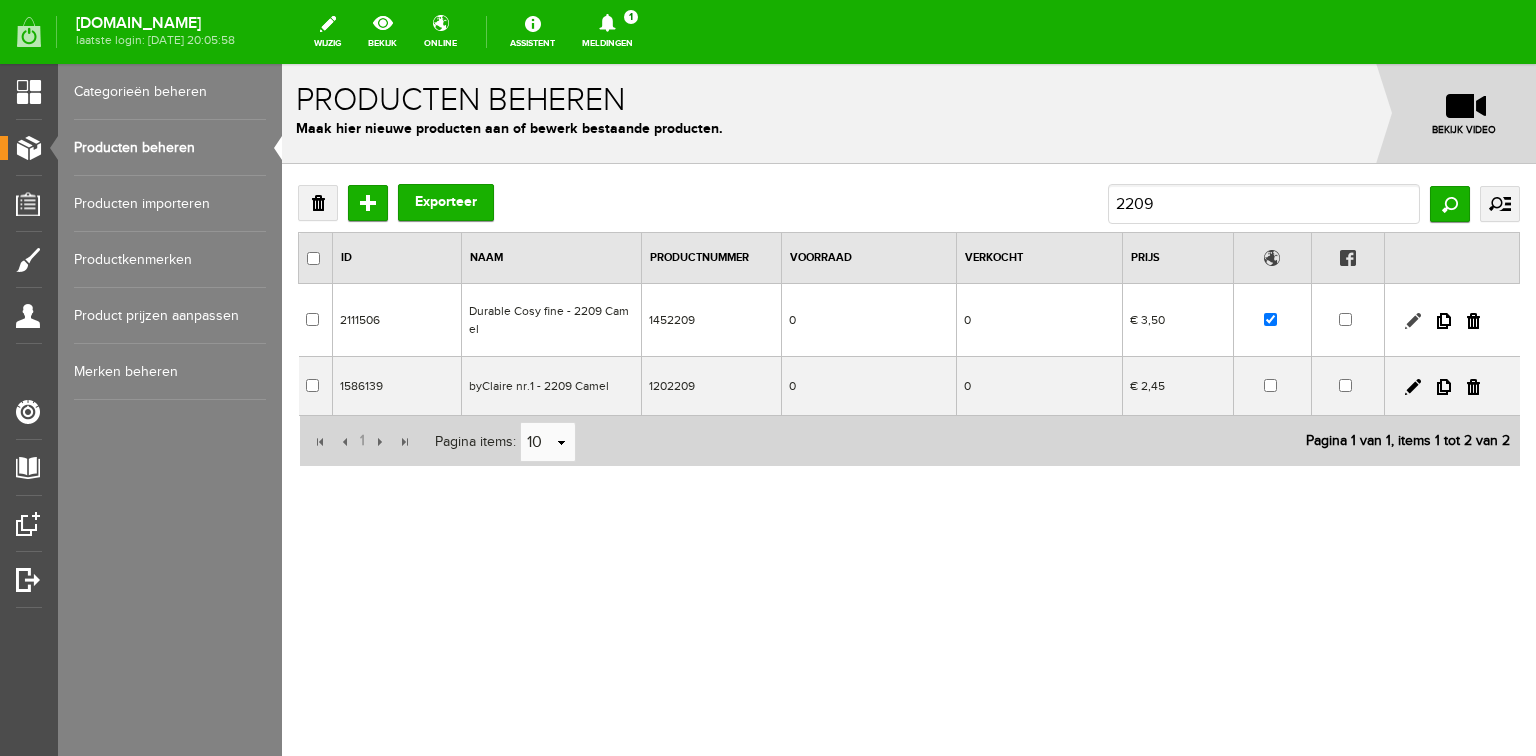 click at bounding box center (1413, 321) 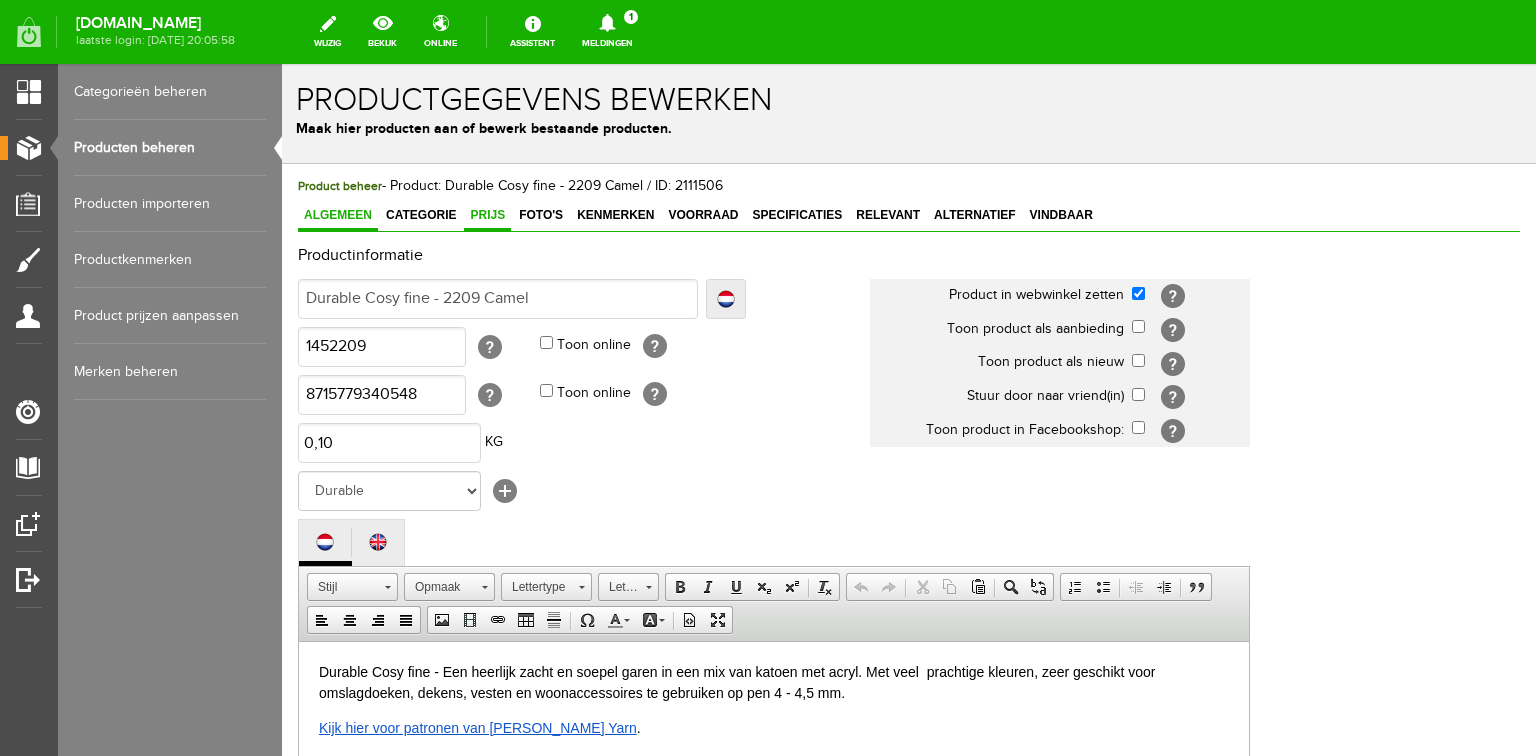 scroll, scrollTop: 0, scrollLeft: 0, axis: both 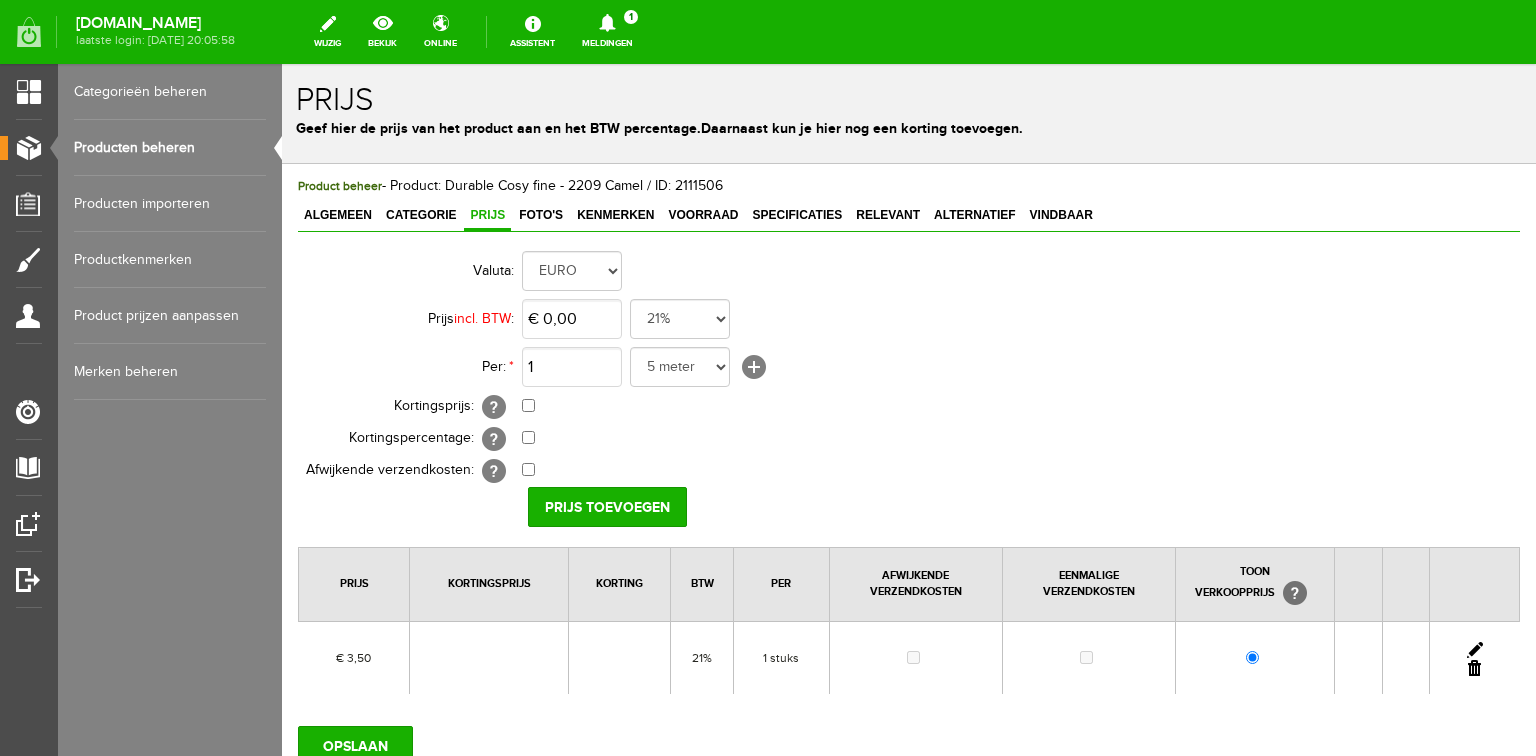 click at bounding box center [1475, 650] 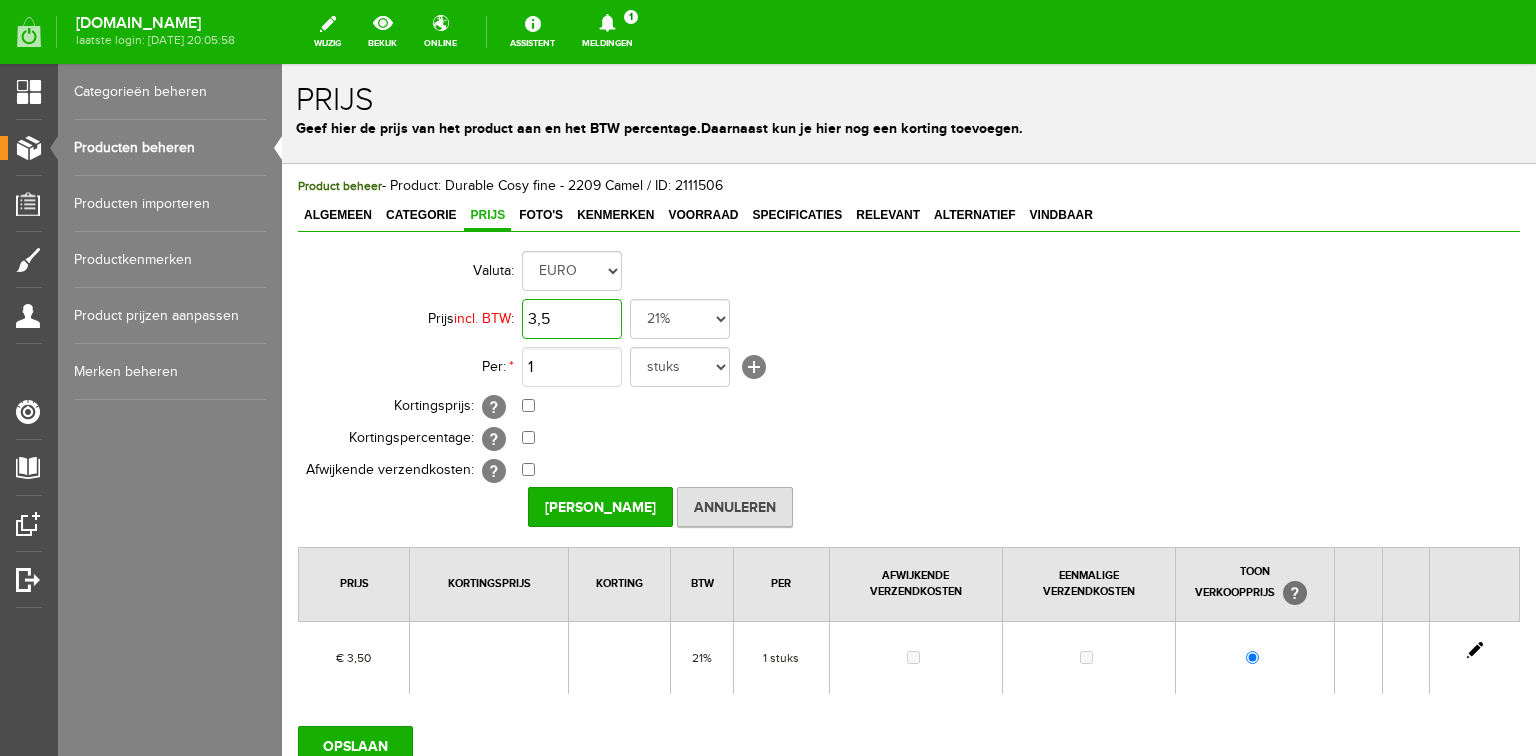 click on "3,5" at bounding box center (572, 319) 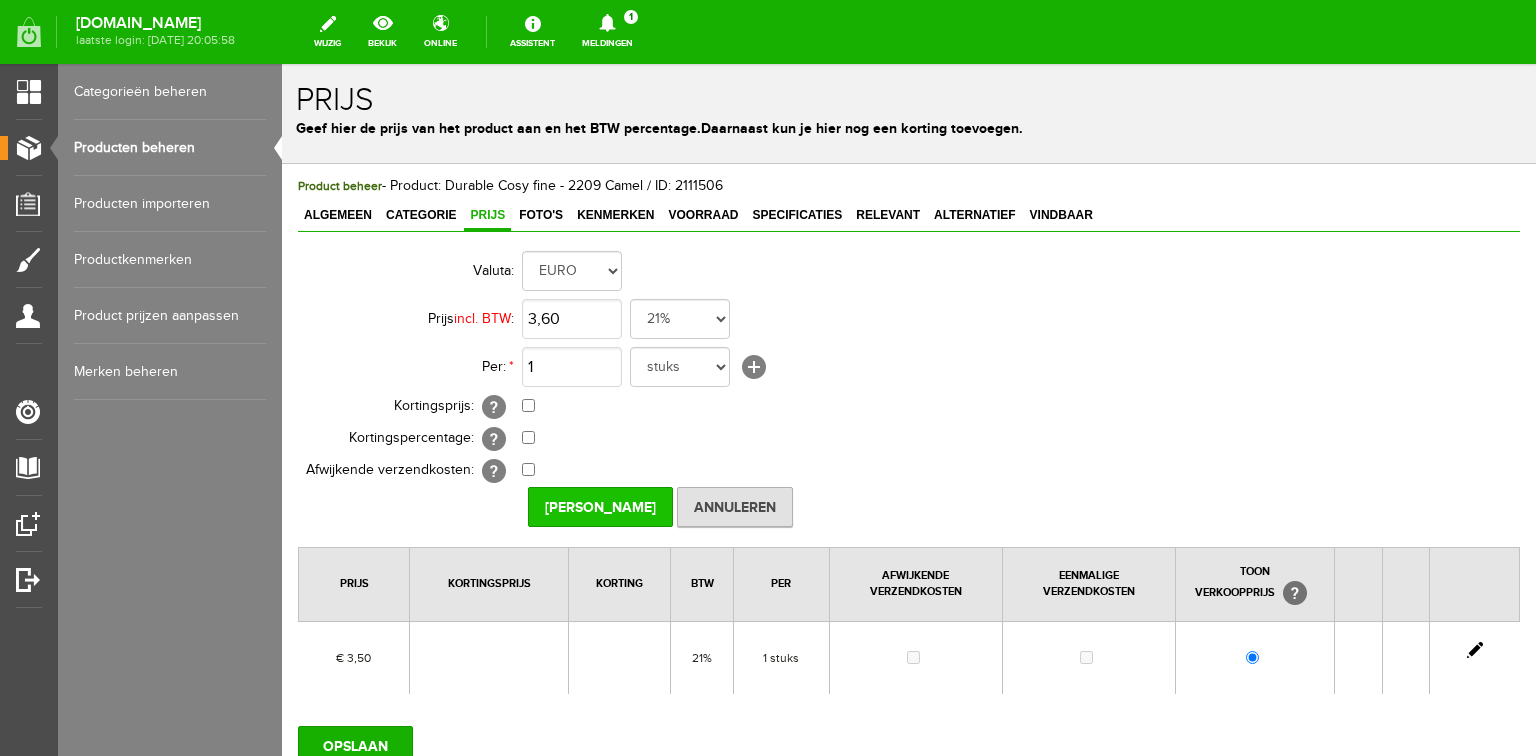 type on "€ 3,60" 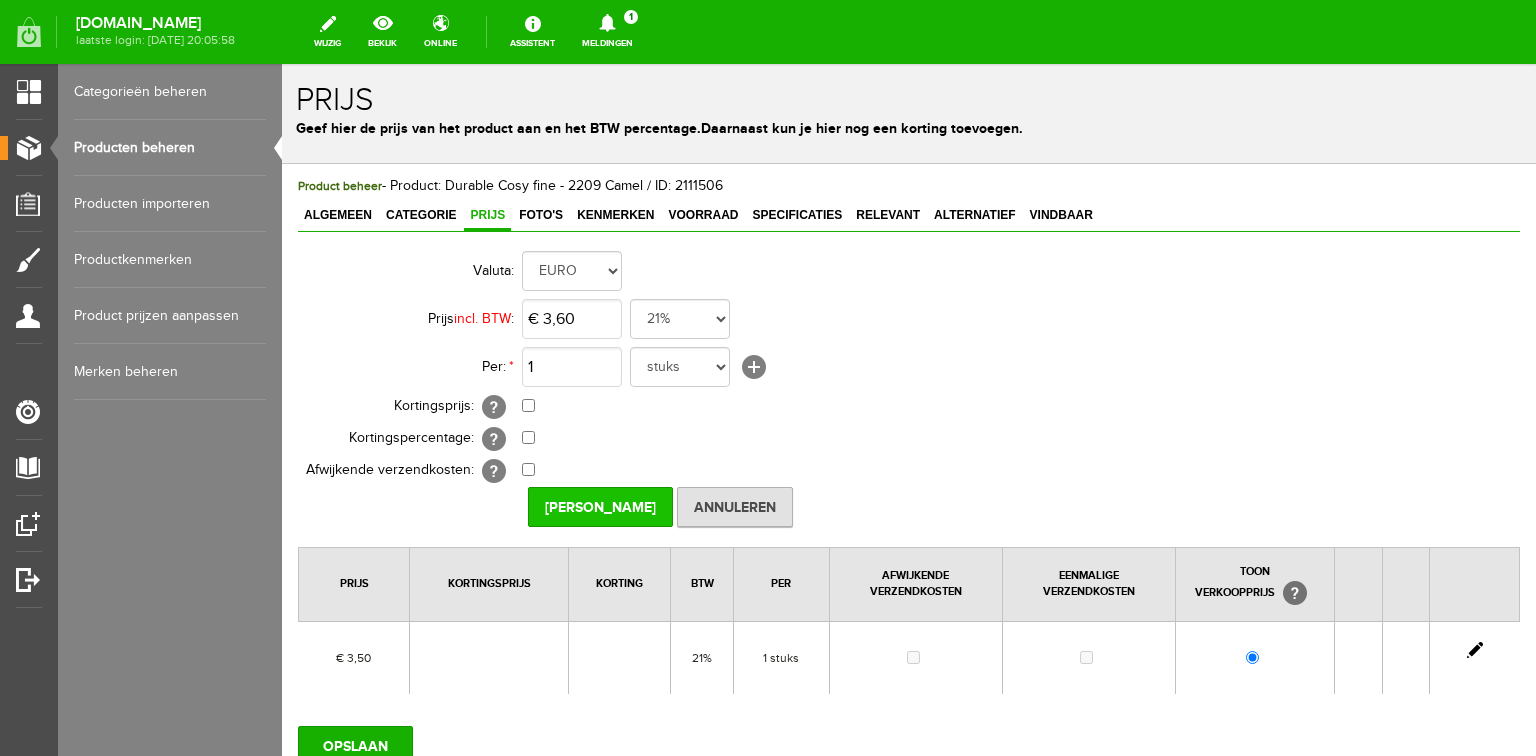 click on "[PERSON_NAME]" at bounding box center [600, 507] 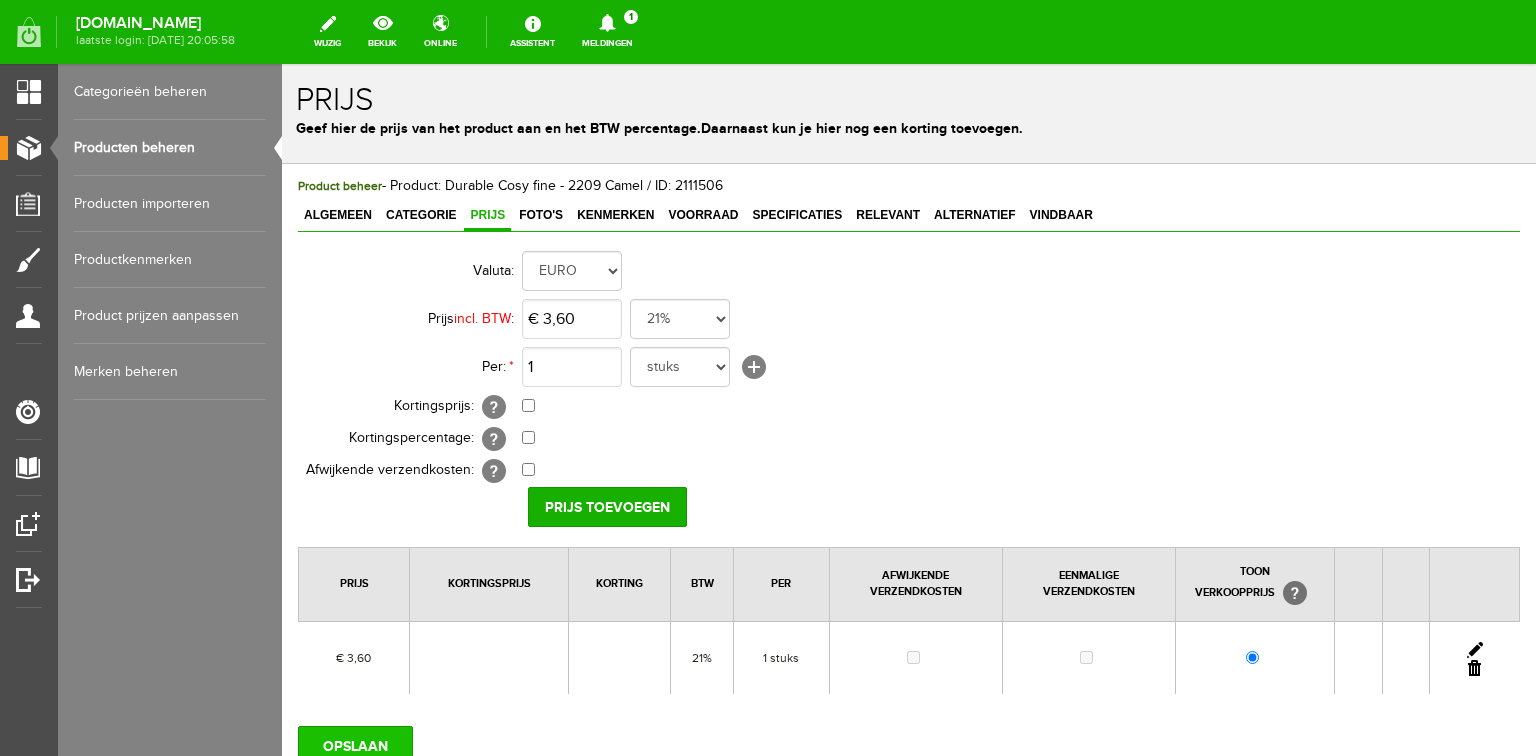click on "OPSLAAN" at bounding box center [355, 746] 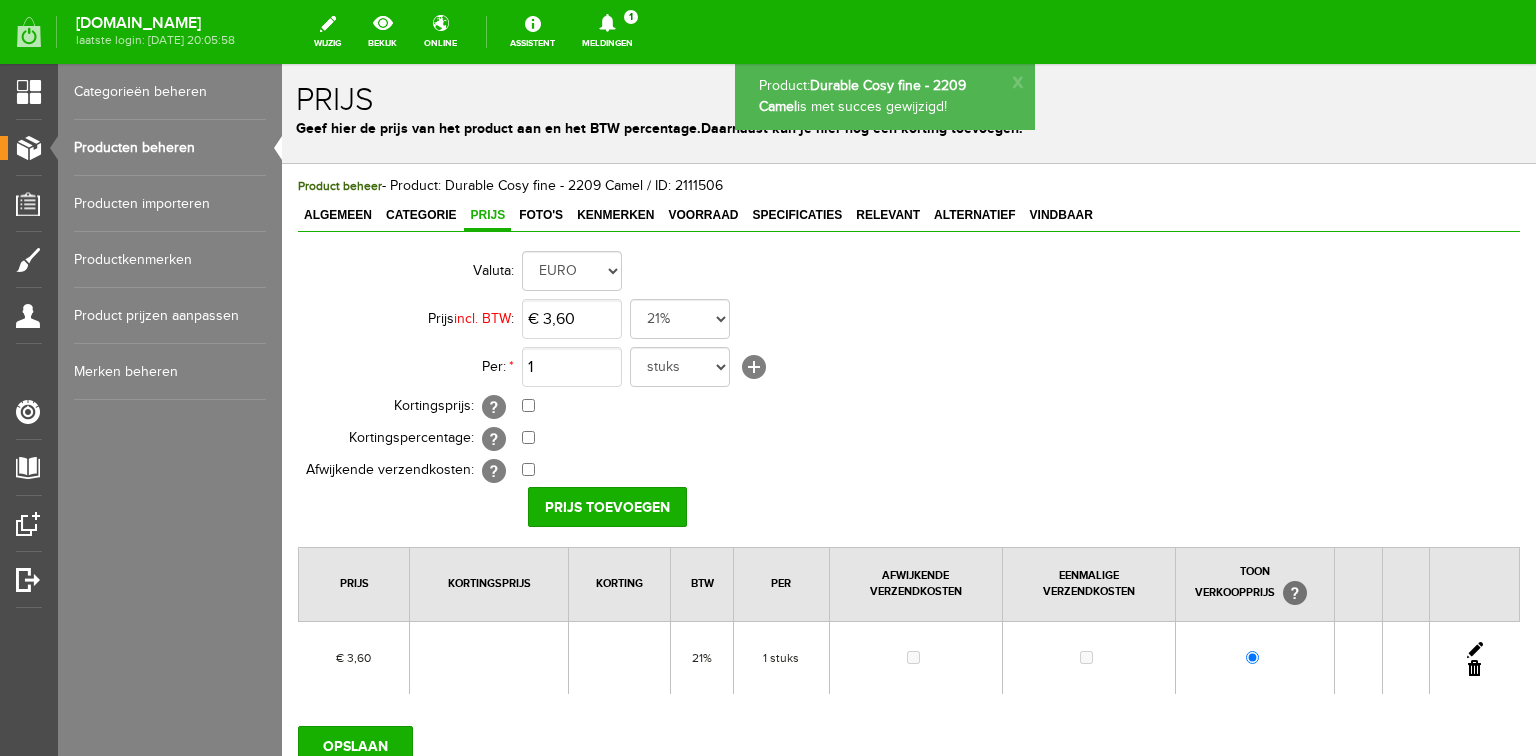click on "Algemeen" at bounding box center [338, 215] 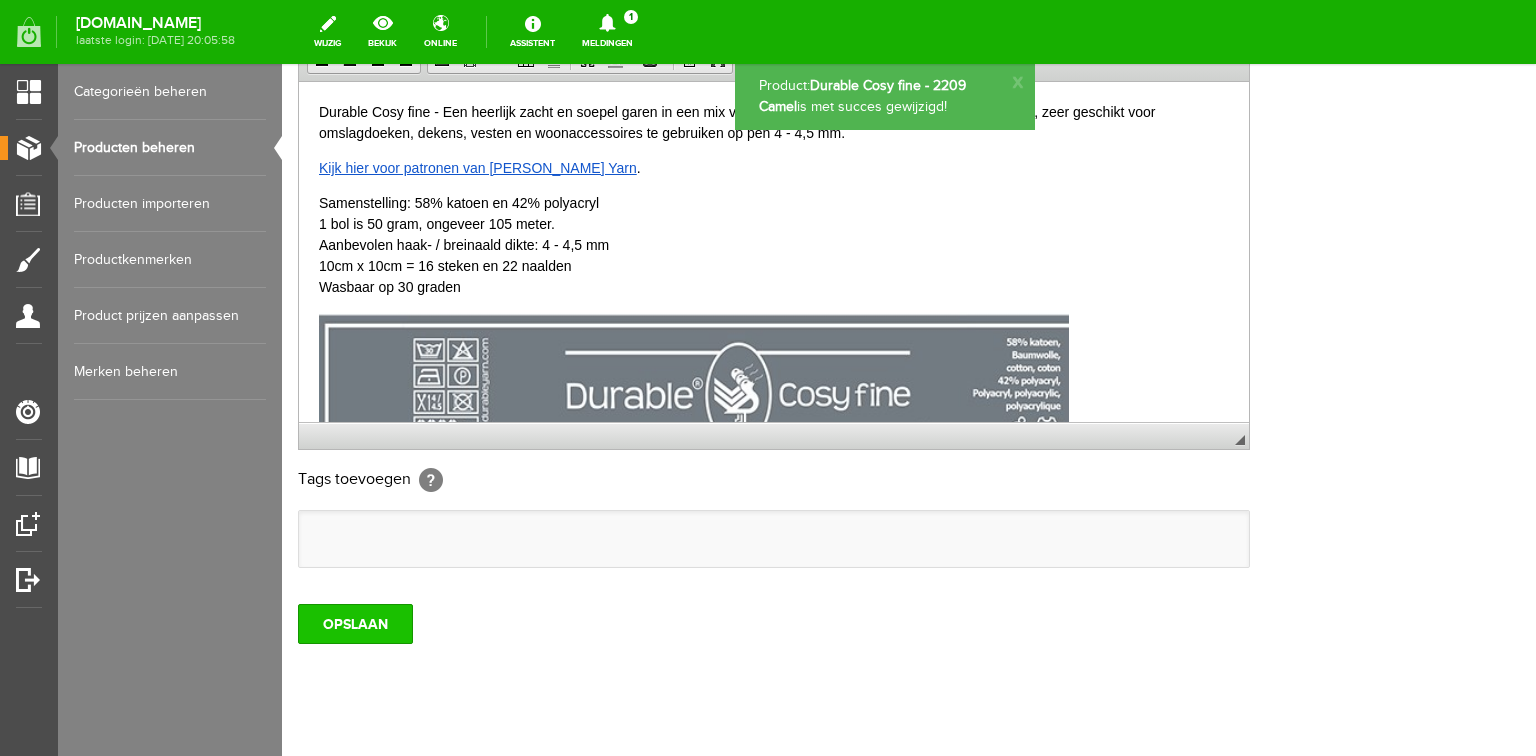 click on "OPSLAAN" at bounding box center (355, 624) 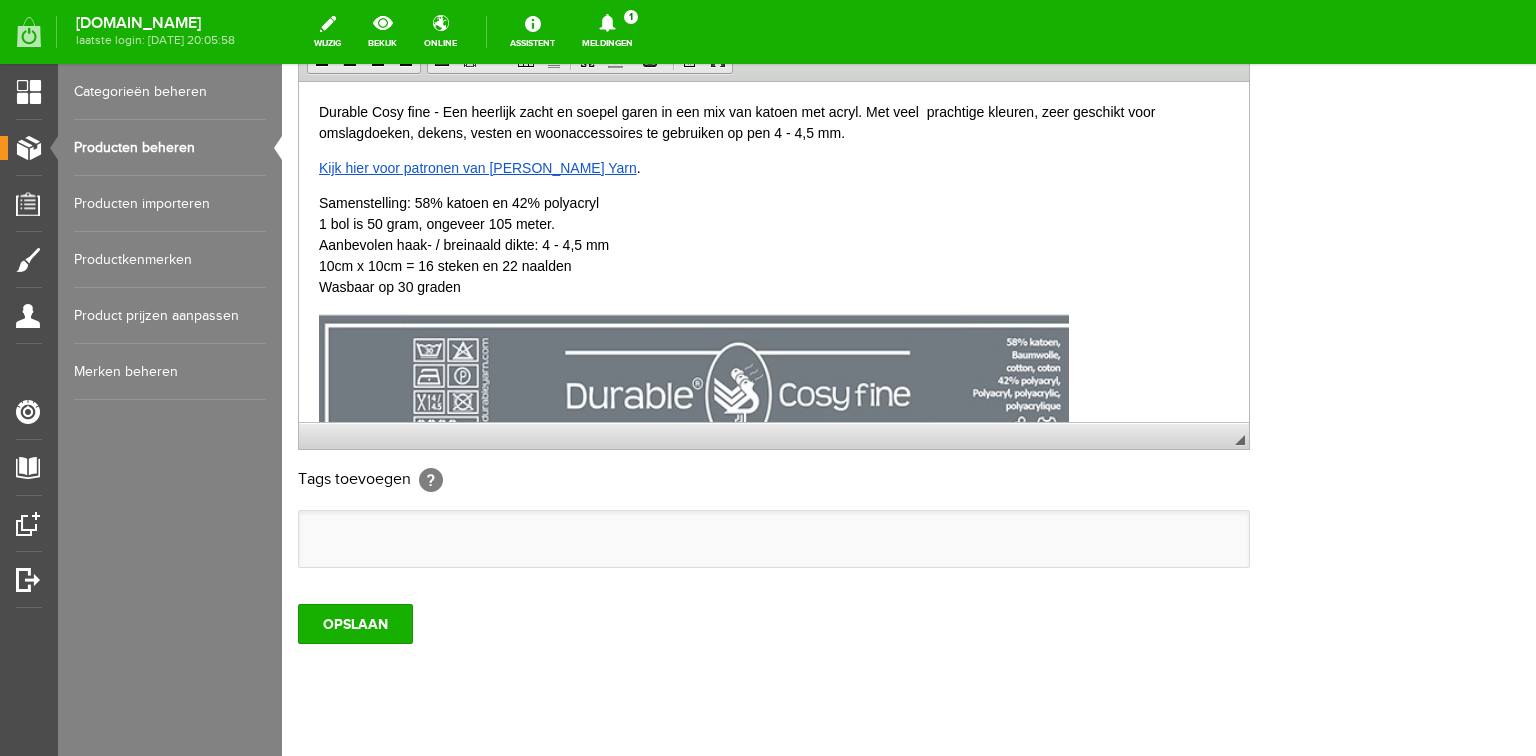 drag, startPoint x: 132, startPoint y: 145, endPoint x: 234, endPoint y: 145, distance: 102 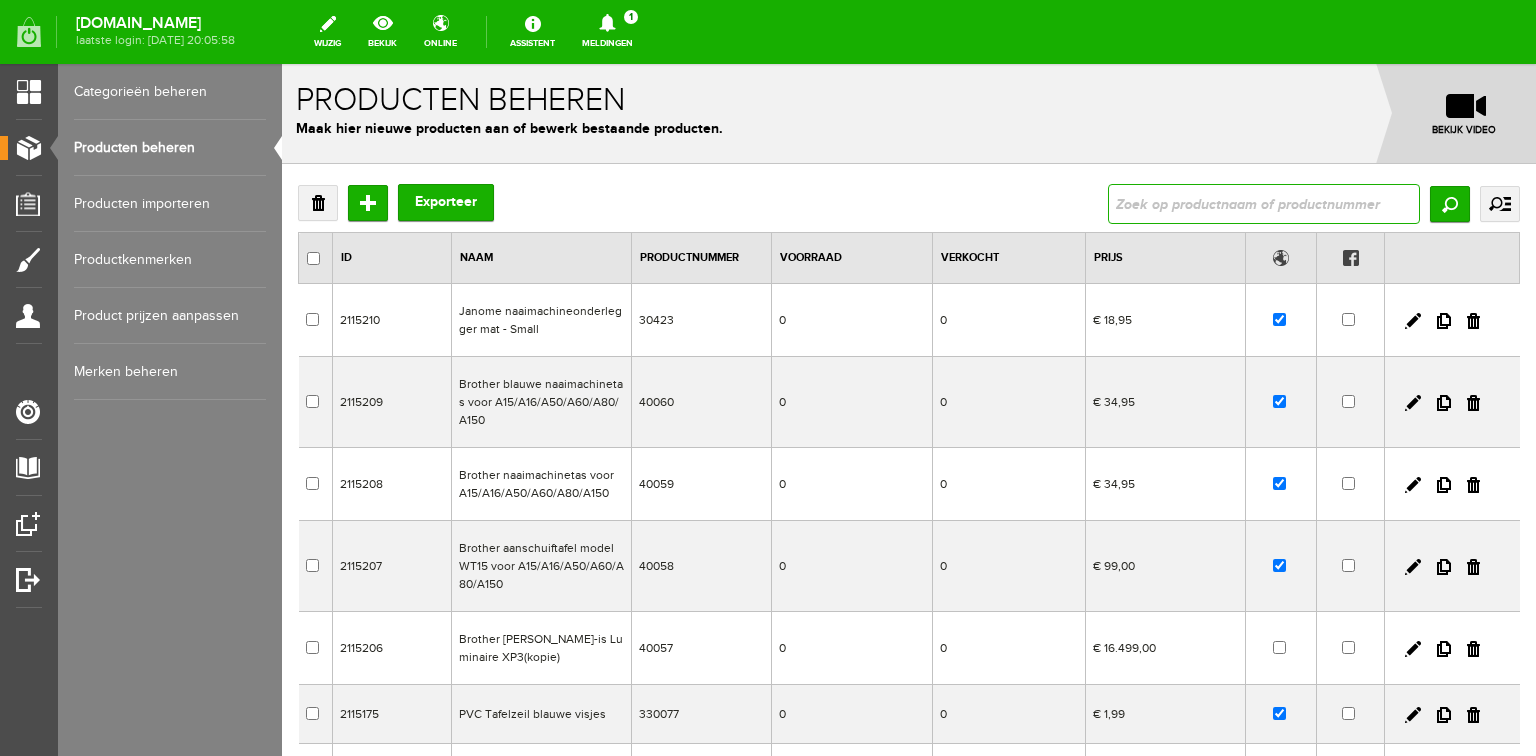 click at bounding box center [1264, 204] 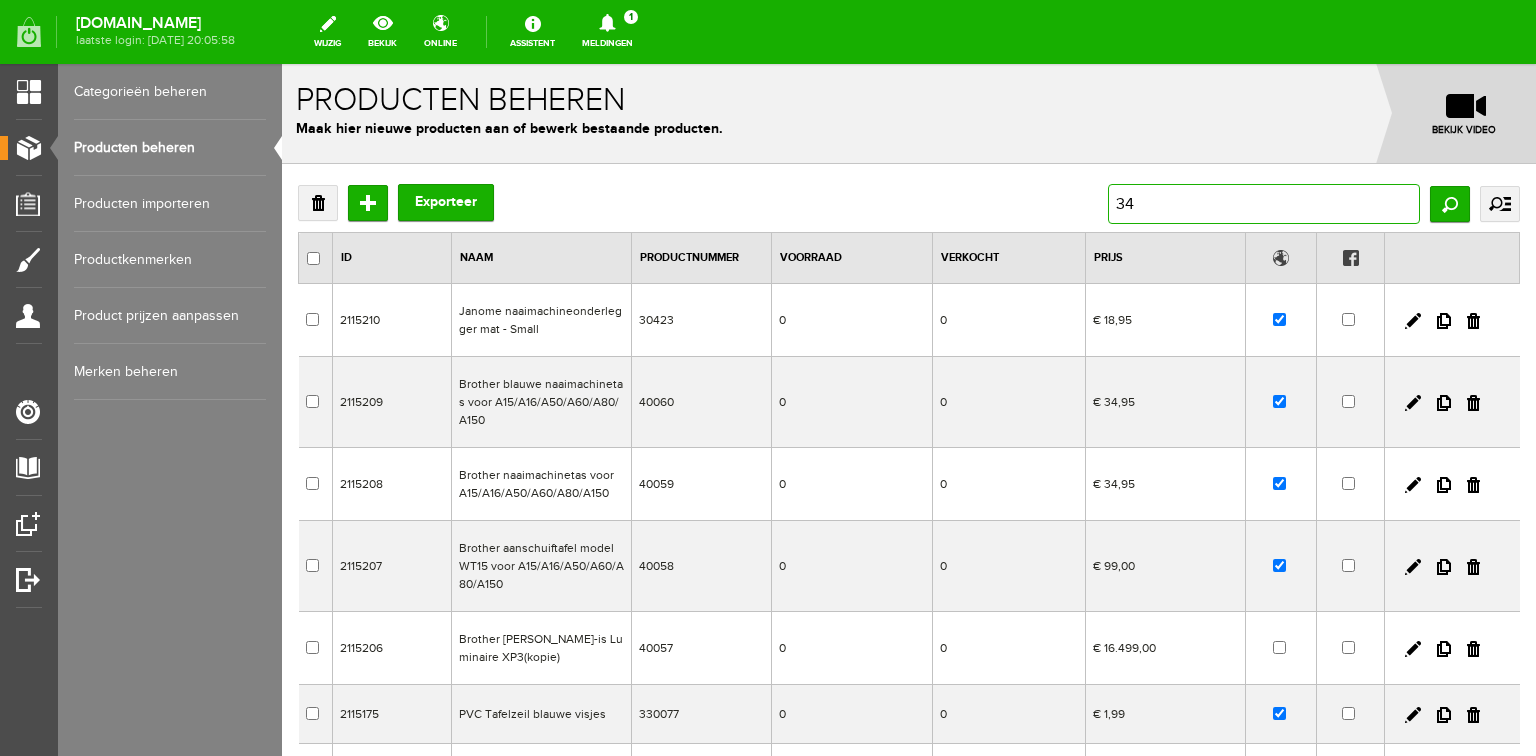 type on "344" 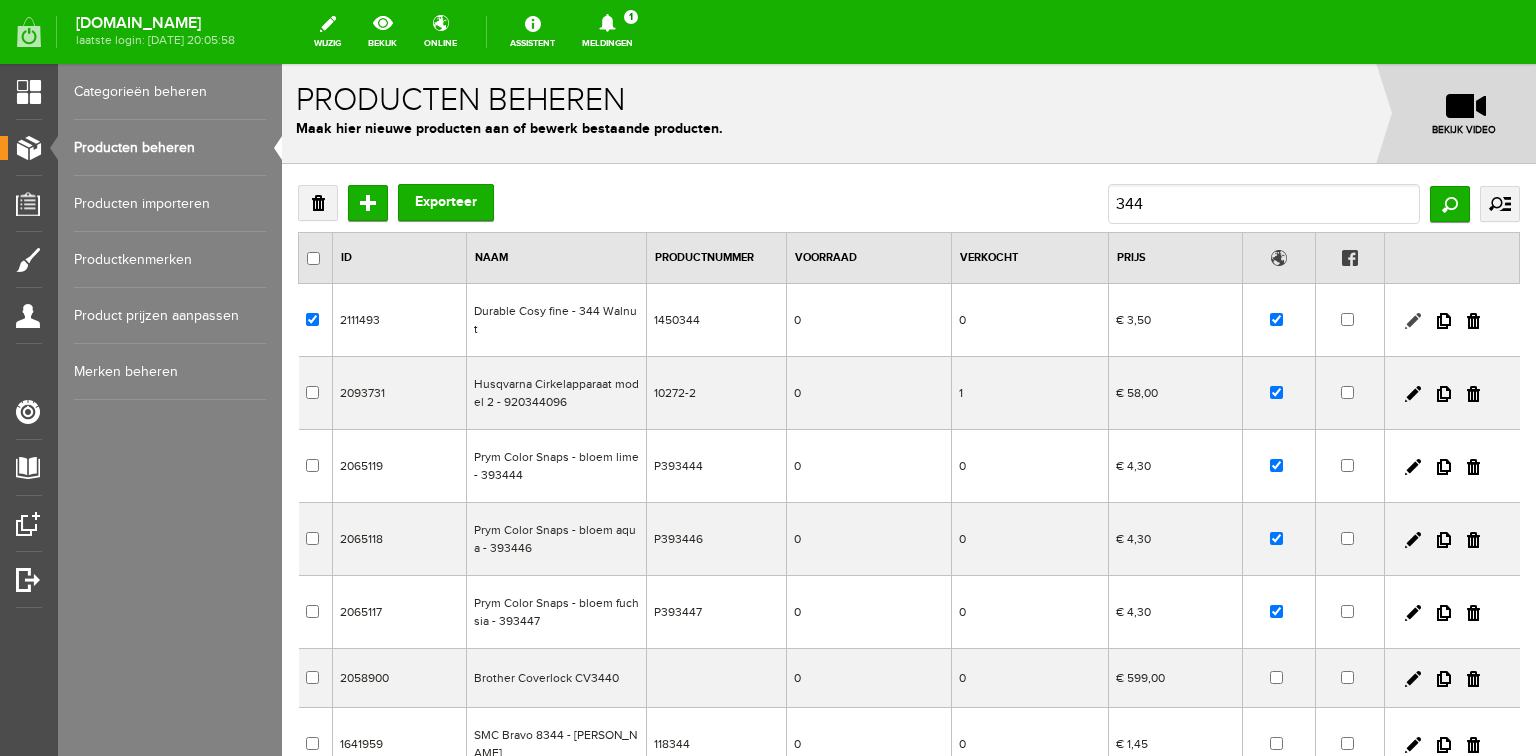 click at bounding box center [1413, 321] 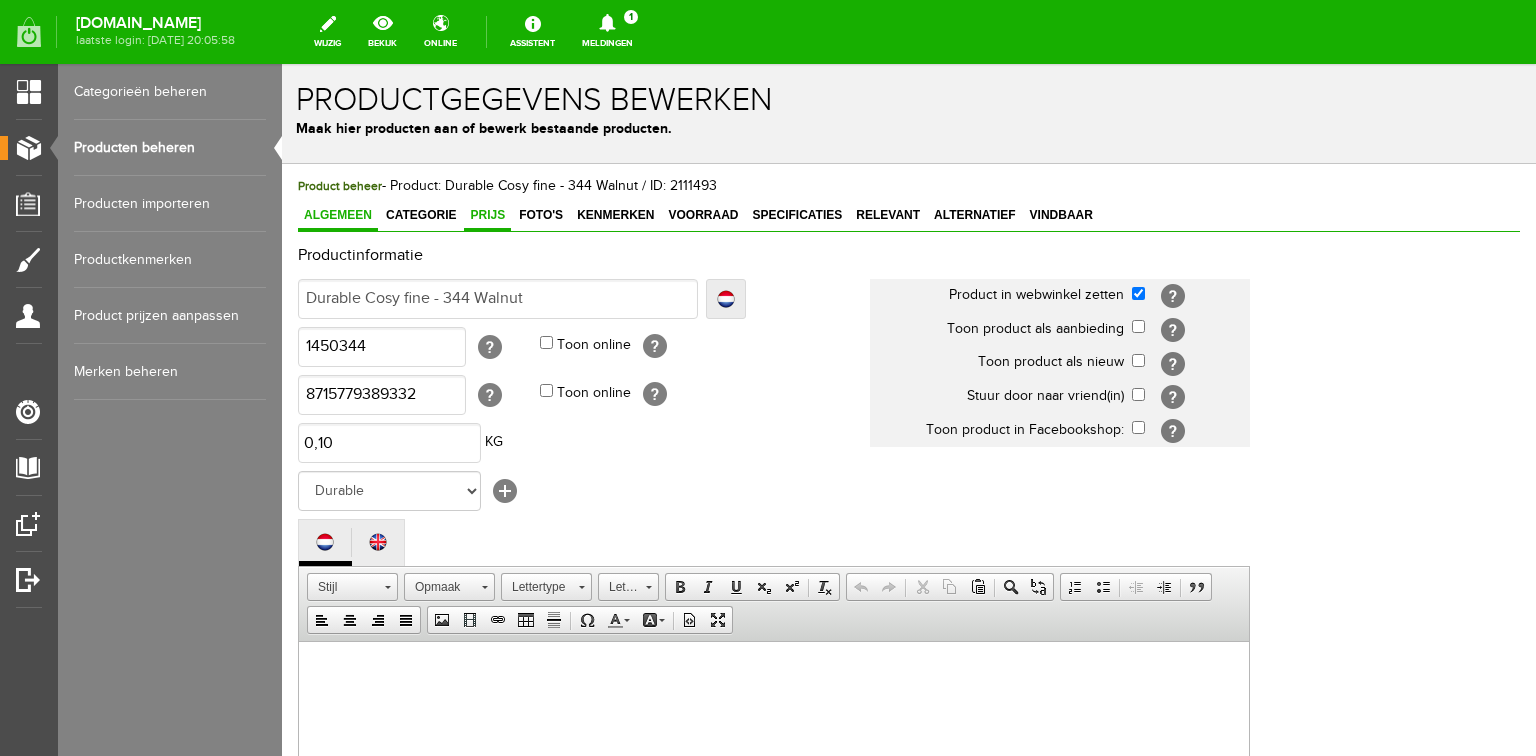 click on "Prijs" at bounding box center [487, 215] 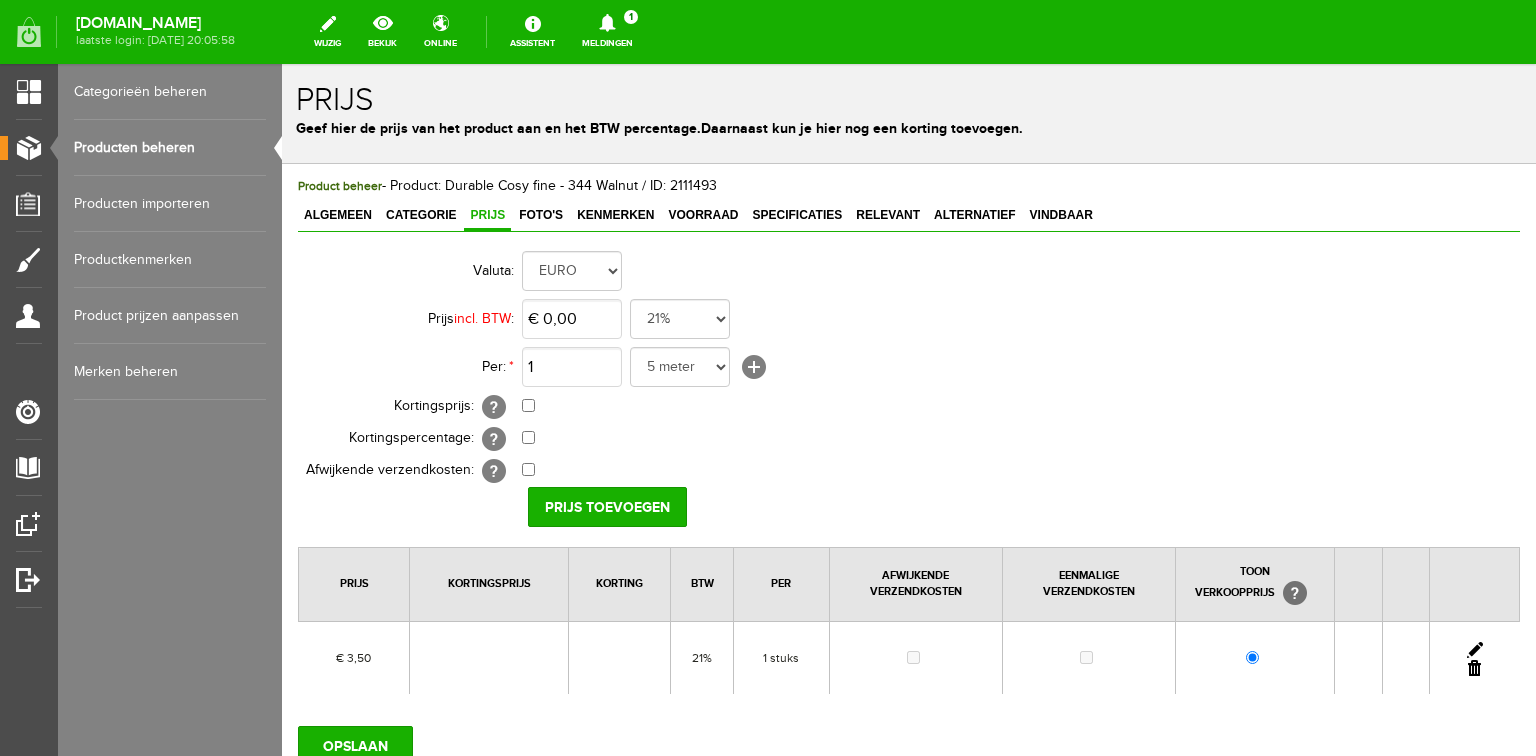 click at bounding box center (1475, 650) 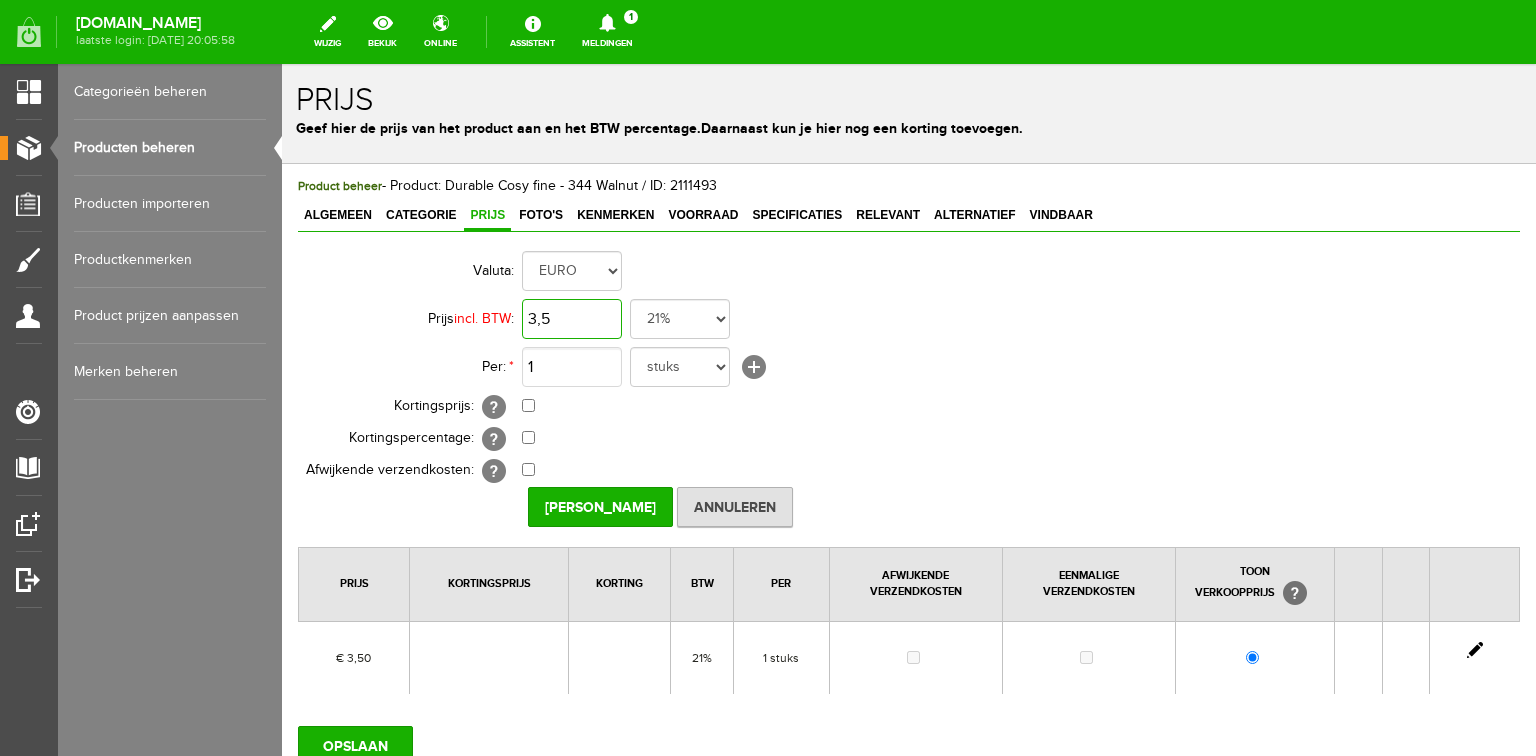 click on "3,5" at bounding box center (572, 319) 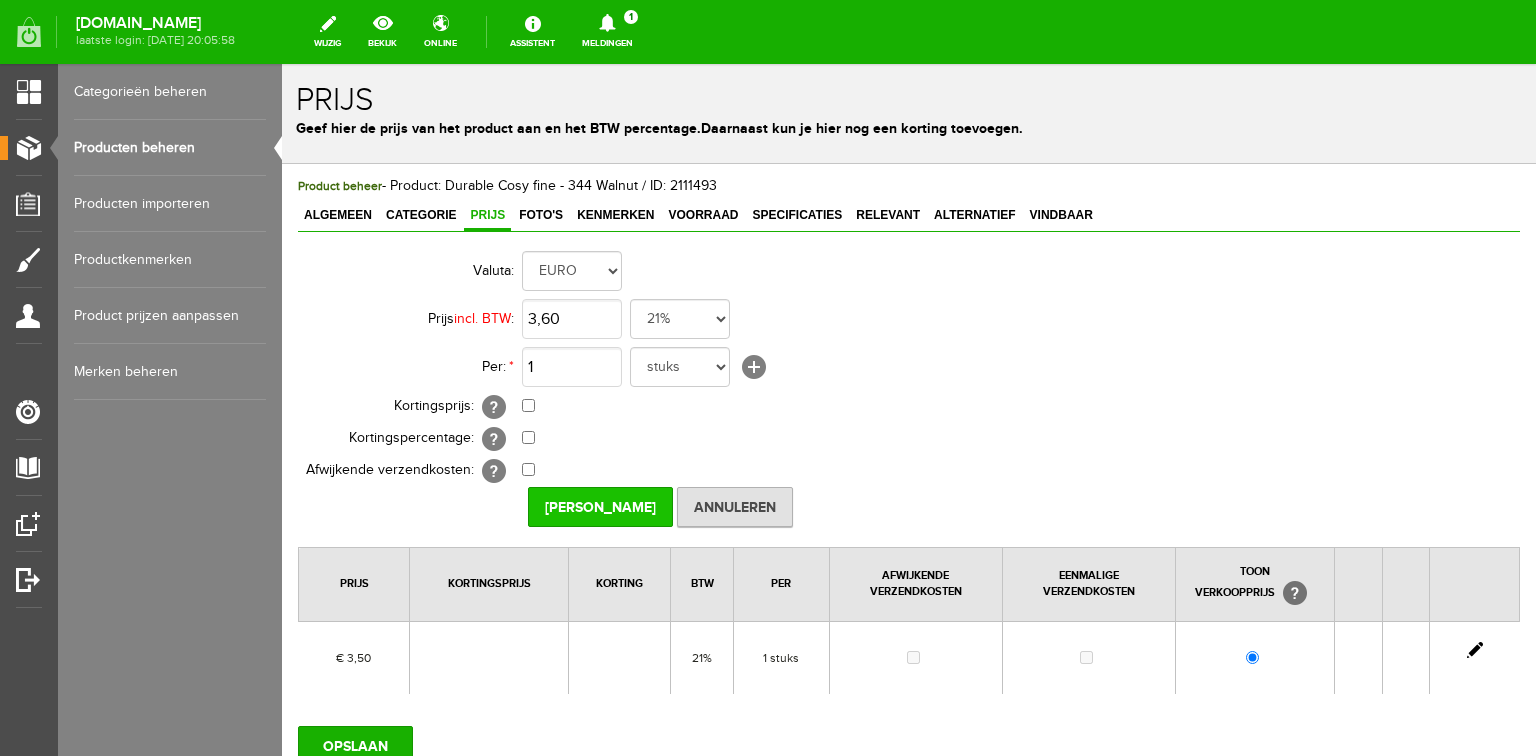 type on "€ 3,60" 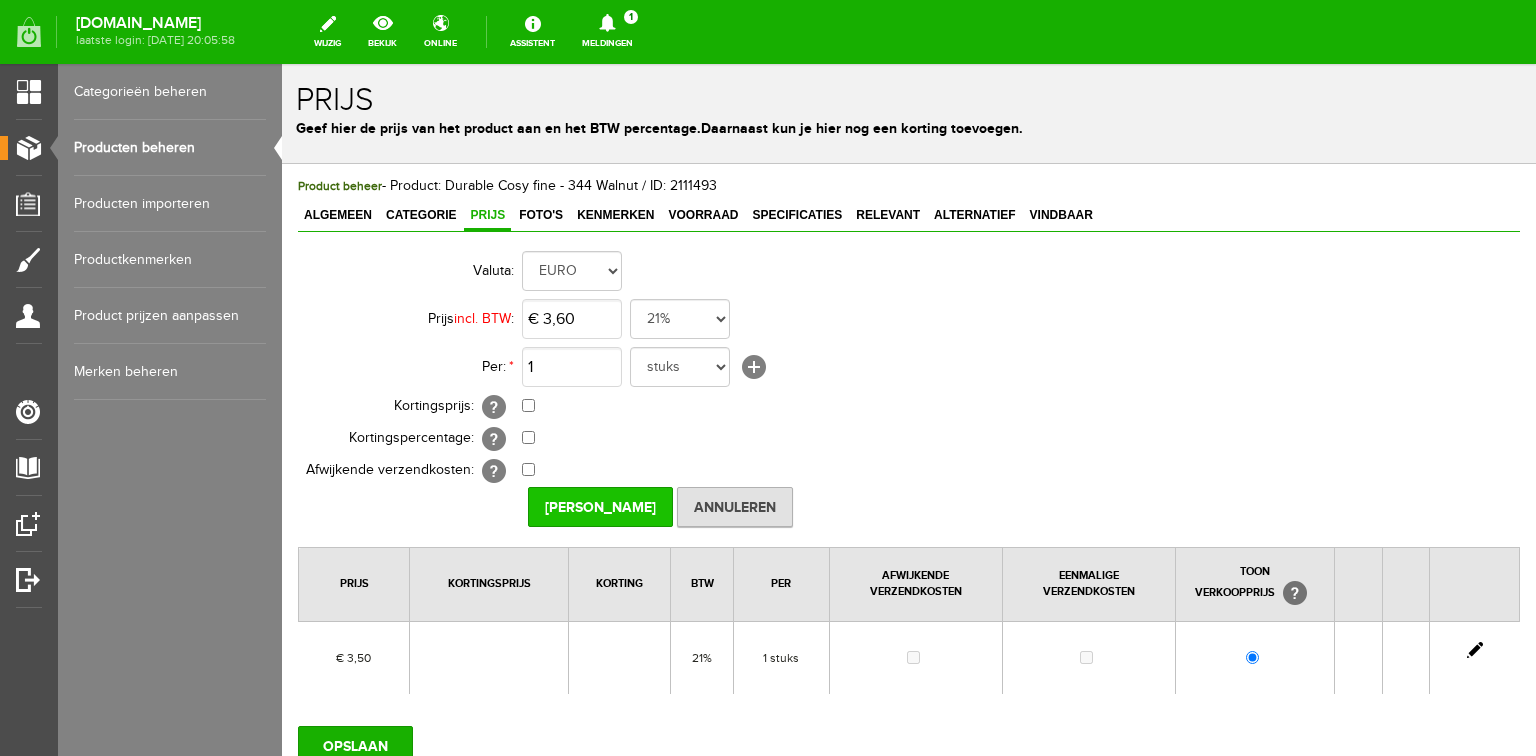 click on "[PERSON_NAME]" at bounding box center [600, 507] 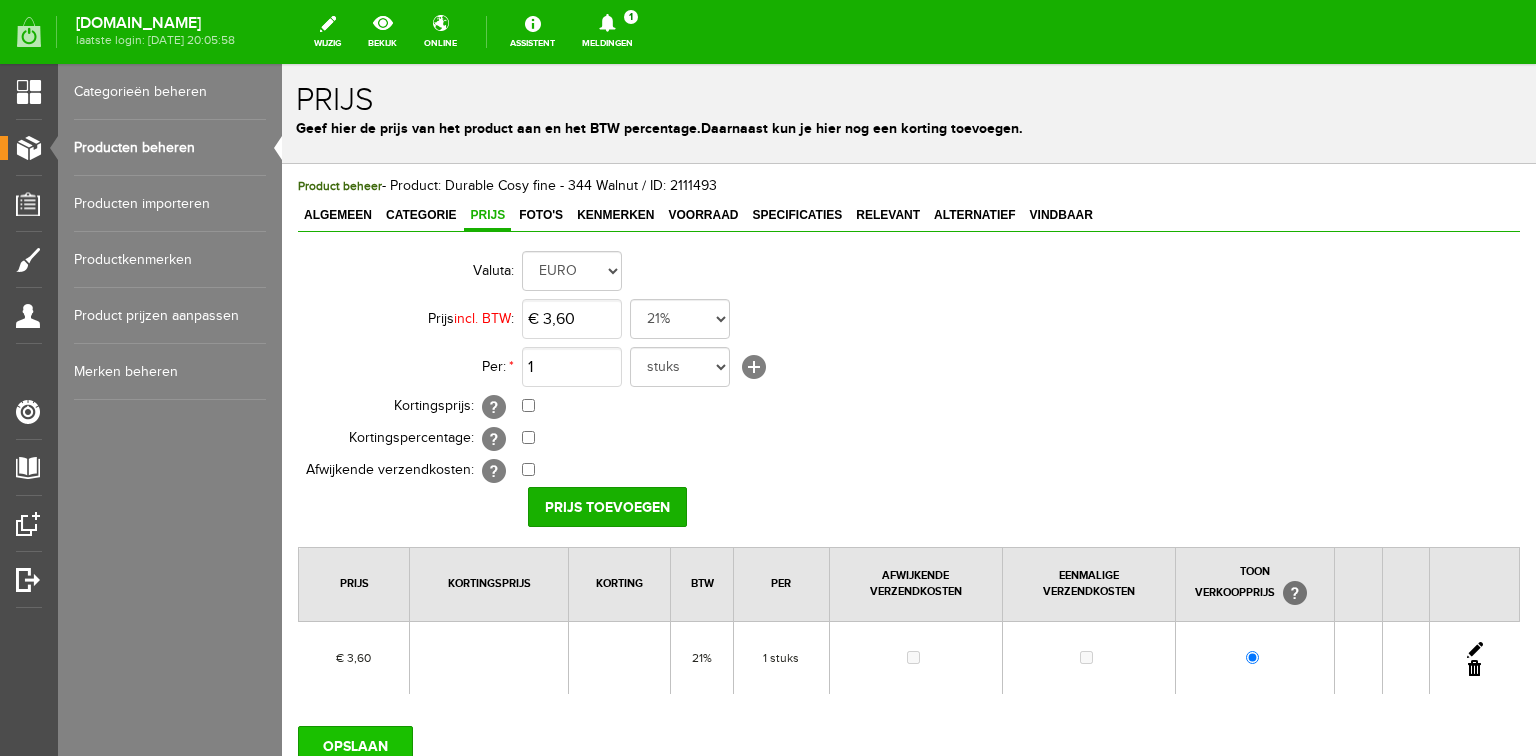click on "OPSLAAN" at bounding box center (355, 746) 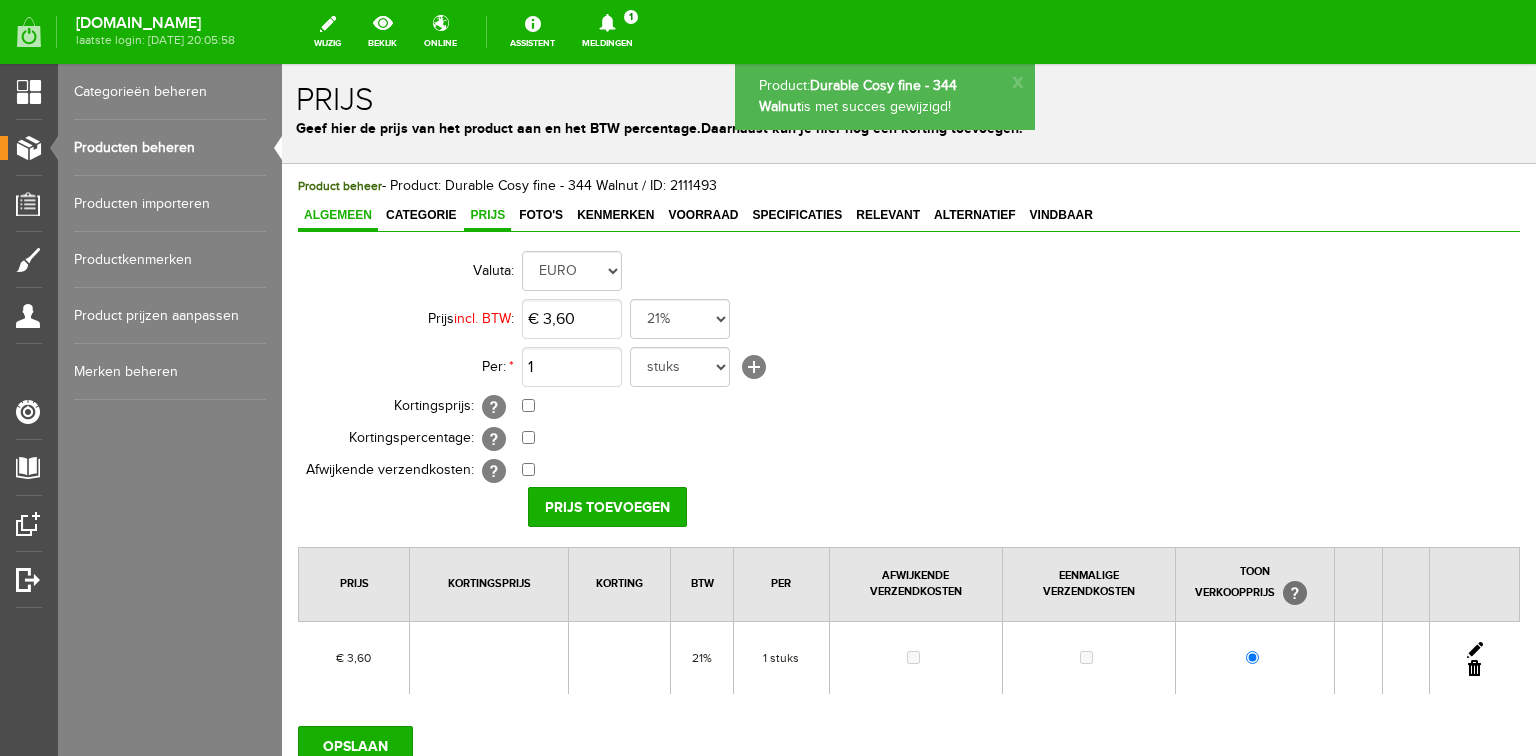 click on "Algemeen" at bounding box center (338, 215) 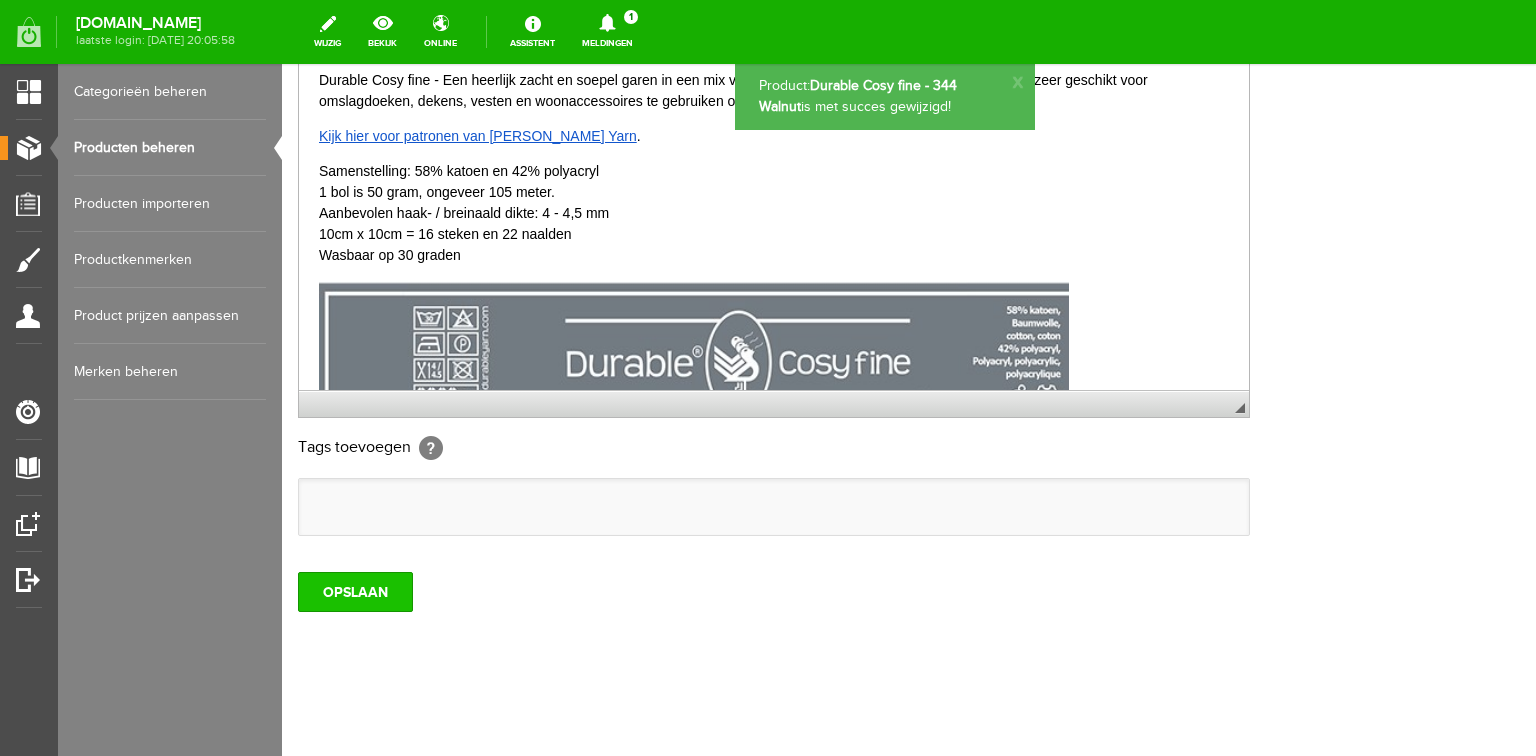 click on "OPSLAAN" at bounding box center (355, 592) 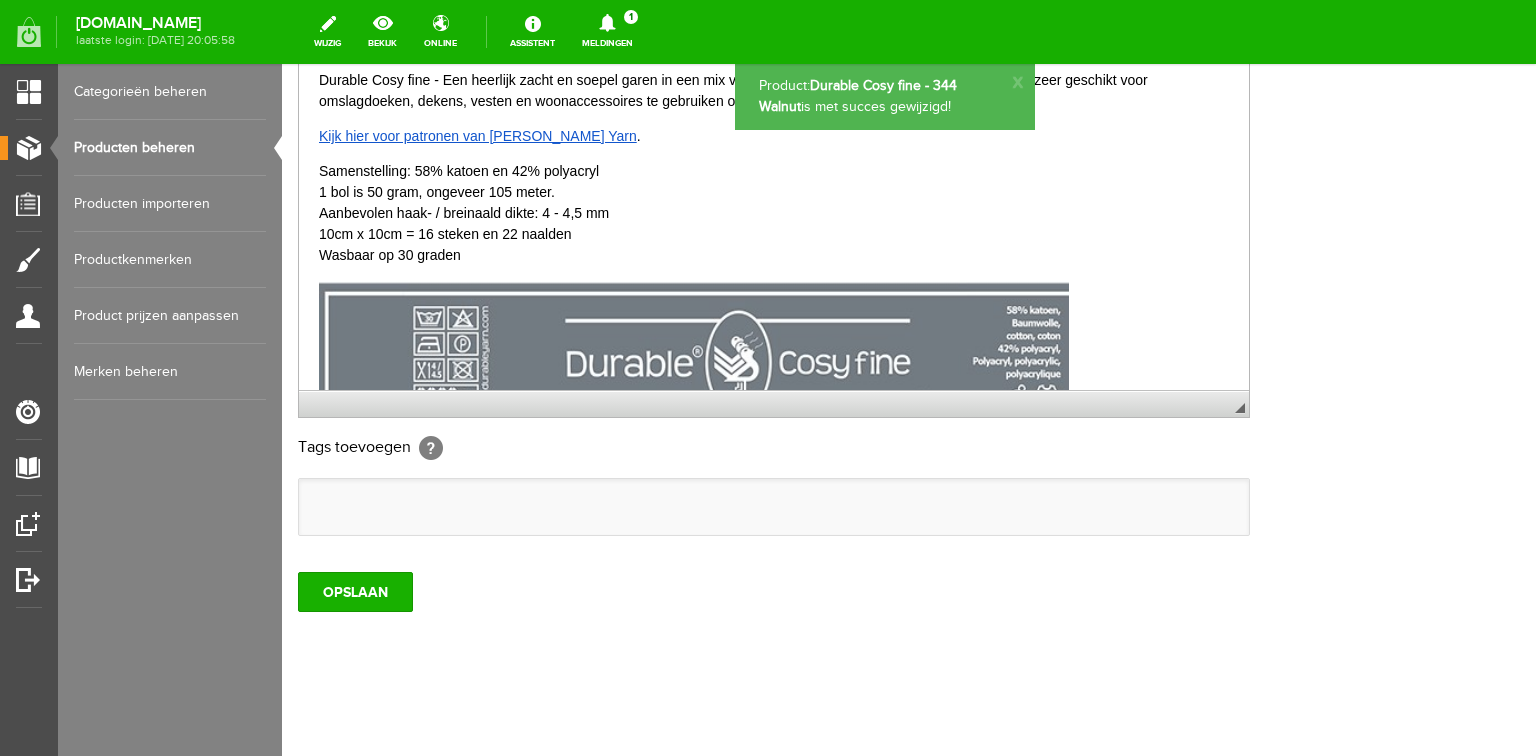 click on "Producten beheren" at bounding box center [170, 148] 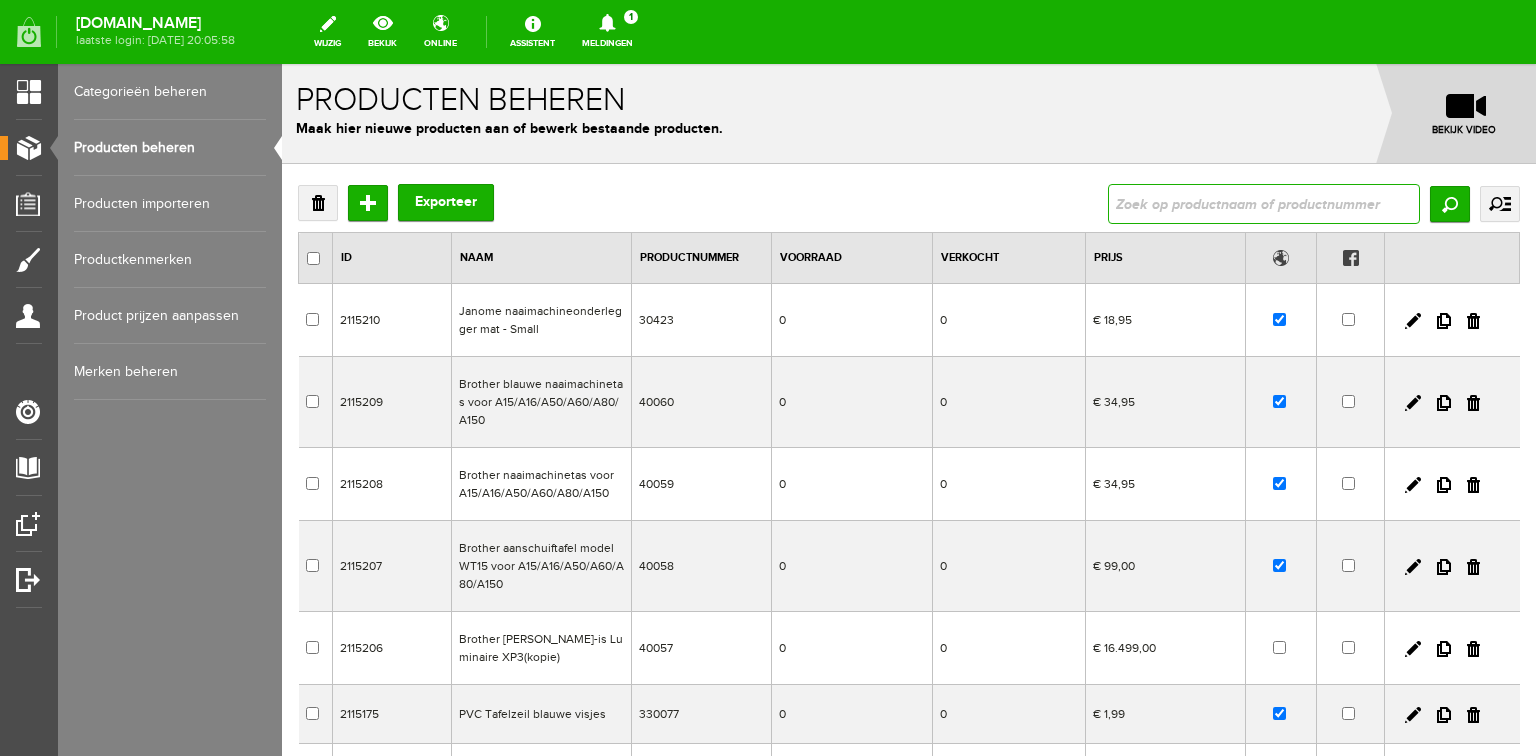 drag, startPoint x: 1127, startPoint y: 204, endPoint x: 1045, endPoint y: 191, distance: 83.02409 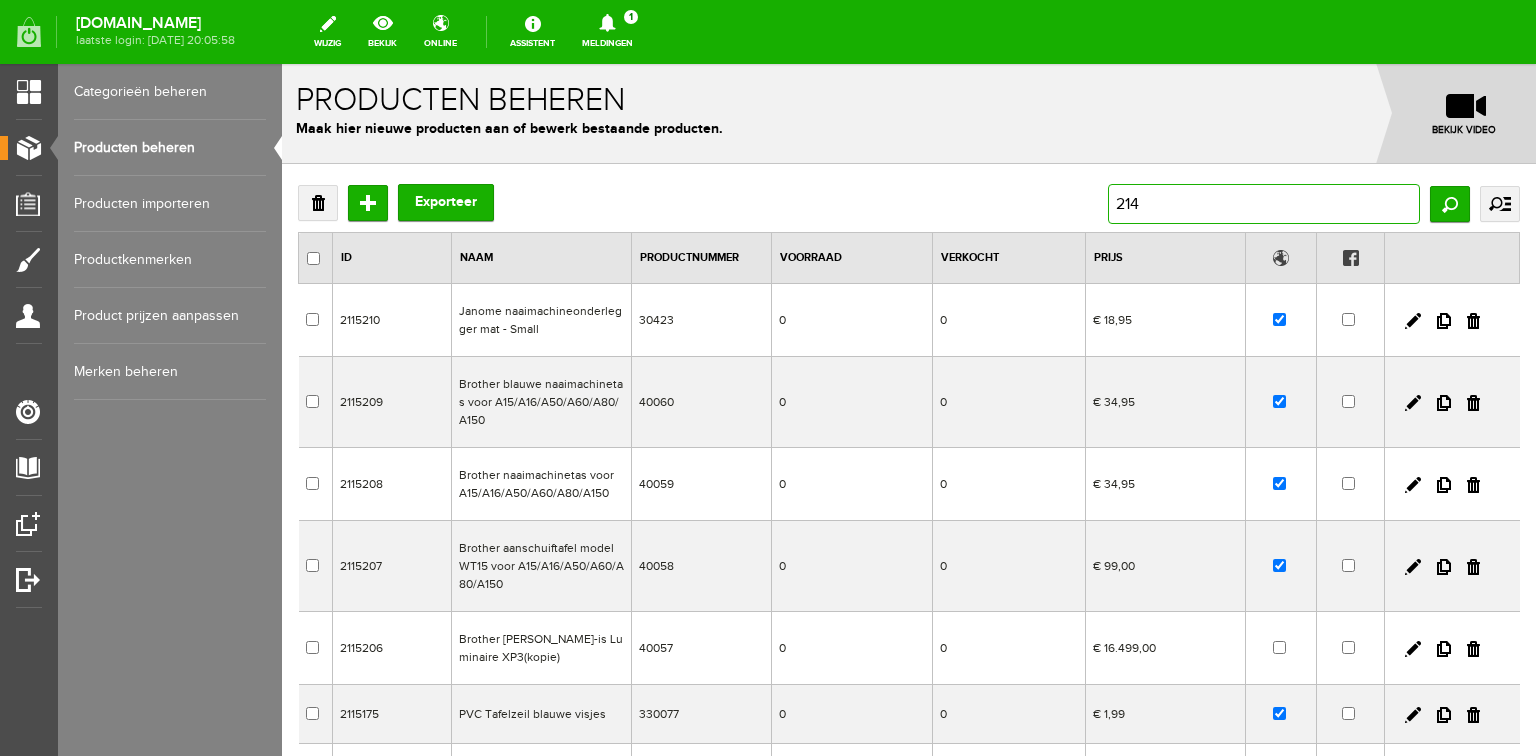type on "2142" 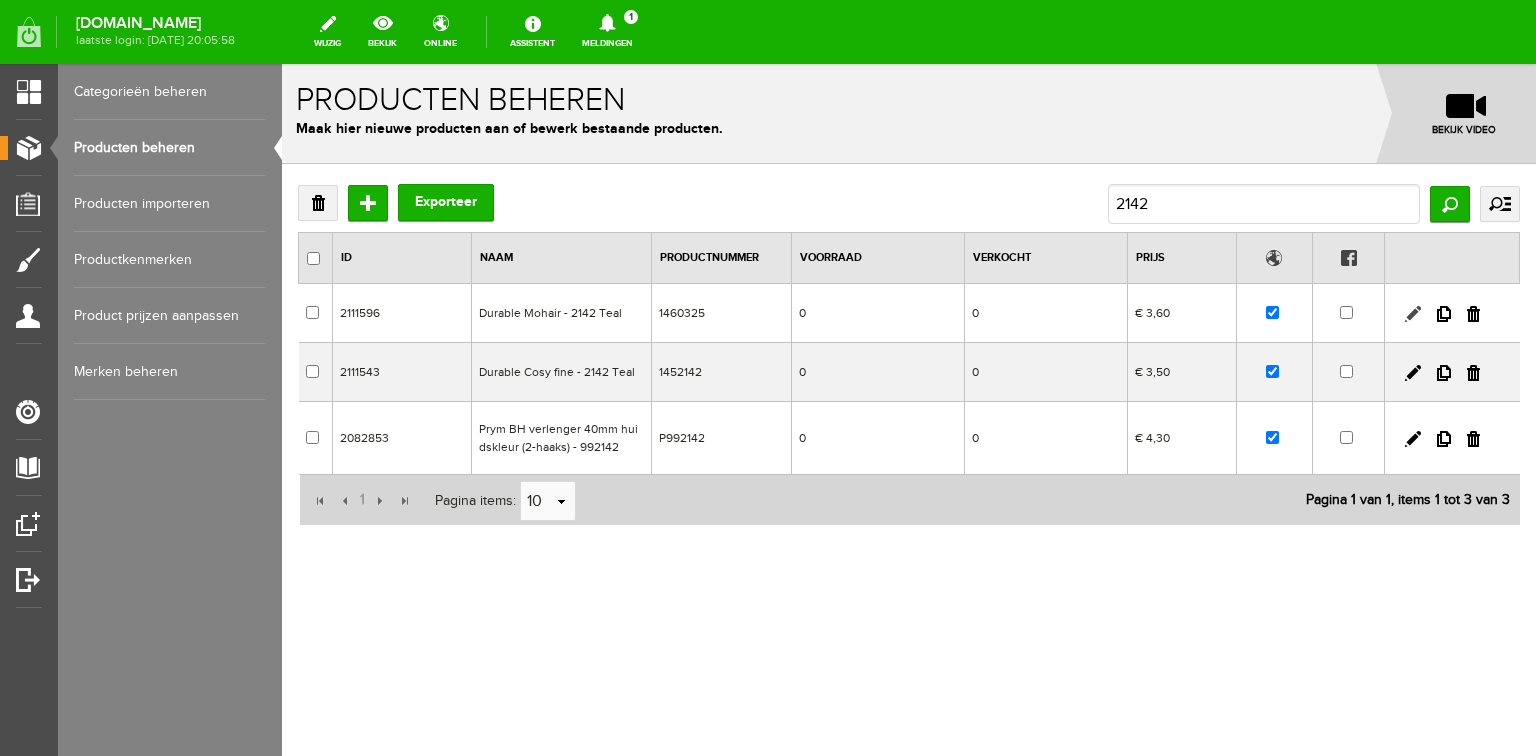 click at bounding box center [1413, 314] 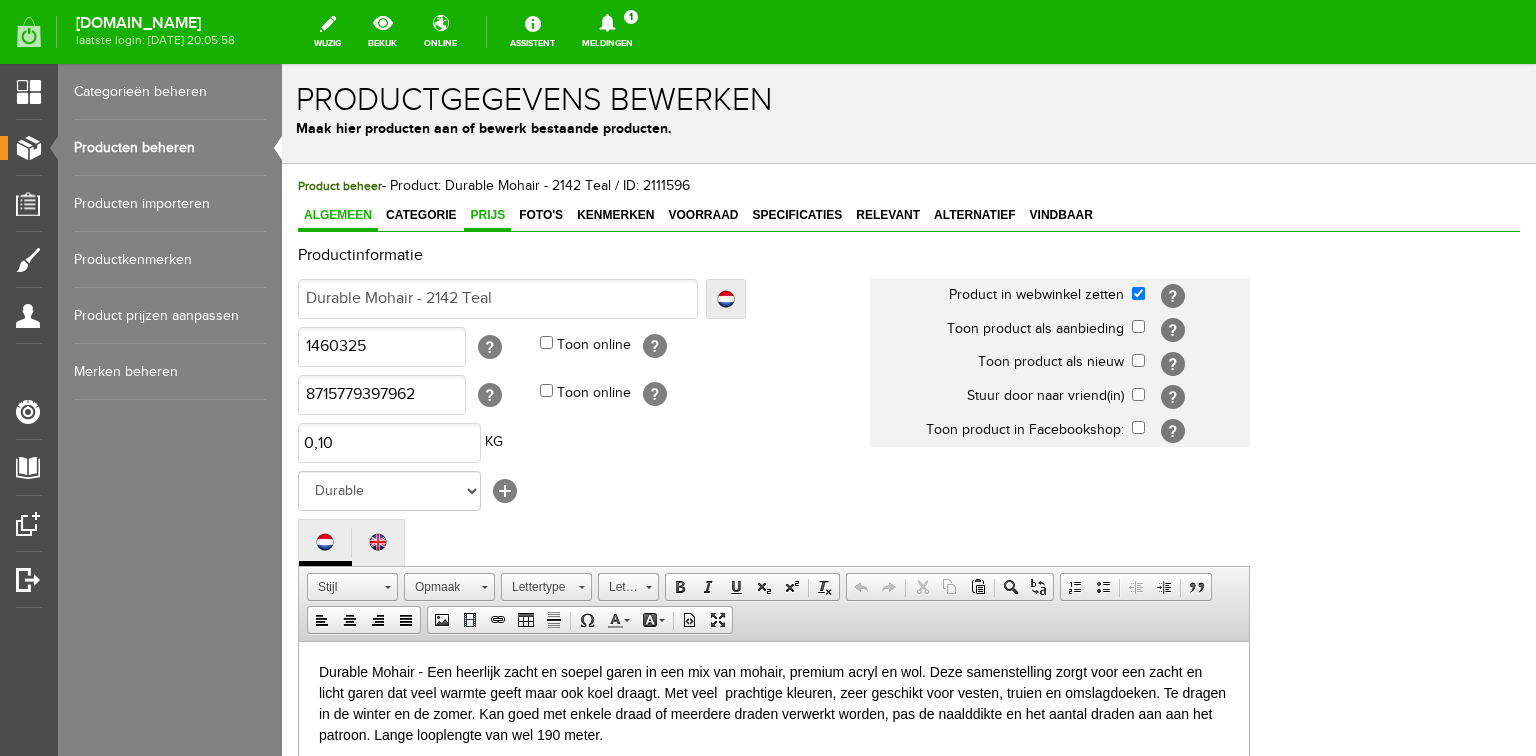 click on "Prijs" at bounding box center (487, 215) 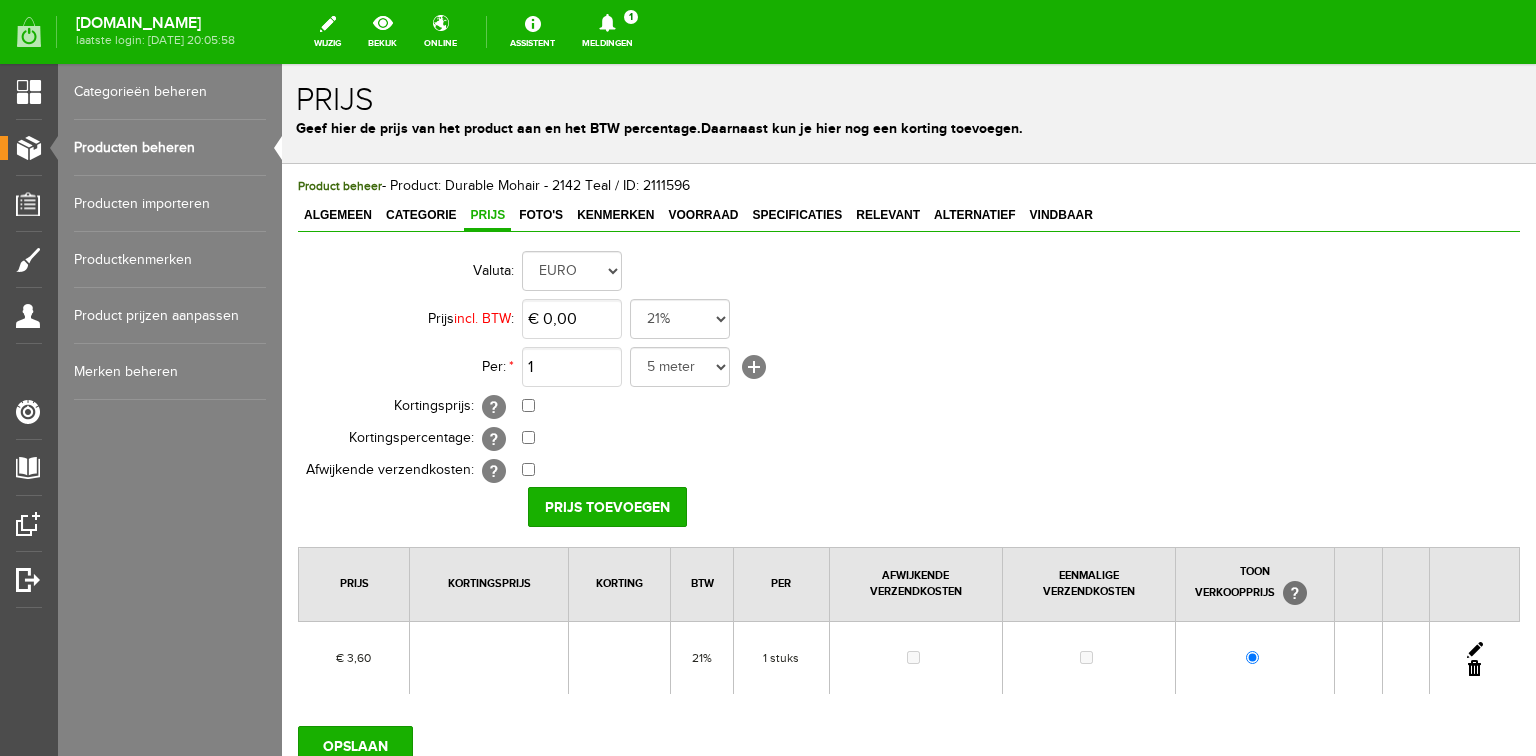 click at bounding box center [1475, 650] 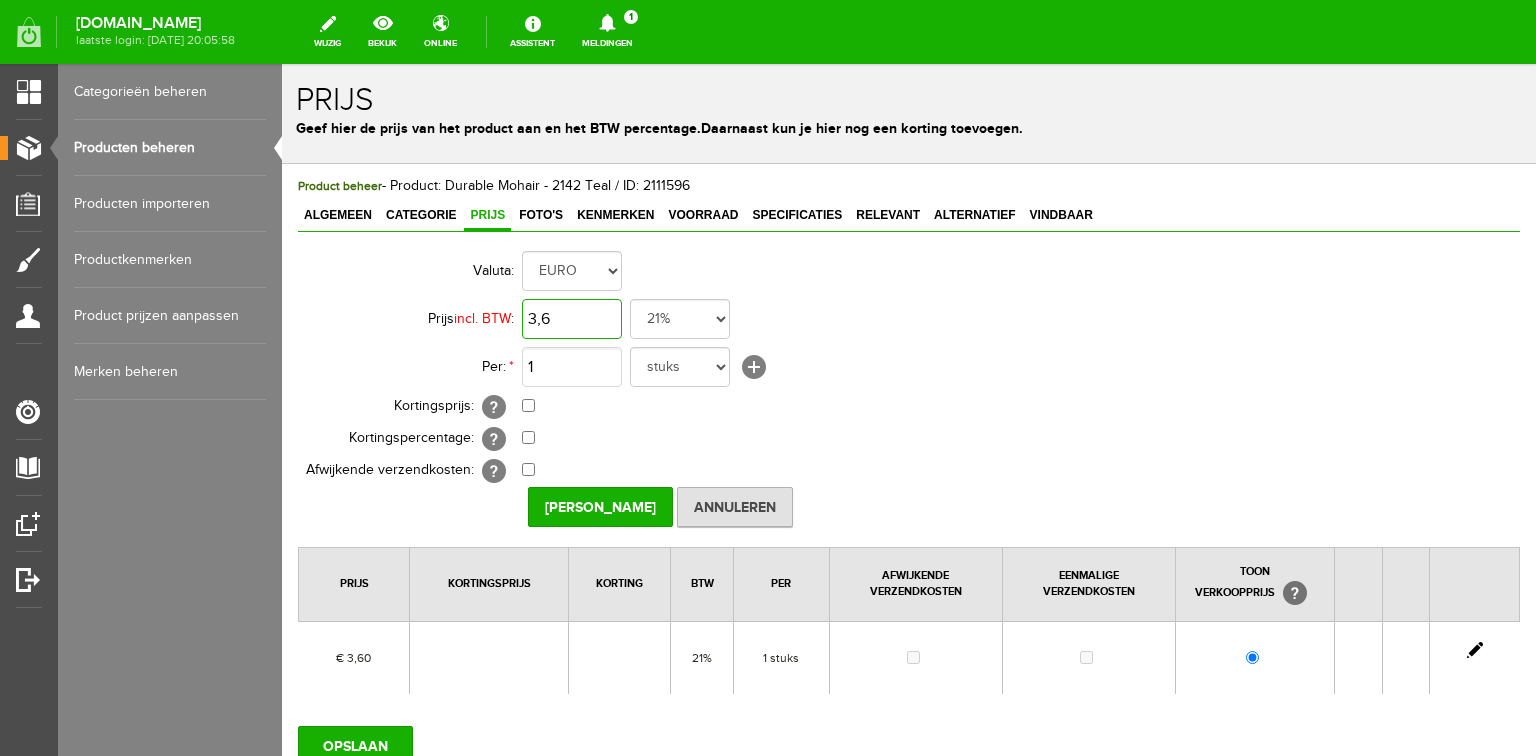 click on "3,6" at bounding box center [572, 319] 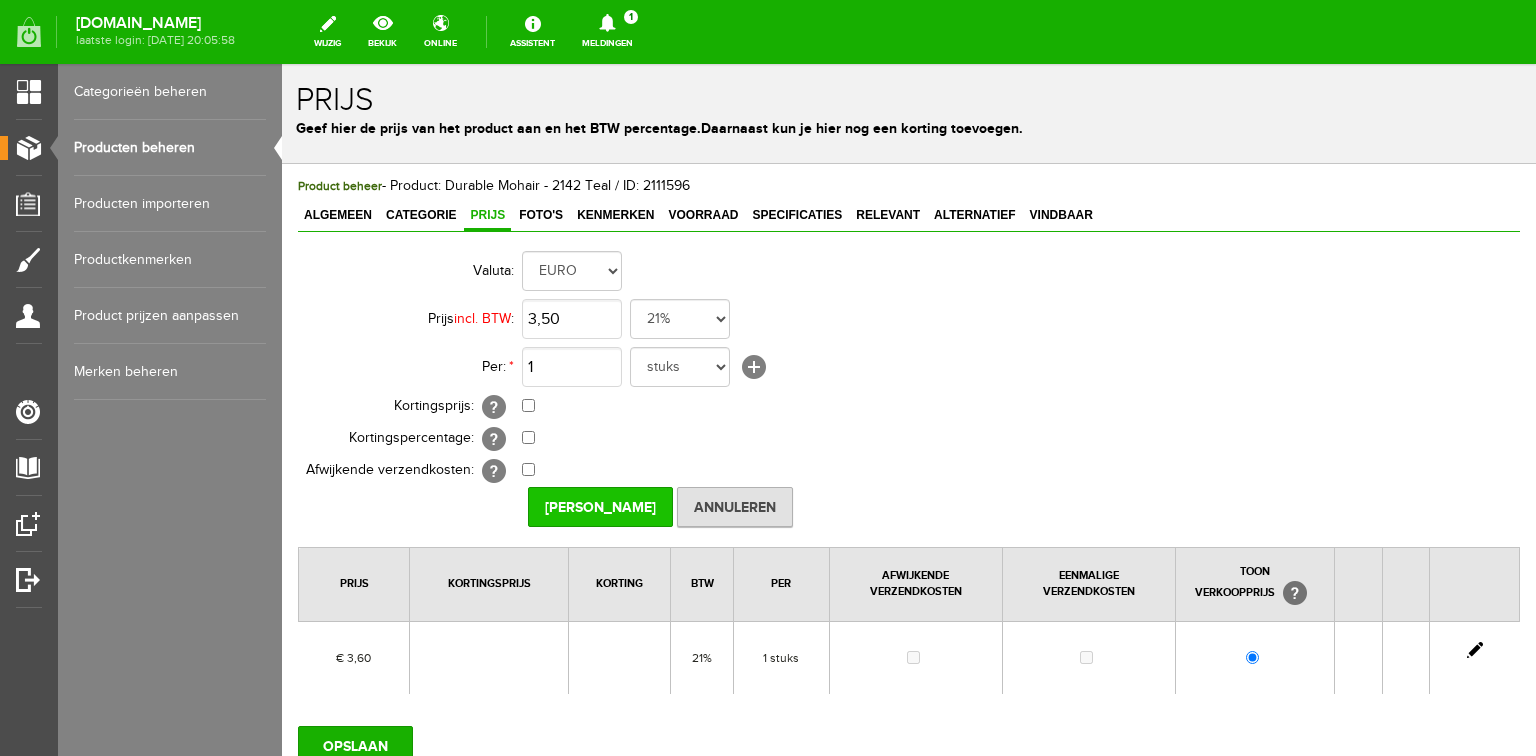 type on "€ 3,50" 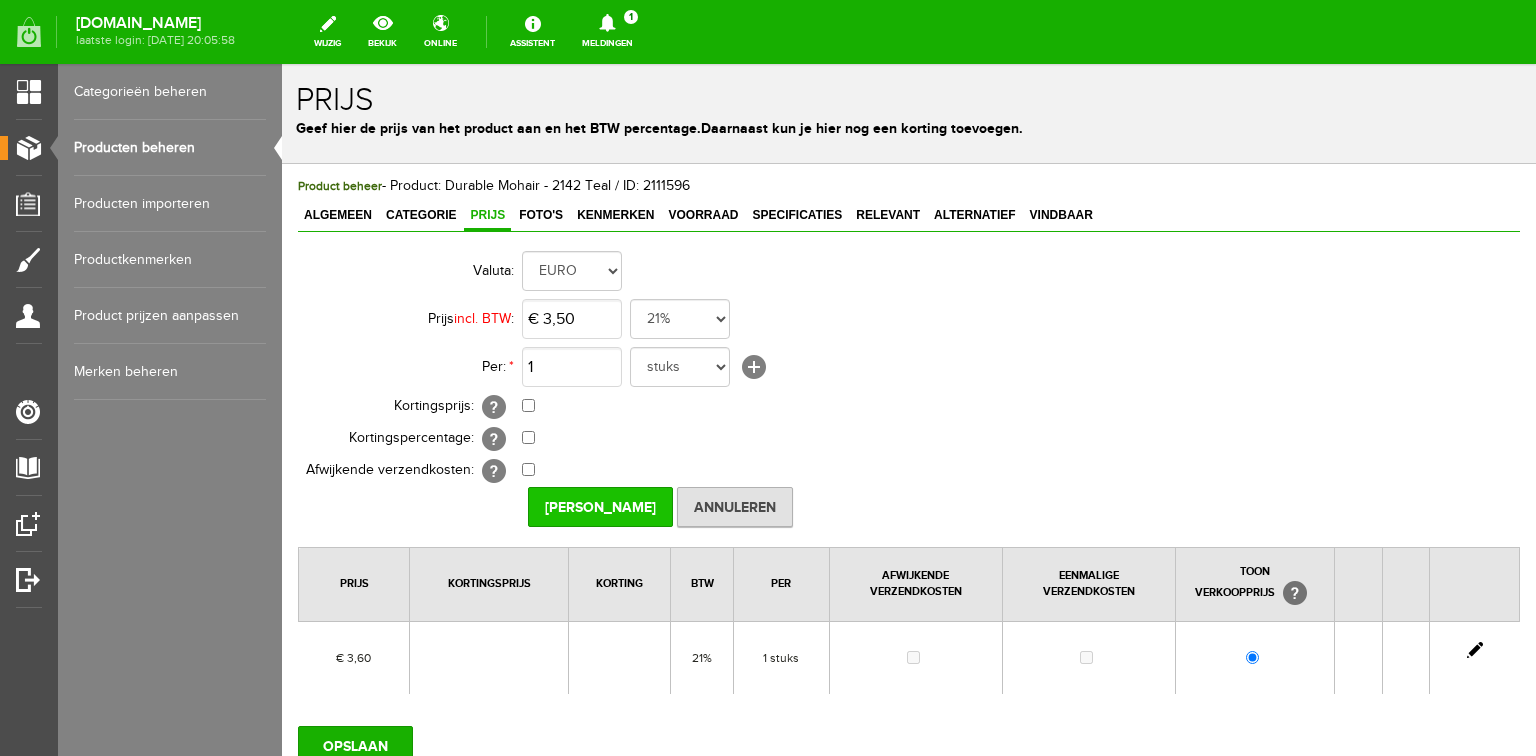 click on "[PERSON_NAME]" at bounding box center [600, 507] 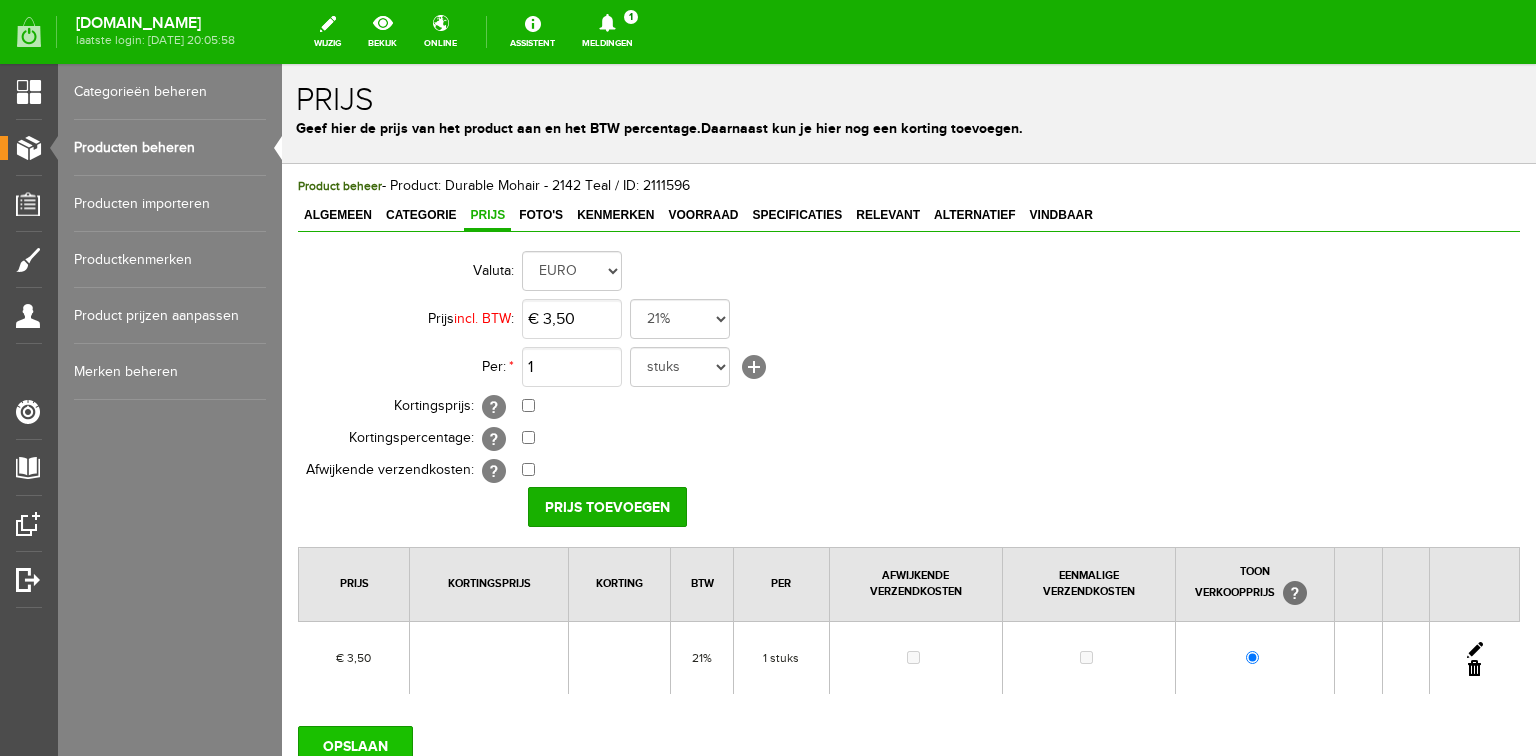 click on "OPSLAAN" at bounding box center [355, 746] 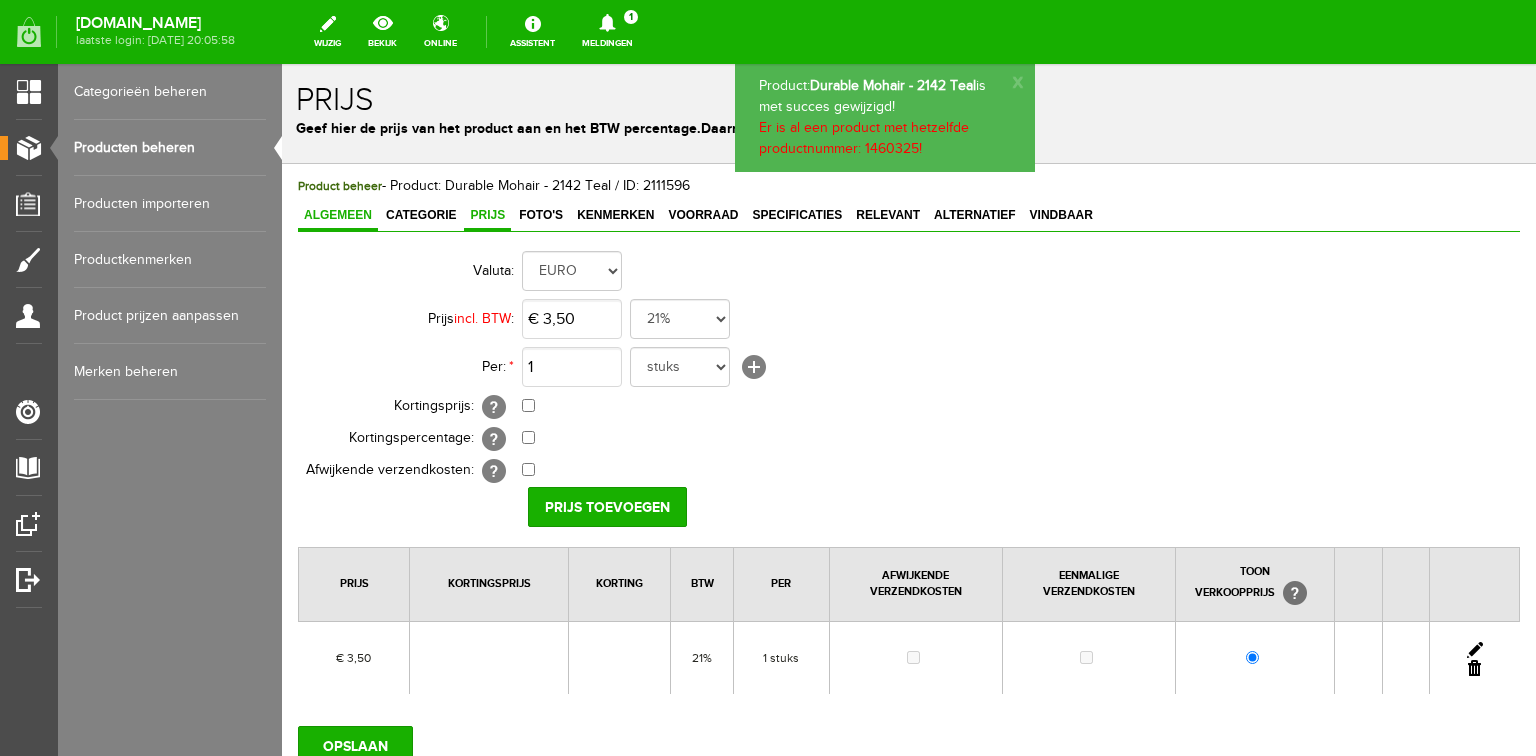 click on "Algemeen" at bounding box center [338, 215] 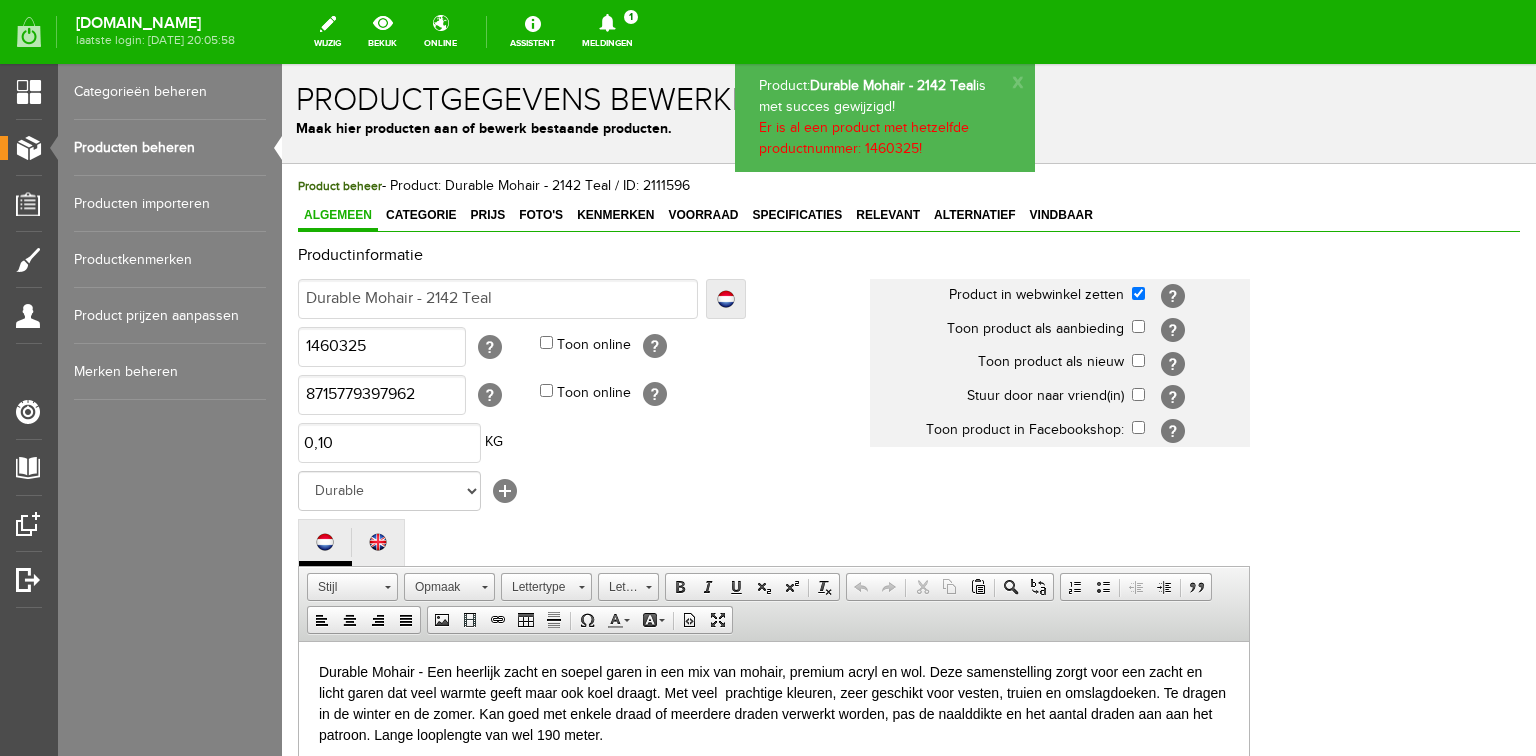 click on "Producten beheren" at bounding box center (170, 148) 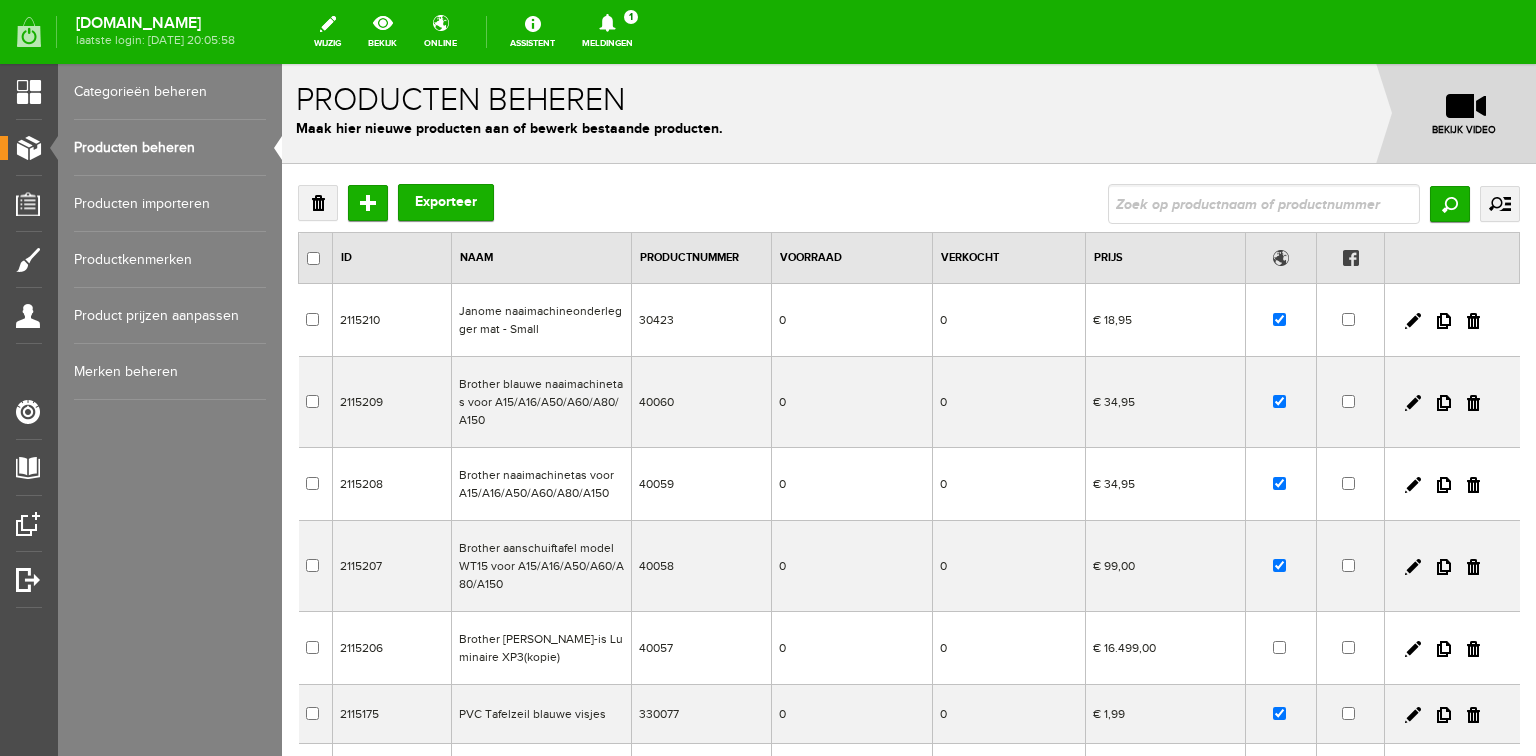 scroll, scrollTop: 0, scrollLeft: 0, axis: both 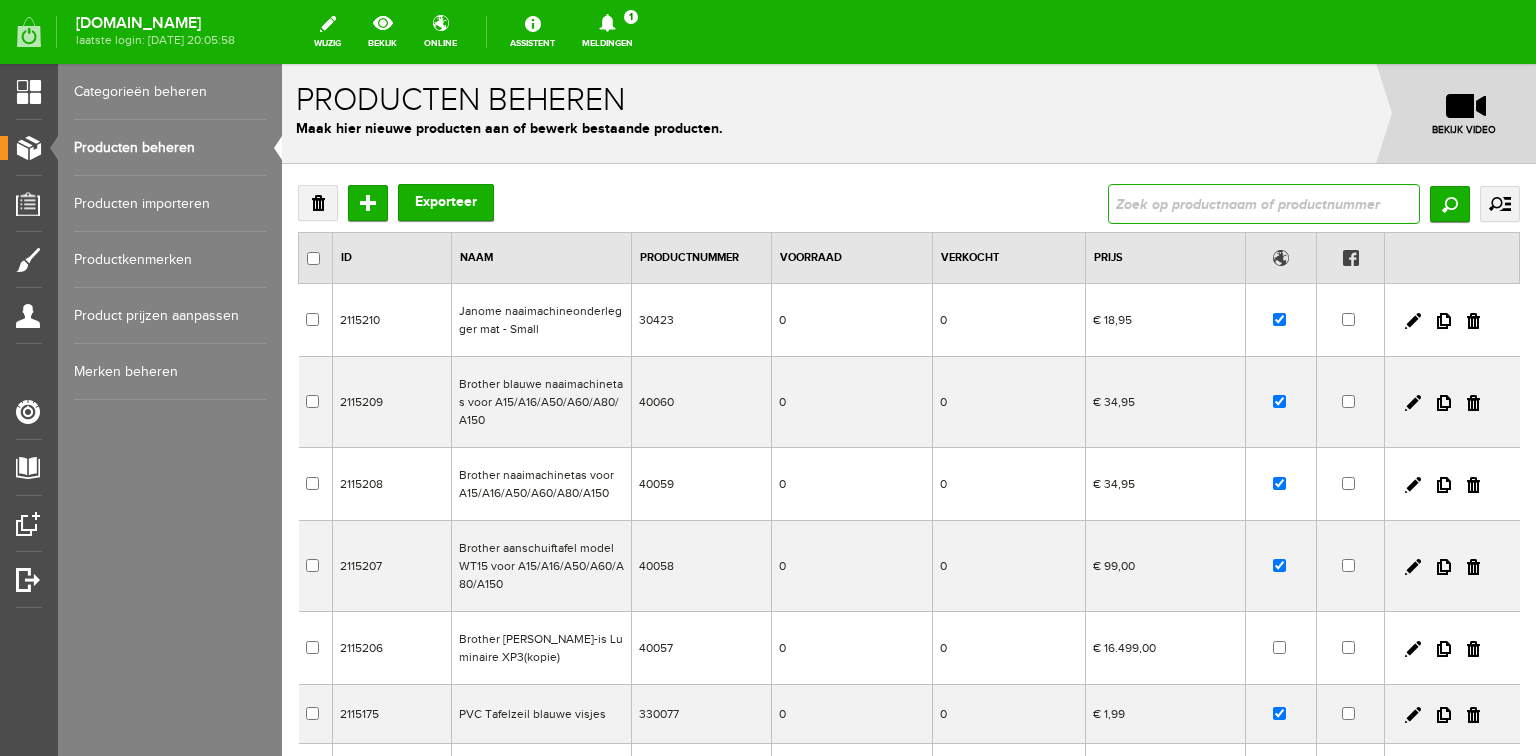drag, startPoint x: 1167, startPoint y: 197, endPoint x: 1172, endPoint y: 185, distance: 13 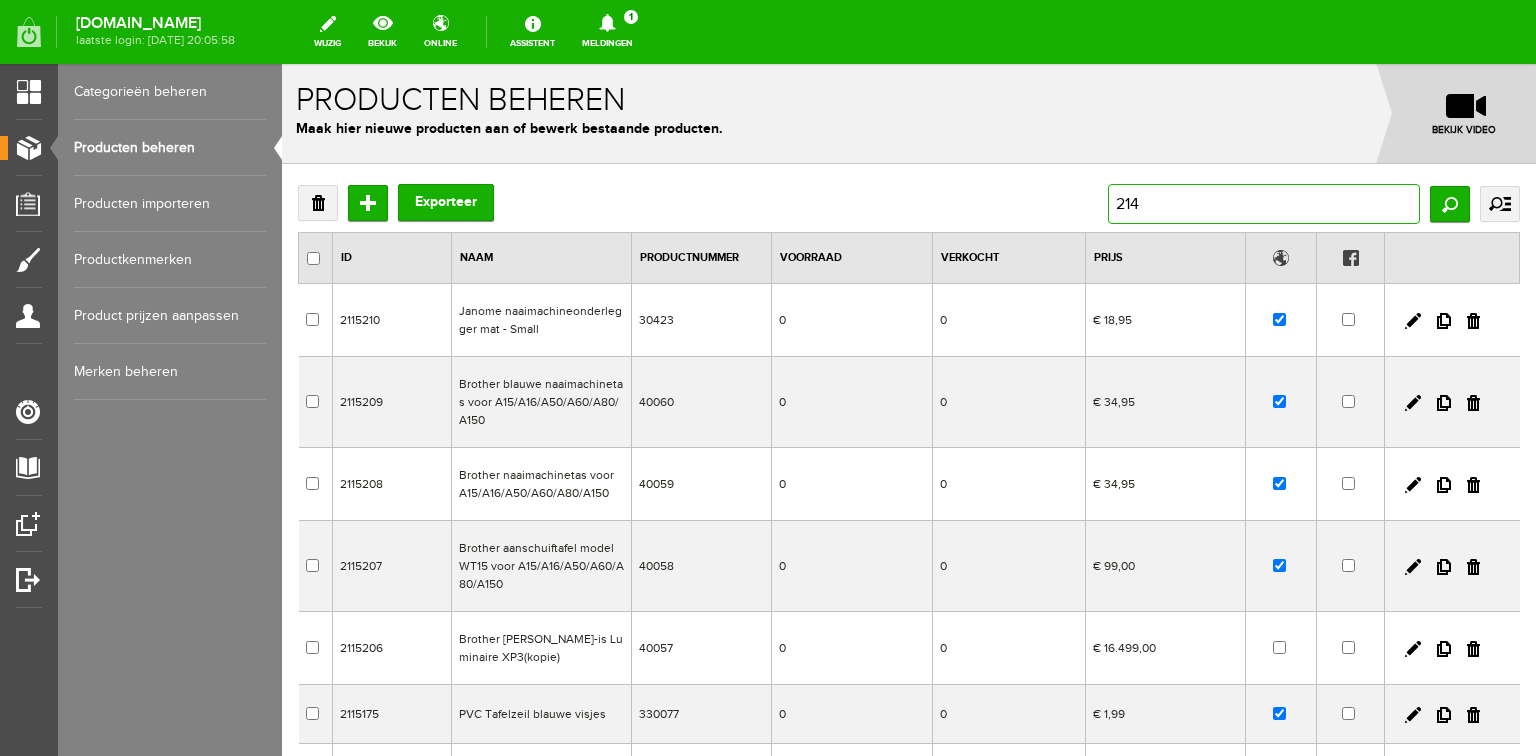 type on "2142" 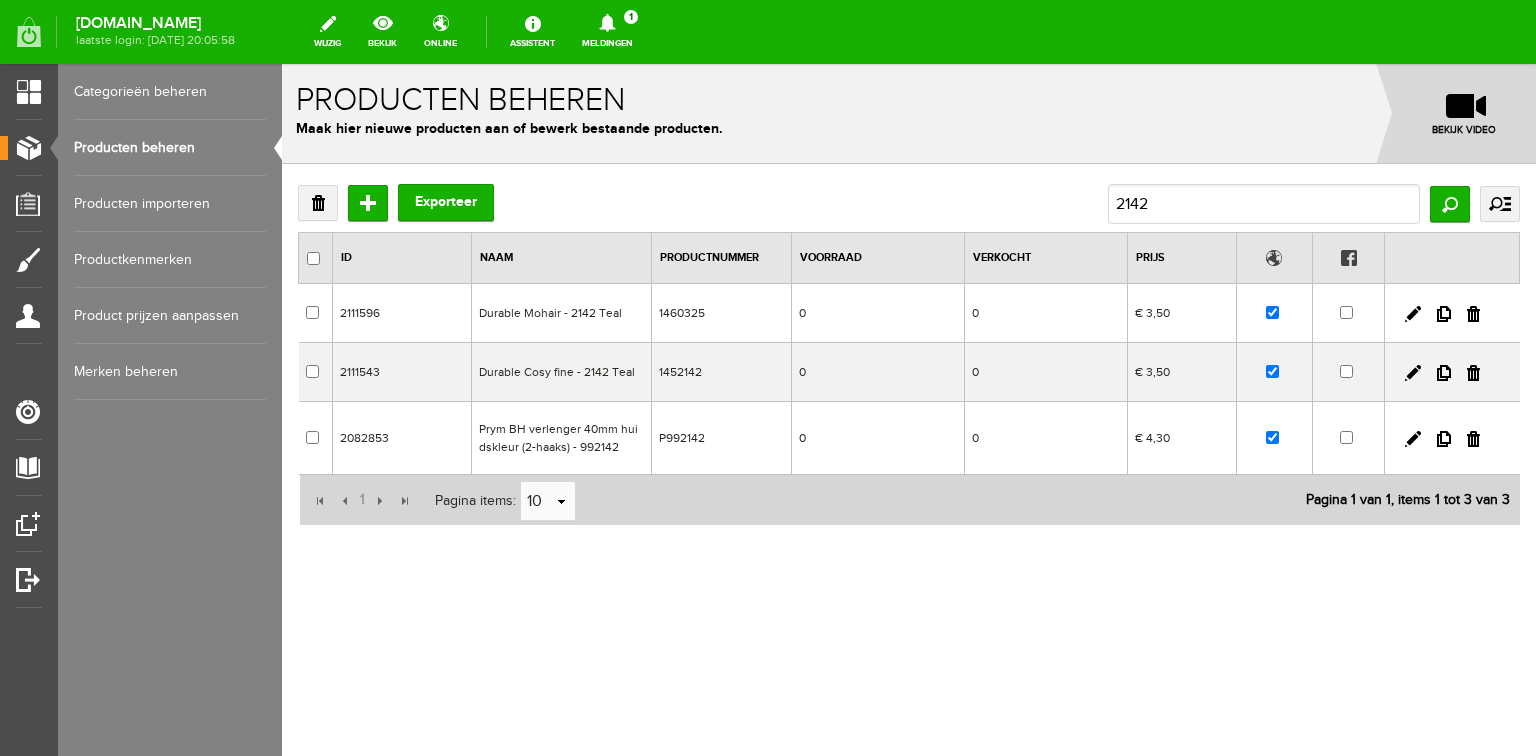 scroll, scrollTop: 0, scrollLeft: 0, axis: both 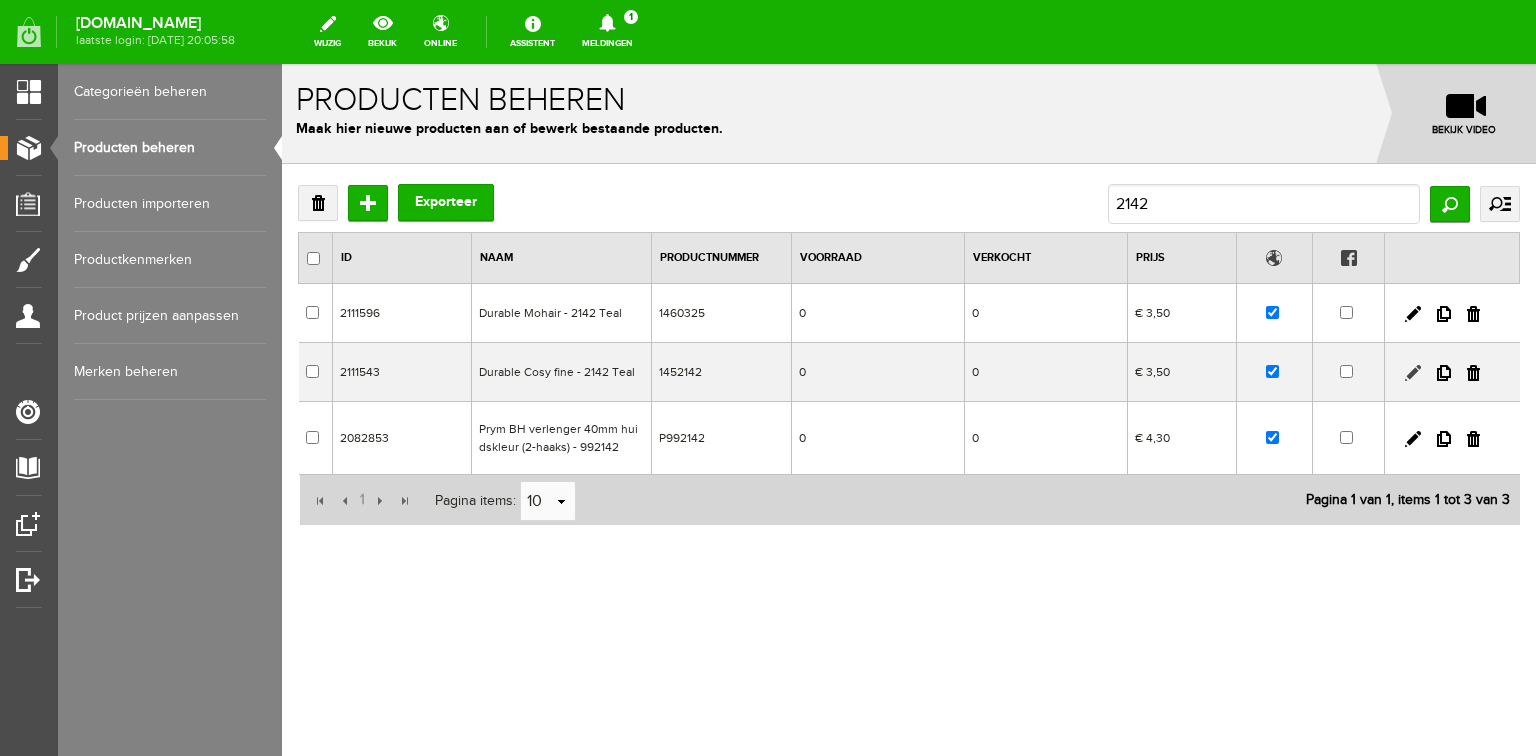 click at bounding box center (1413, 373) 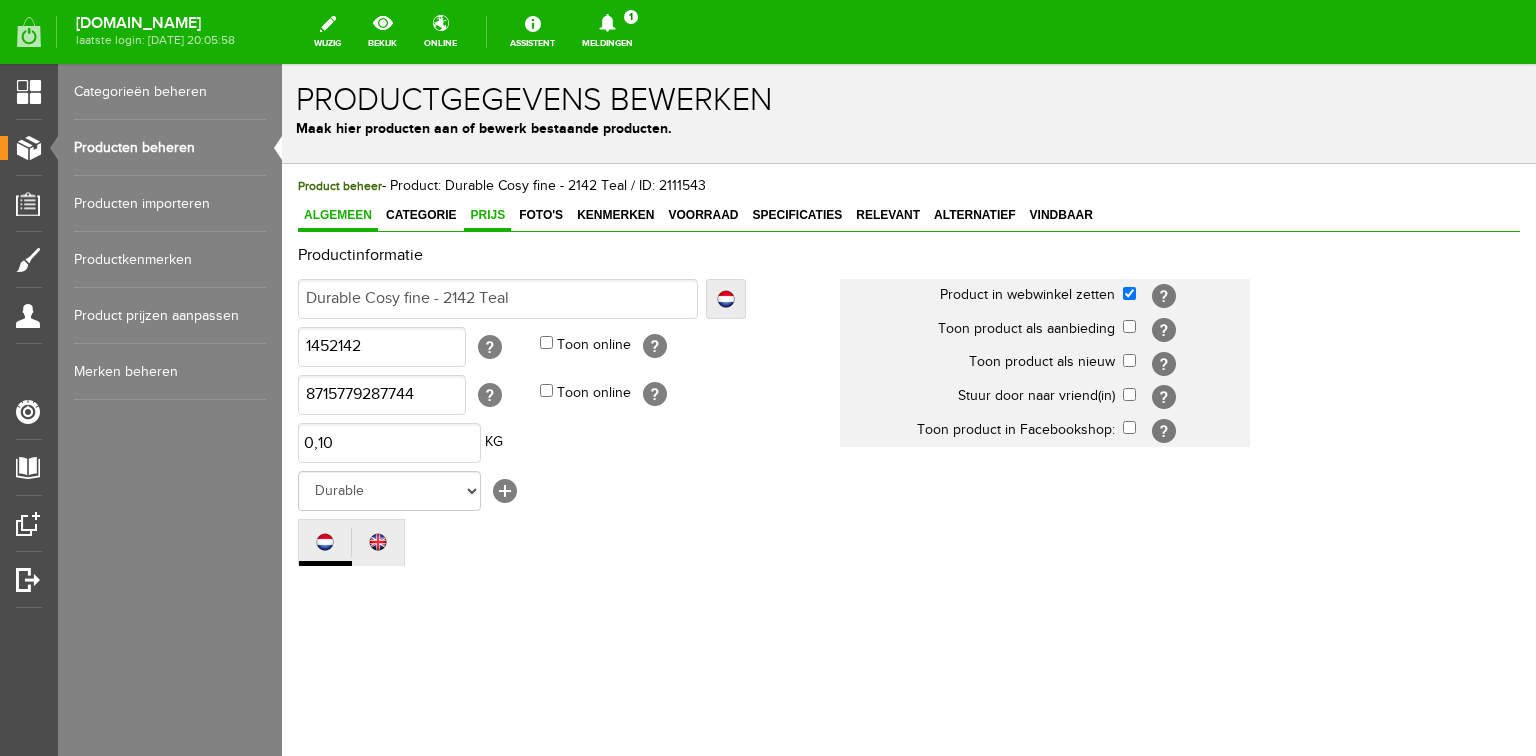 scroll, scrollTop: 0, scrollLeft: 0, axis: both 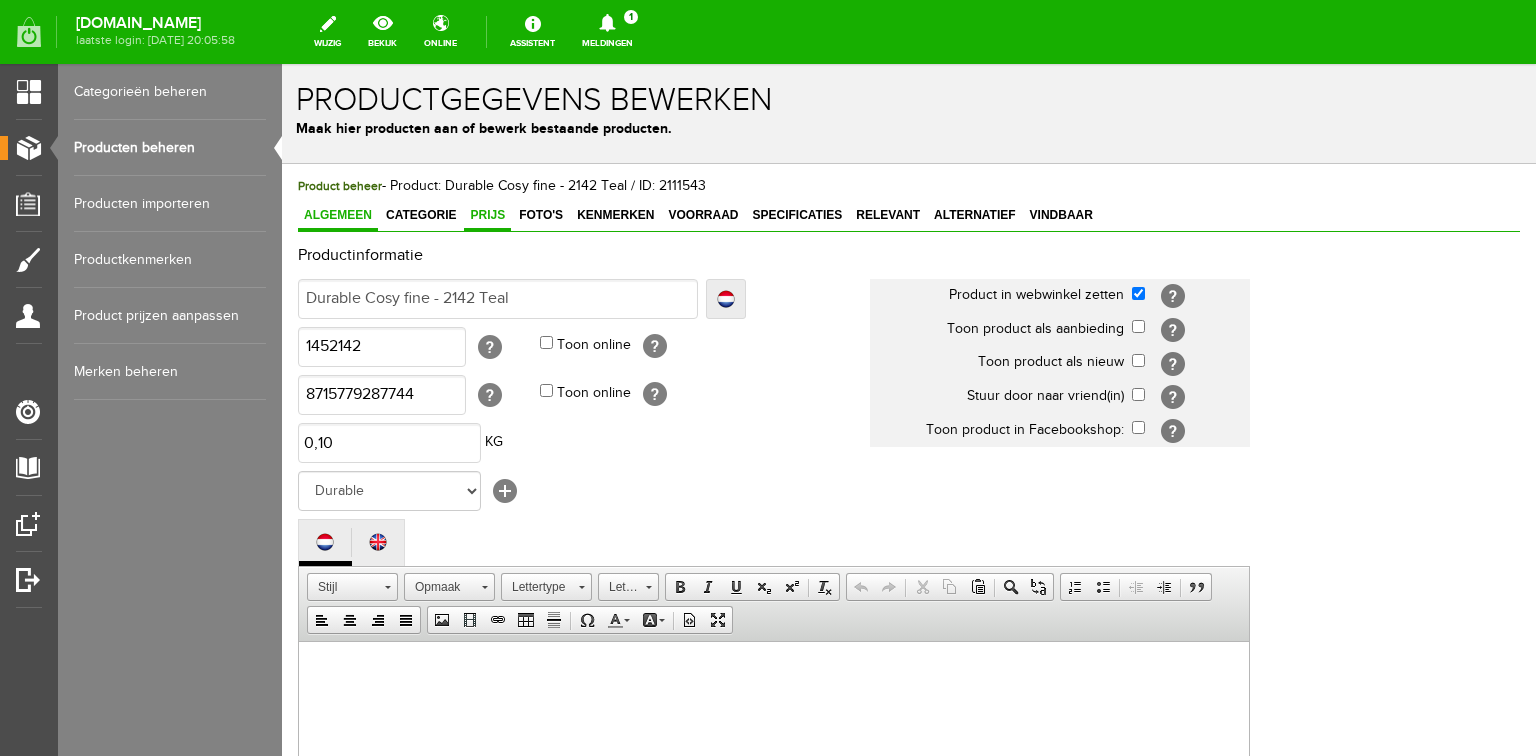 click on "Prijs" at bounding box center (487, 215) 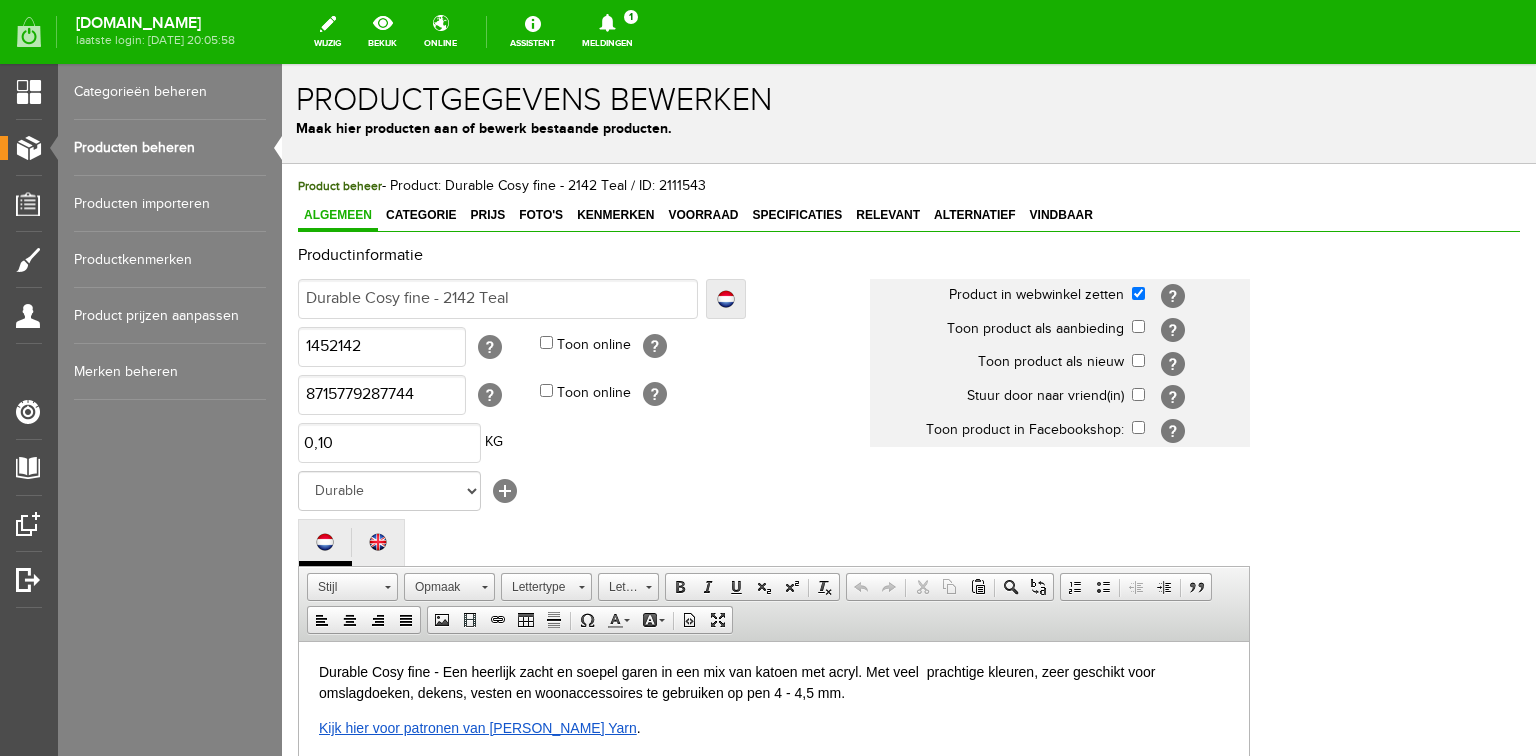 scroll, scrollTop: 0, scrollLeft: 0, axis: both 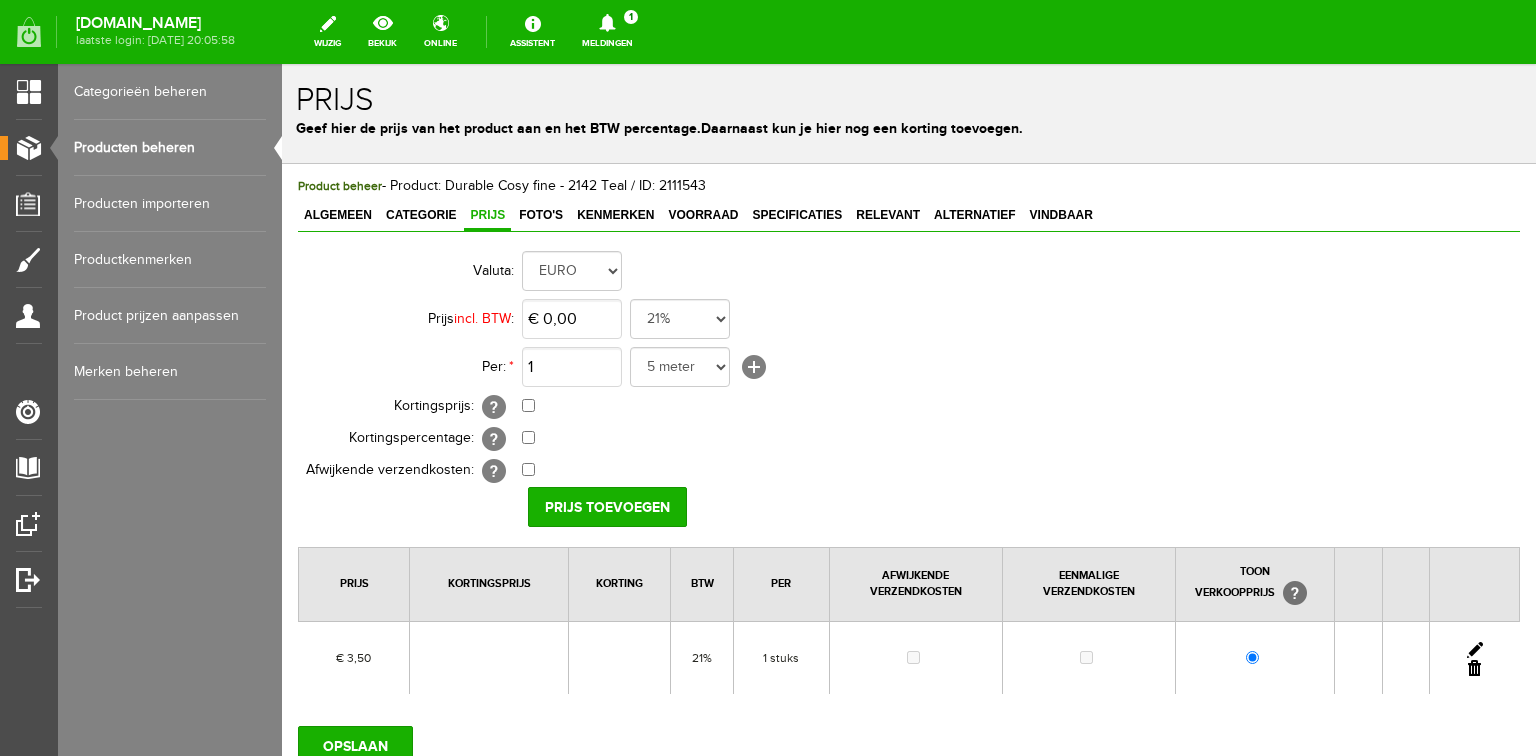 click at bounding box center (1475, 650) 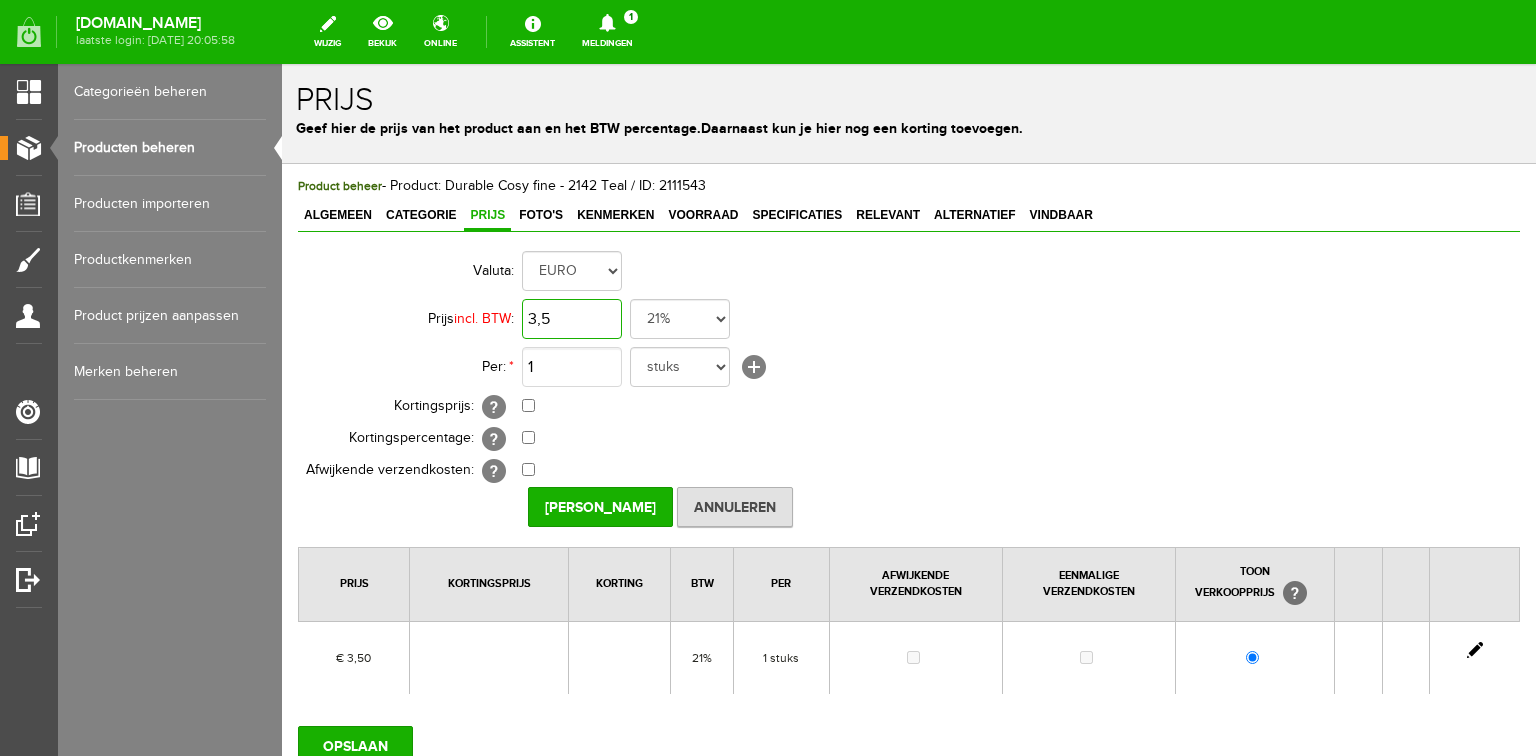 click on "3,5" at bounding box center [572, 319] 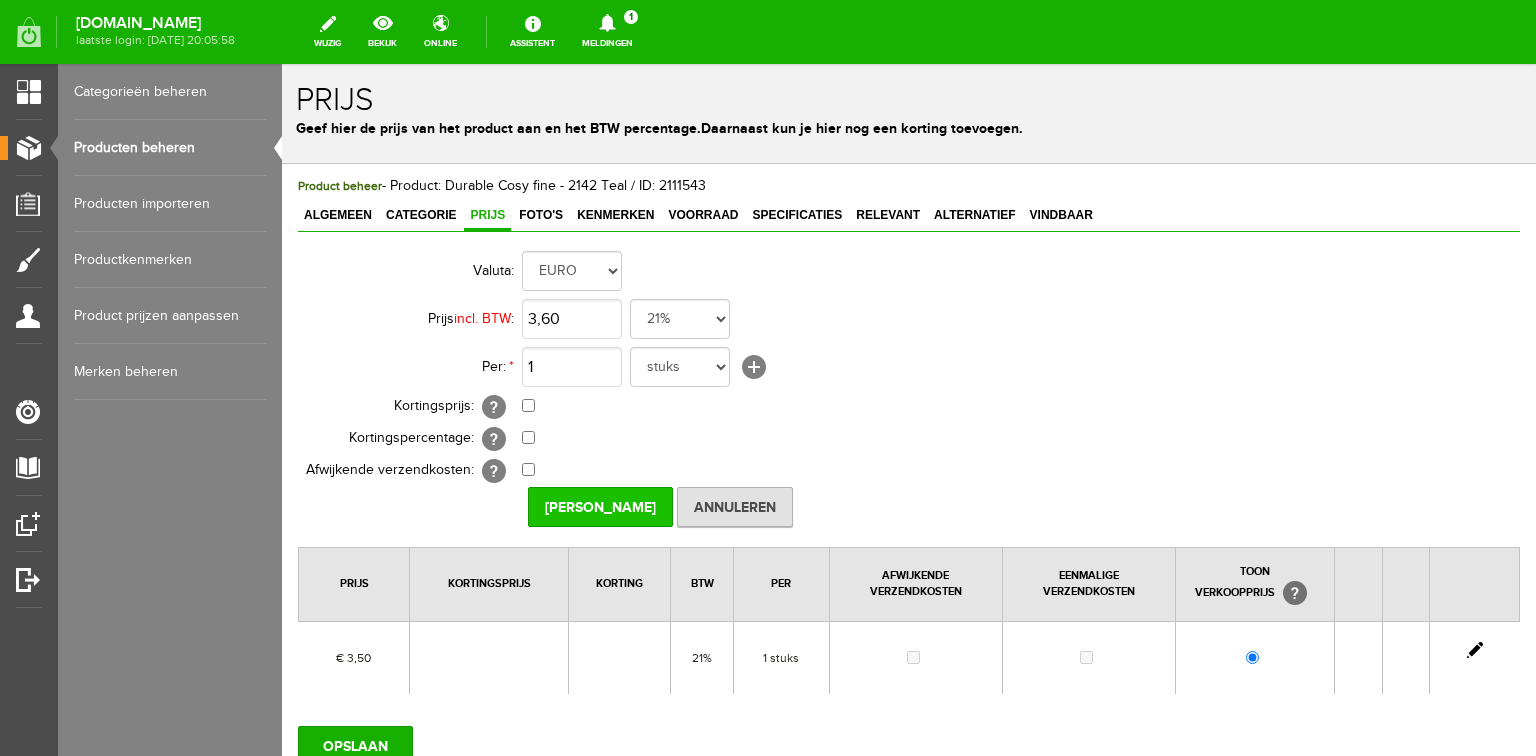 type on "€ 3,60" 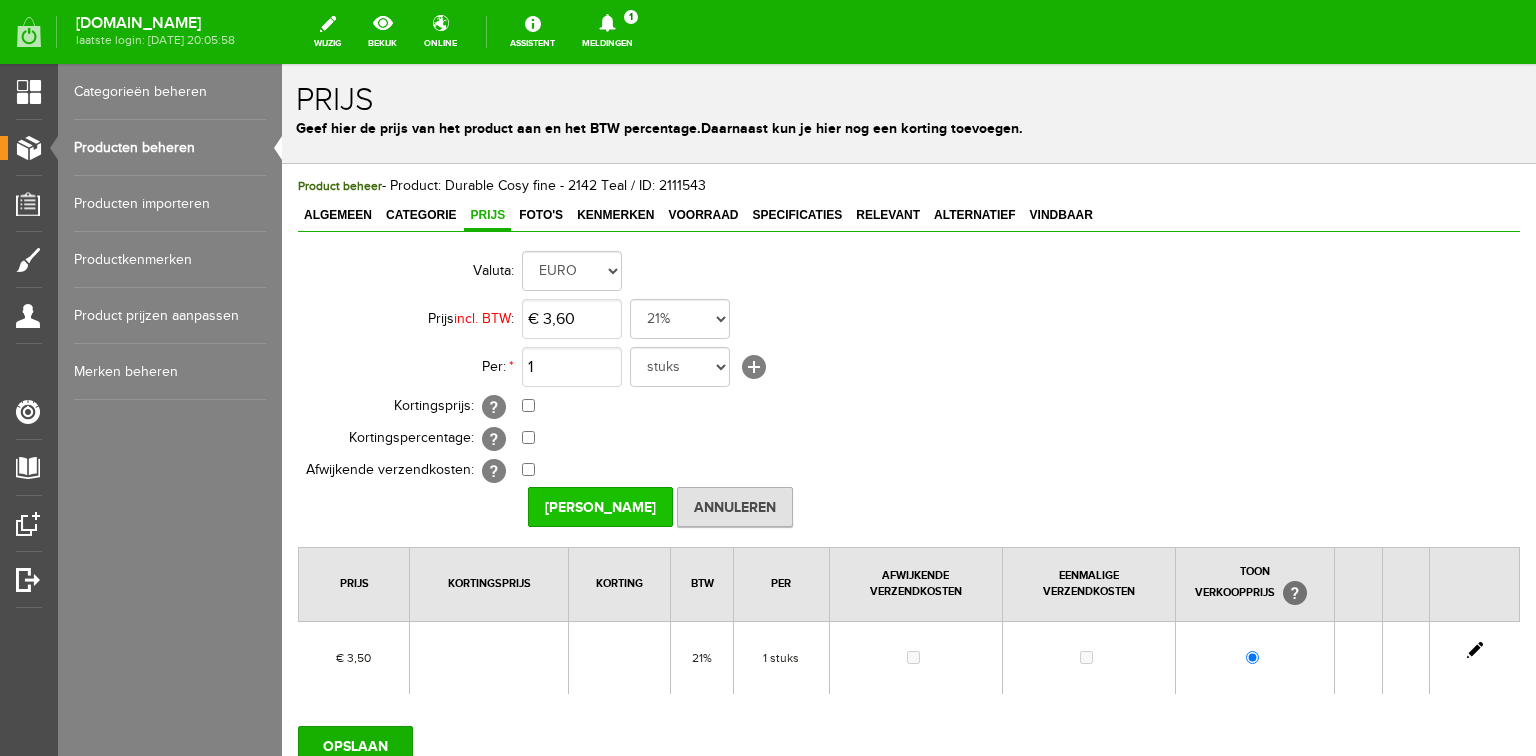 click on "[PERSON_NAME]" at bounding box center (600, 507) 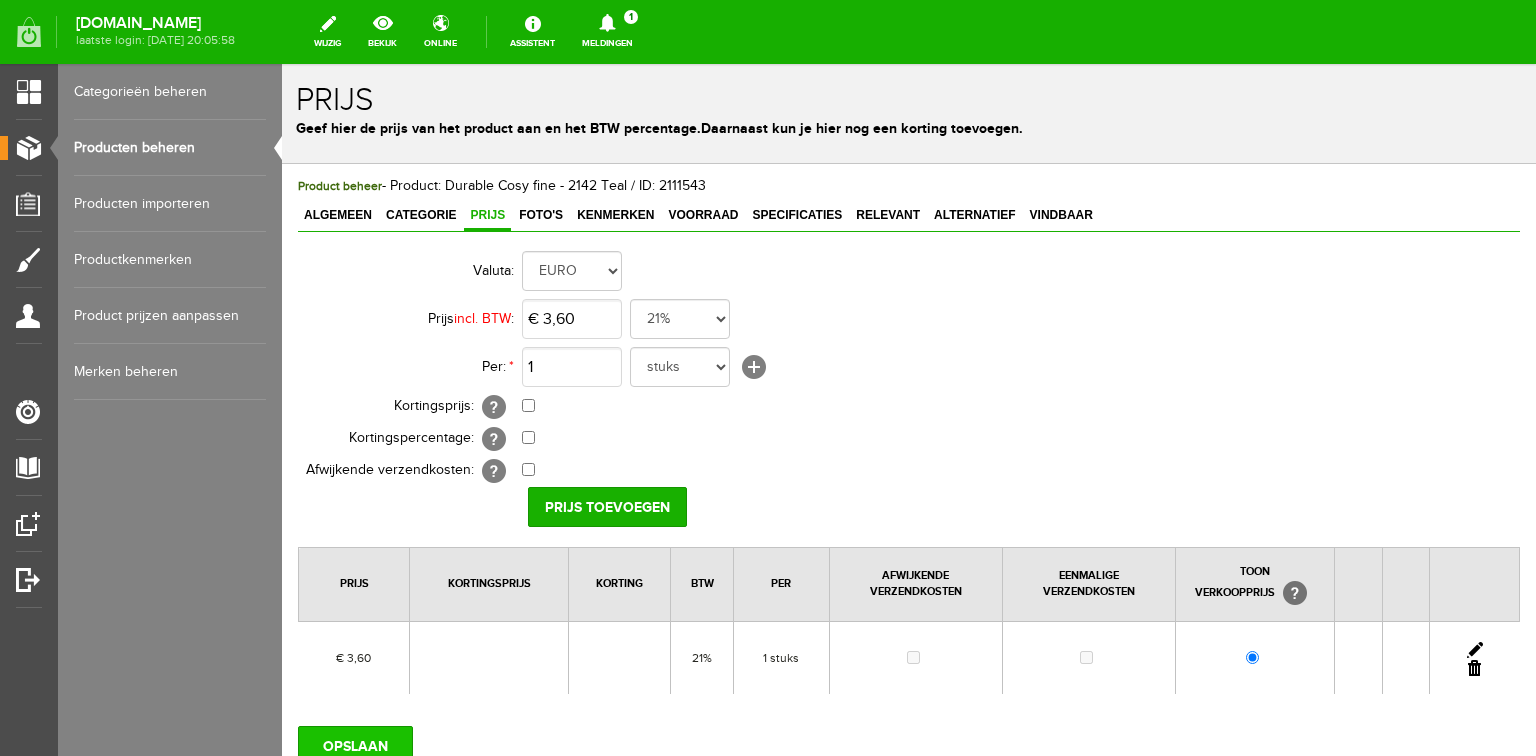 click on "OPSLAAN" at bounding box center [355, 746] 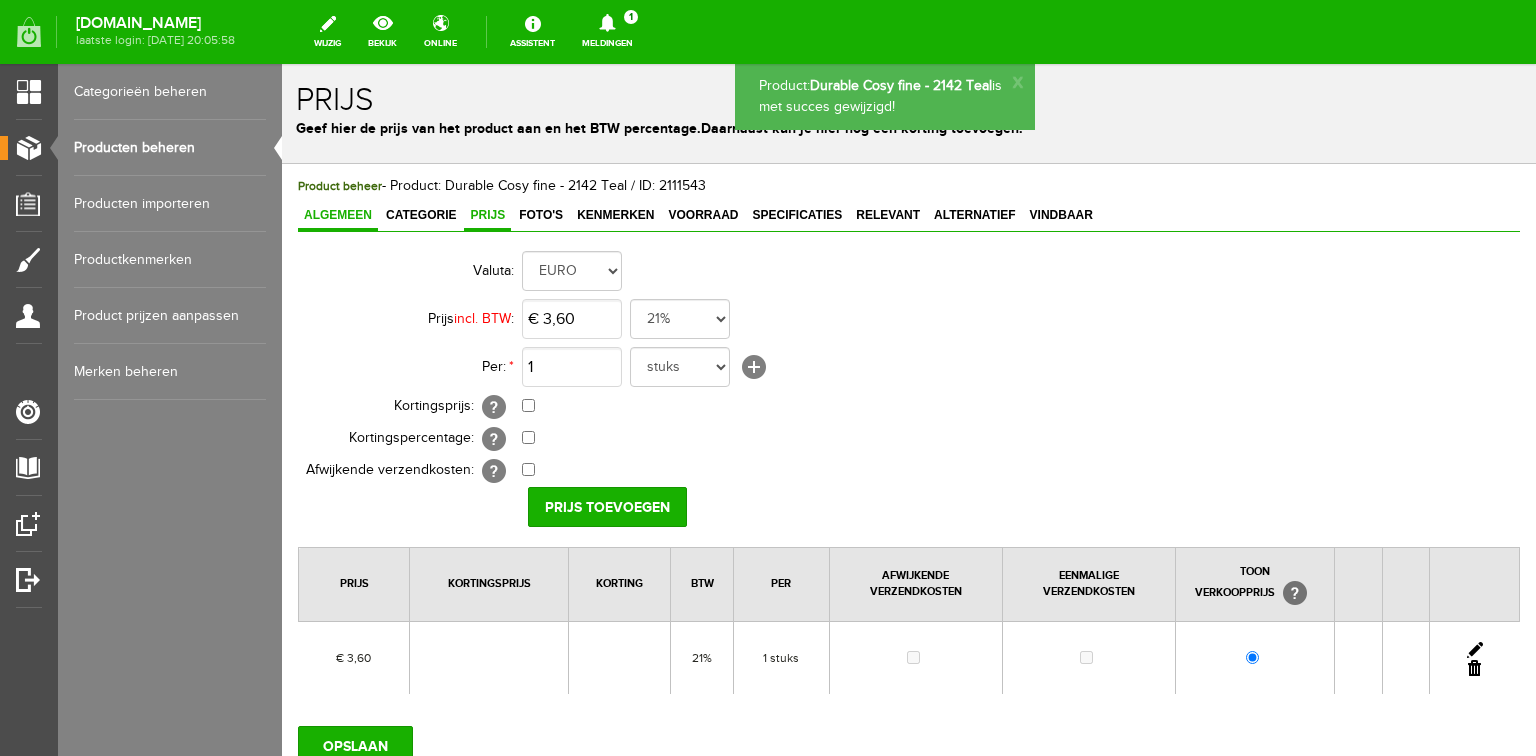 scroll, scrollTop: 0, scrollLeft: 0, axis: both 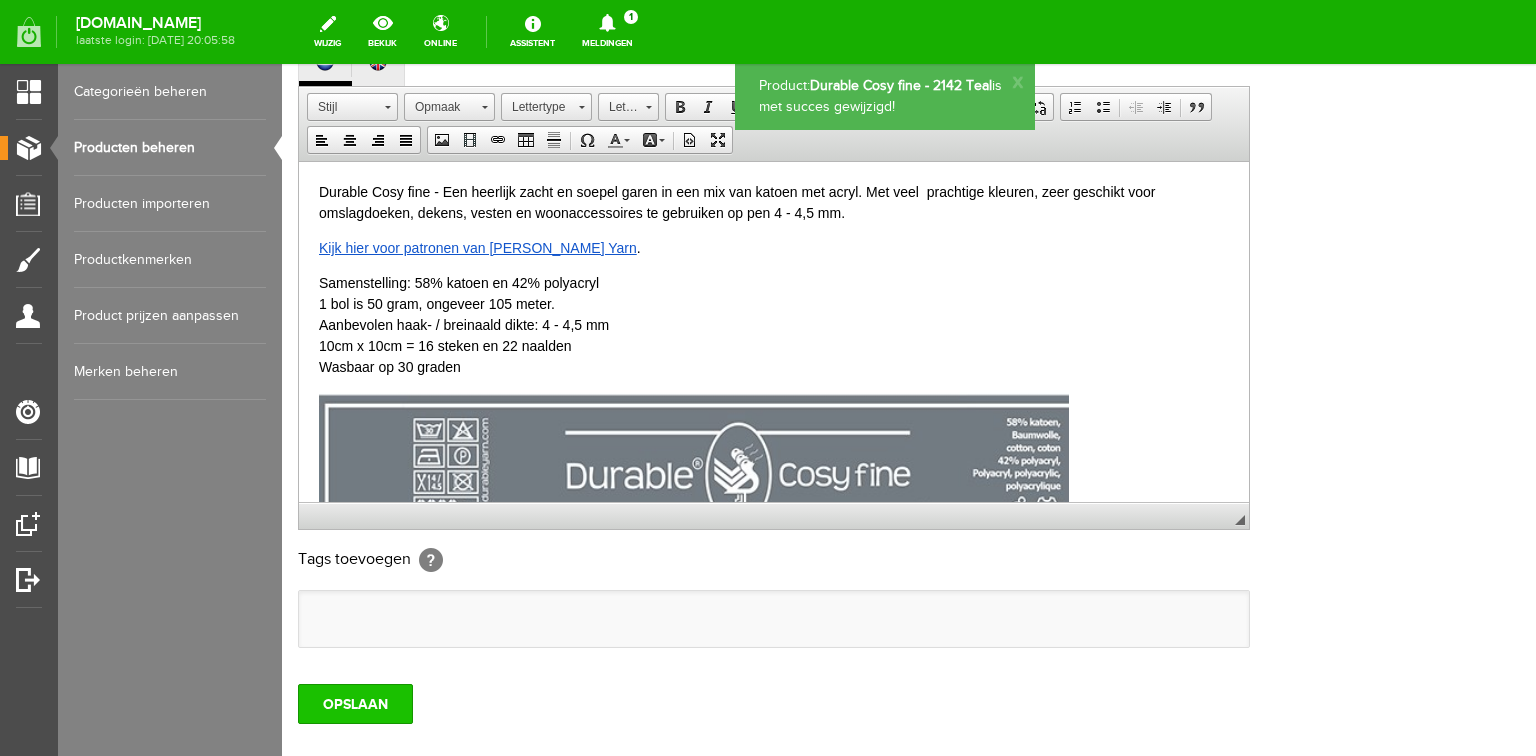 click on "OPSLAAN" at bounding box center [355, 704] 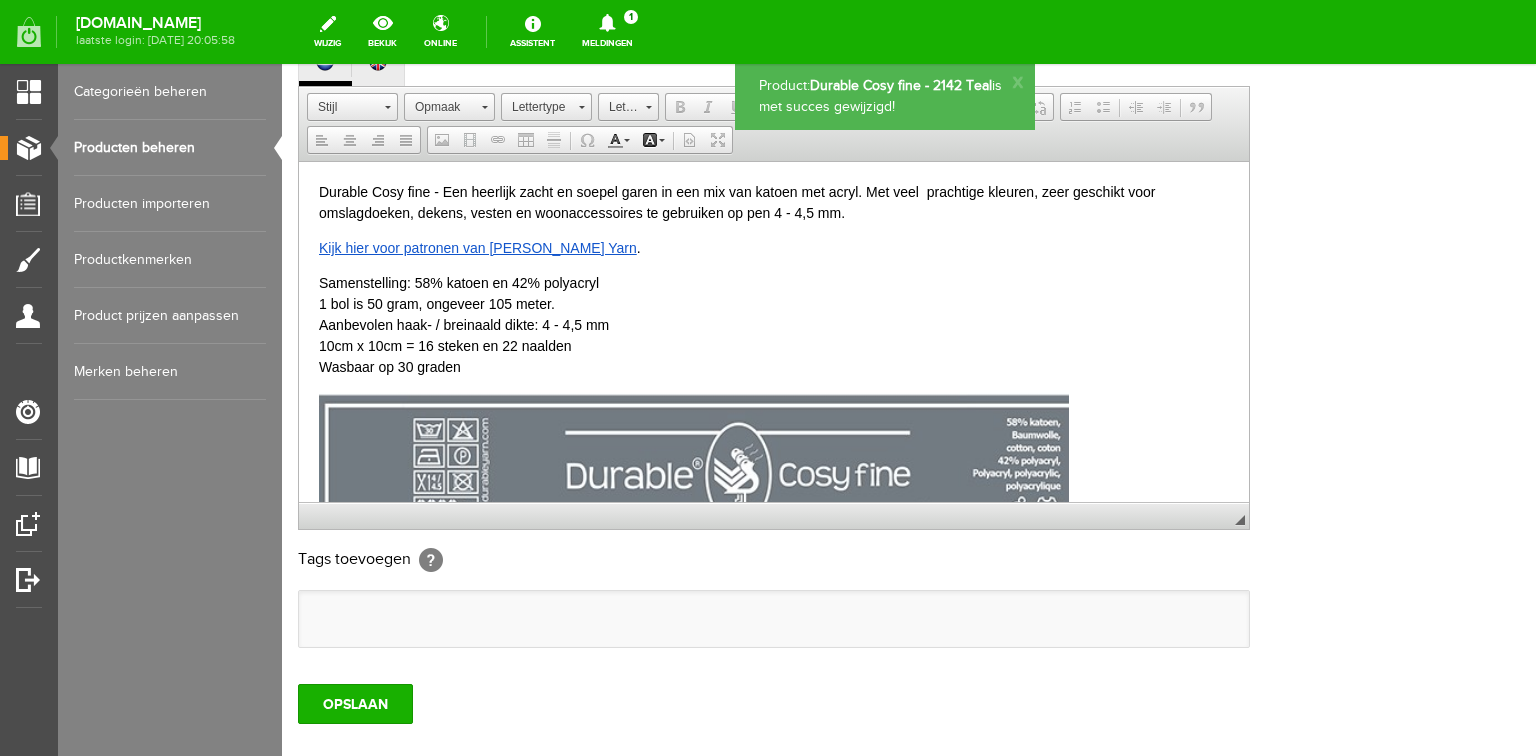 scroll, scrollTop: 0, scrollLeft: 0, axis: both 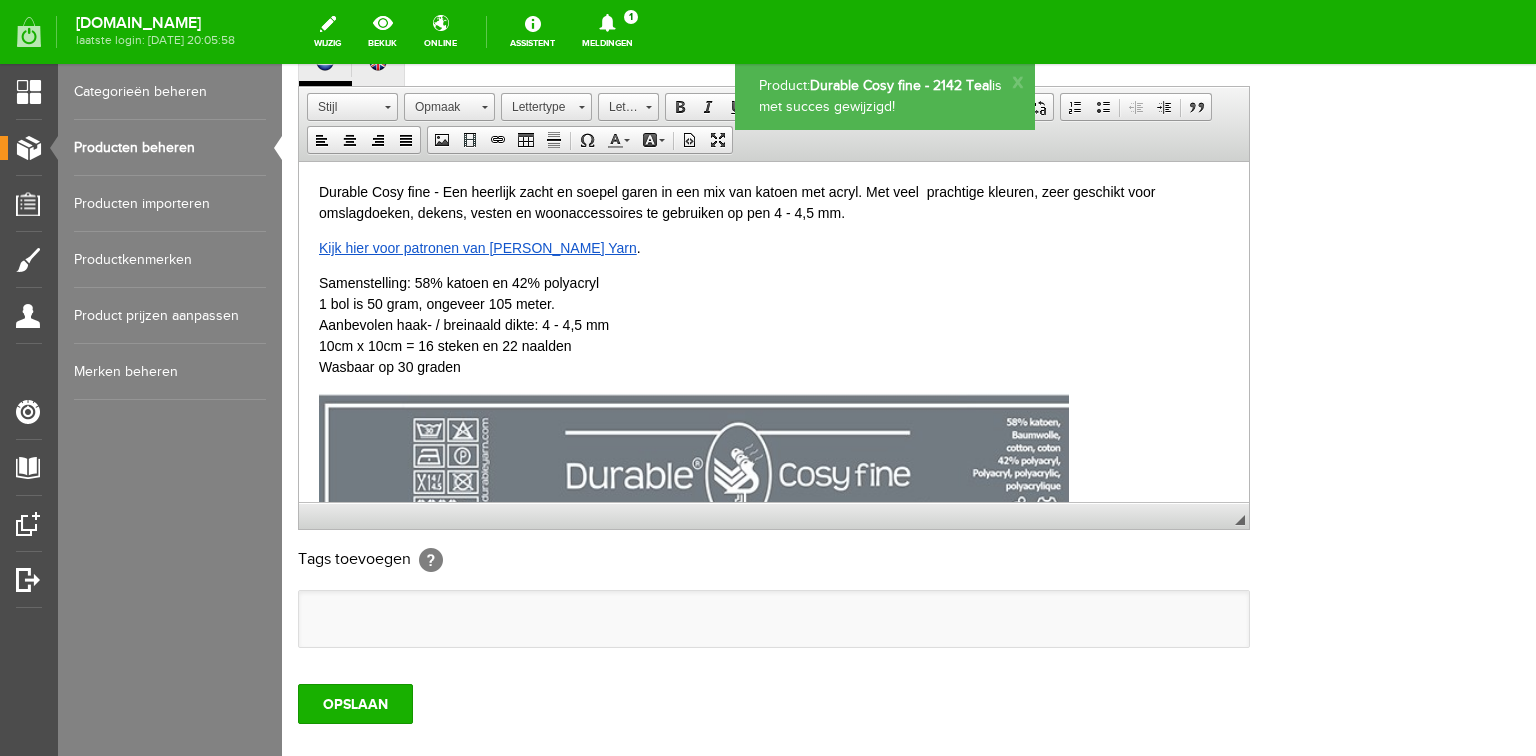 click on "Producten beheren" at bounding box center [170, 148] 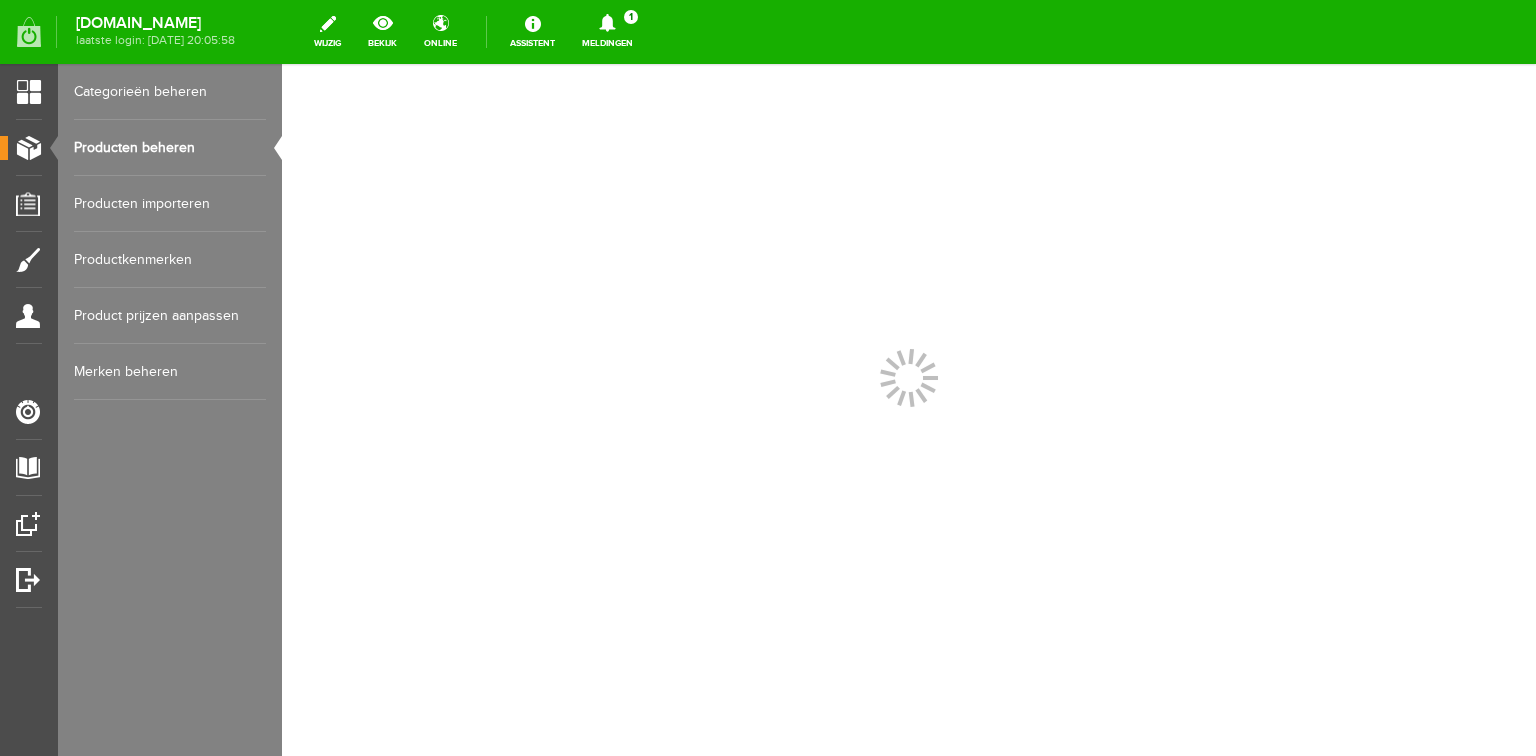 scroll, scrollTop: 0, scrollLeft: 0, axis: both 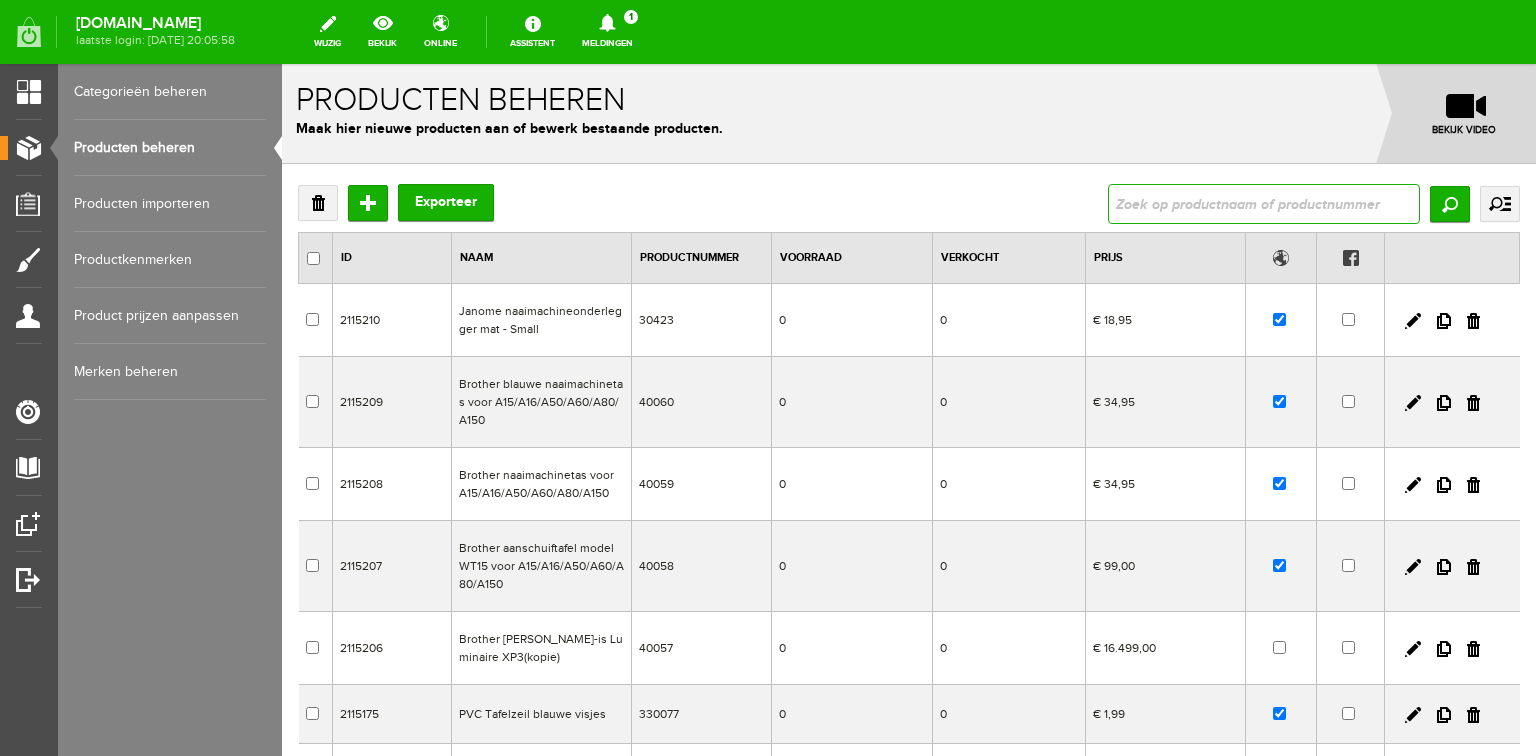 drag, startPoint x: 1152, startPoint y: 206, endPoint x: 1180, endPoint y: 178, distance: 39.59798 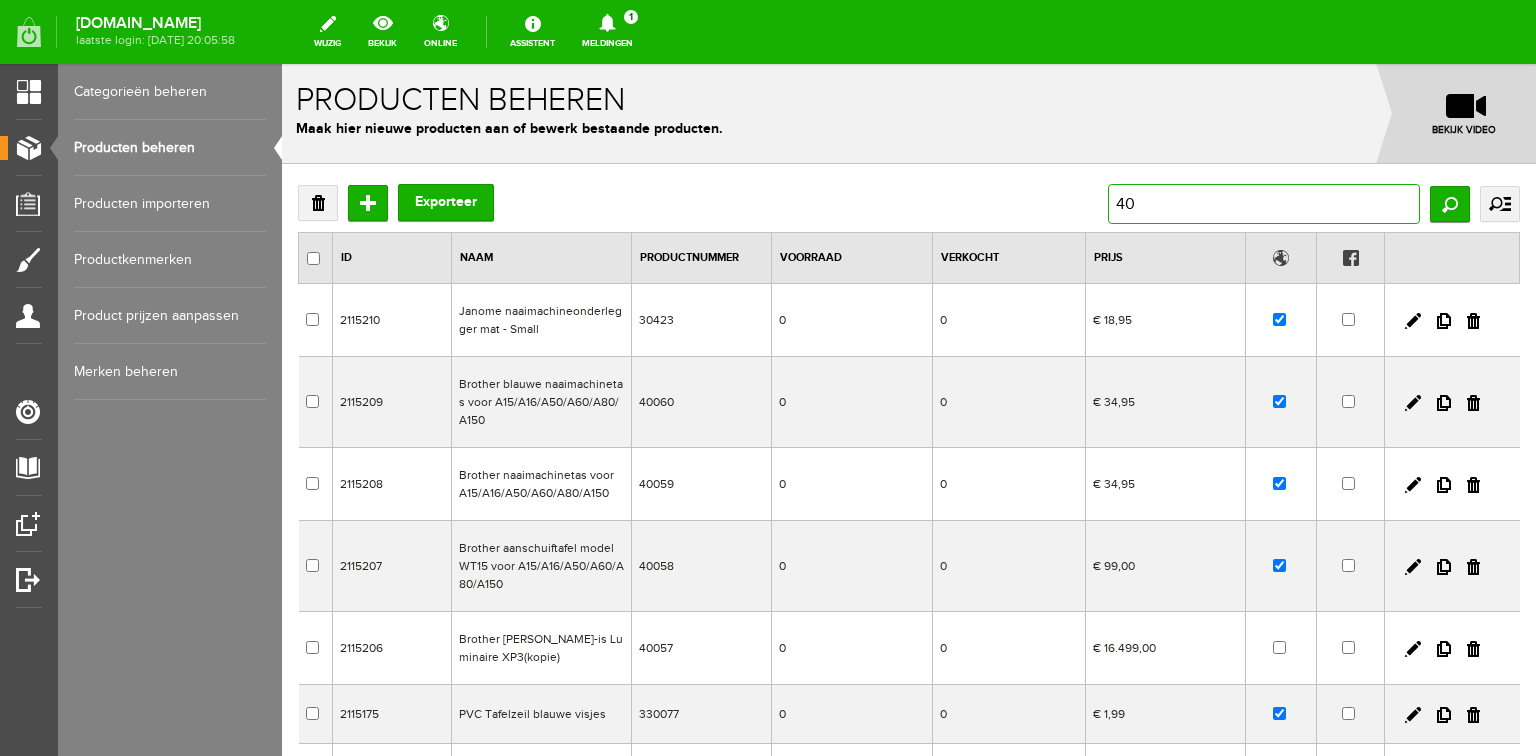 type on "402" 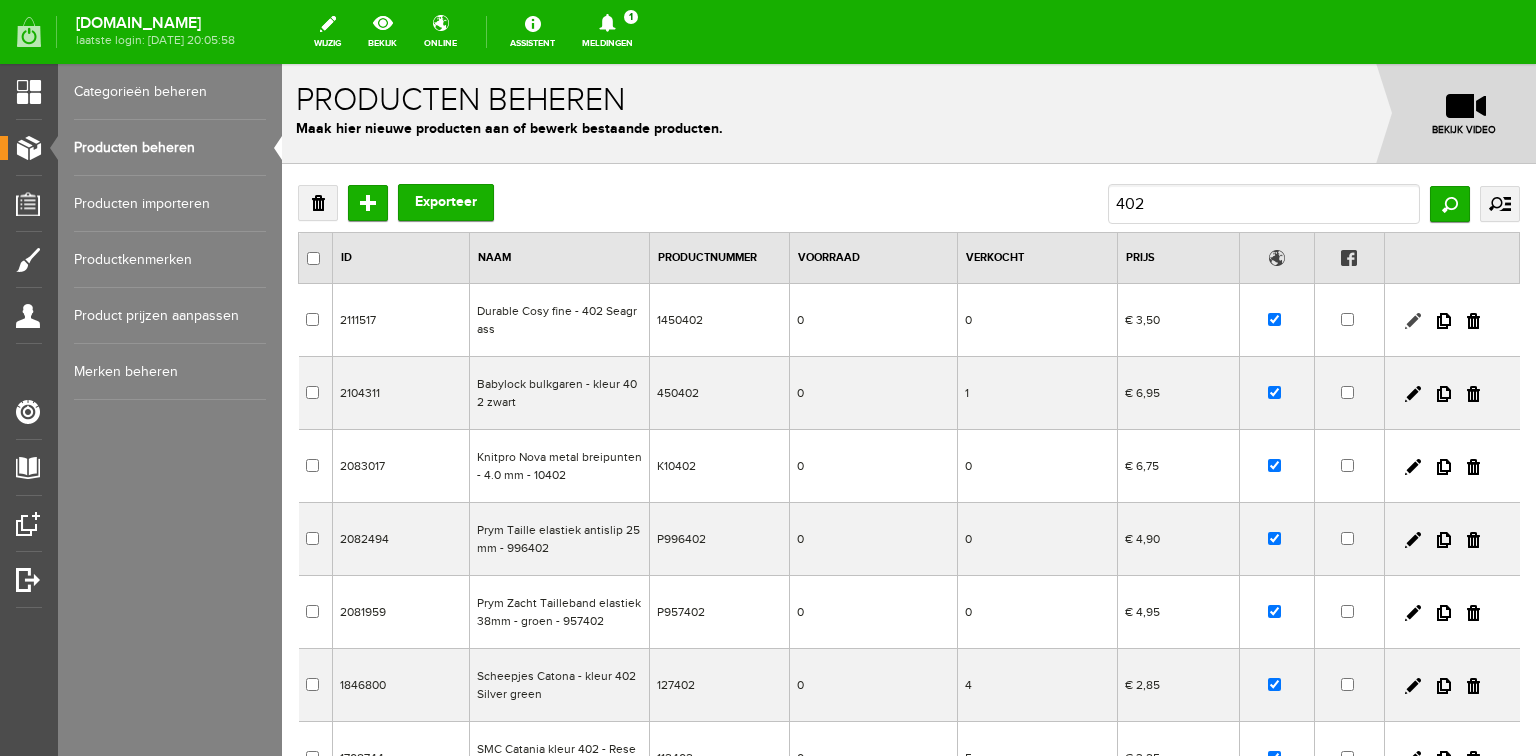 click at bounding box center (1413, 321) 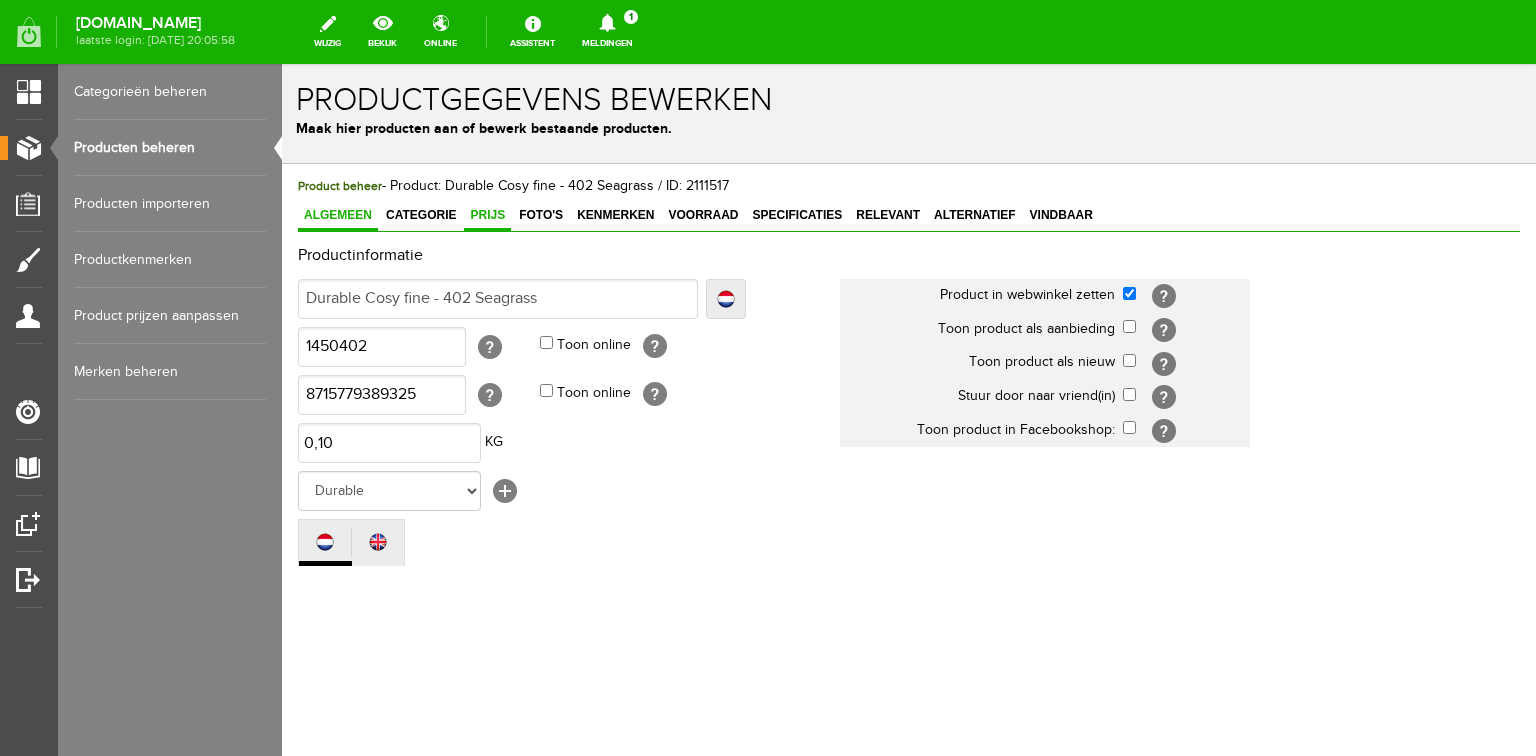 scroll, scrollTop: 0, scrollLeft: 0, axis: both 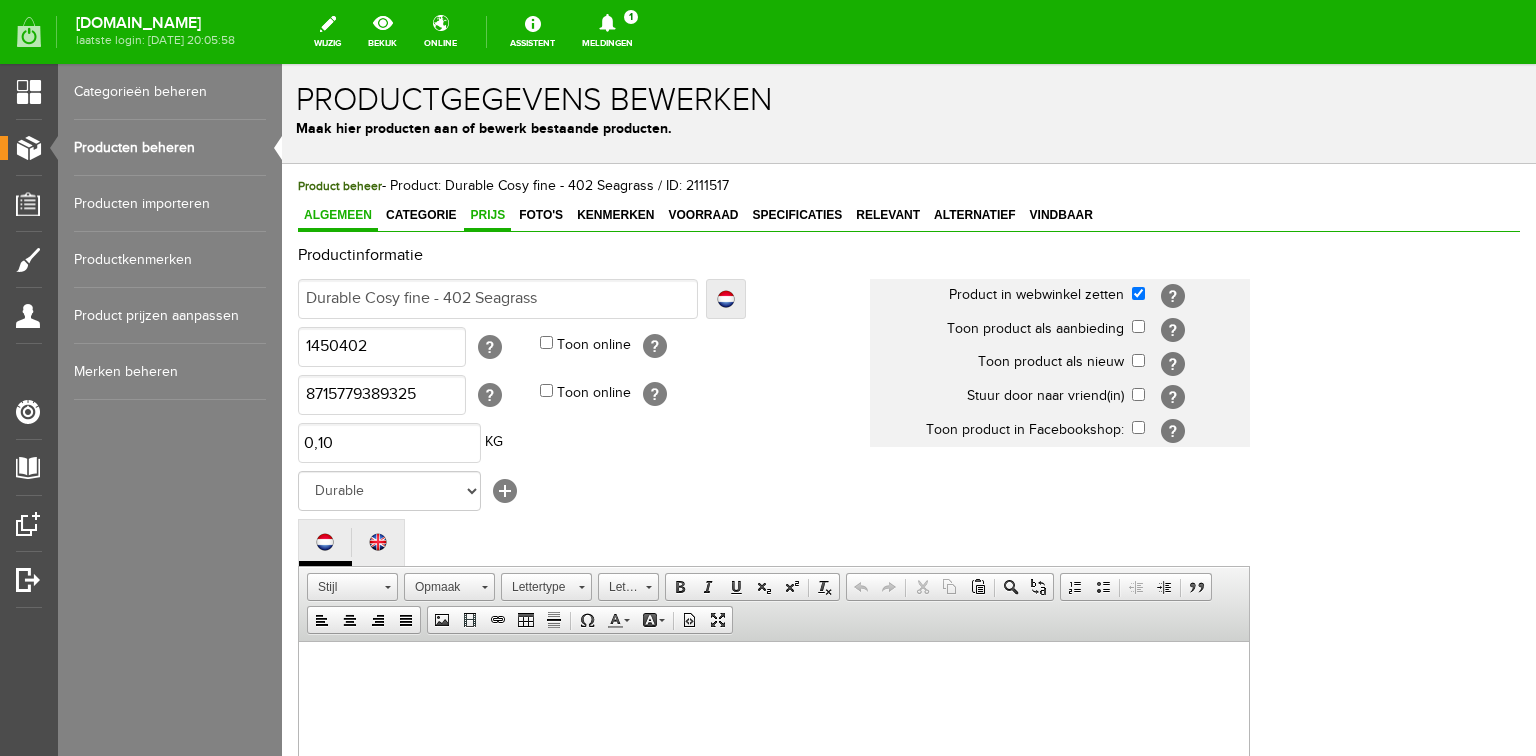 click on "Prijs" at bounding box center [487, 215] 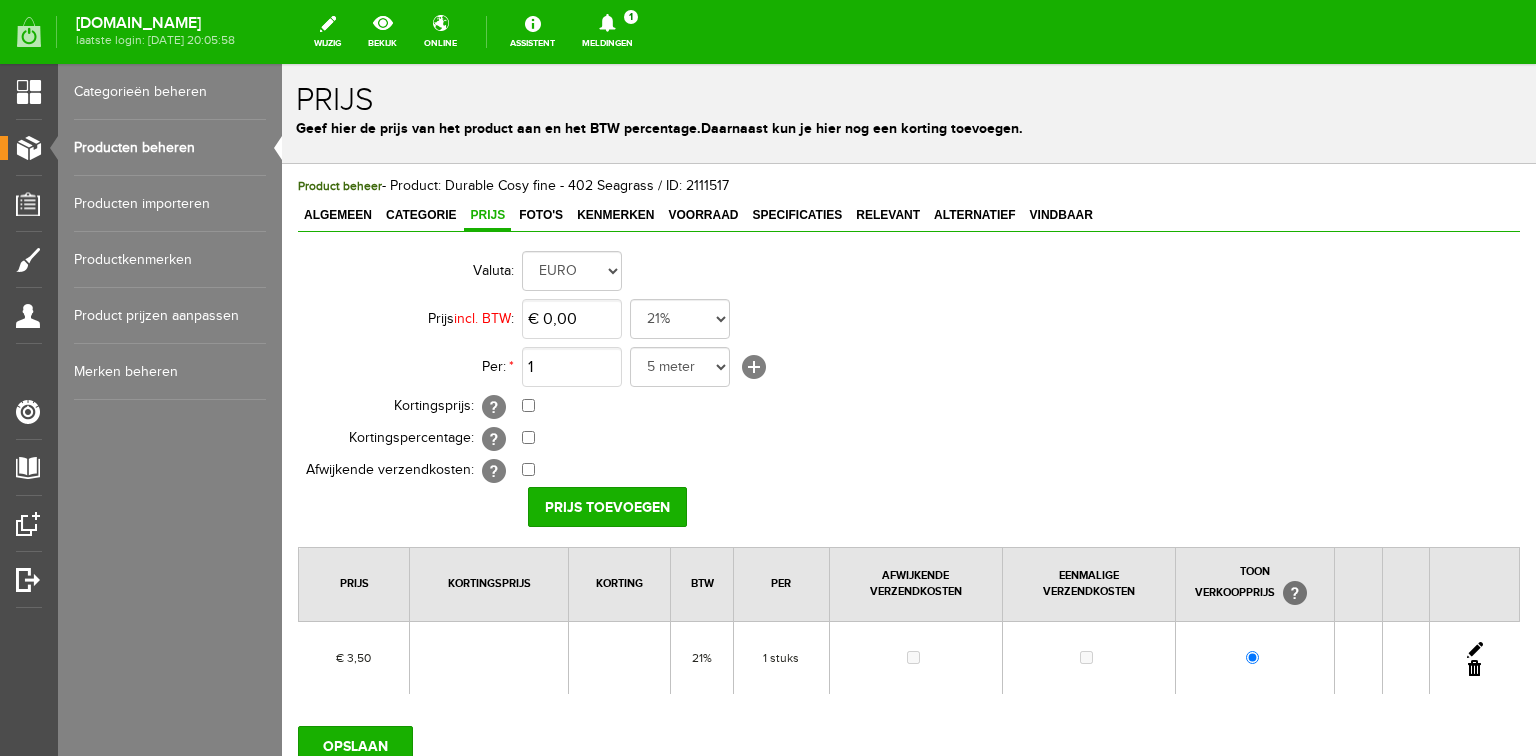 scroll, scrollTop: 0, scrollLeft: 0, axis: both 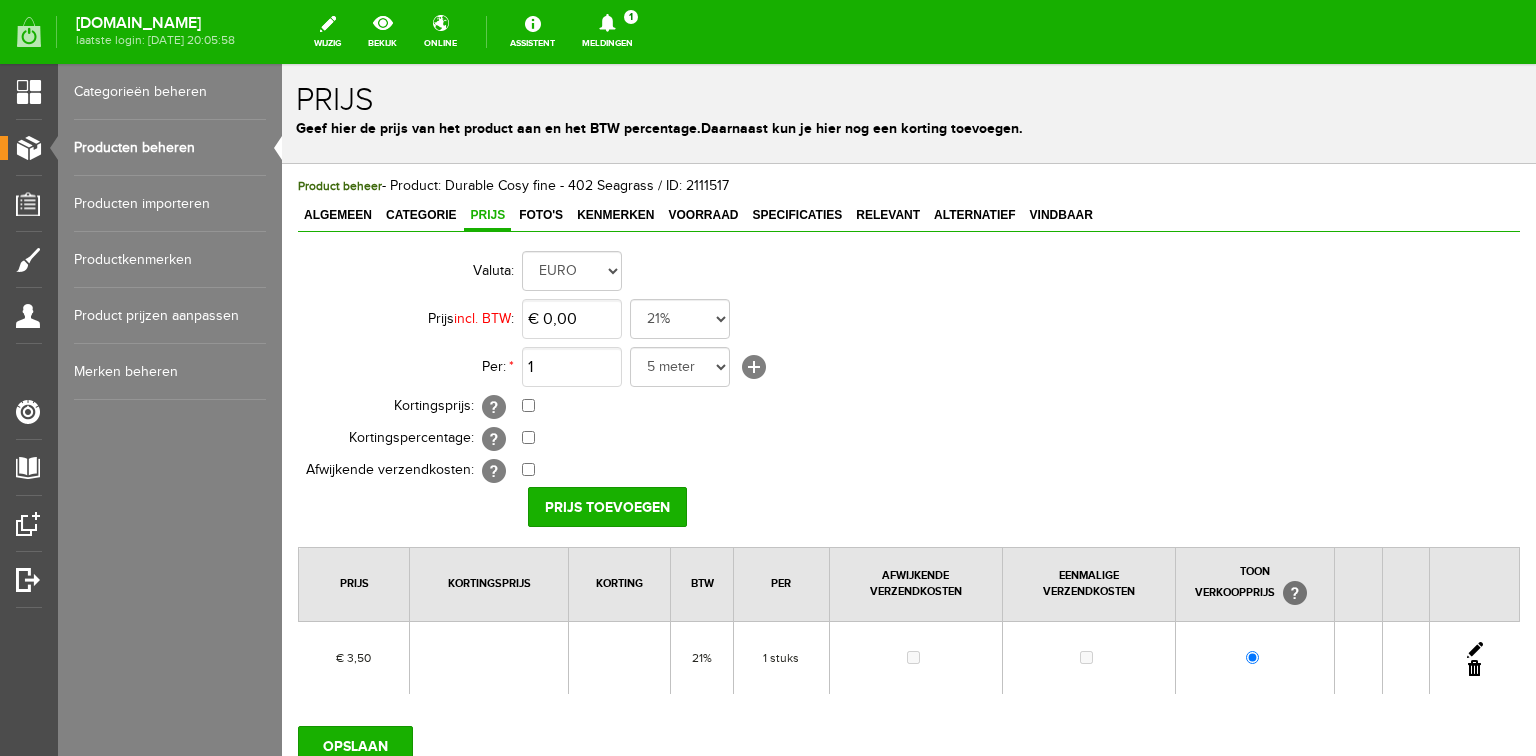 click at bounding box center [1475, 650] 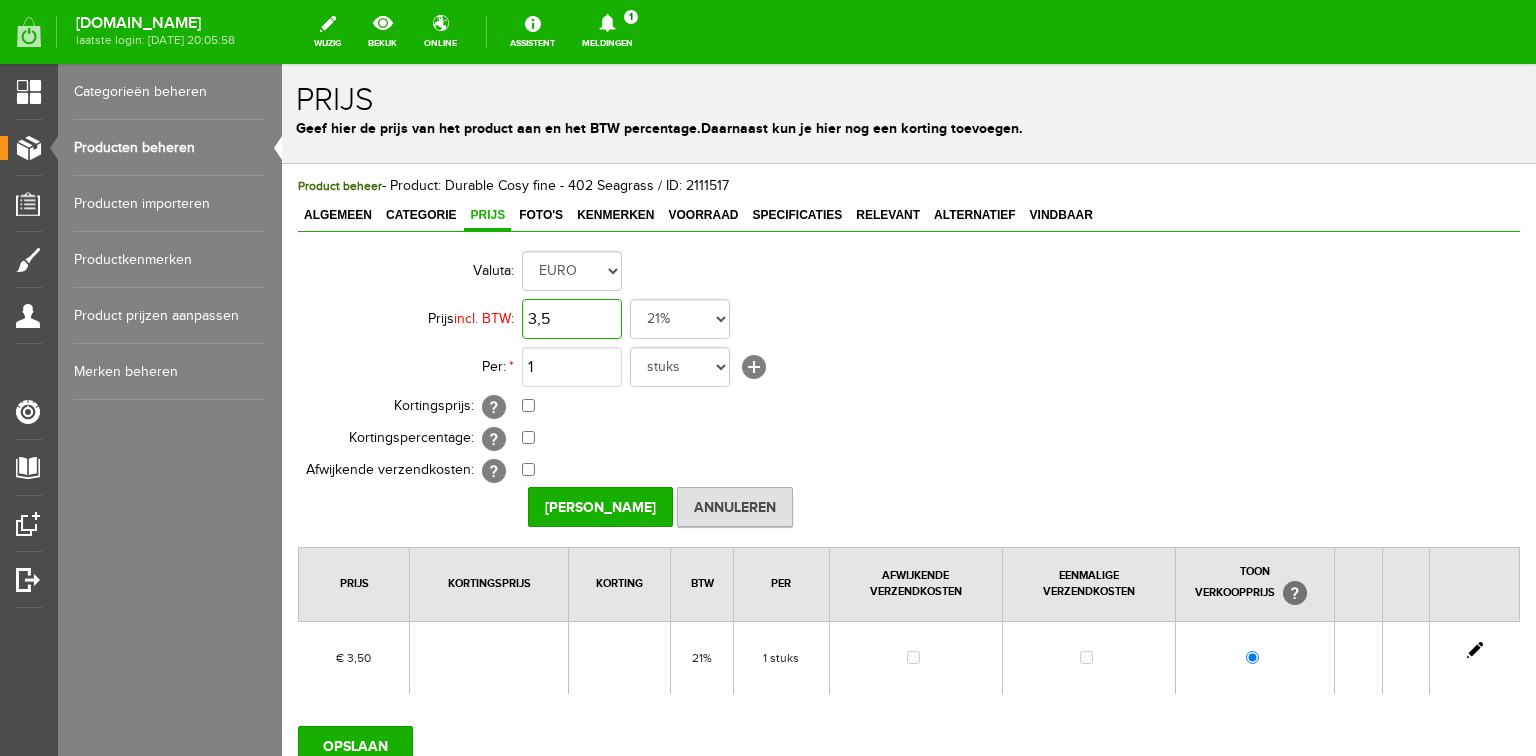 click on "3,5" at bounding box center (572, 319) 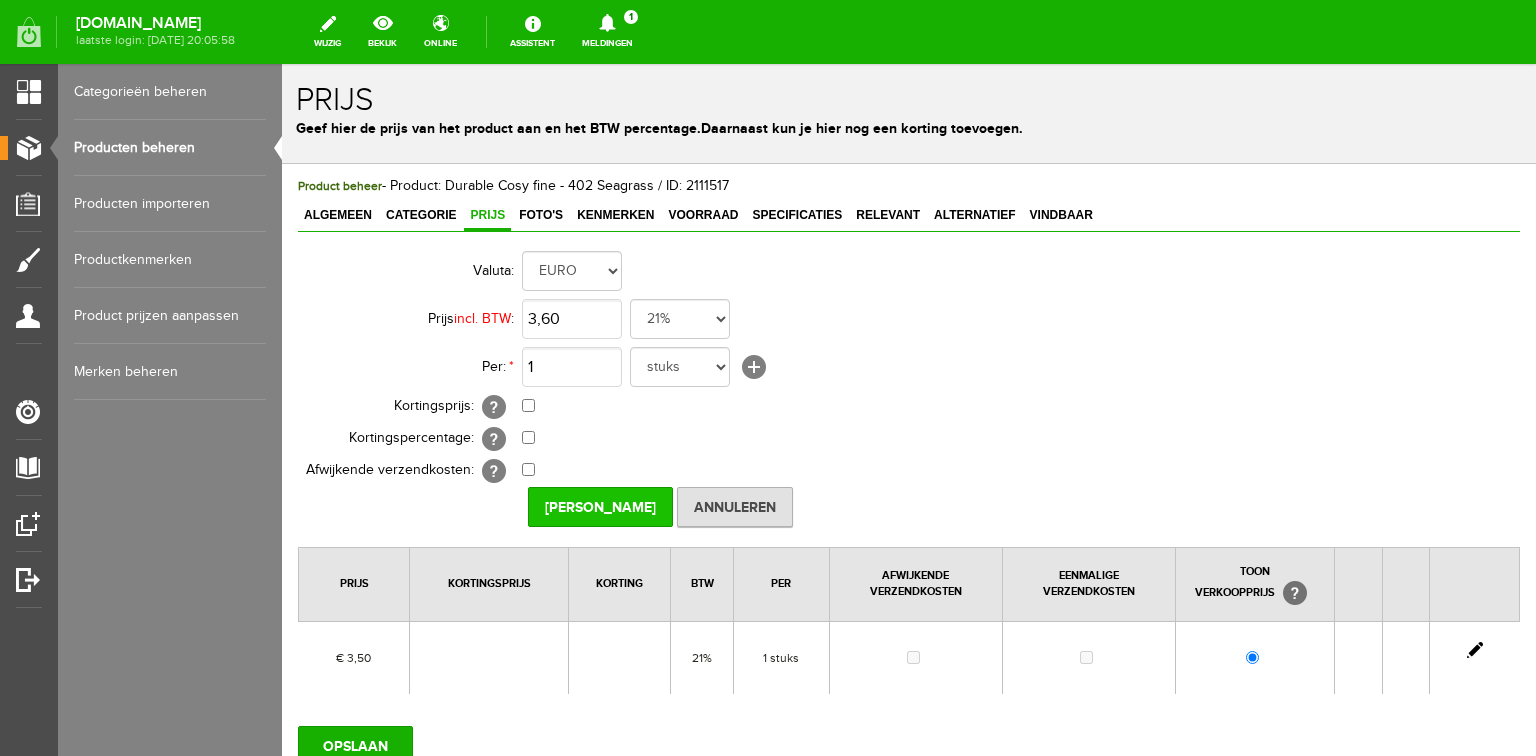 type on "€ 3,60" 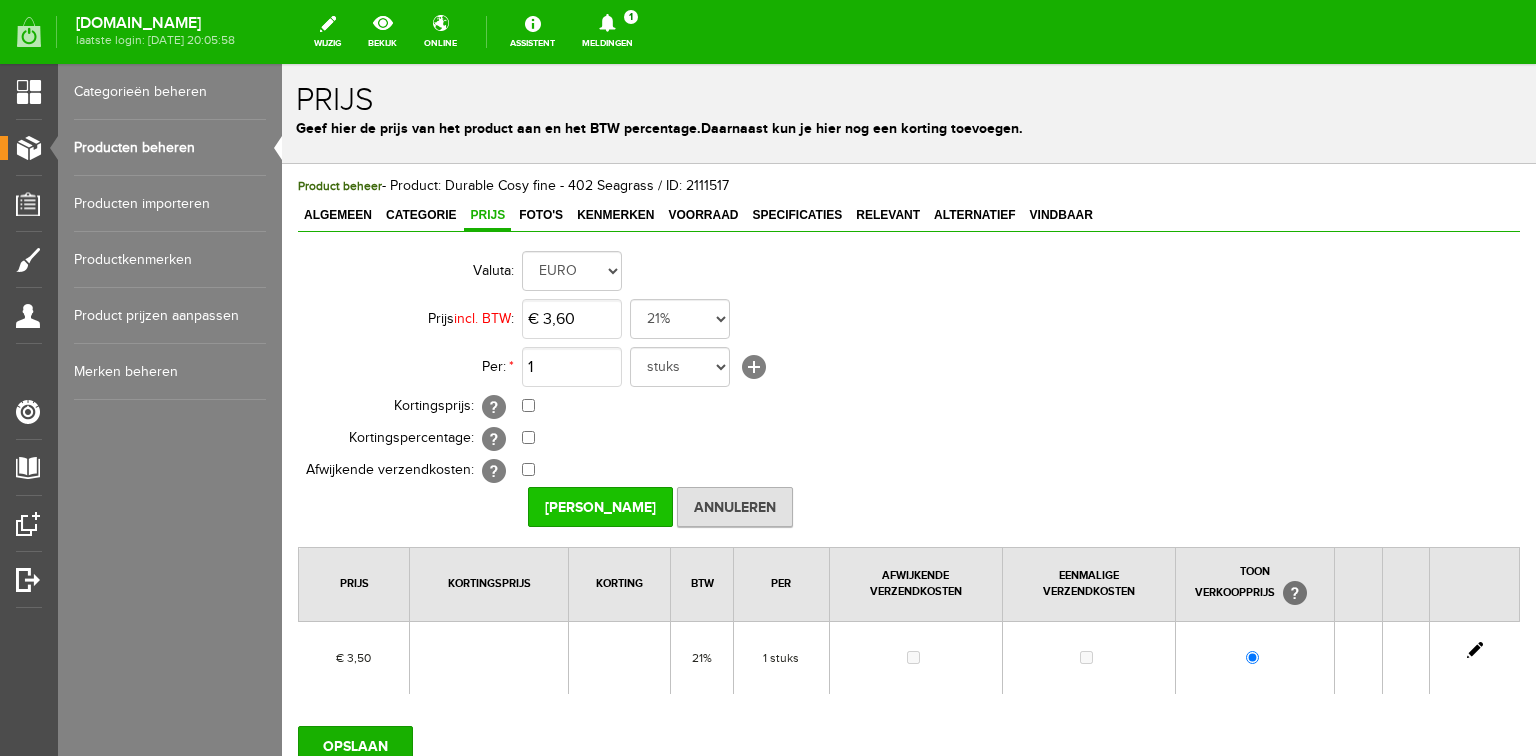 click on "[PERSON_NAME]" at bounding box center (600, 507) 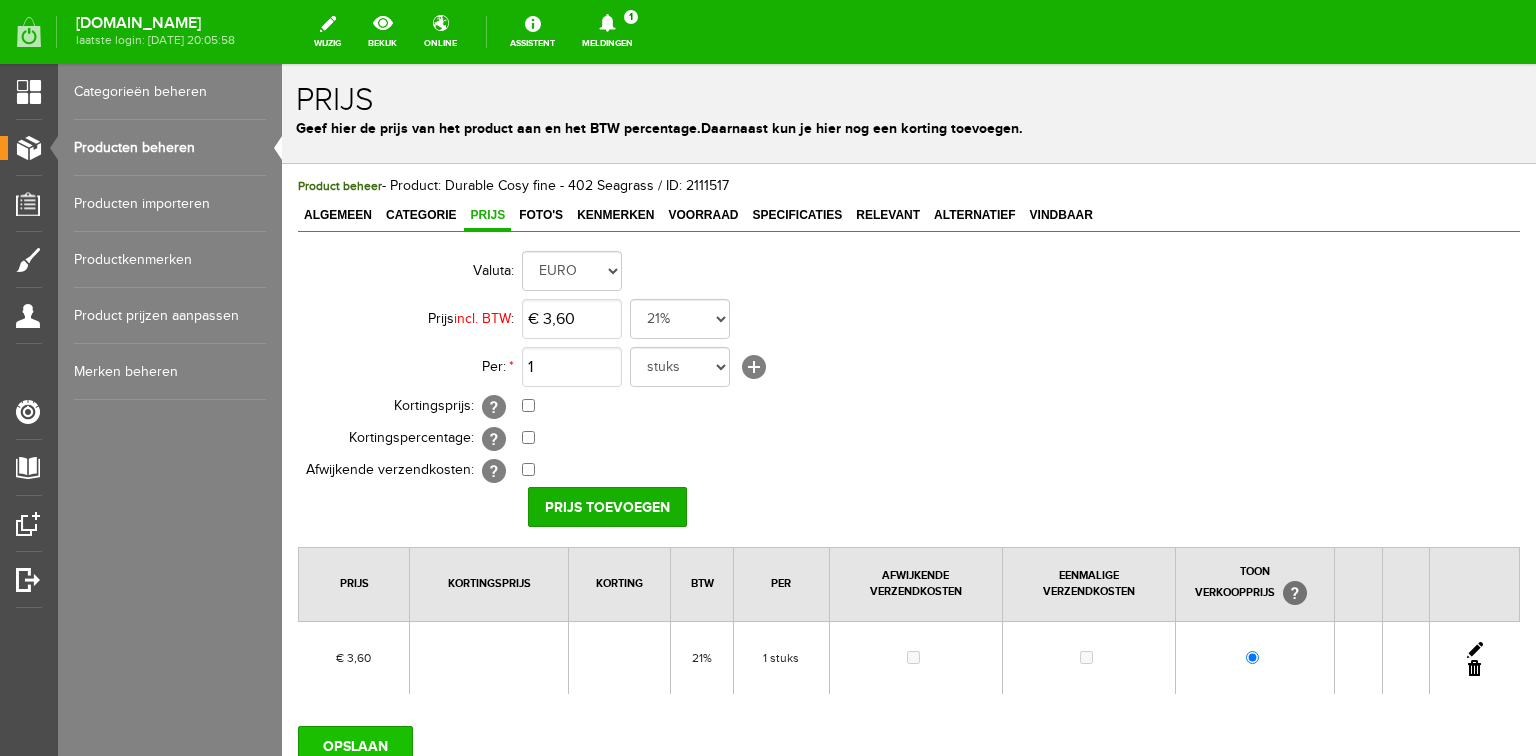 click on "OPSLAAN" at bounding box center (355, 746) 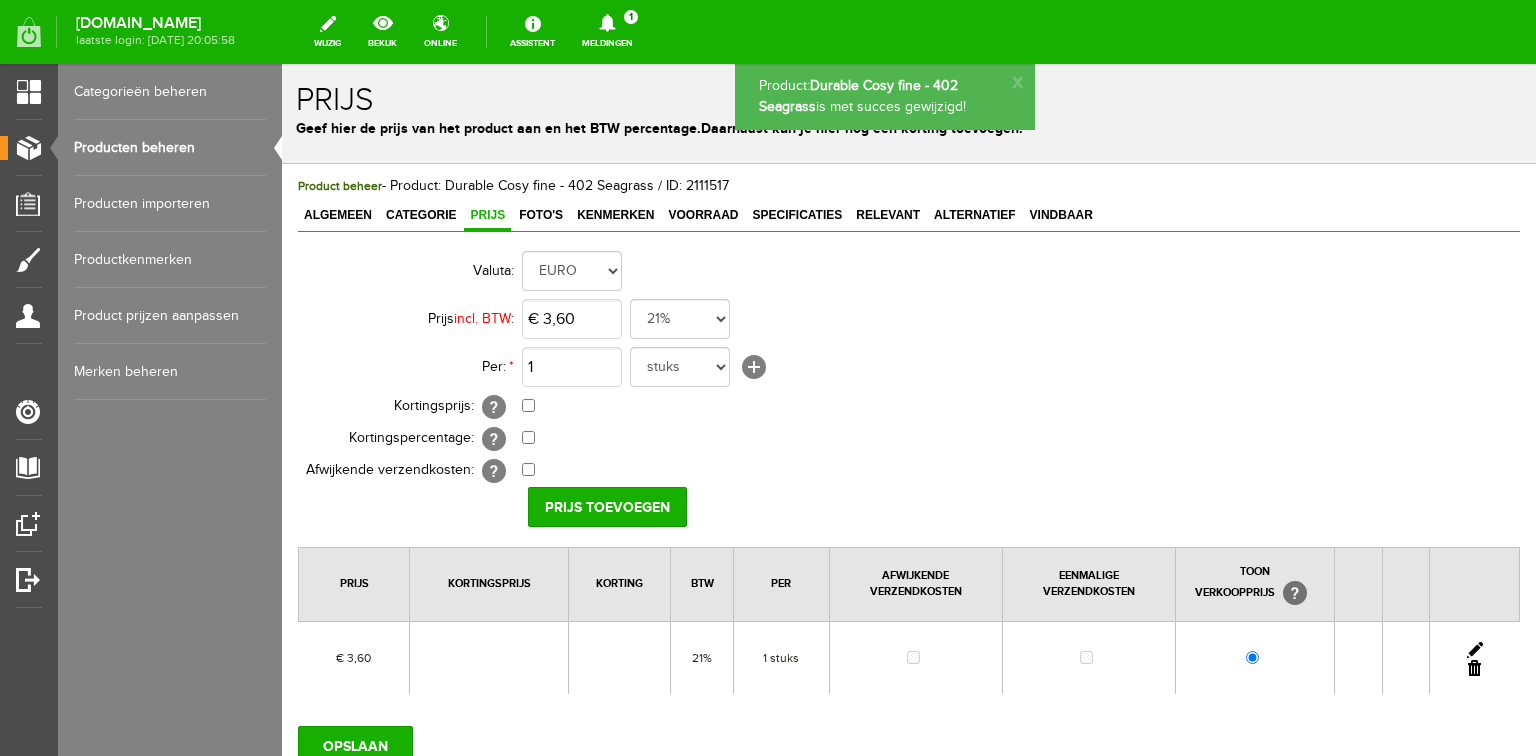 scroll, scrollTop: 0, scrollLeft: 0, axis: both 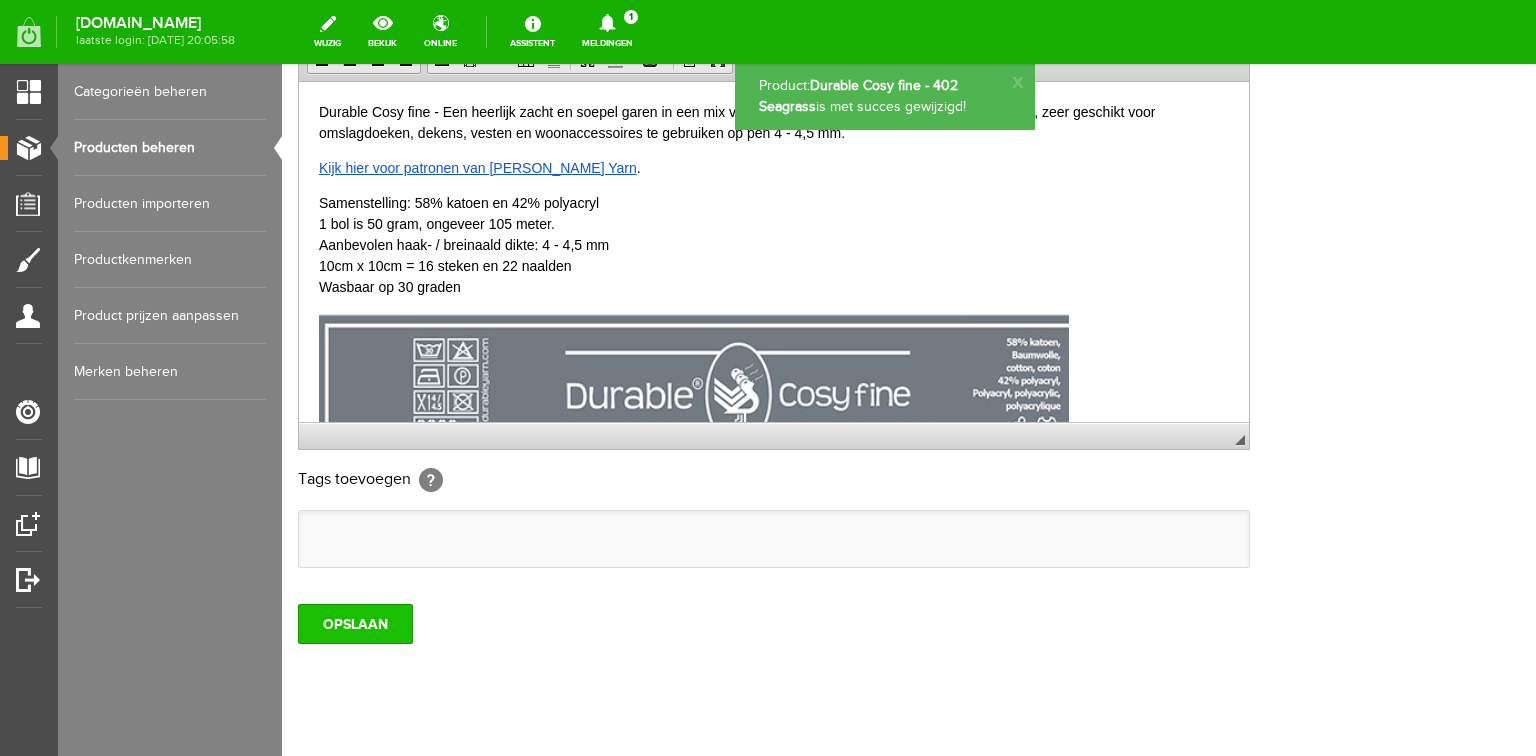 click on "OPSLAAN" at bounding box center [355, 624] 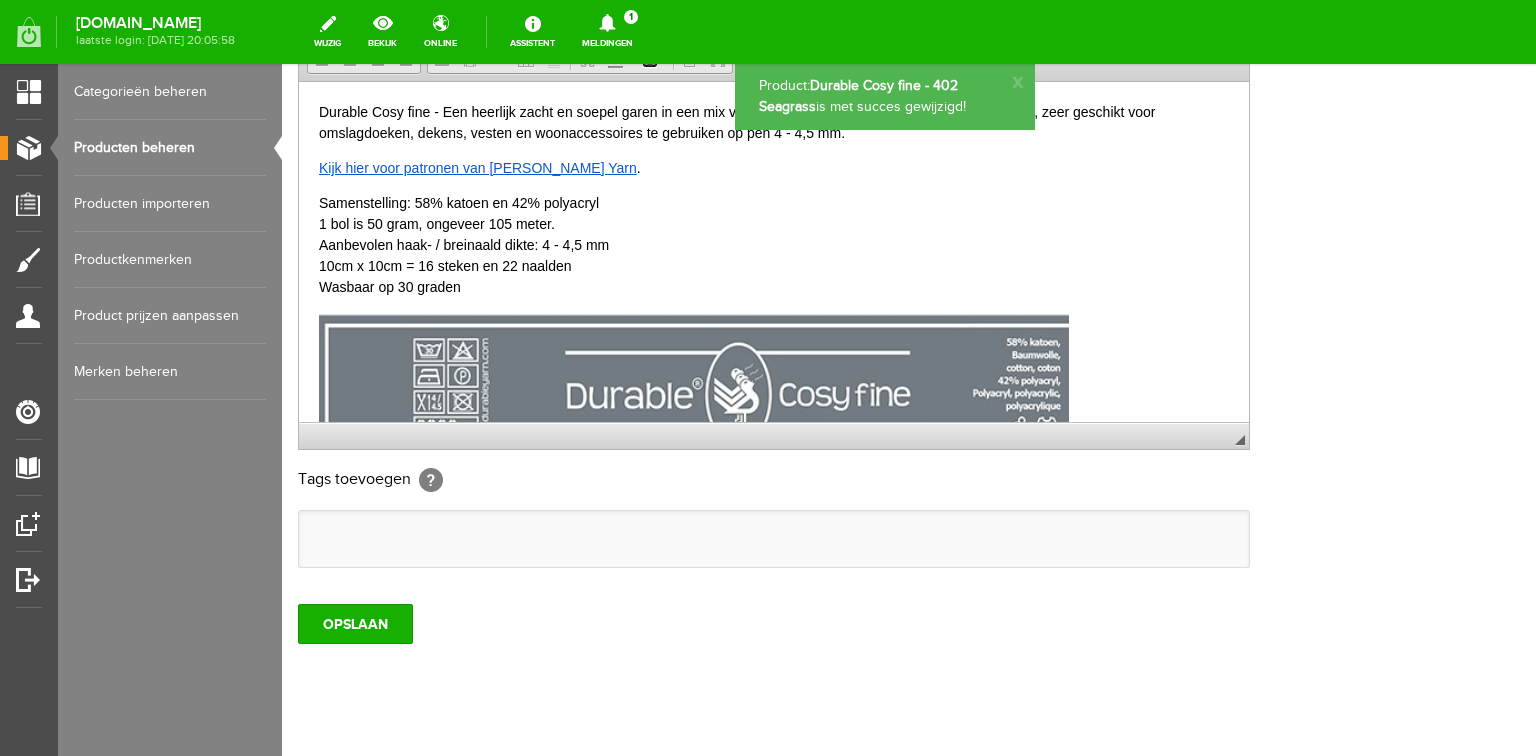 scroll, scrollTop: 0, scrollLeft: 0, axis: both 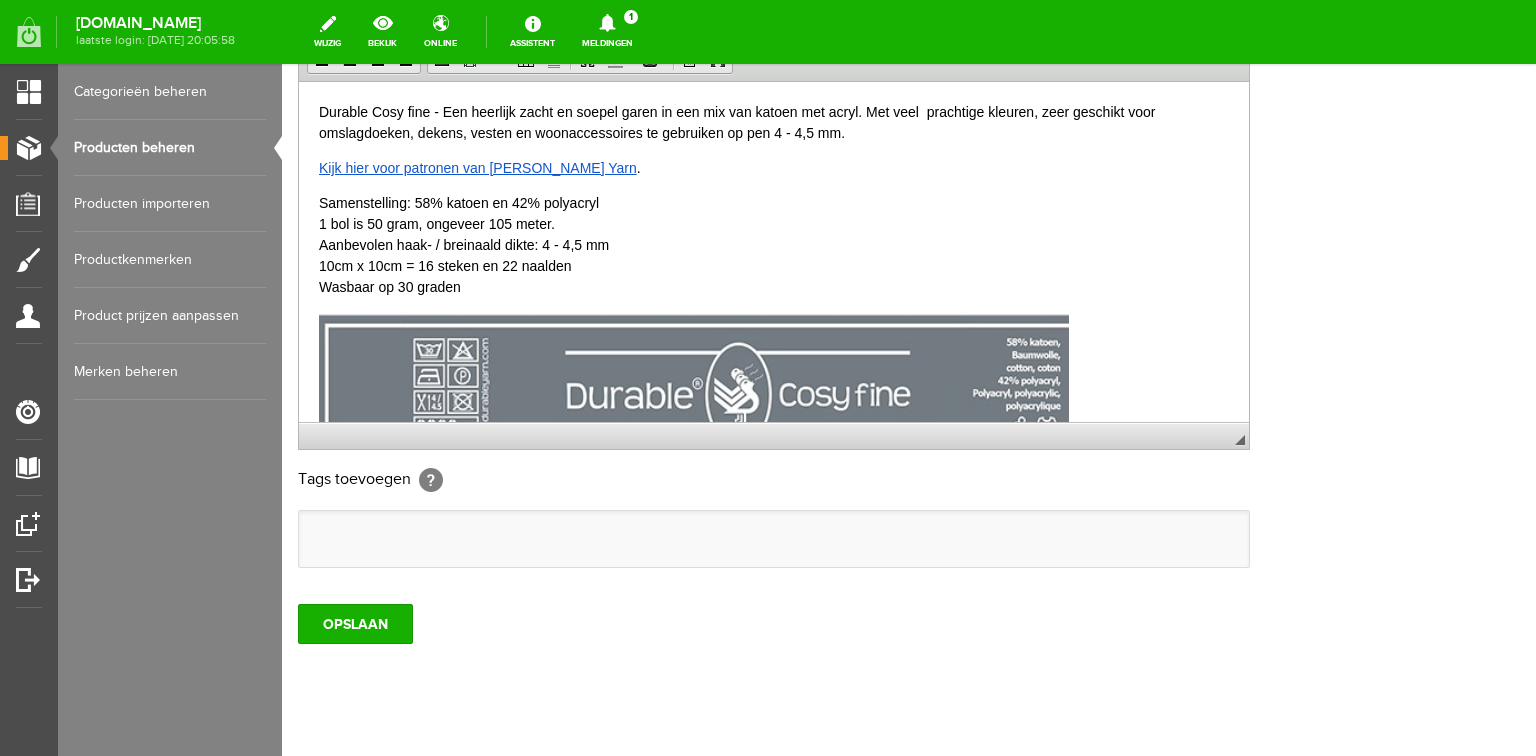 click on "Producten beheren" at bounding box center [170, 148] 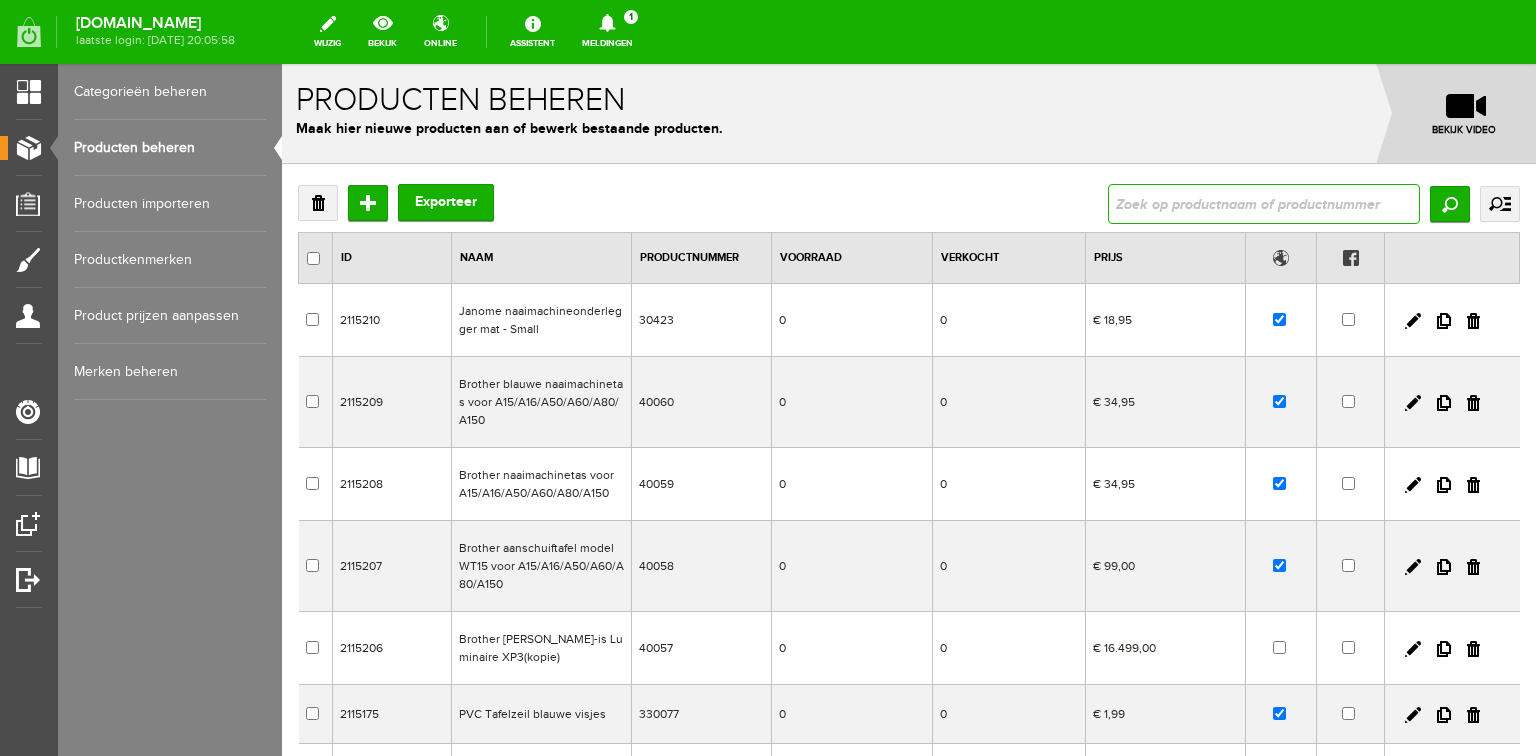 drag, startPoint x: 1207, startPoint y: 201, endPoint x: 1201, endPoint y: 186, distance: 16.155495 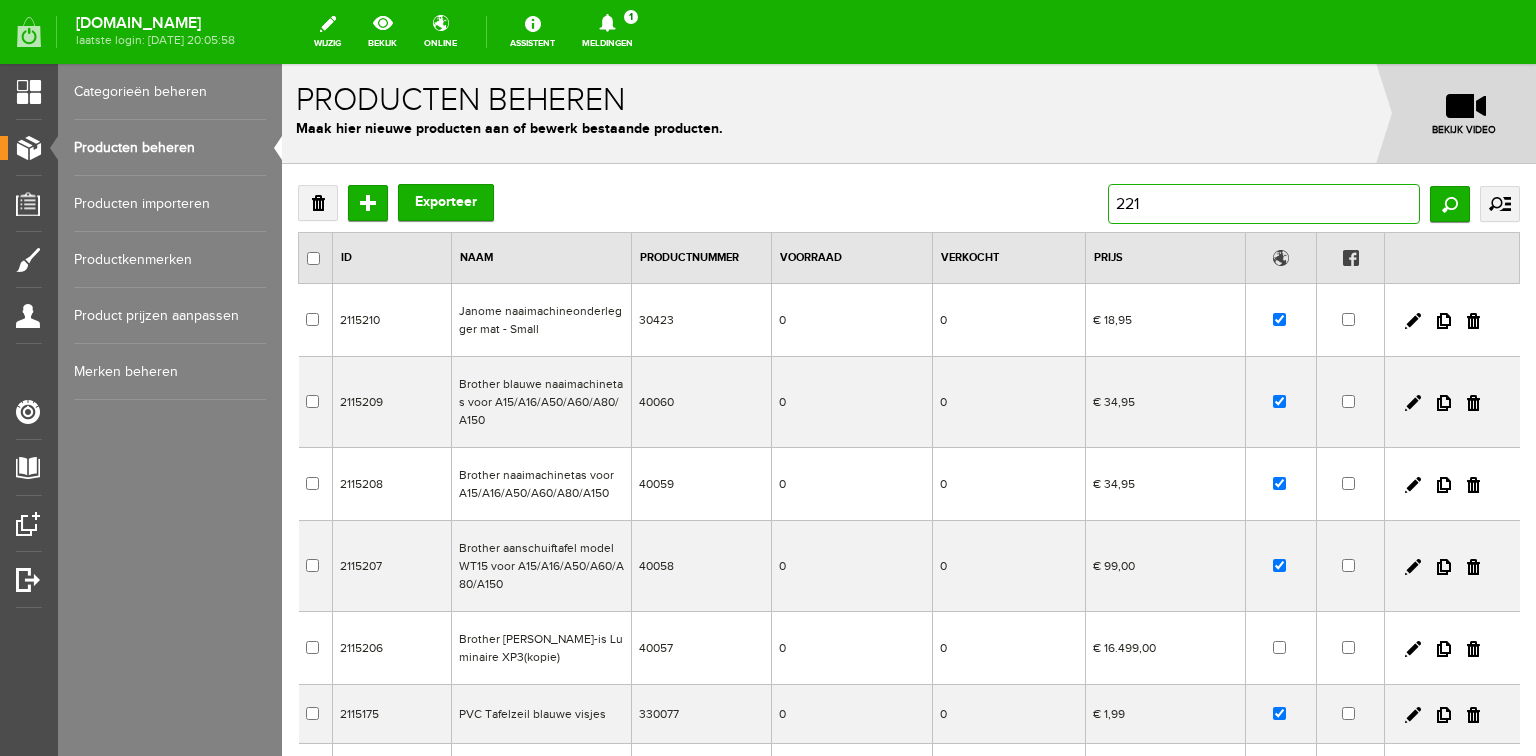 type on "2210" 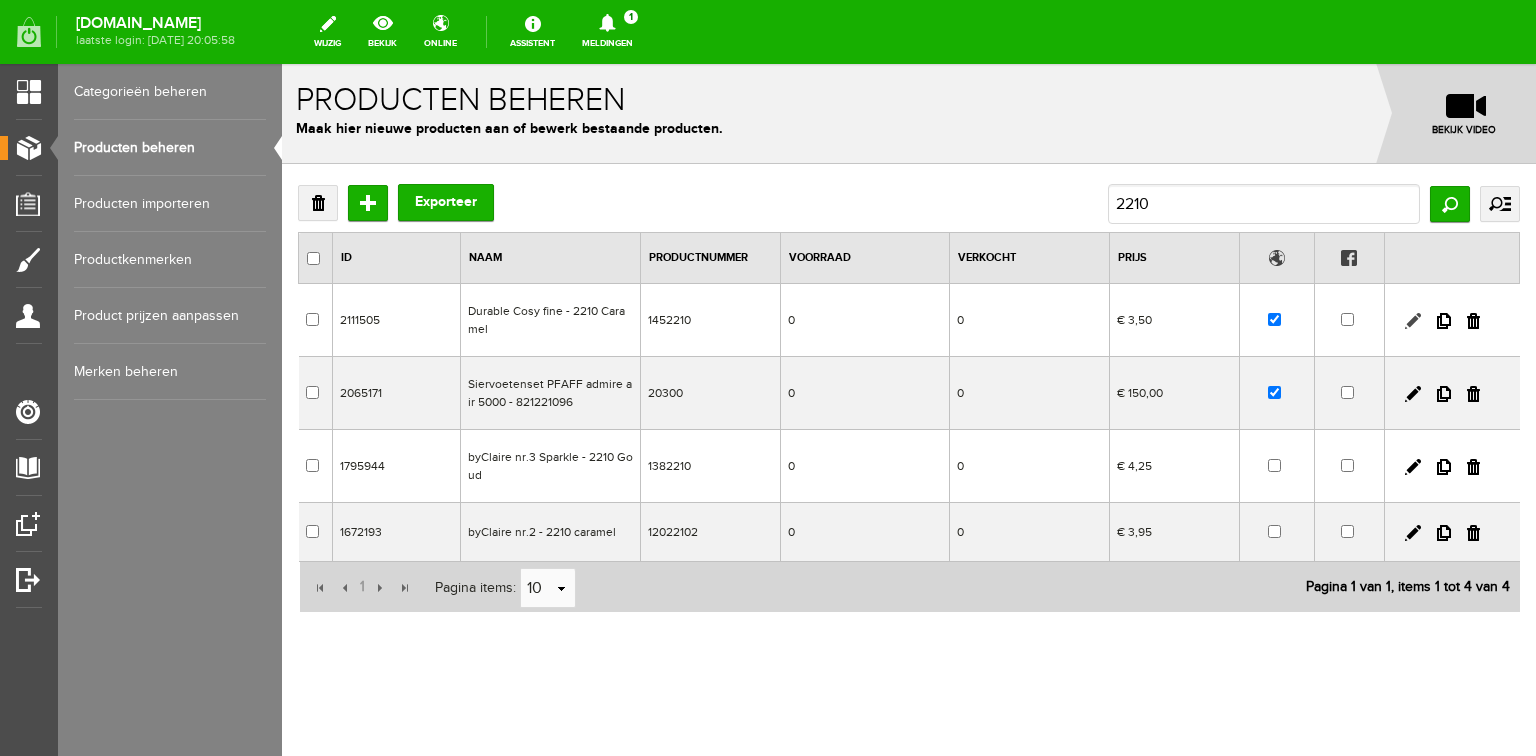 click at bounding box center (1413, 321) 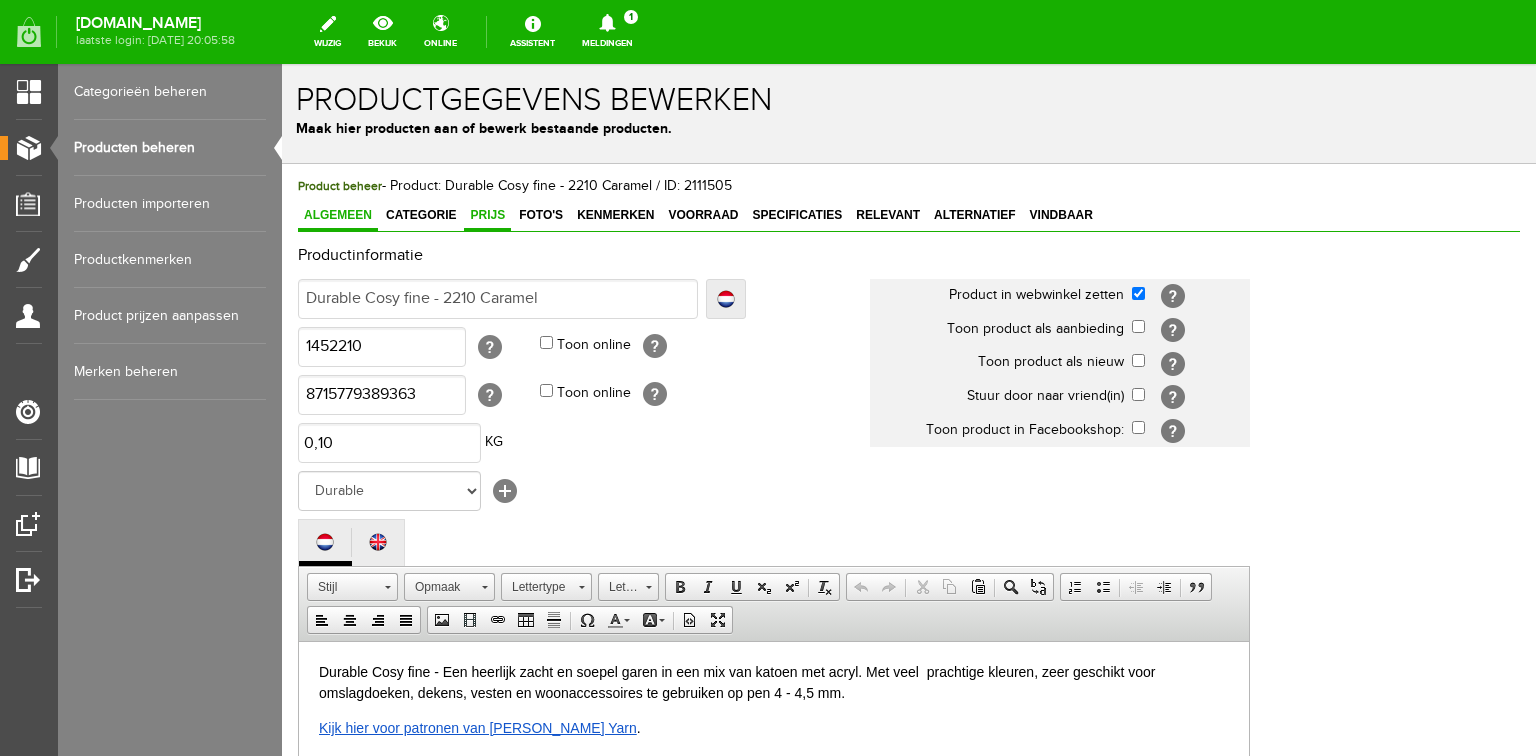 click on "Prijs" at bounding box center [487, 215] 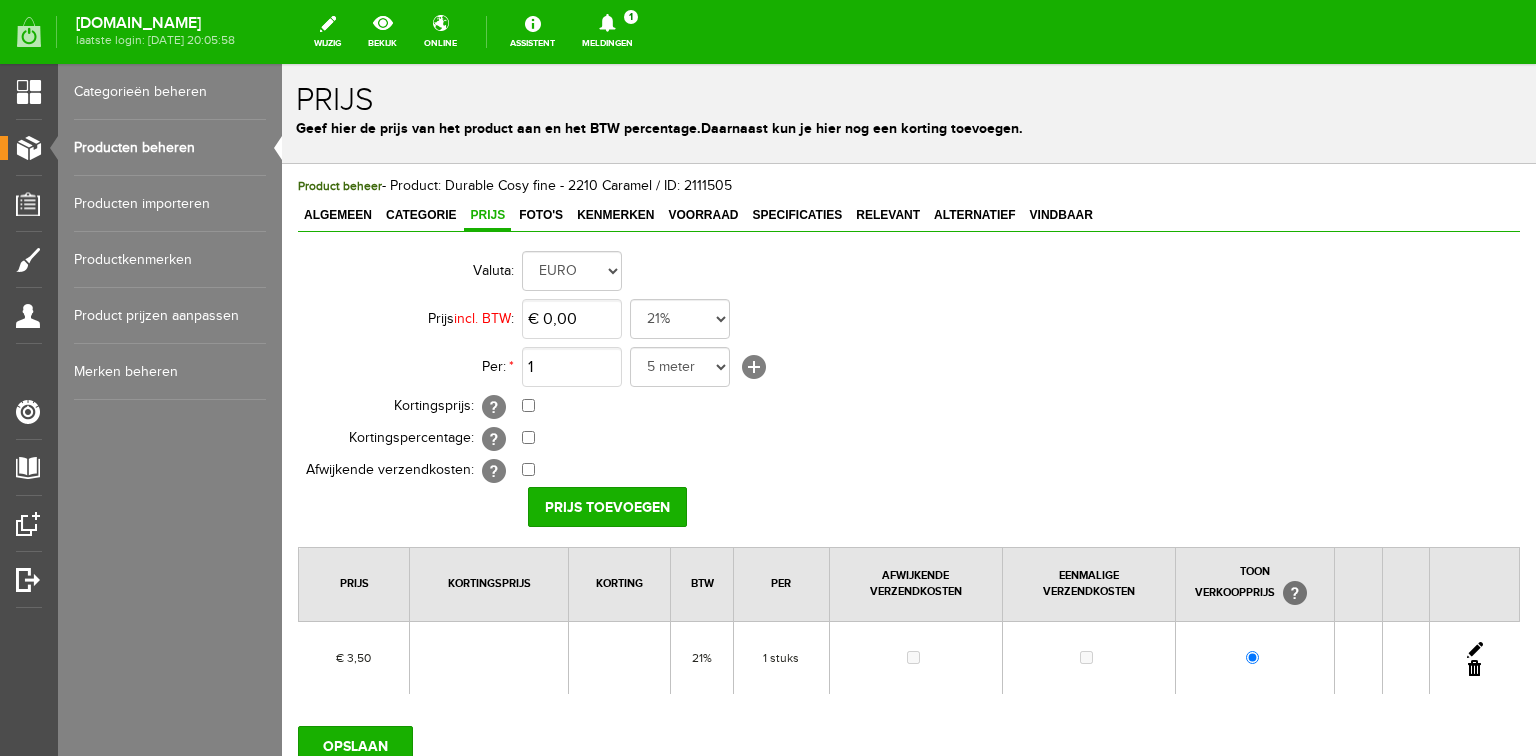 click at bounding box center (1475, 650) 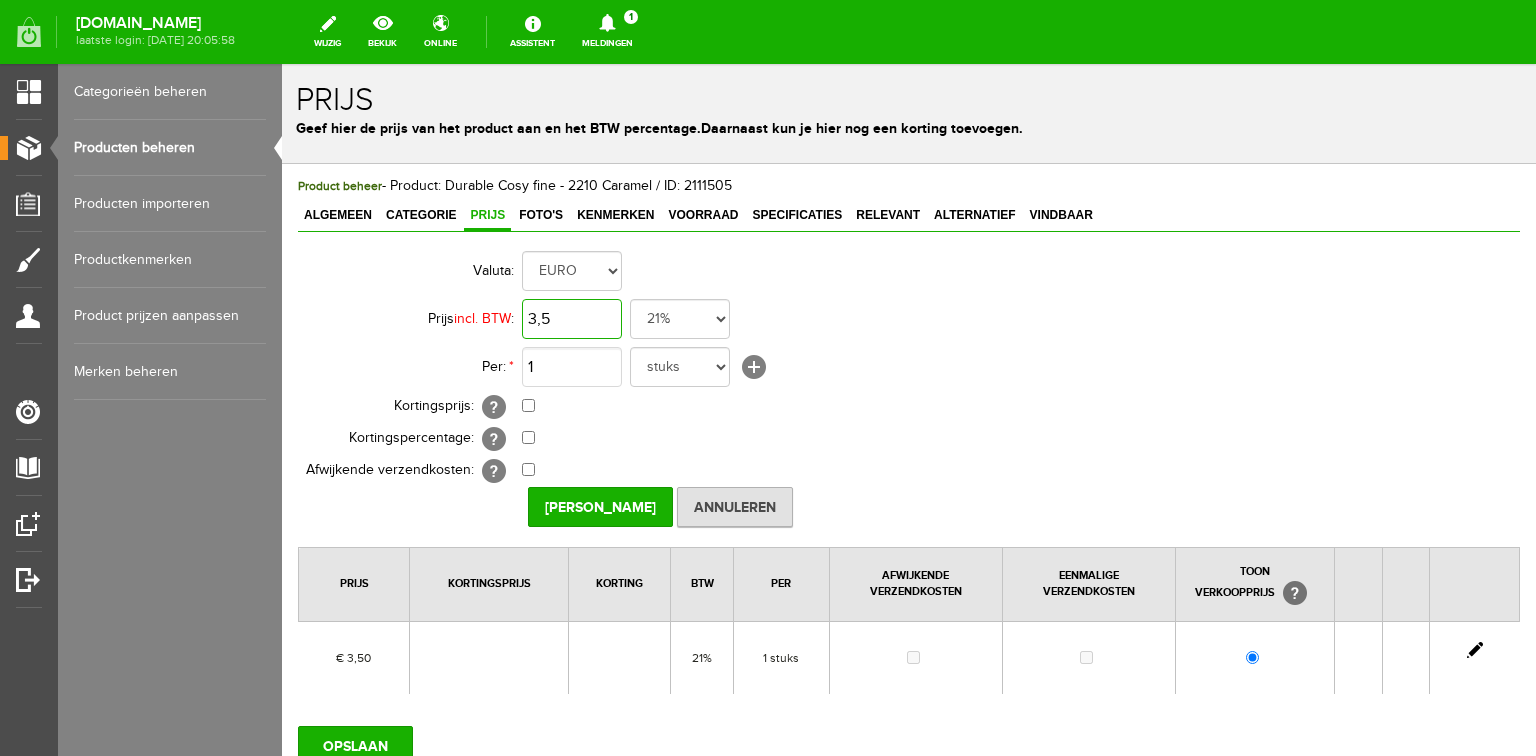 click on "3,5" at bounding box center (572, 319) 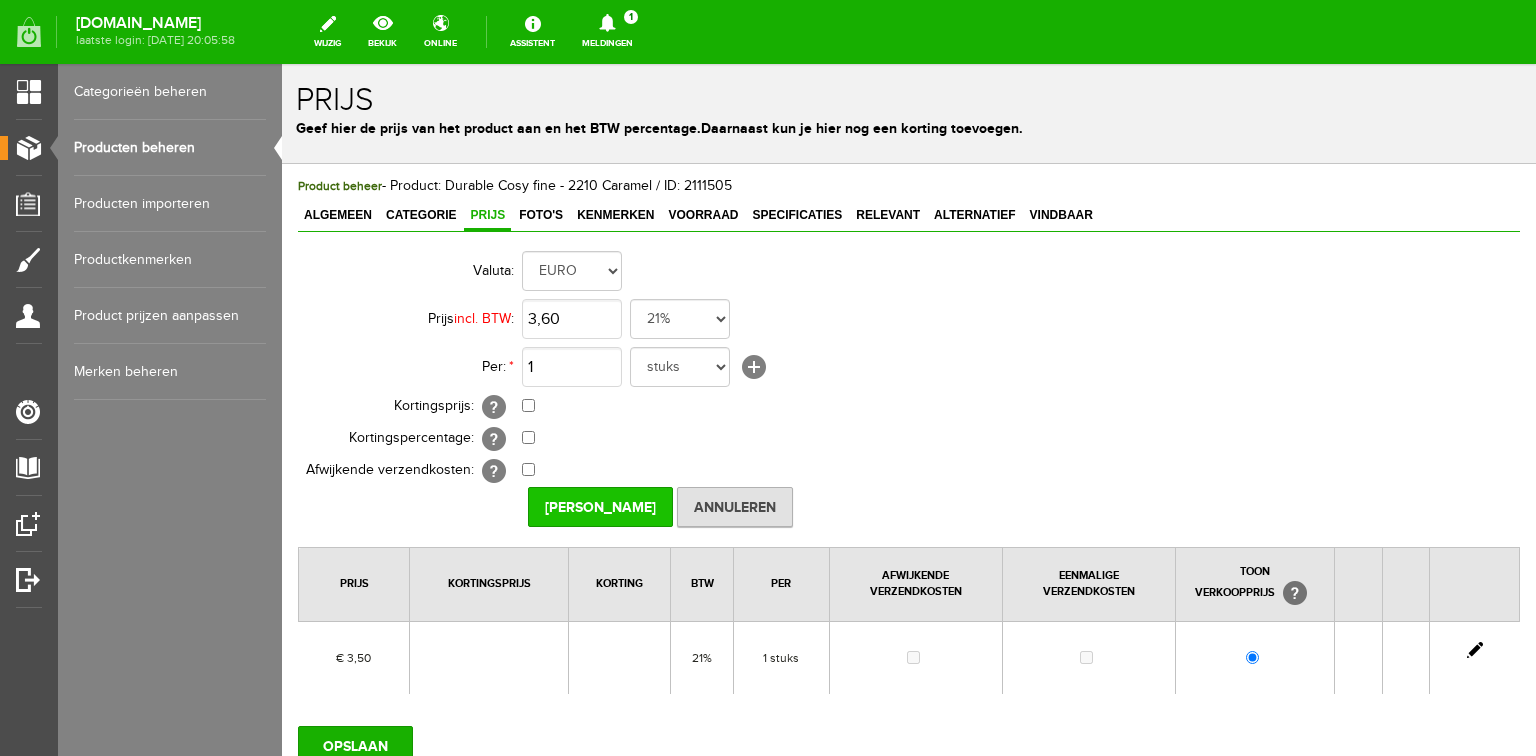 type on "€ 3,60" 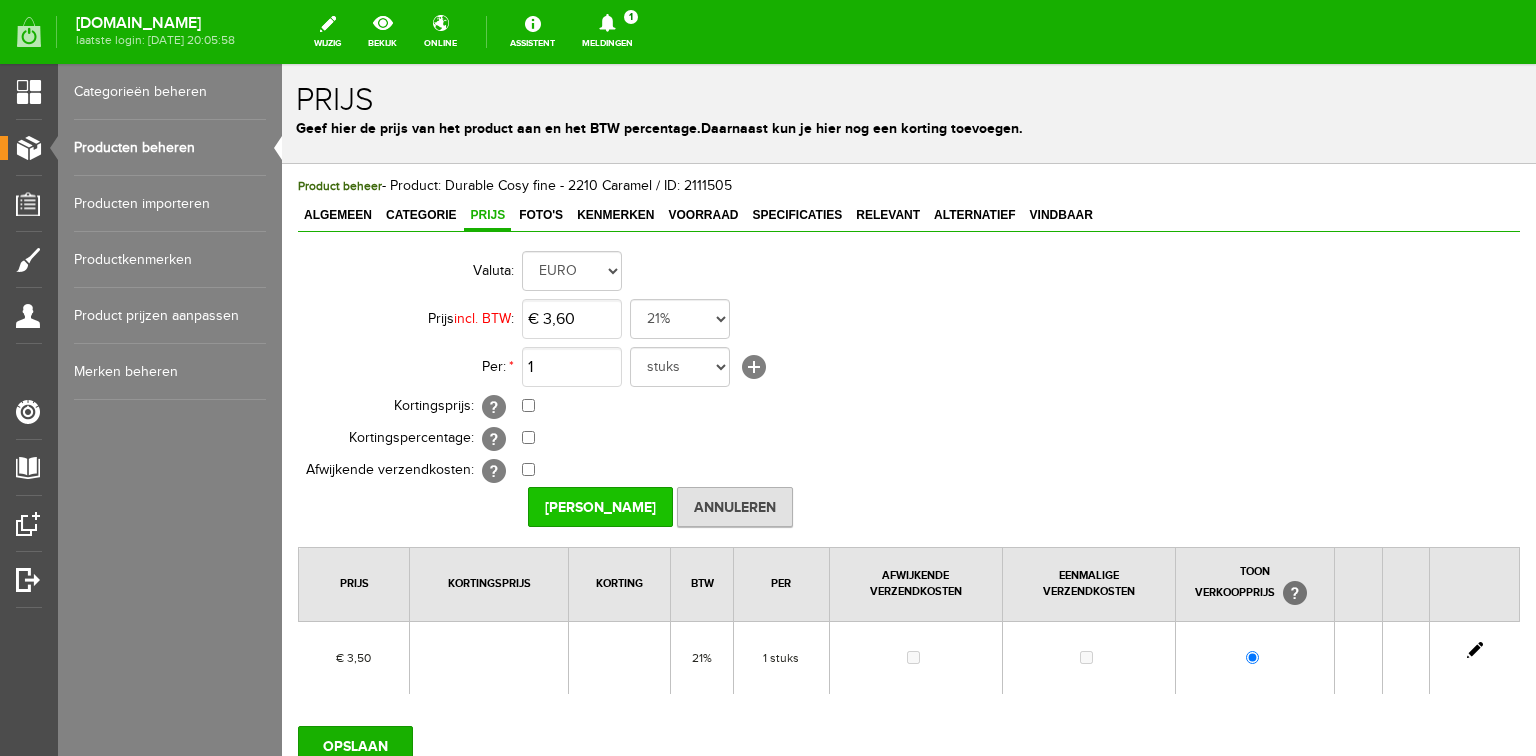 click on "[PERSON_NAME]" at bounding box center [600, 507] 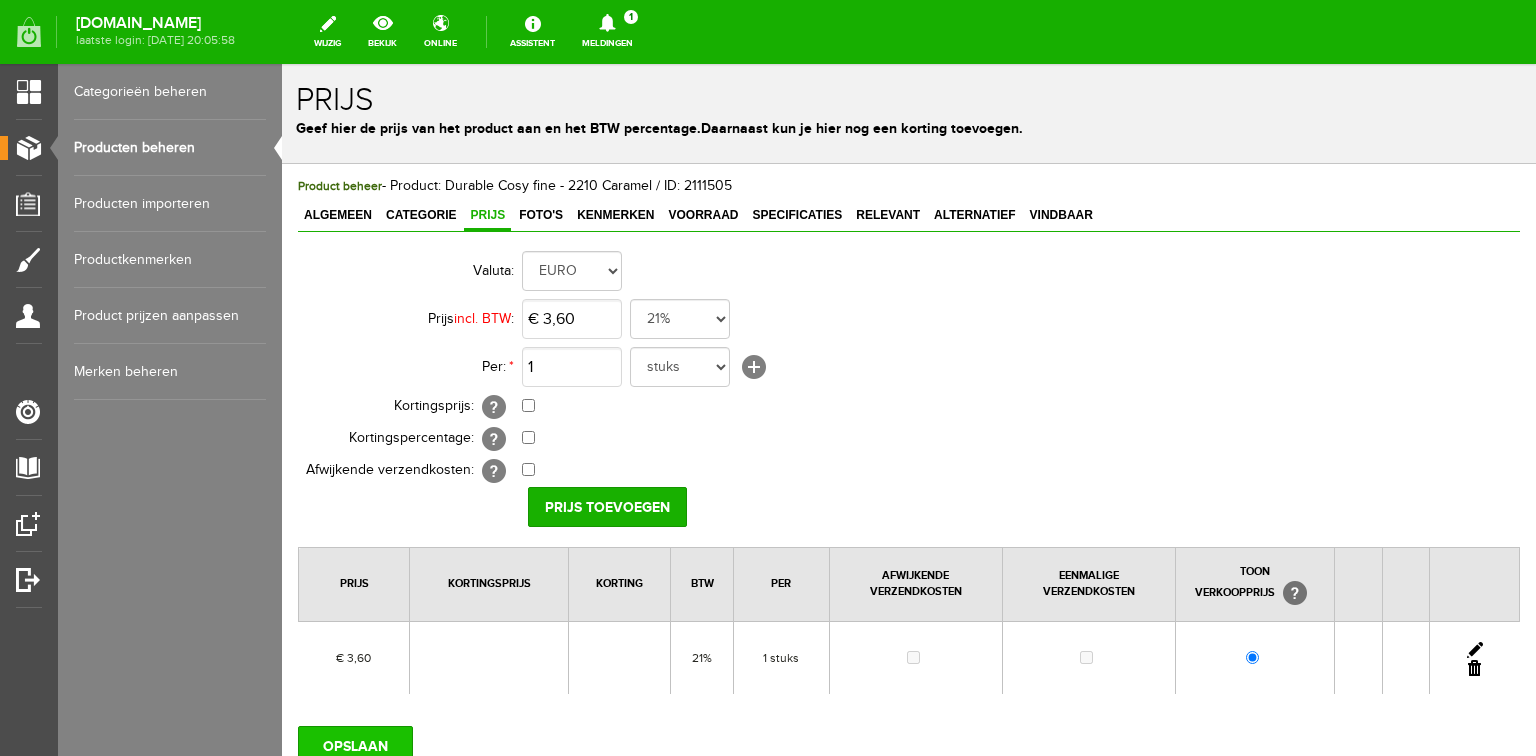 click on "OPSLAAN" at bounding box center (355, 746) 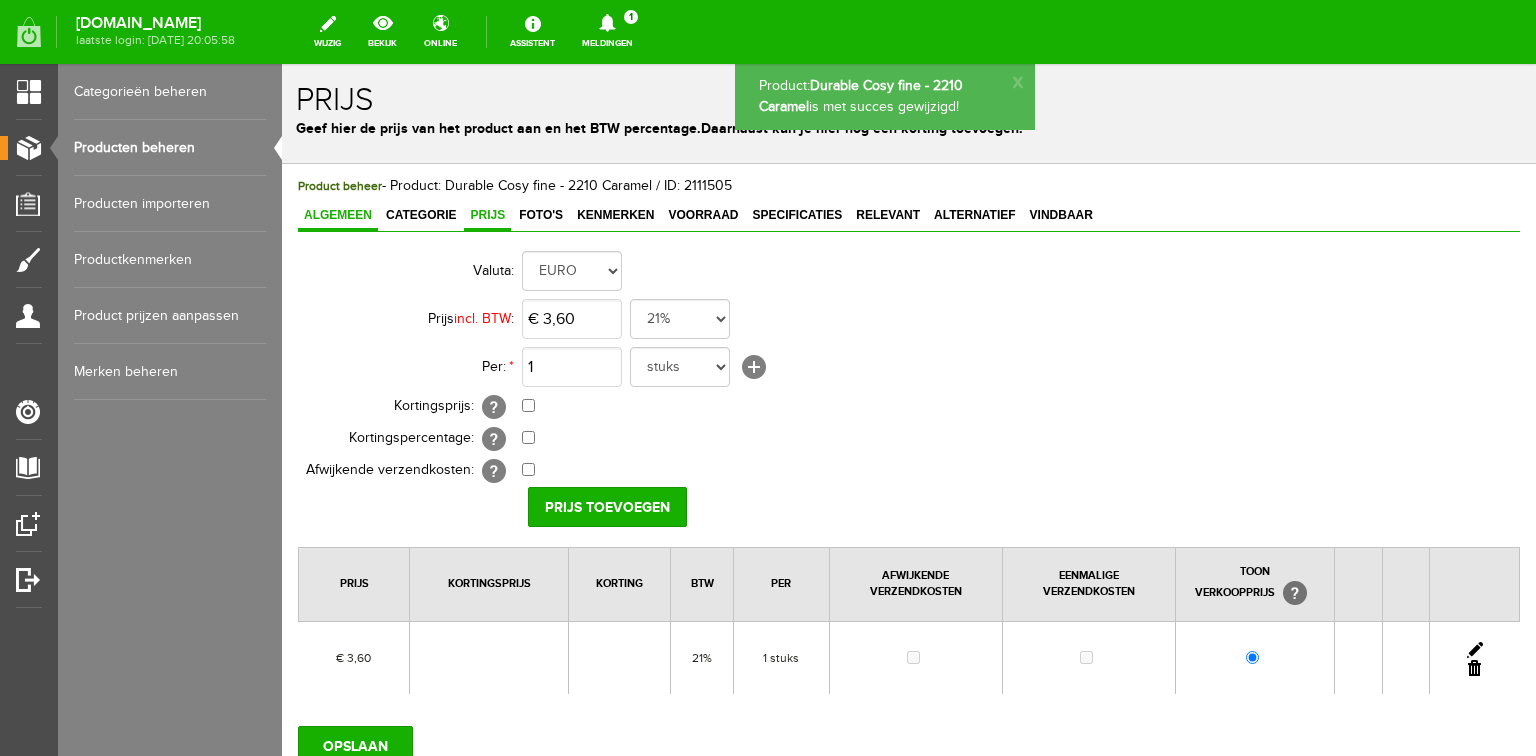 click on "Algemeen" at bounding box center (338, 215) 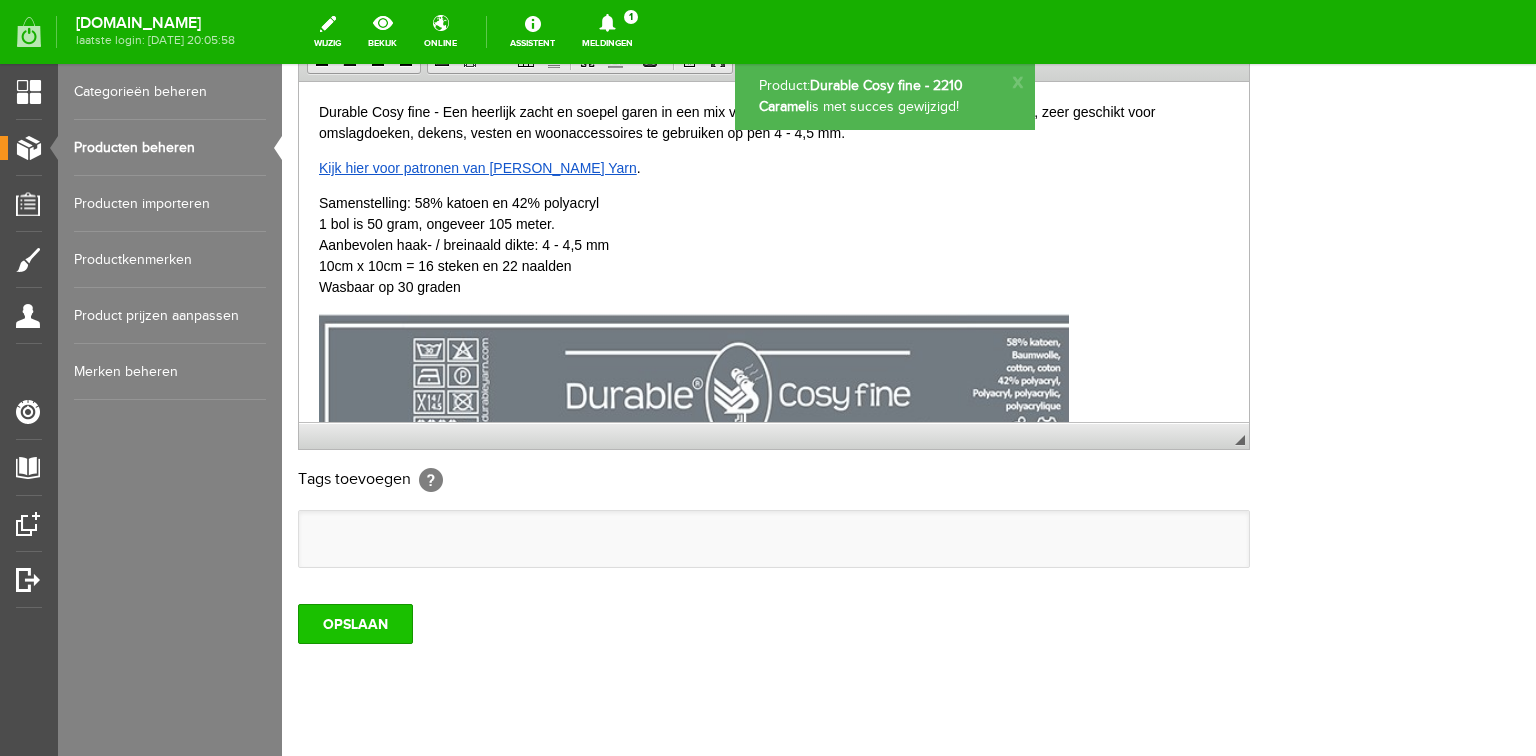 click on "OPSLAAN" at bounding box center [355, 624] 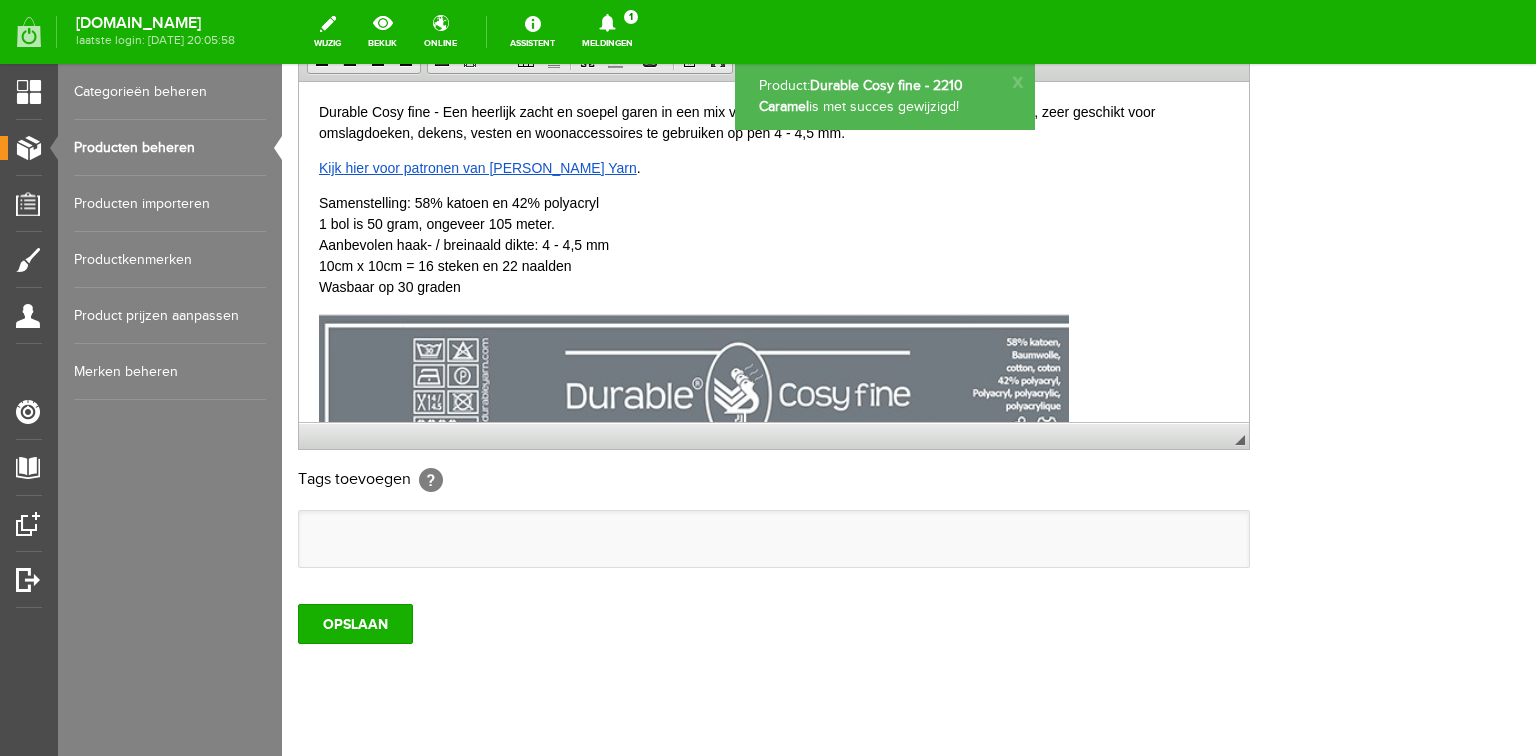 click on "Producten beheren" at bounding box center [170, 148] 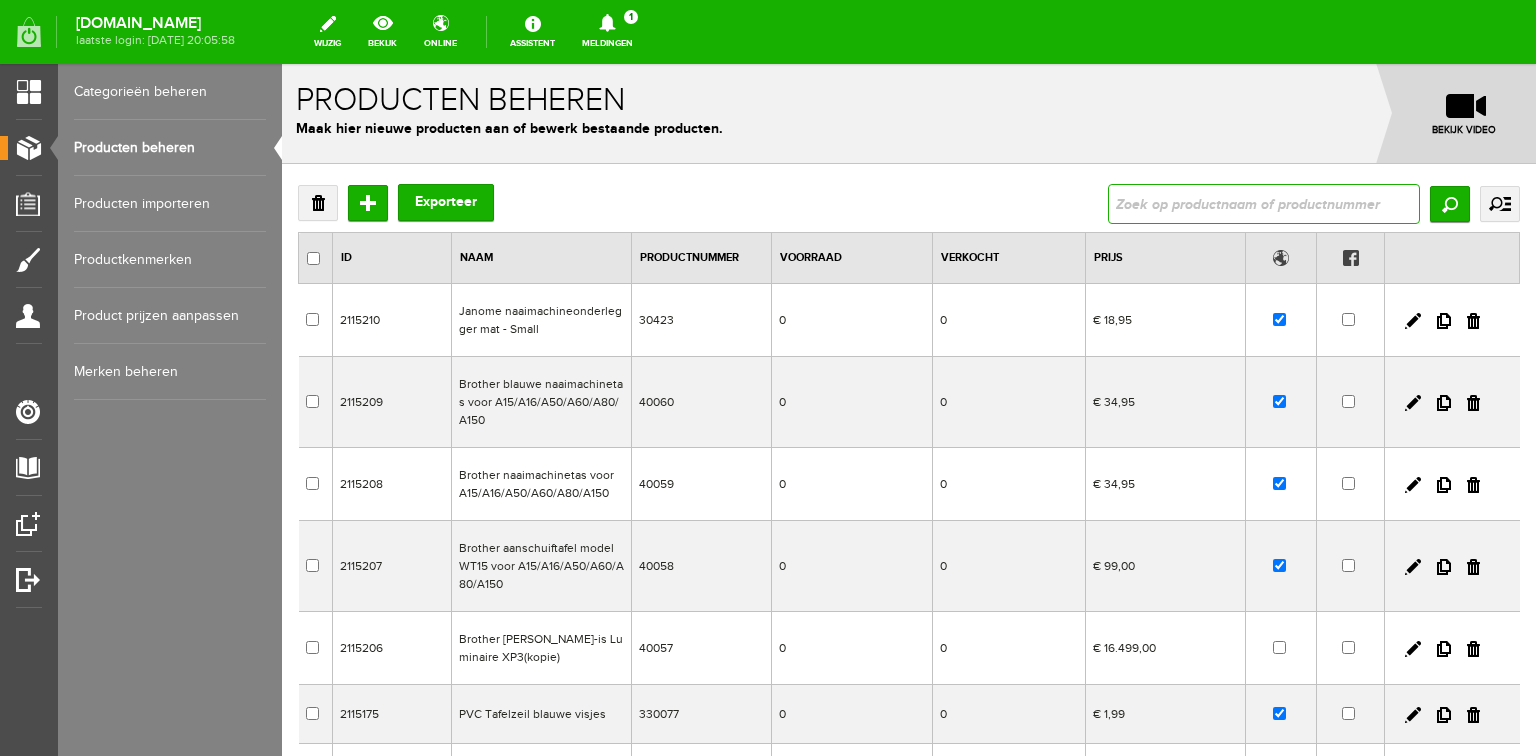click at bounding box center [1264, 204] 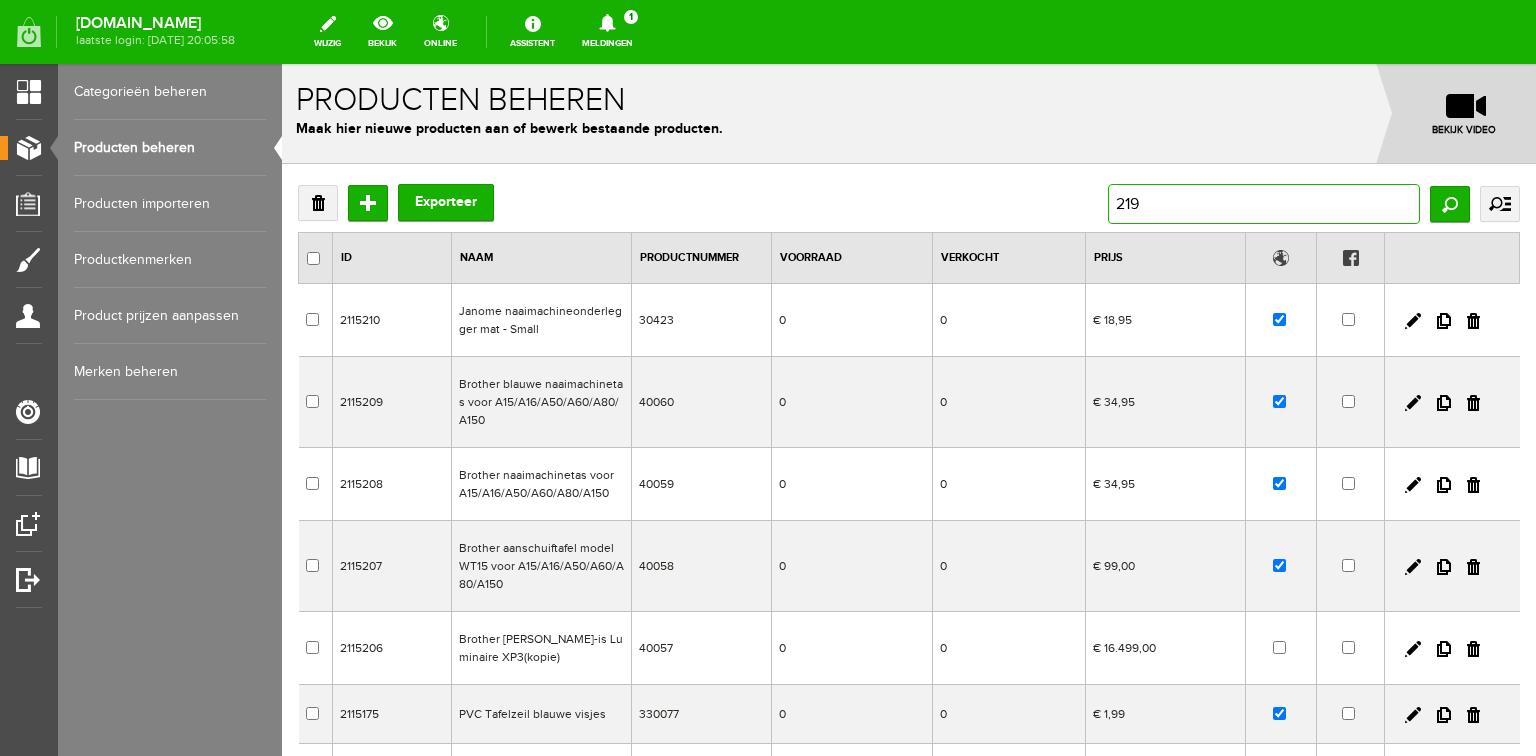 type on "2197" 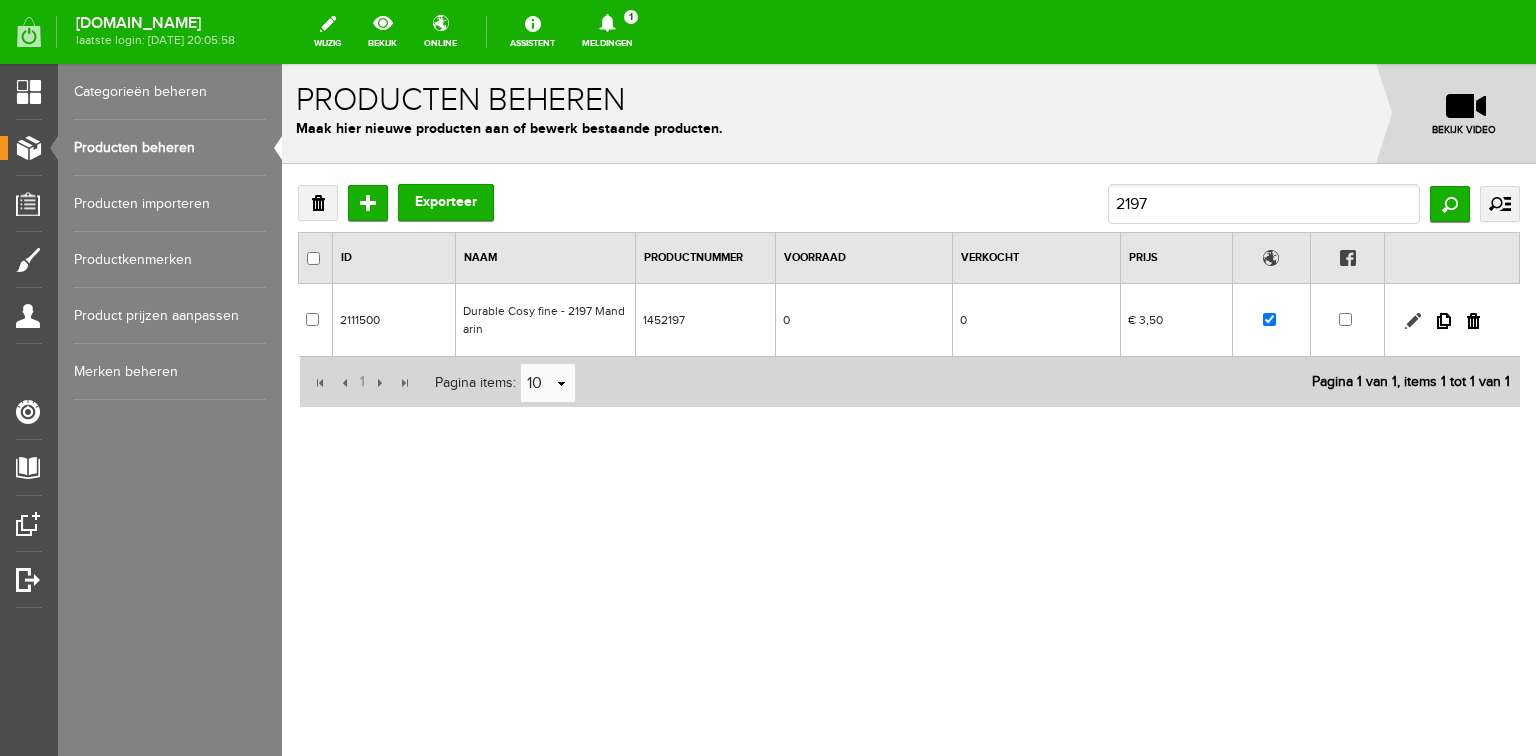 click at bounding box center (1413, 321) 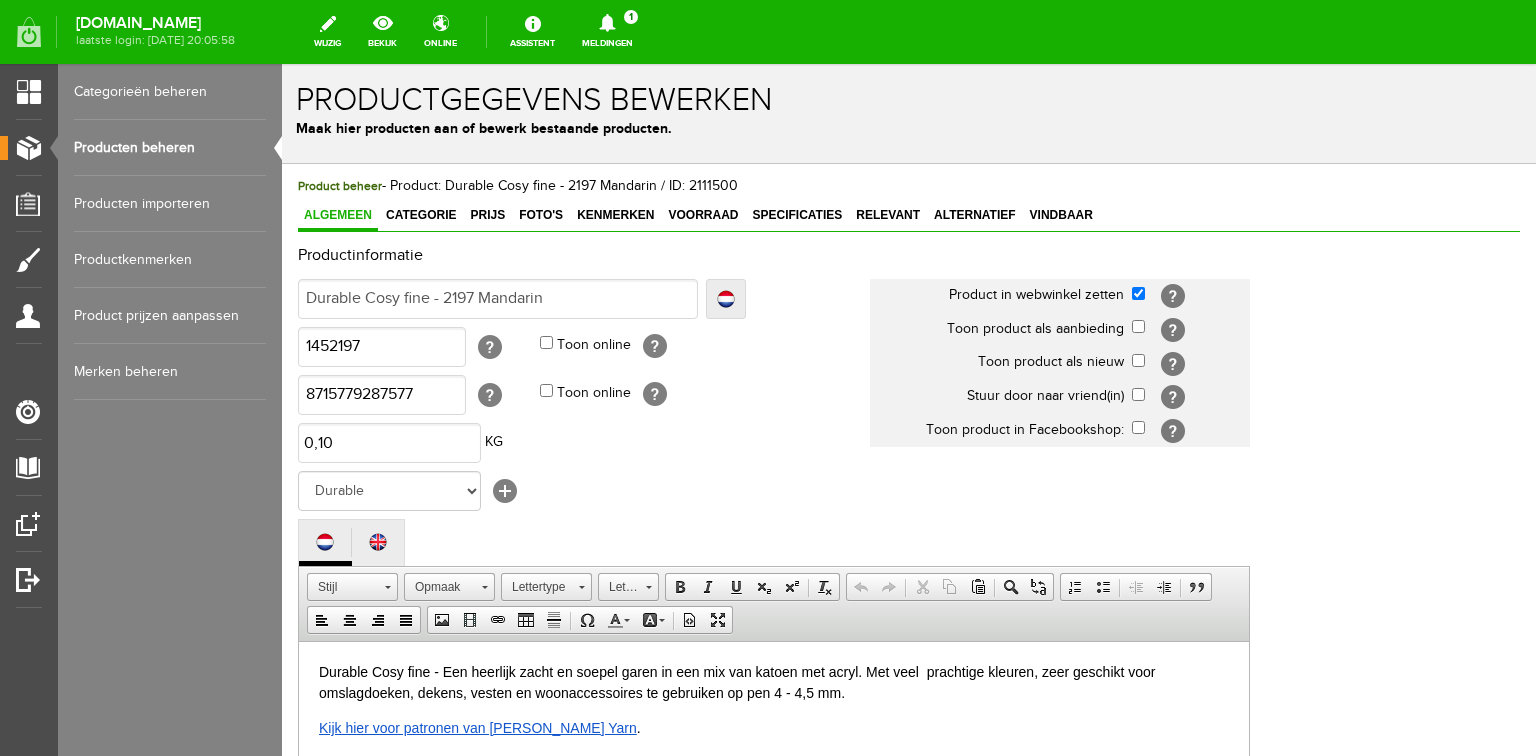 drag, startPoint x: 489, startPoint y: 216, endPoint x: 572, endPoint y: 247, distance: 88.60023 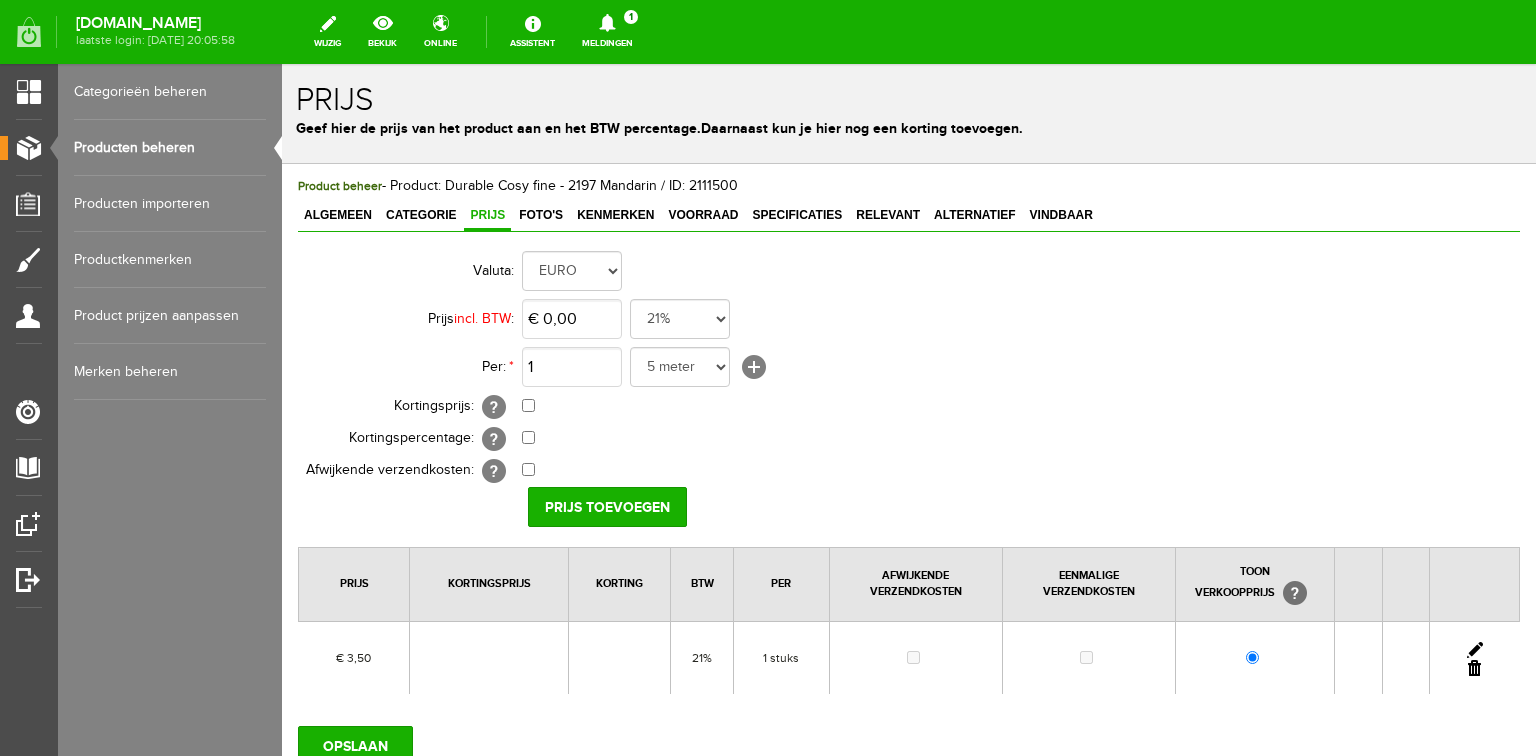 click at bounding box center (1475, 650) 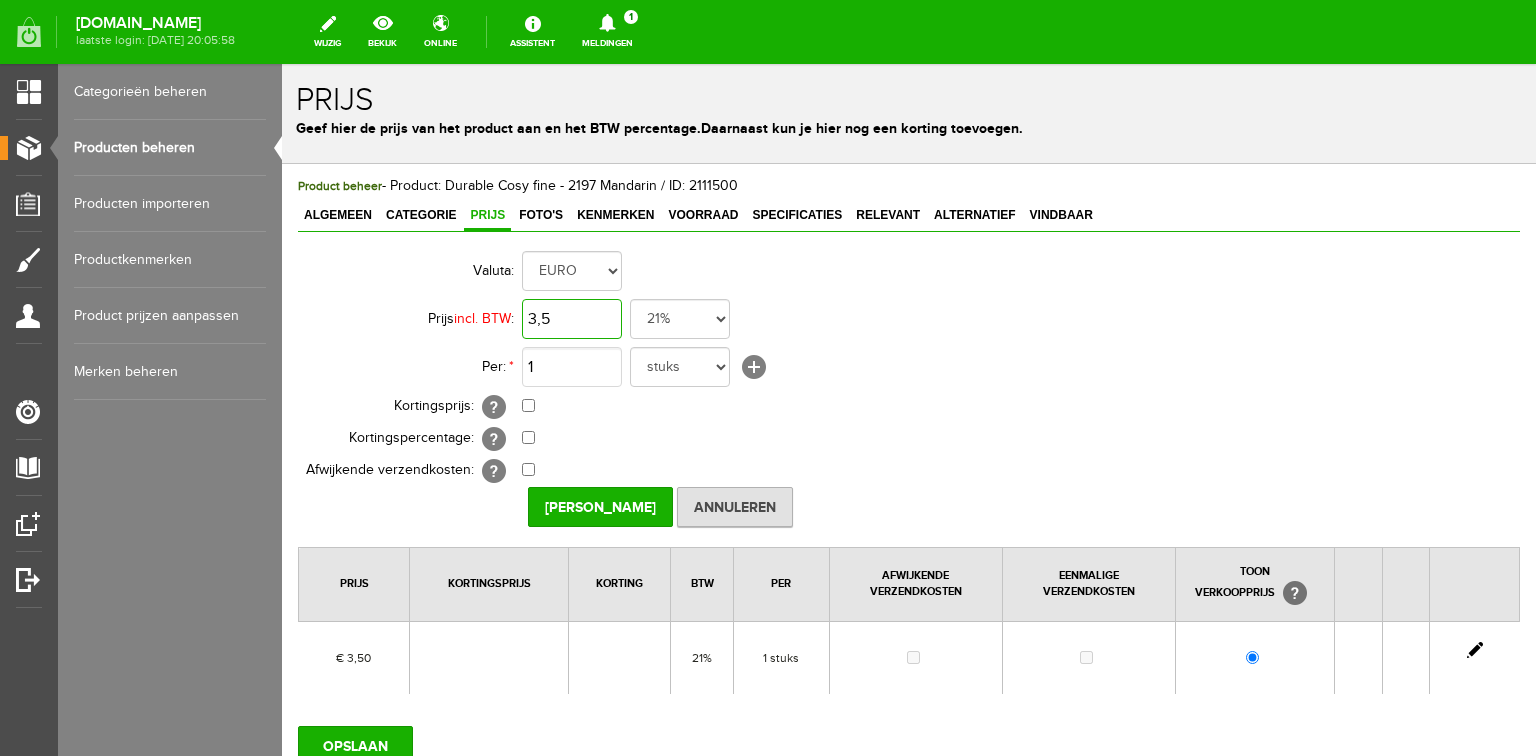 click on "3,5" at bounding box center [572, 319] 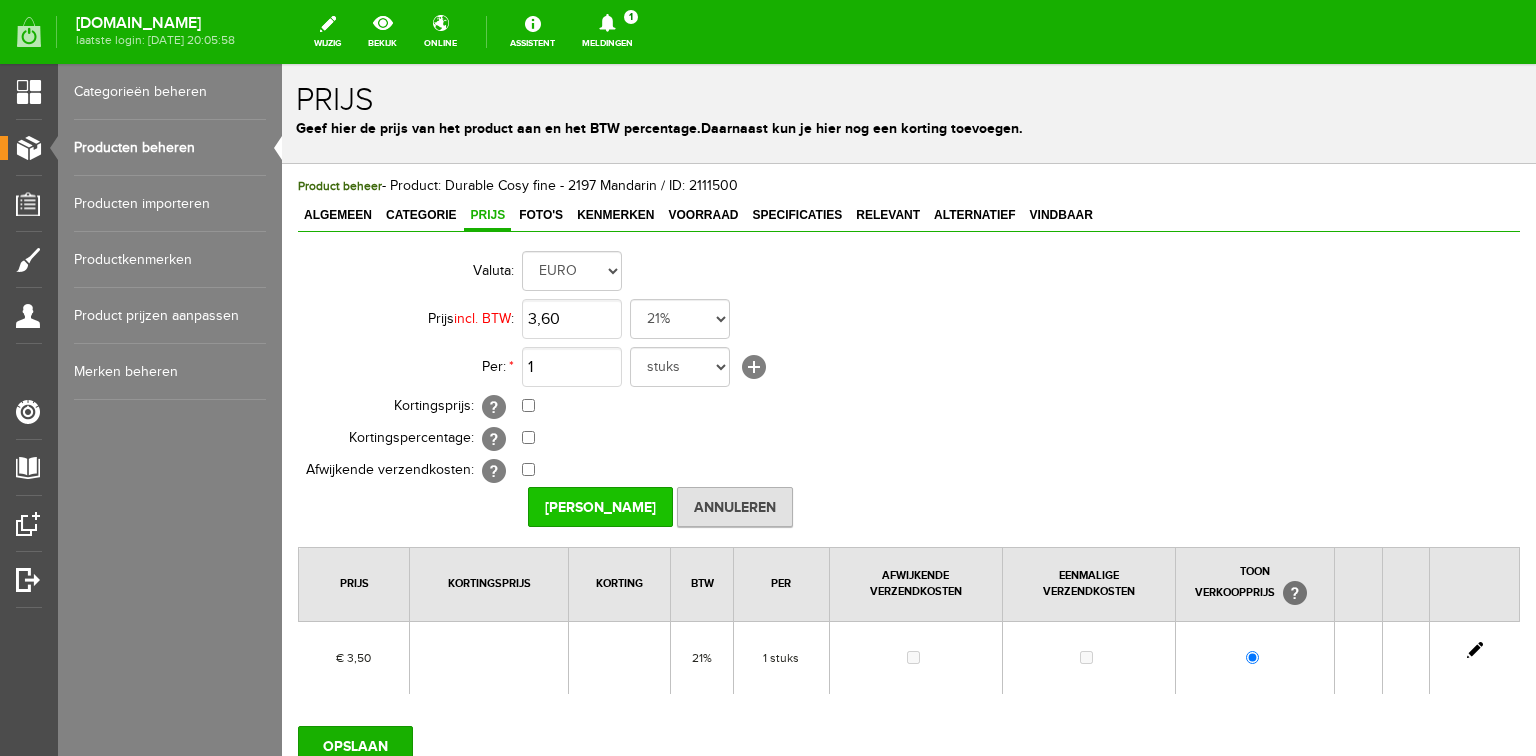 type on "€ 3,60" 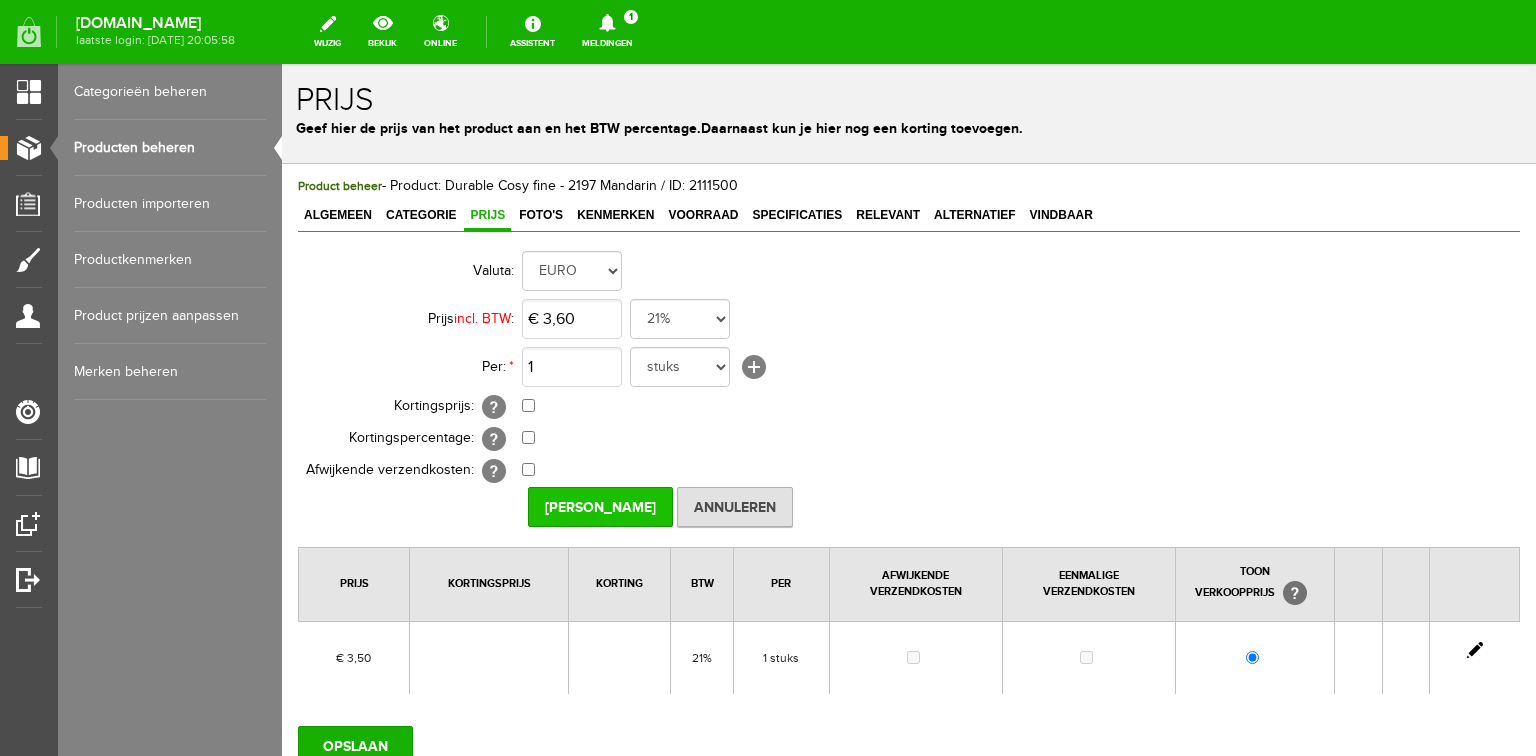 click on "Prijs Opslaan" at bounding box center [600, 507] 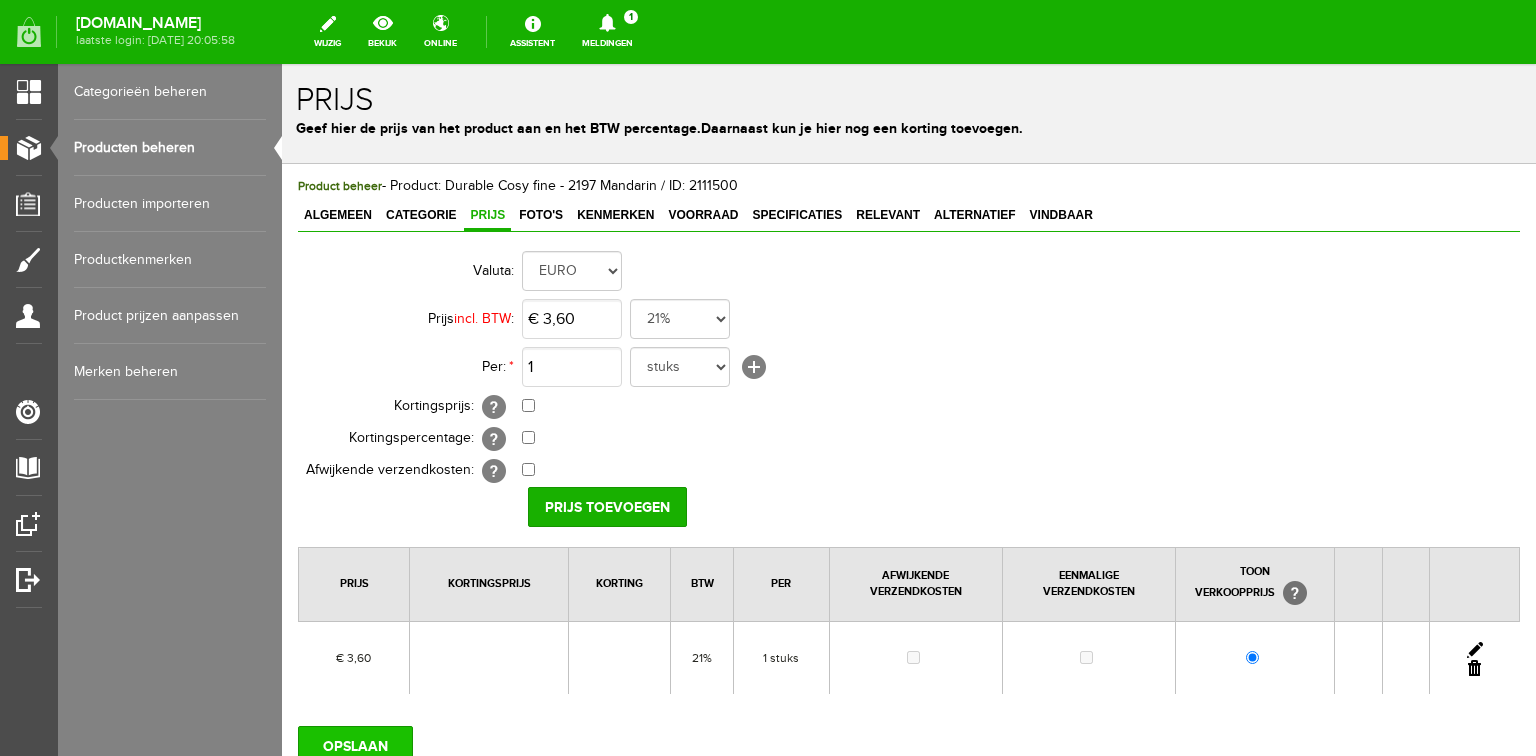 click on "OPSLAAN" at bounding box center (355, 746) 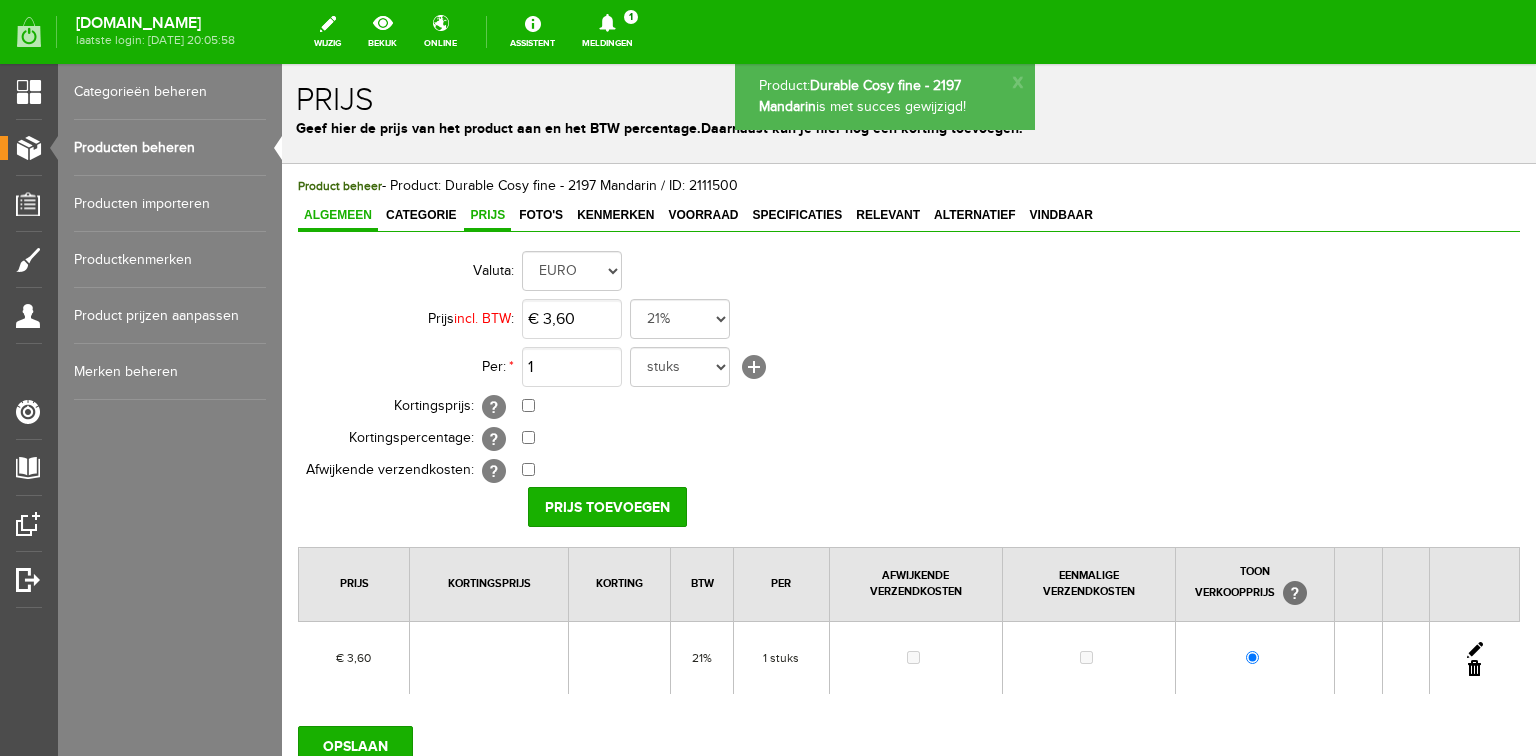 click on "Algemeen" at bounding box center (338, 215) 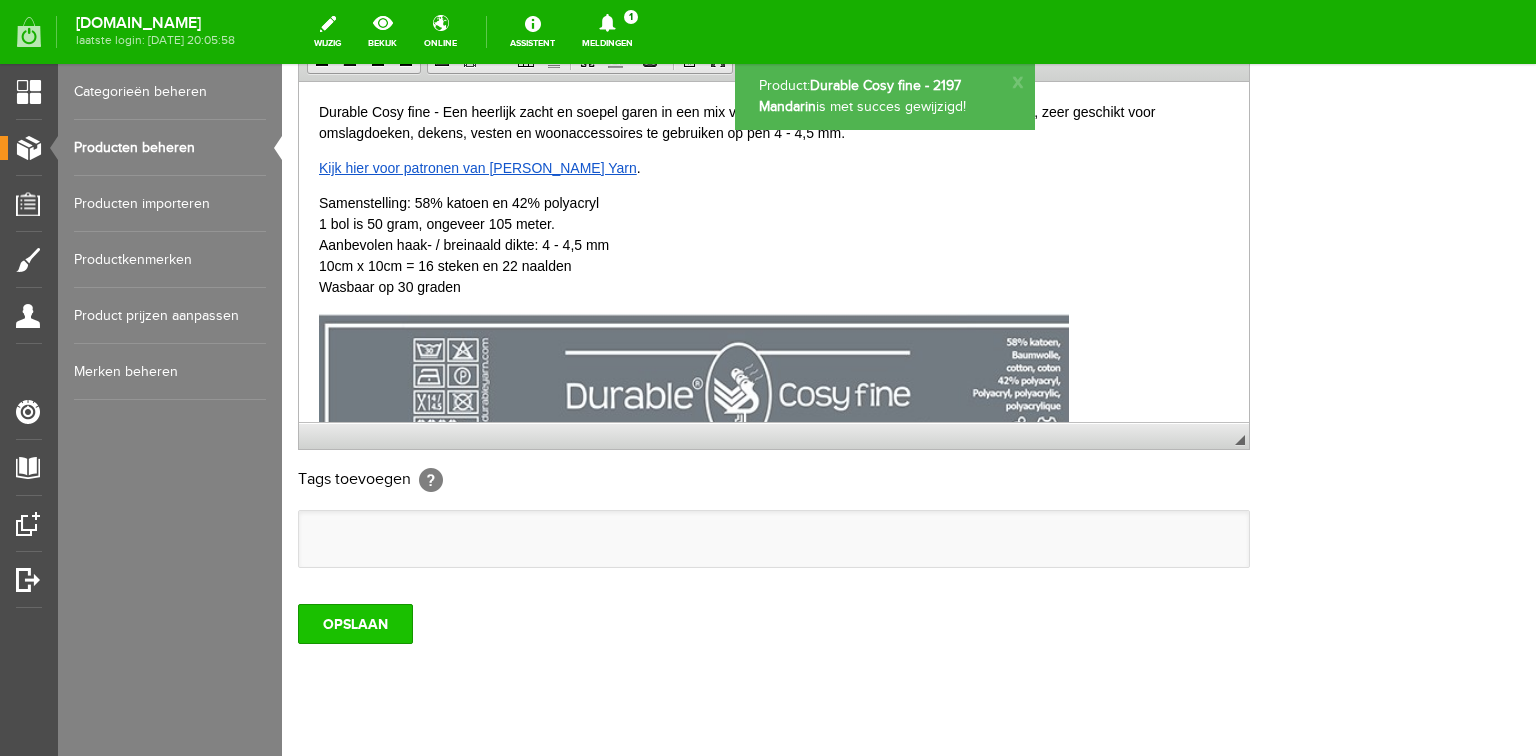 click on "OPSLAAN" at bounding box center (355, 624) 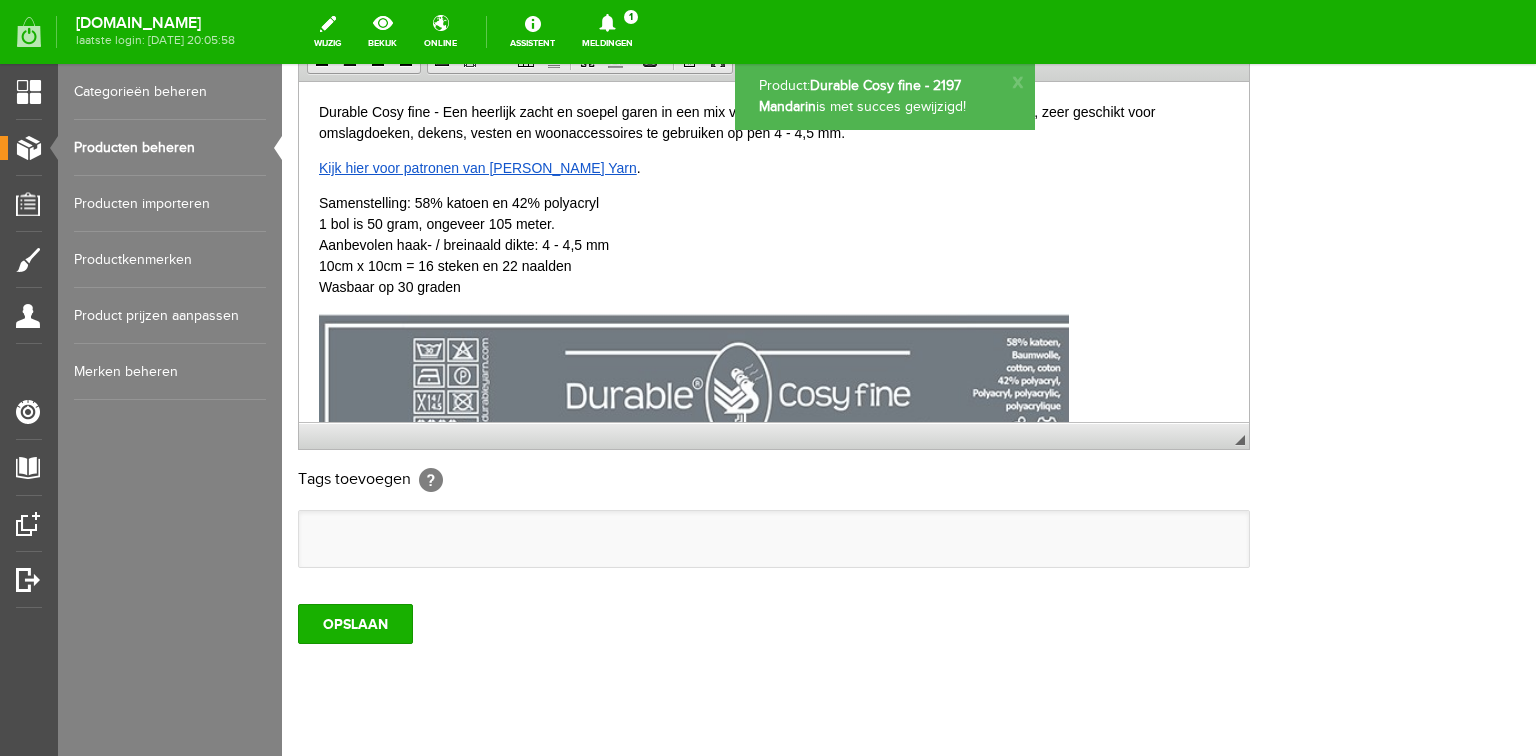 click on "Producten beheren" at bounding box center [170, 148] 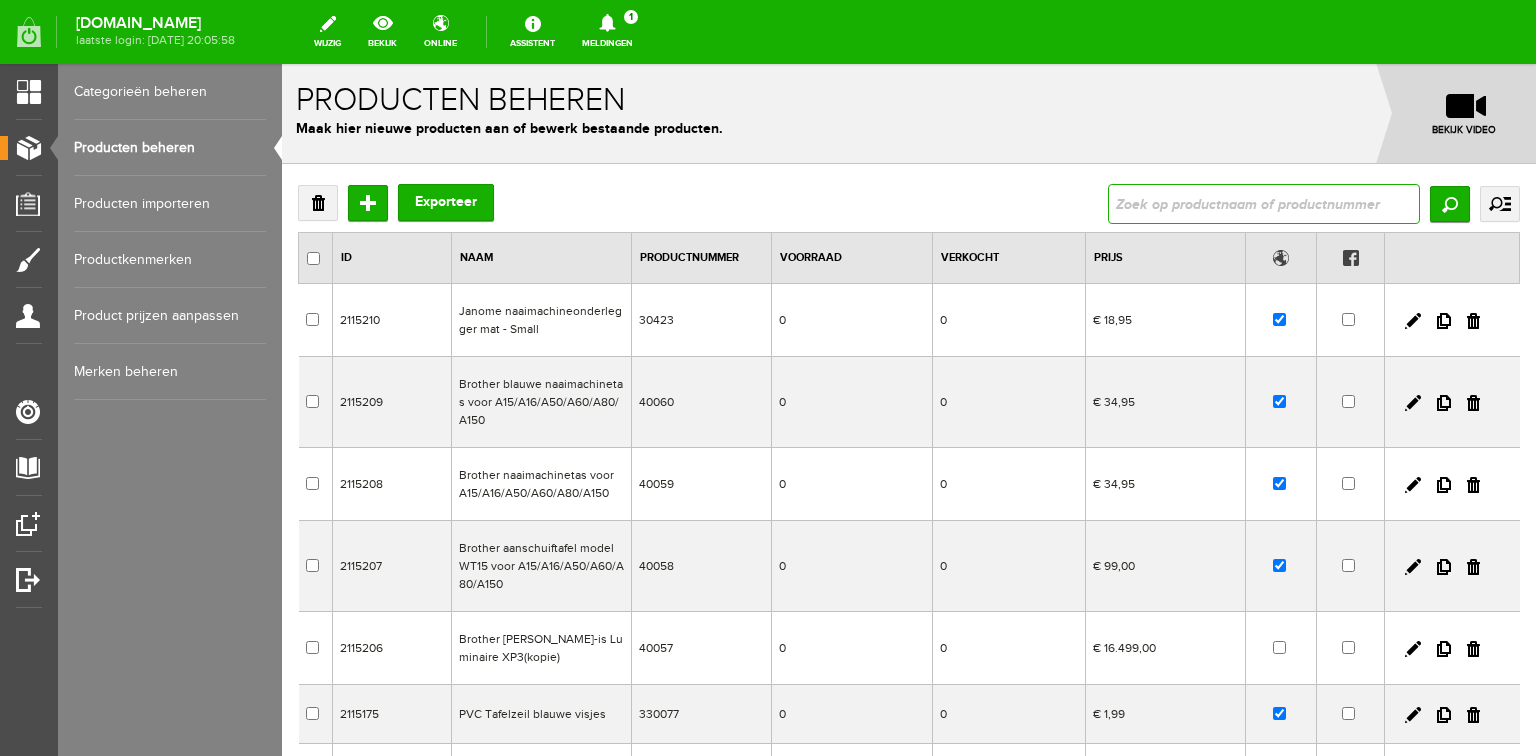 click at bounding box center (1264, 204) 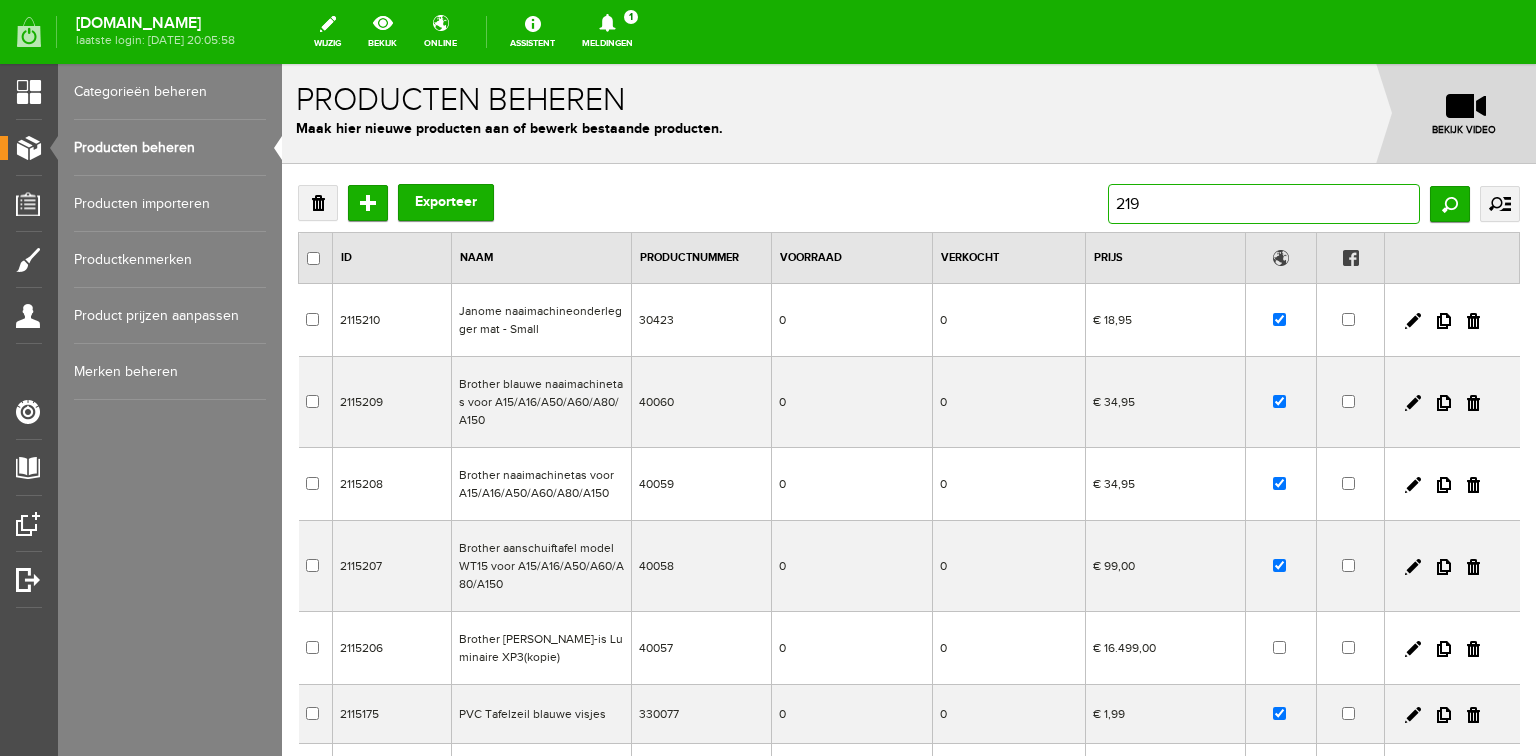 type on "2190" 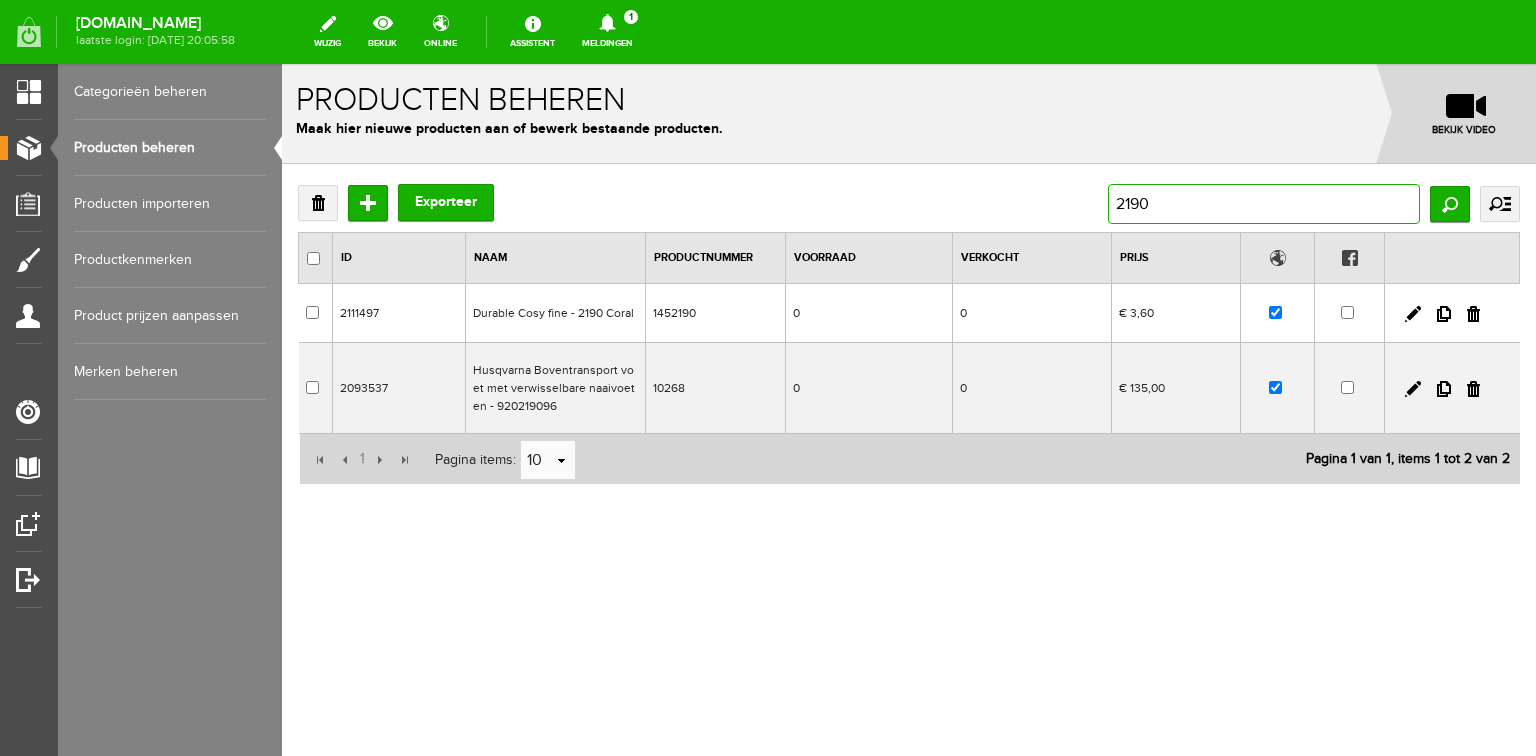 drag, startPoint x: 1167, startPoint y: 200, endPoint x: 1079, endPoint y: 201, distance: 88.005684 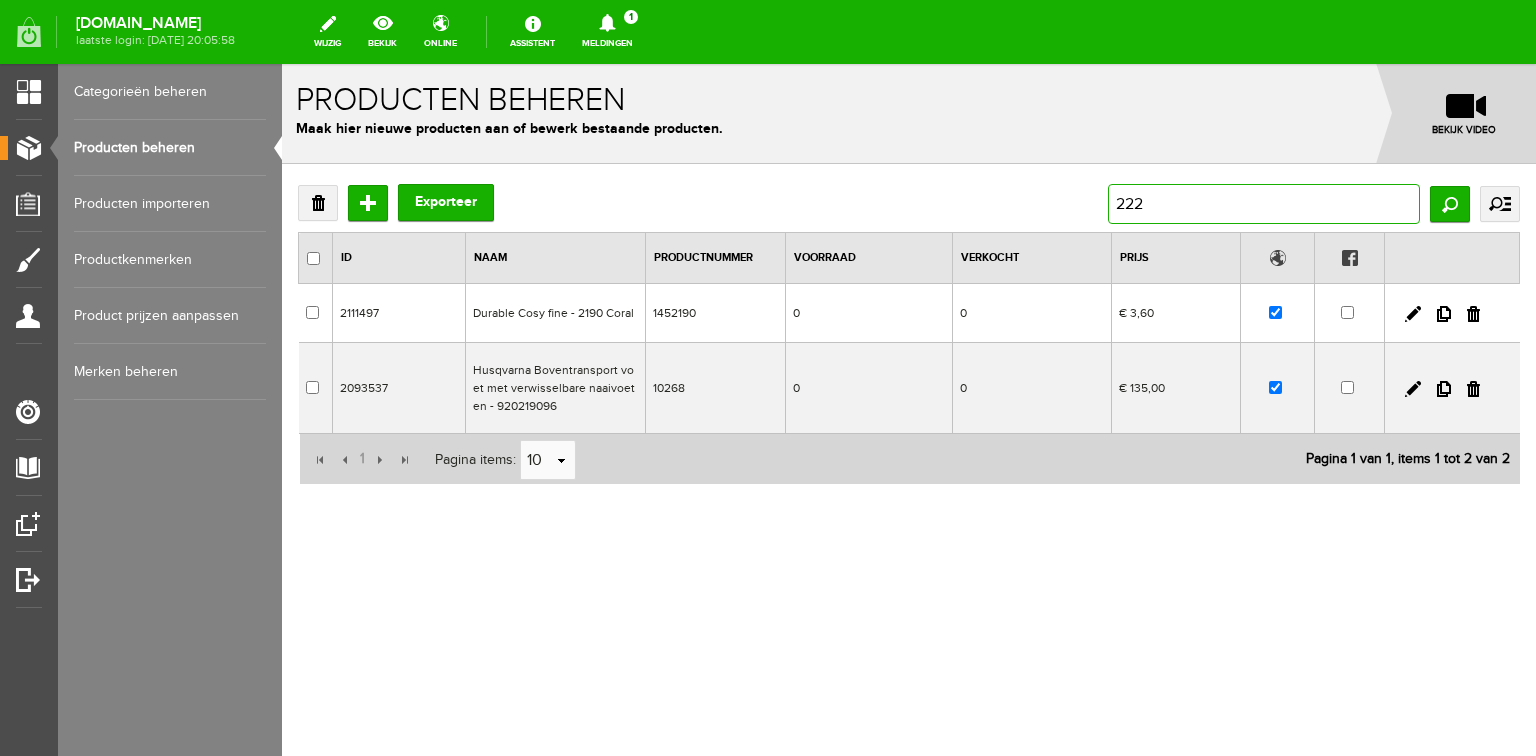 type on "2223" 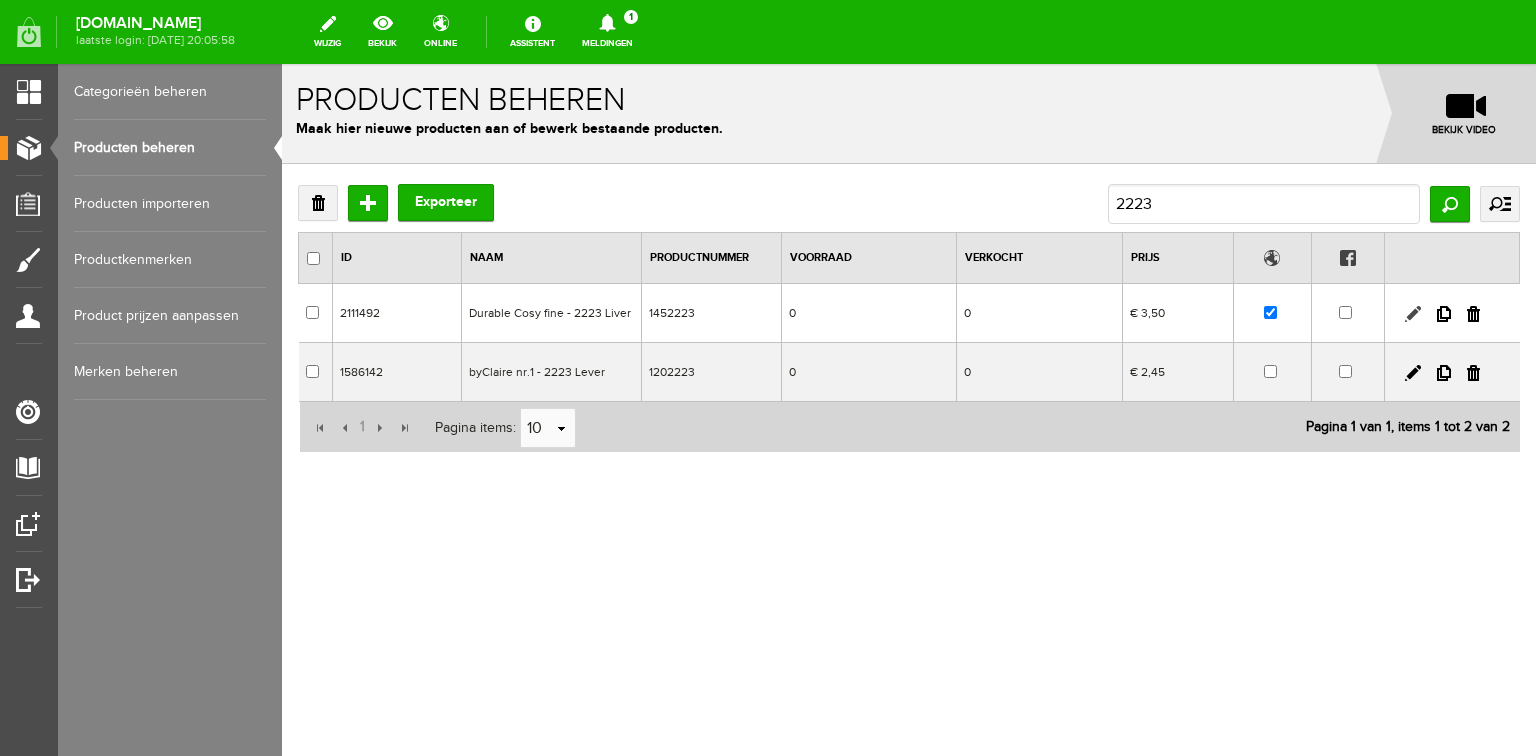 click at bounding box center (1413, 314) 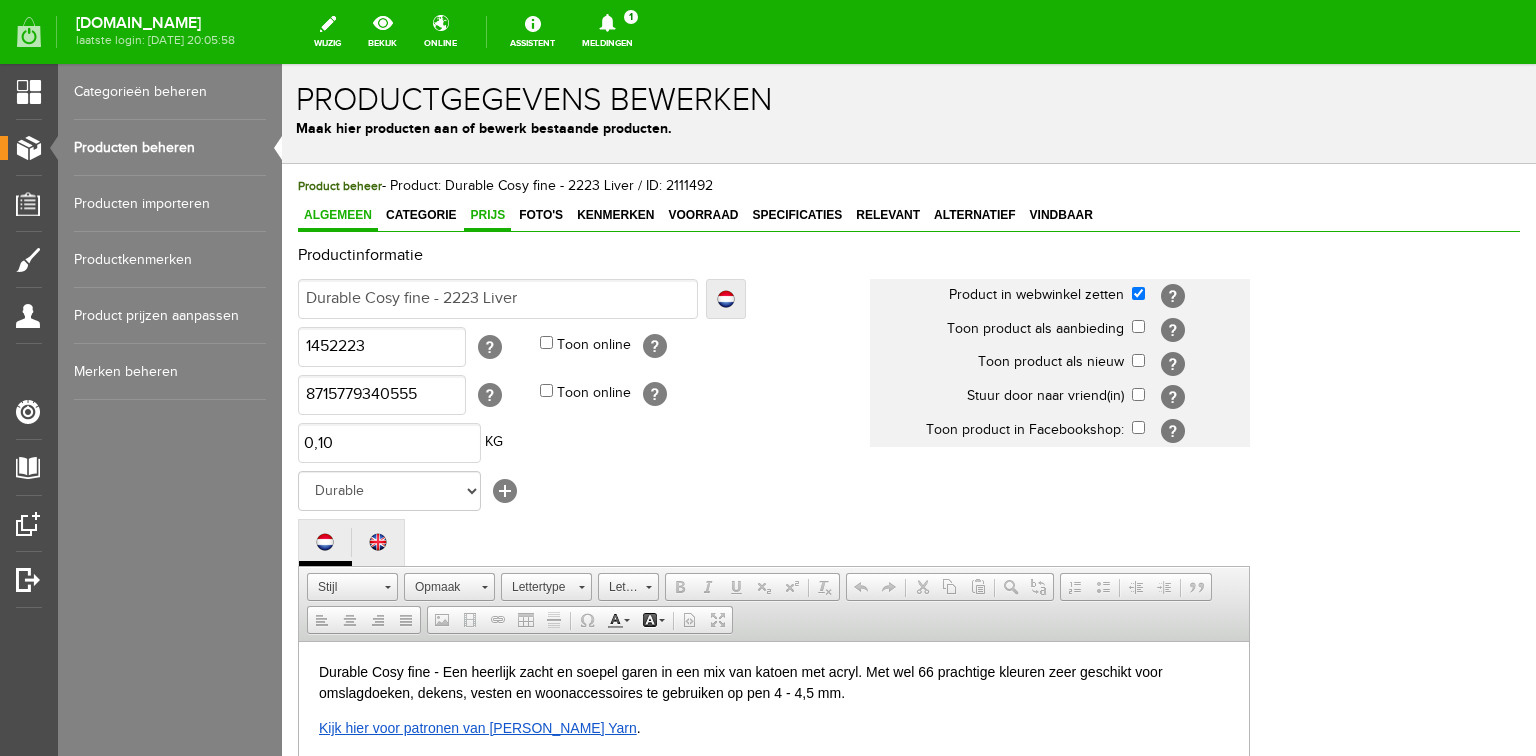click on "Prijs" at bounding box center (487, 215) 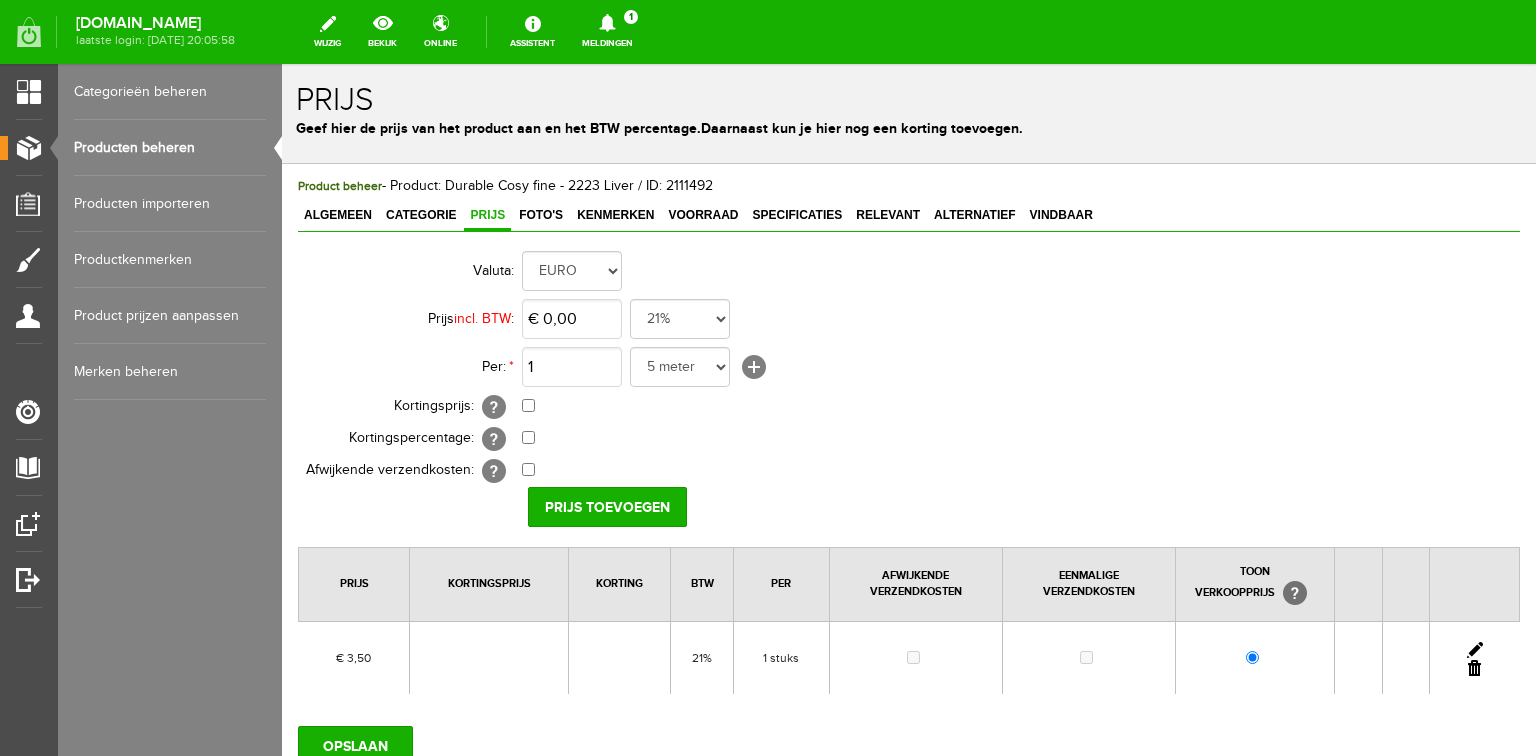 click at bounding box center [1475, 650] 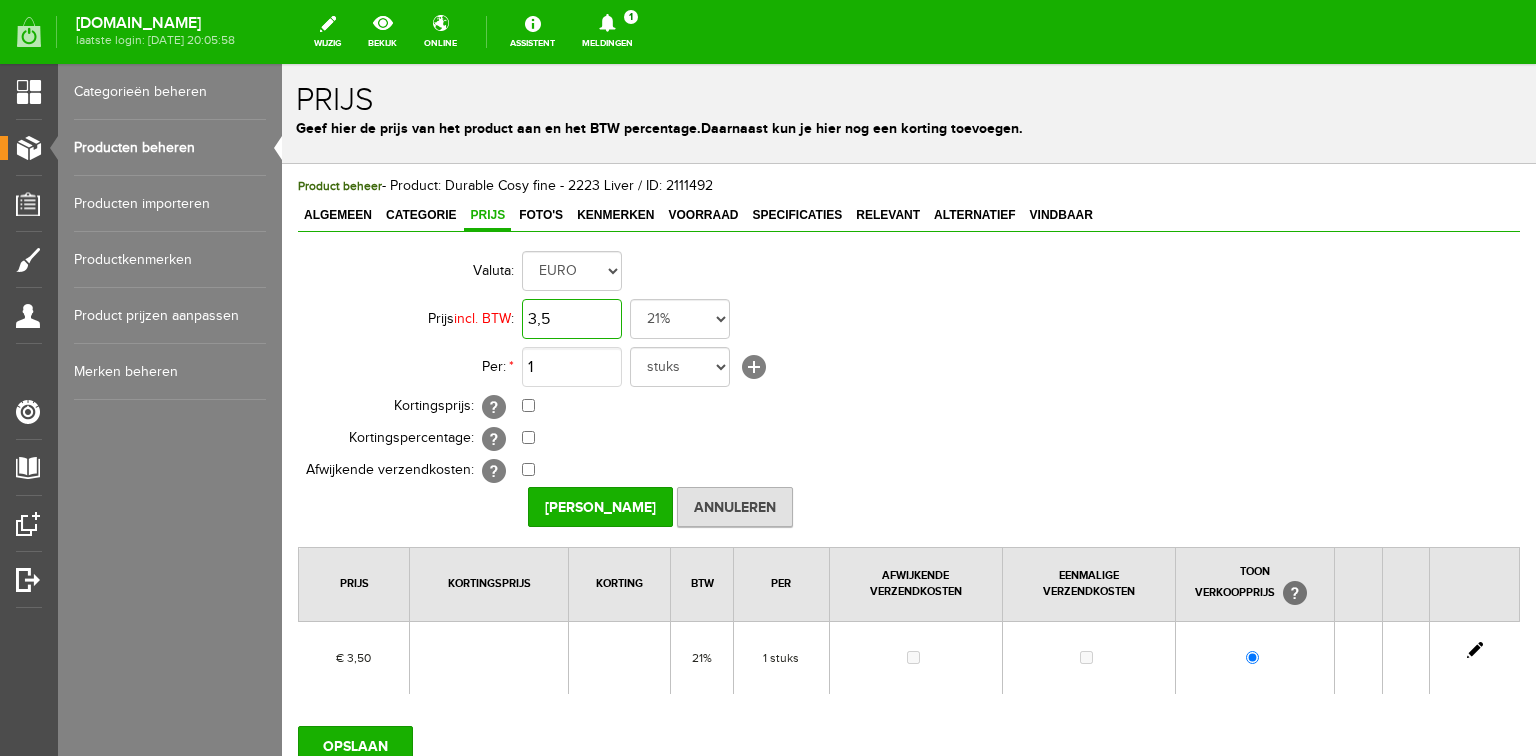click on "3,5" at bounding box center [572, 319] 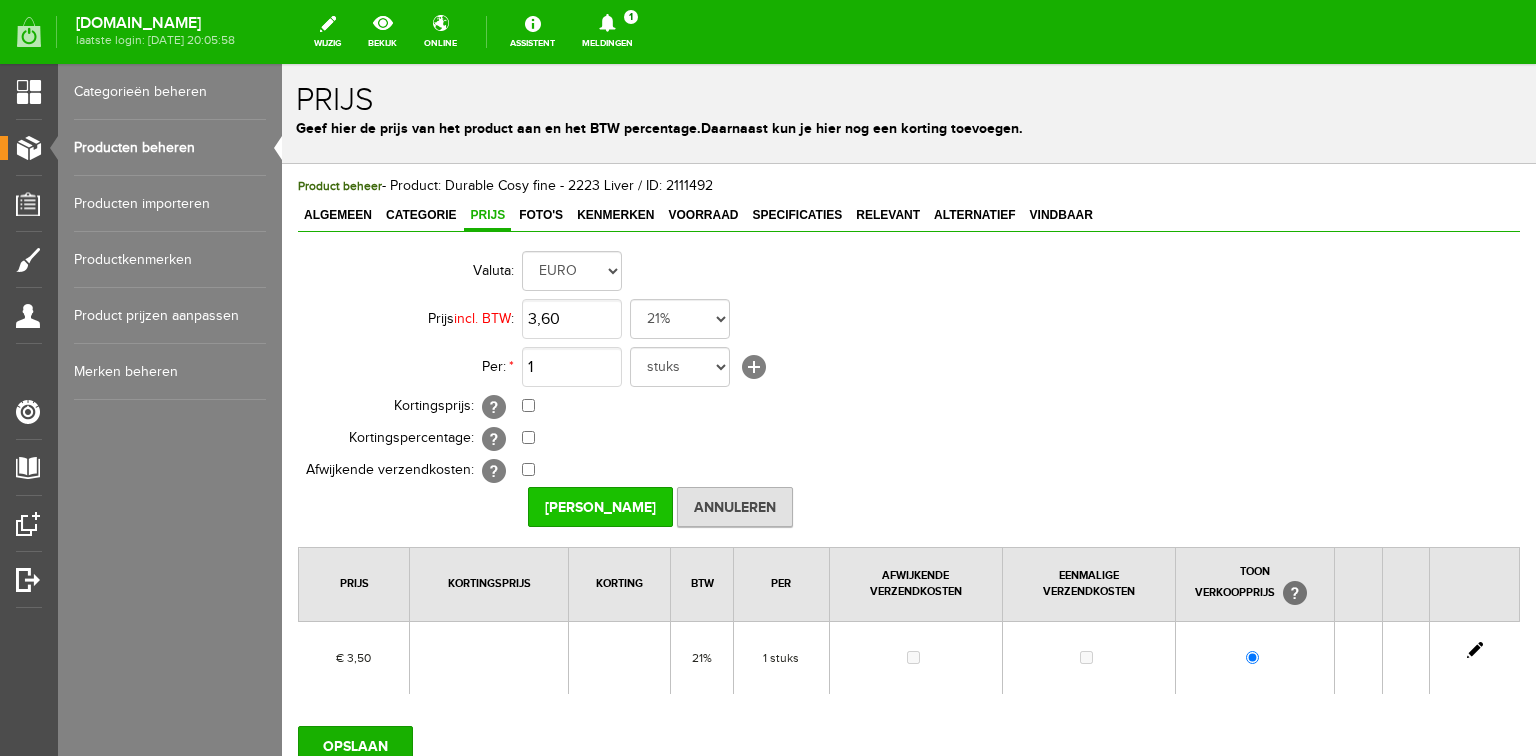type on "€ 3,60" 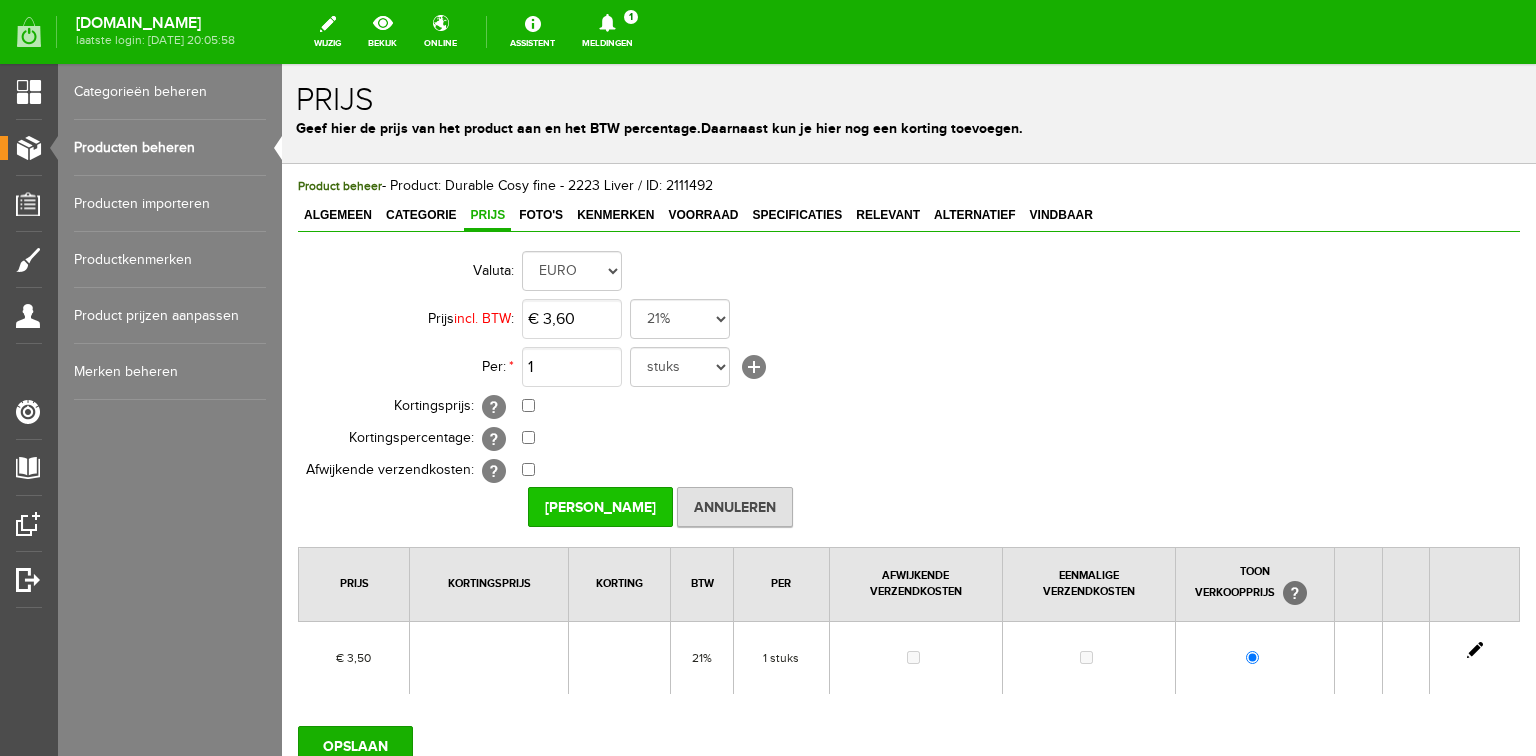 click on "Prijs Opslaan" at bounding box center (600, 507) 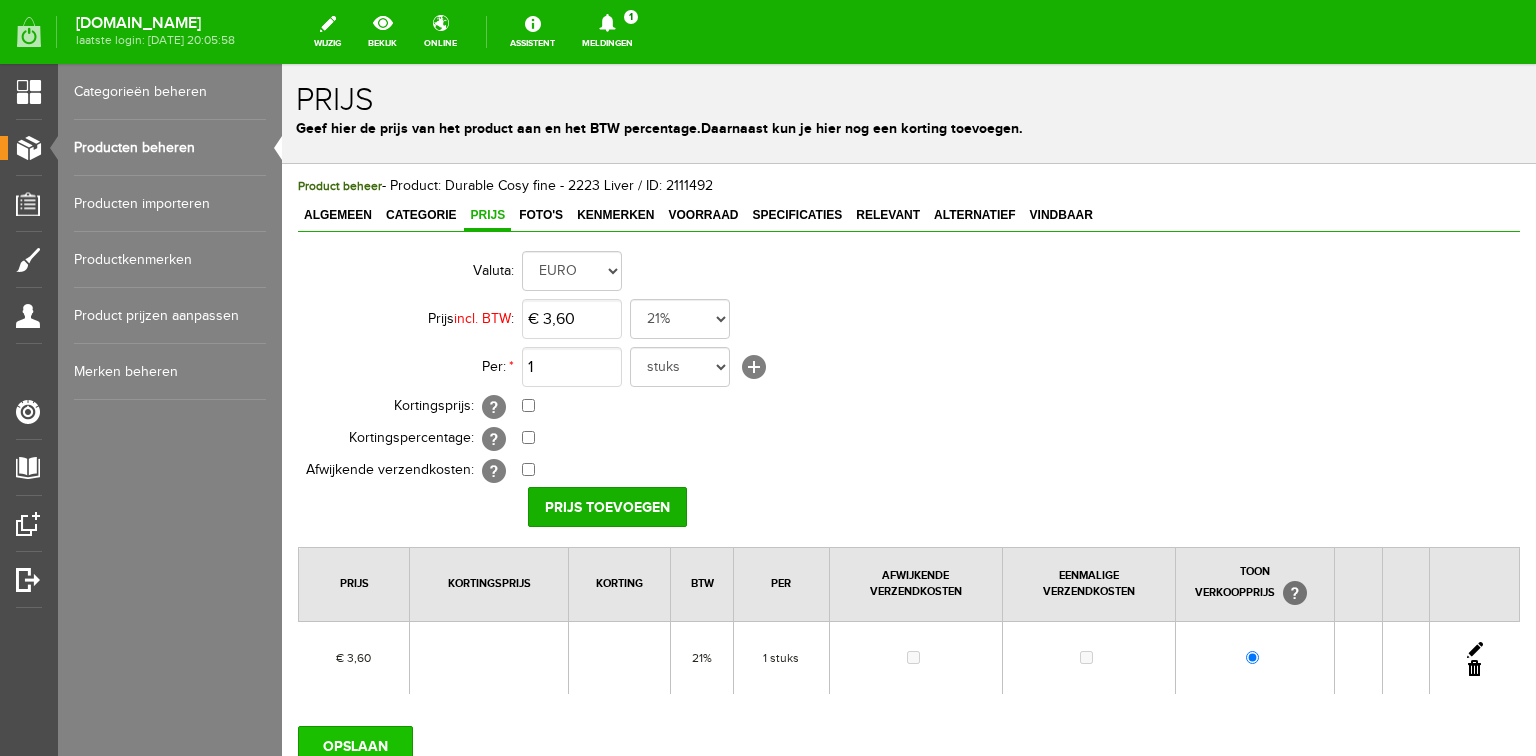 click on "OPSLAAN" at bounding box center (355, 746) 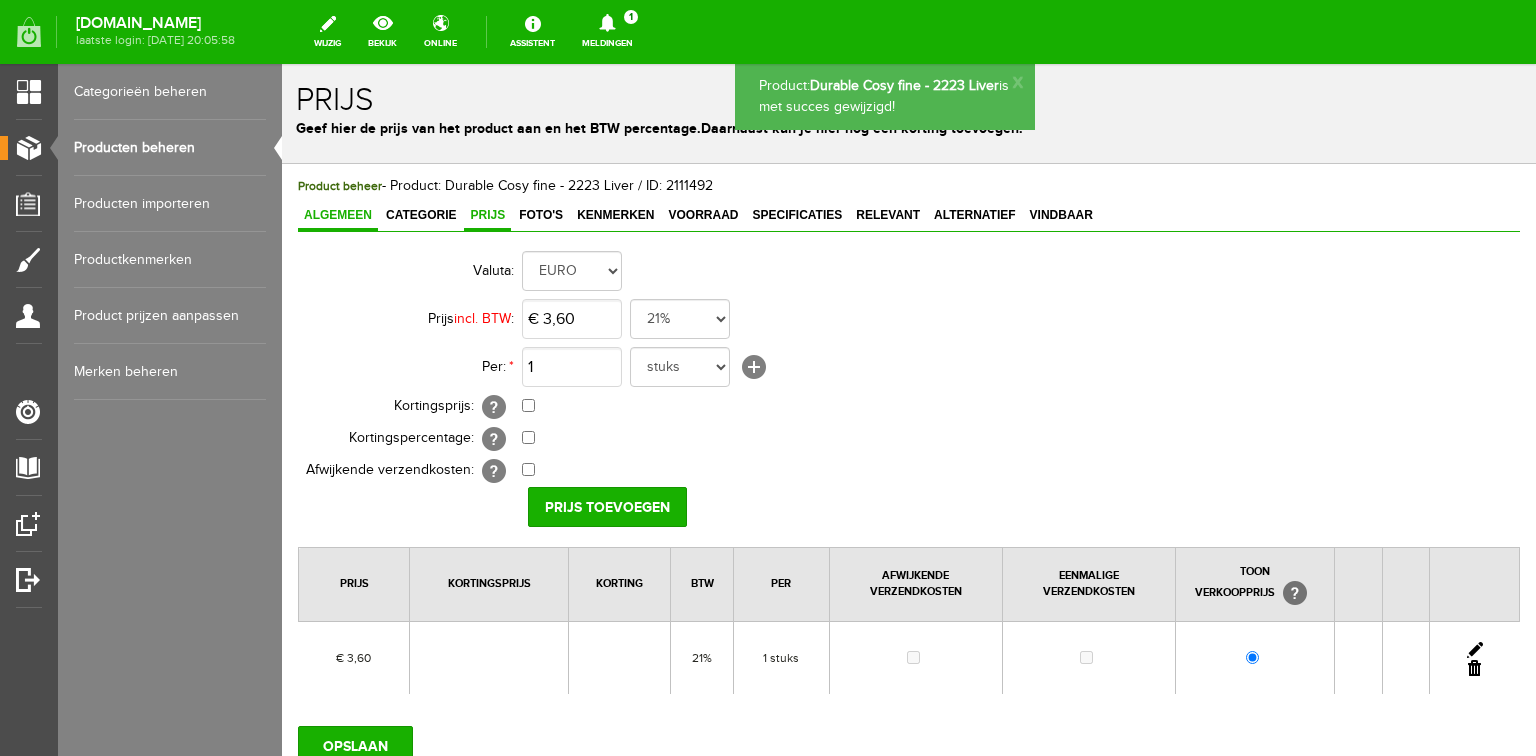 click on "Algemeen" at bounding box center [338, 215] 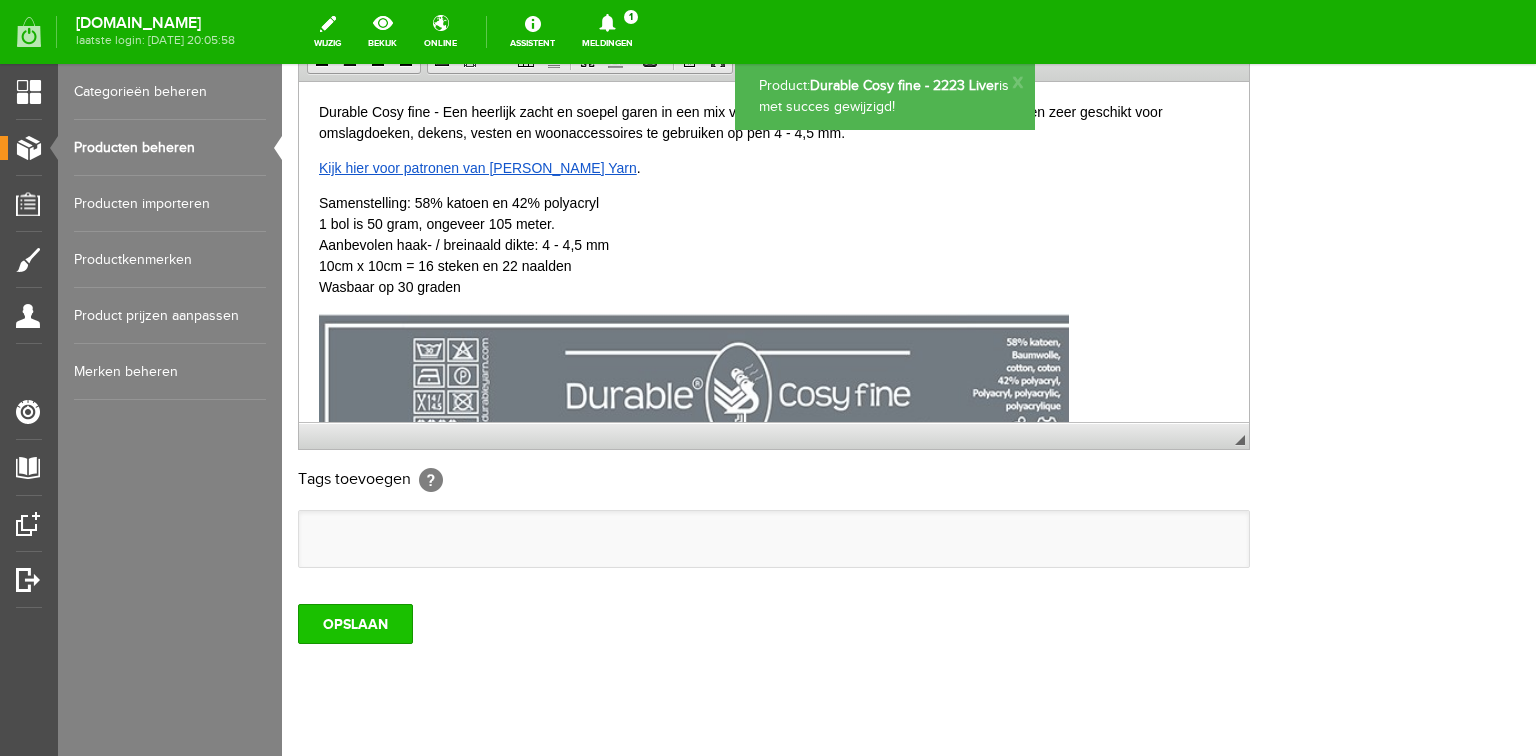 click on "OPSLAAN" at bounding box center (355, 624) 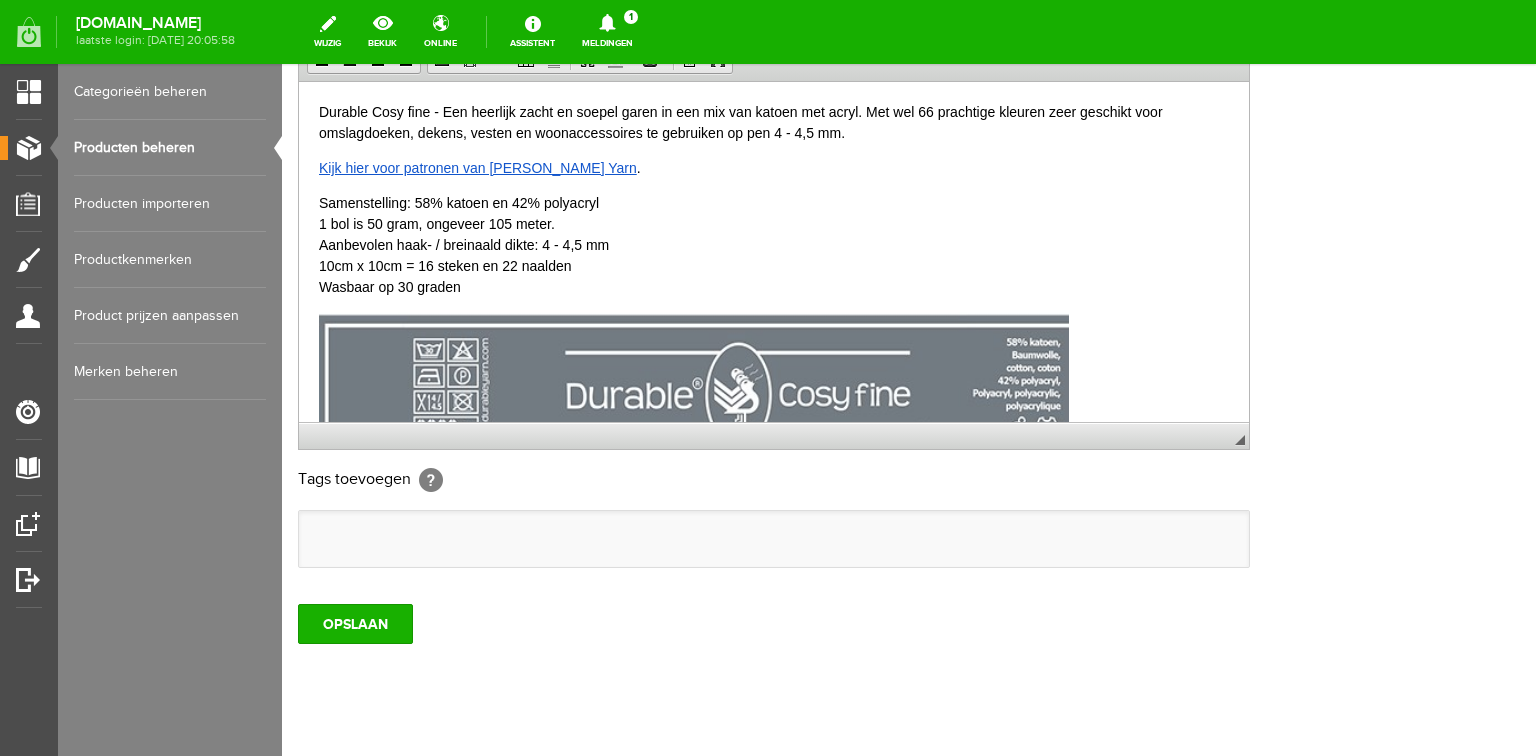 click on "Producten beheren" at bounding box center (170, 148) 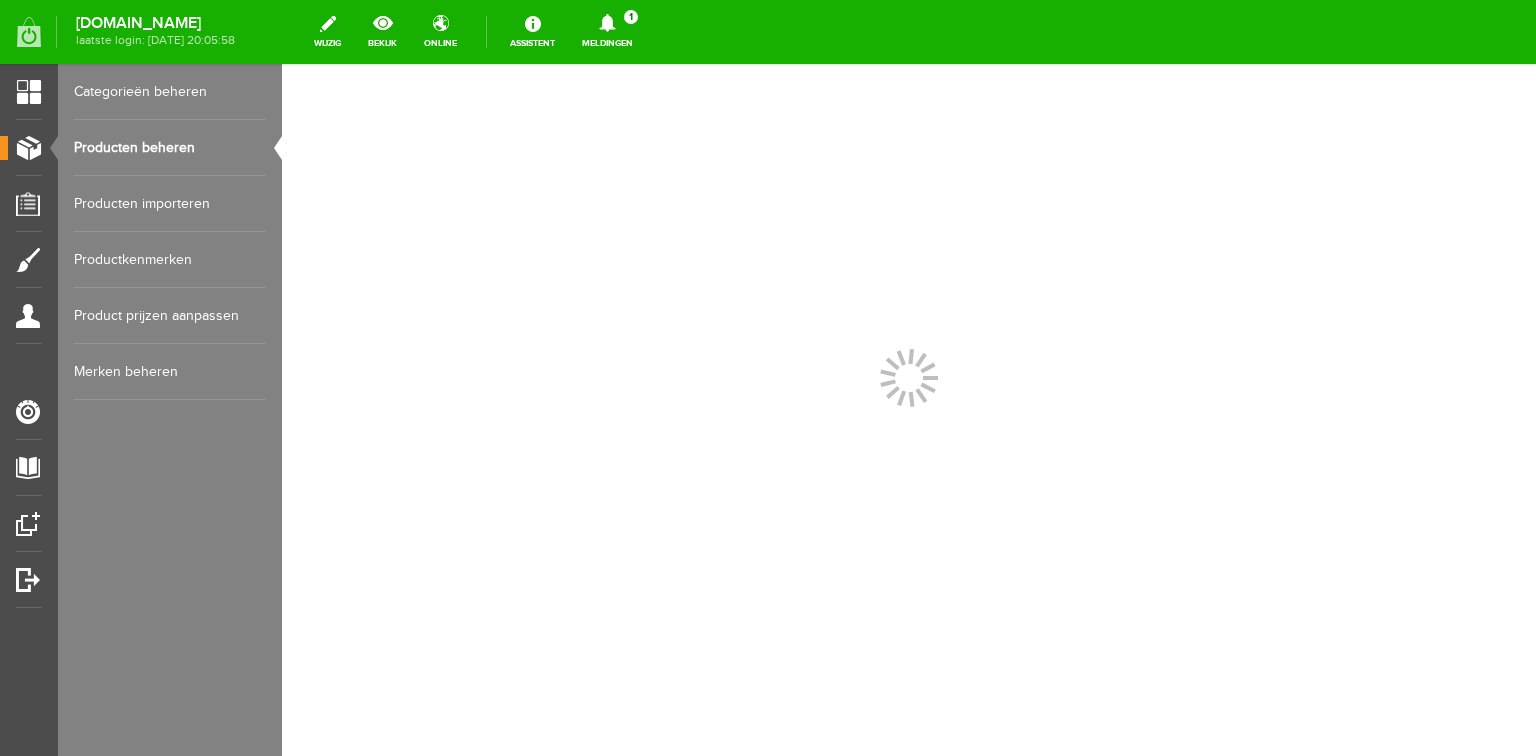 scroll, scrollTop: 0, scrollLeft: 0, axis: both 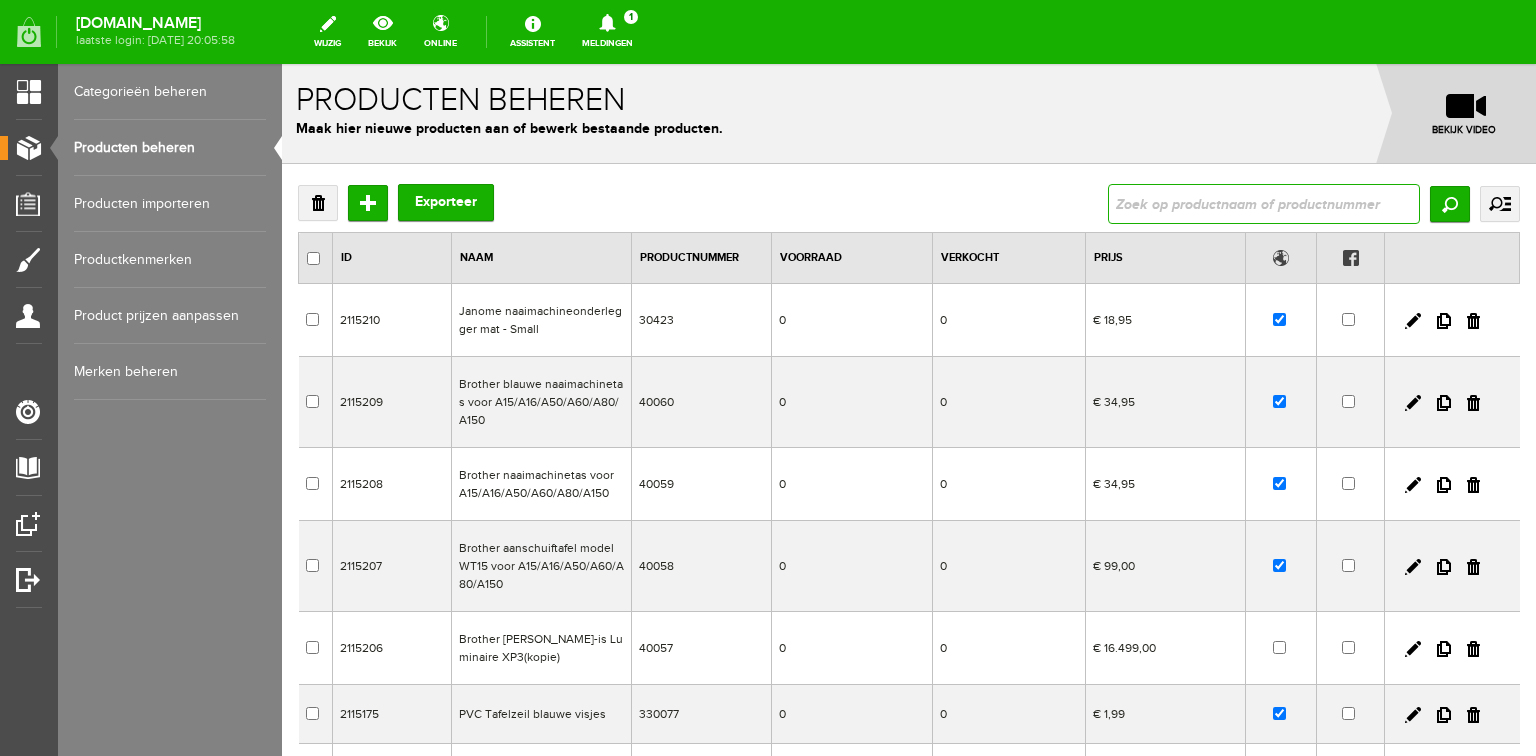 click at bounding box center [1264, 204] 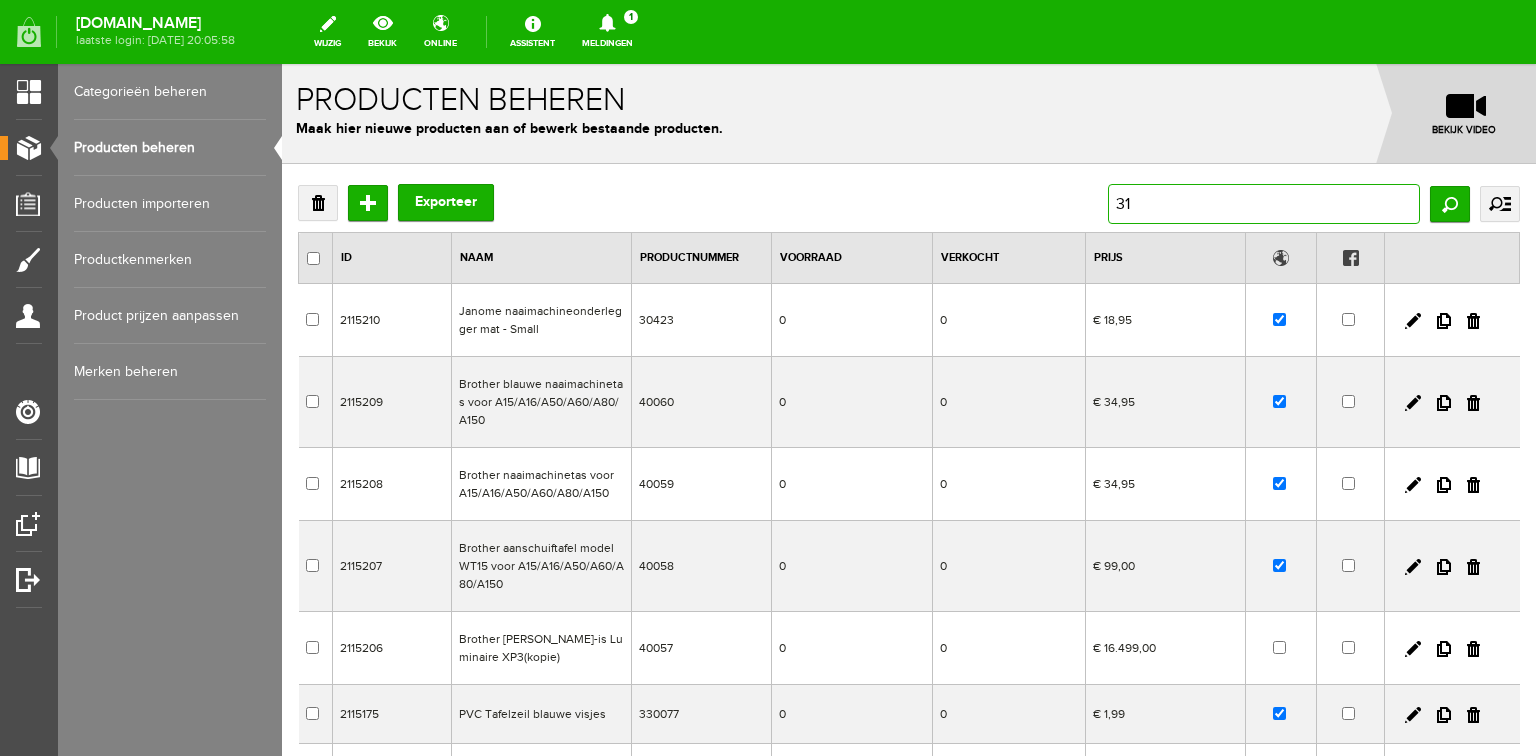 type on "317" 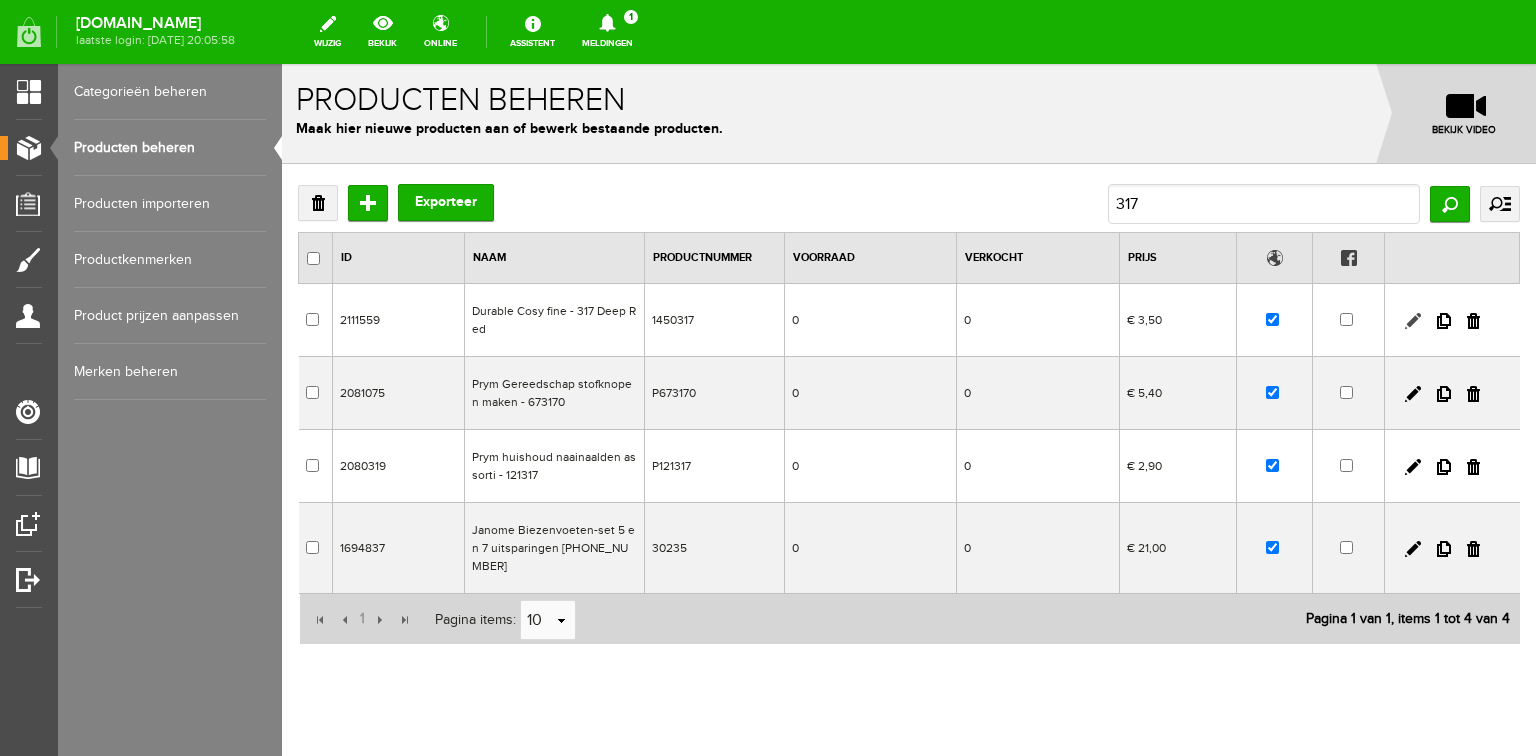 click at bounding box center [1413, 321] 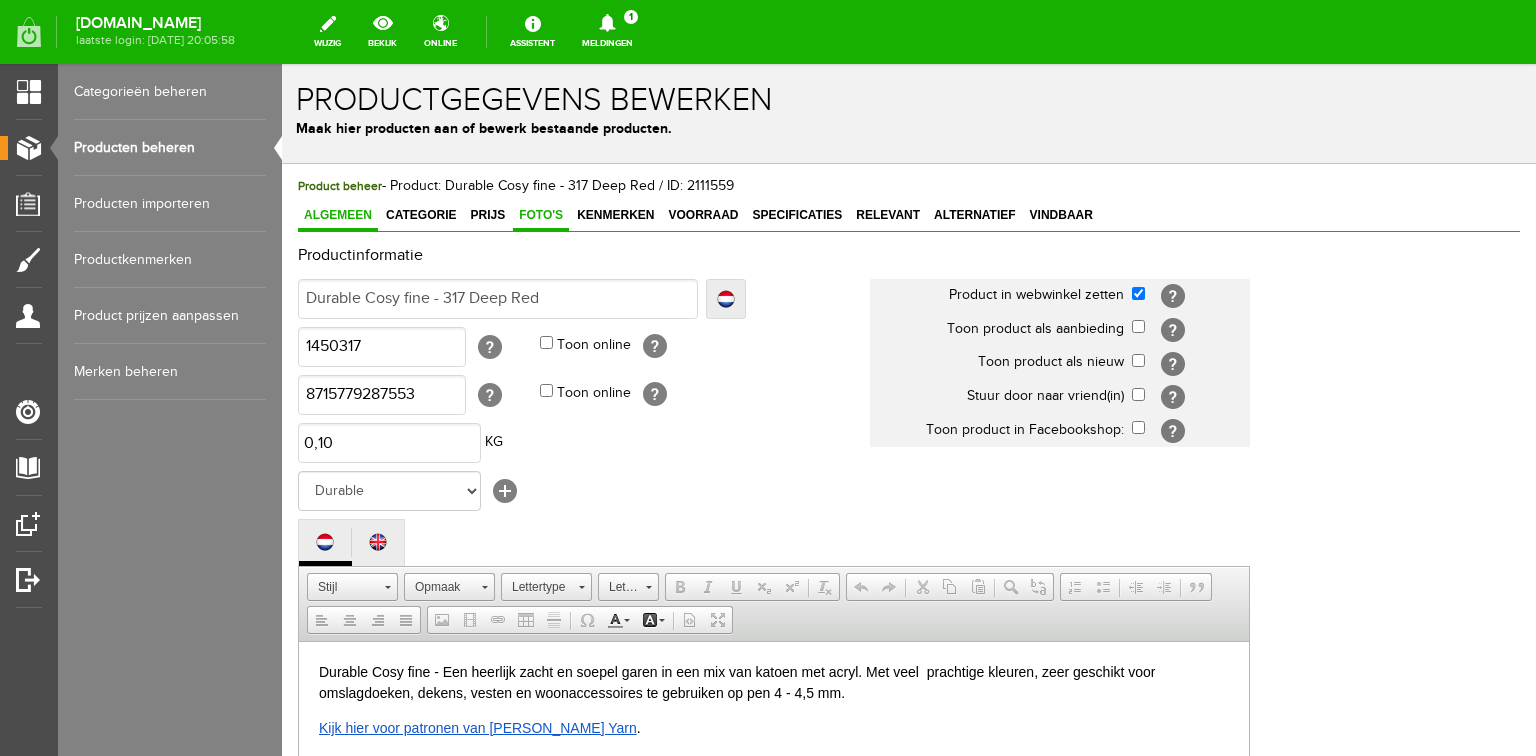 scroll, scrollTop: 0, scrollLeft: 0, axis: both 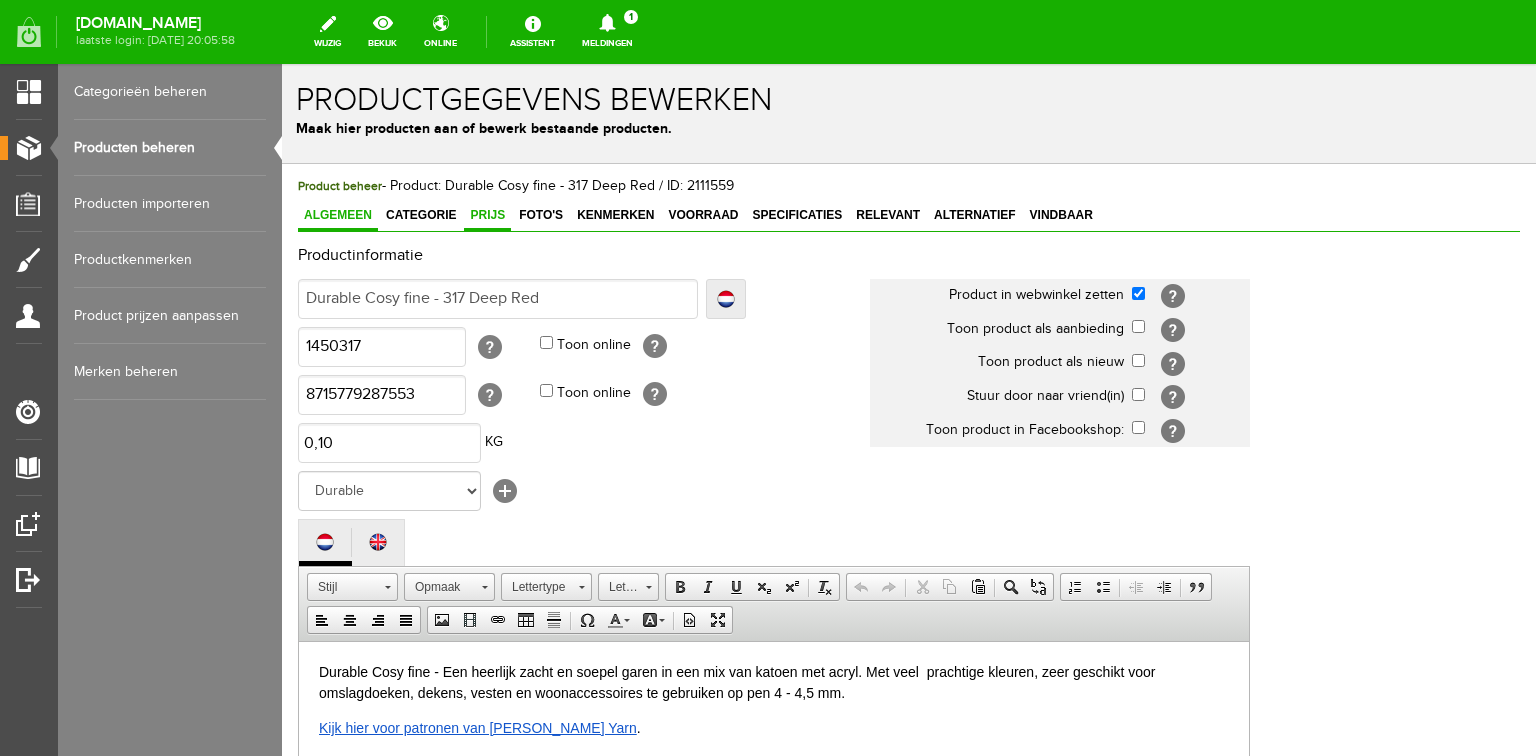 click on "Prijs" at bounding box center (487, 216) 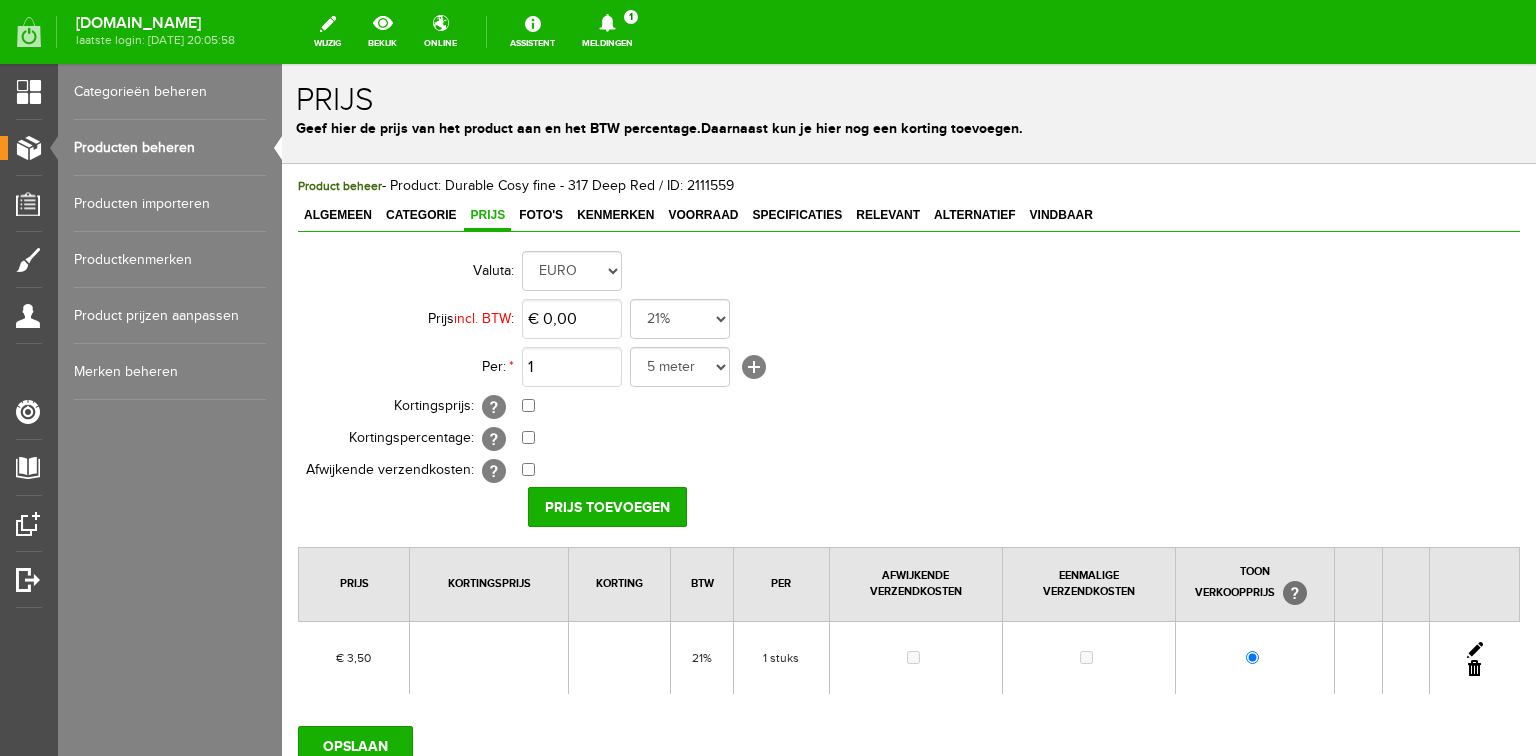 click at bounding box center [1475, 650] 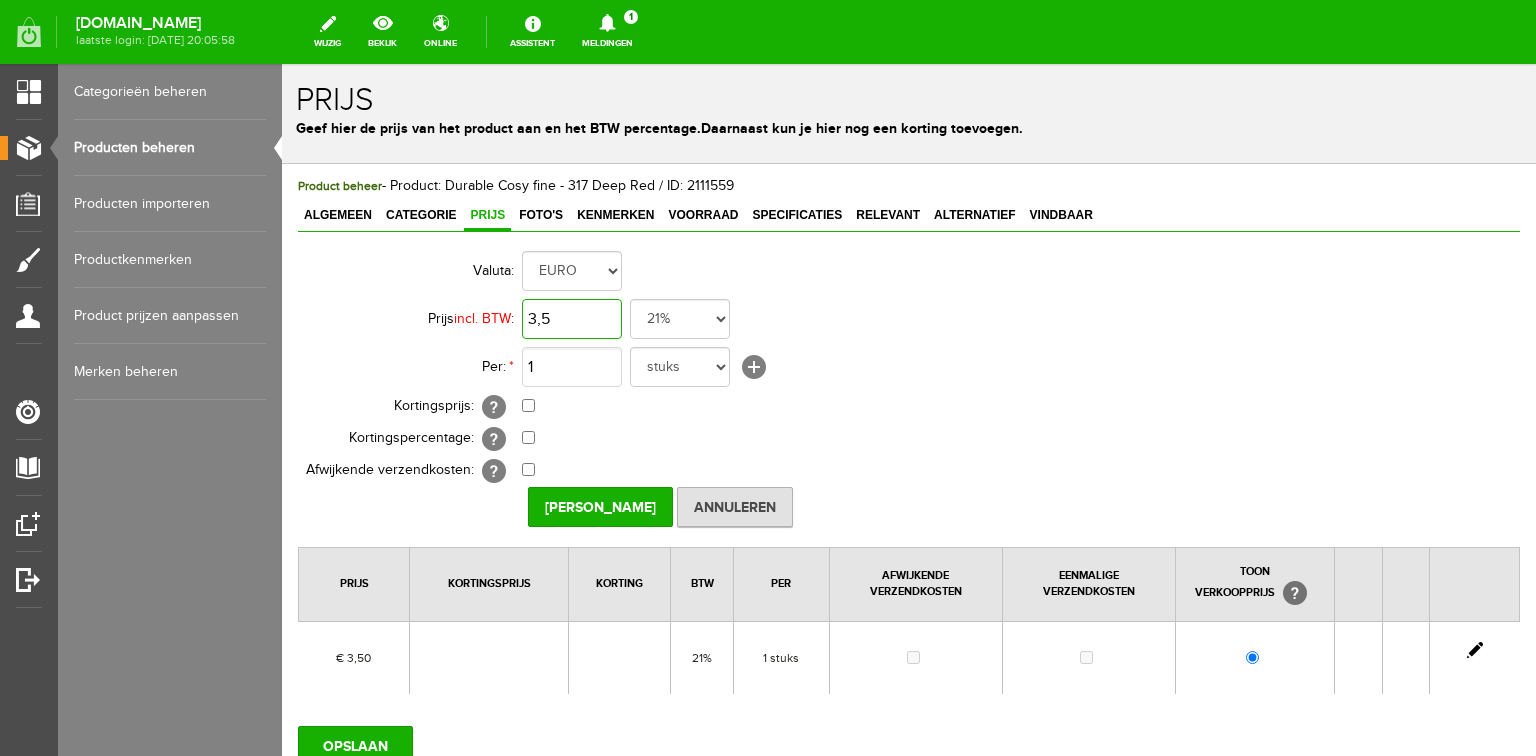 click on "3,5" at bounding box center [572, 319] 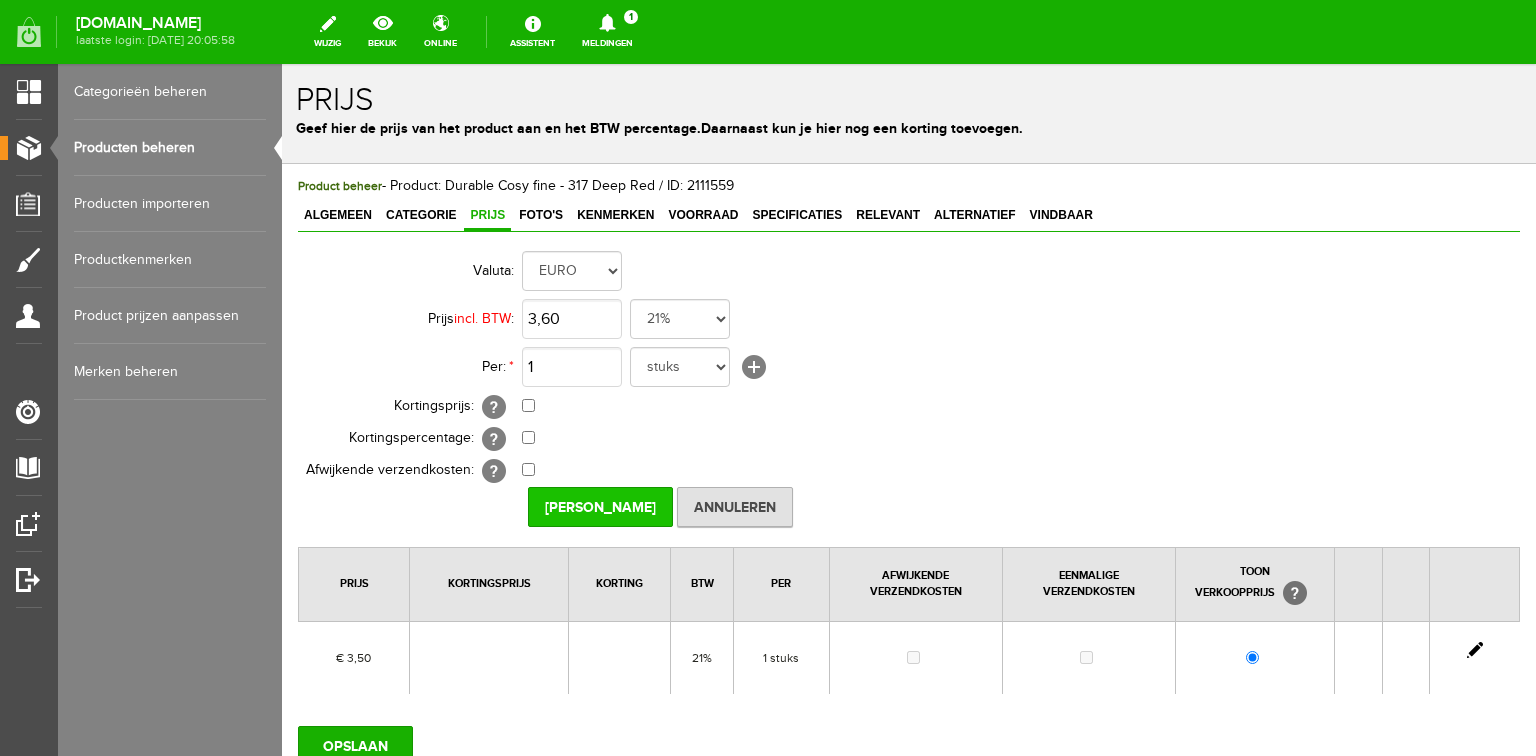 type on "€ 3,60" 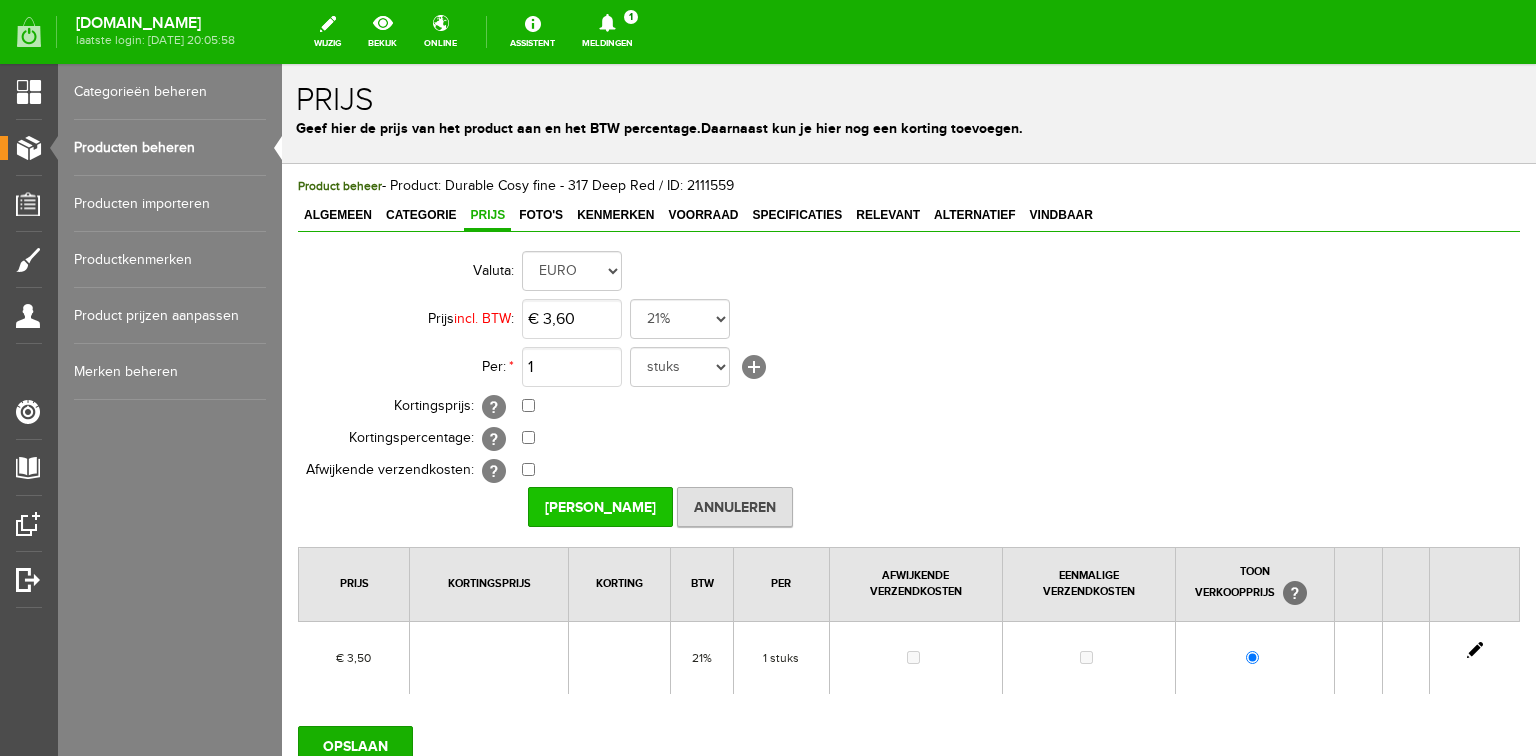 click on "Prijs Opslaan" at bounding box center (600, 507) 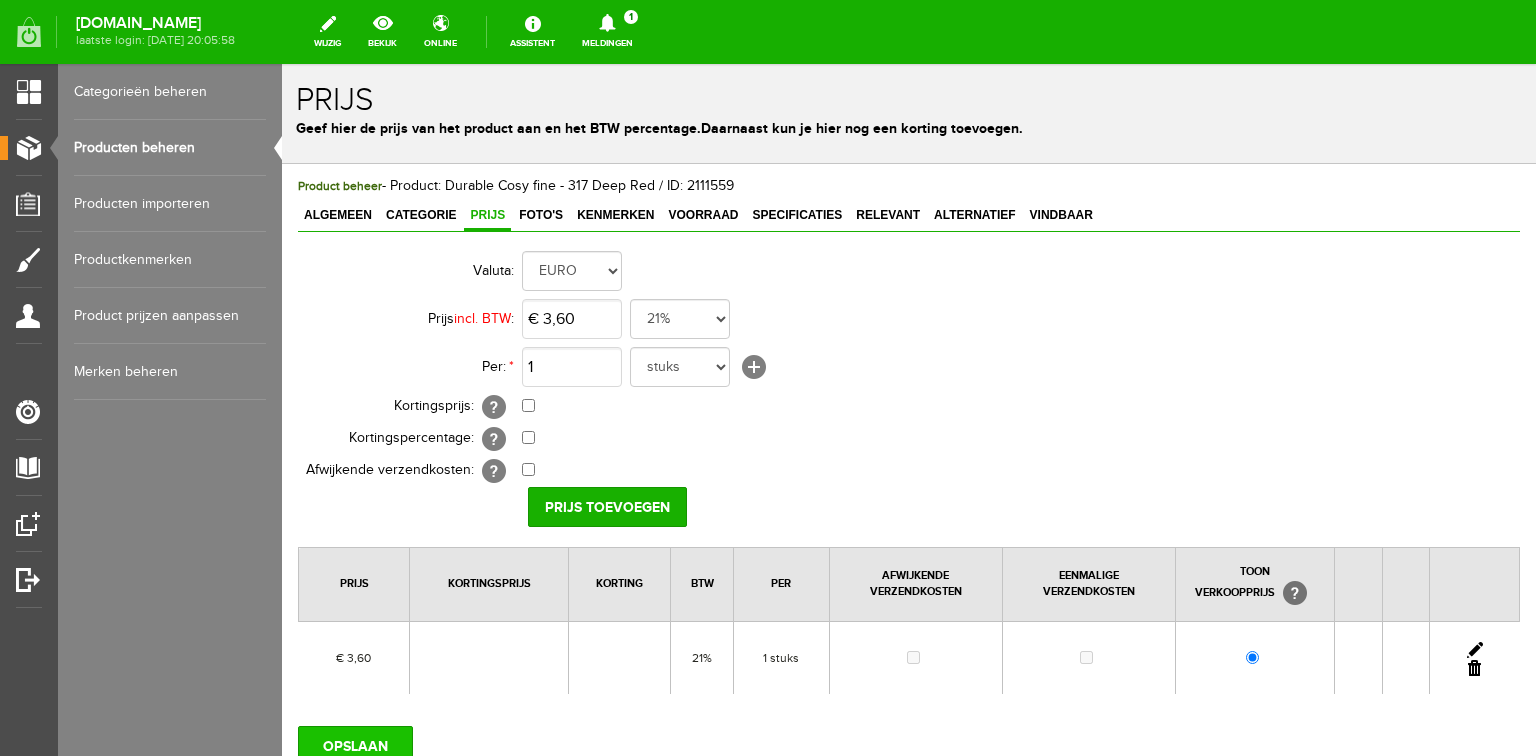click on "OPSLAAN" at bounding box center (355, 746) 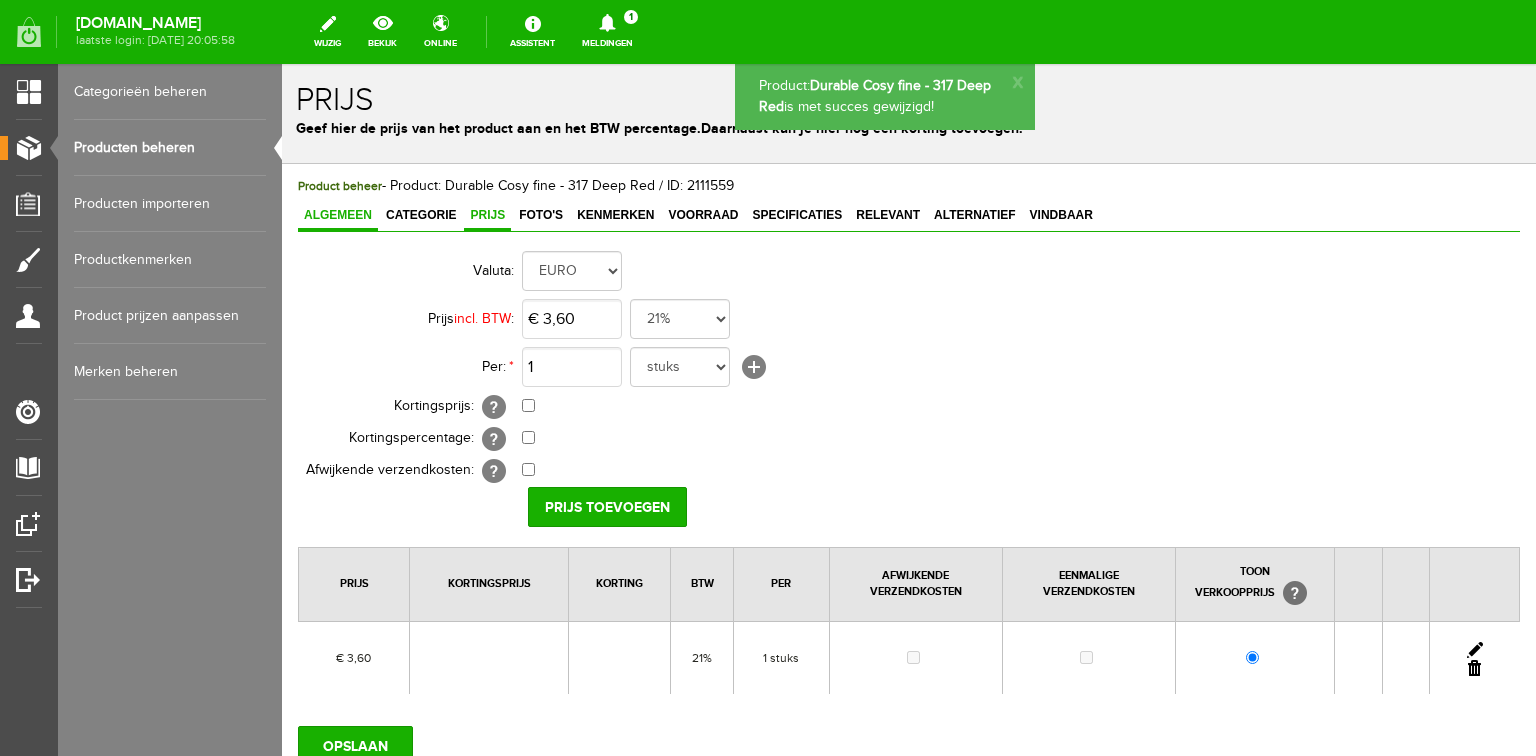 scroll, scrollTop: 0, scrollLeft: 0, axis: both 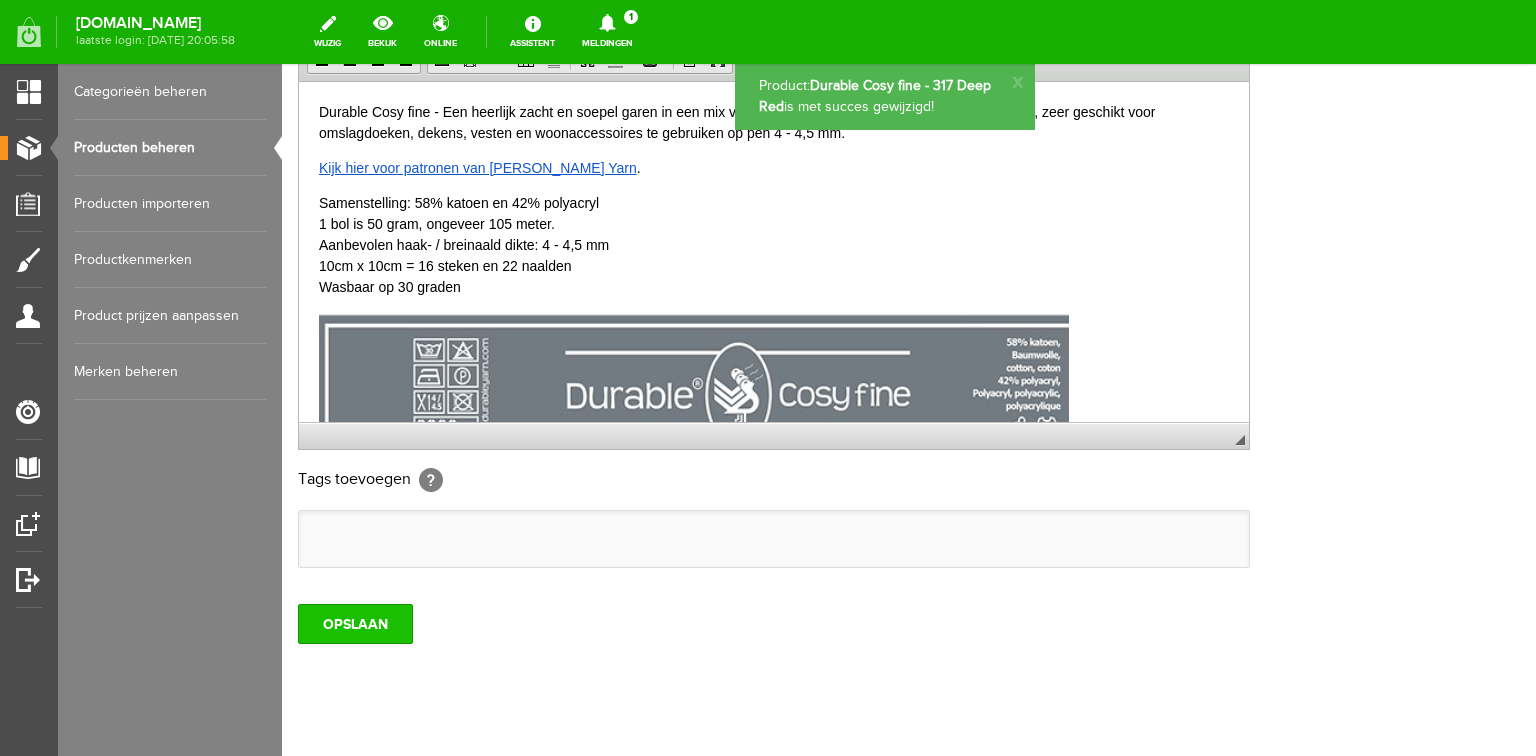click on "OPSLAAN" at bounding box center (355, 624) 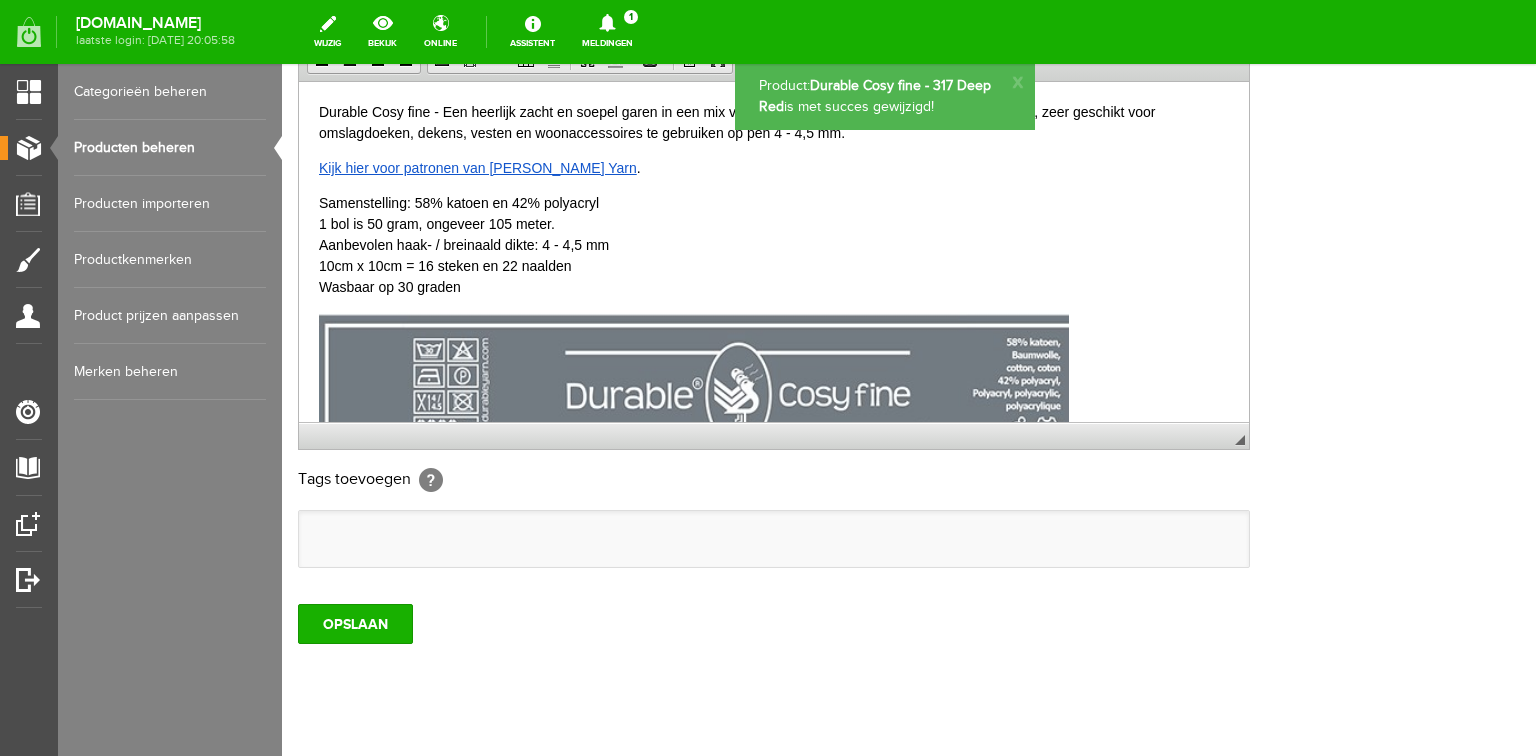 click on "Producten beheren" at bounding box center [170, 148] 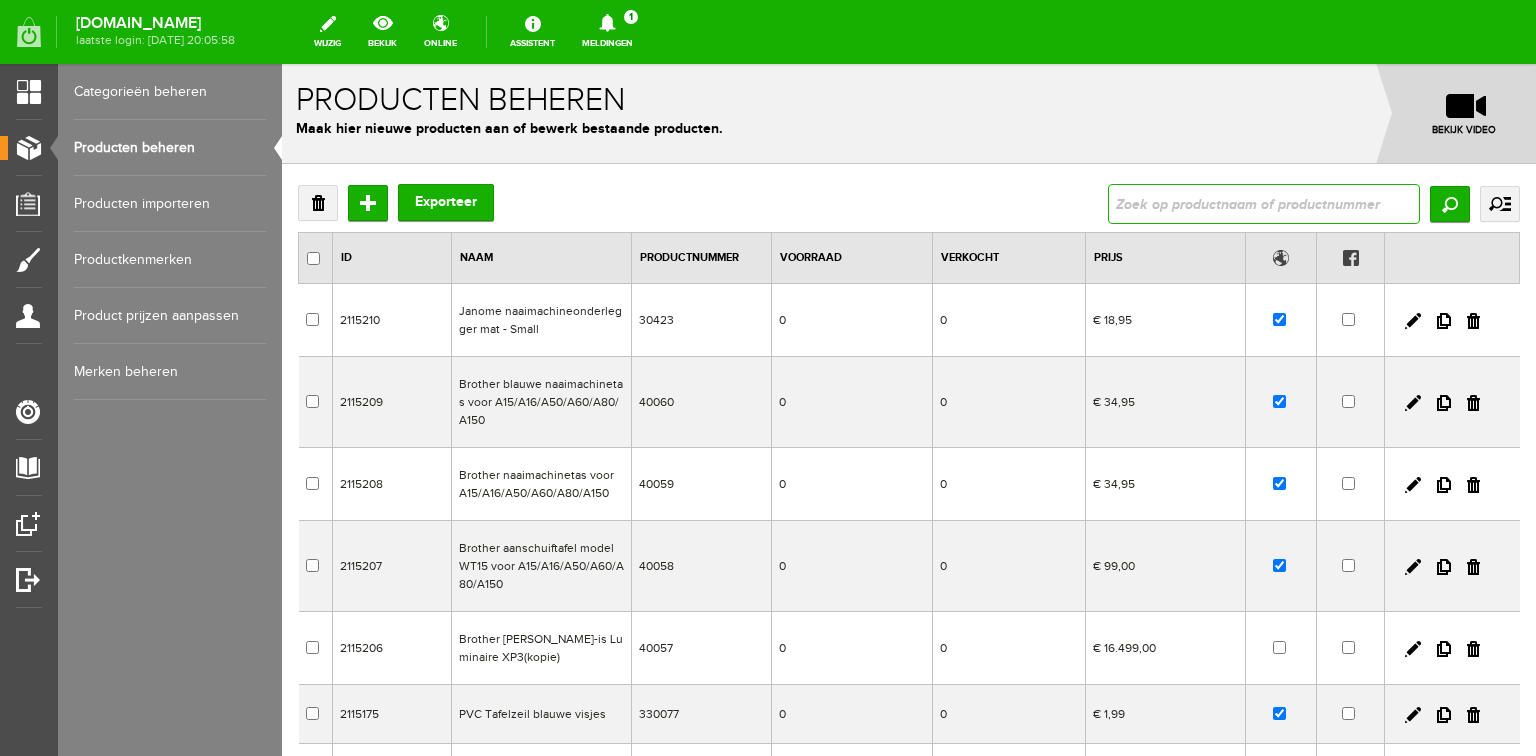 click at bounding box center [1264, 204] 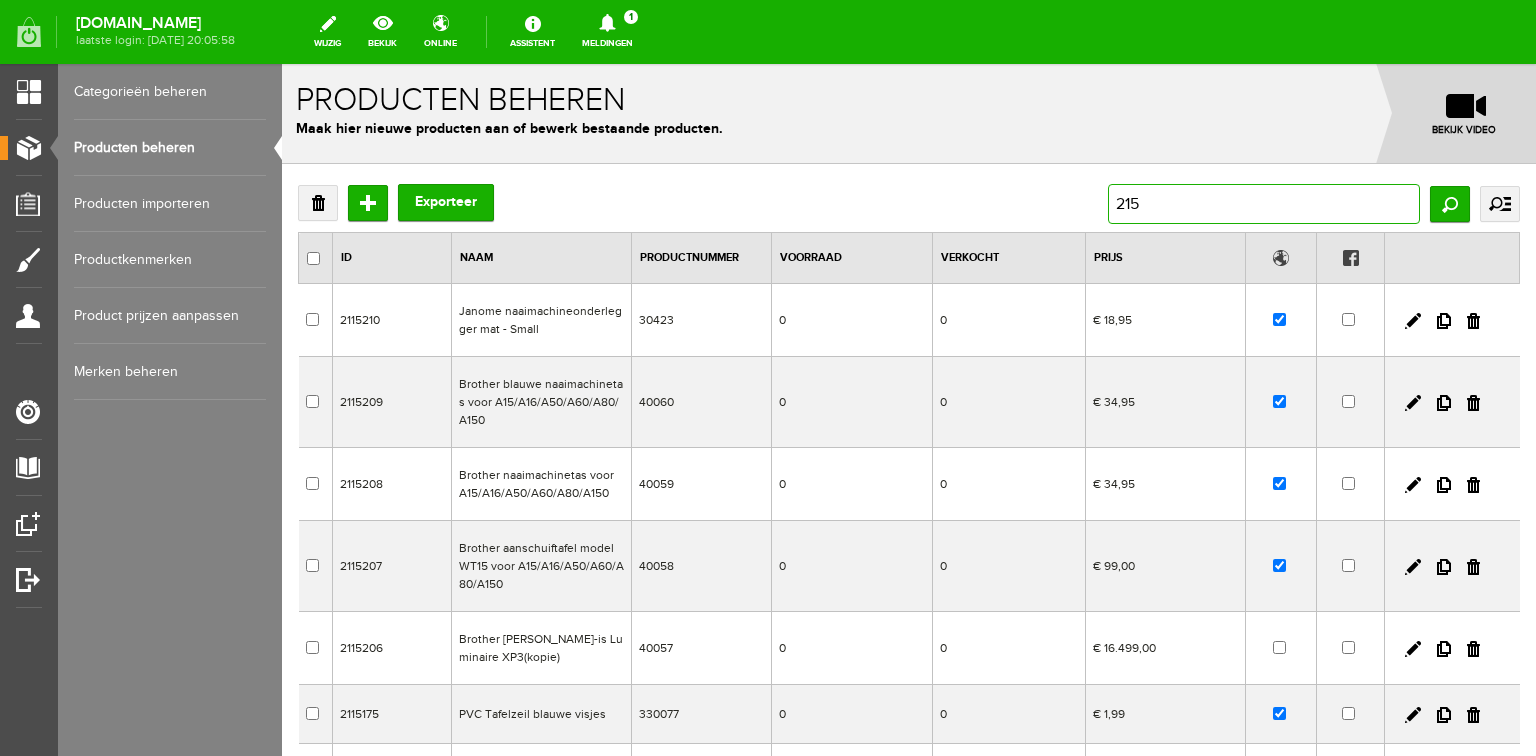 type on "2156" 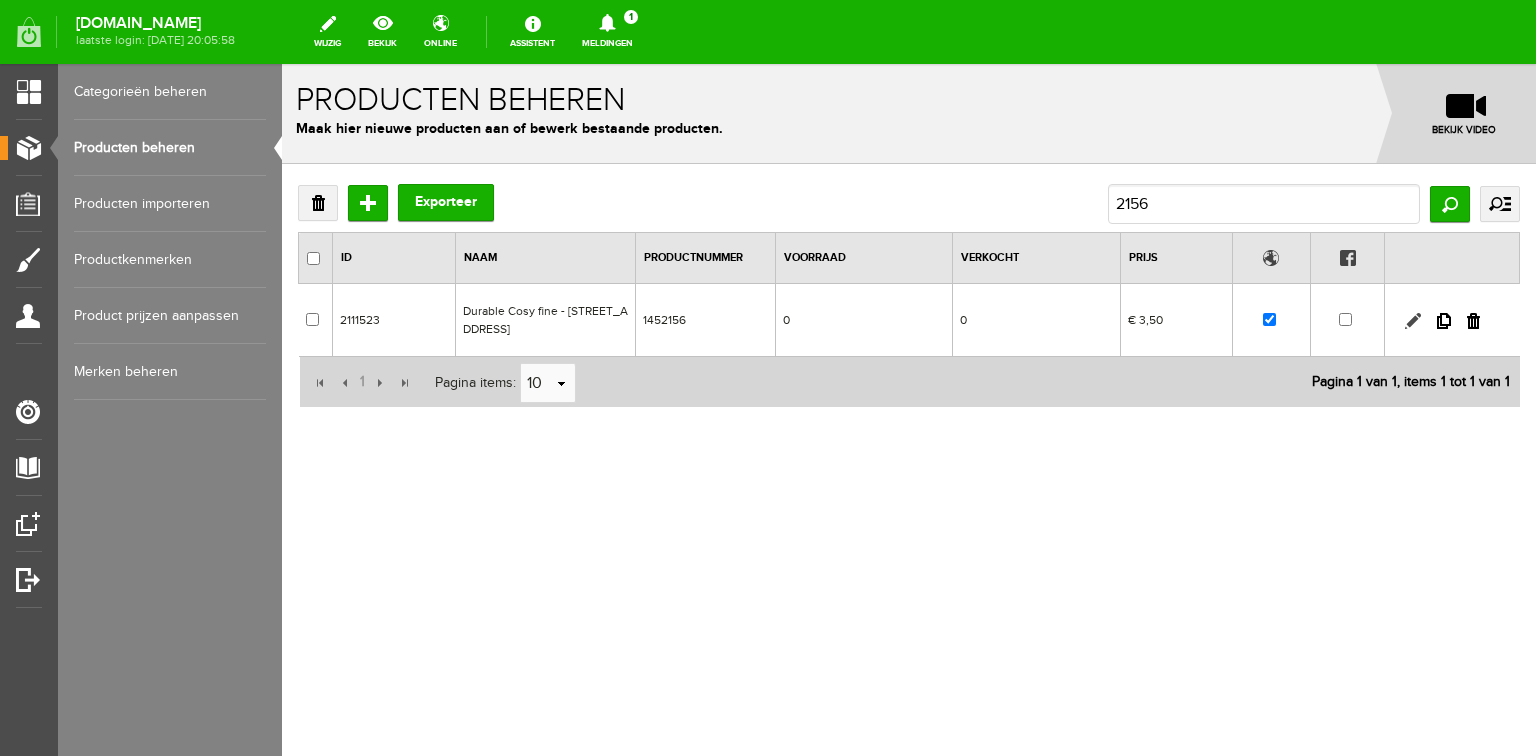 click at bounding box center [1413, 321] 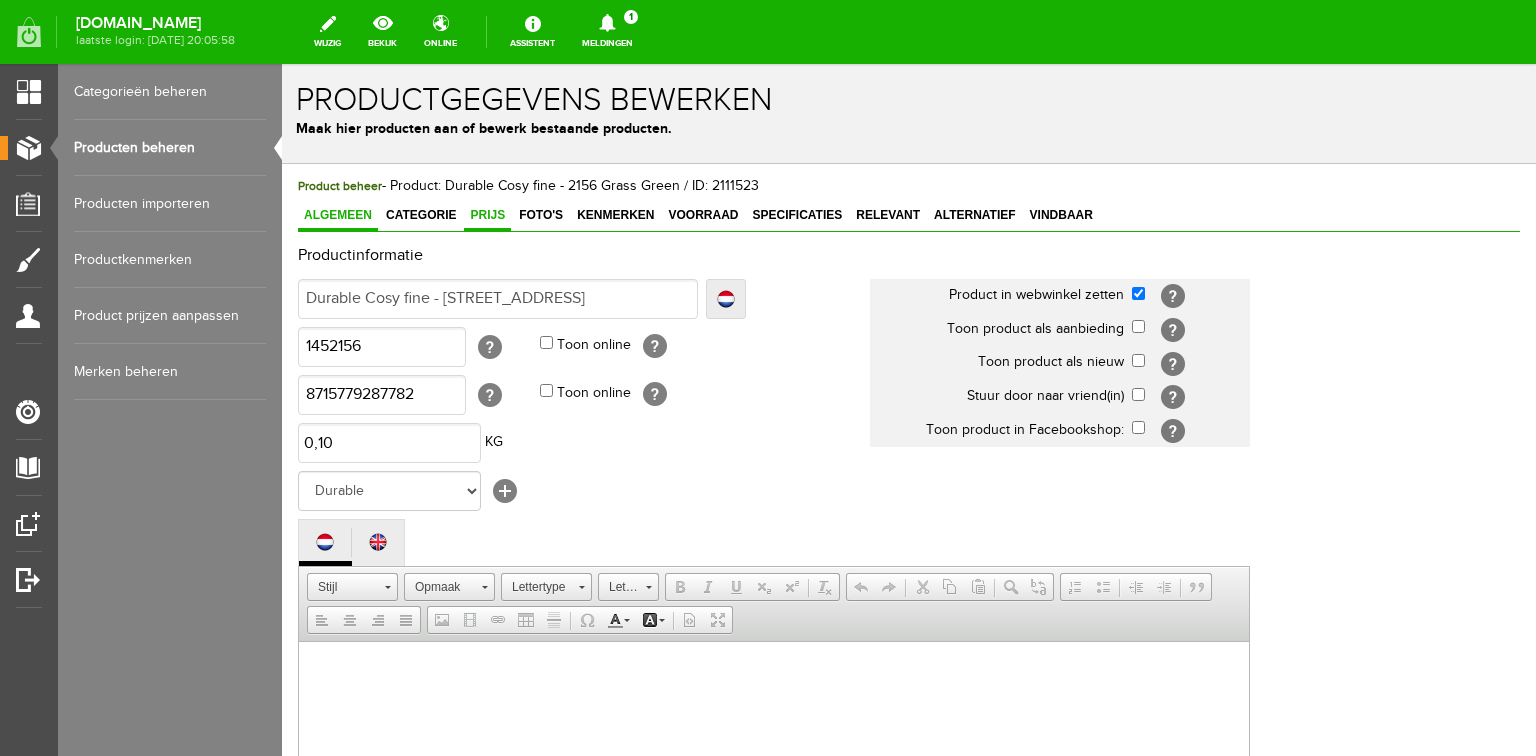 click on "Prijs" at bounding box center [487, 215] 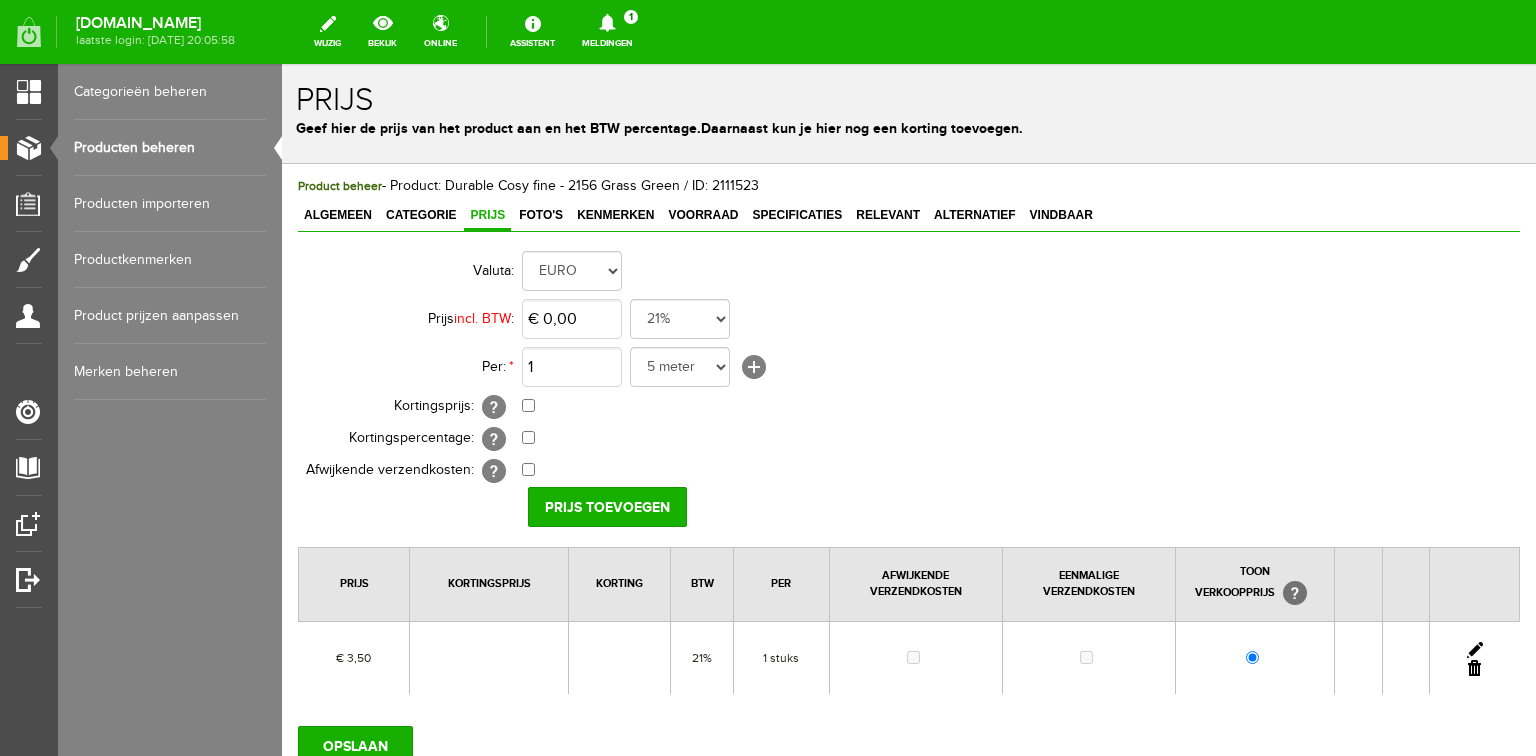 click at bounding box center (1475, 650) 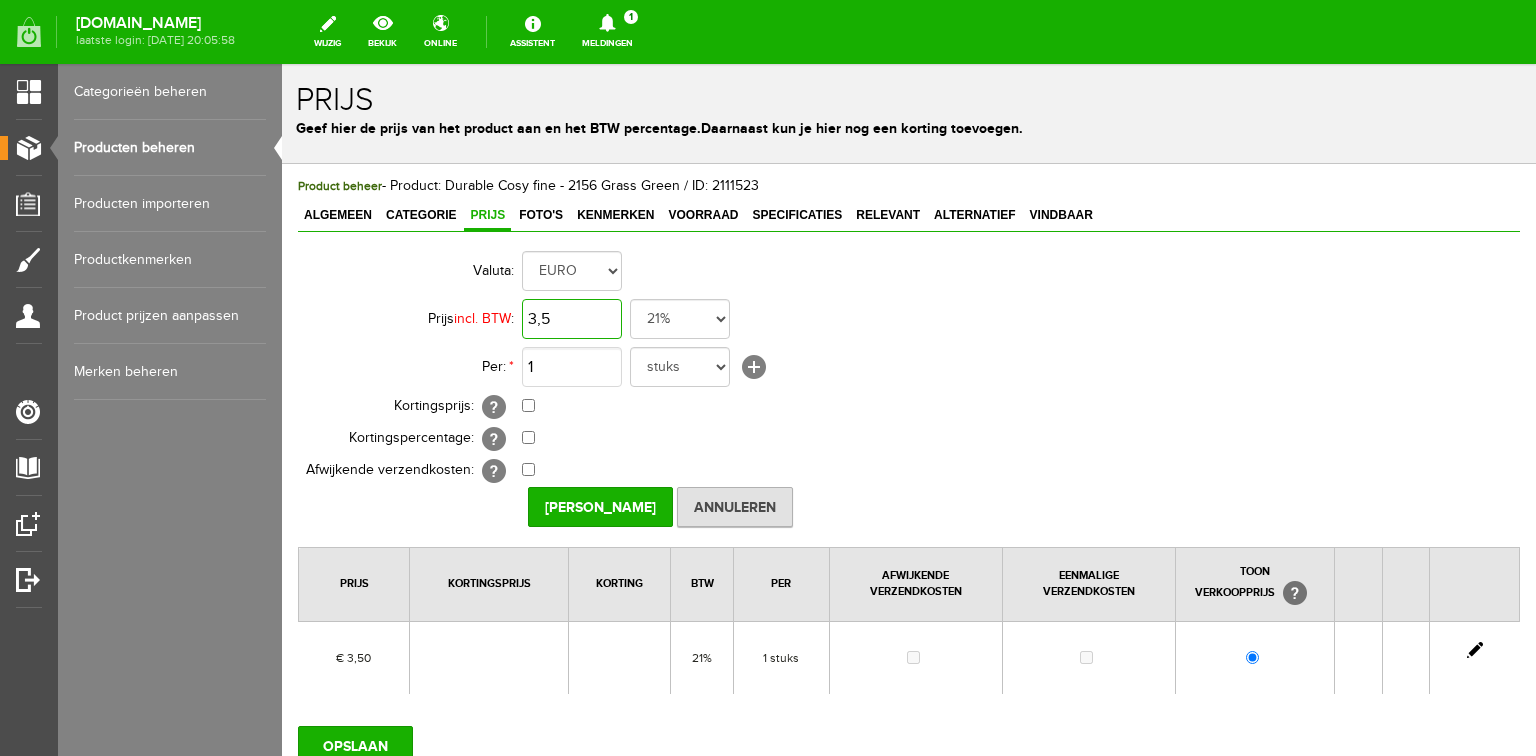 click on "3,5" at bounding box center [572, 319] 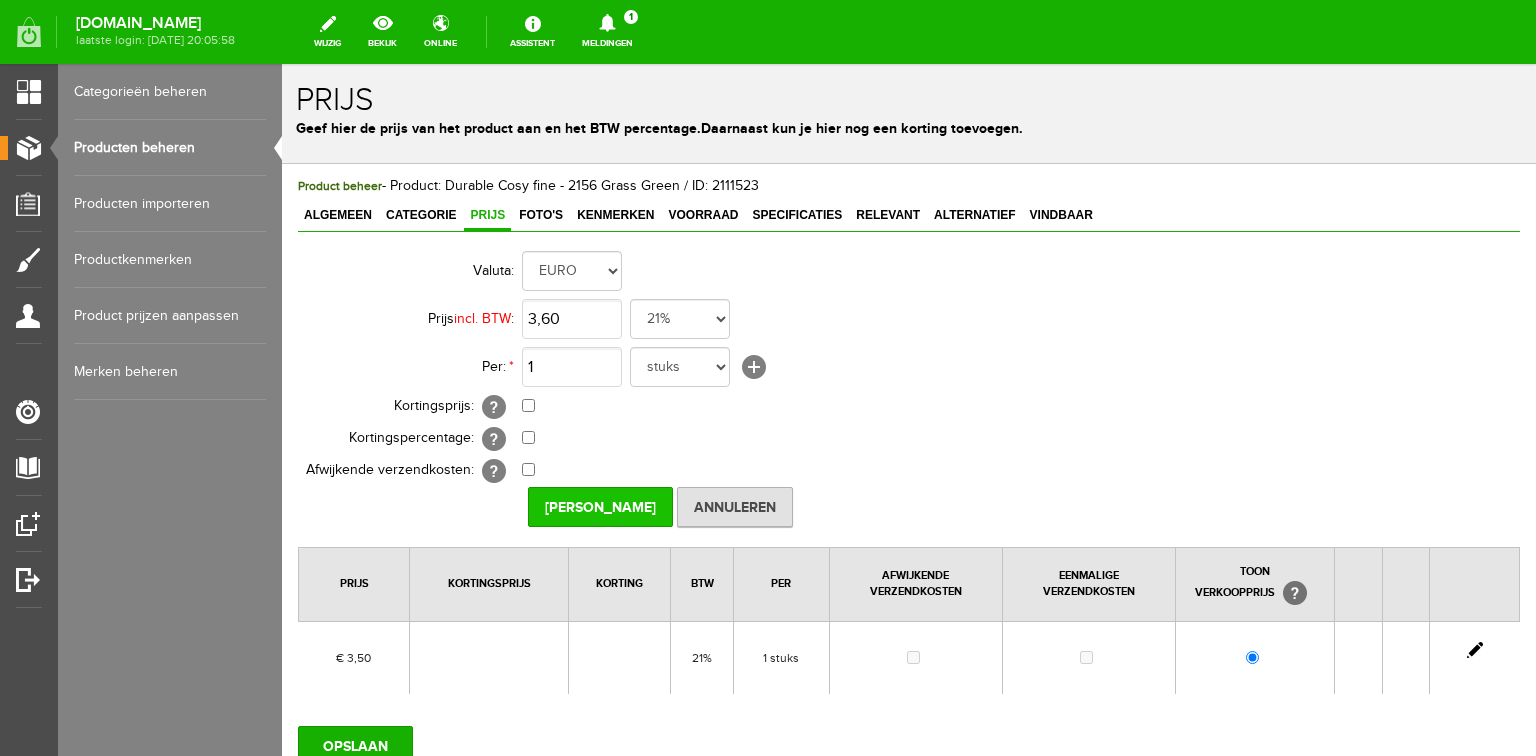 type on "€ 3,60" 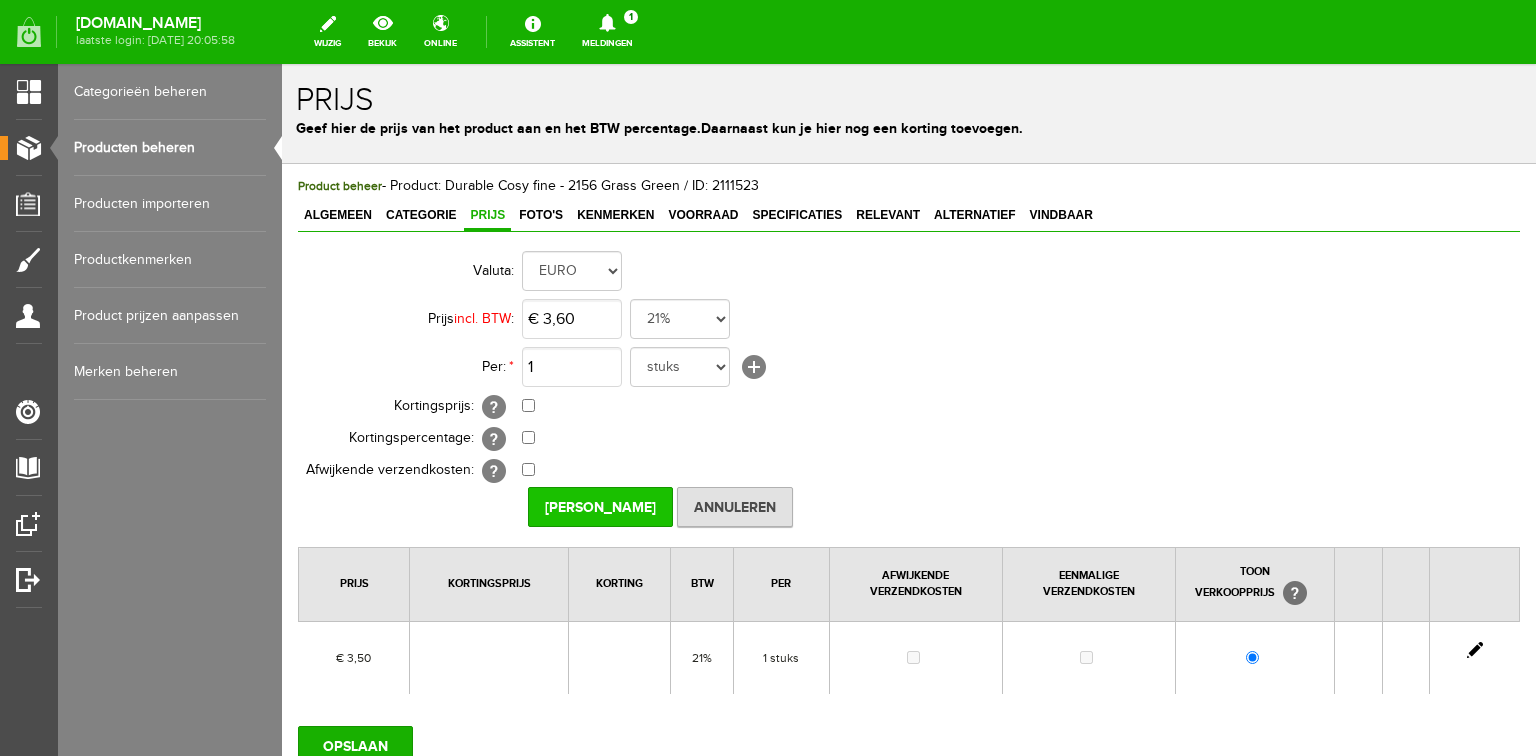 click on "Prijs Opslaan" at bounding box center (600, 507) 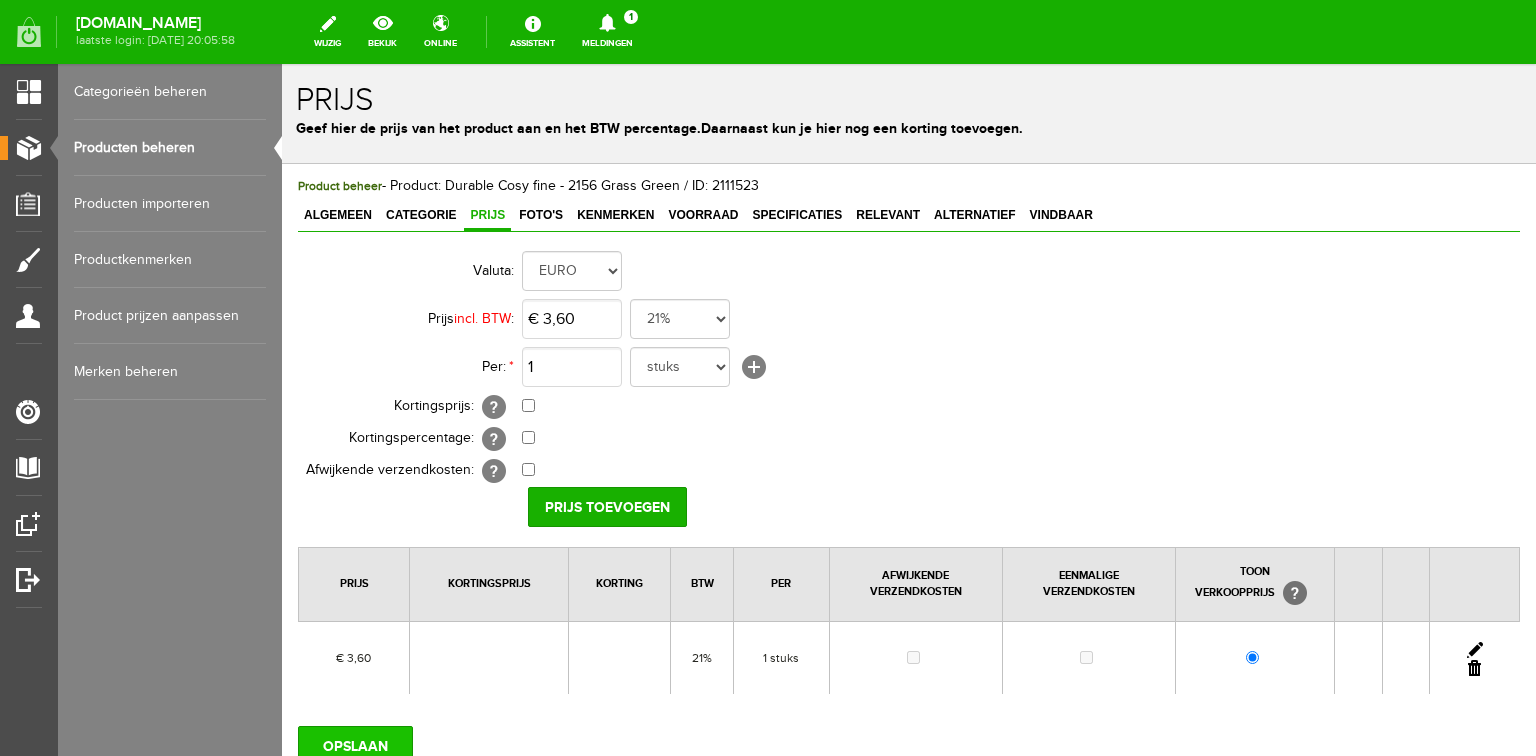 click on "OPSLAAN" at bounding box center [355, 746] 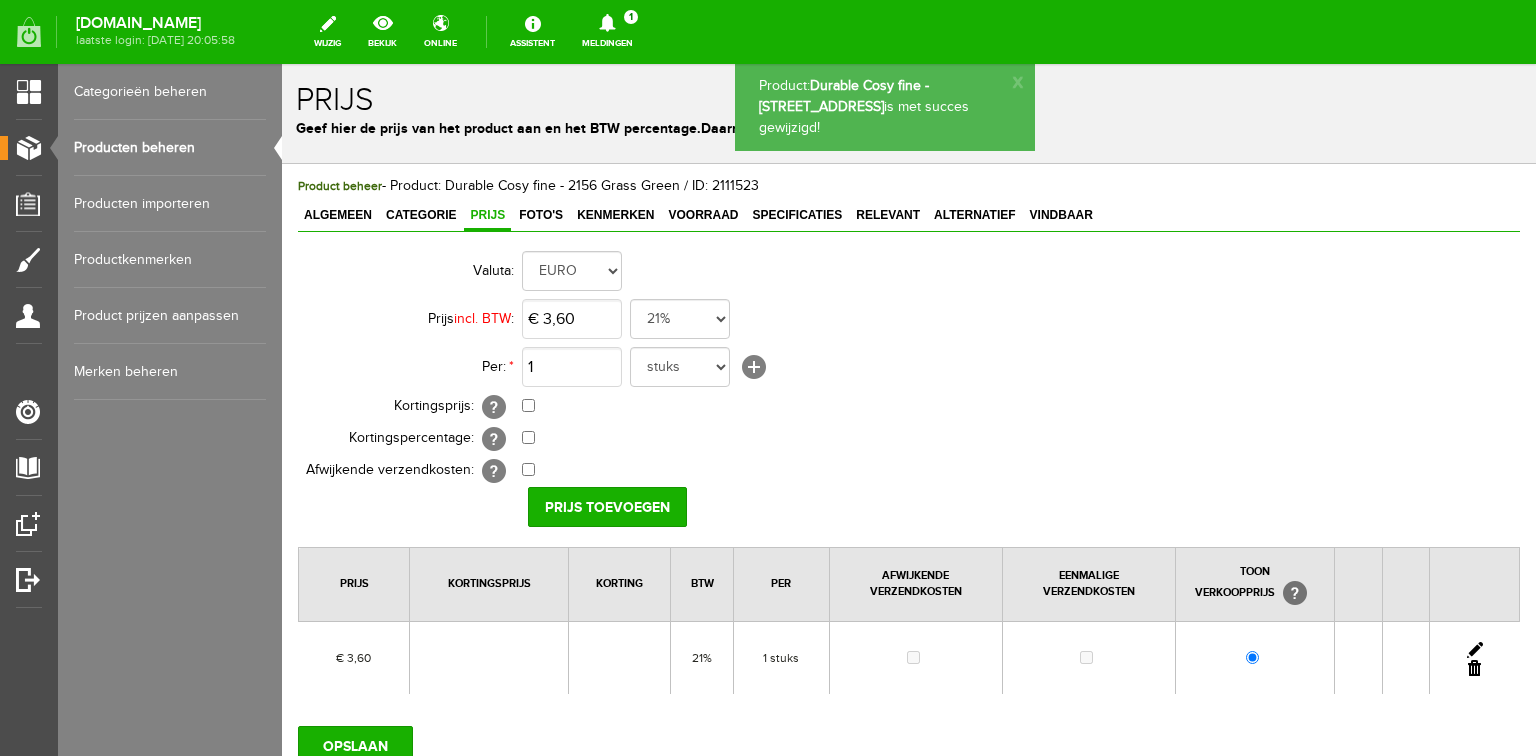 click on "Algemeen" at bounding box center [338, 215] 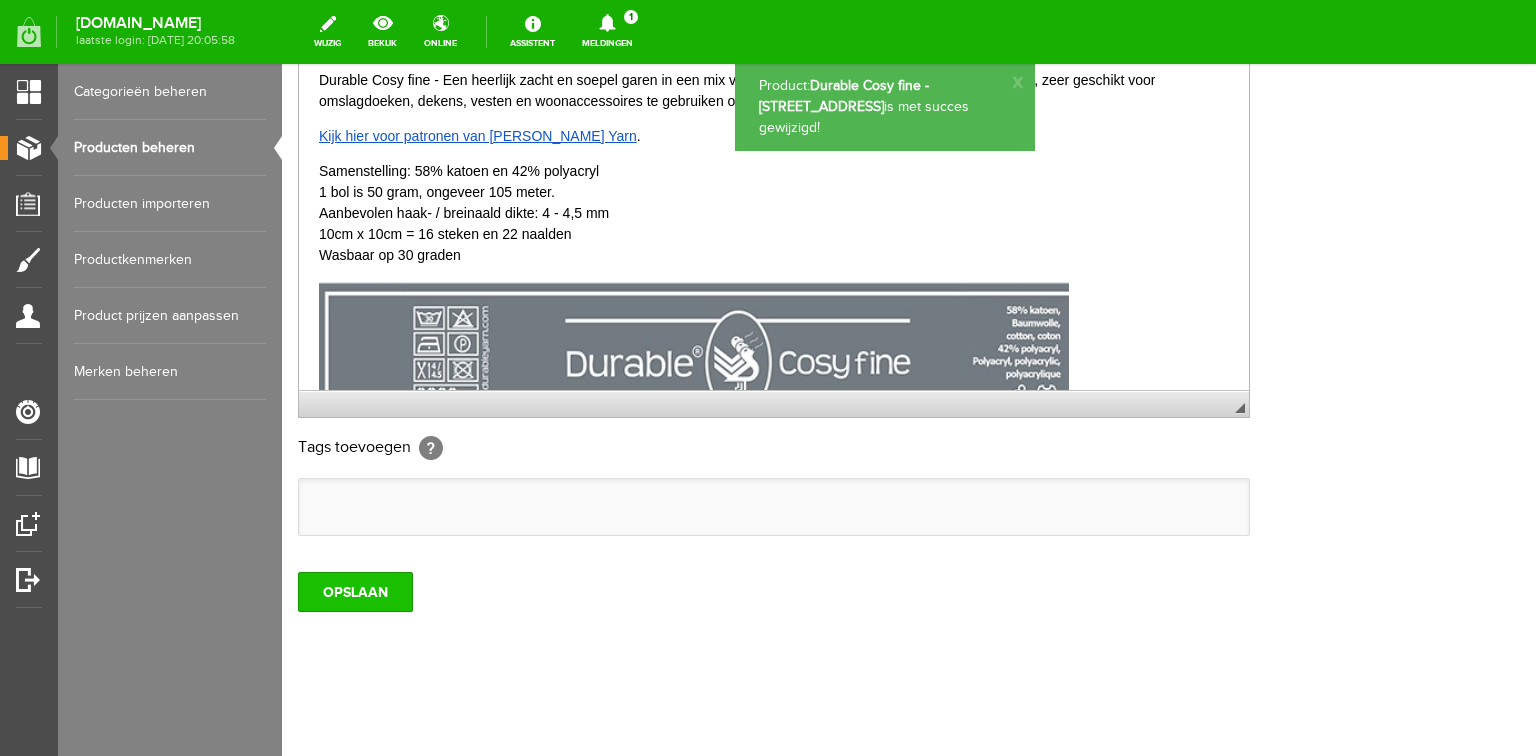 click on "OPSLAAN" at bounding box center (355, 592) 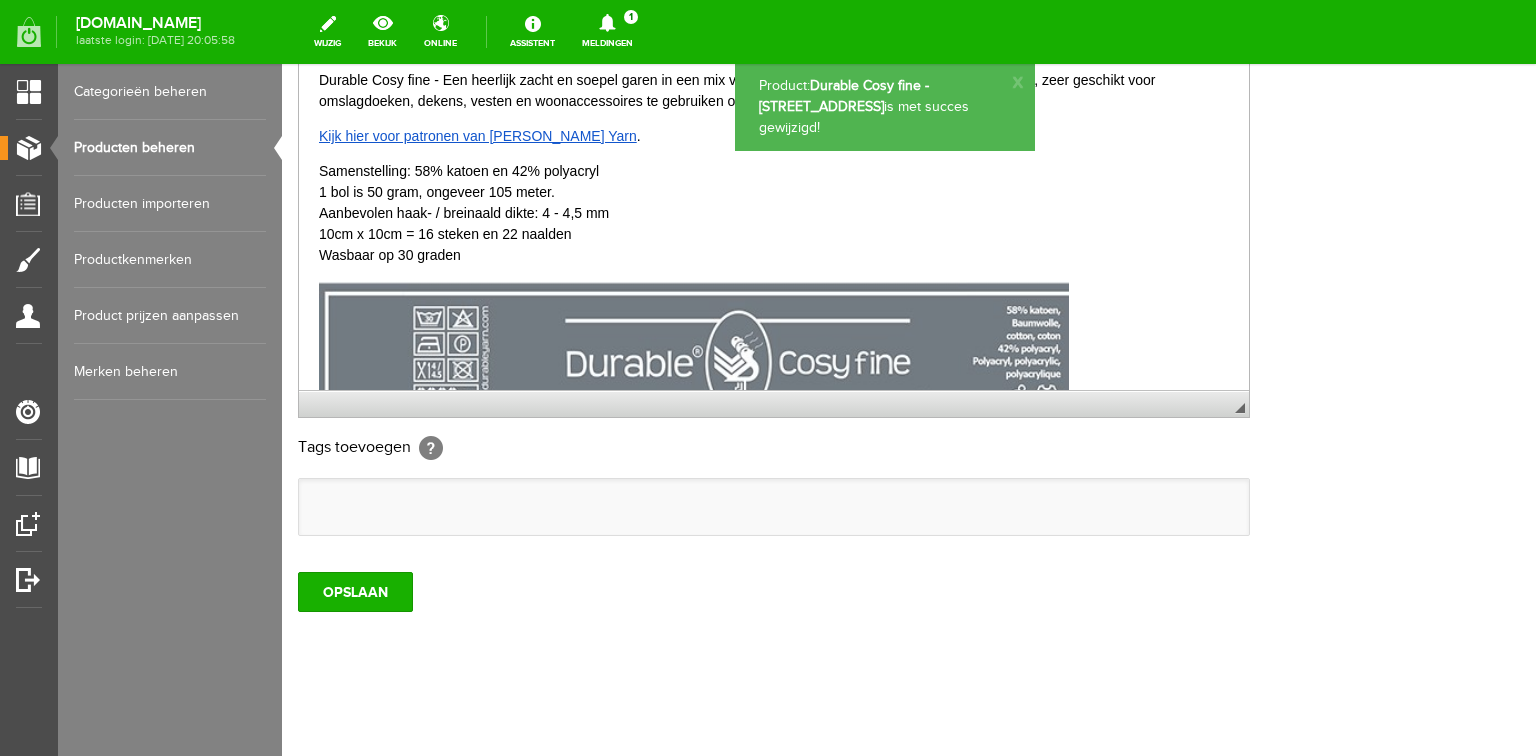 click on "Producten beheren" at bounding box center [170, 148] 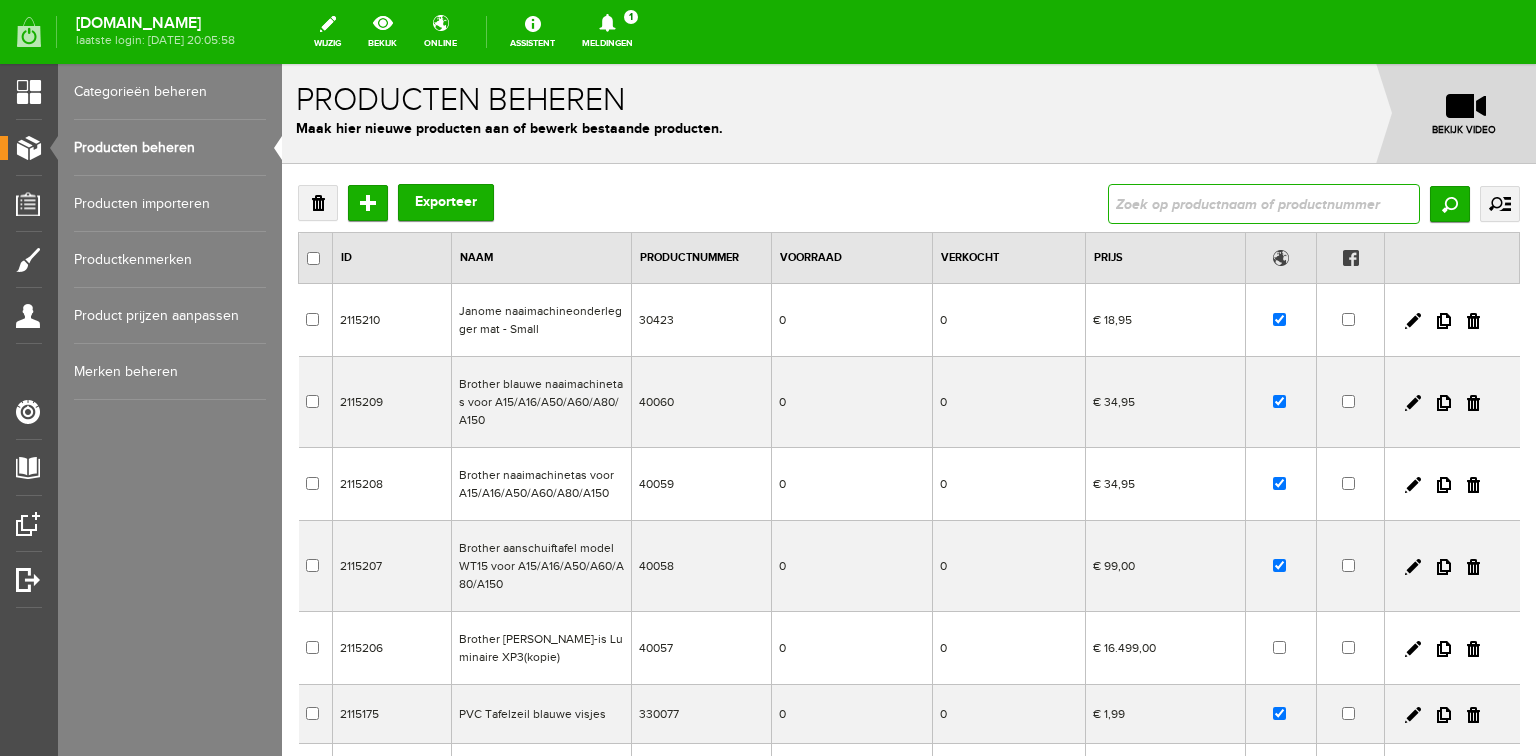 click at bounding box center [1264, 204] 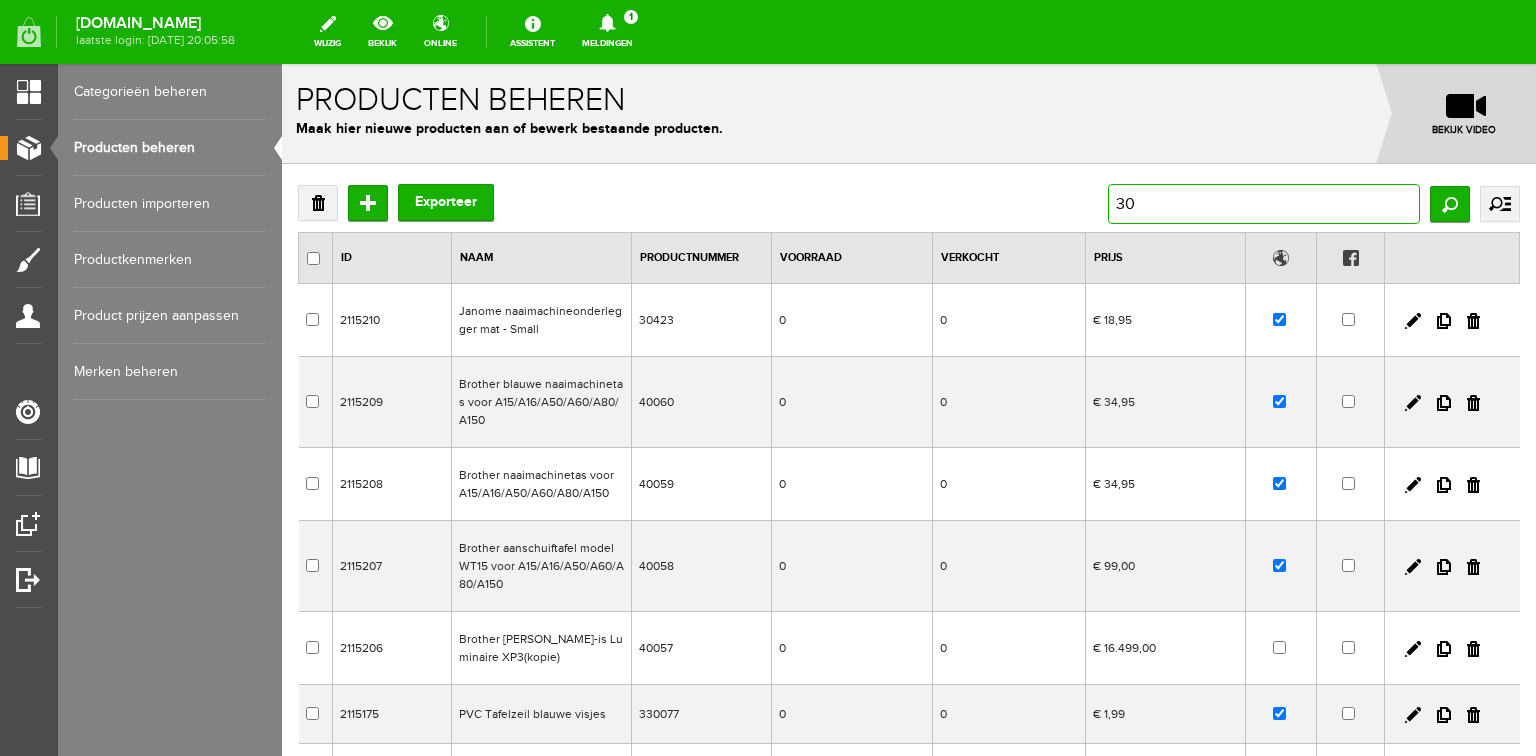 type on "309" 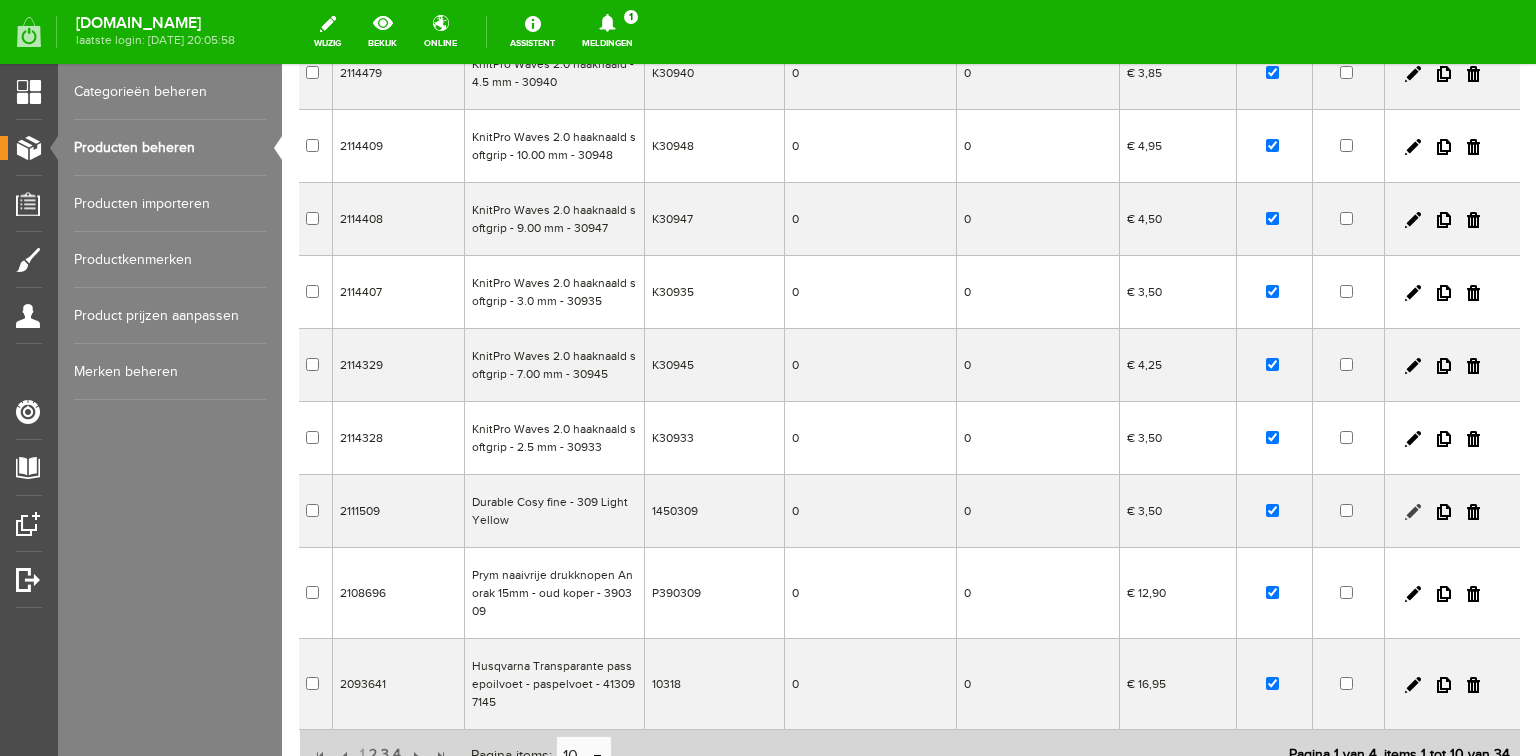 click at bounding box center [1413, 512] 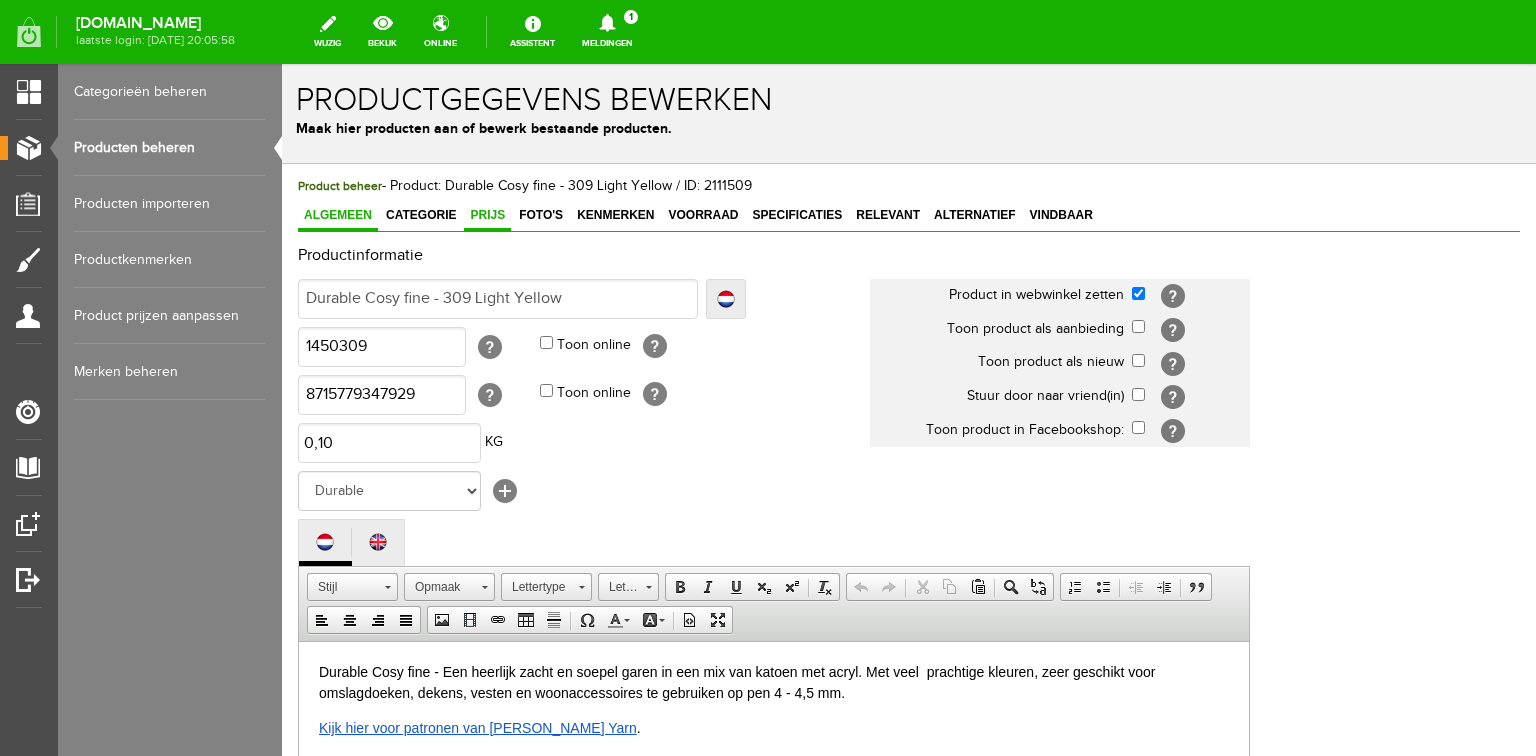 click on "Prijs" at bounding box center (487, 215) 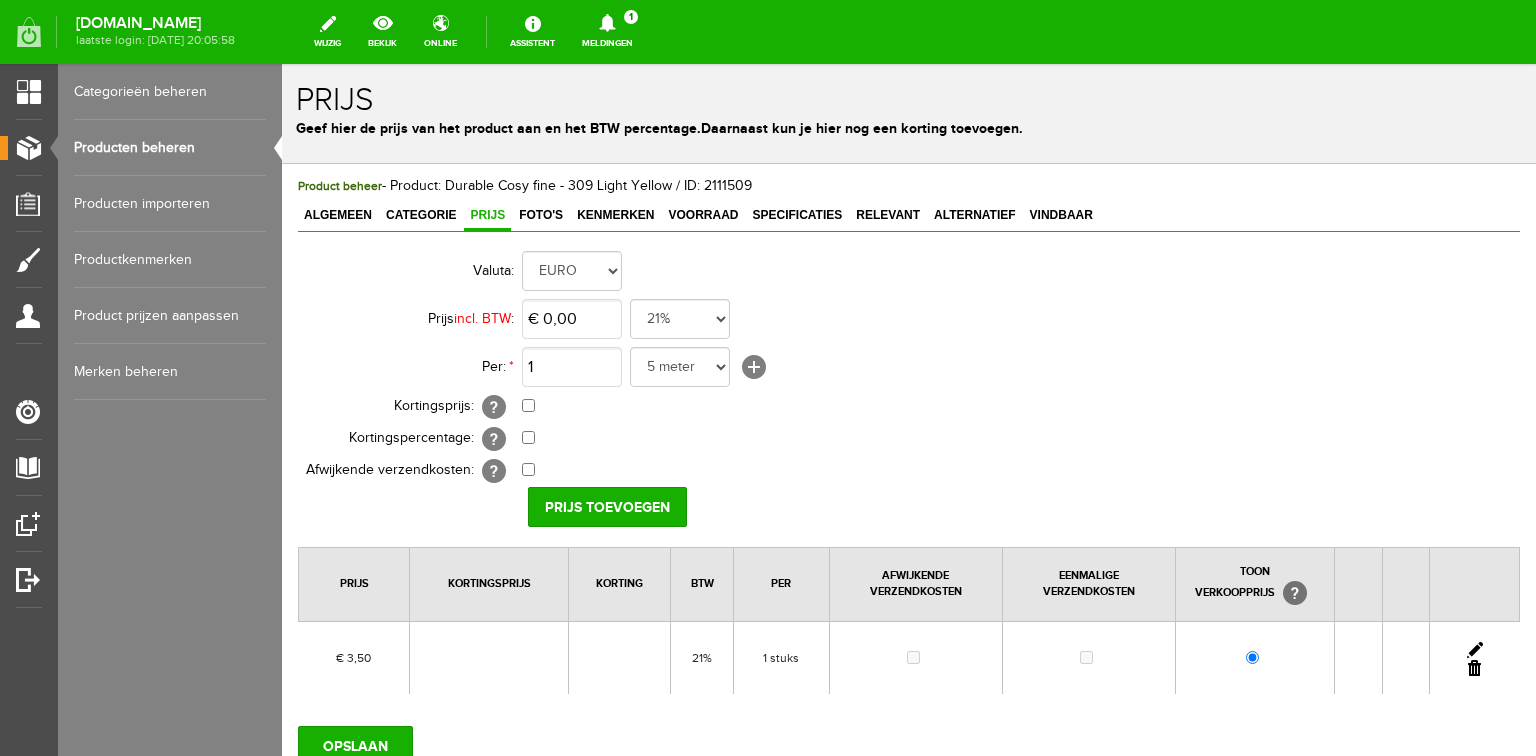 click at bounding box center (1475, 650) 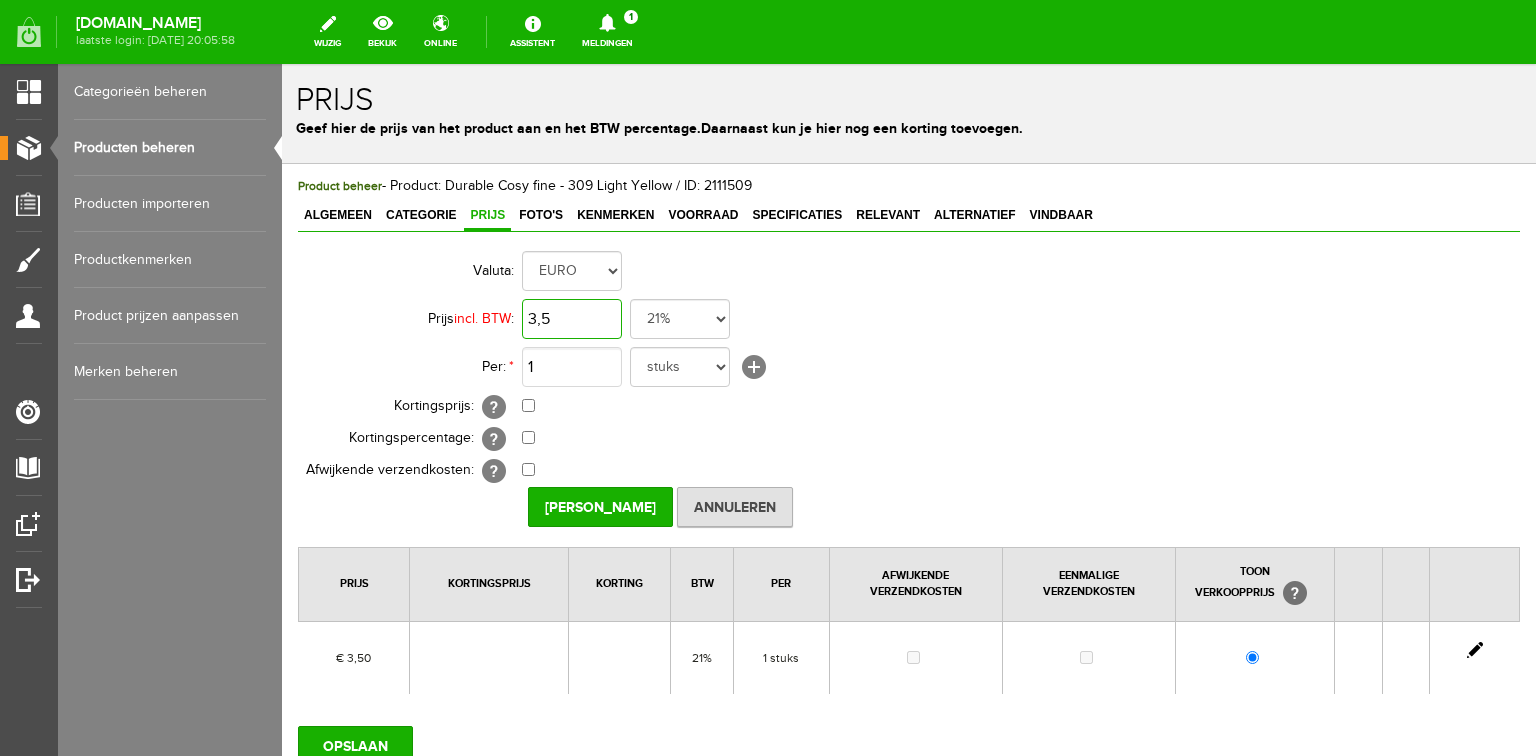 click on "3,5" at bounding box center (572, 319) 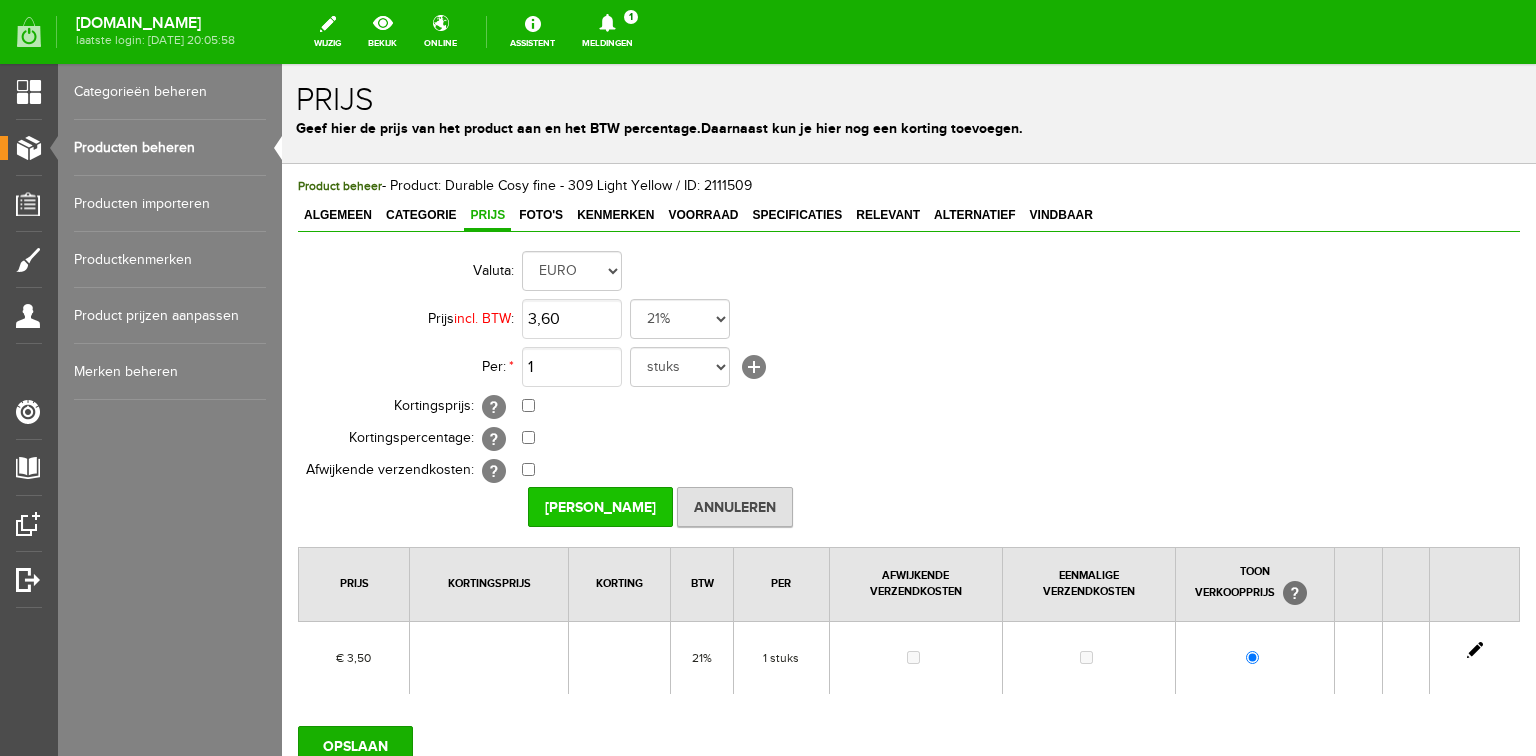 type on "€ 3,60" 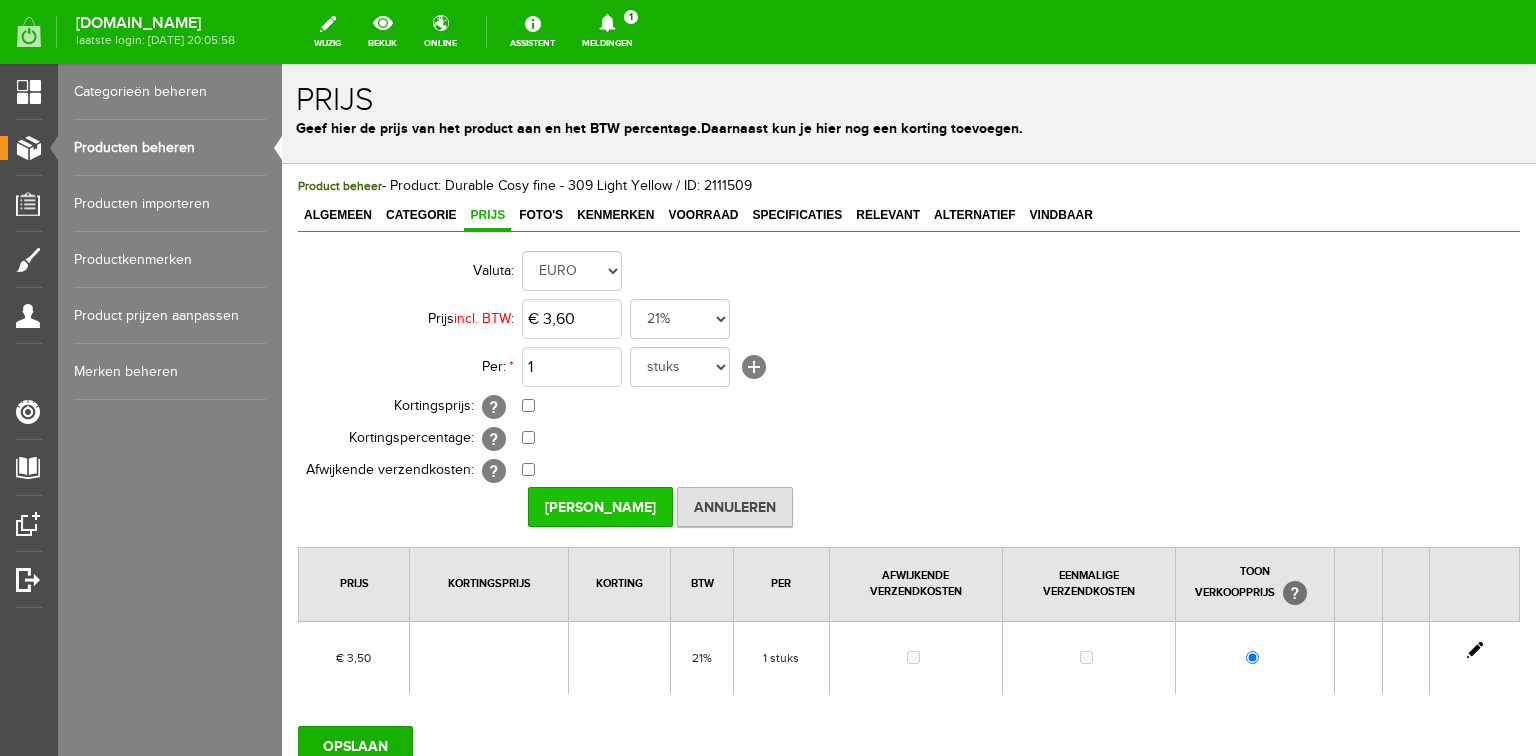 click on "Prijs Opslaan" at bounding box center [600, 507] 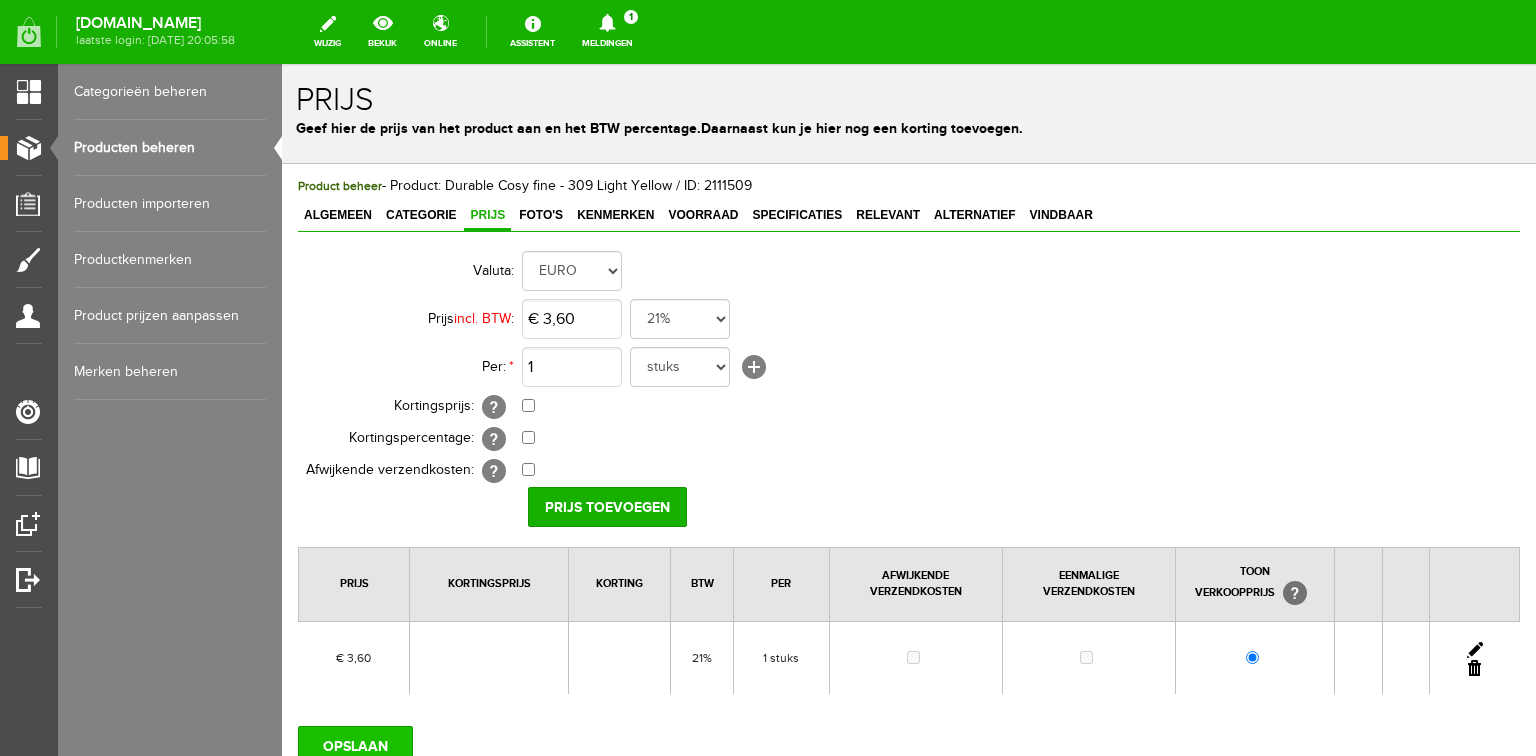 click on "OPSLAAN" at bounding box center (355, 746) 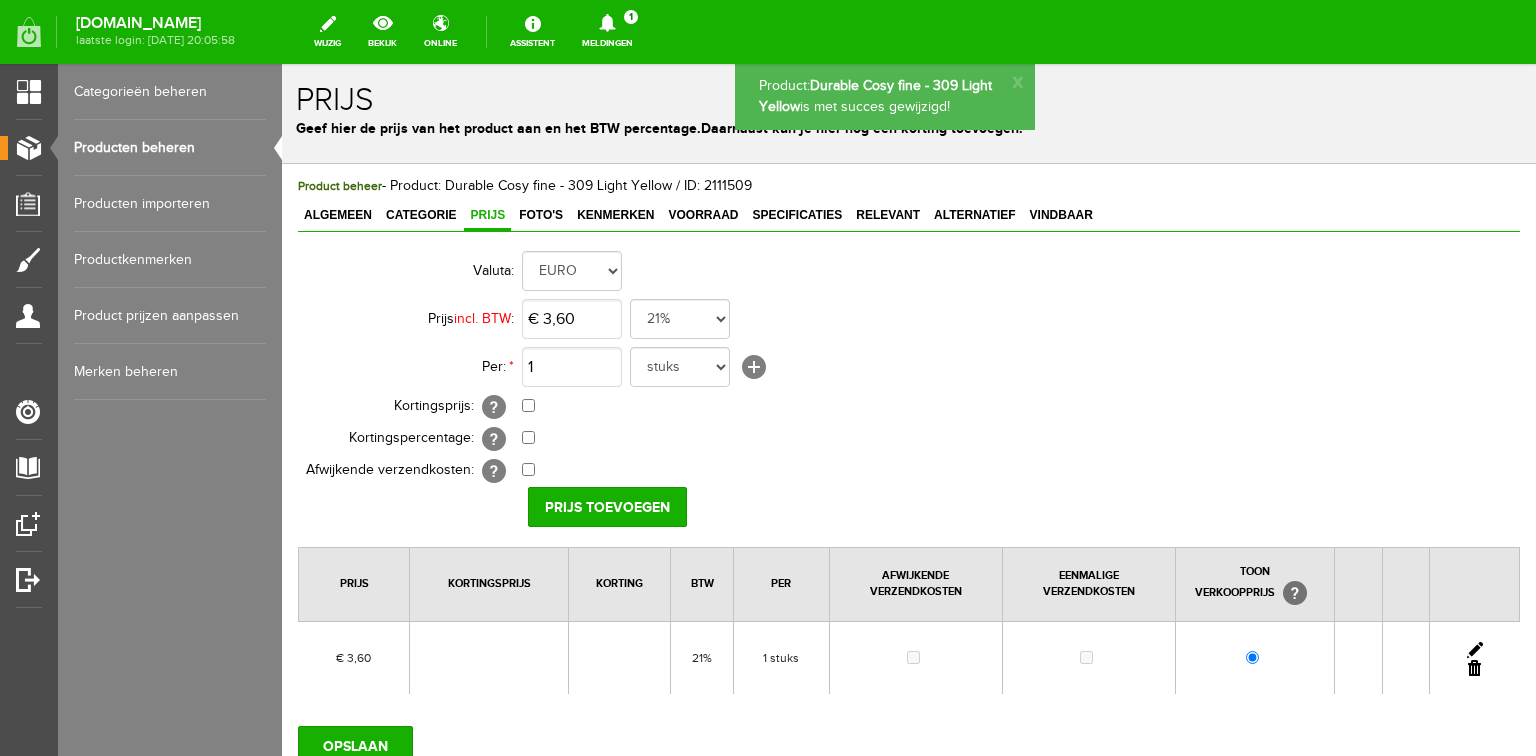 click on "Algemeen" at bounding box center [338, 215] 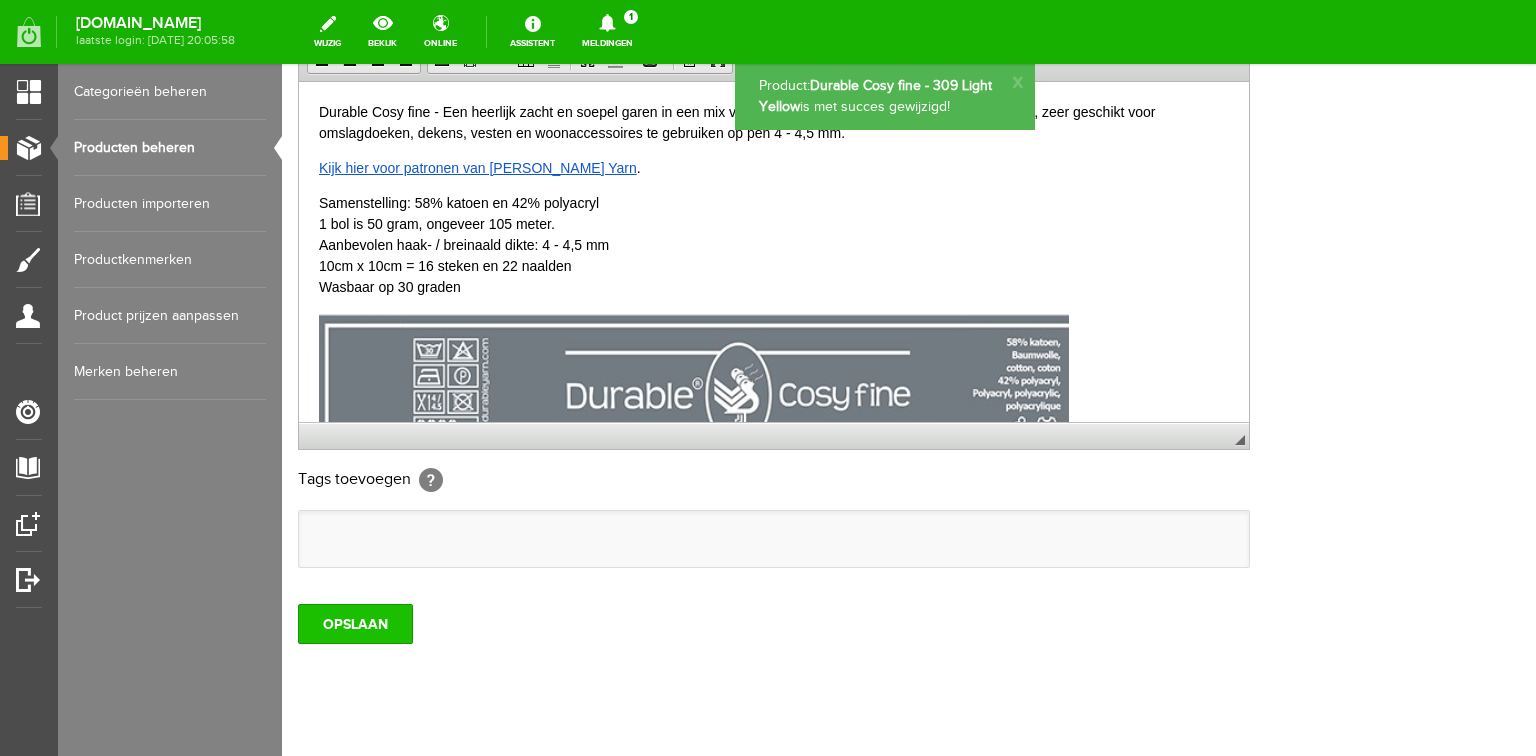 click on "OPSLAAN" at bounding box center (355, 624) 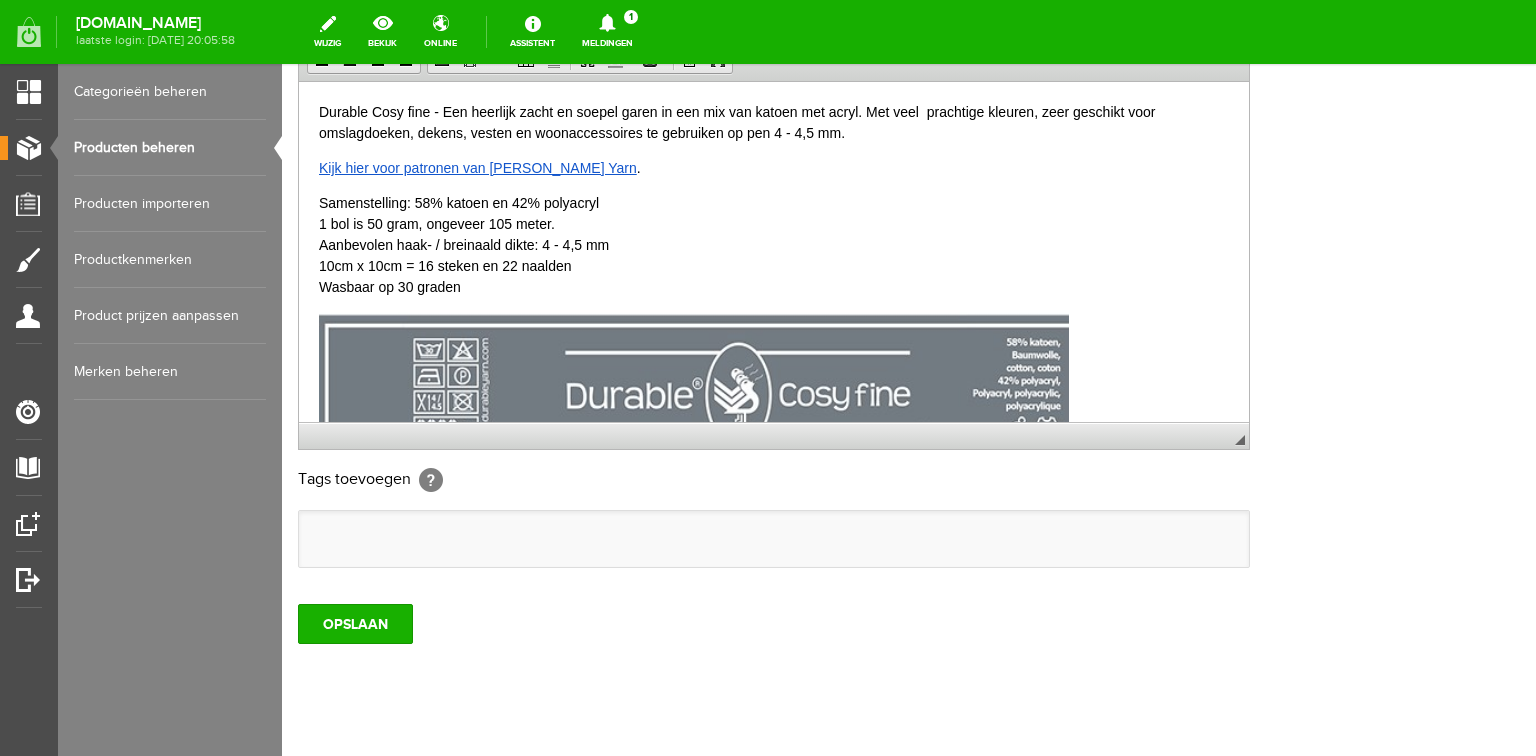 click on "Producten beheren" at bounding box center [170, 148] 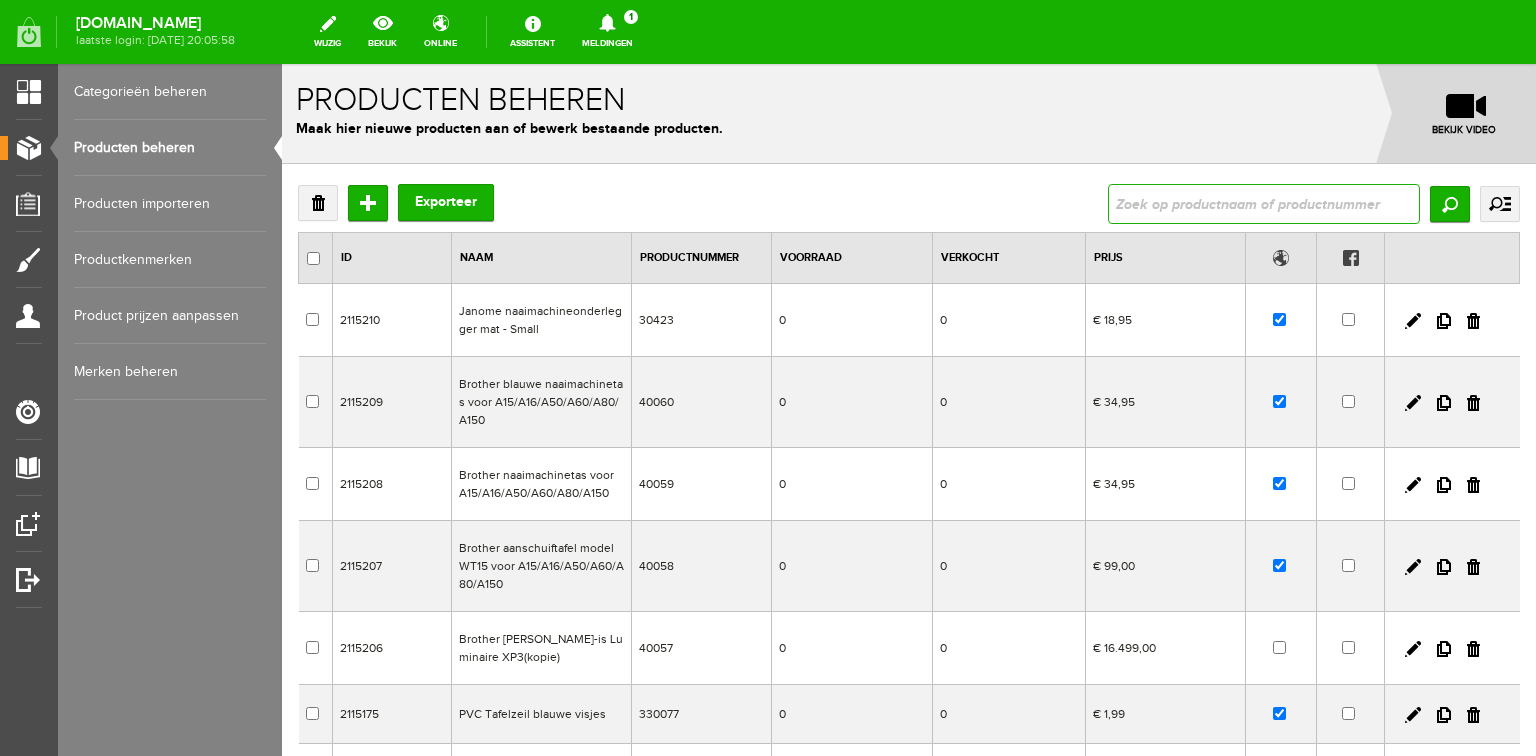 click at bounding box center [1264, 204] 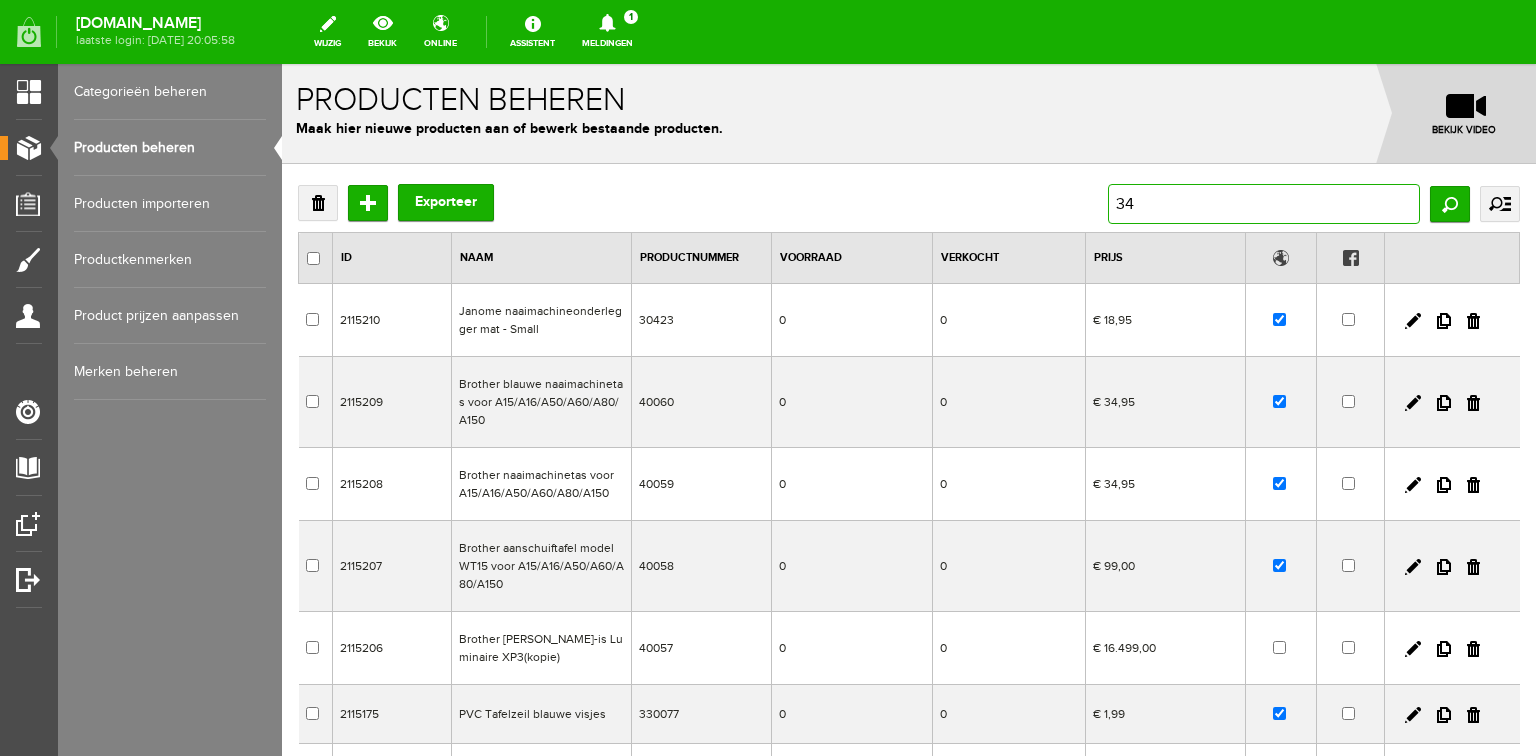 type on "343" 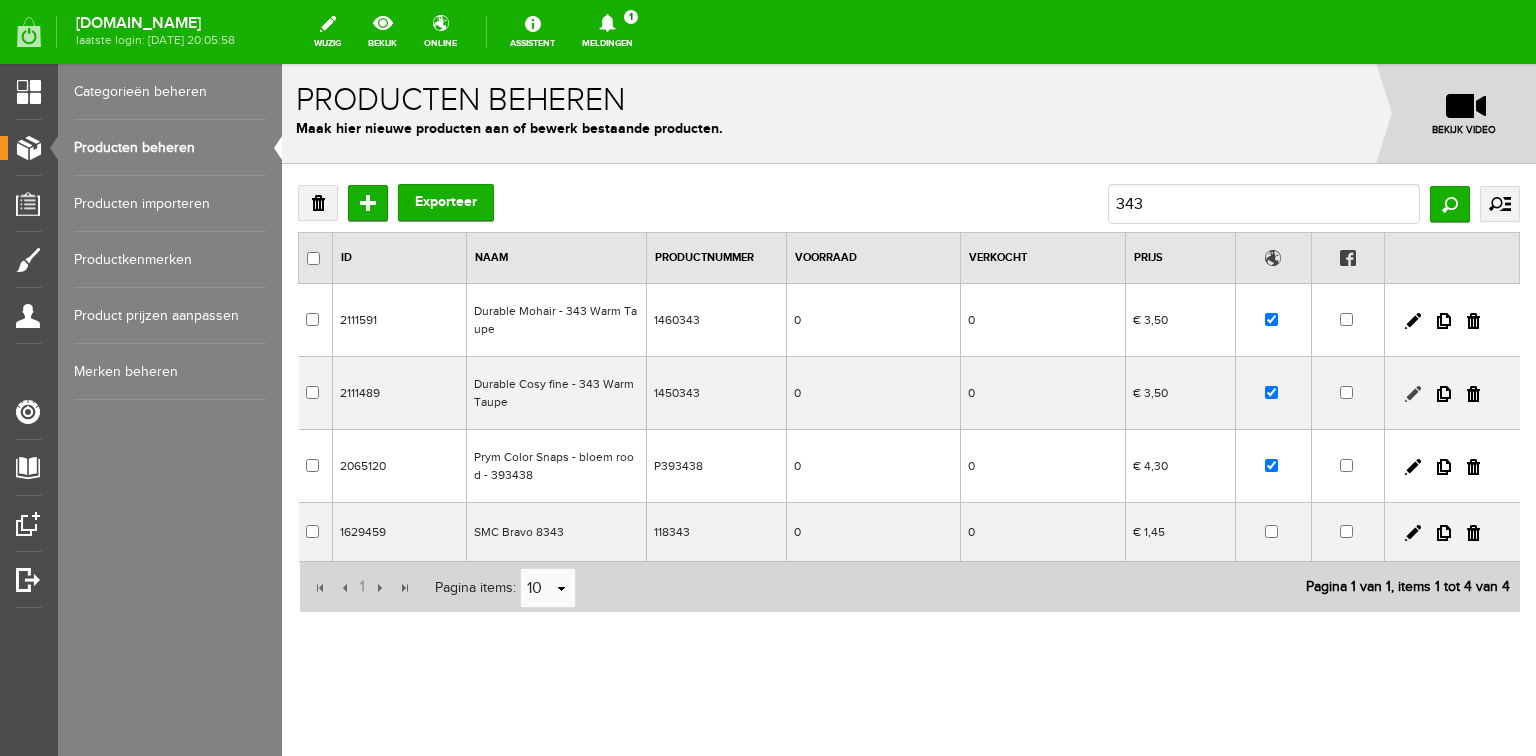 click at bounding box center (1413, 394) 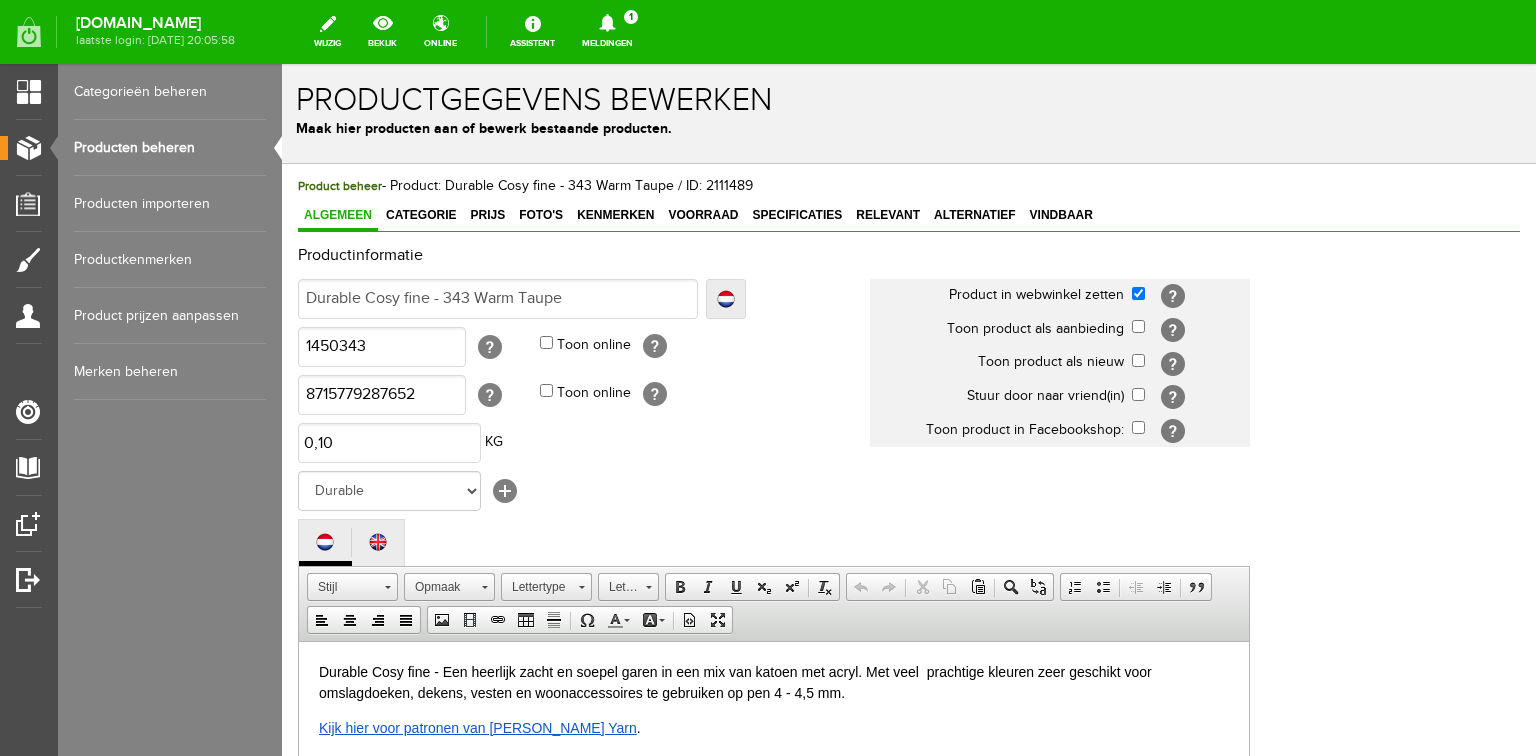drag, startPoint x: 500, startPoint y: 210, endPoint x: 568, endPoint y: 241, distance: 74.73286 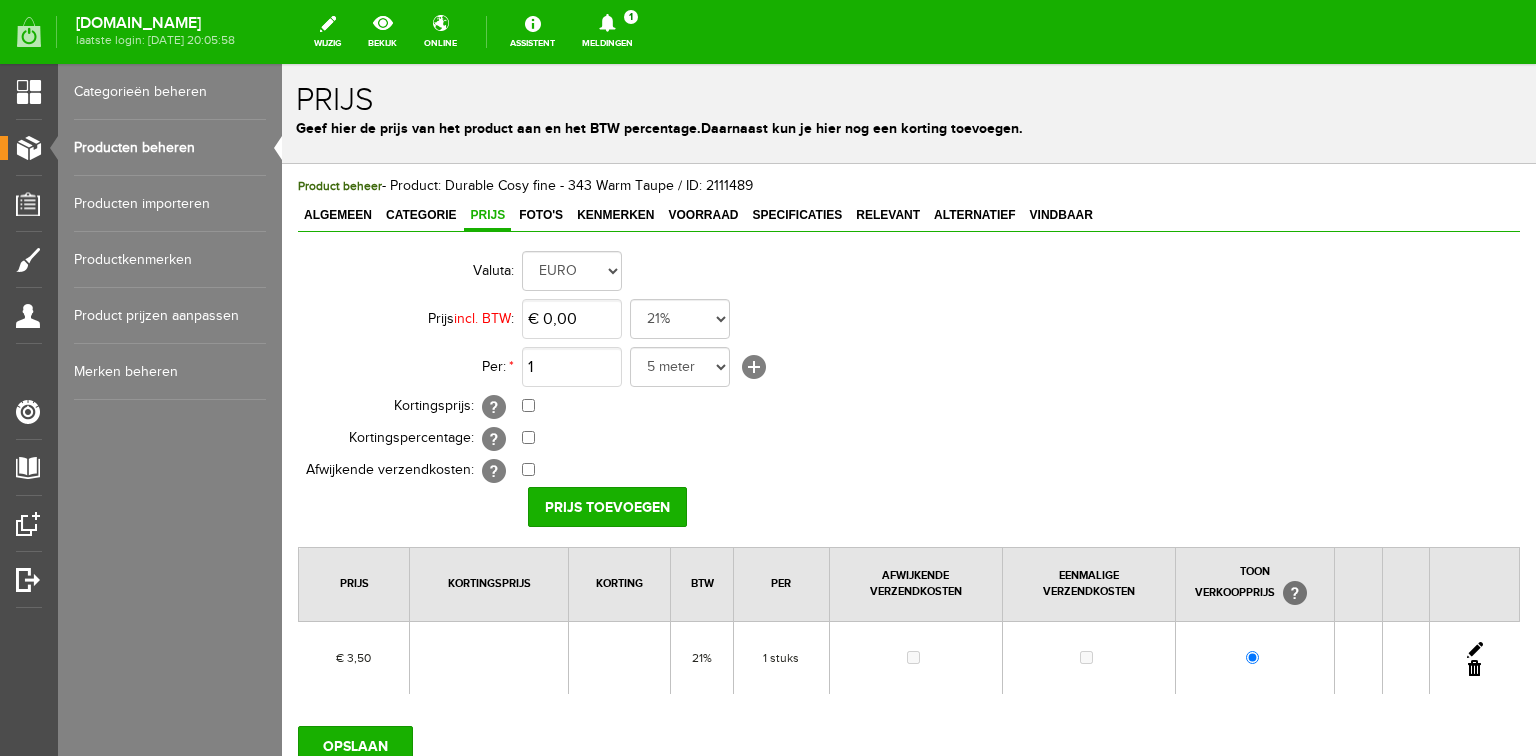 click at bounding box center [1475, 650] 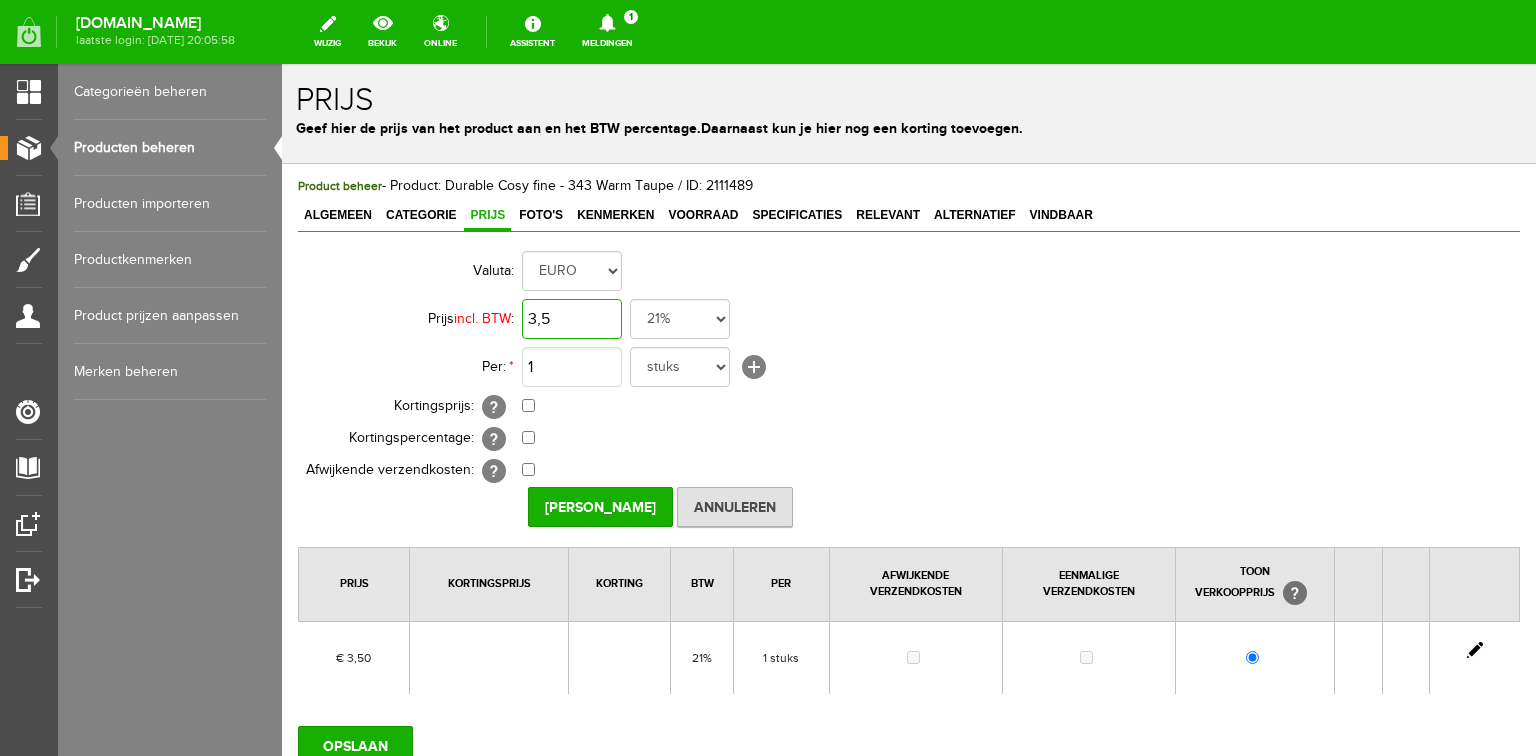 click on "3,5" at bounding box center [572, 319] 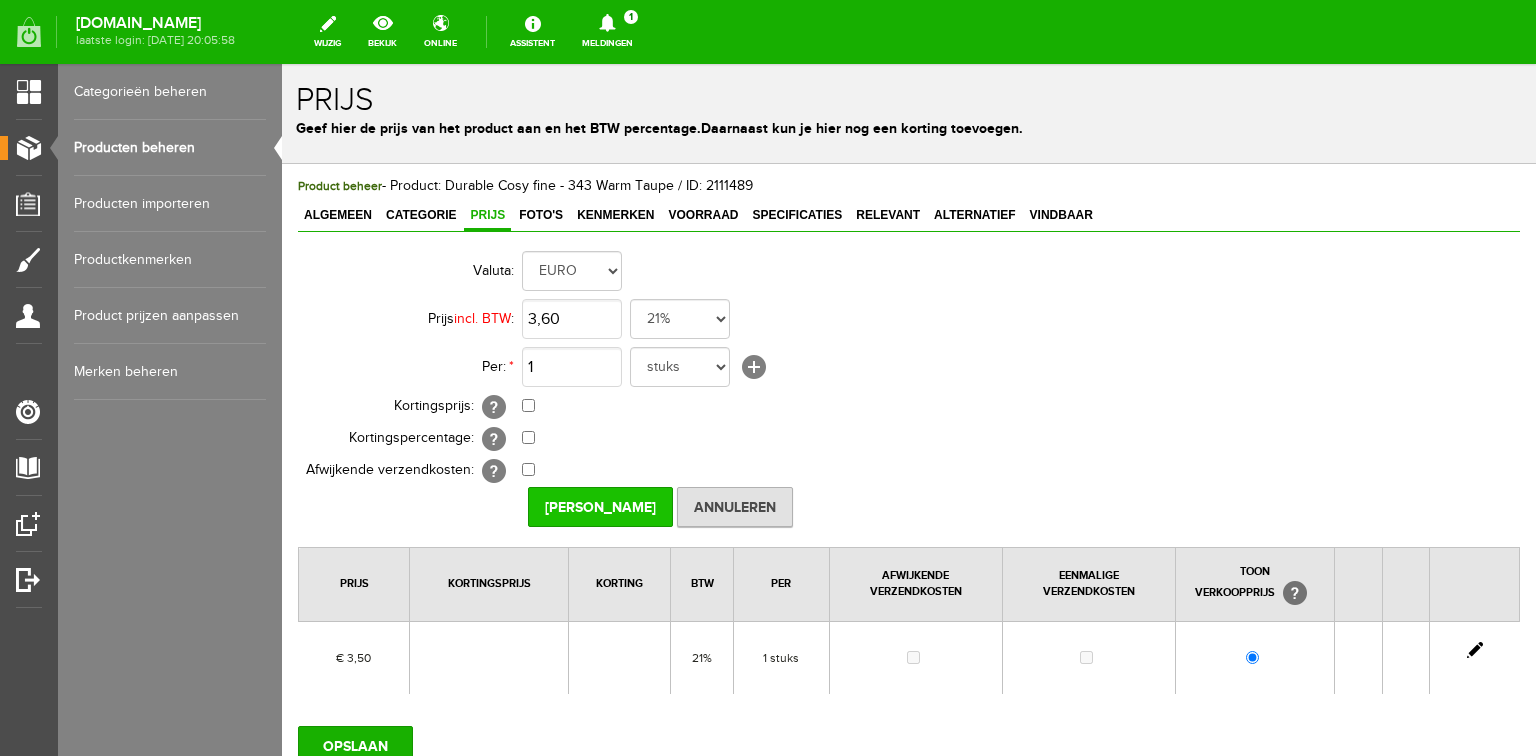 type on "€ 3,60" 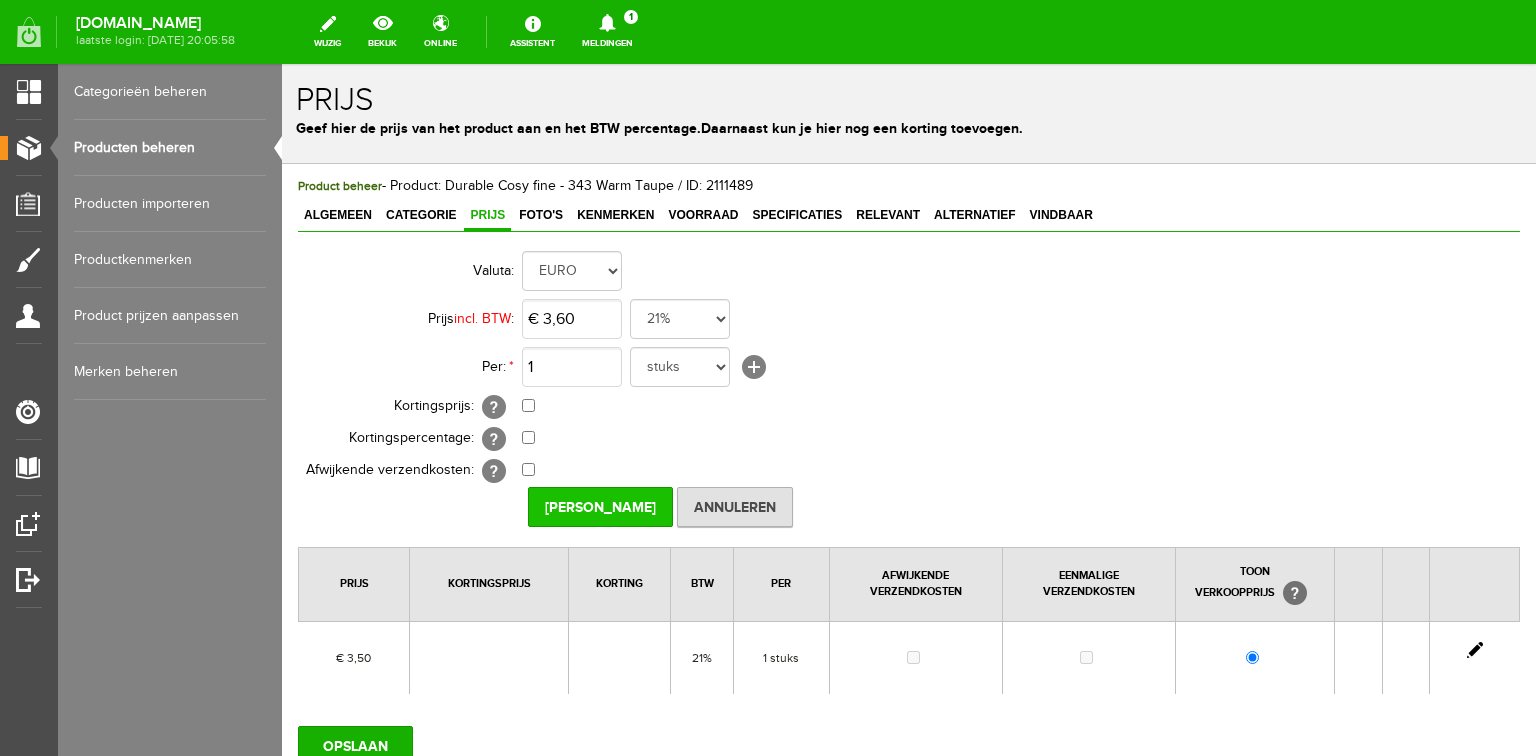 click on "Prijs Opslaan" at bounding box center (600, 507) 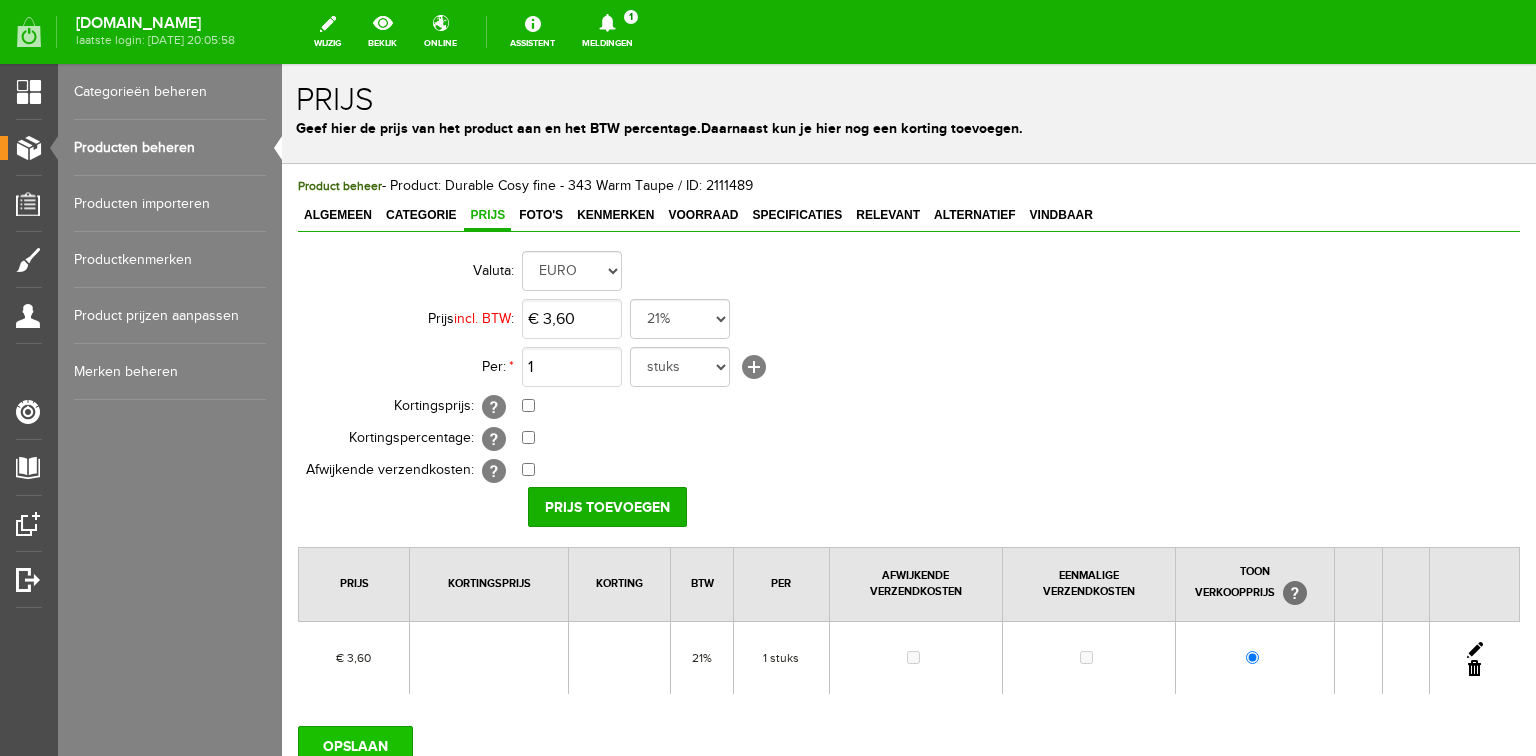 click on "OPSLAAN" at bounding box center (355, 746) 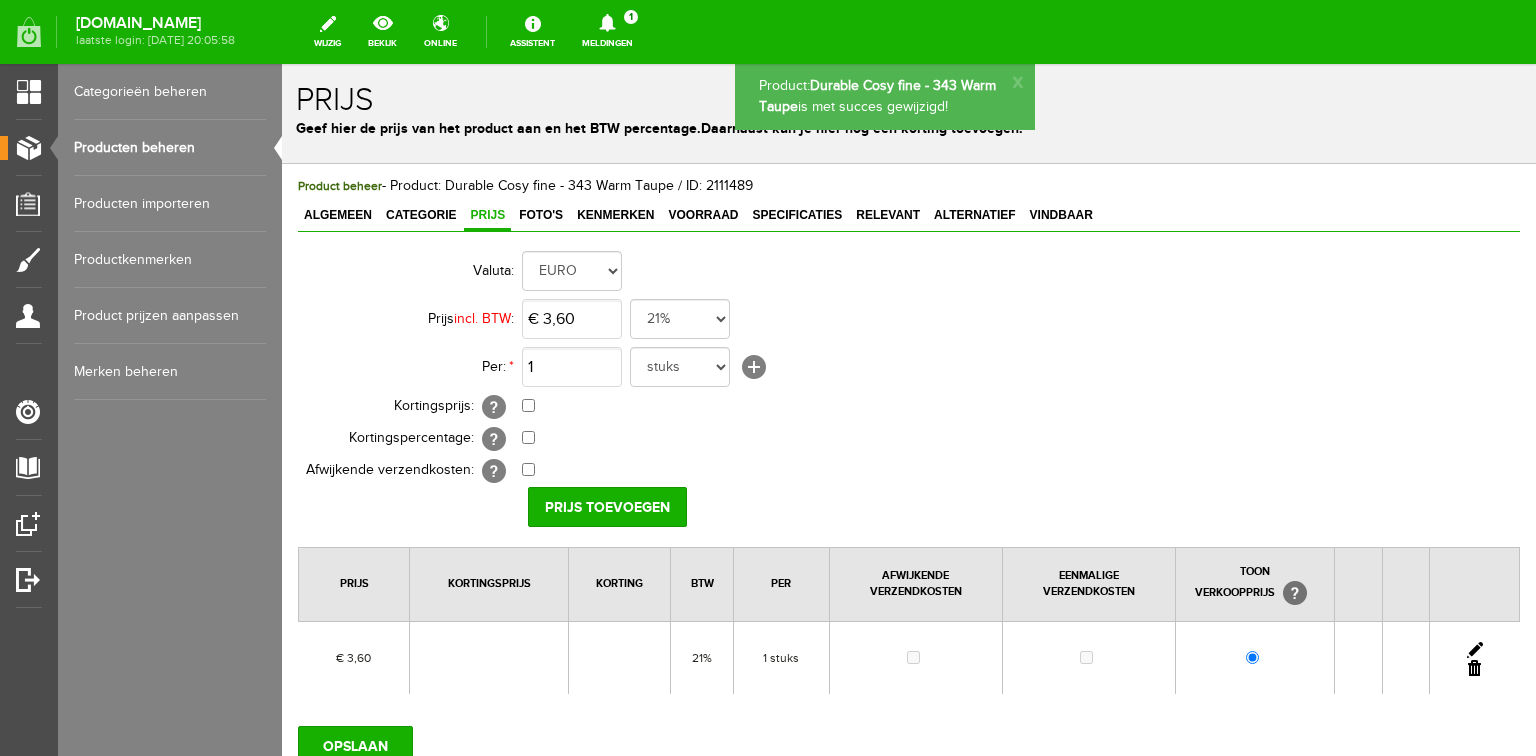 click on "Algemeen" at bounding box center (338, 215) 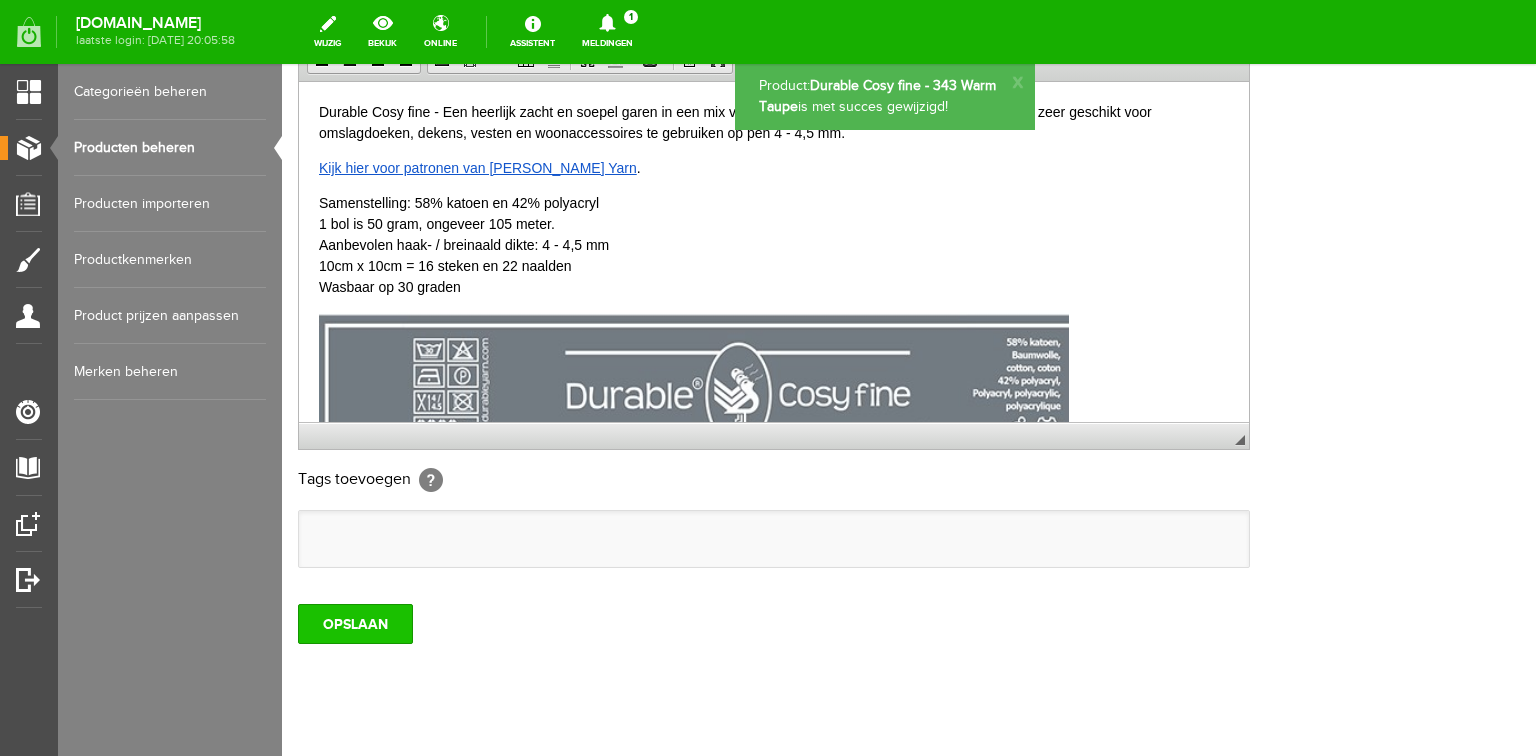 click on "OPSLAAN" at bounding box center (355, 624) 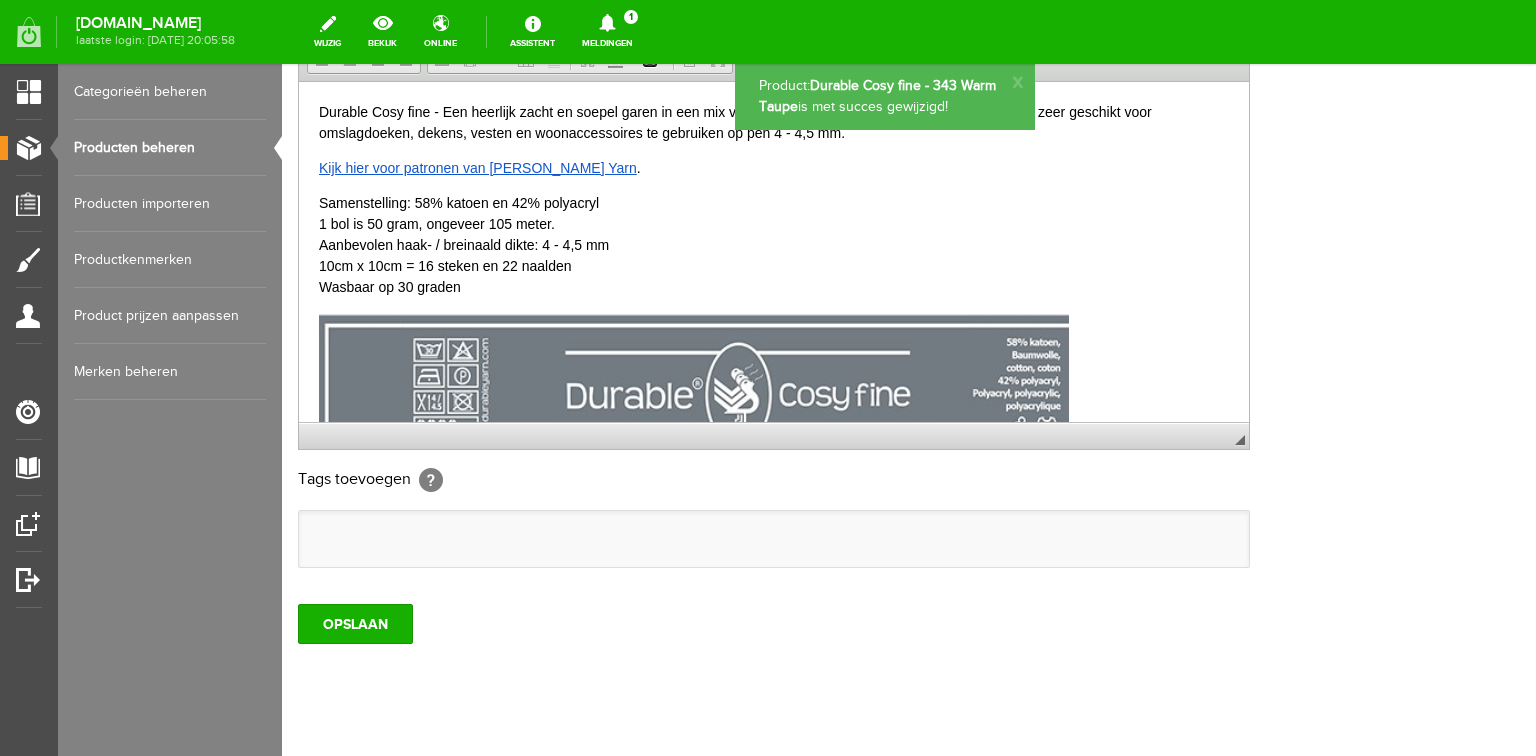 scroll, scrollTop: 0, scrollLeft: 0, axis: both 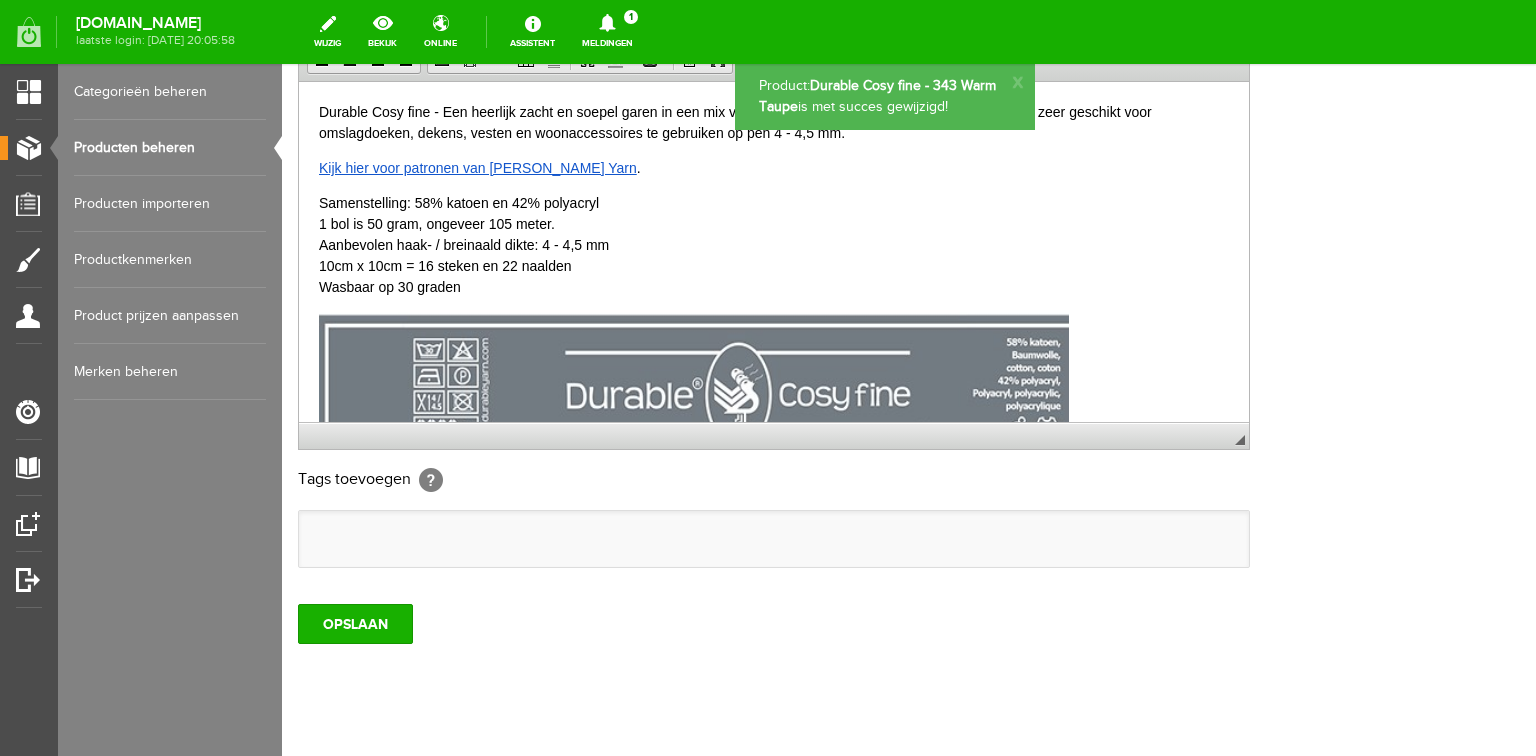 click on "Producten beheren" at bounding box center (170, 148) 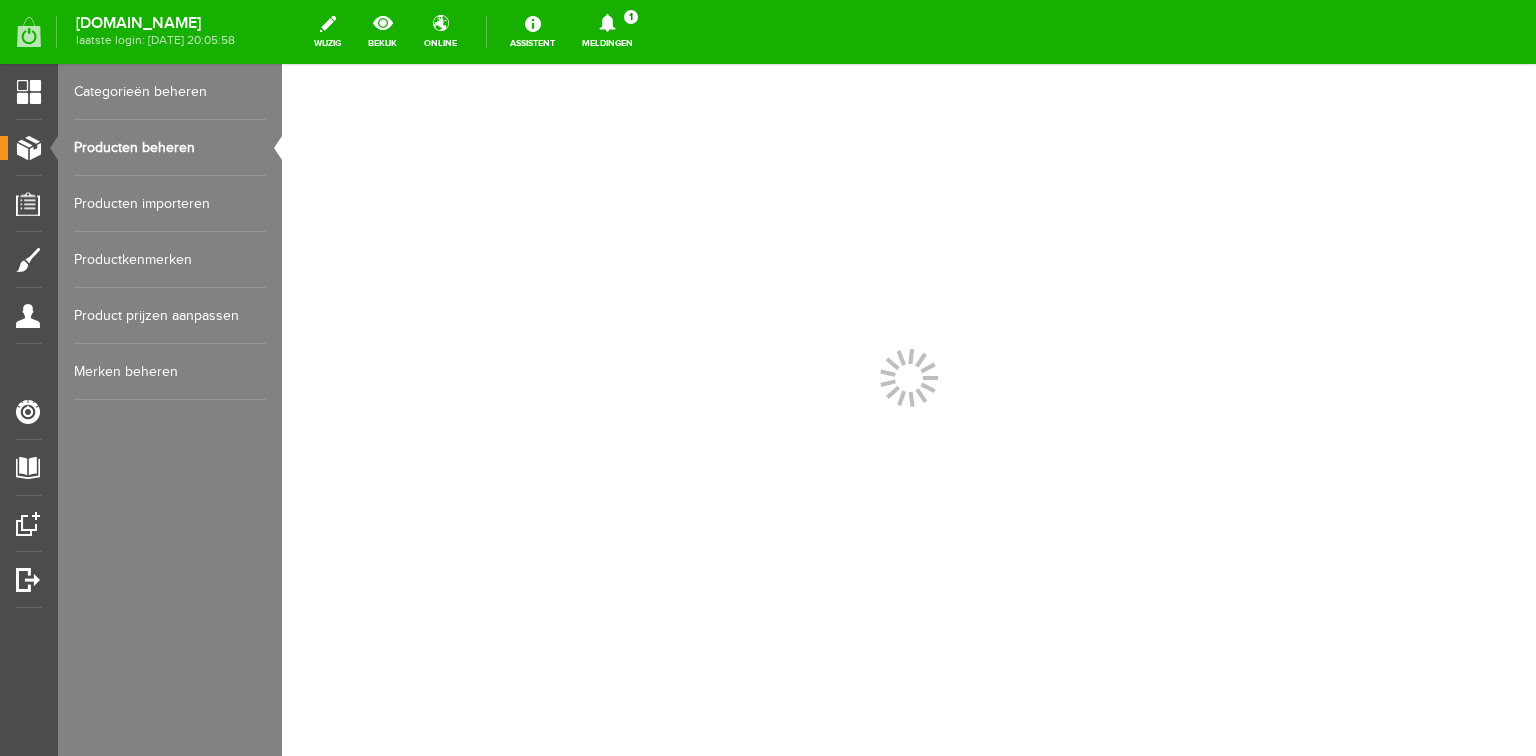 scroll, scrollTop: 0, scrollLeft: 0, axis: both 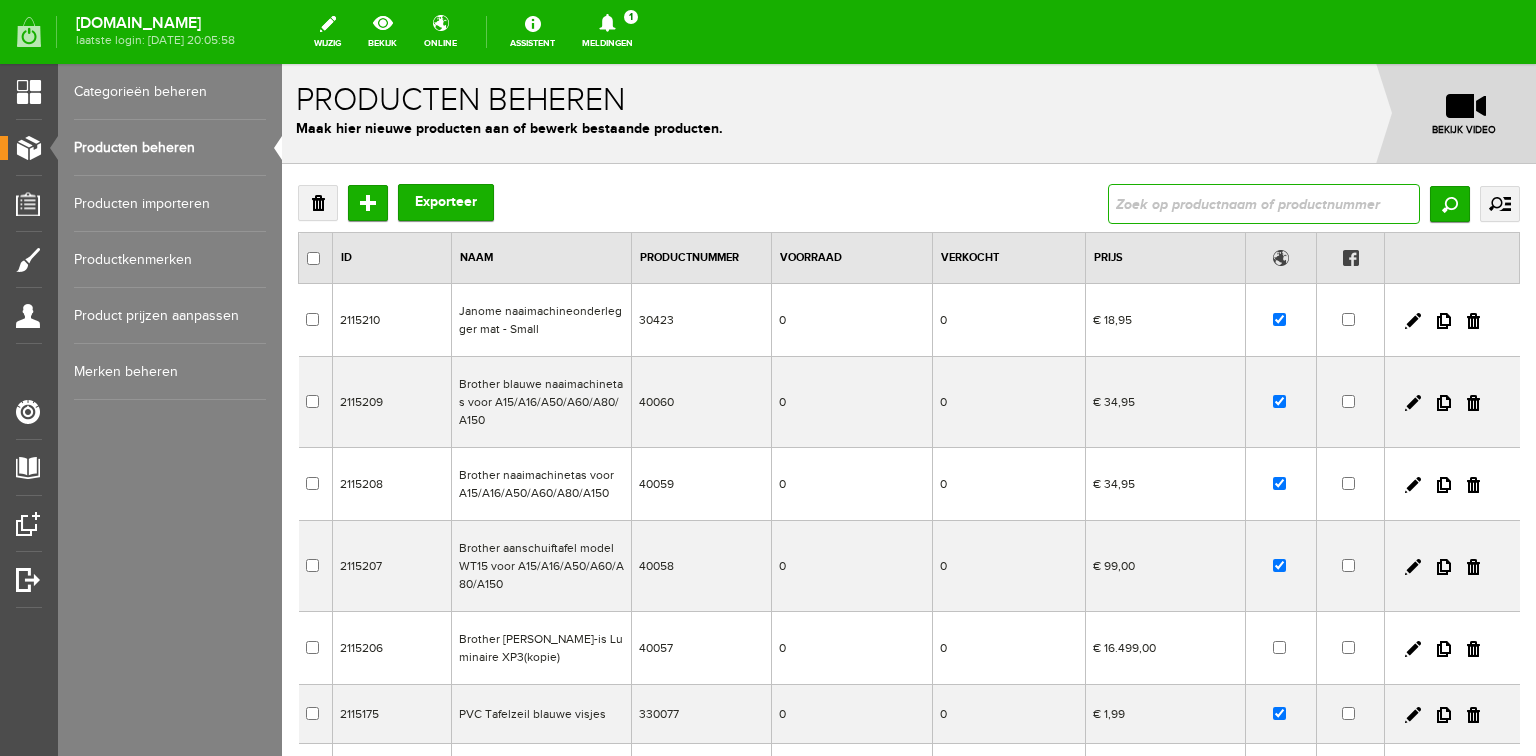 click at bounding box center [1264, 204] 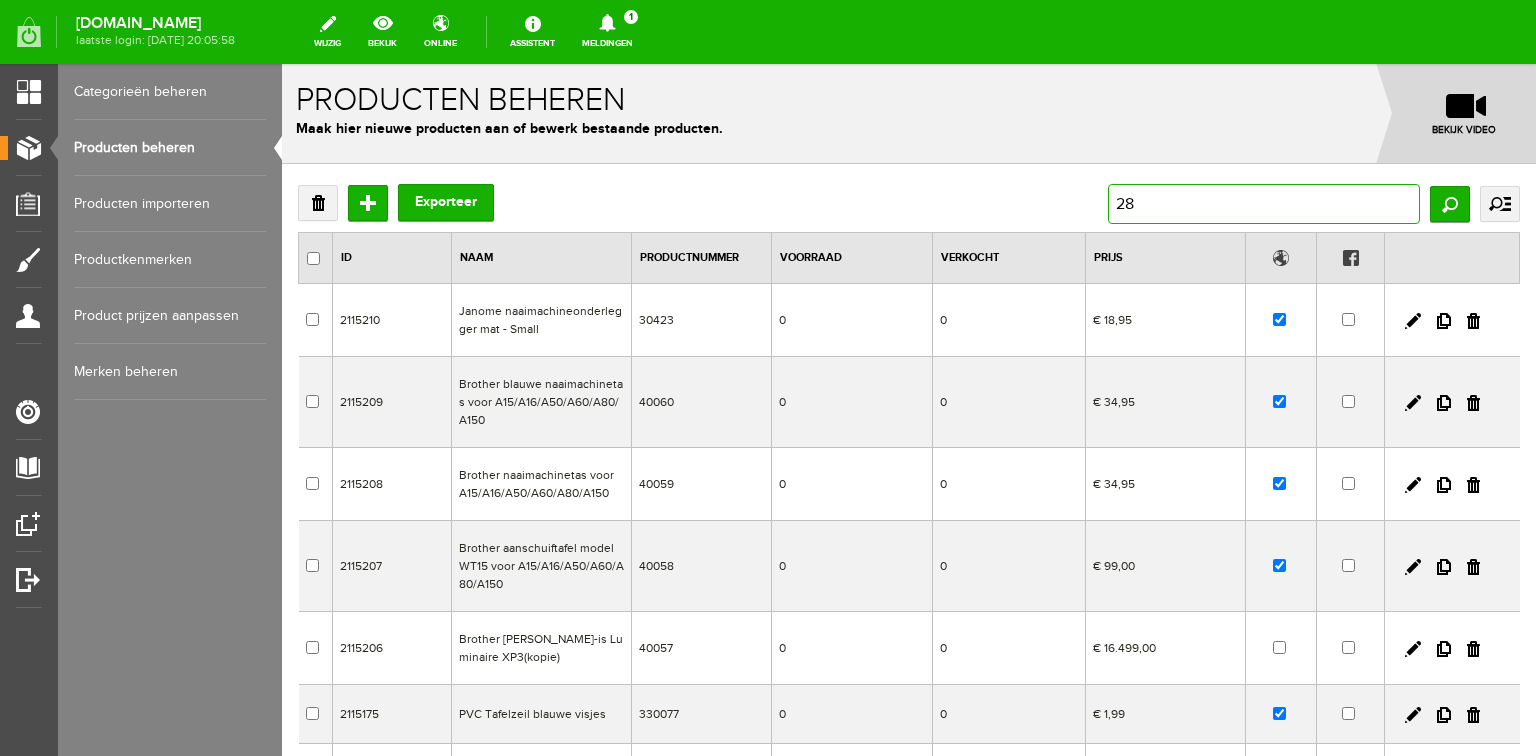 type on "289" 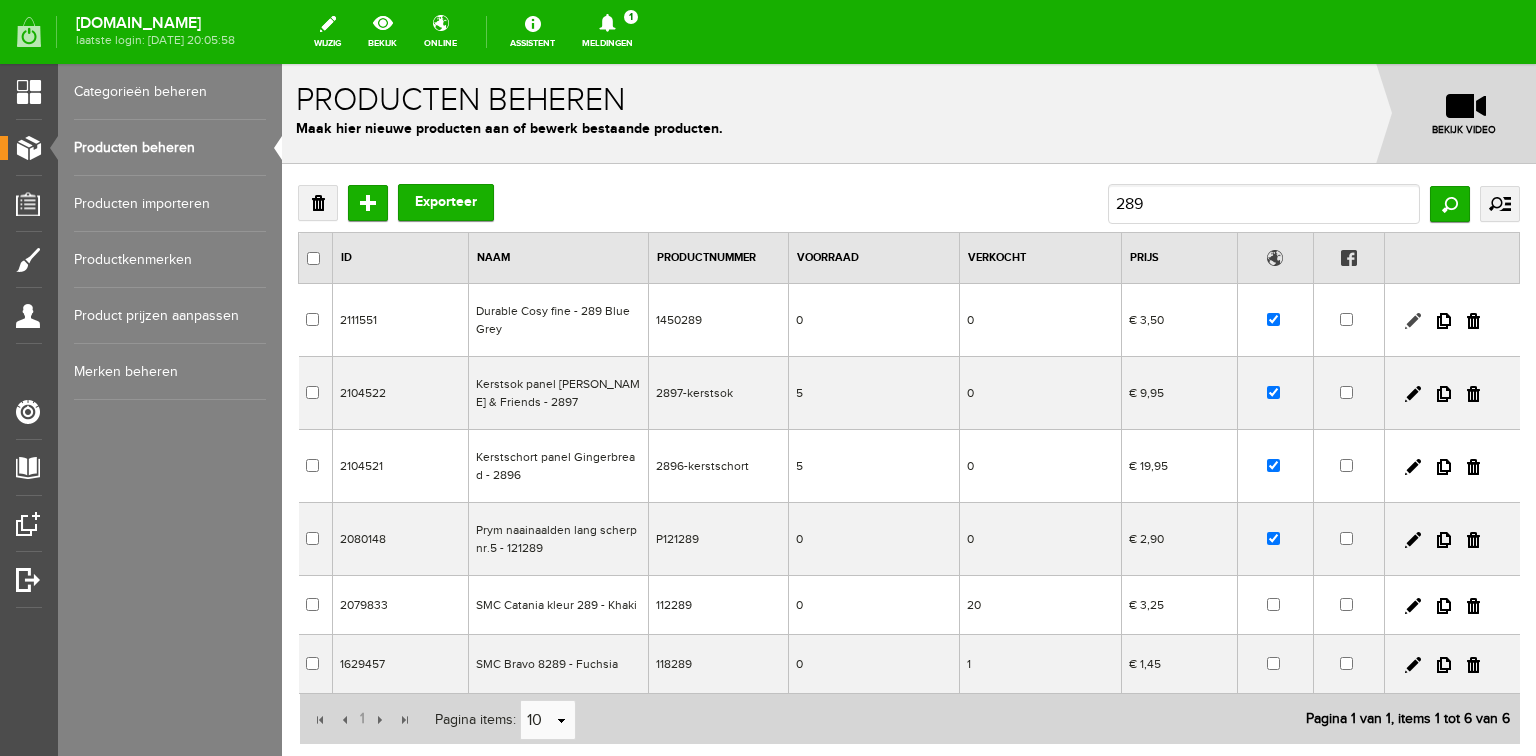 click at bounding box center (1413, 321) 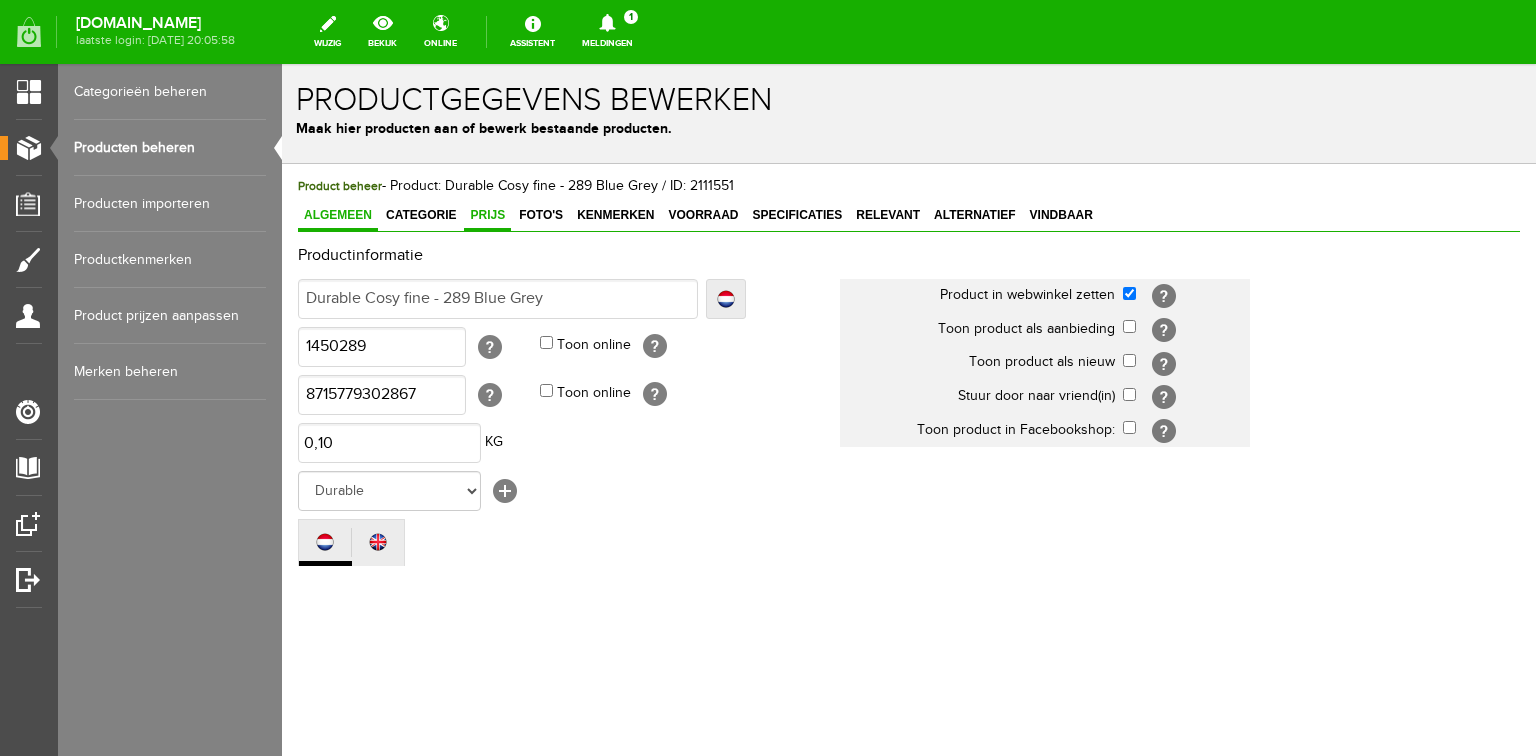 scroll, scrollTop: 0, scrollLeft: 0, axis: both 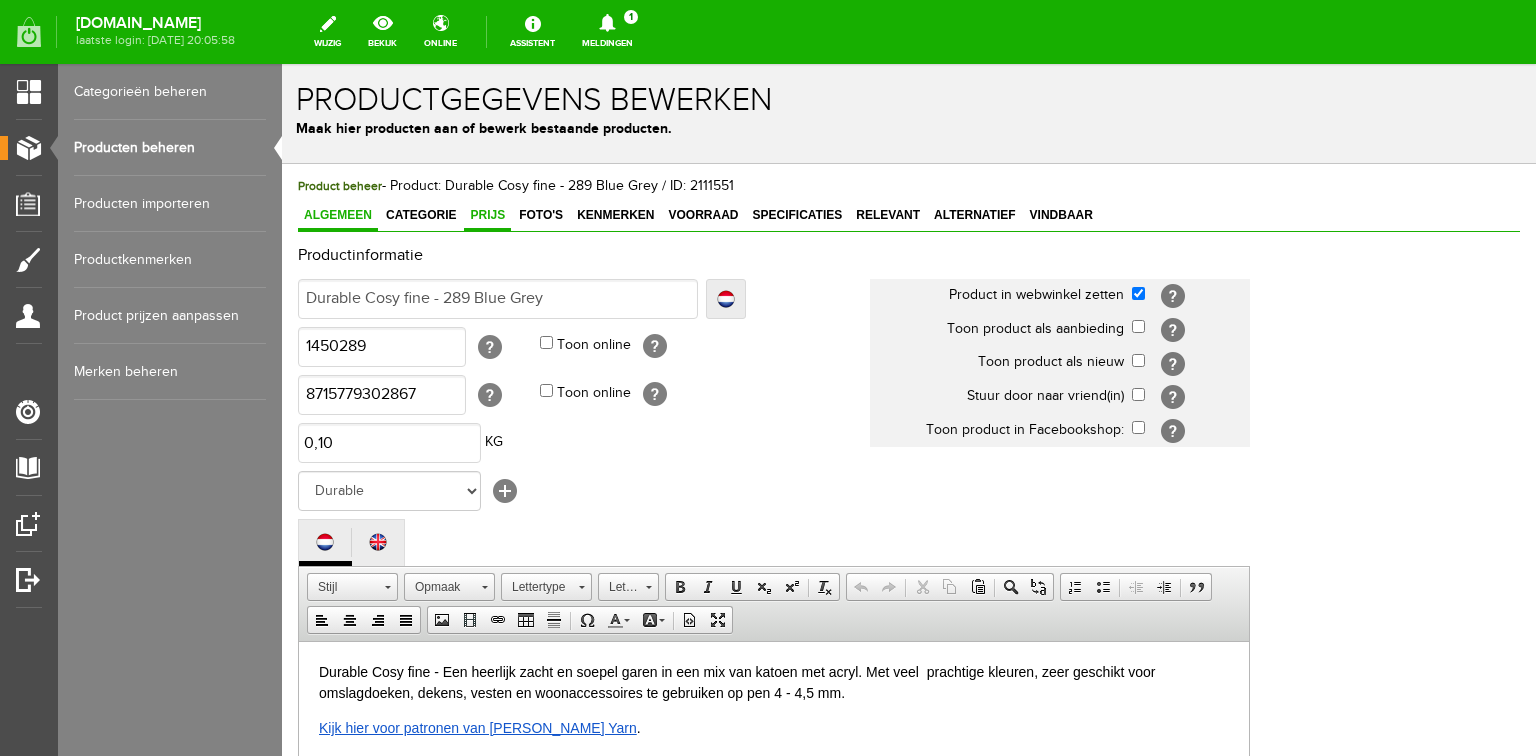 click on "Prijs" at bounding box center (487, 215) 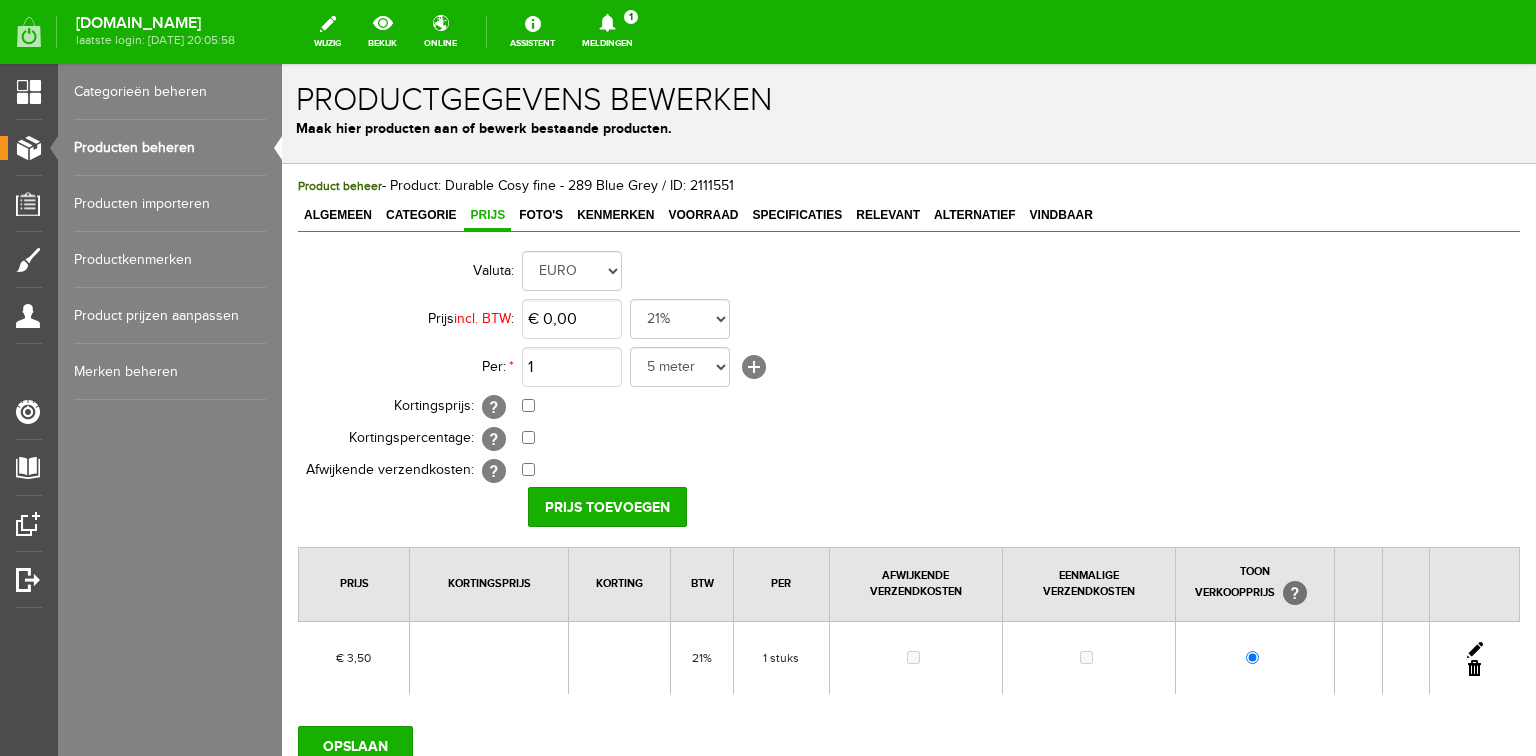 scroll, scrollTop: 0, scrollLeft: 0, axis: both 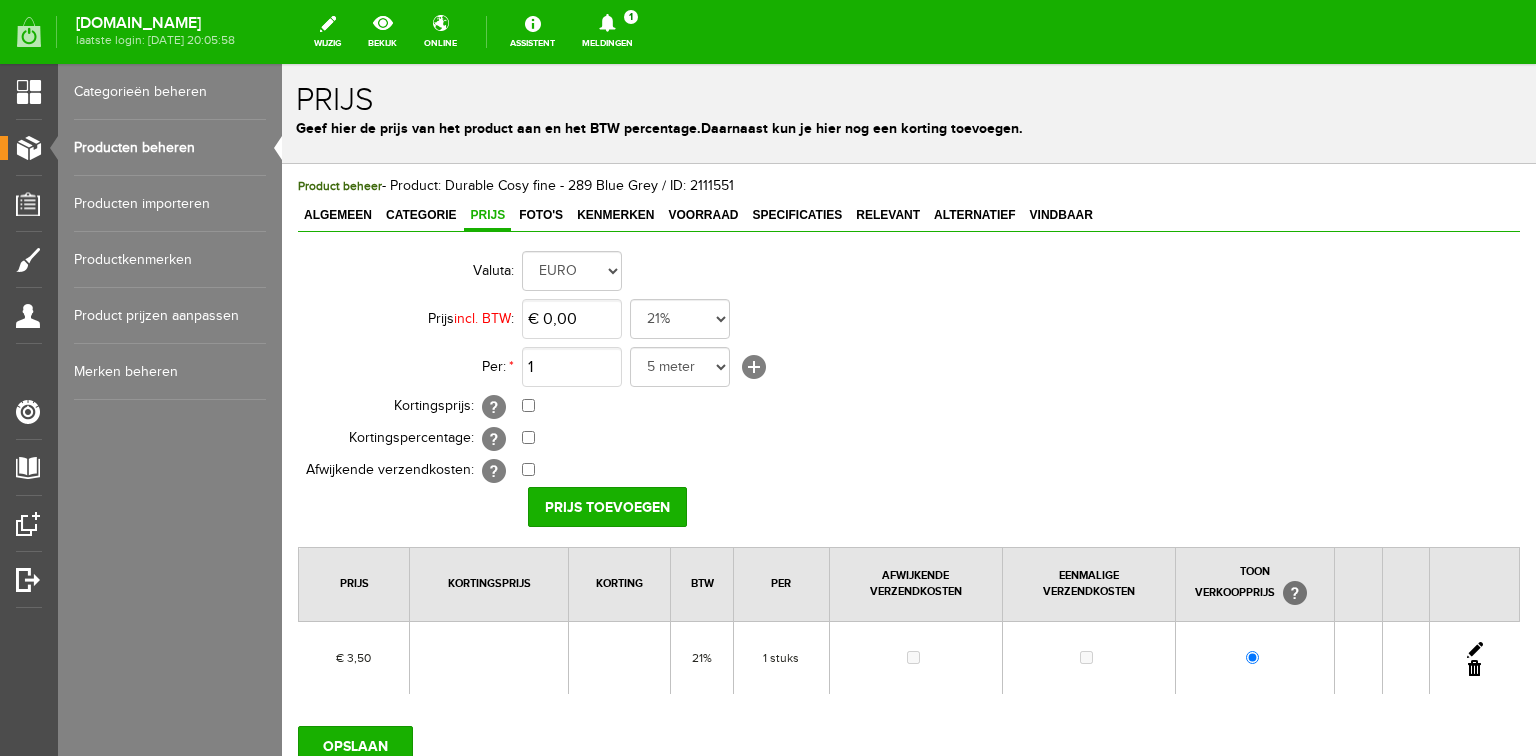click at bounding box center [1475, 650] 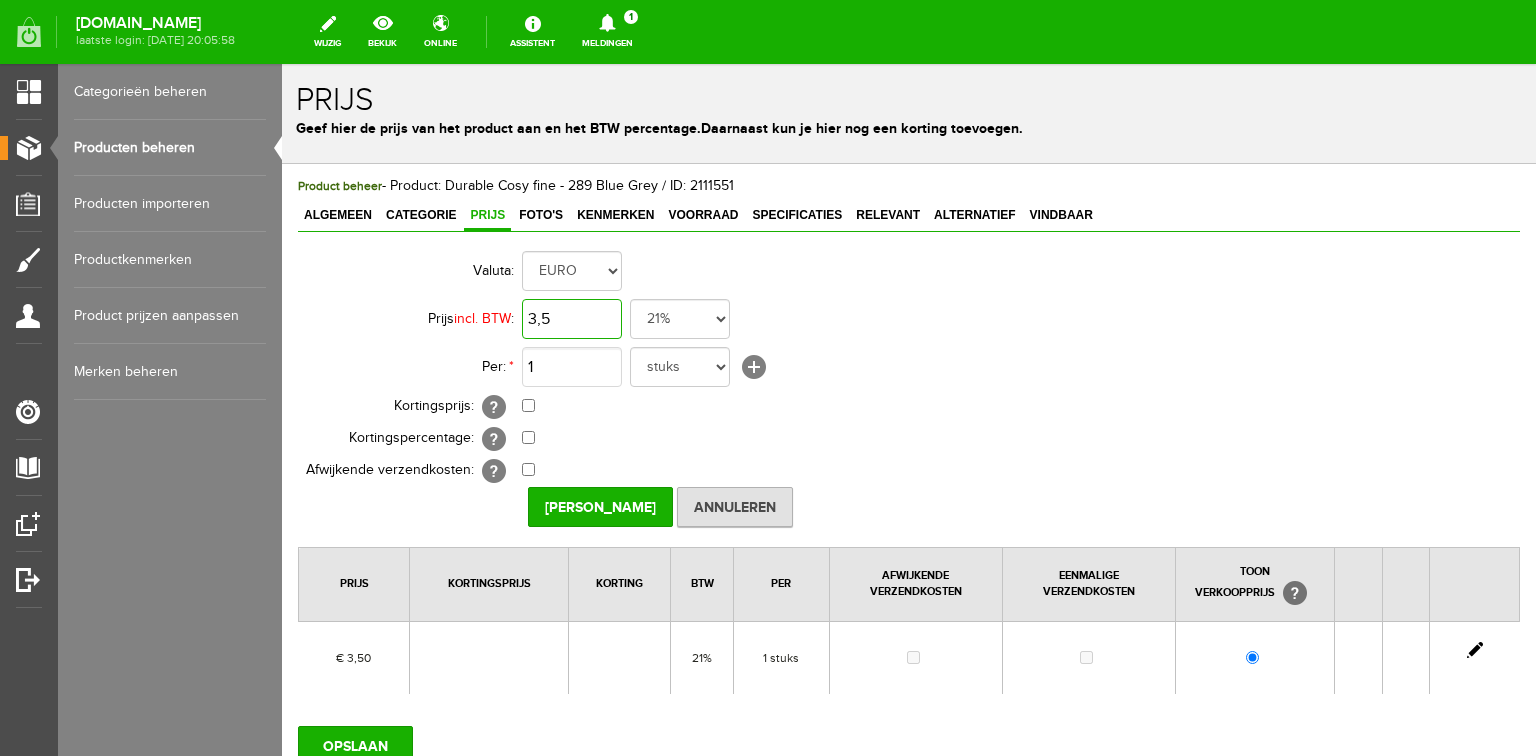 click on "3,5" at bounding box center [572, 319] 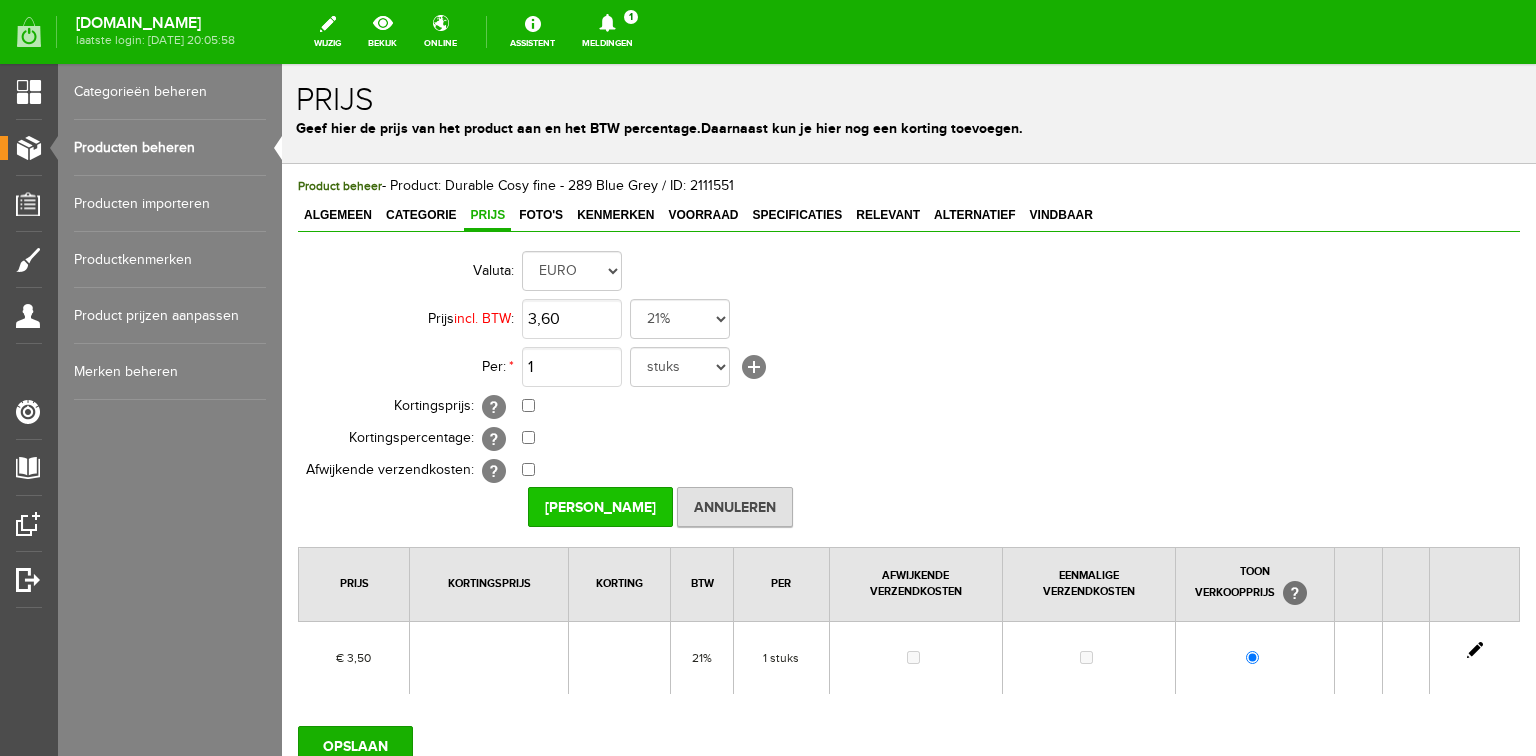type on "€ 3,60" 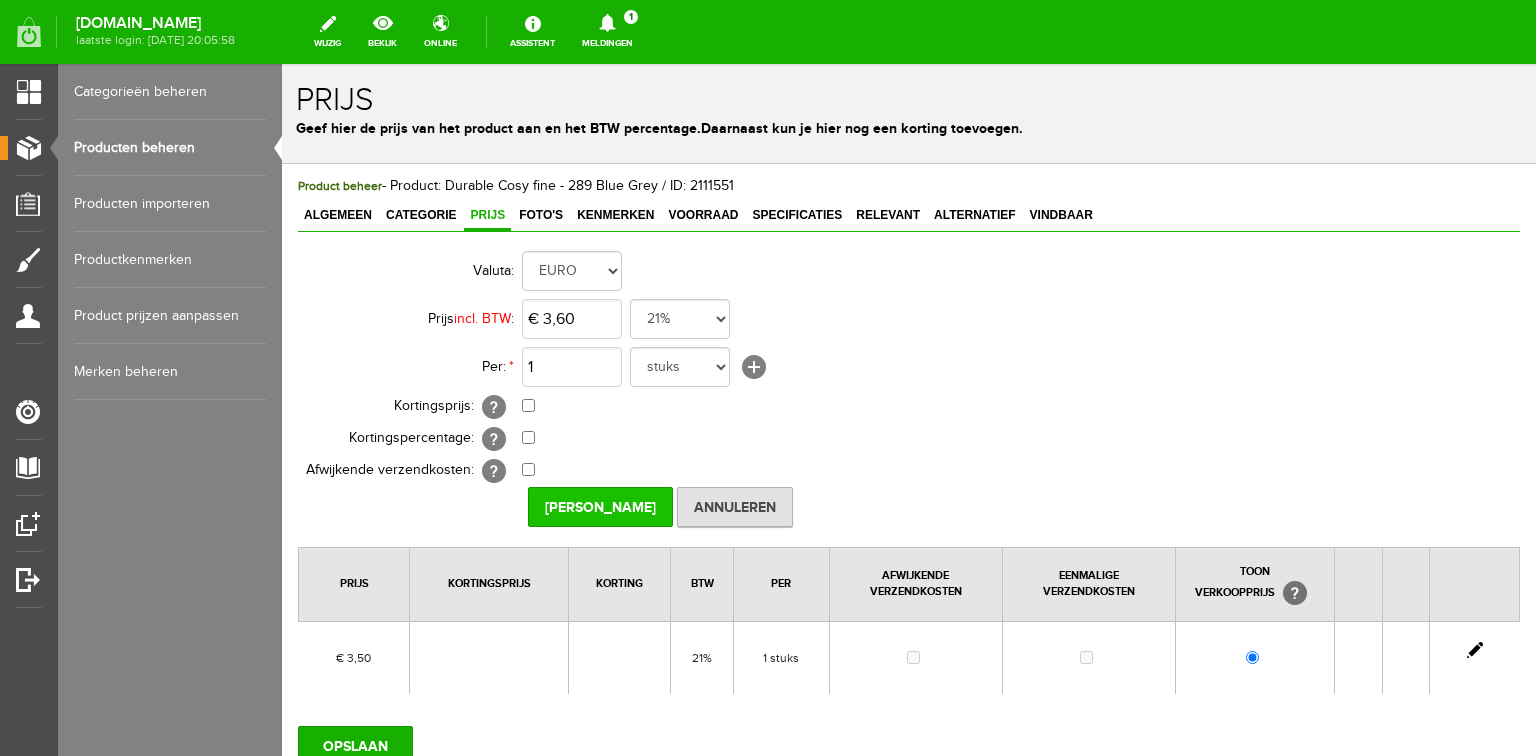 click on "[PERSON_NAME]" at bounding box center [600, 507] 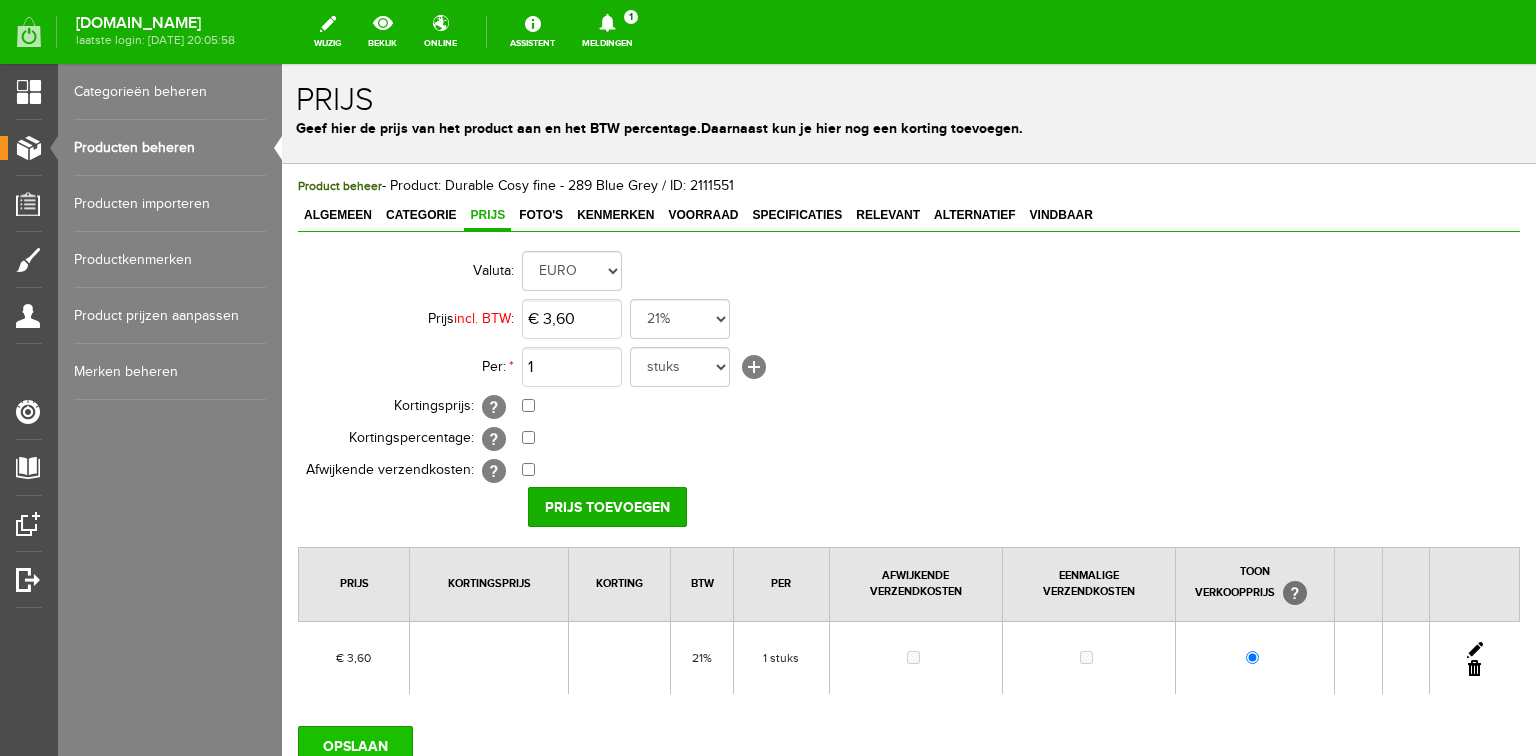 click on "OPSLAAN" at bounding box center (355, 746) 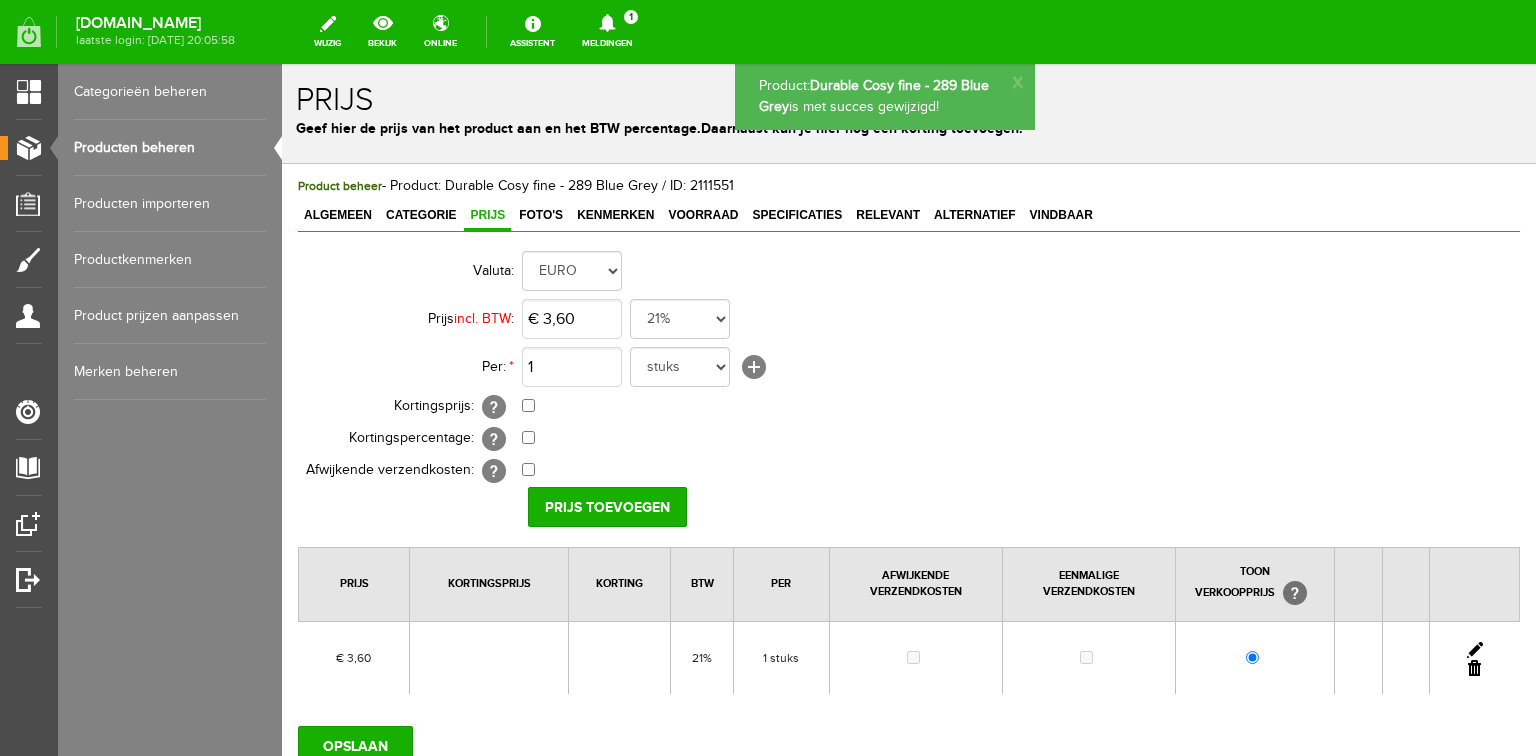 scroll, scrollTop: 0, scrollLeft: 0, axis: both 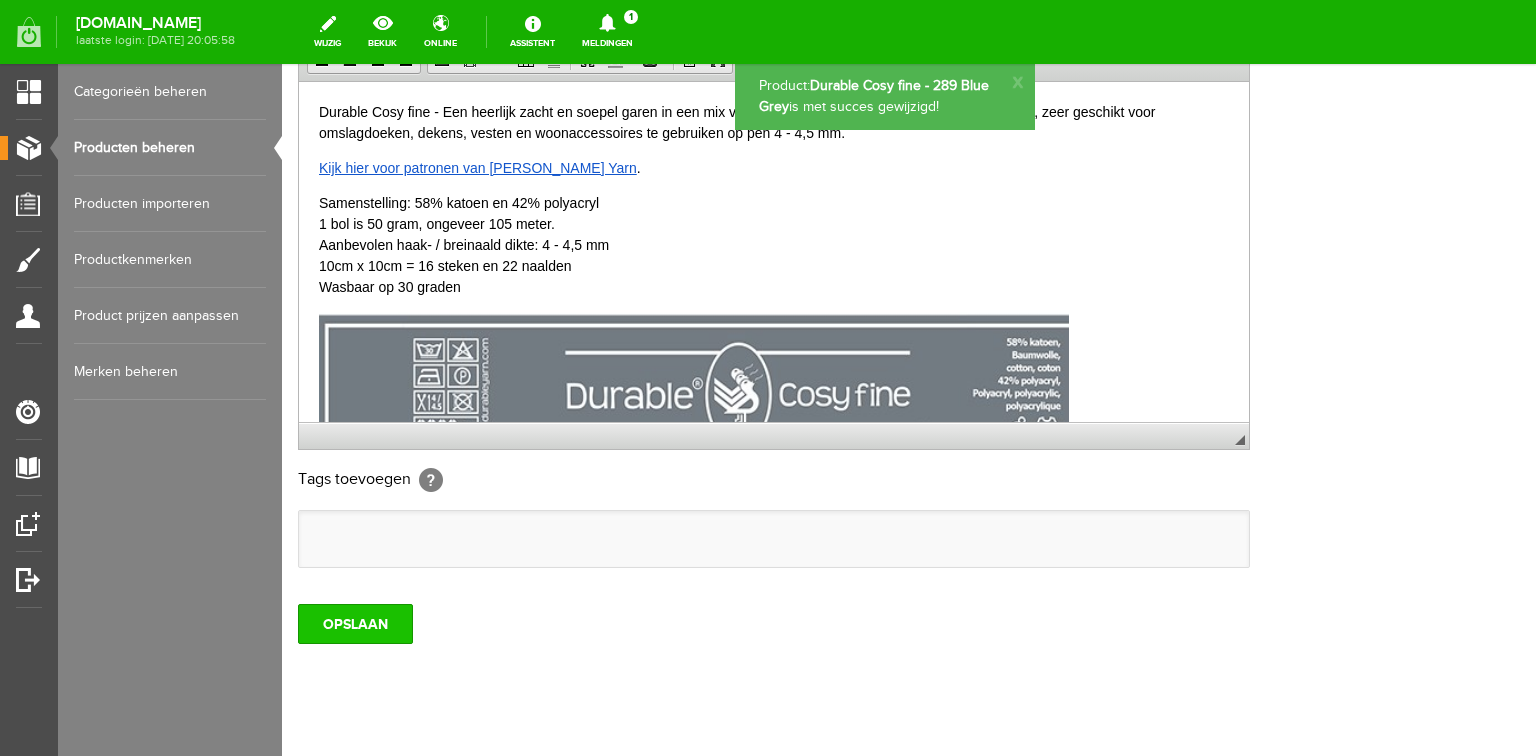 click on "OPSLAAN" at bounding box center [355, 624] 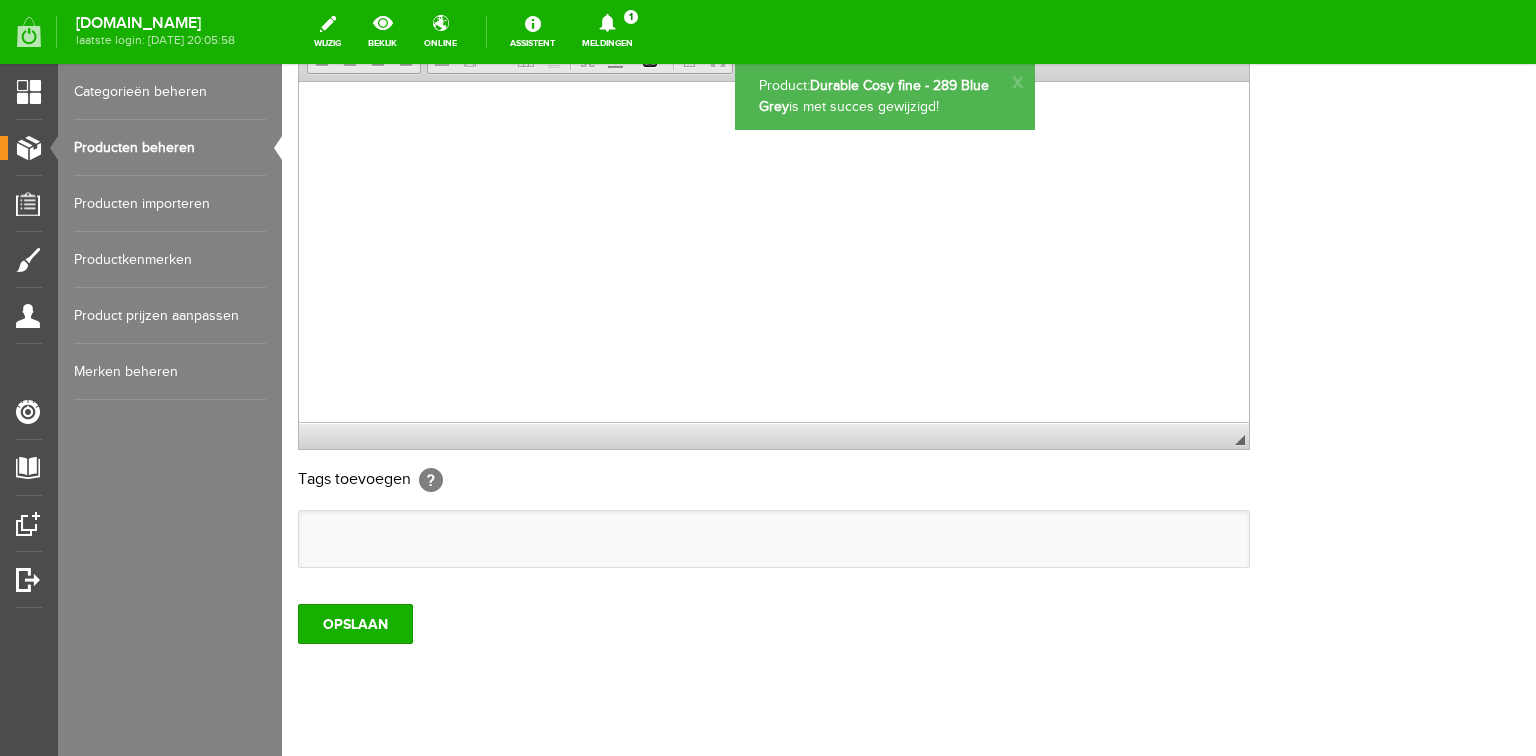click on "Producten beheren" at bounding box center (170, 148) 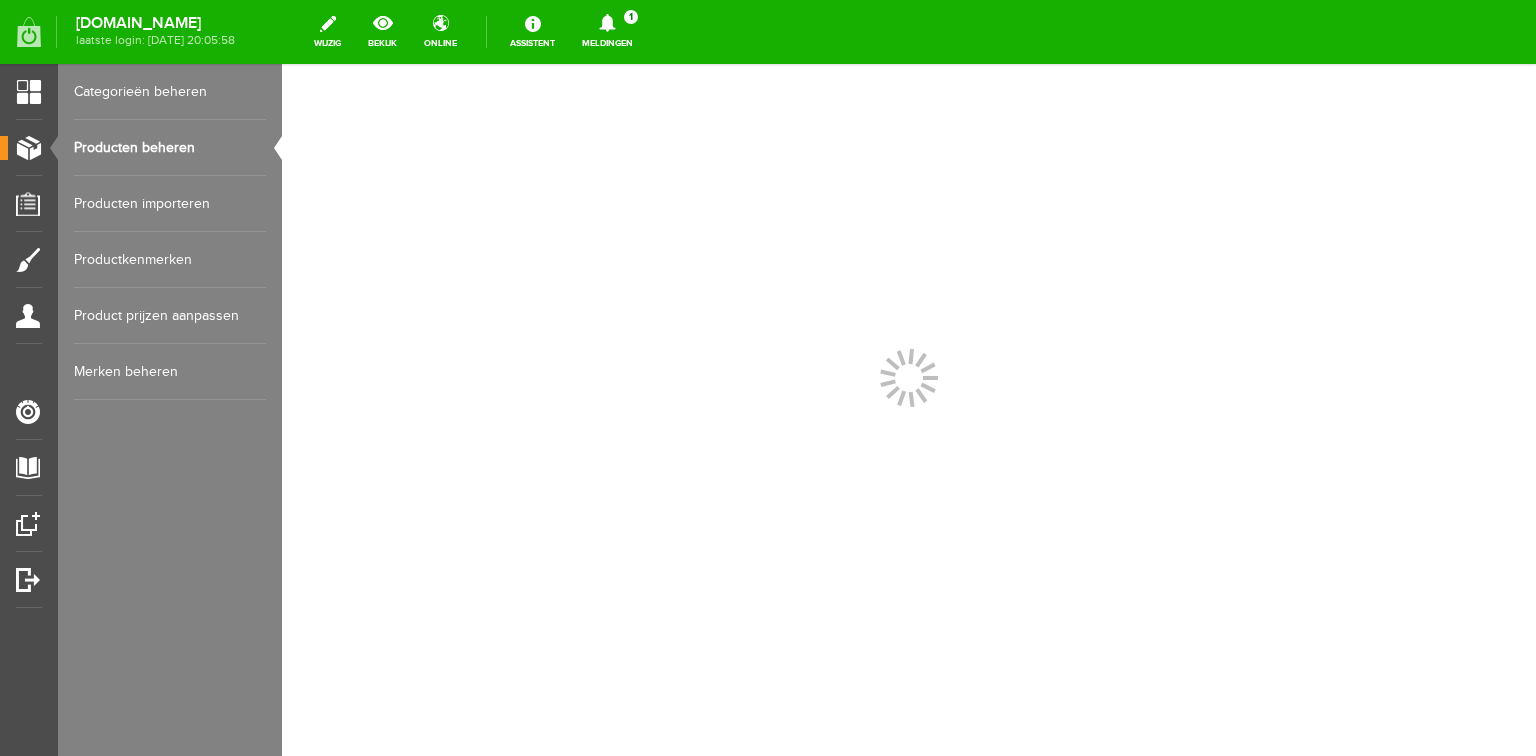 scroll, scrollTop: 0, scrollLeft: 0, axis: both 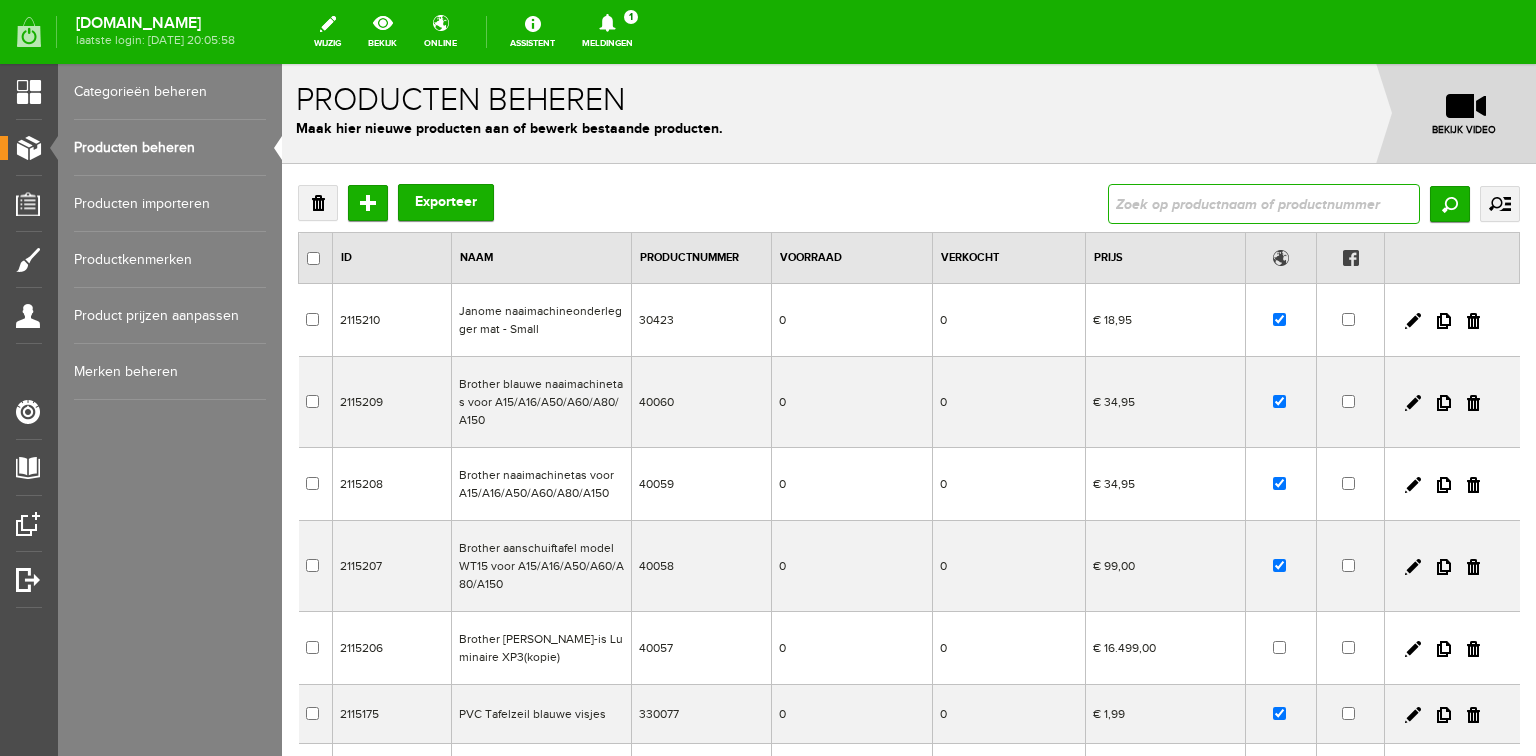 click at bounding box center [1264, 204] 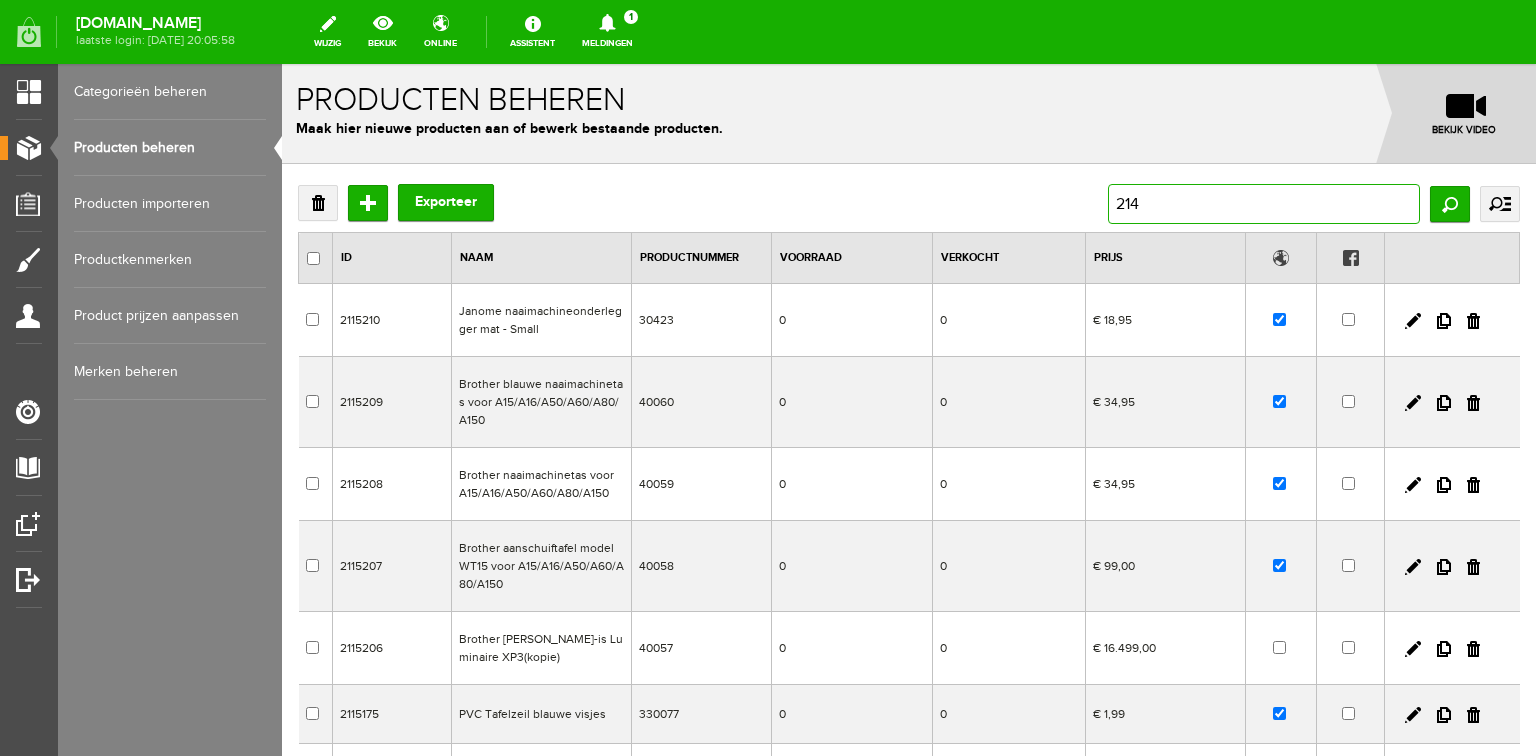 type on "2149" 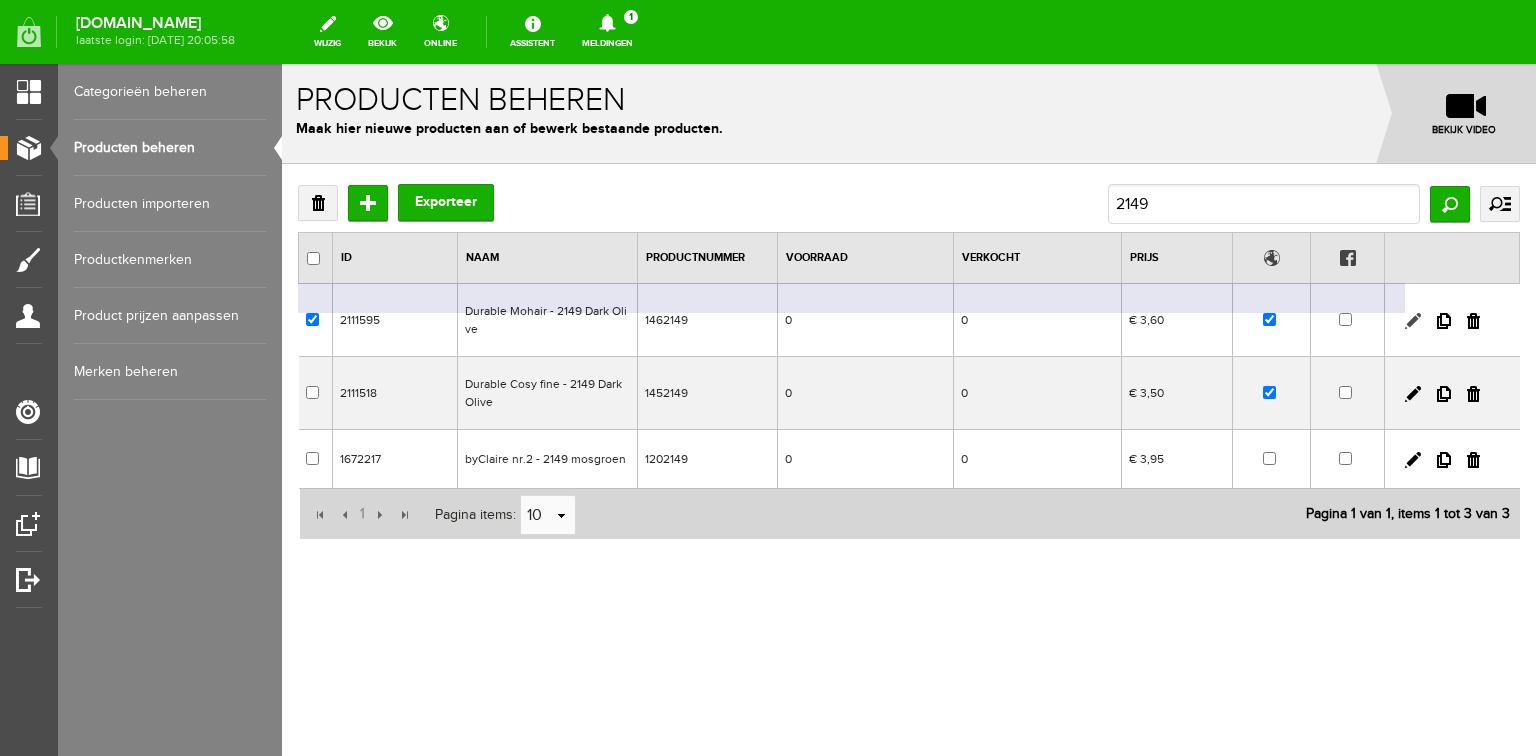 click at bounding box center [1413, 321] 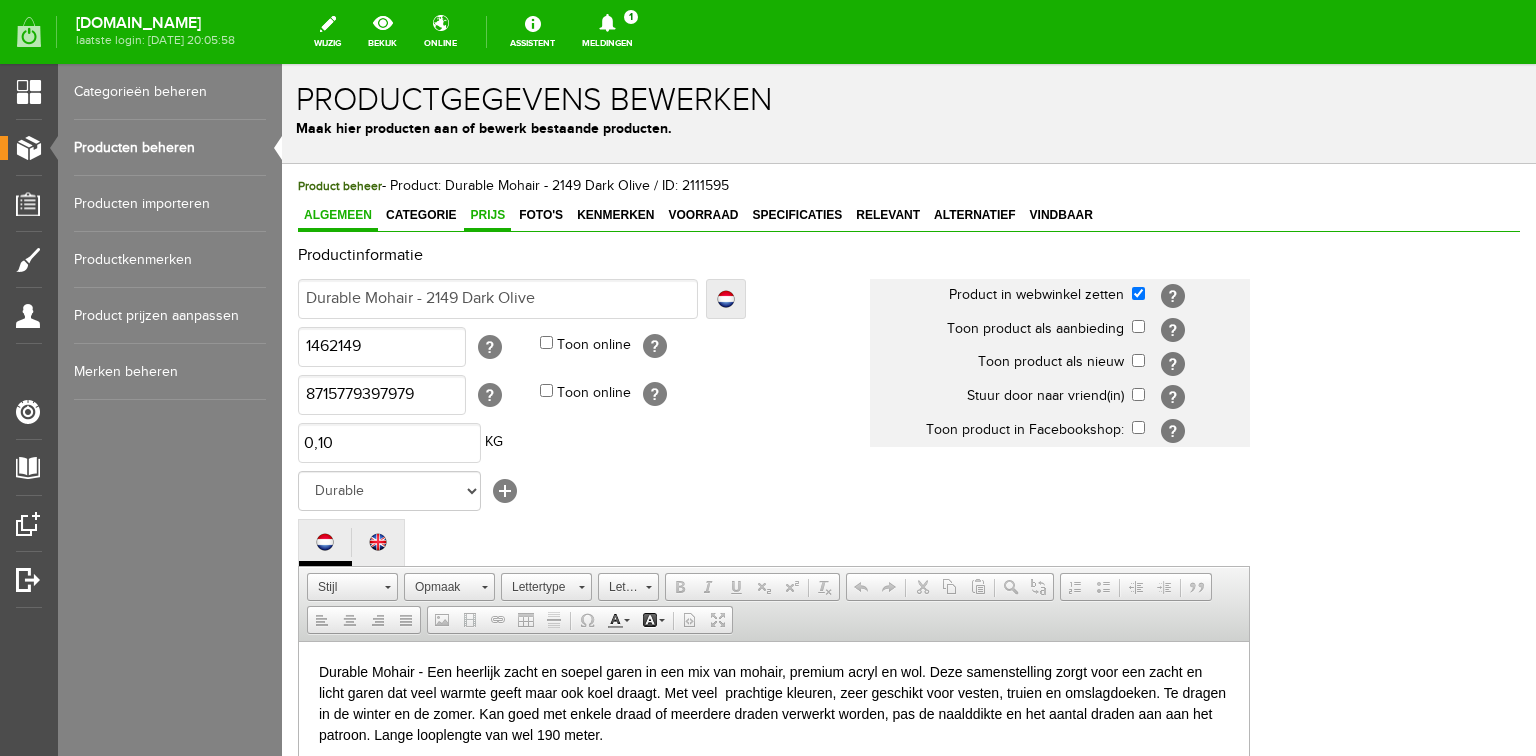 scroll, scrollTop: 0, scrollLeft: 0, axis: both 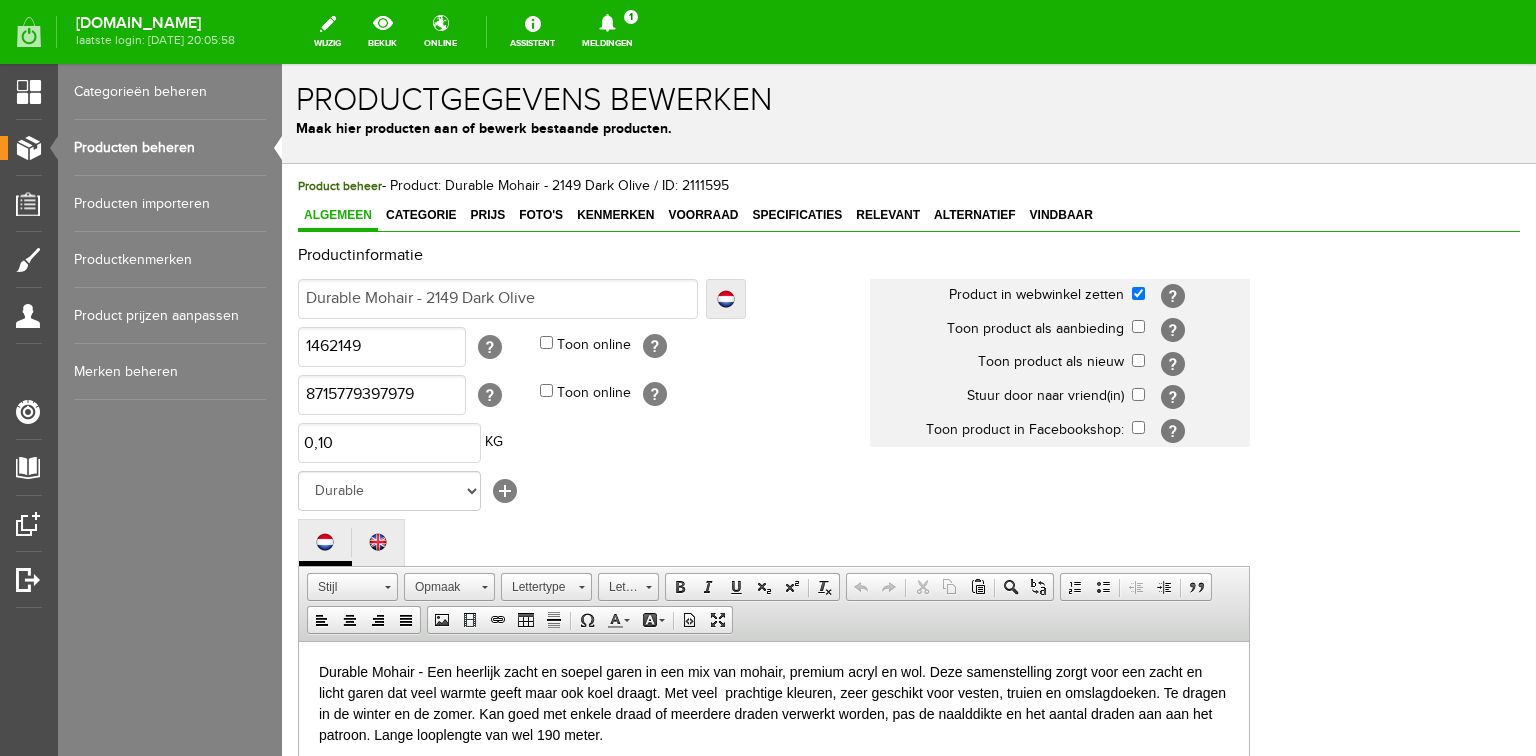 drag, startPoint x: 483, startPoint y: 213, endPoint x: 619, endPoint y: 301, distance: 161.98766 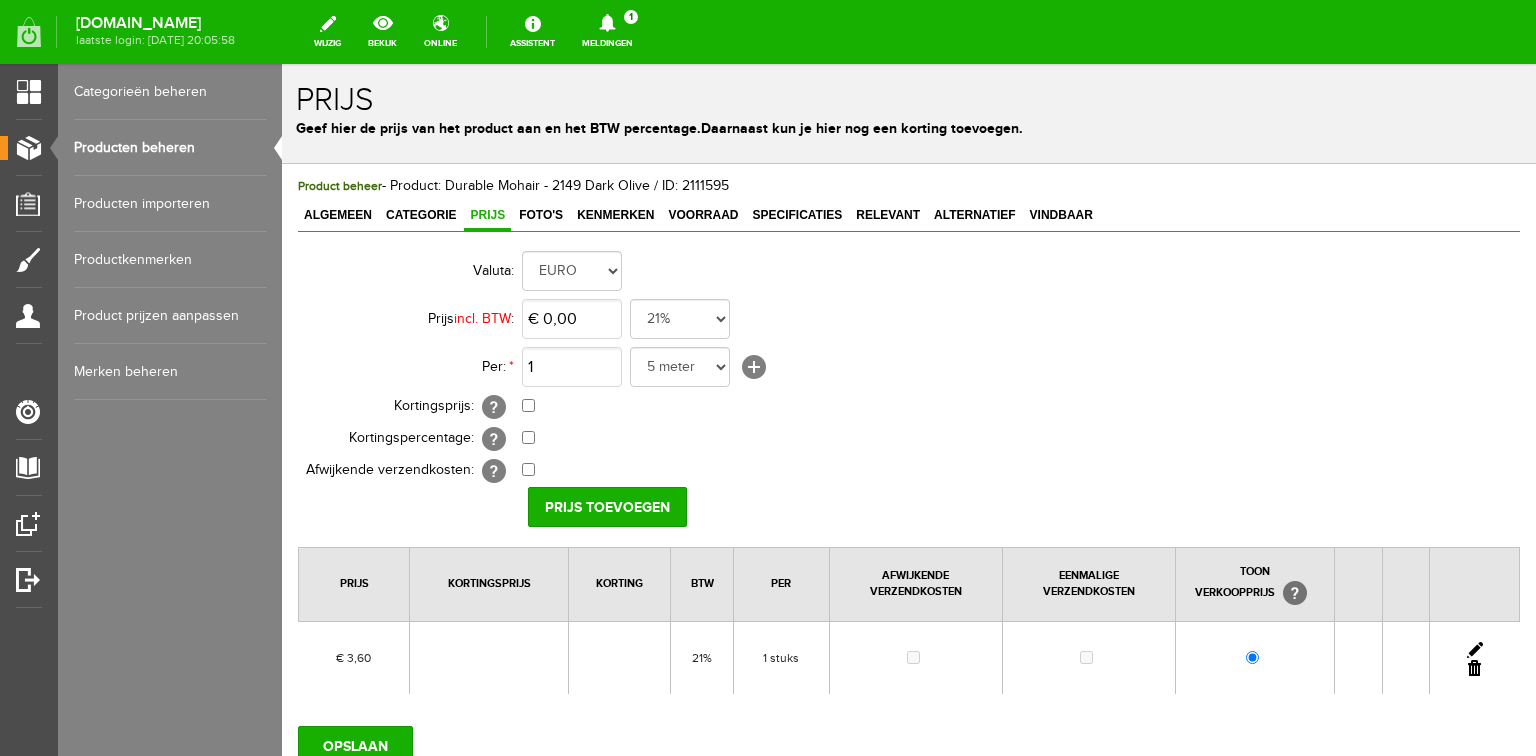 click at bounding box center [1475, 650] 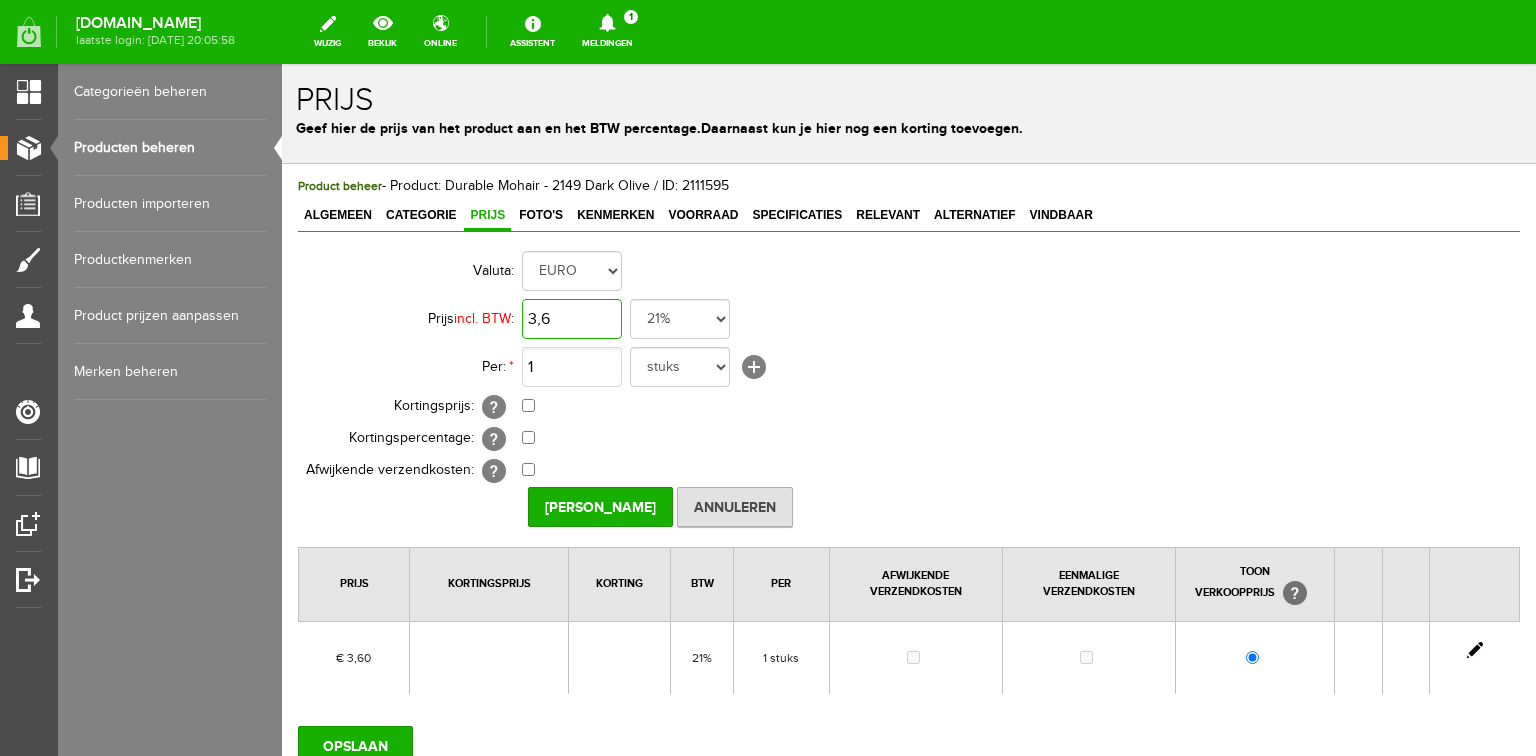click on "3,6" at bounding box center [572, 319] 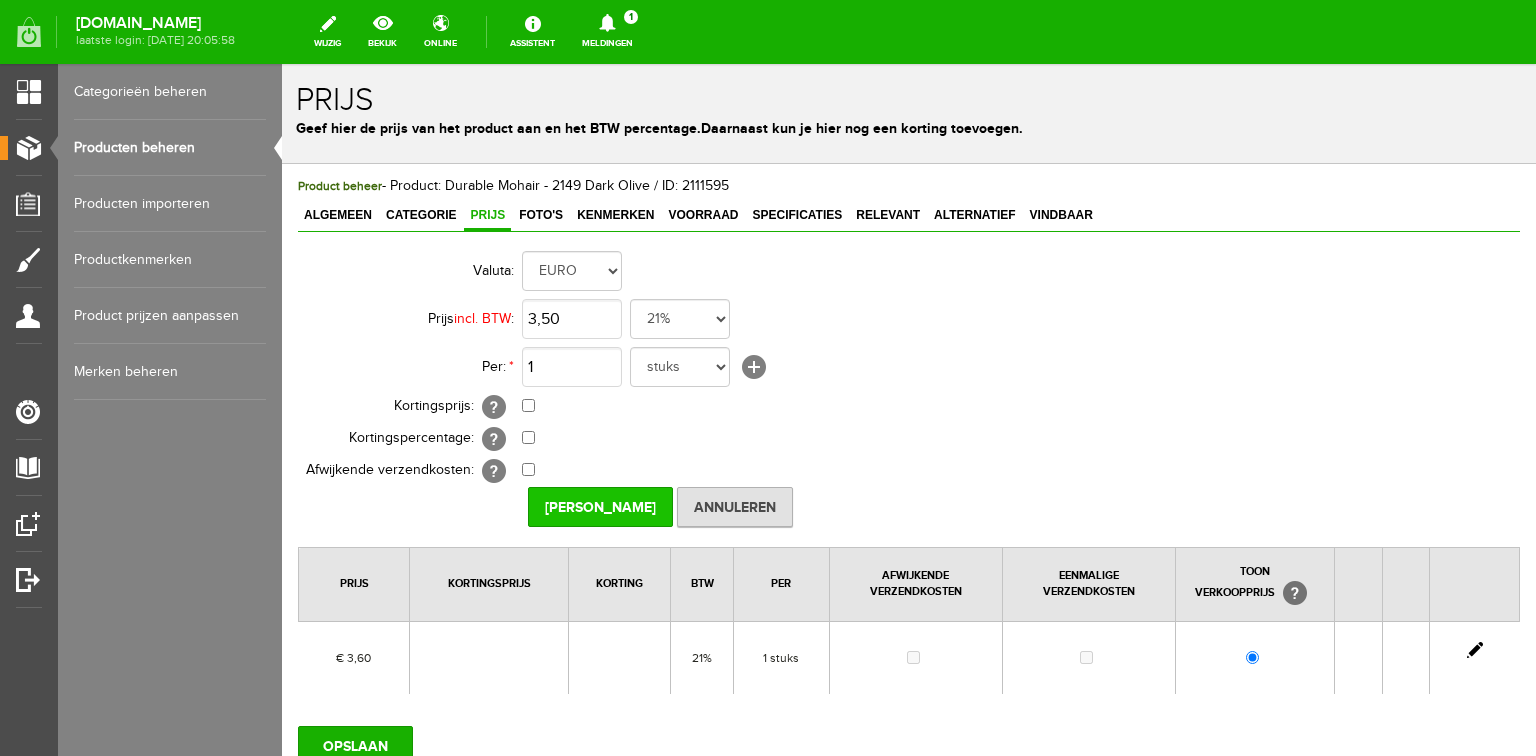 type on "€ 3,50" 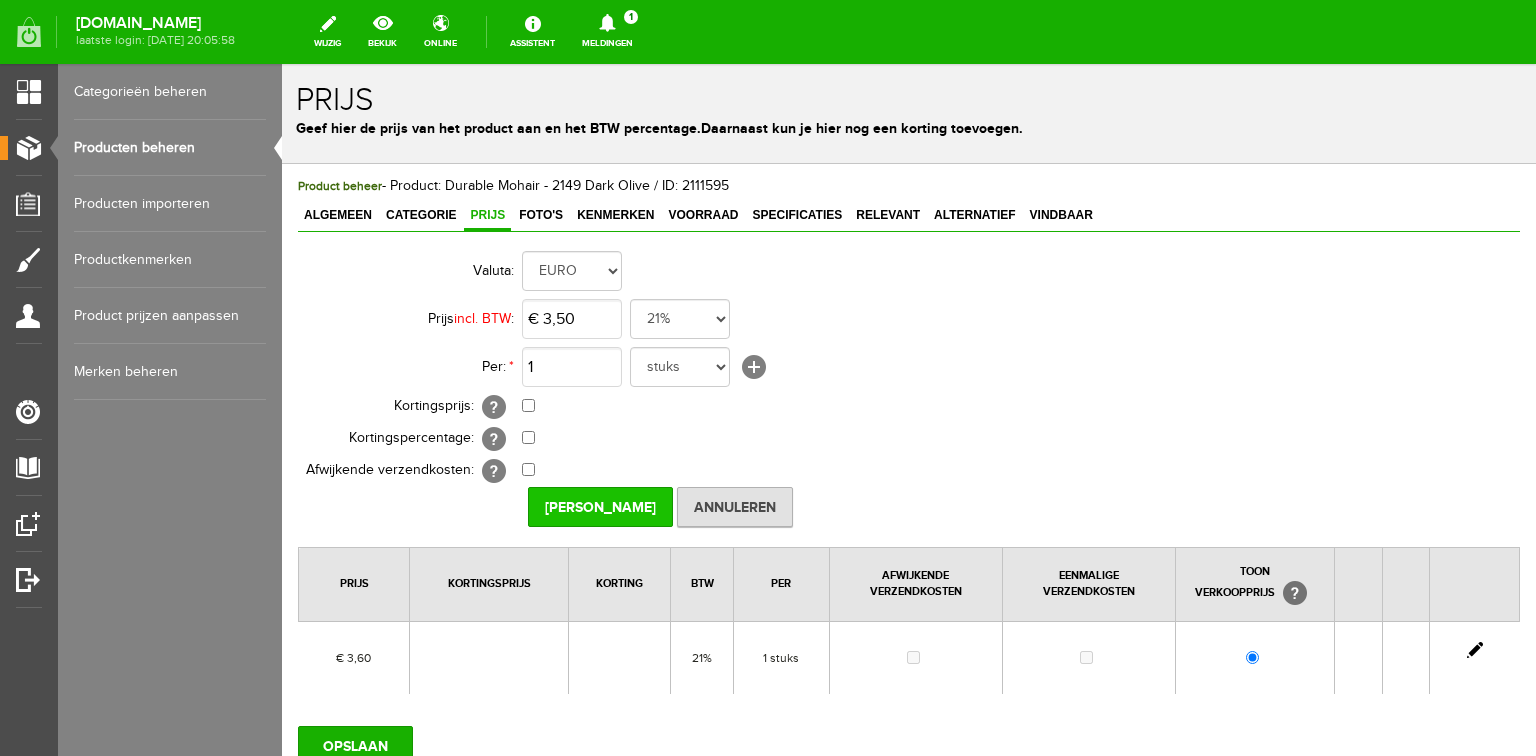 click on "[PERSON_NAME]" at bounding box center [600, 507] 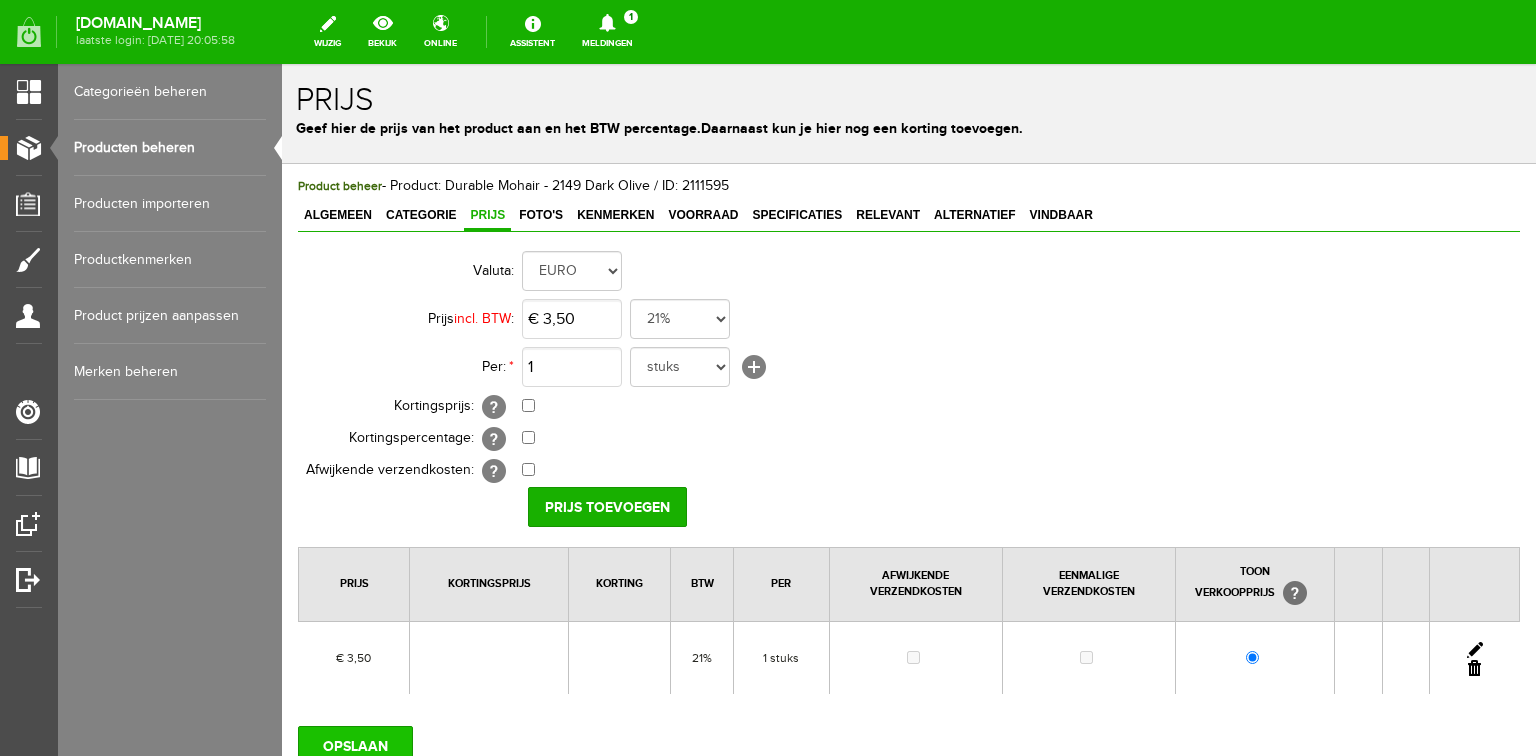 click on "OPSLAAN" at bounding box center (355, 746) 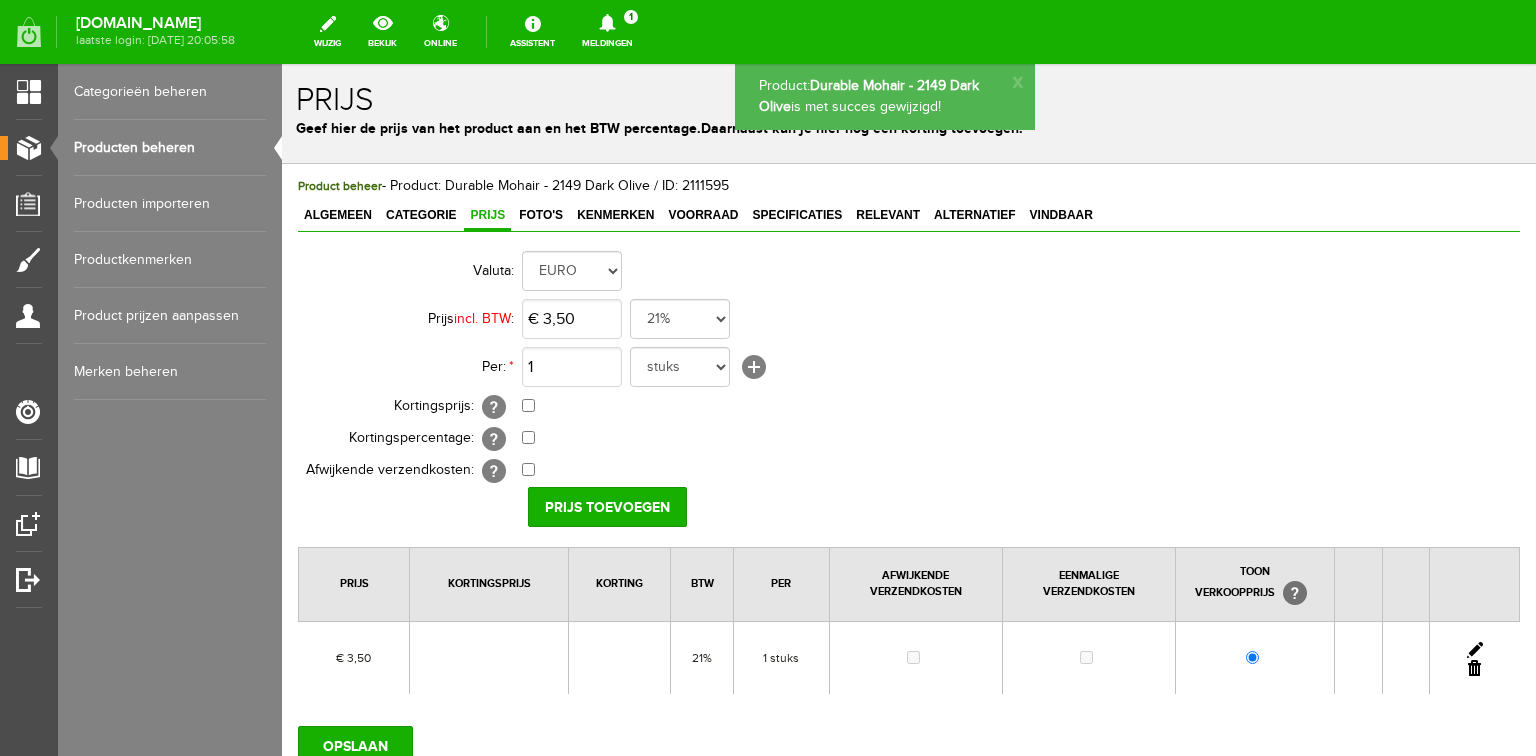 scroll, scrollTop: 0, scrollLeft: 0, axis: both 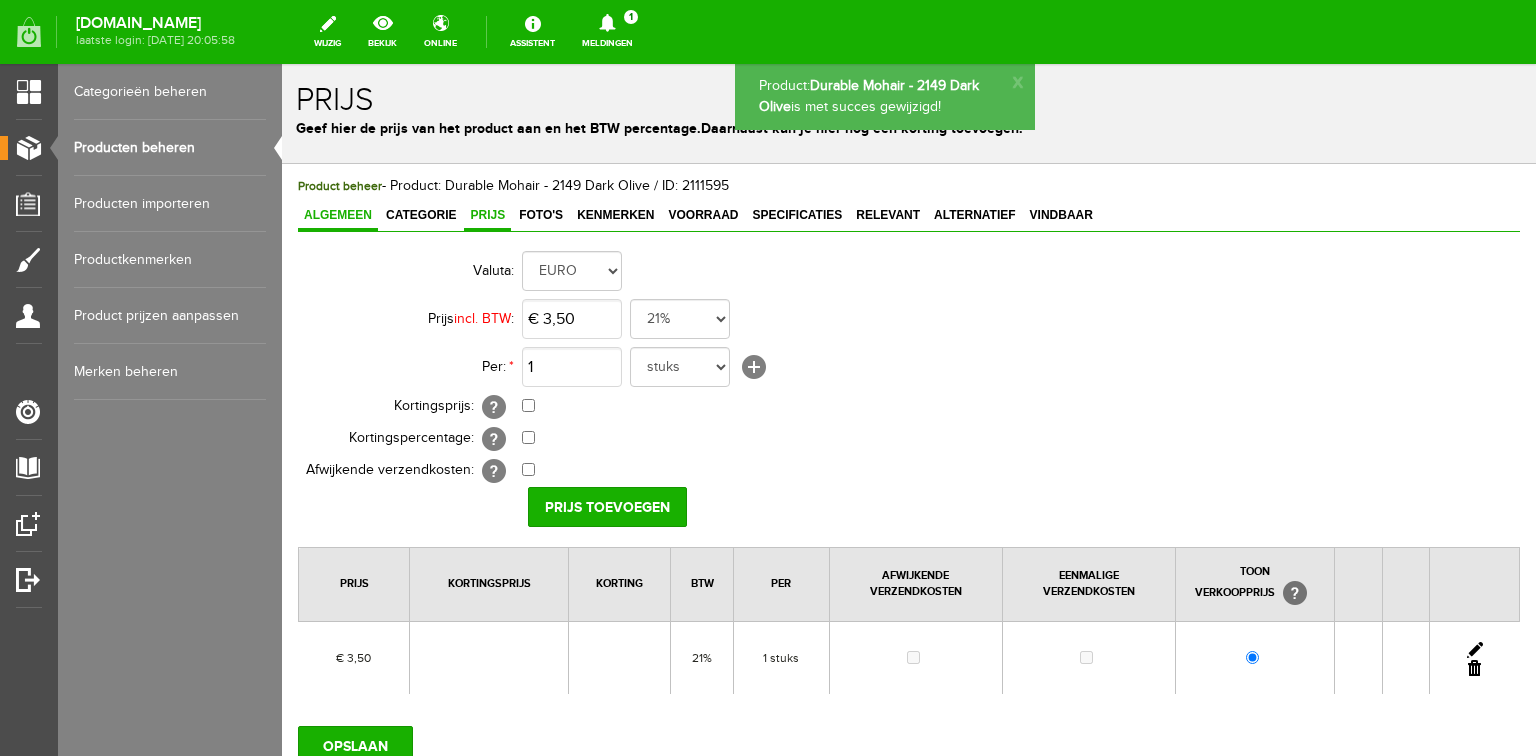 click on "Algemeen" at bounding box center (338, 215) 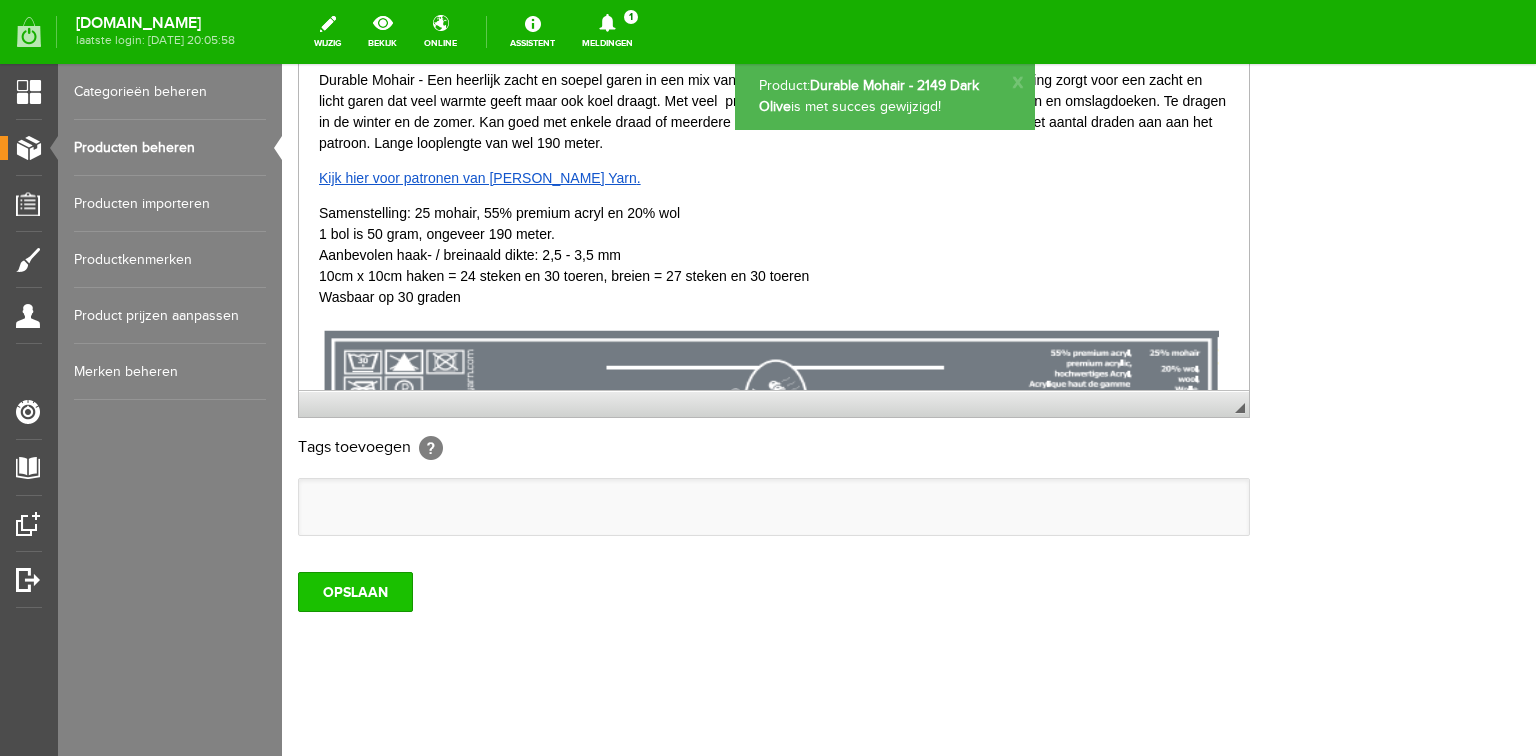 click on "OPSLAAN" at bounding box center (355, 592) 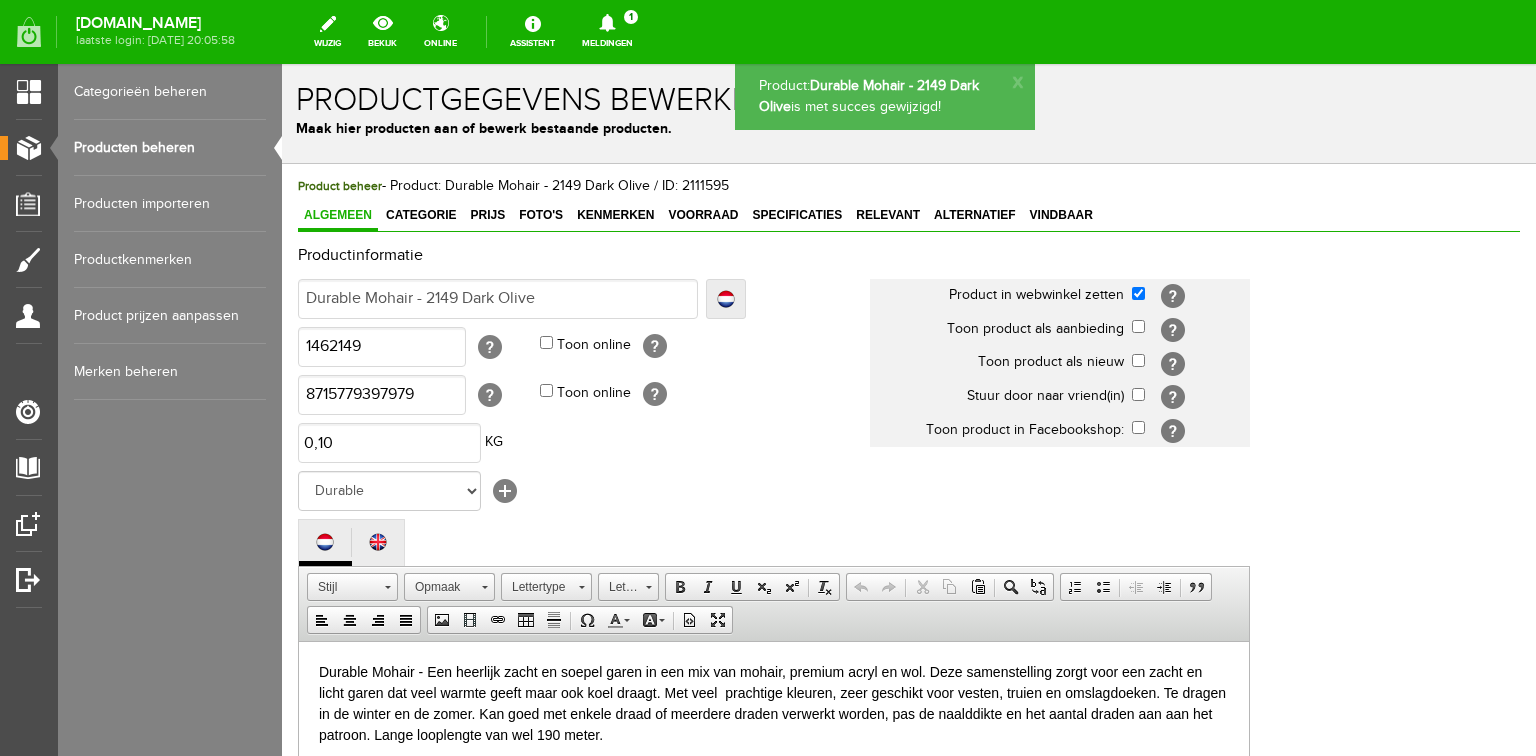 click on "Producten beheren" at bounding box center (170, 148) 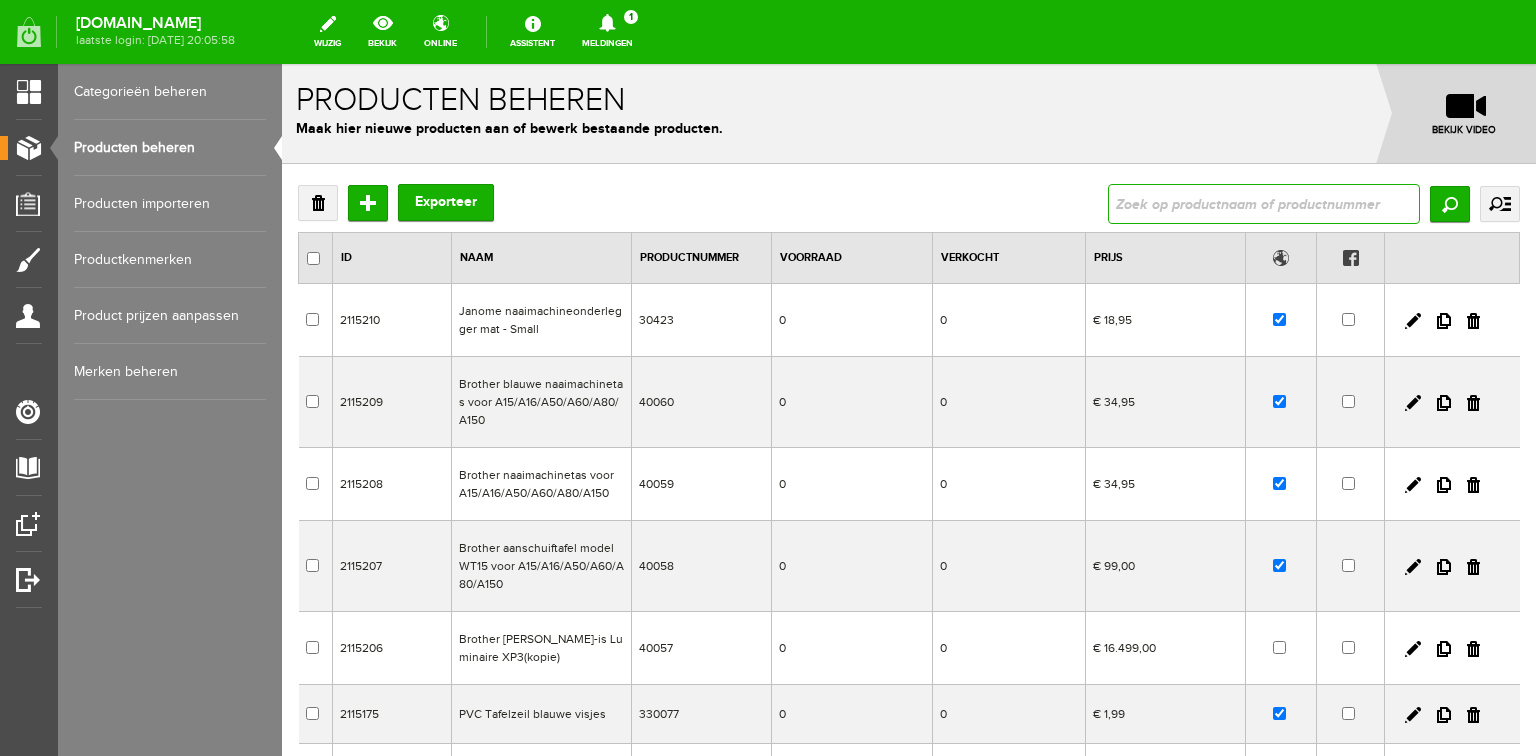 click at bounding box center (1264, 204) 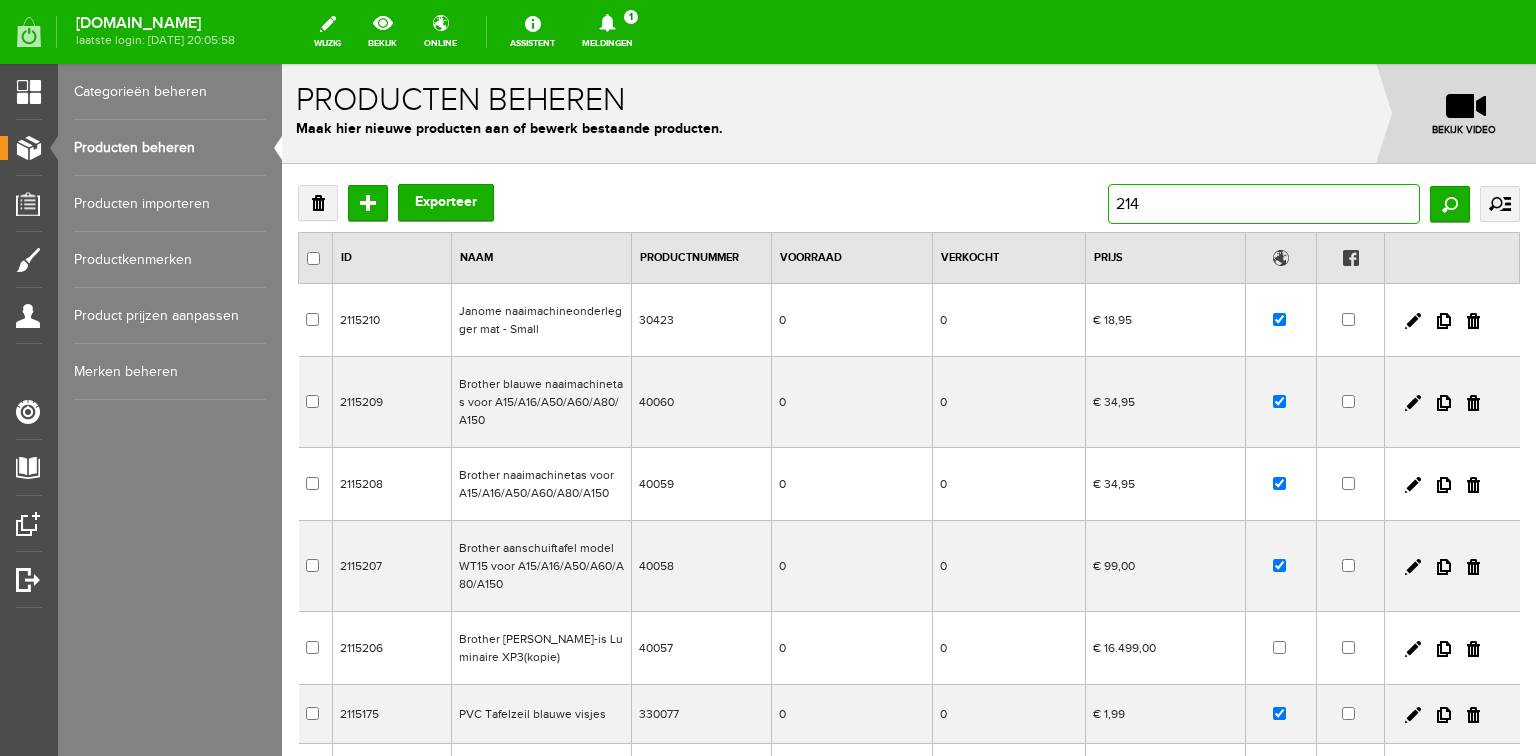 type on "2149" 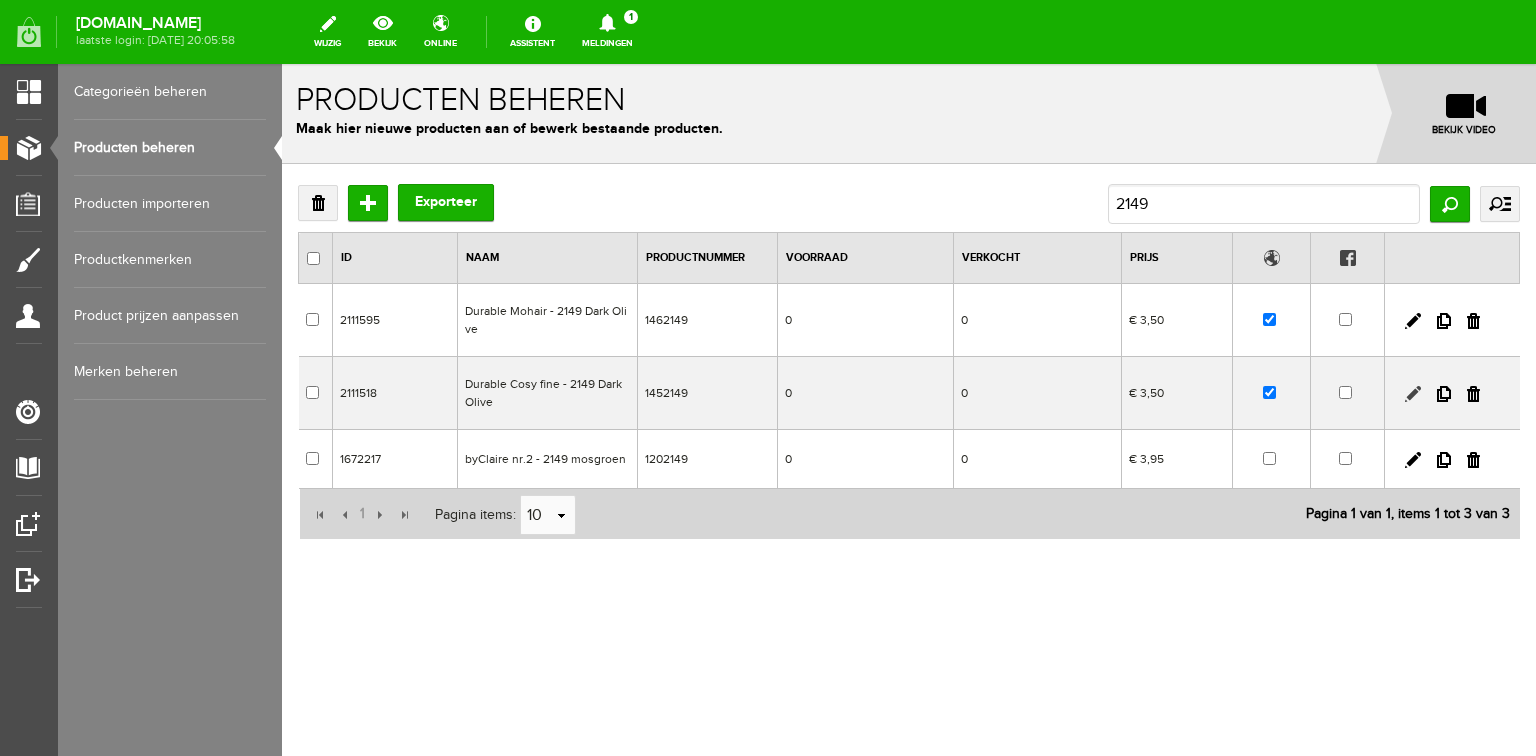 click at bounding box center [1413, 394] 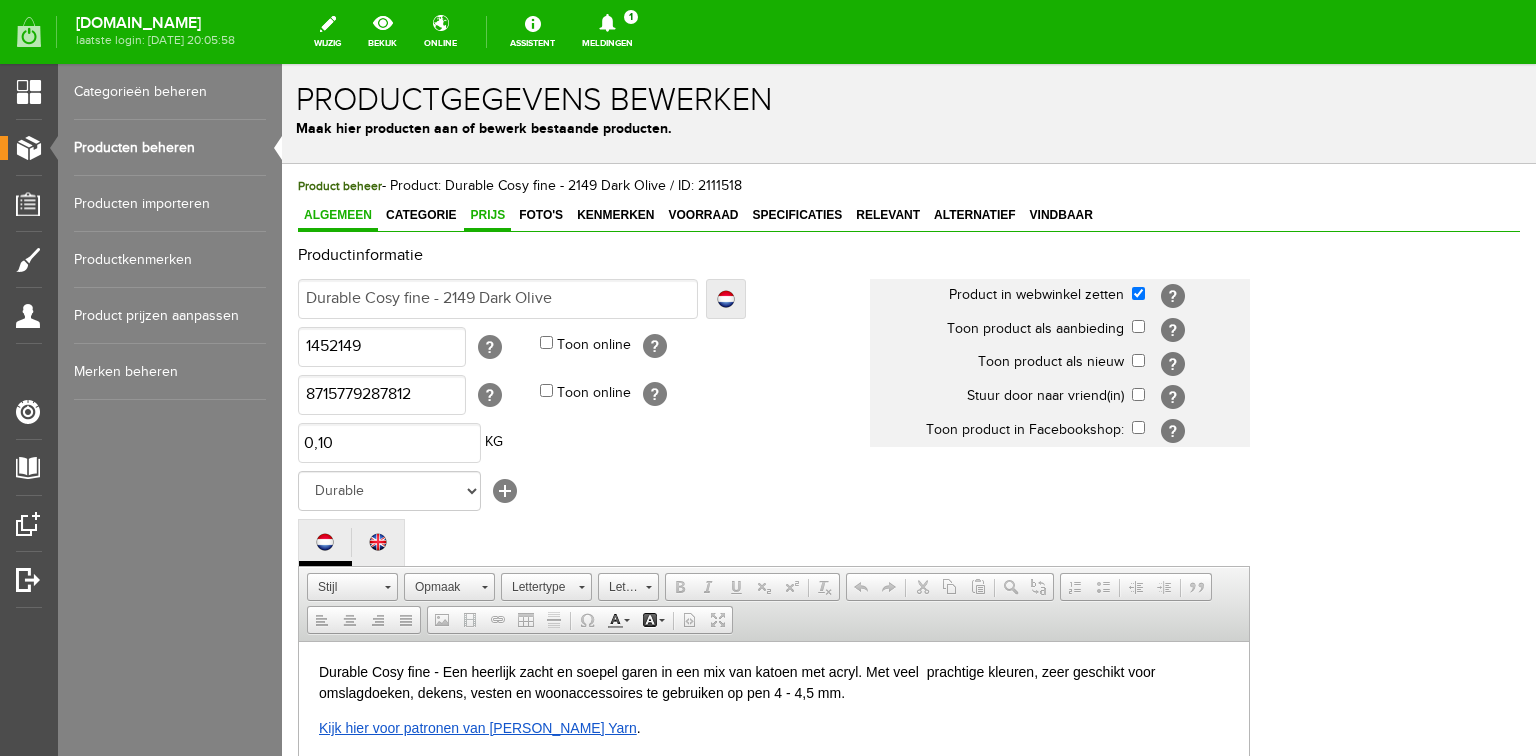 click on "Prijs" at bounding box center [487, 216] 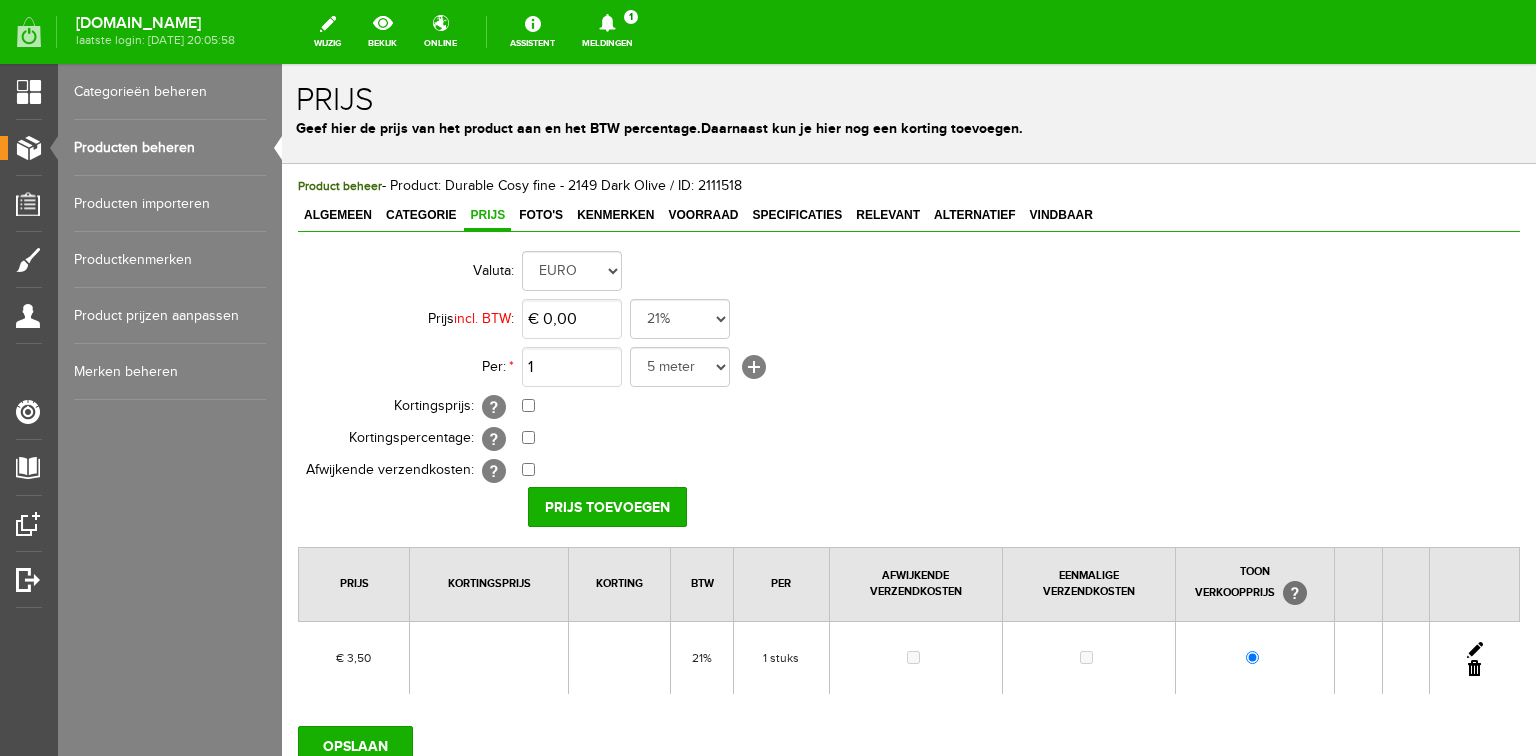 click at bounding box center [1475, 650] 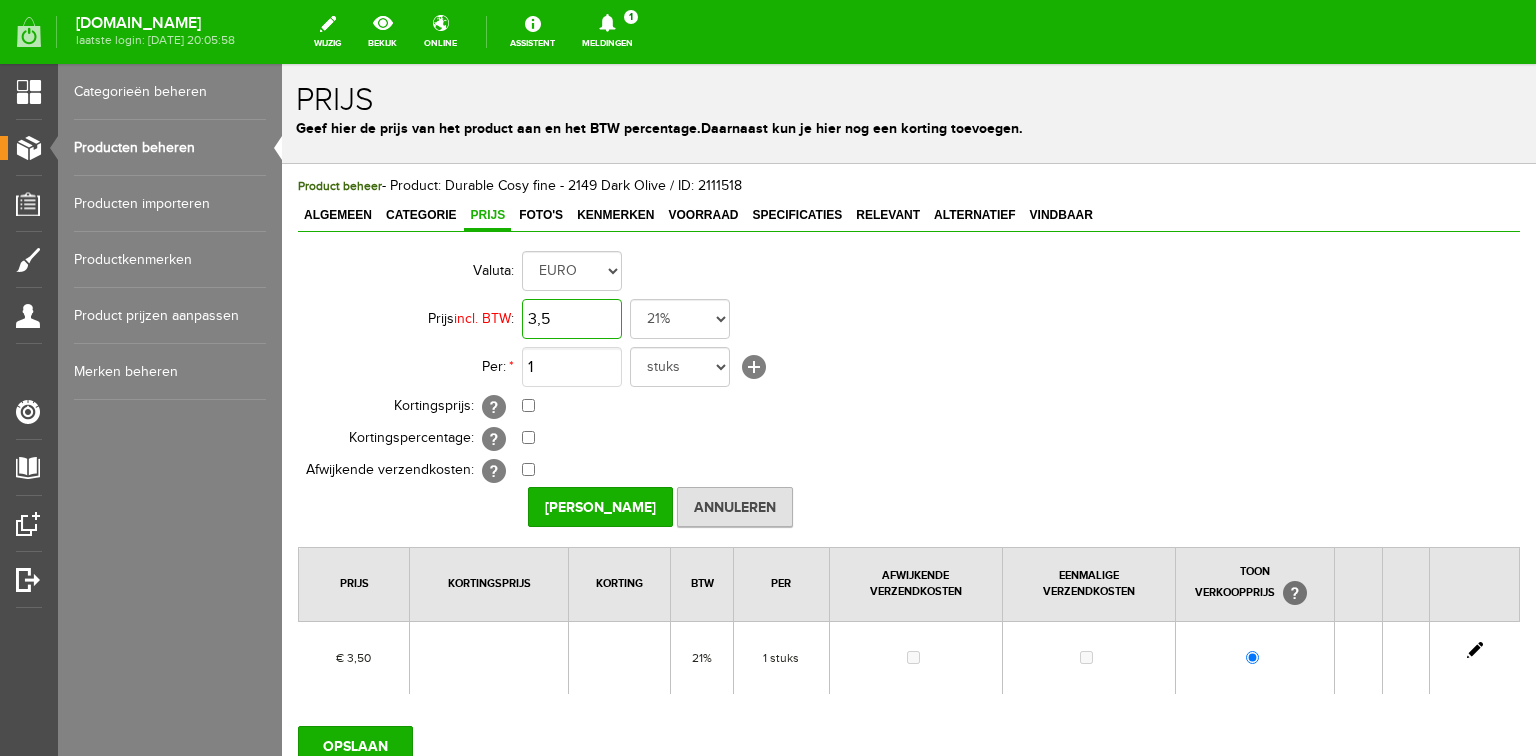 click on "3,5" at bounding box center [572, 319] 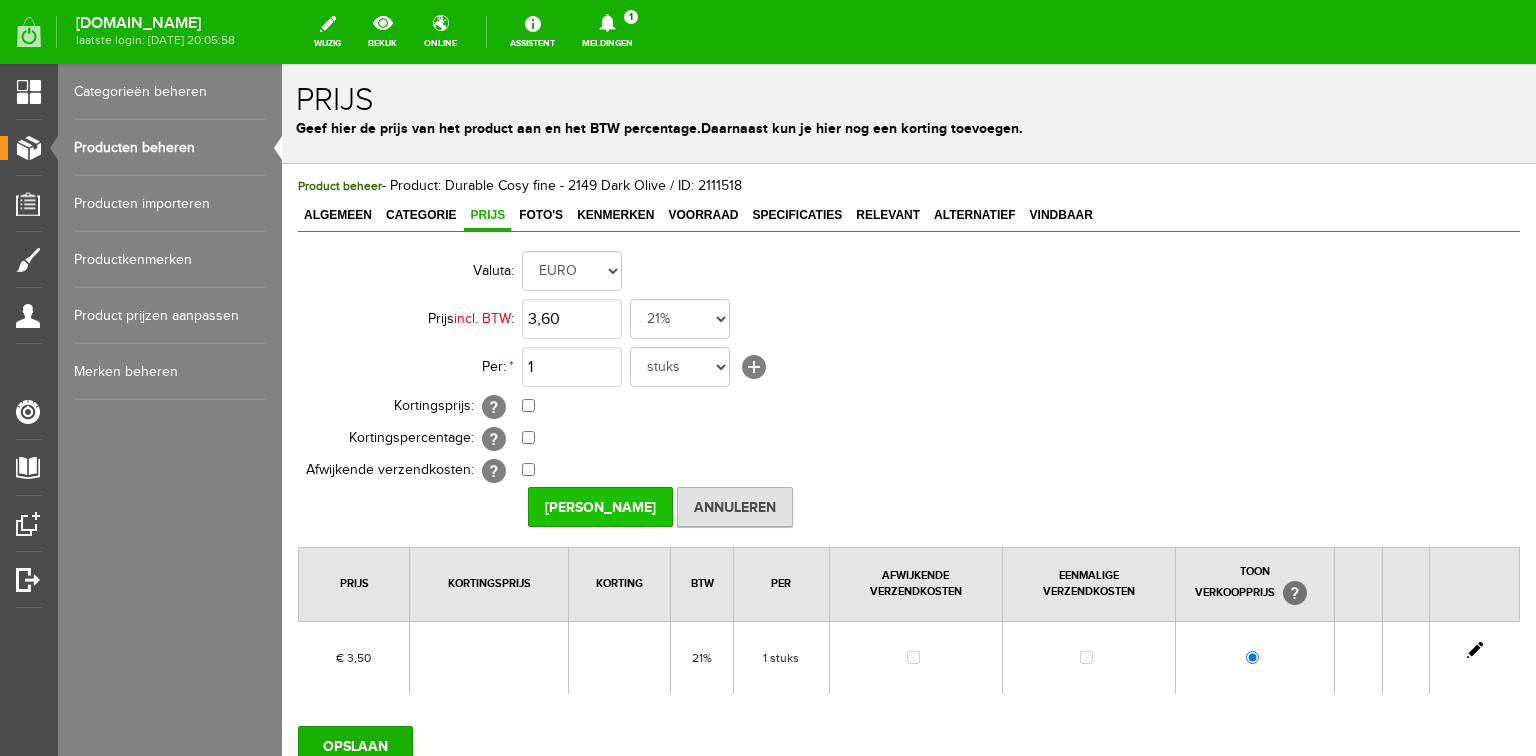 type on "€ 3,60" 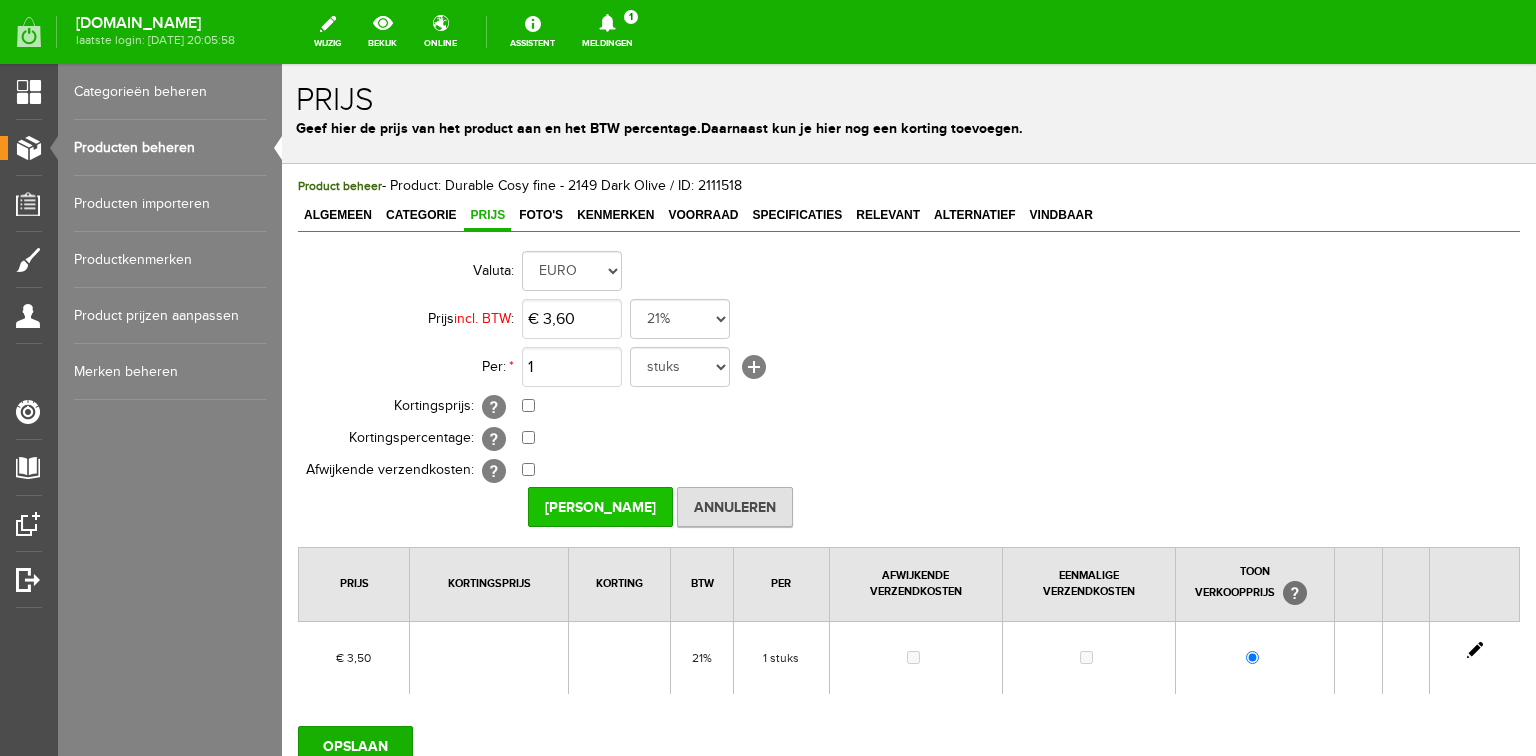 click on "[PERSON_NAME]" at bounding box center [600, 507] 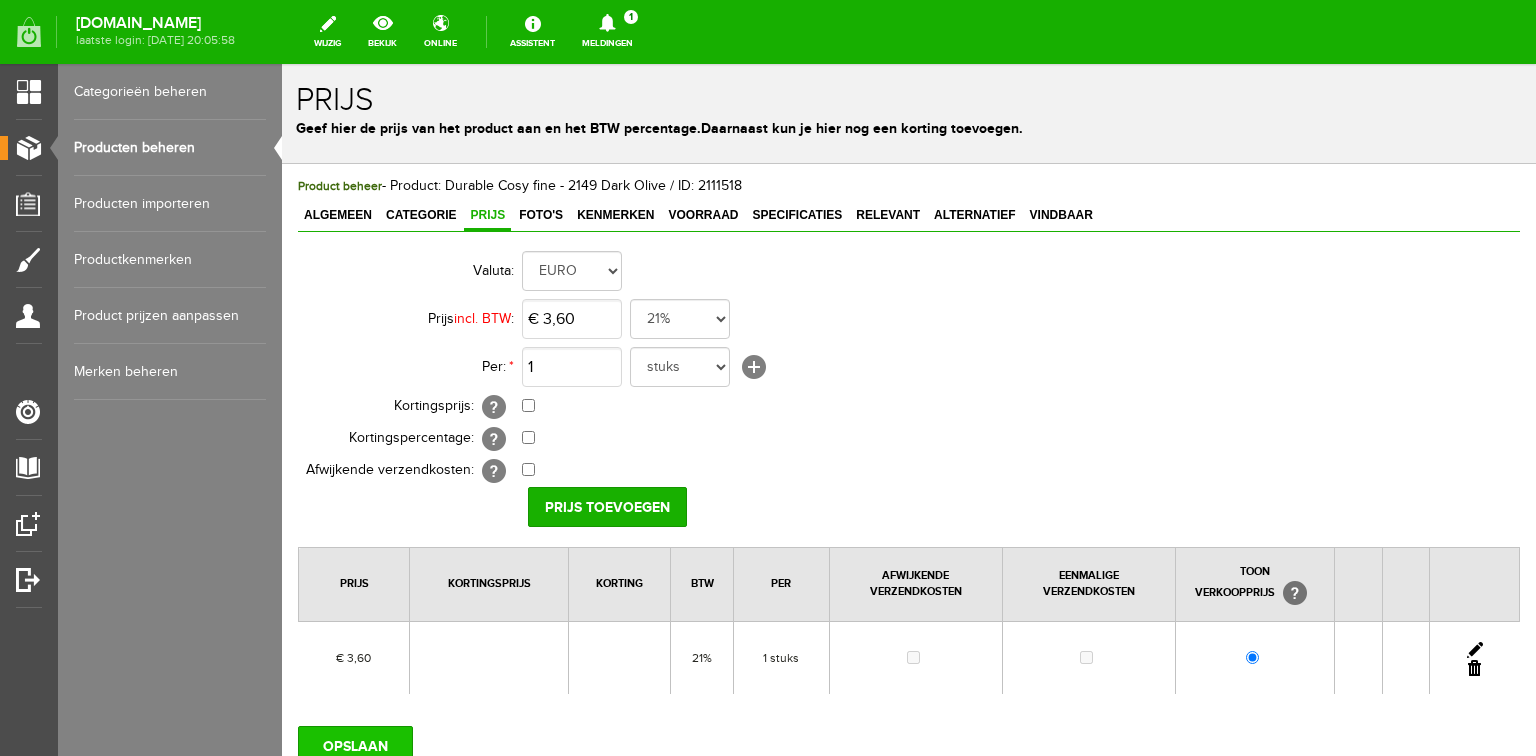 click on "OPSLAAN" at bounding box center (355, 746) 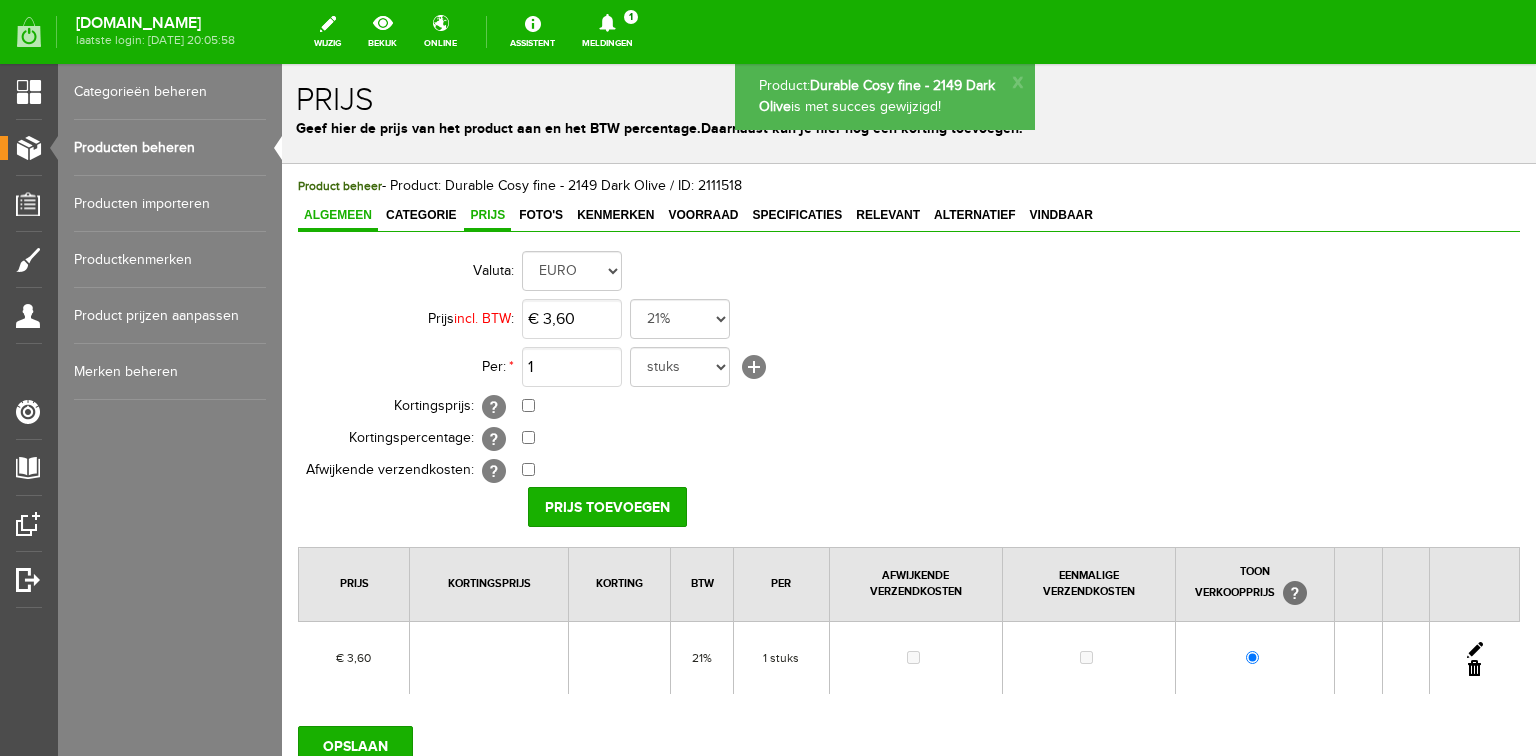 click on "Algemeen" at bounding box center [338, 215] 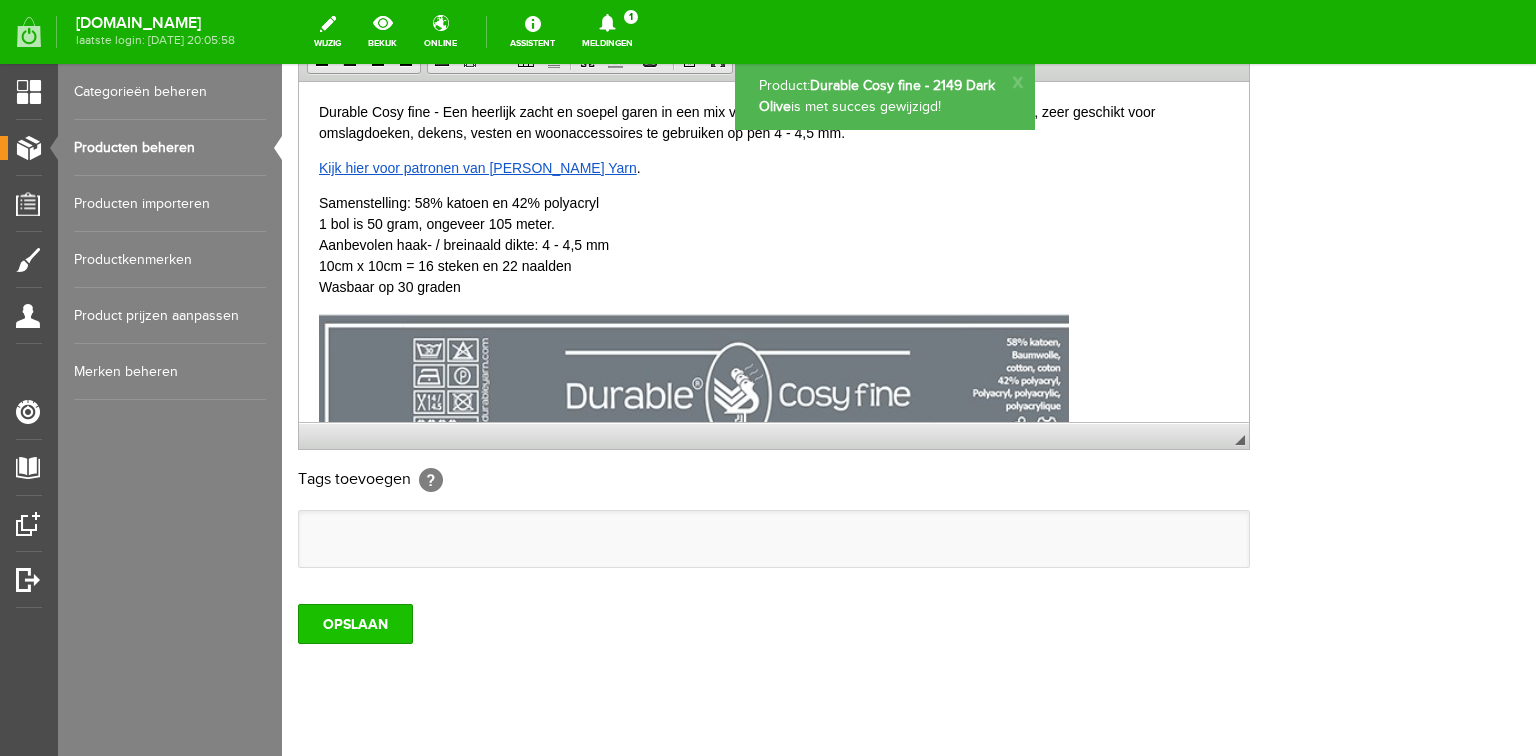 click on "OPSLAAN" at bounding box center [355, 624] 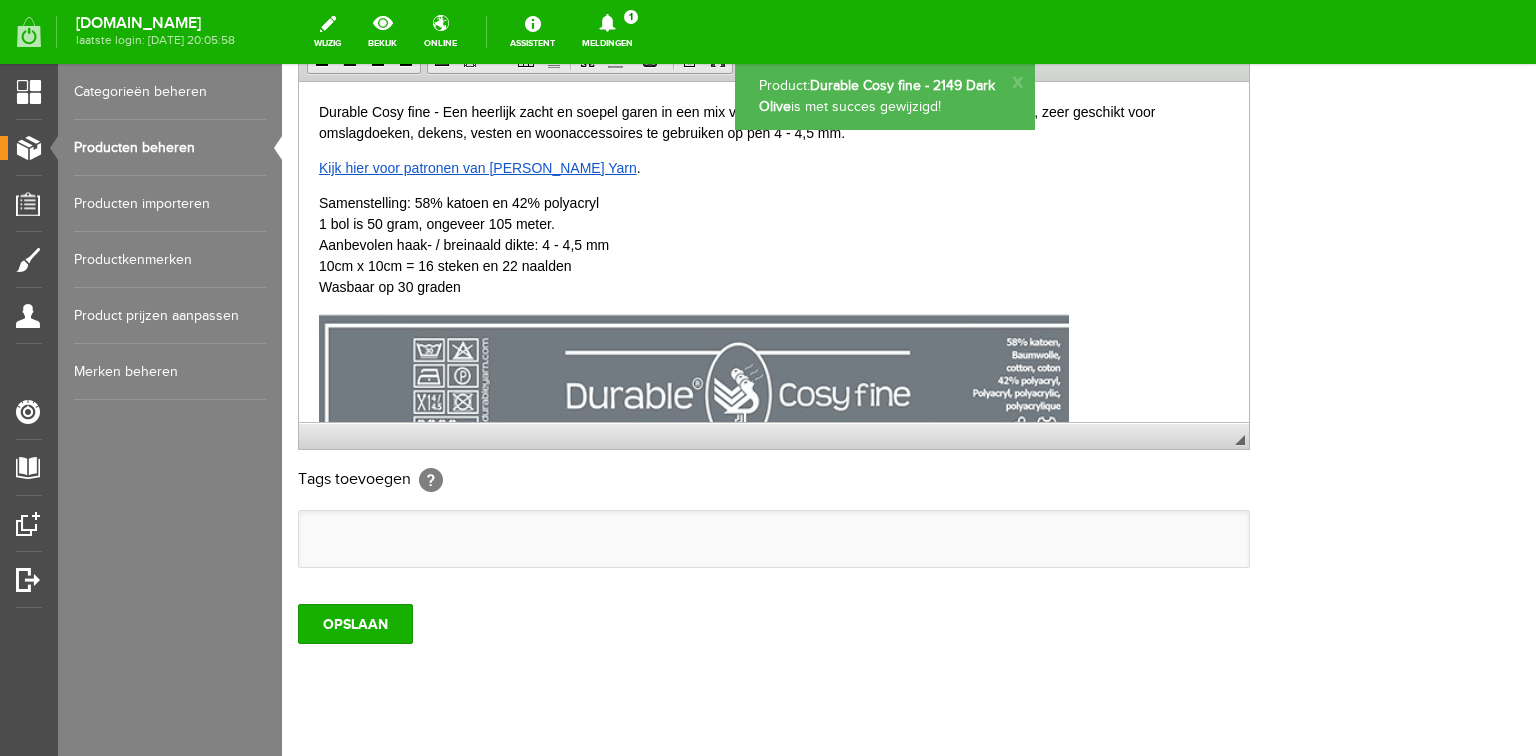 click on "Producten beheren" at bounding box center [170, 148] 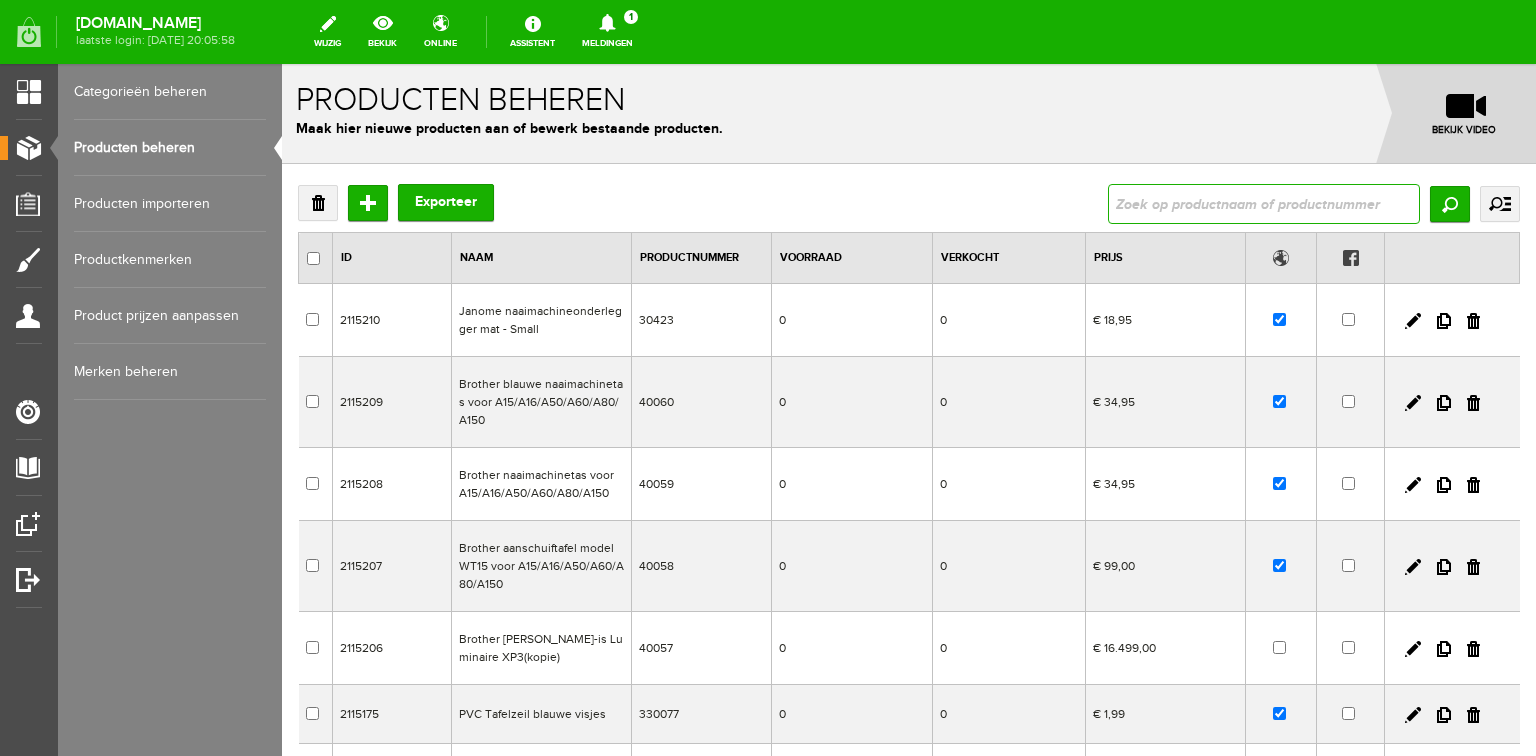 click at bounding box center [1264, 204] 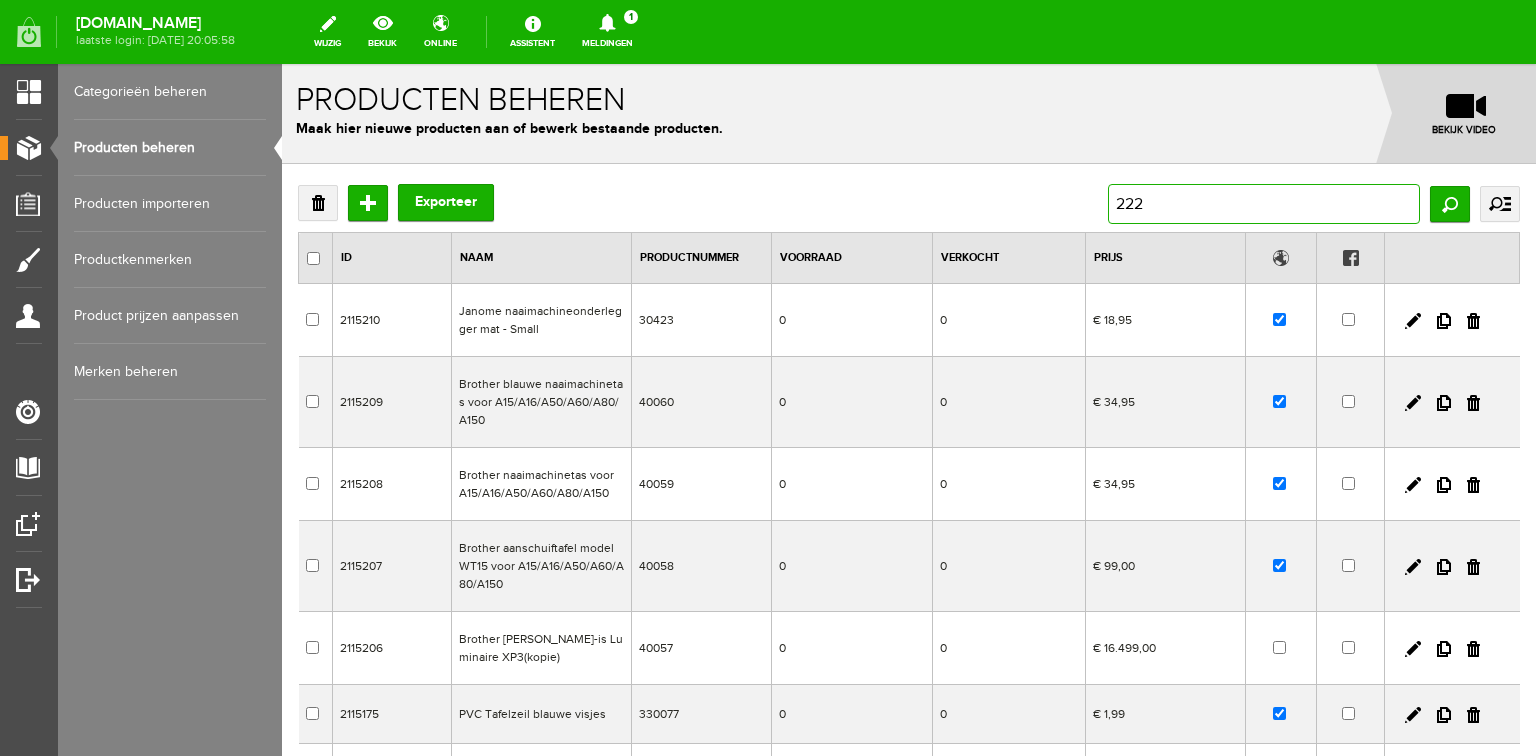 type on "2228" 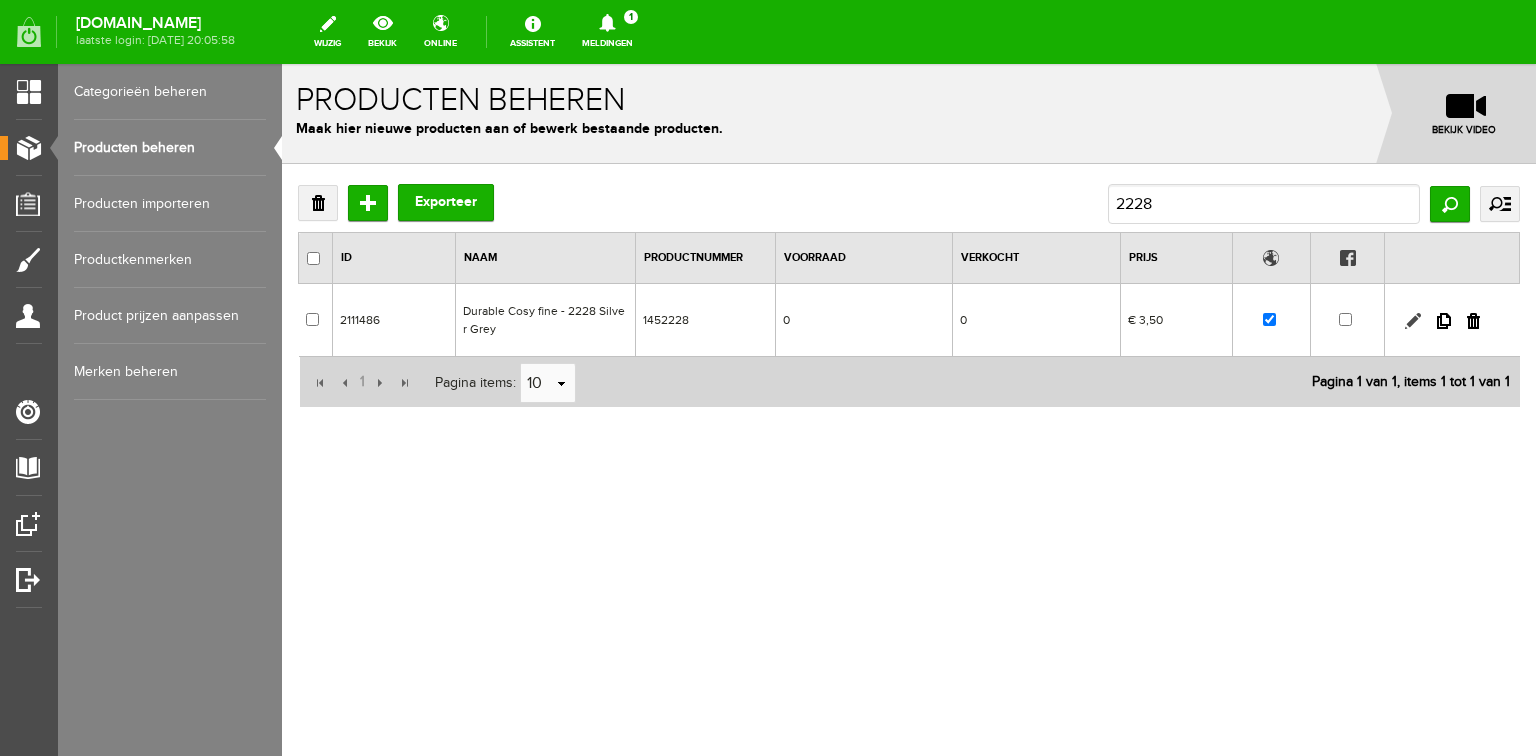 click at bounding box center (1413, 321) 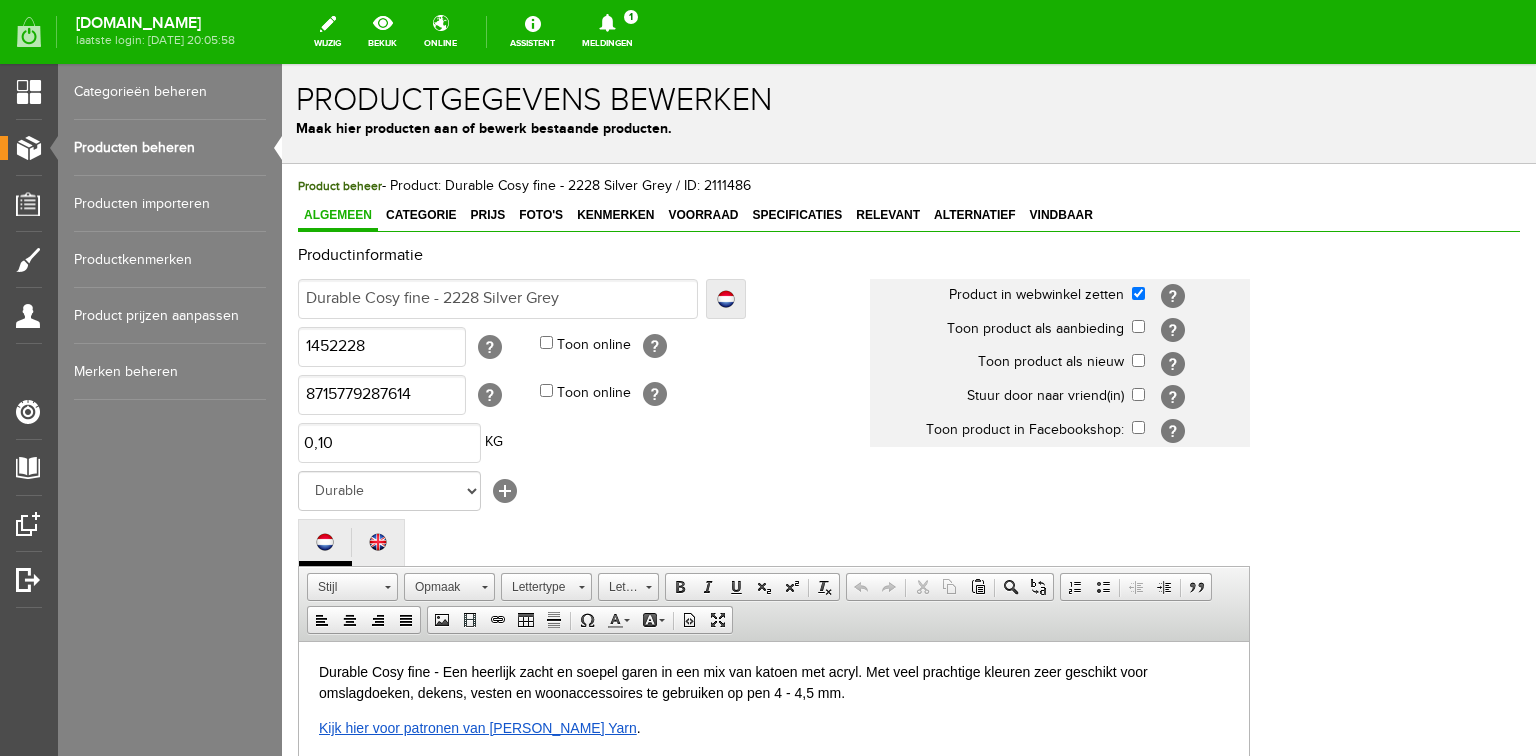 drag, startPoint x: 487, startPoint y: 212, endPoint x: 606, endPoint y: 252, distance: 125.54282 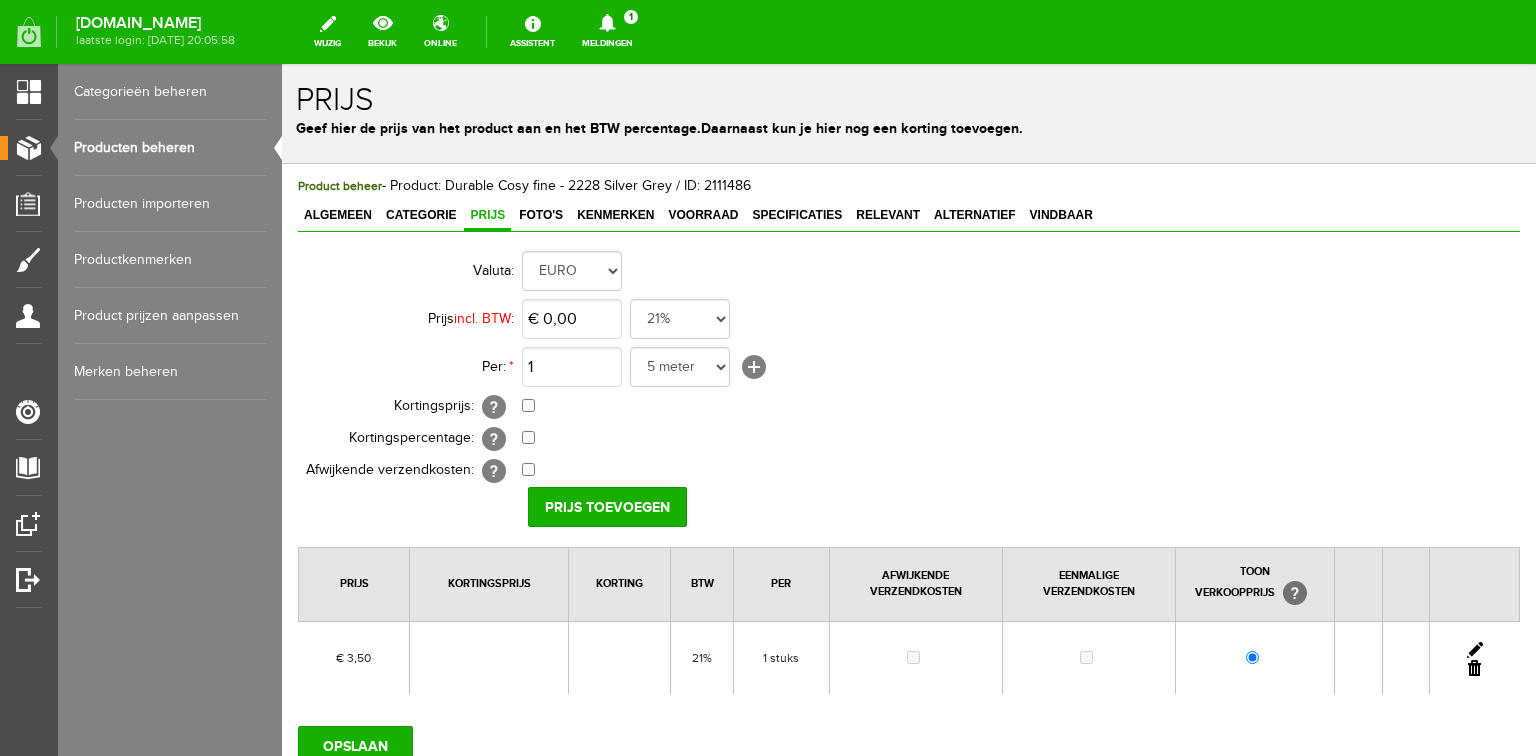 click at bounding box center (1475, 650) 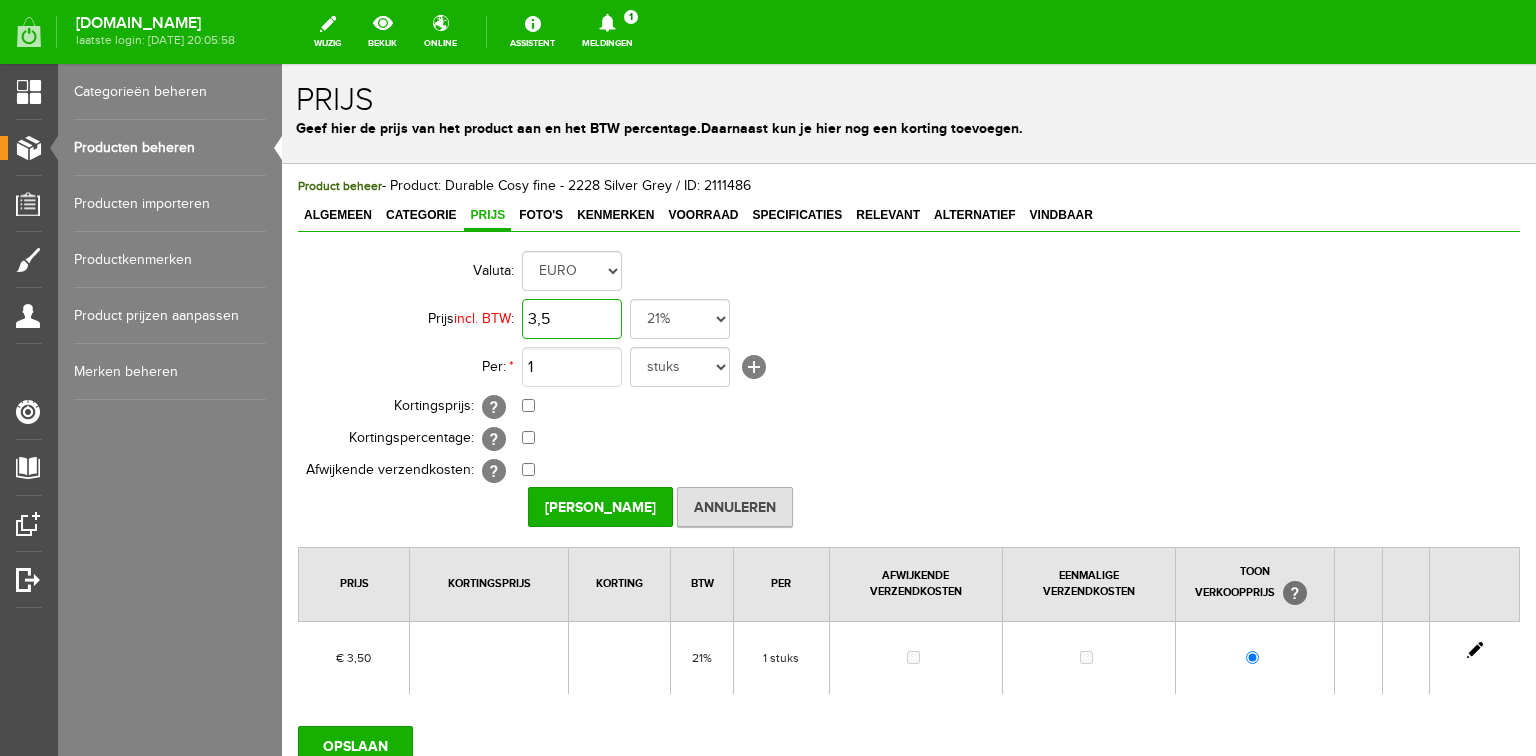 click on "3,5" at bounding box center [572, 319] 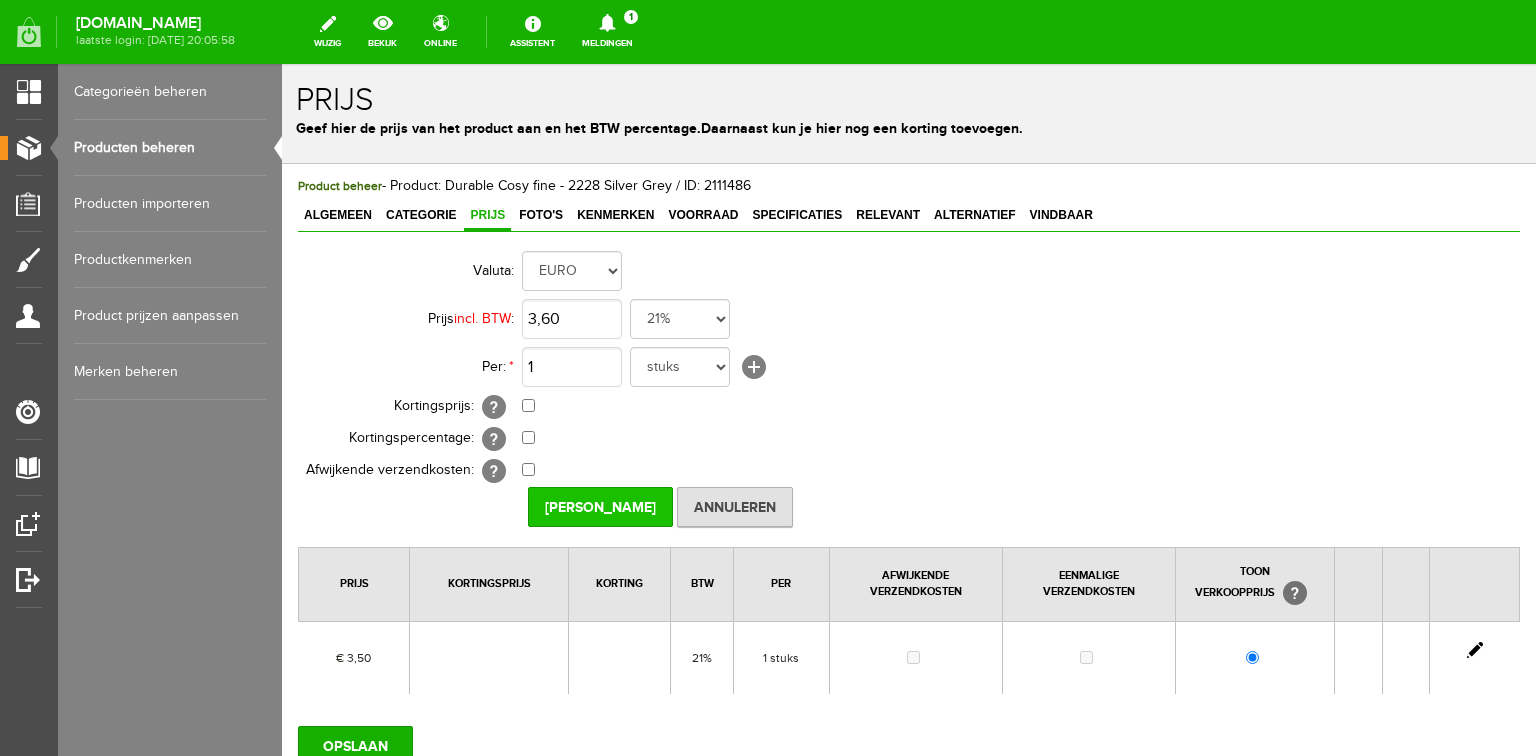 type on "€ 3,60" 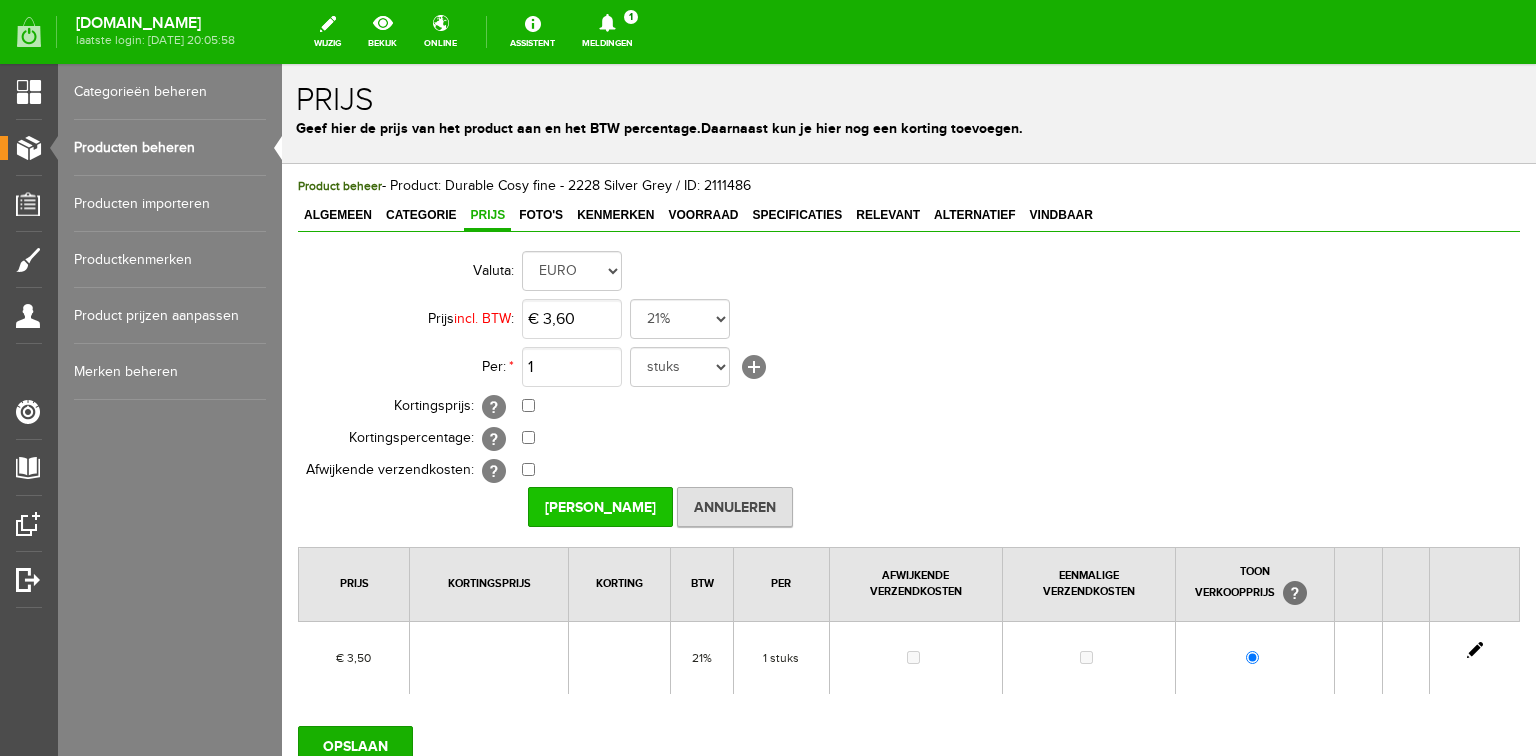 click on "[PERSON_NAME]" at bounding box center [600, 507] 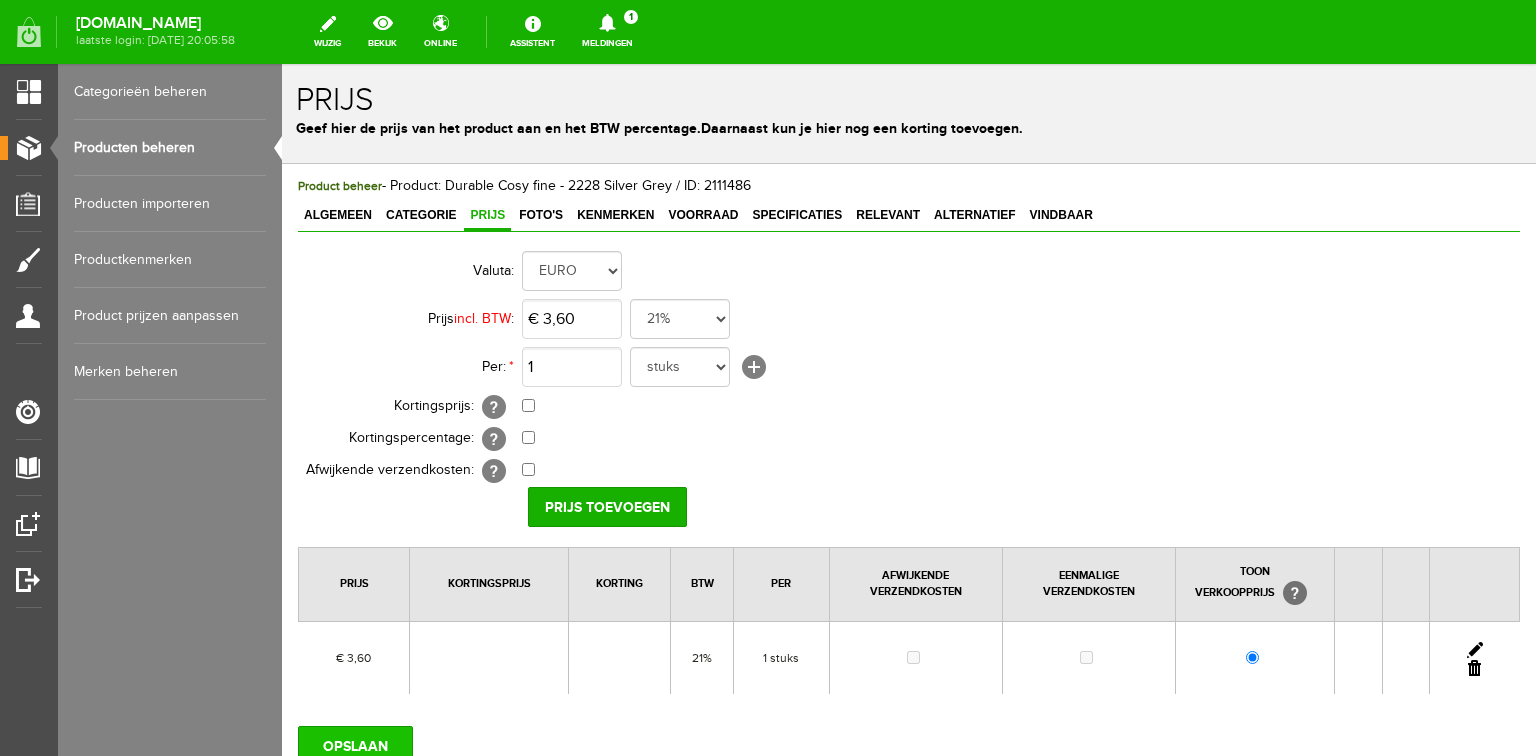 click on "OPSLAAN" at bounding box center (355, 746) 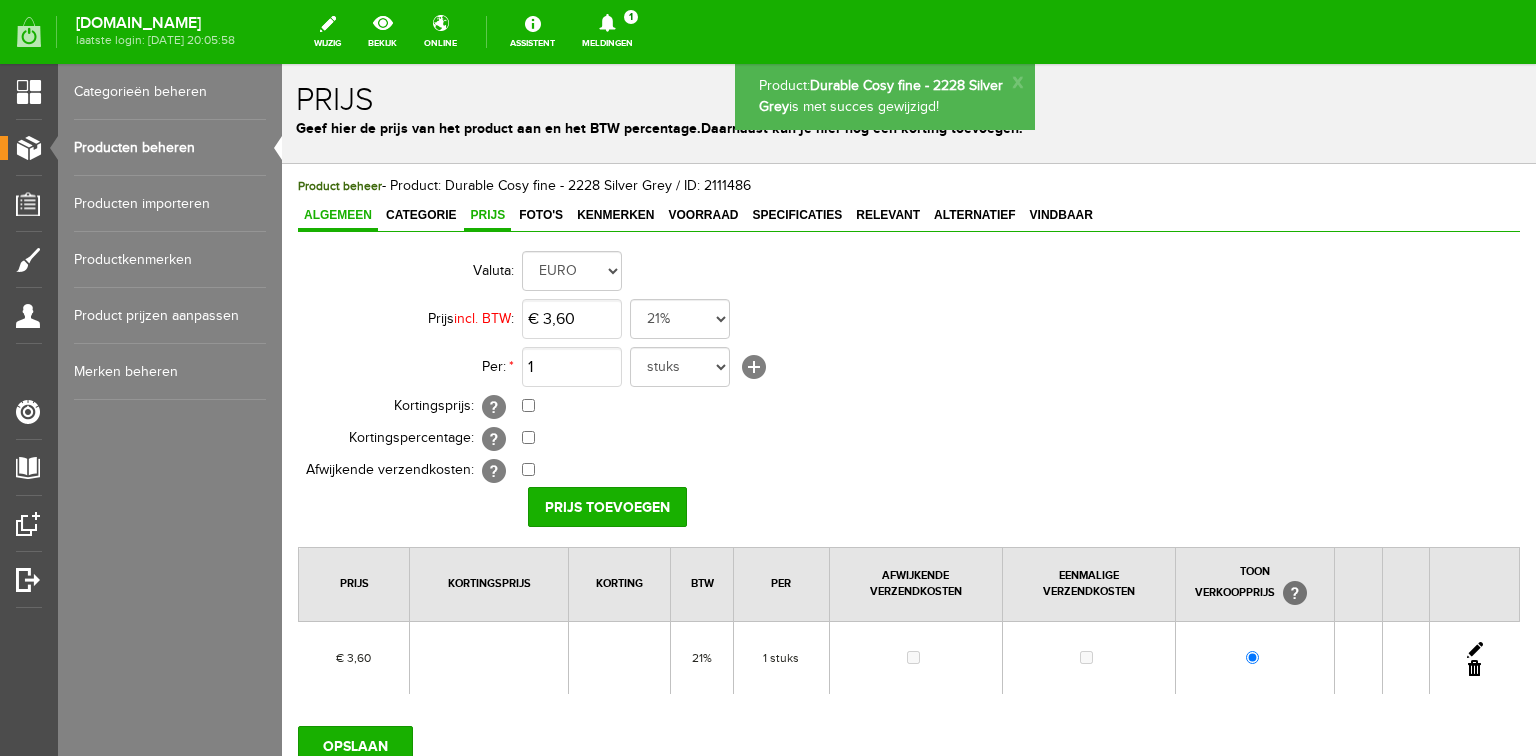 click on "Algemeen" at bounding box center [338, 215] 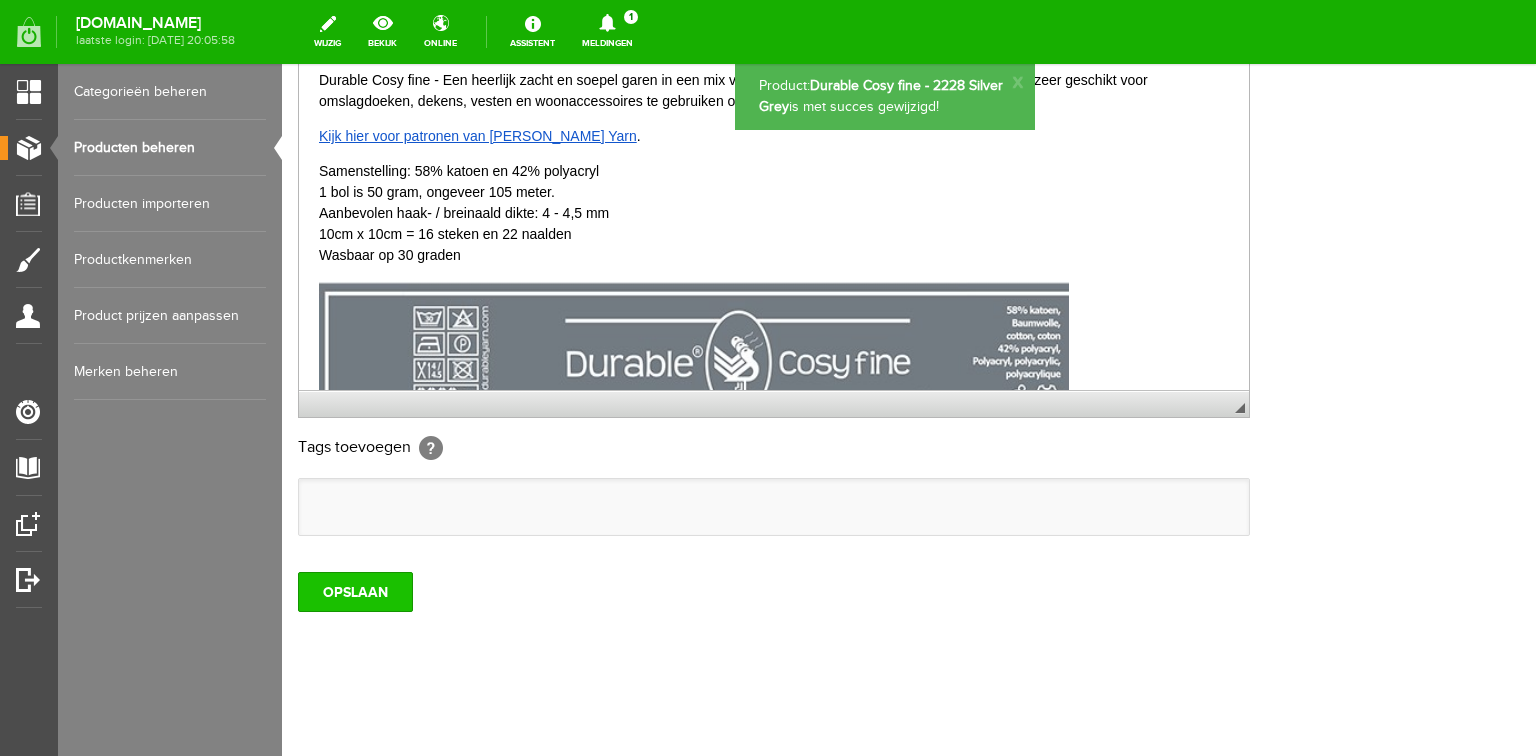 click on "OPSLAAN" at bounding box center (355, 592) 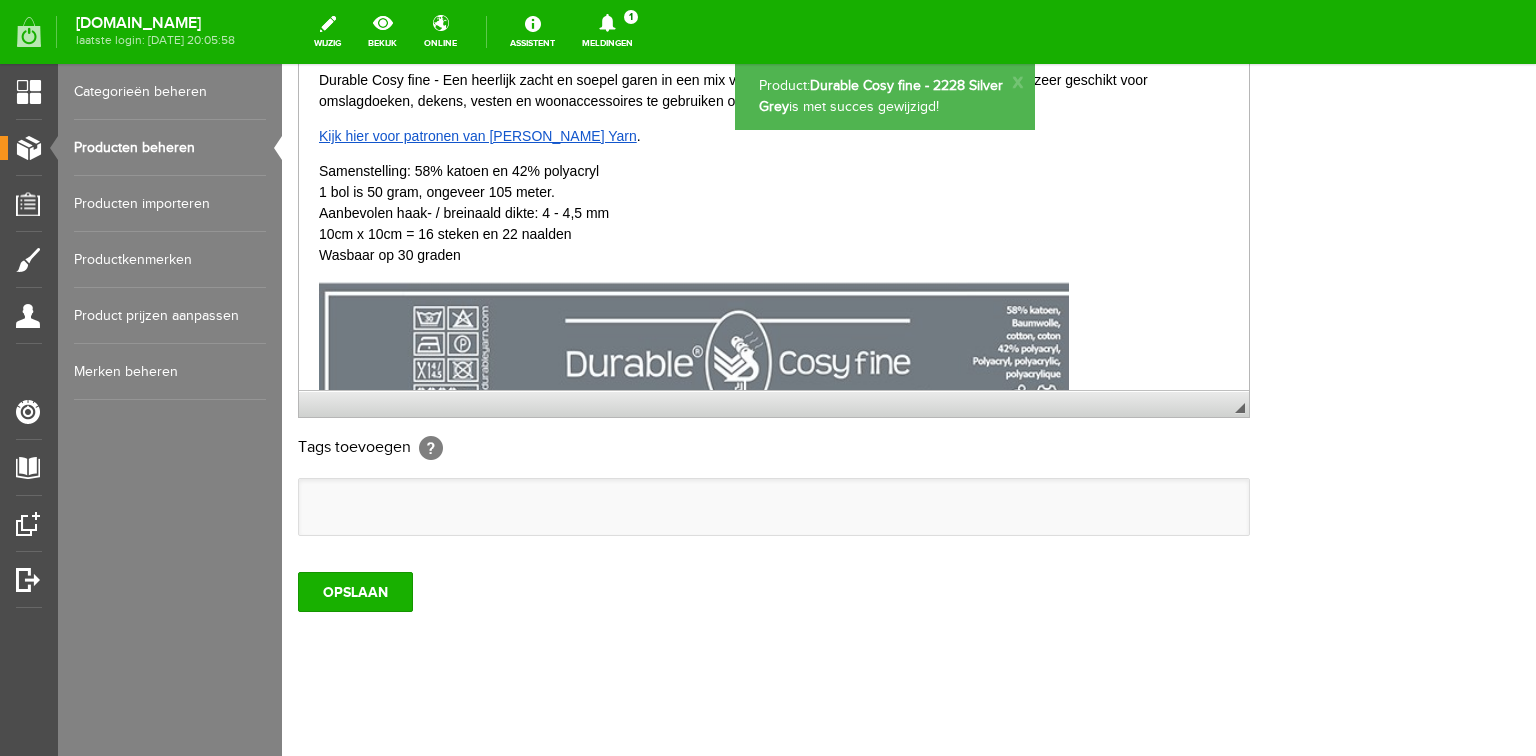 click on "Producten beheren" at bounding box center [170, 148] 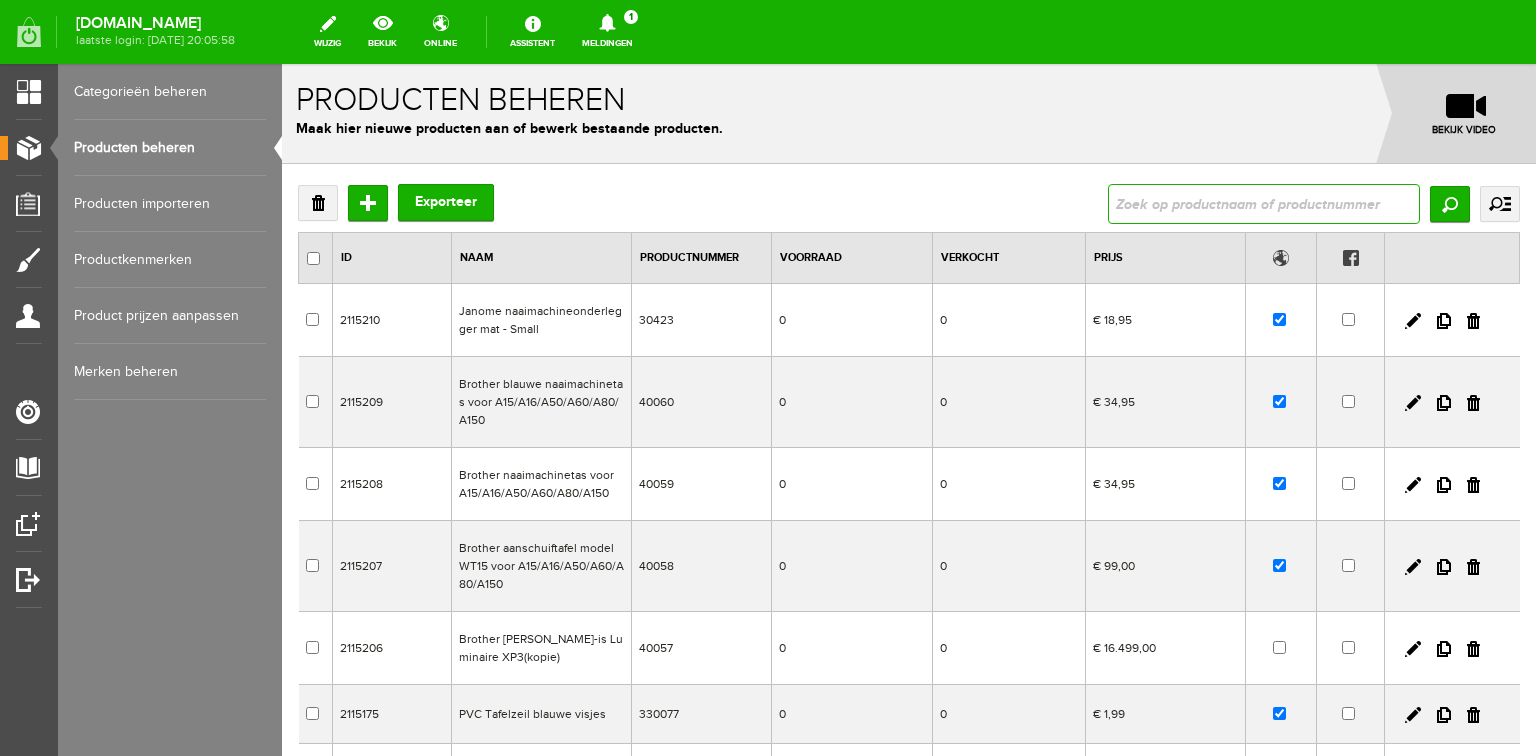 click at bounding box center [1264, 204] 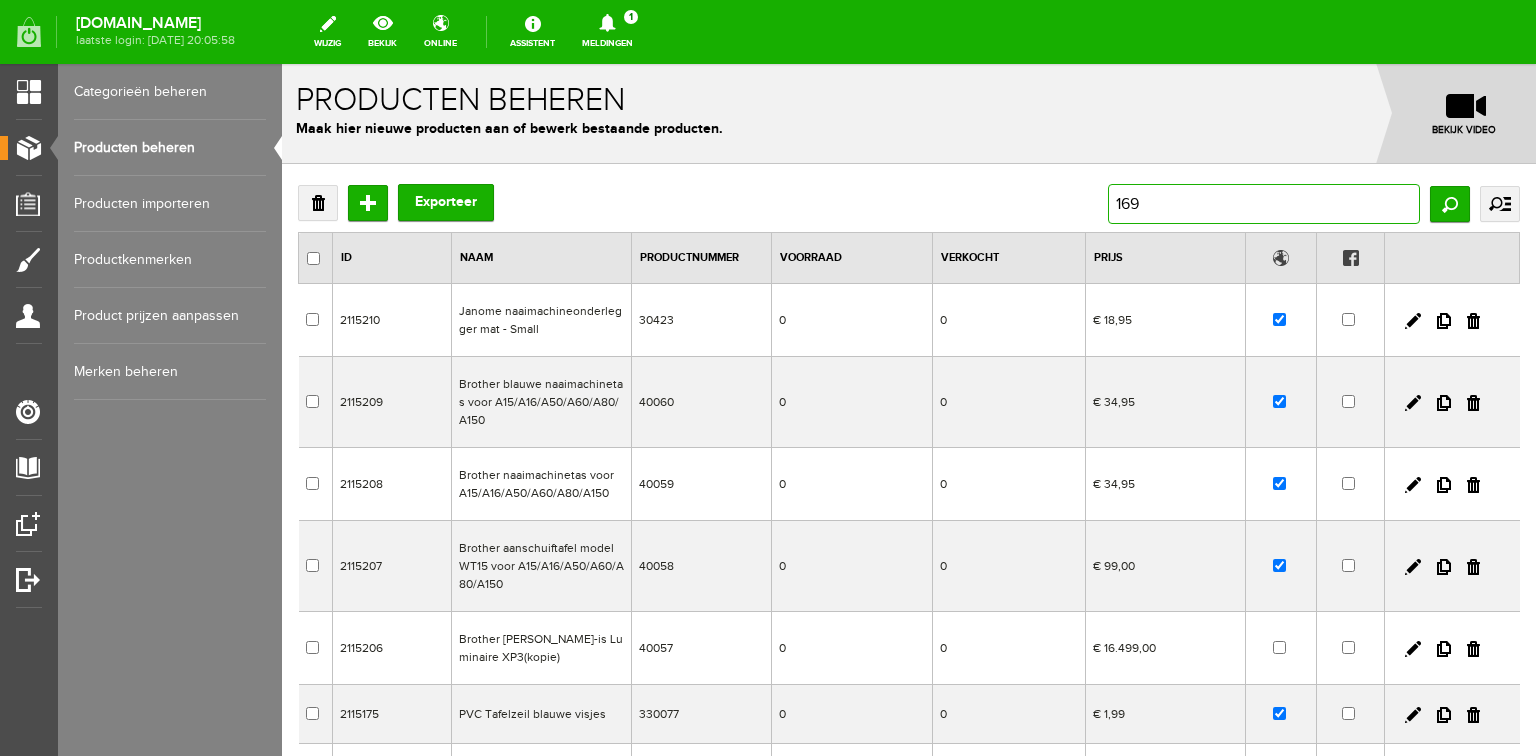 type on "1693" 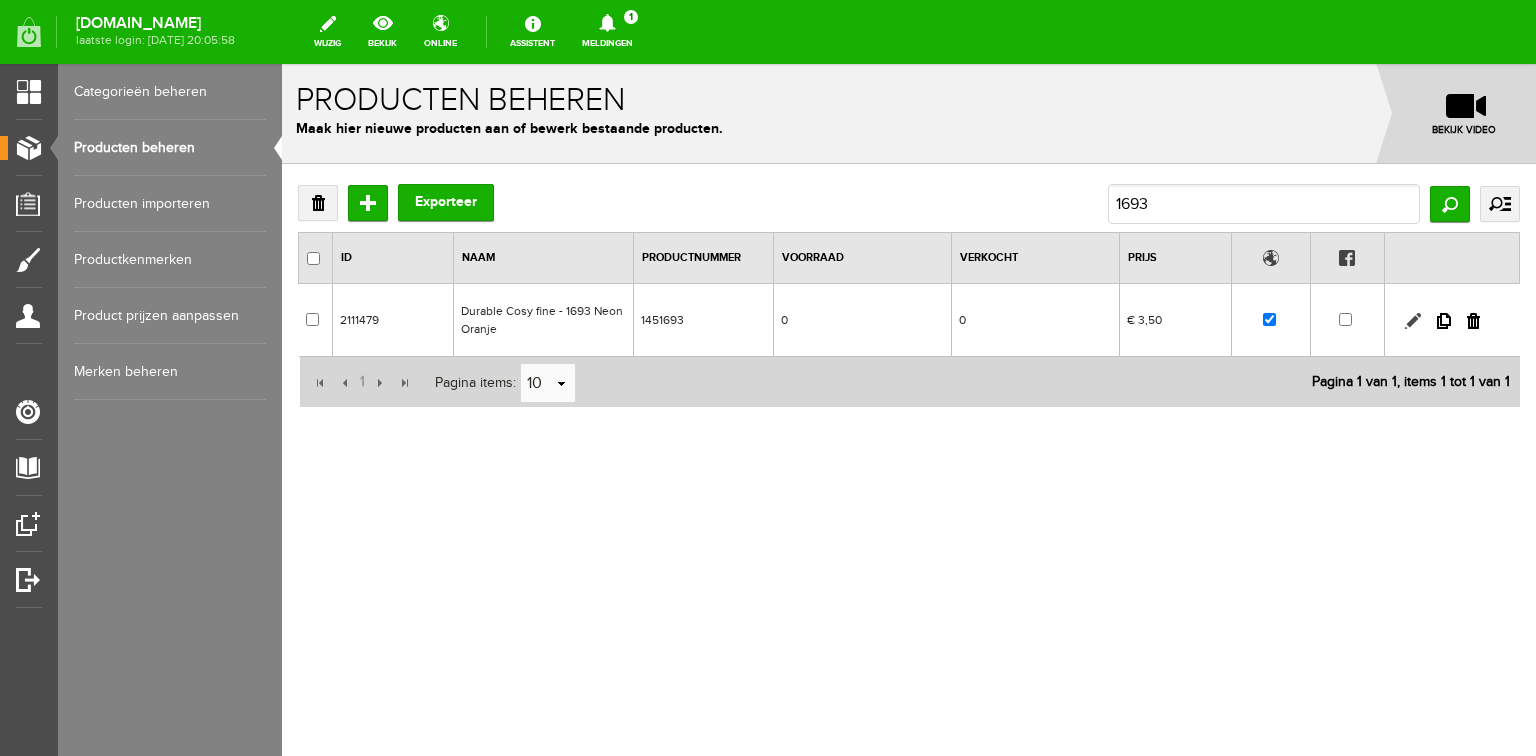 click at bounding box center [1413, 321] 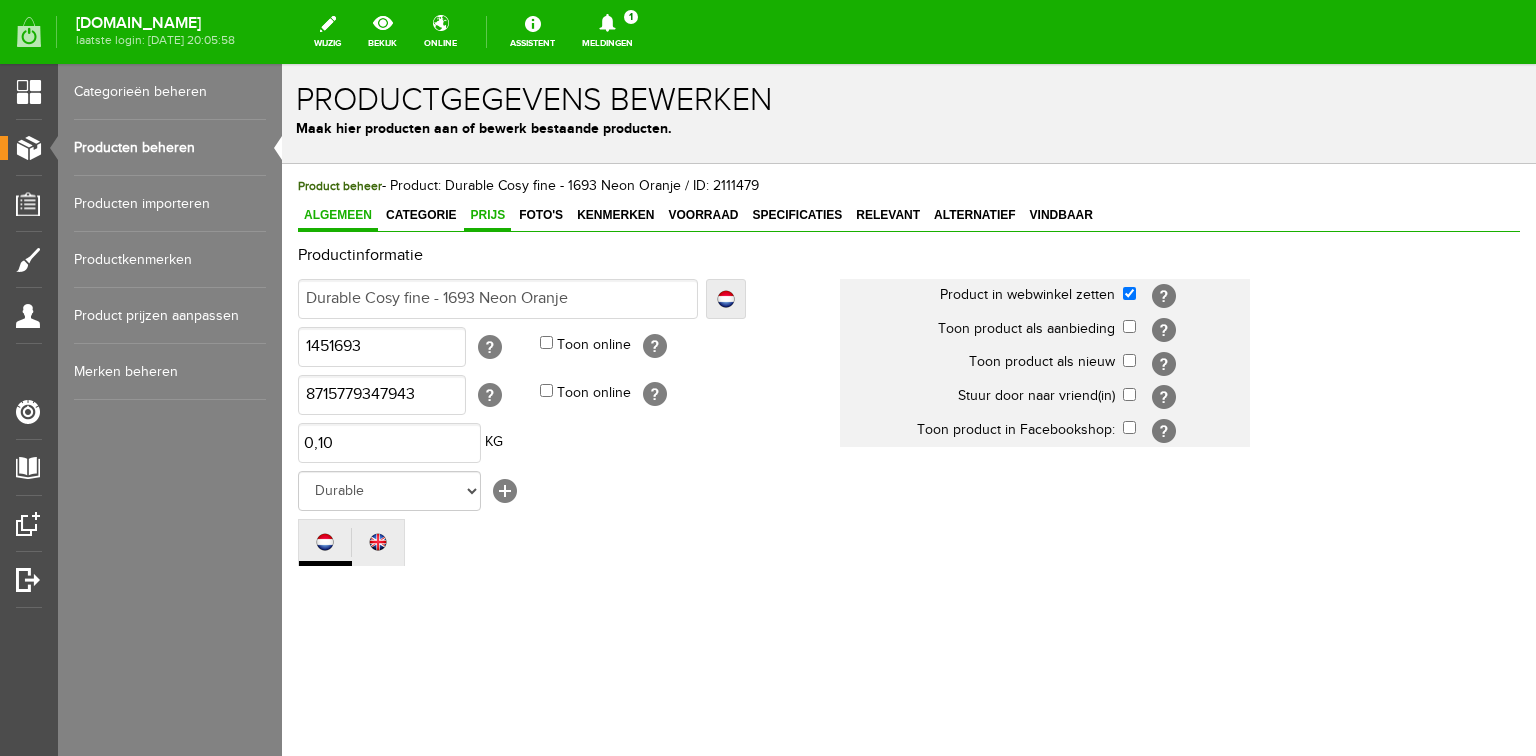 click on "Prijs" at bounding box center [487, 215] 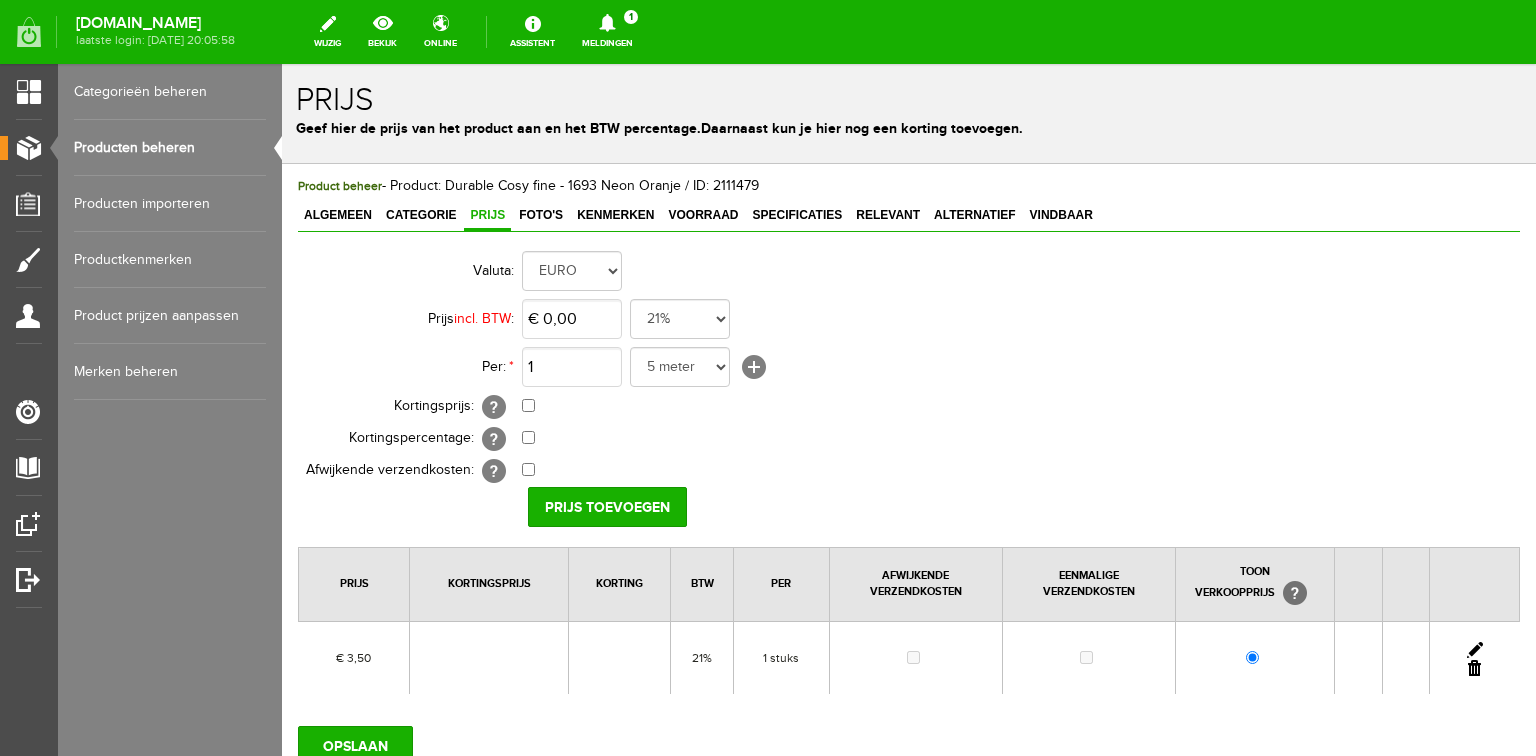 click at bounding box center [1475, 650] 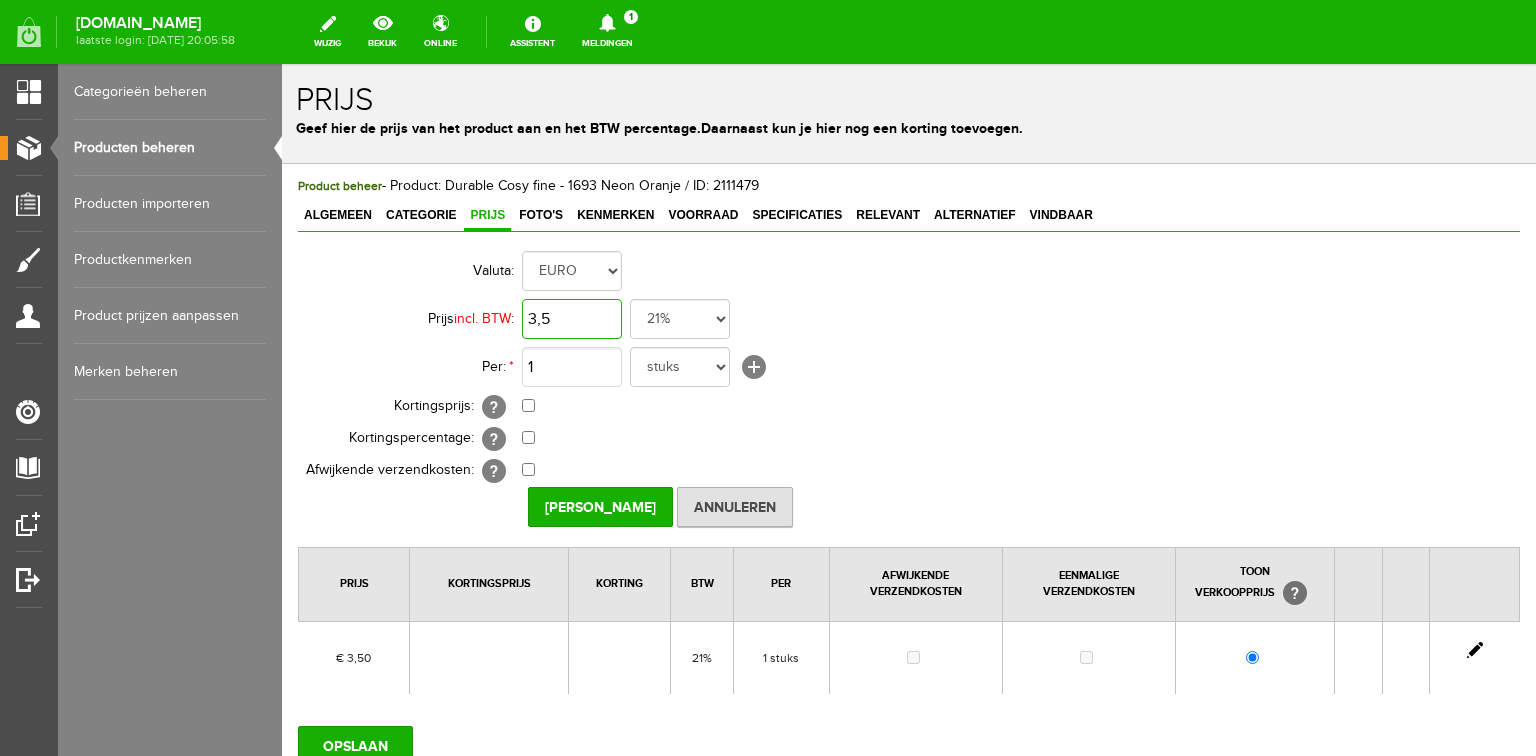 click on "3,5" at bounding box center [572, 319] 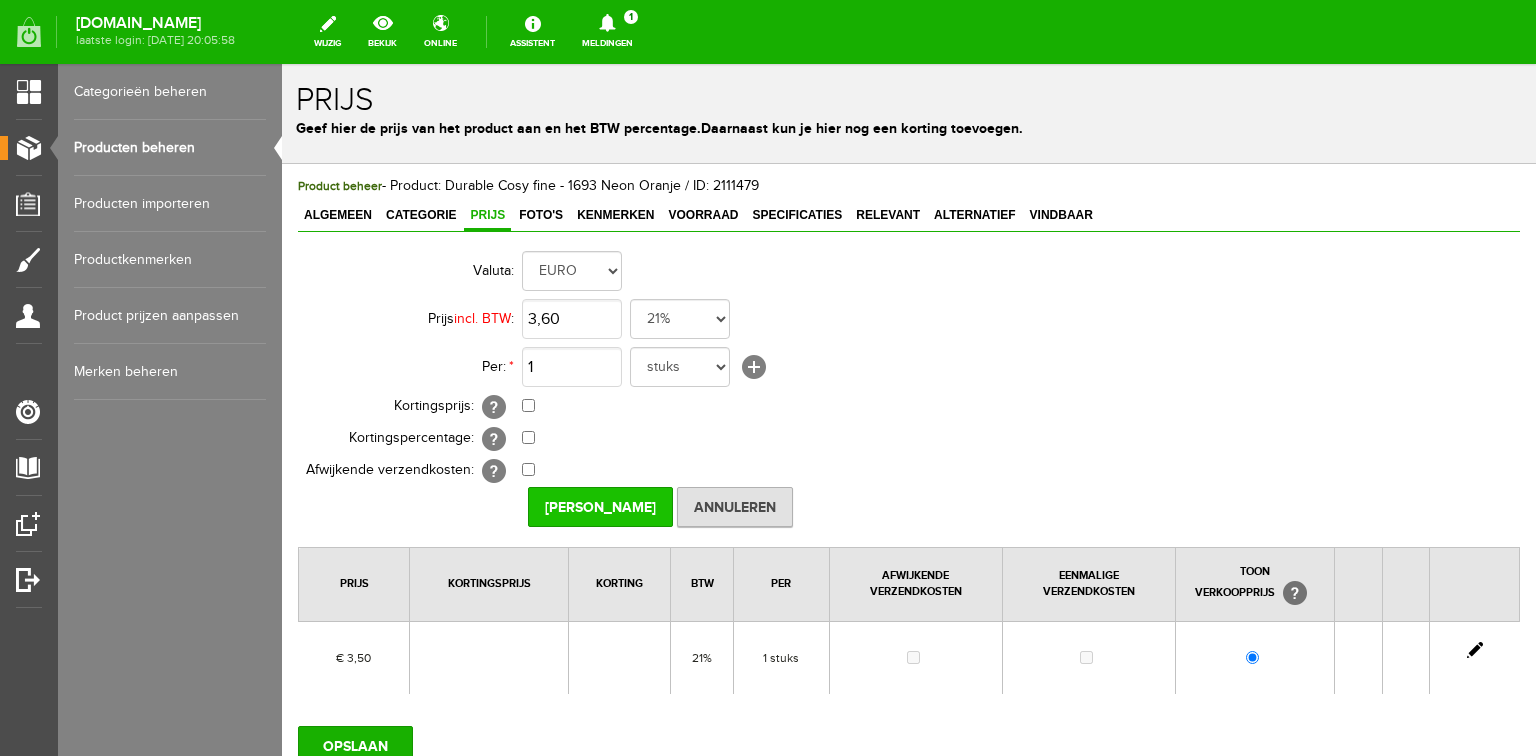 type on "€ 3,60" 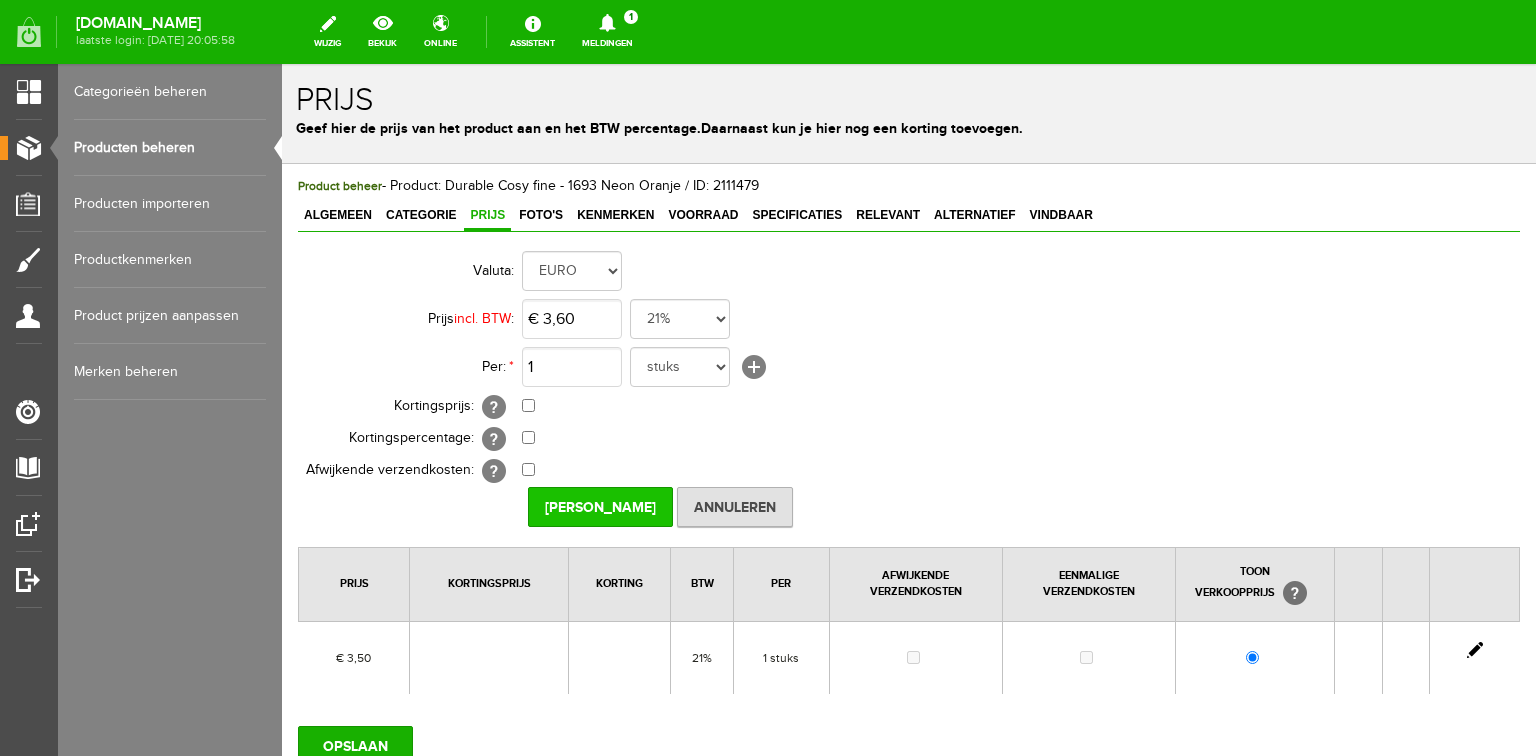 click on "[PERSON_NAME]" at bounding box center [600, 507] 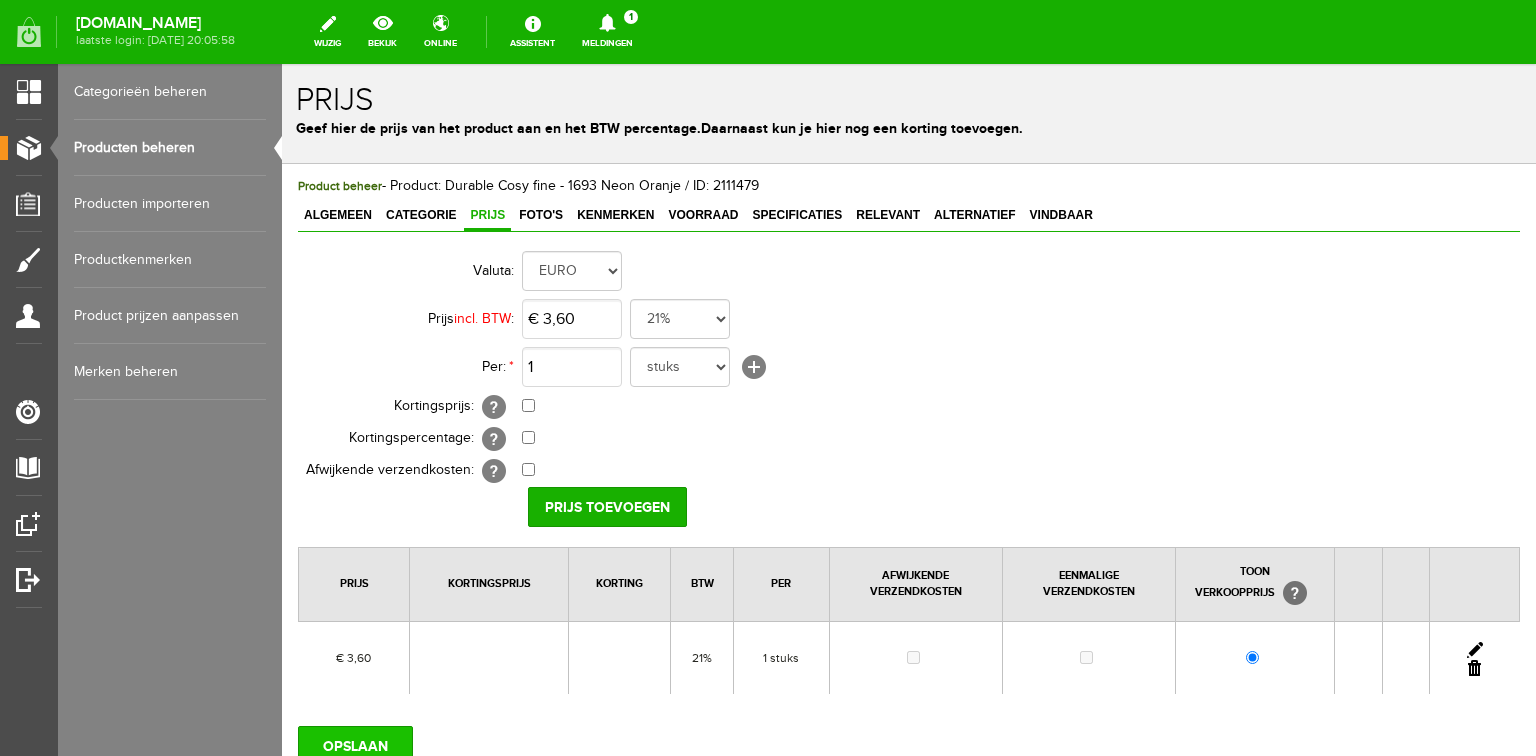 click on "OPSLAAN" at bounding box center [355, 746] 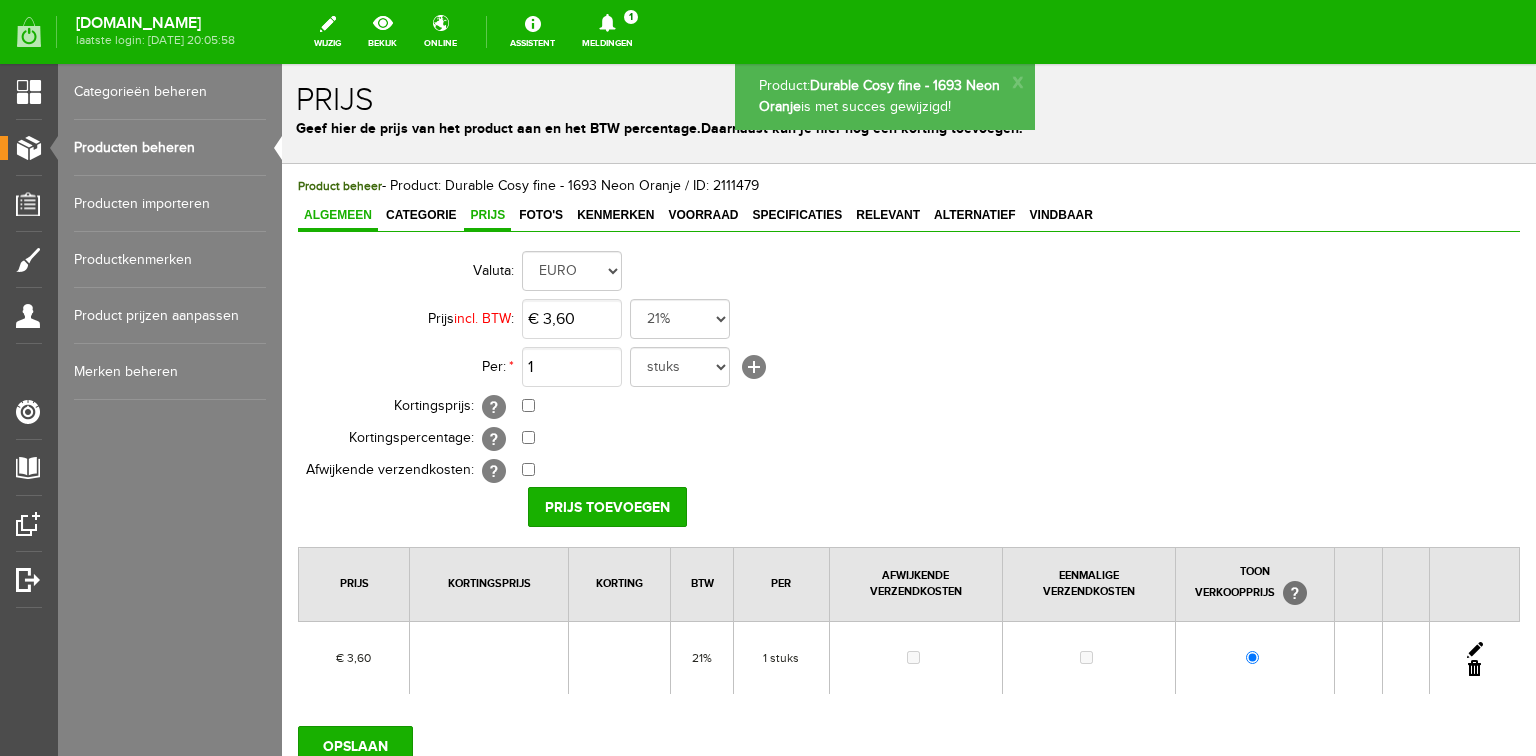 click on "Algemeen" at bounding box center [338, 215] 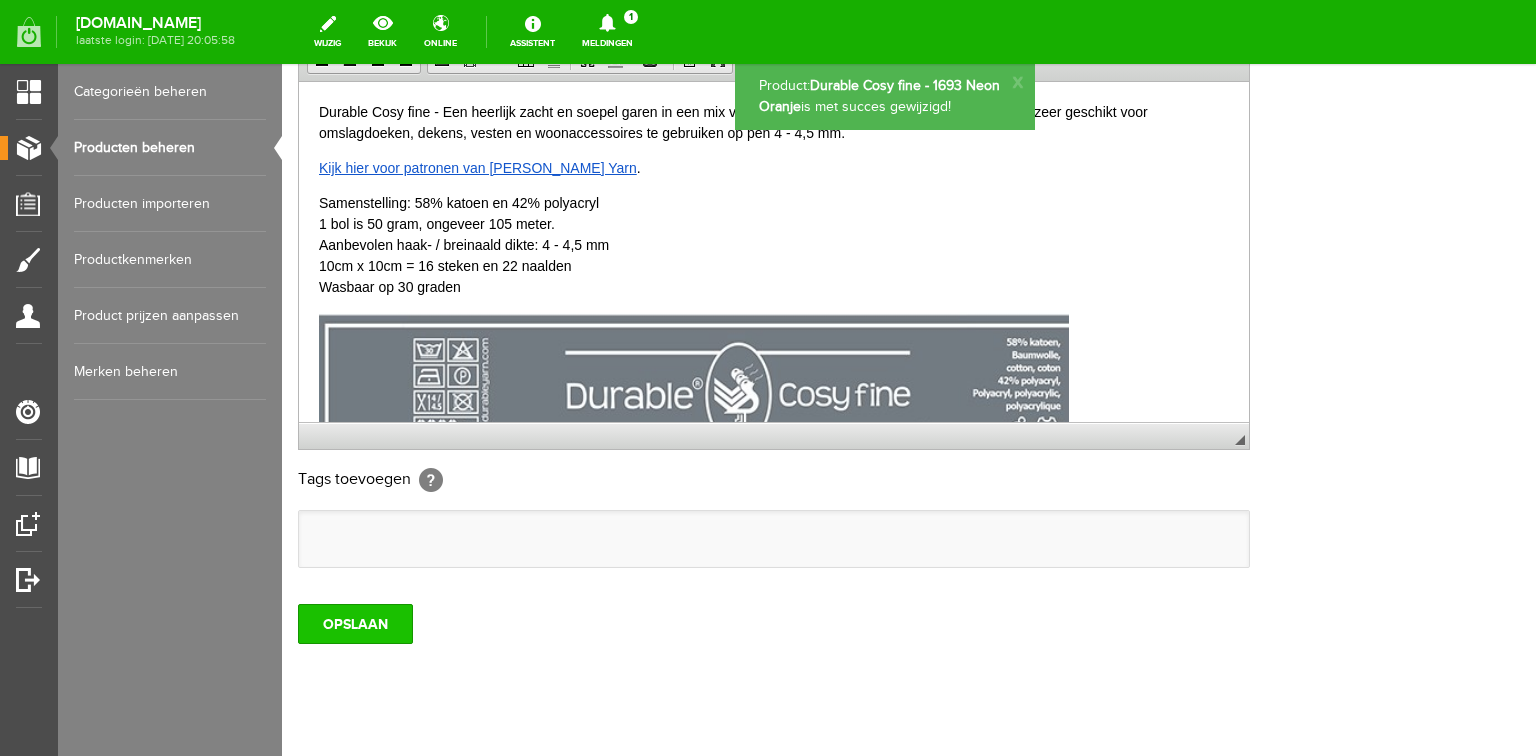 click on "OPSLAAN" at bounding box center [355, 624] 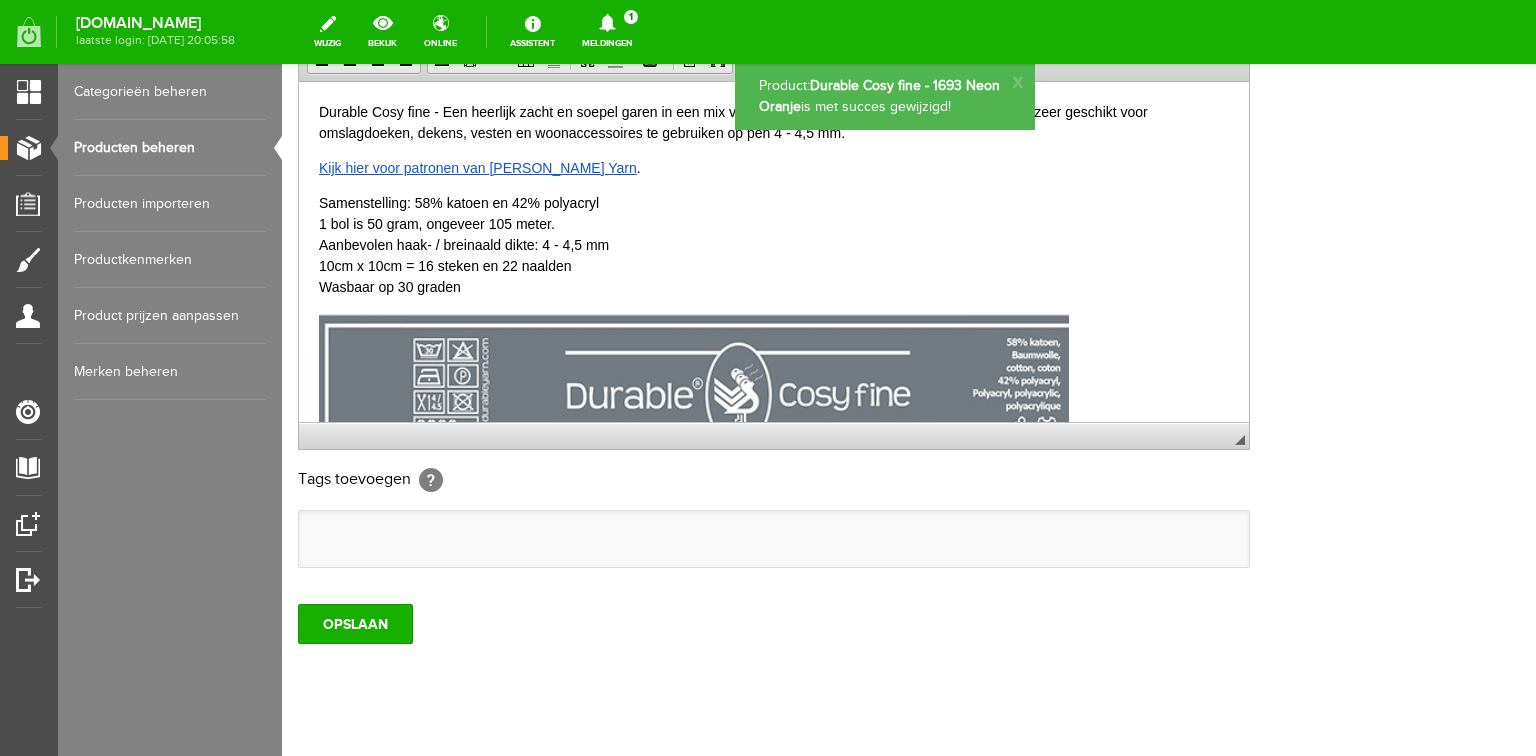 click on "Producten beheren" at bounding box center [170, 148] 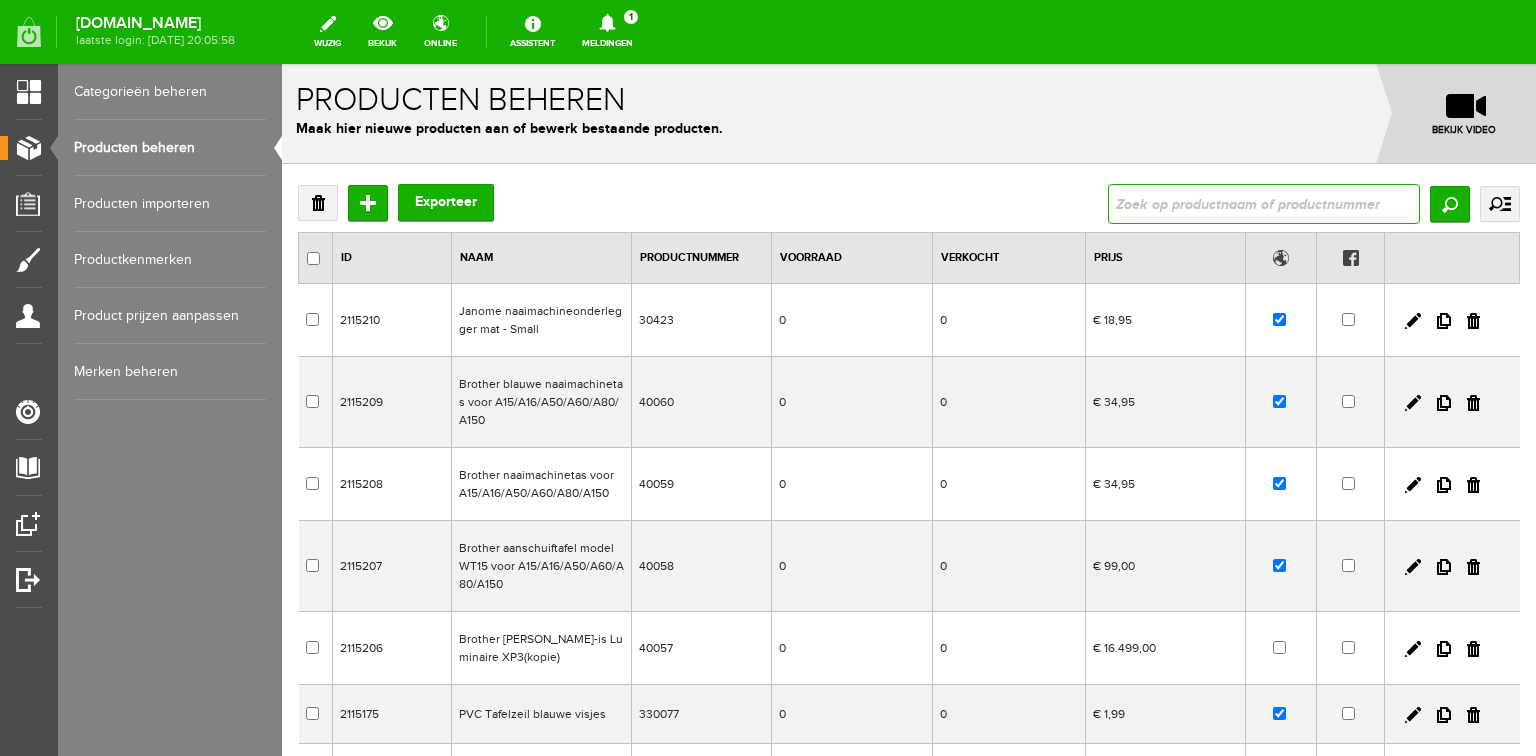 click at bounding box center (1264, 204) 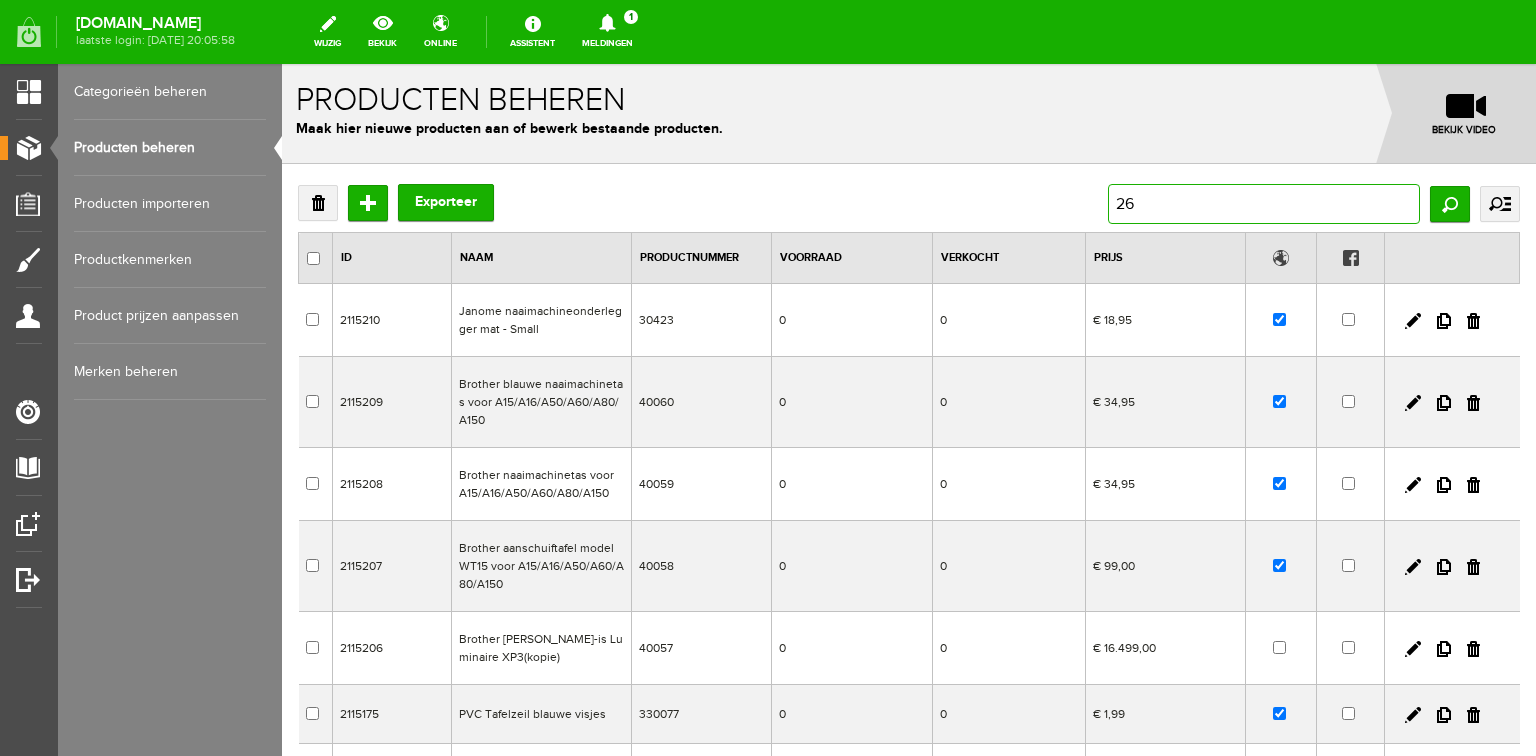 type on "269" 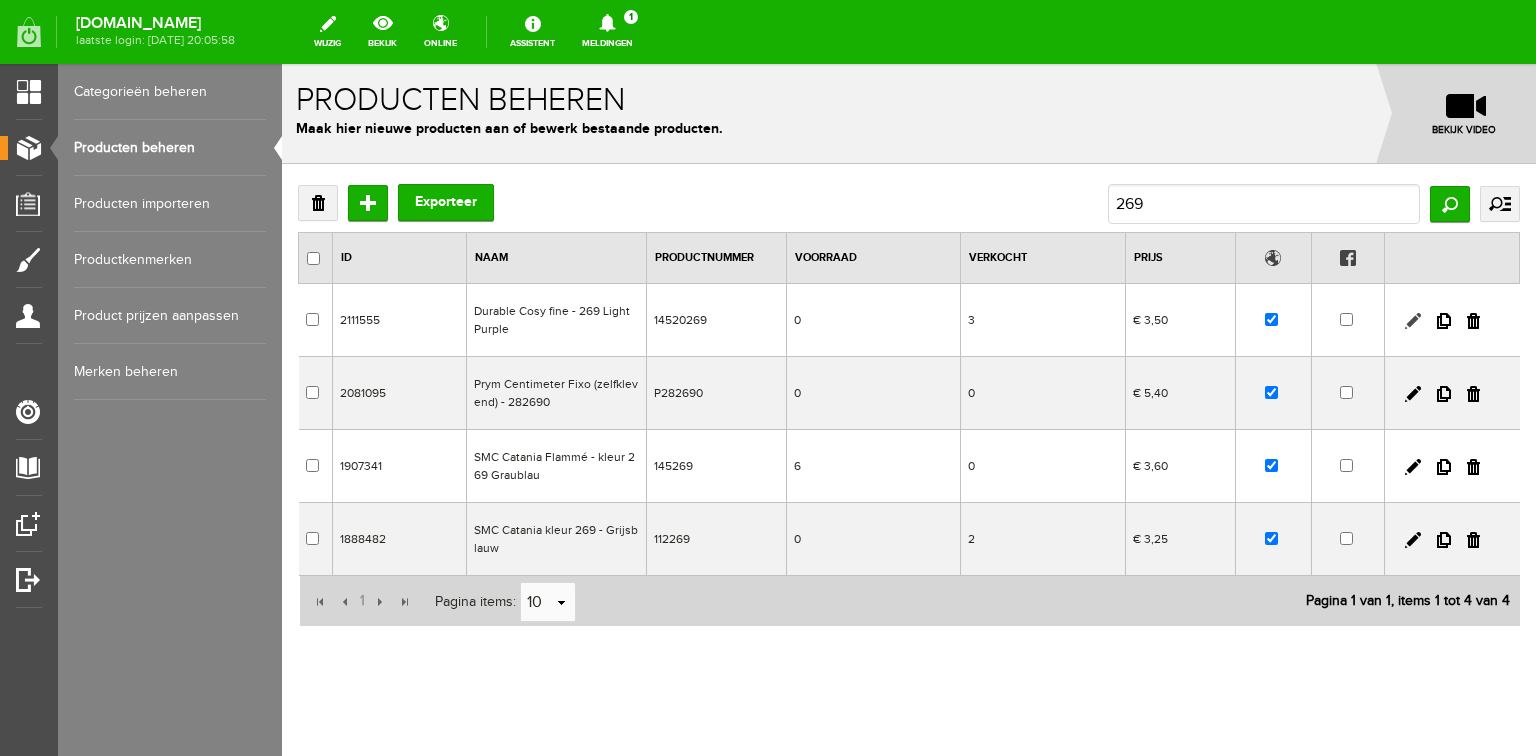 click at bounding box center (1413, 321) 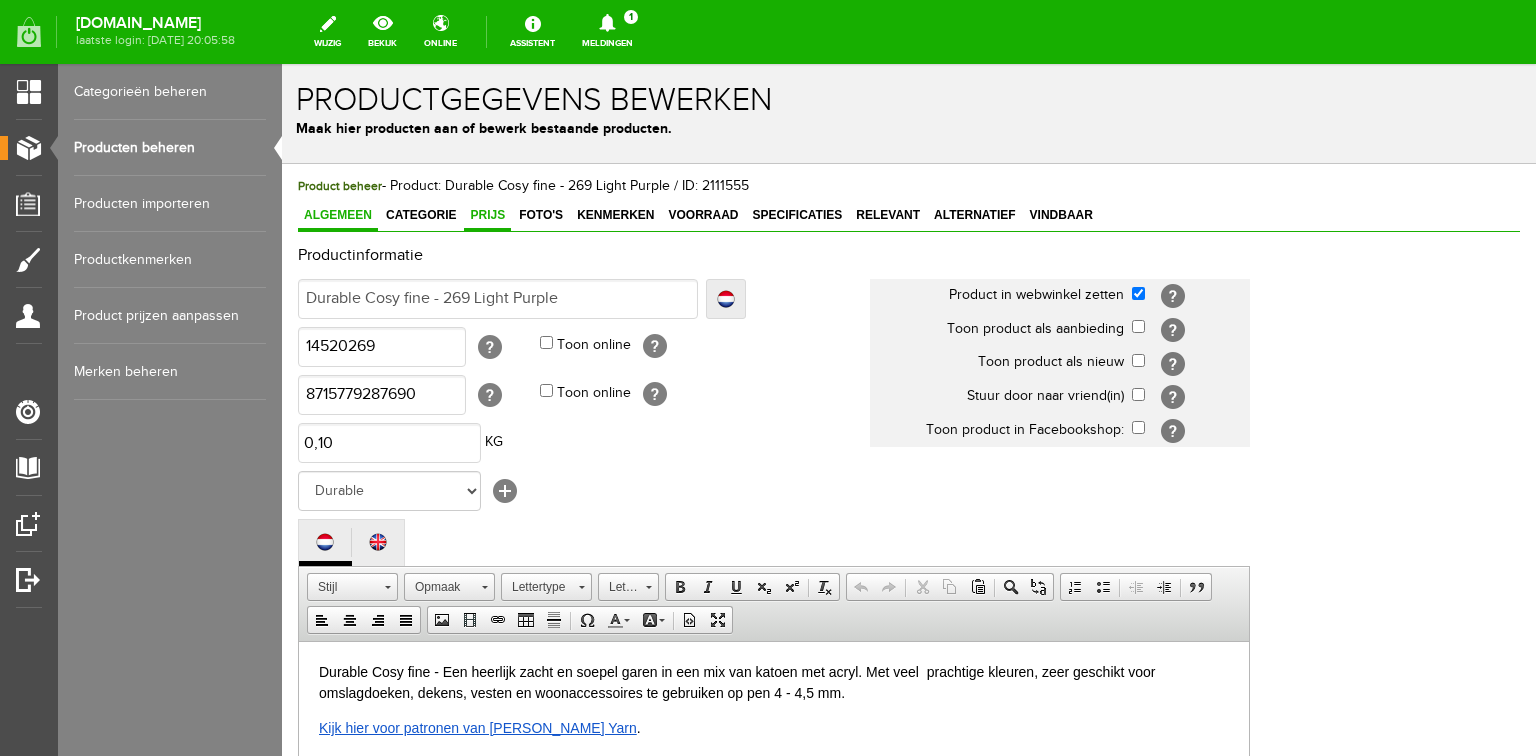 click on "Prijs" at bounding box center (487, 215) 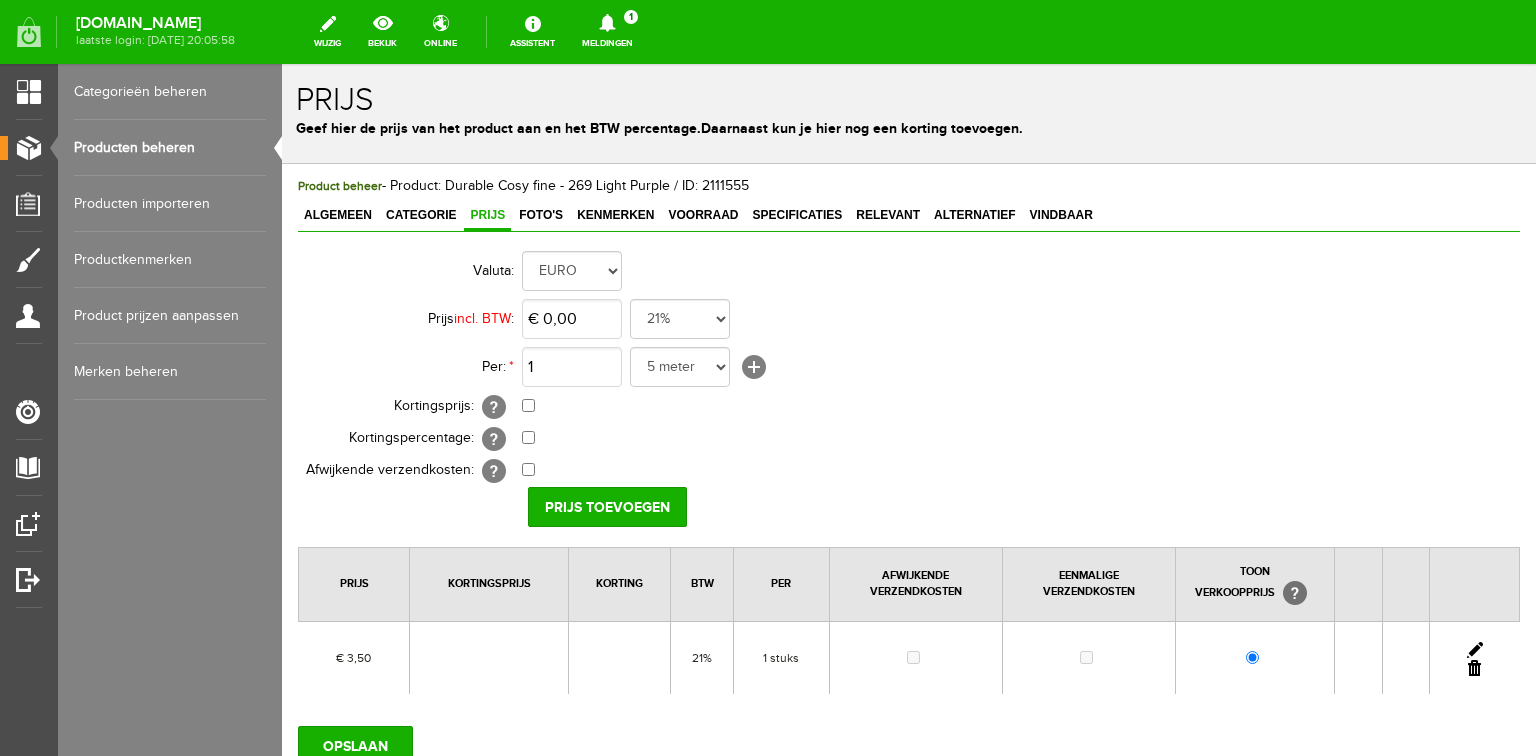 click at bounding box center (1475, 650) 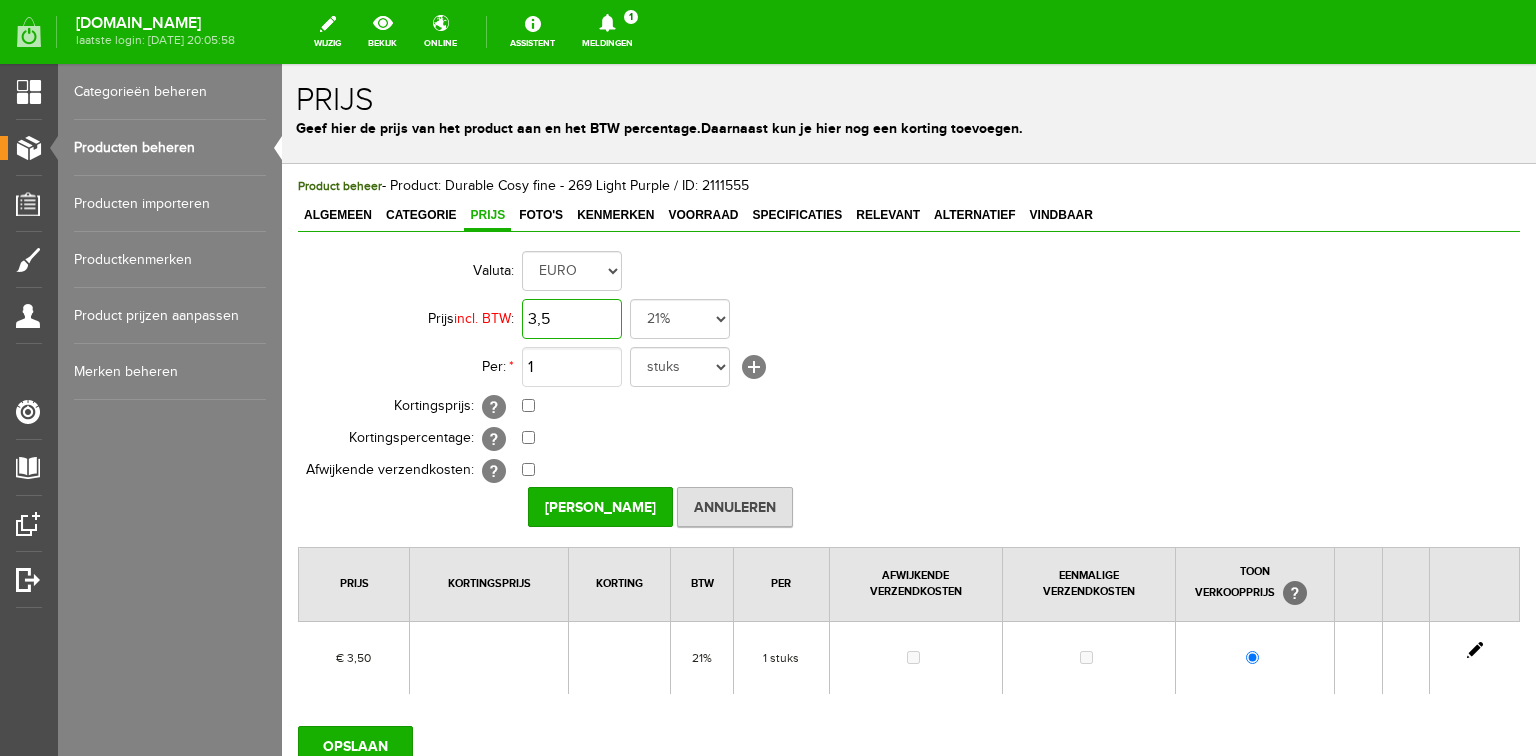 click on "3,5" at bounding box center (572, 319) 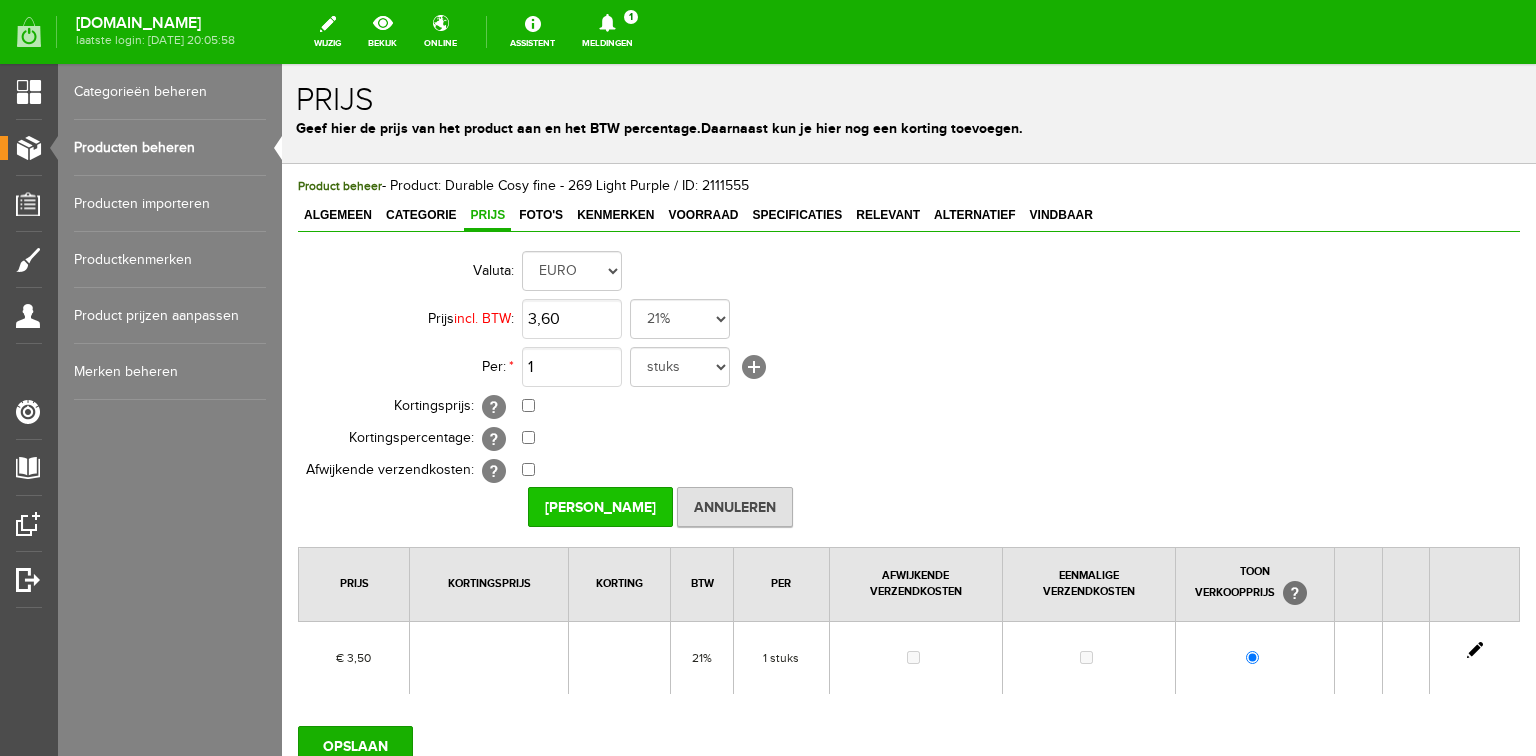 type on "€ 3,60" 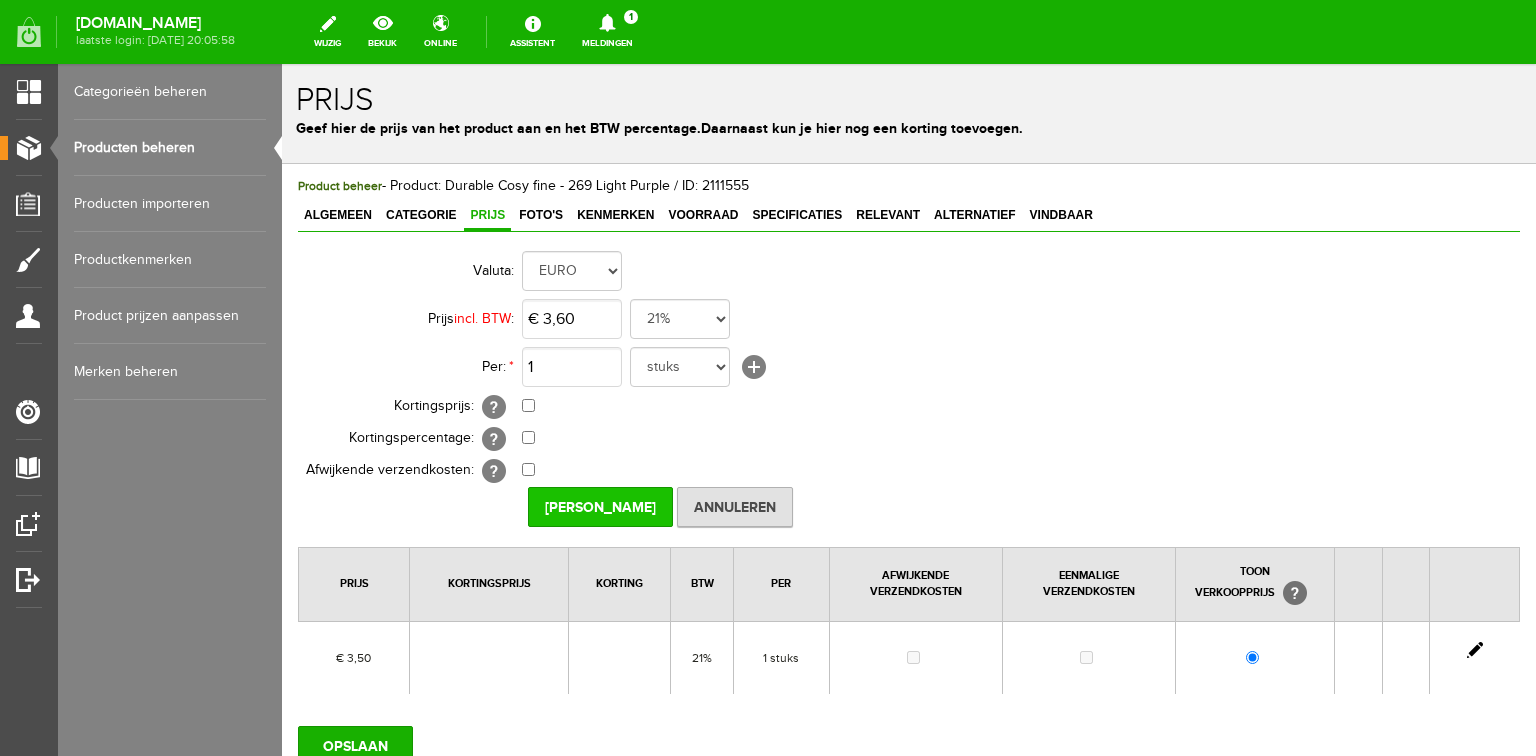 click on "[PERSON_NAME]" at bounding box center [600, 507] 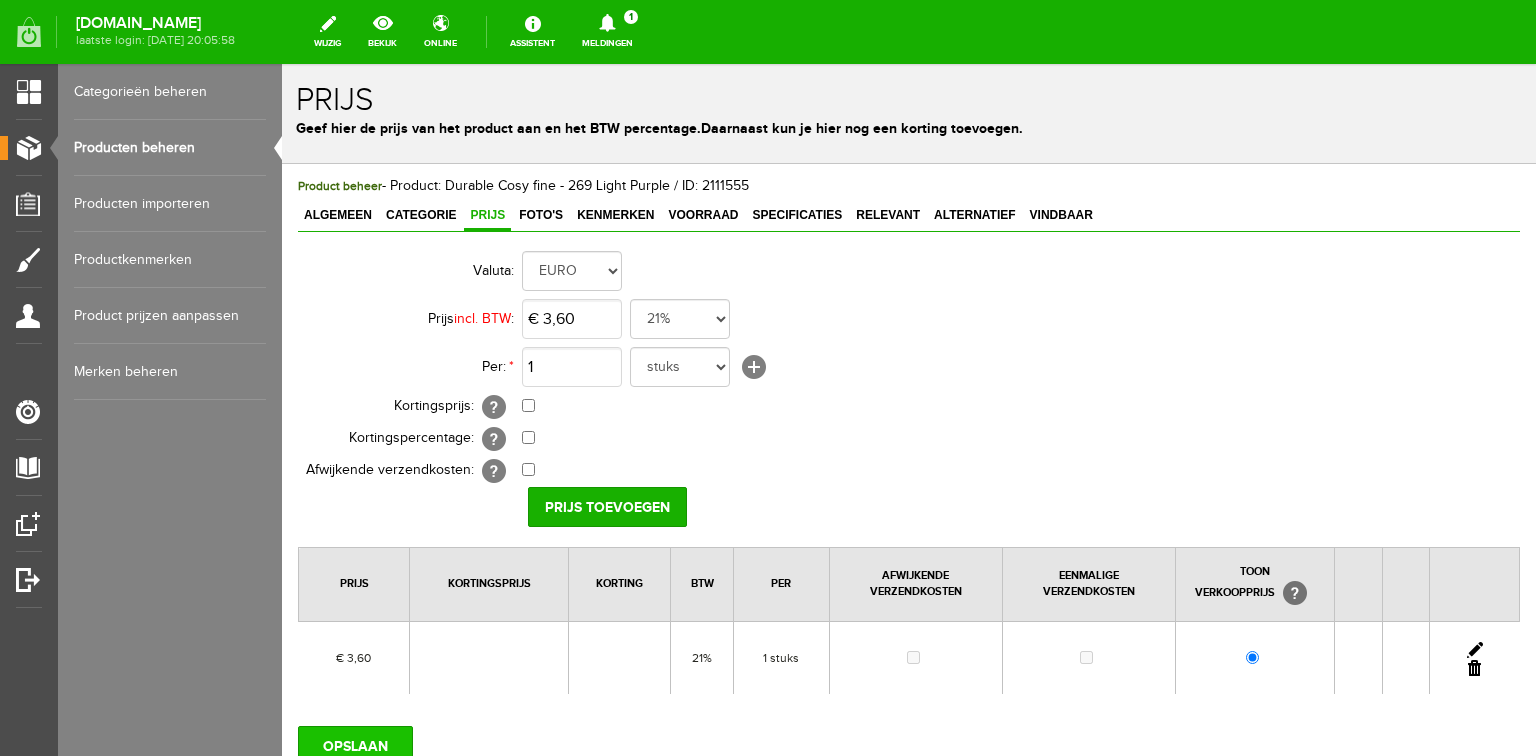 click on "OPSLAAN" at bounding box center (355, 746) 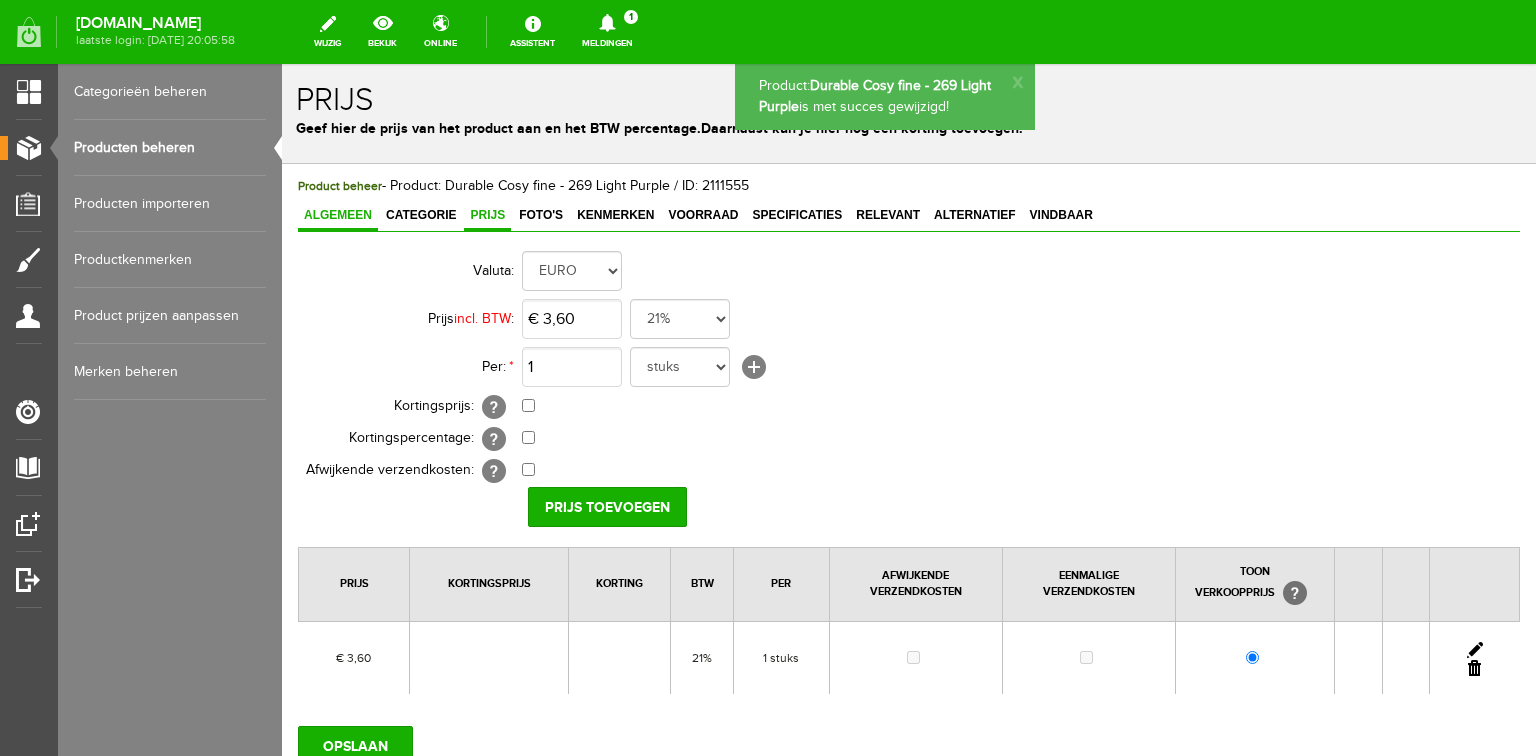 click on "Algemeen" at bounding box center (338, 215) 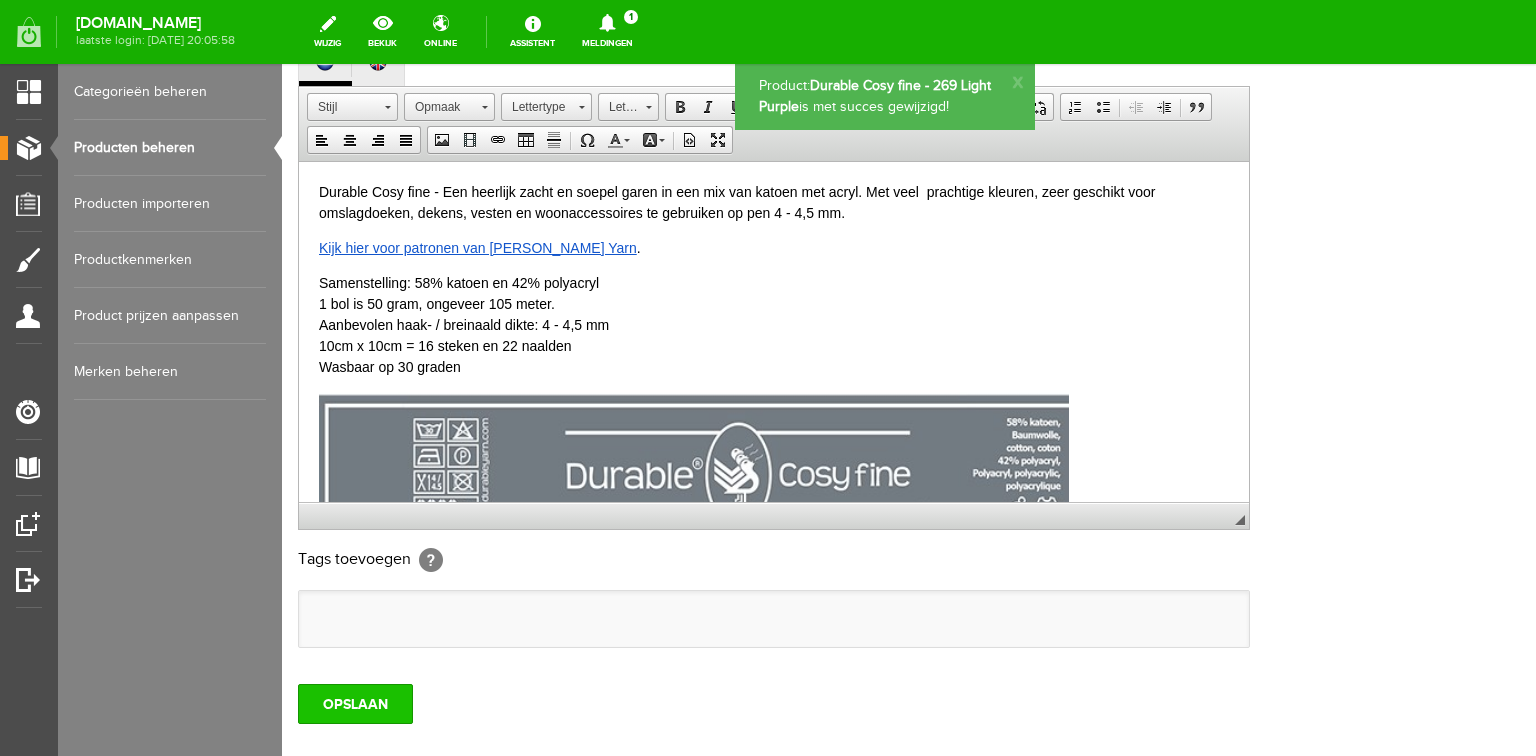 click on "OPSLAAN" at bounding box center [355, 704] 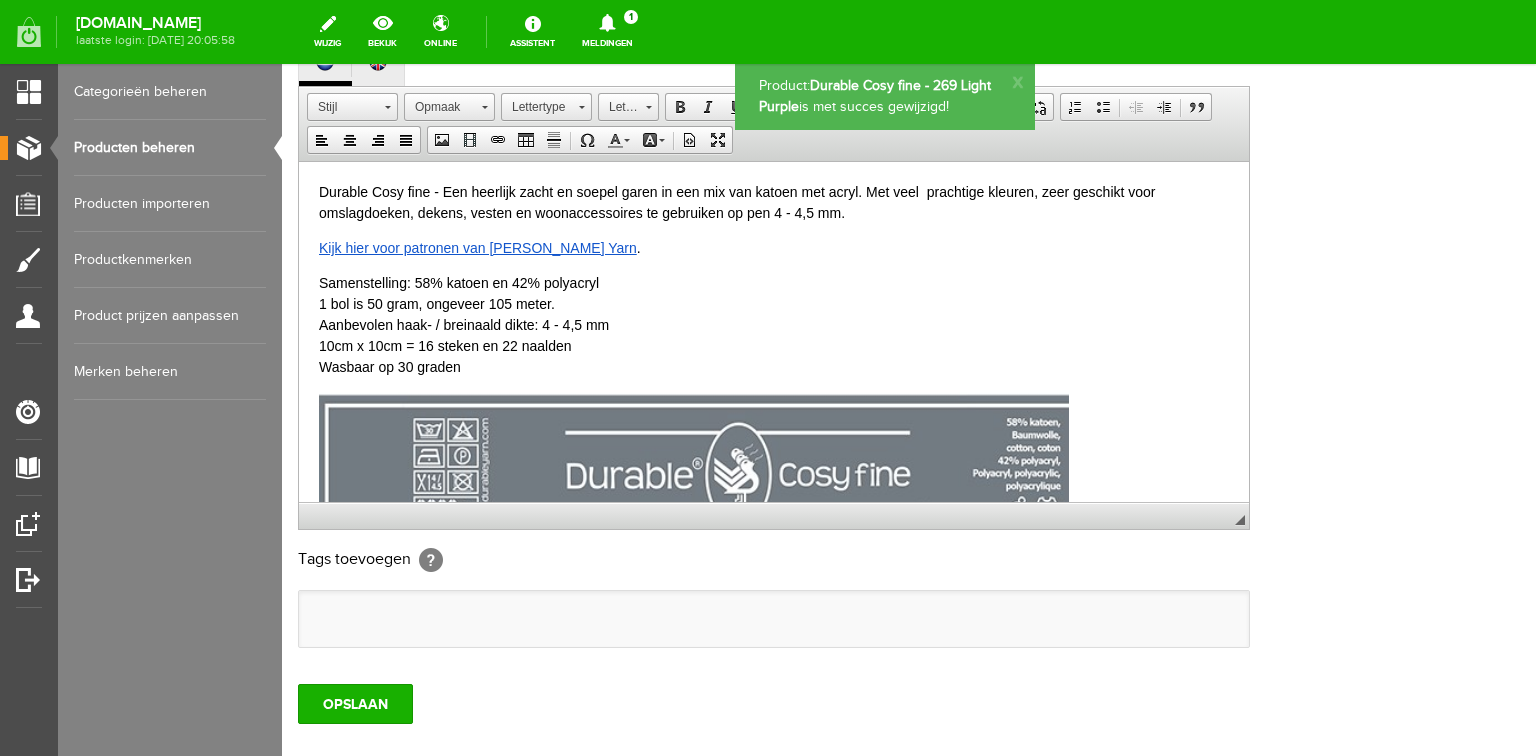 click on "Producten beheren" at bounding box center (170, 148) 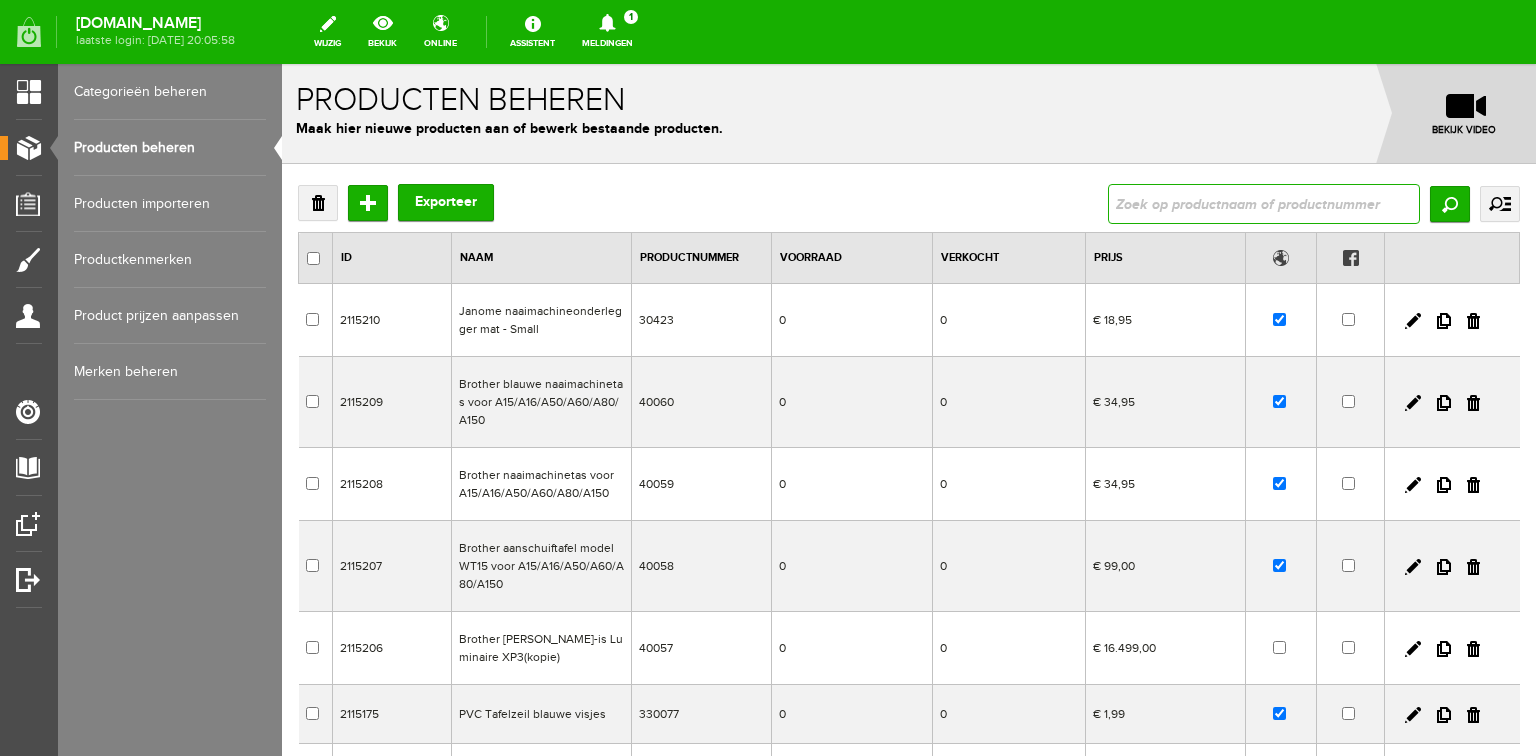 drag, startPoint x: 1137, startPoint y: 197, endPoint x: 1138, endPoint y: 176, distance: 21.023796 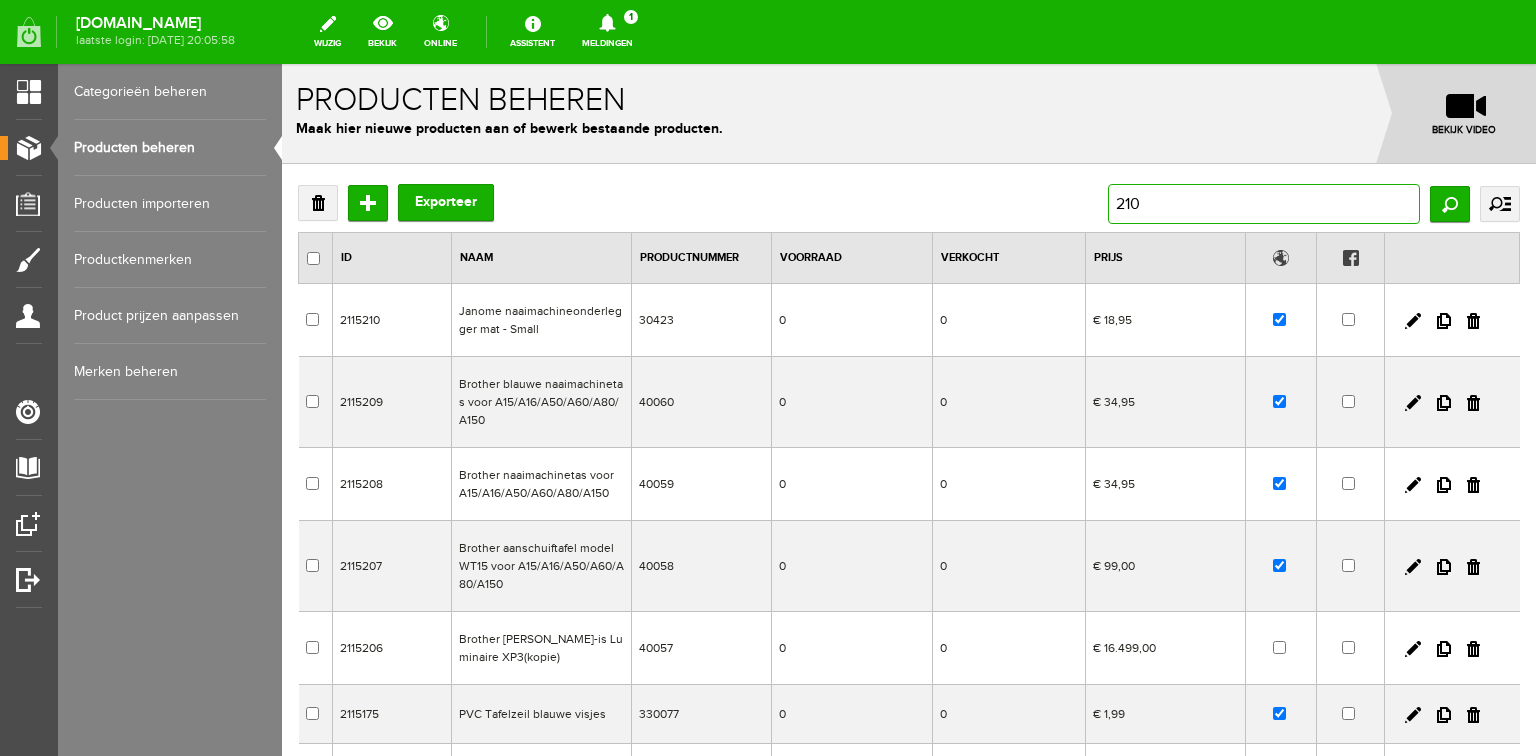 type on "2106" 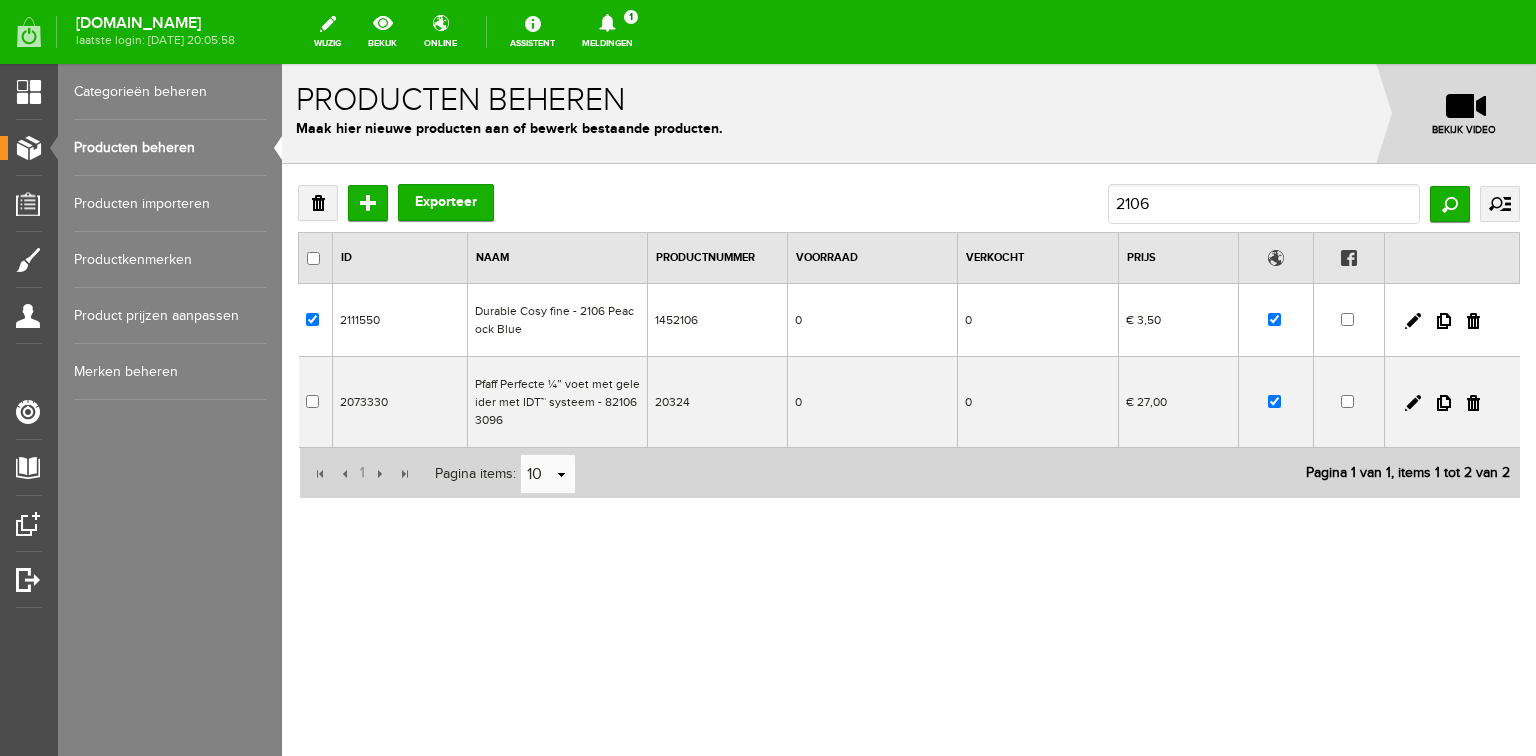 click at bounding box center (1452, 320) 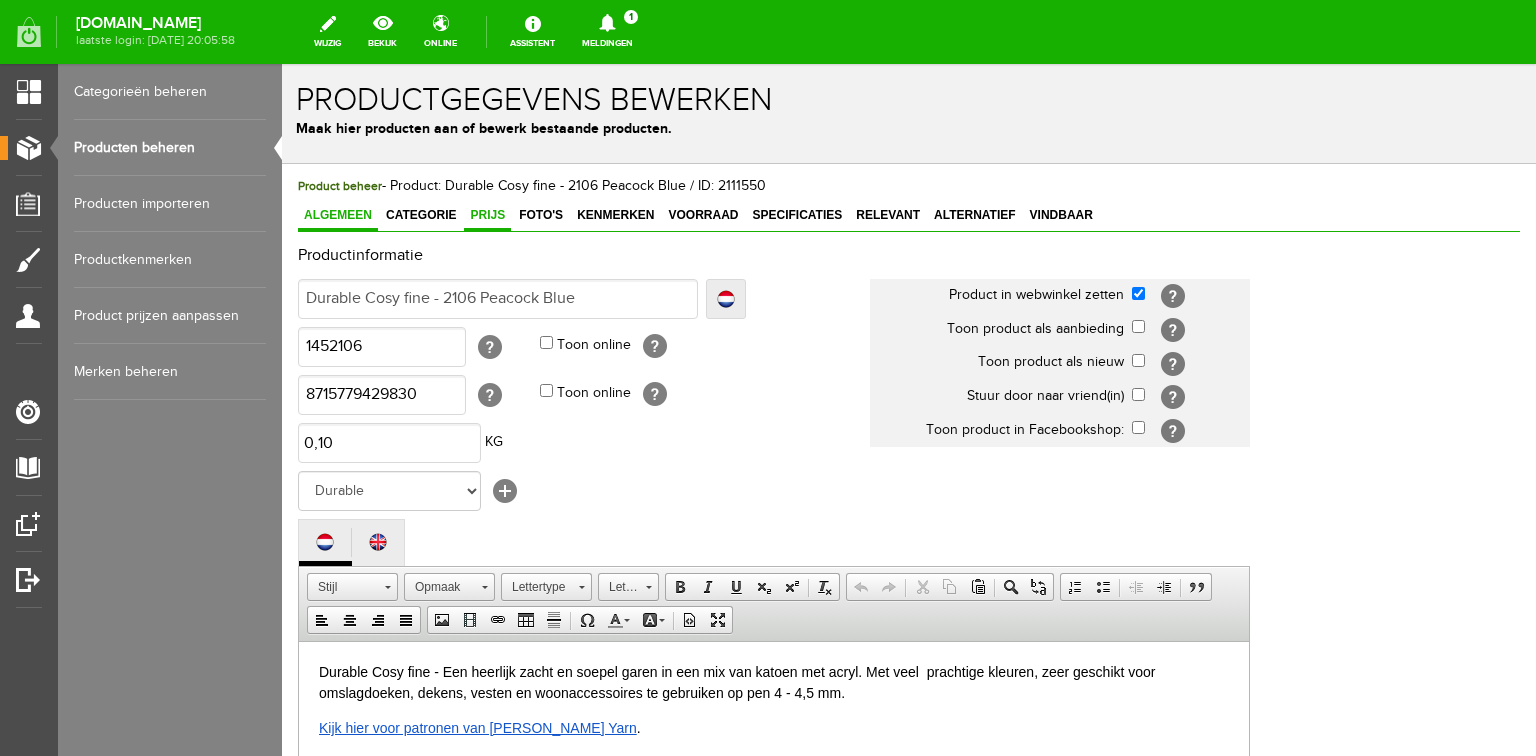 click on "Prijs" at bounding box center [487, 216] 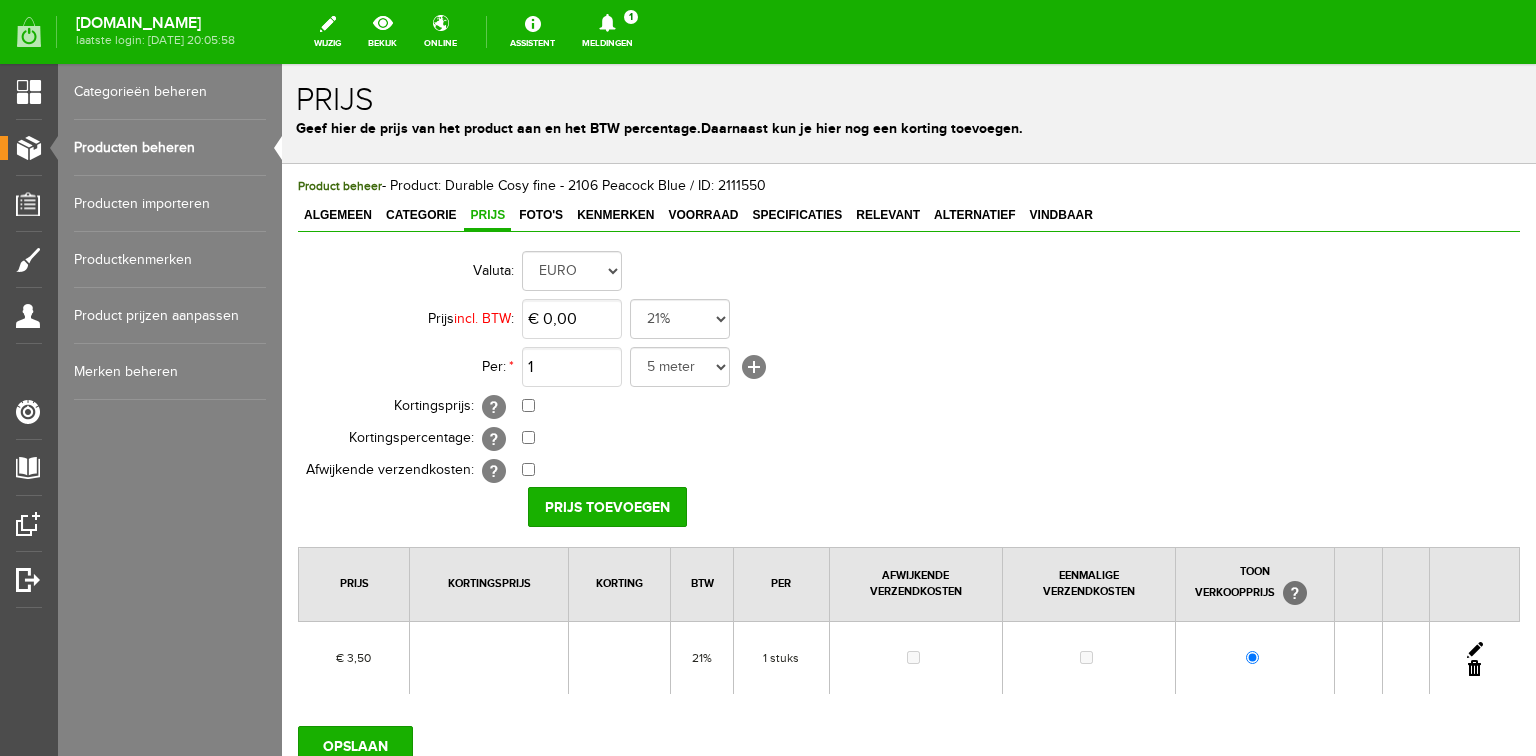 click at bounding box center [1475, 650] 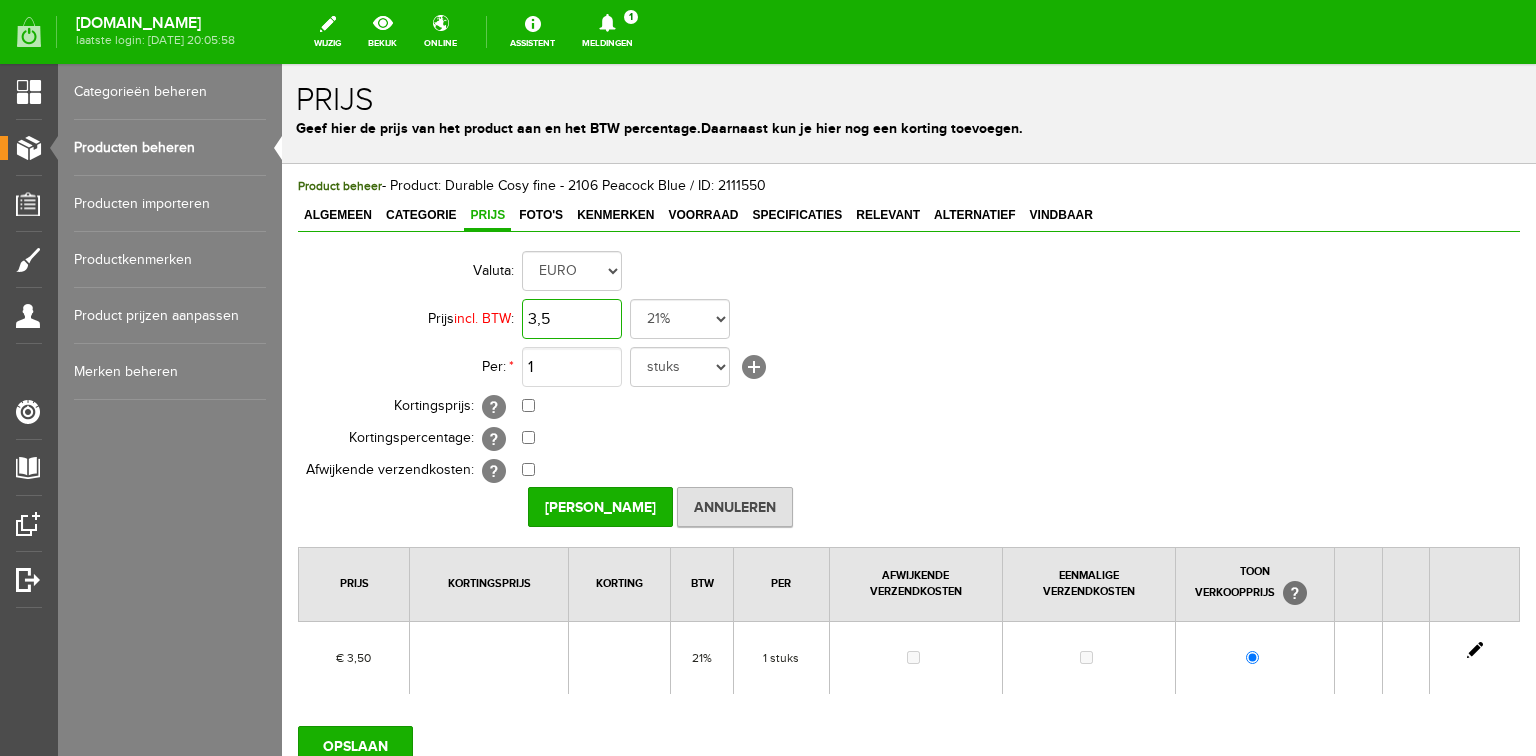 click on "3,5" at bounding box center (572, 319) 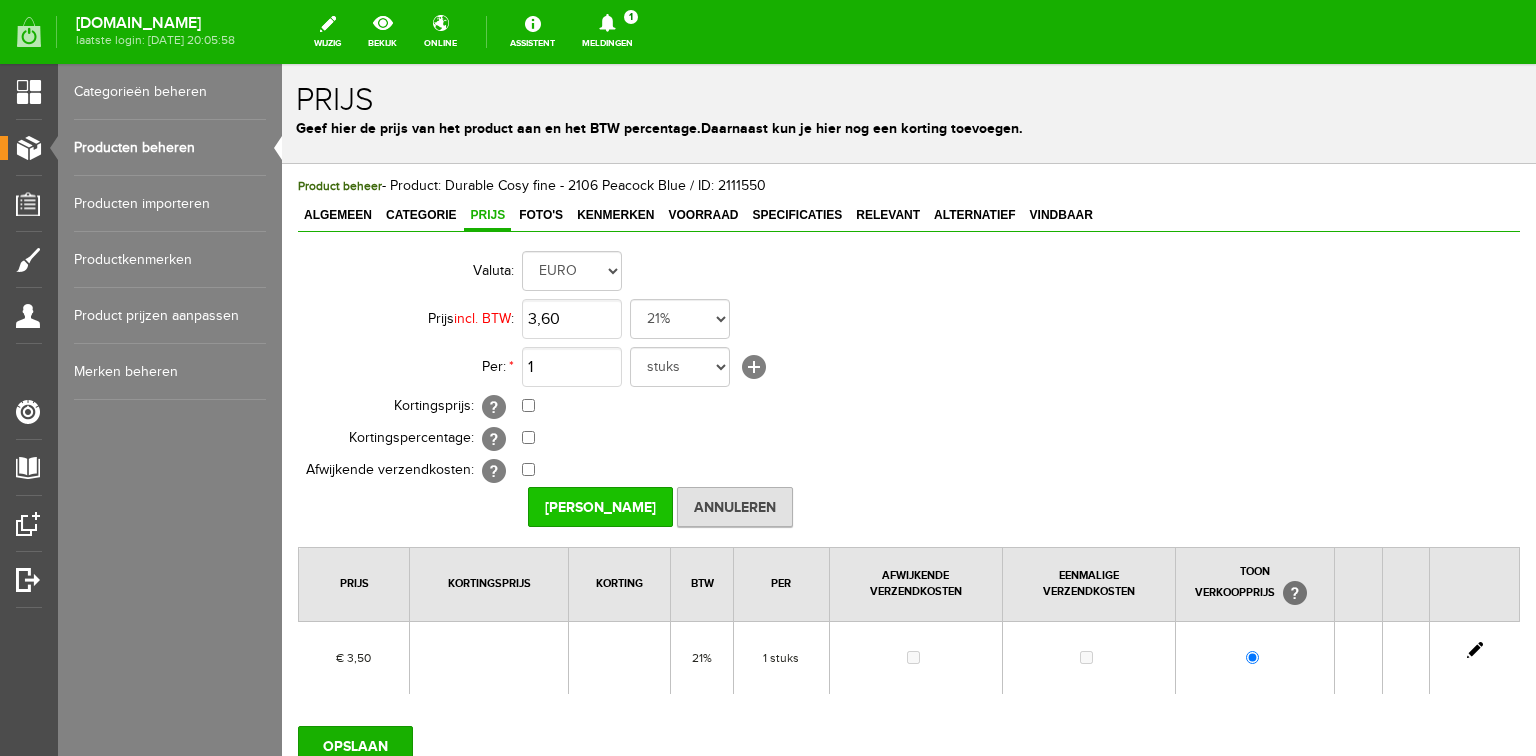 type on "€ 3,60" 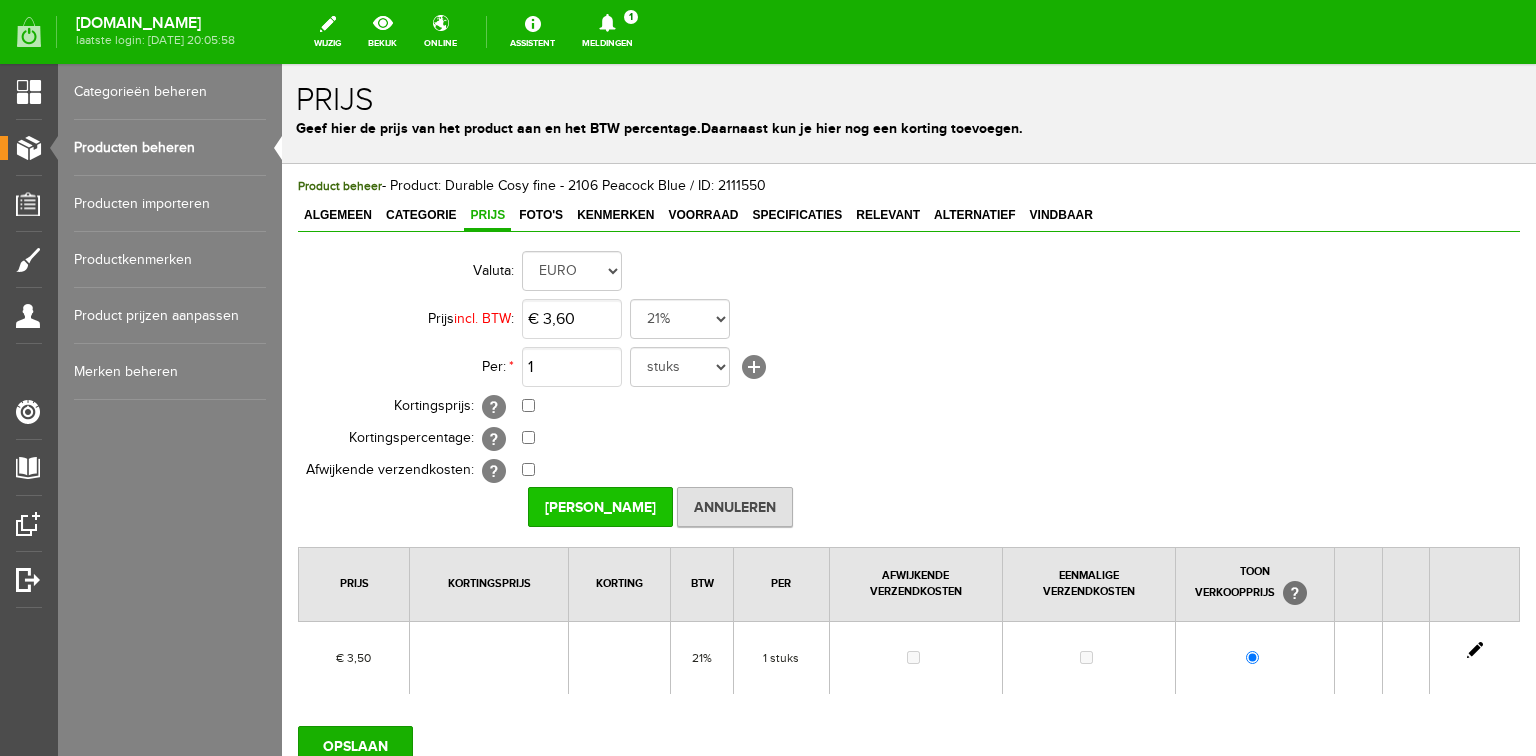 click on "[PERSON_NAME]" at bounding box center [600, 507] 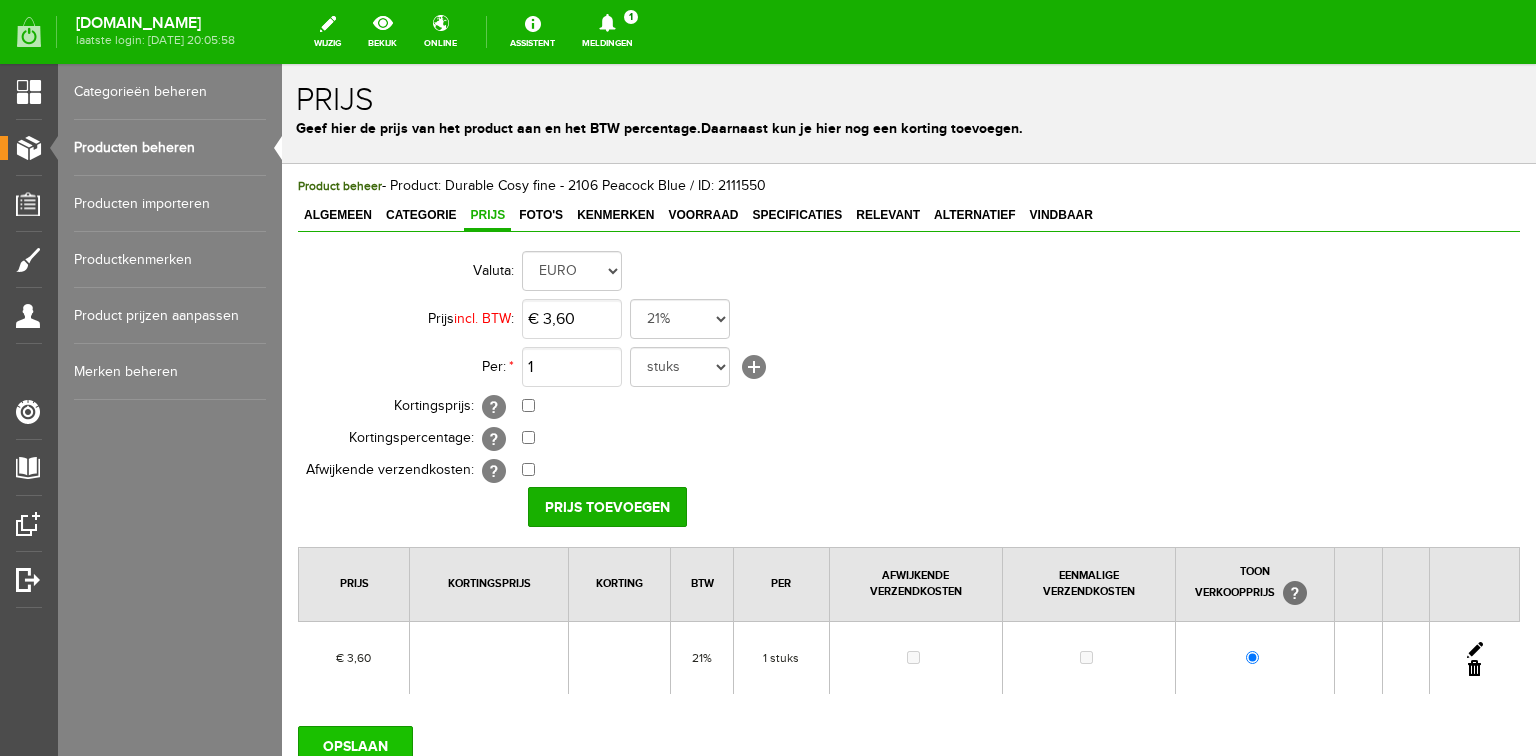 click on "OPSLAAN" at bounding box center [355, 746] 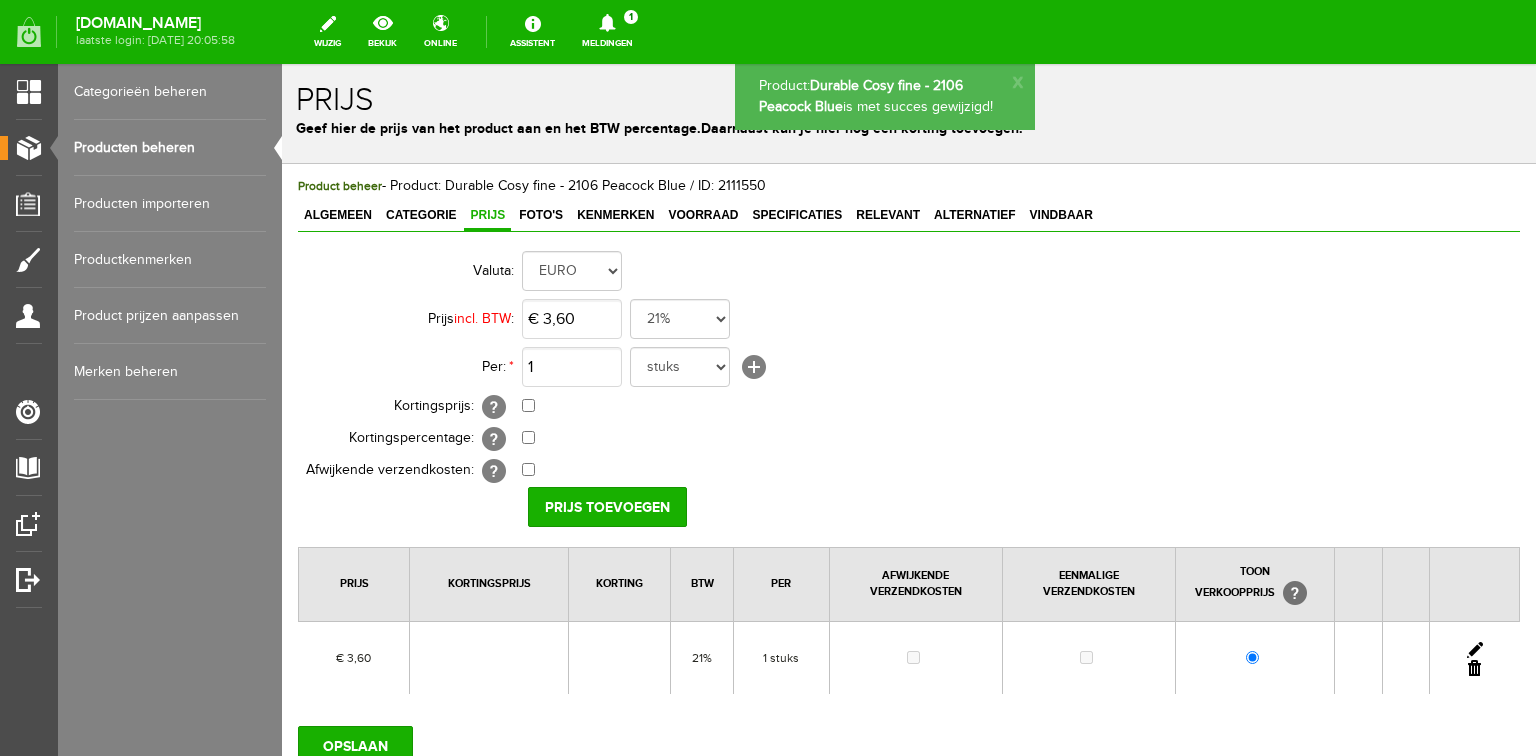 click on "Algemeen" at bounding box center (338, 215) 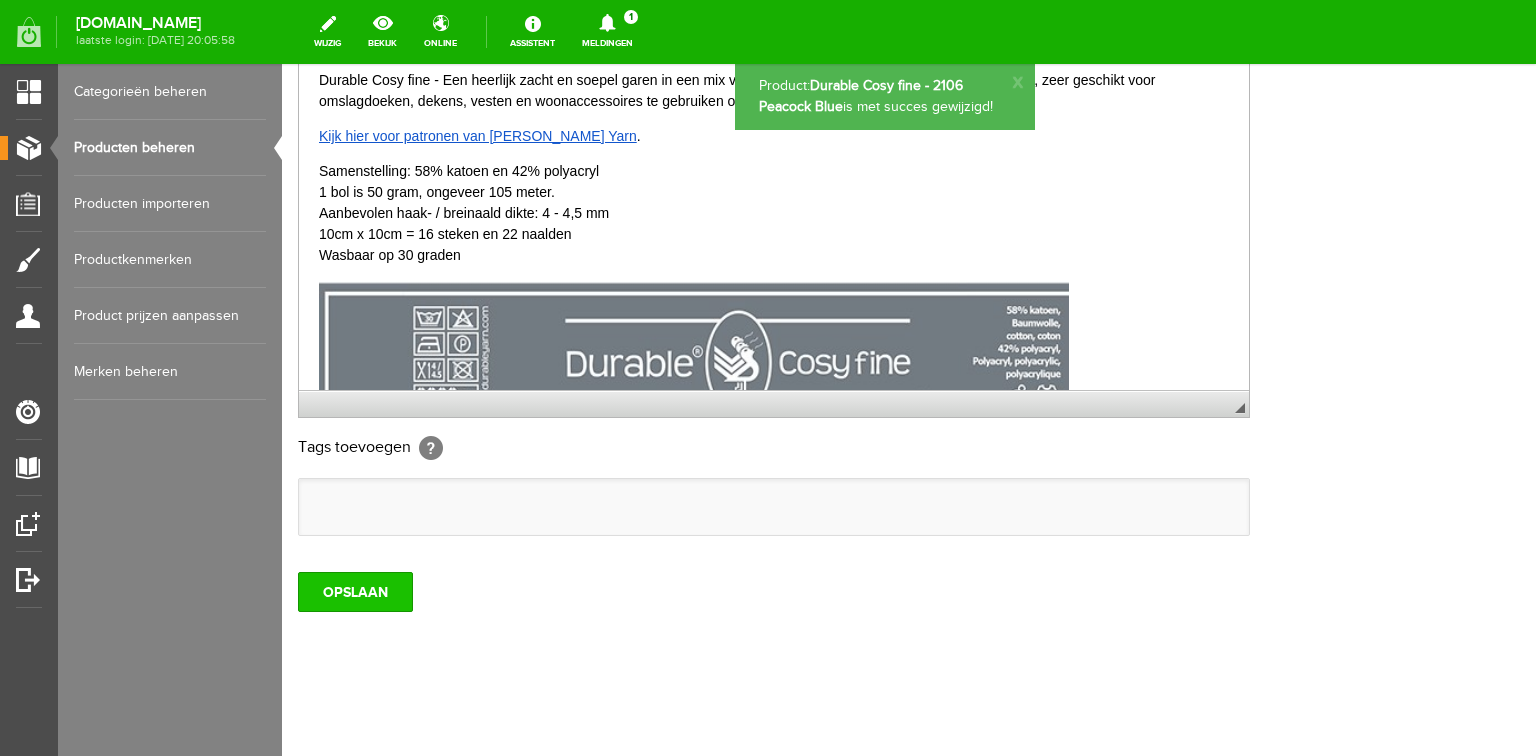 click on "OPSLAAN" at bounding box center (355, 592) 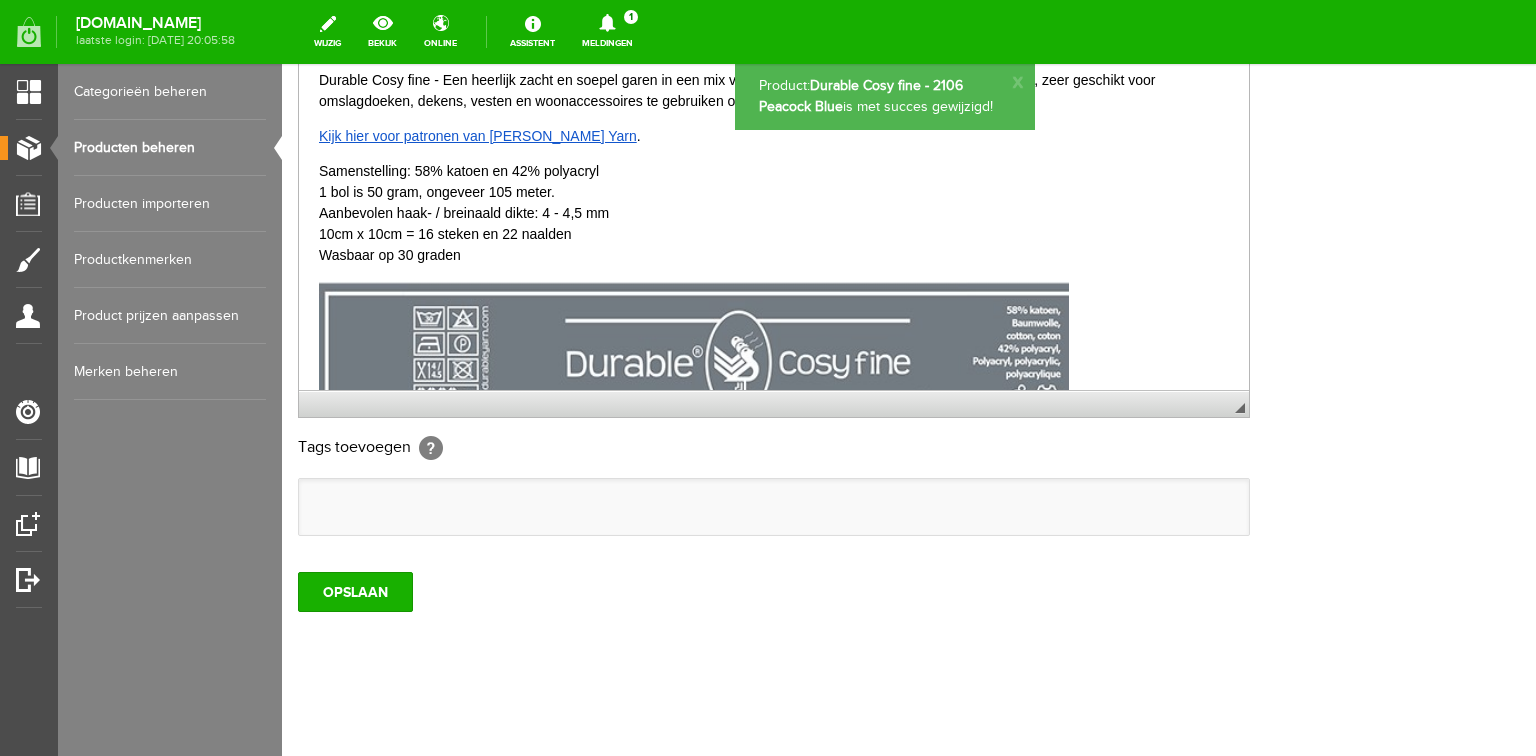click on "Producten beheren" at bounding box center [170, 148] 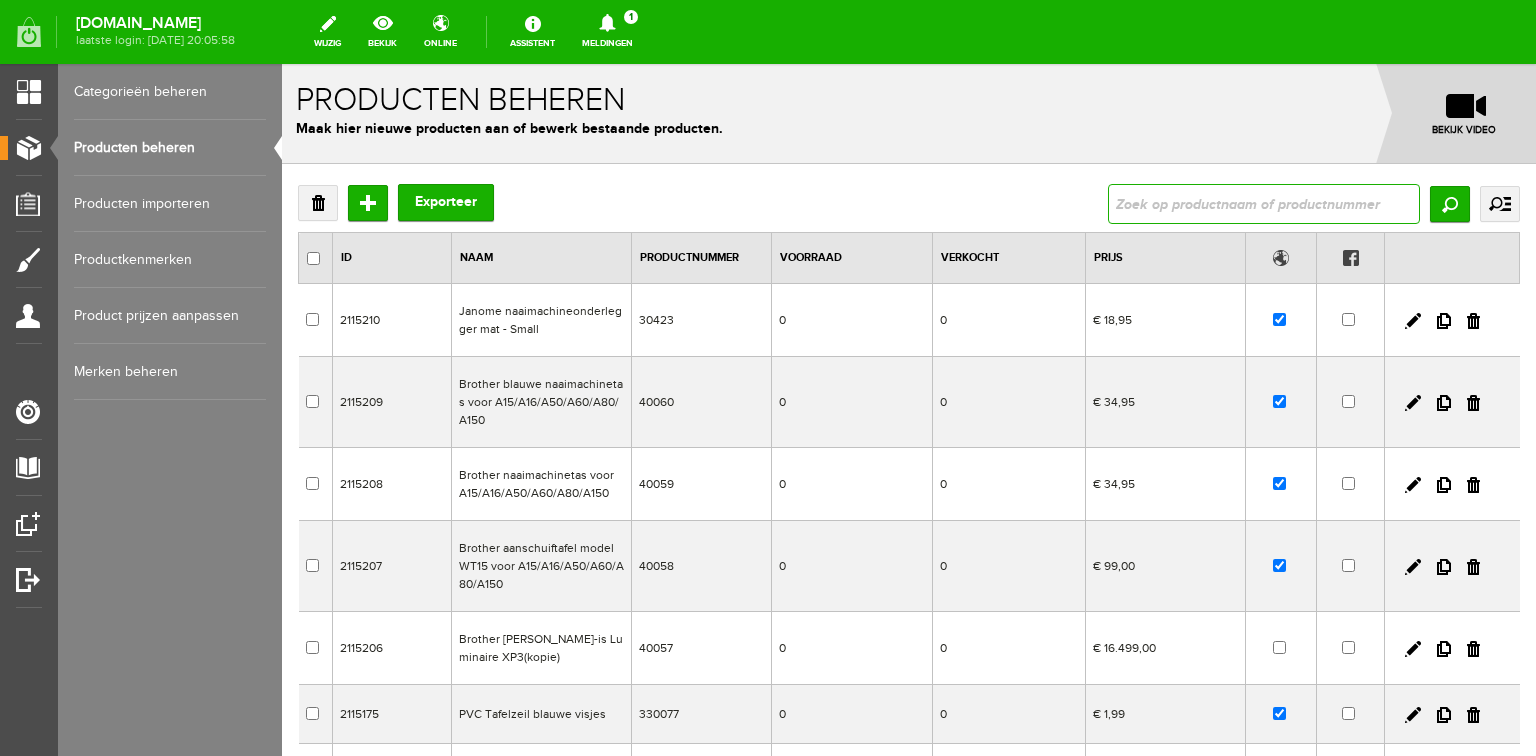 click at bounding box center (1264, 204) 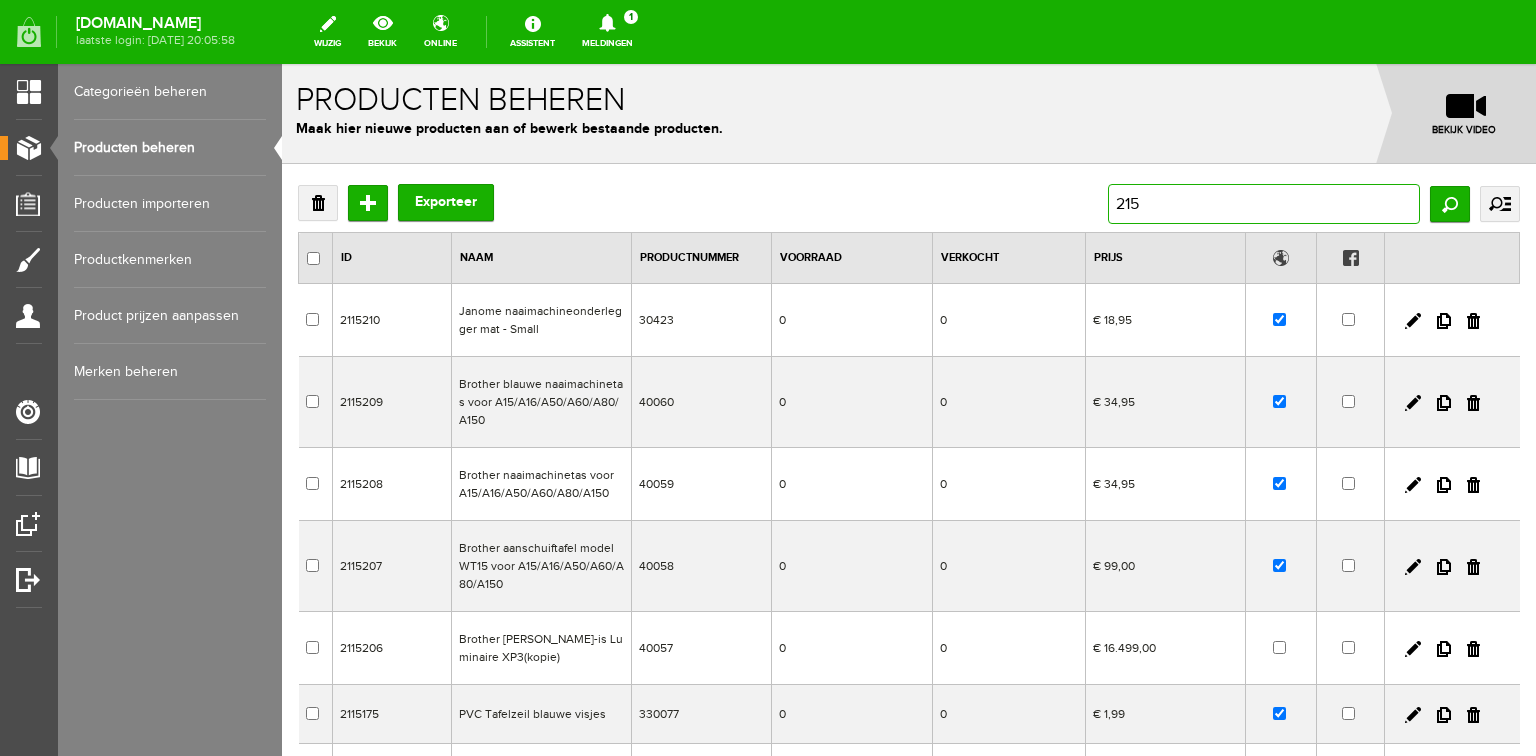 type on "2158" 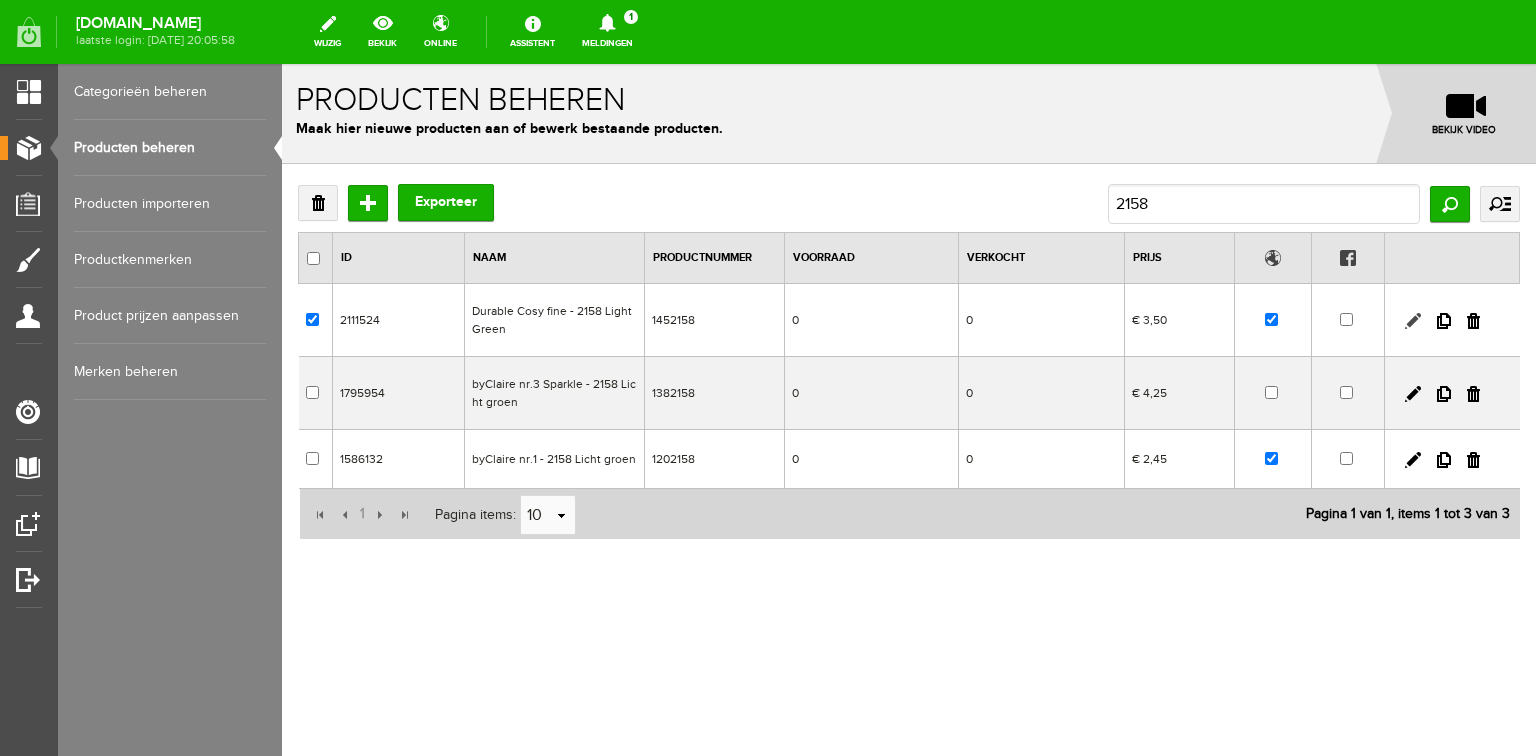 click at bounding box center [1413, 321] 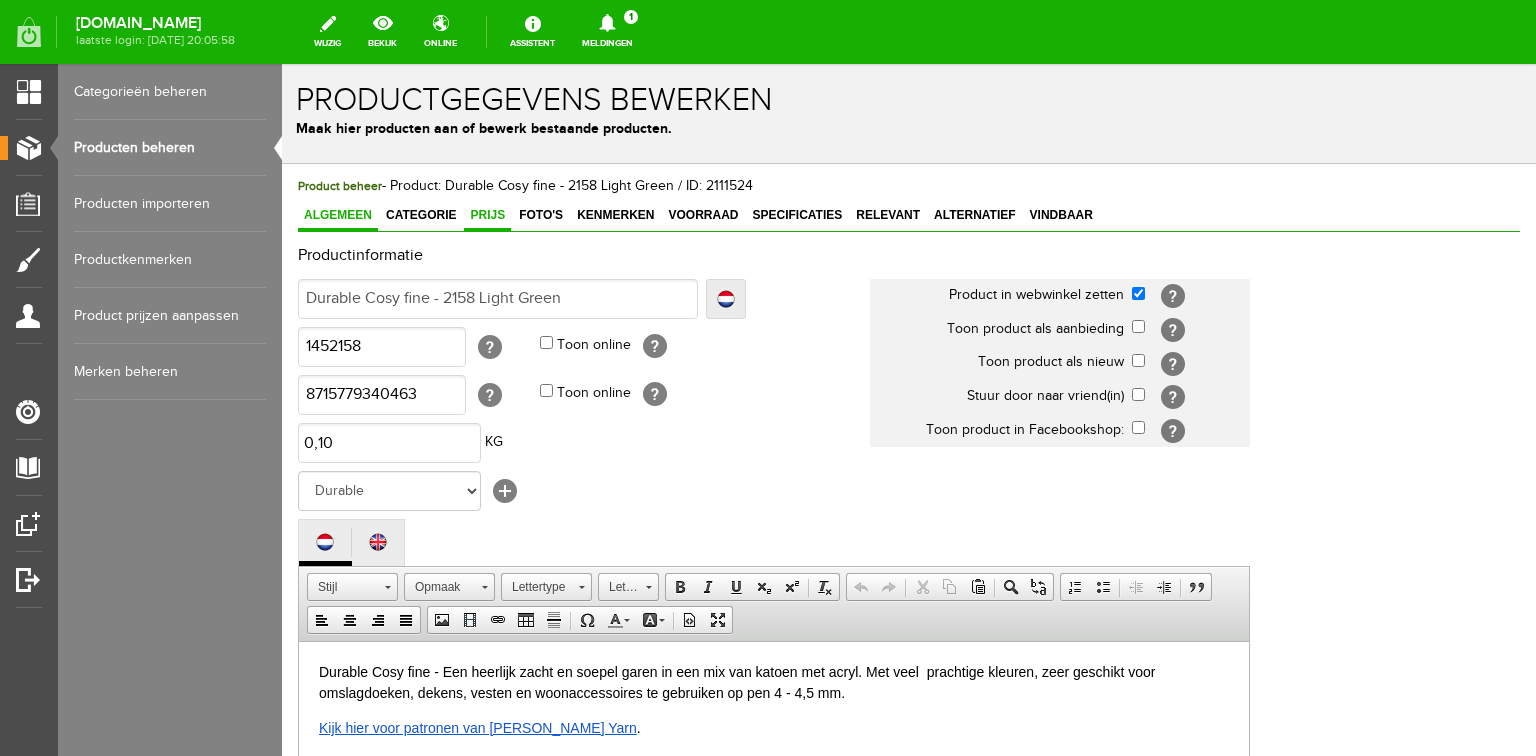 click on "Prijs" at bounding box center (487, 215) 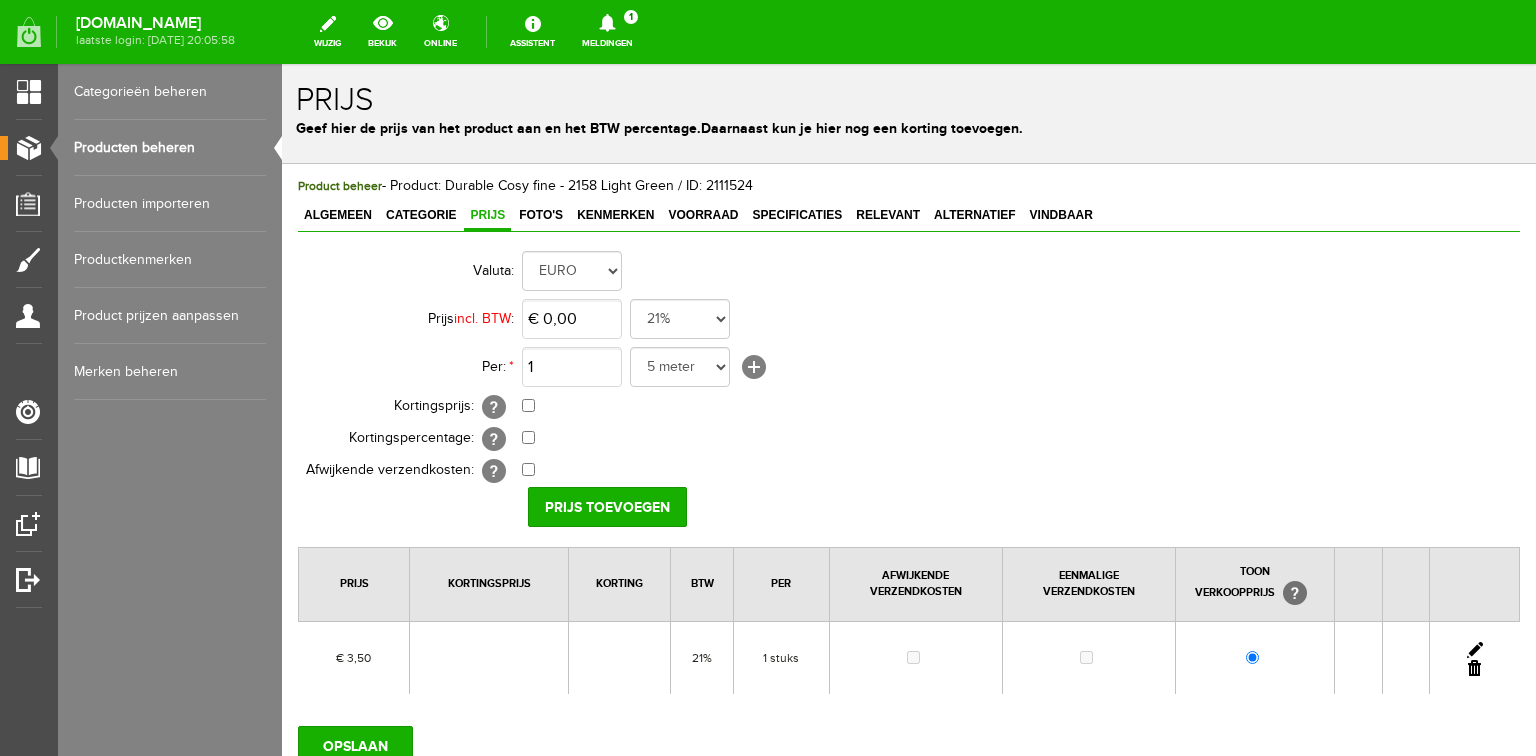 click at bounding box center (1475, 650) 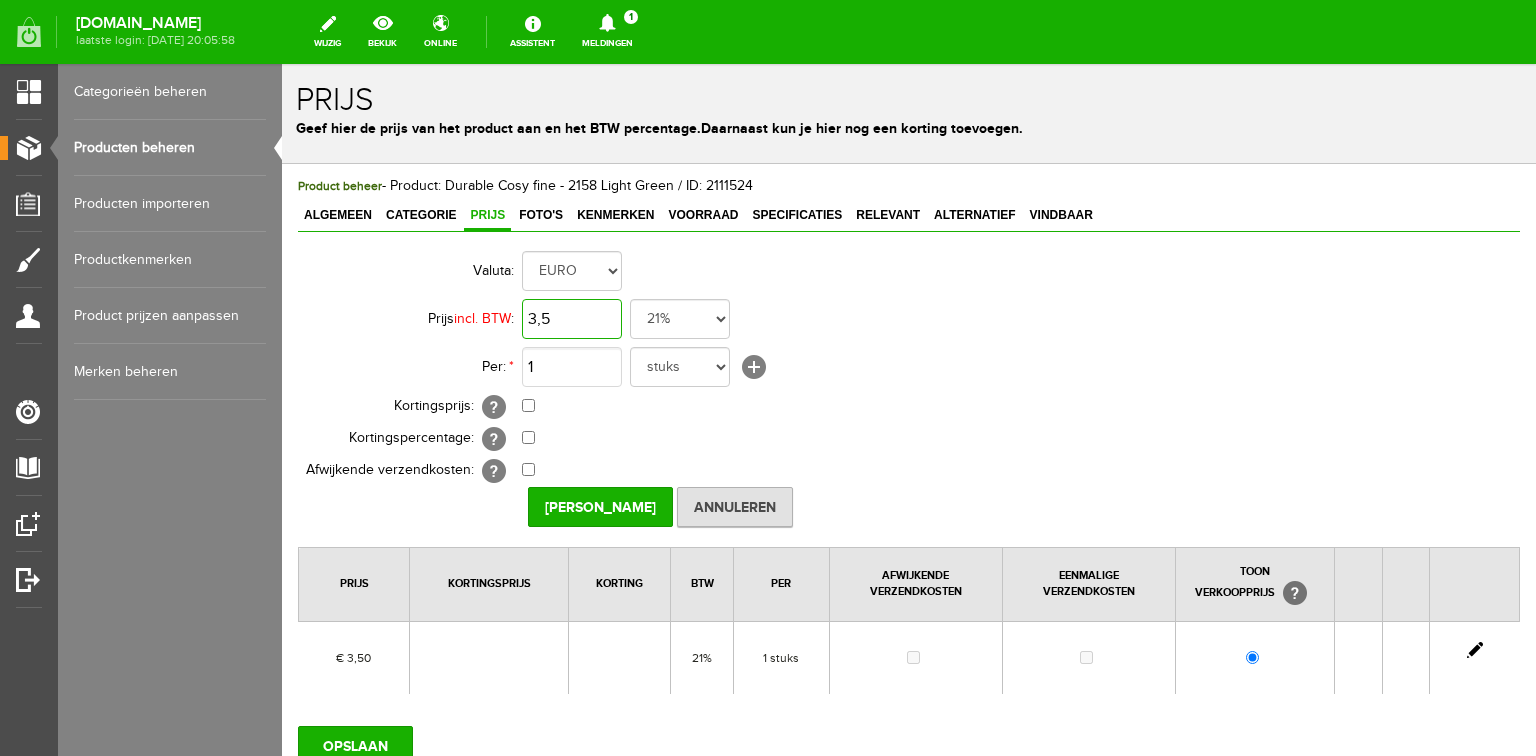 click on "3,5" at bounding box center [572, 319] 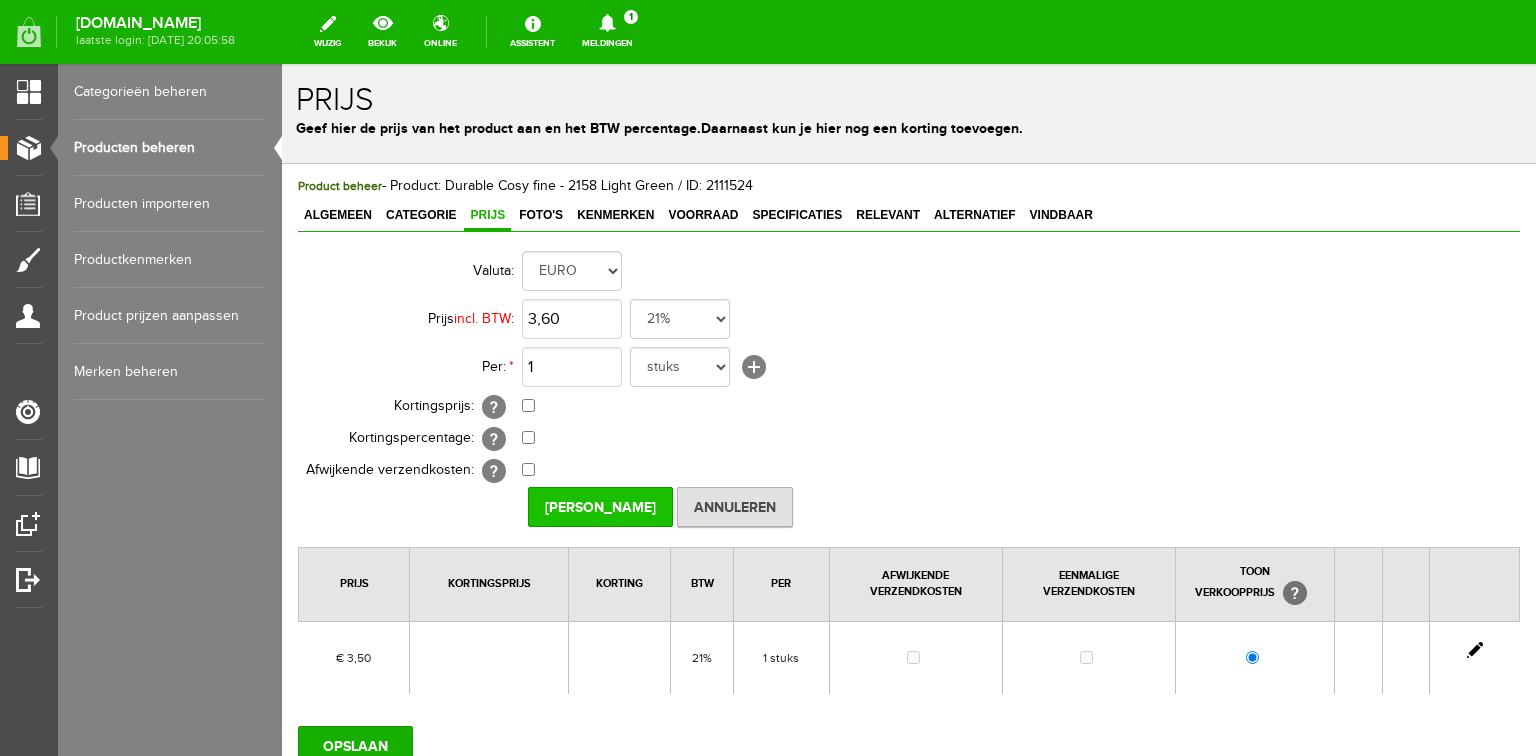 type on "€ 3,60" 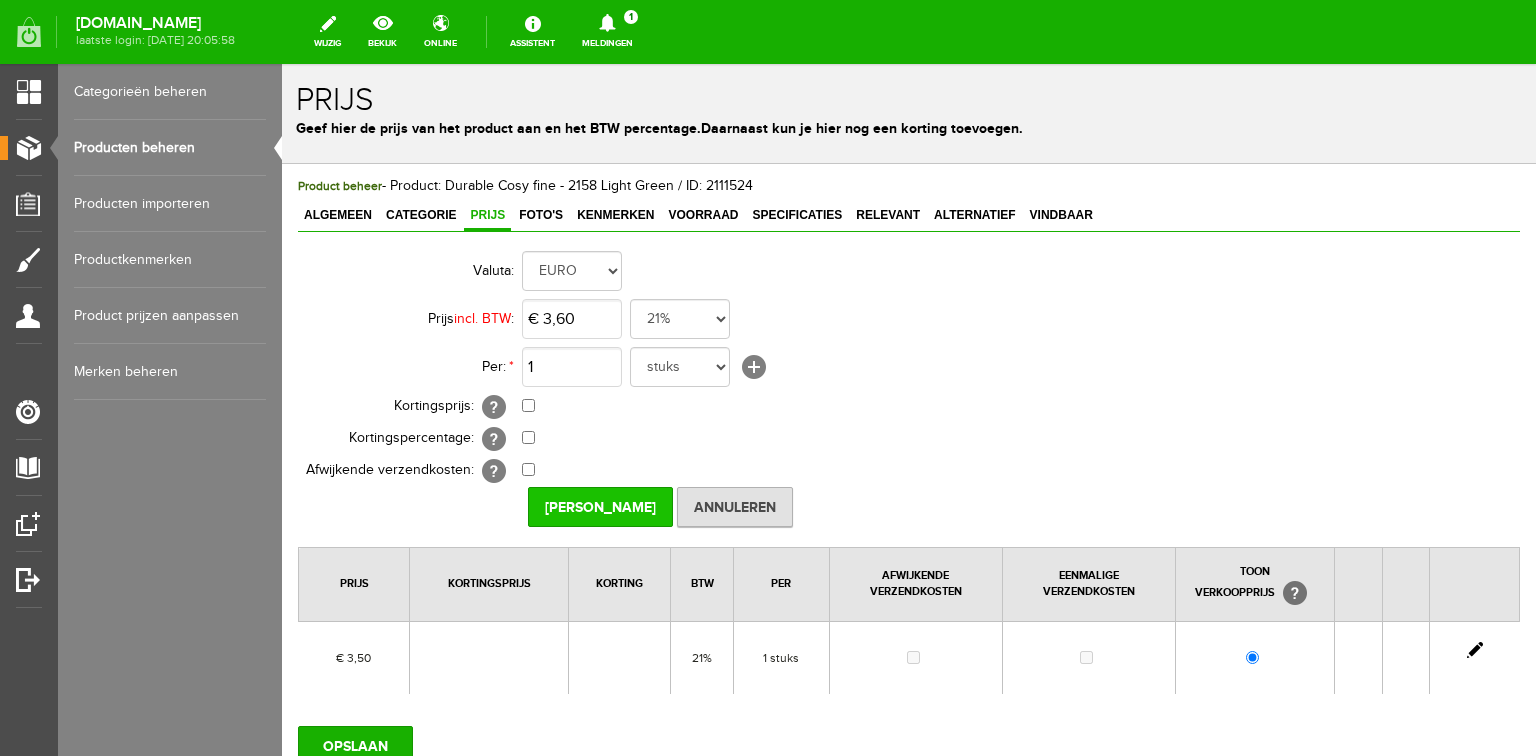 click on "[PERSON_NAME]" at bounding box center (600, 507) 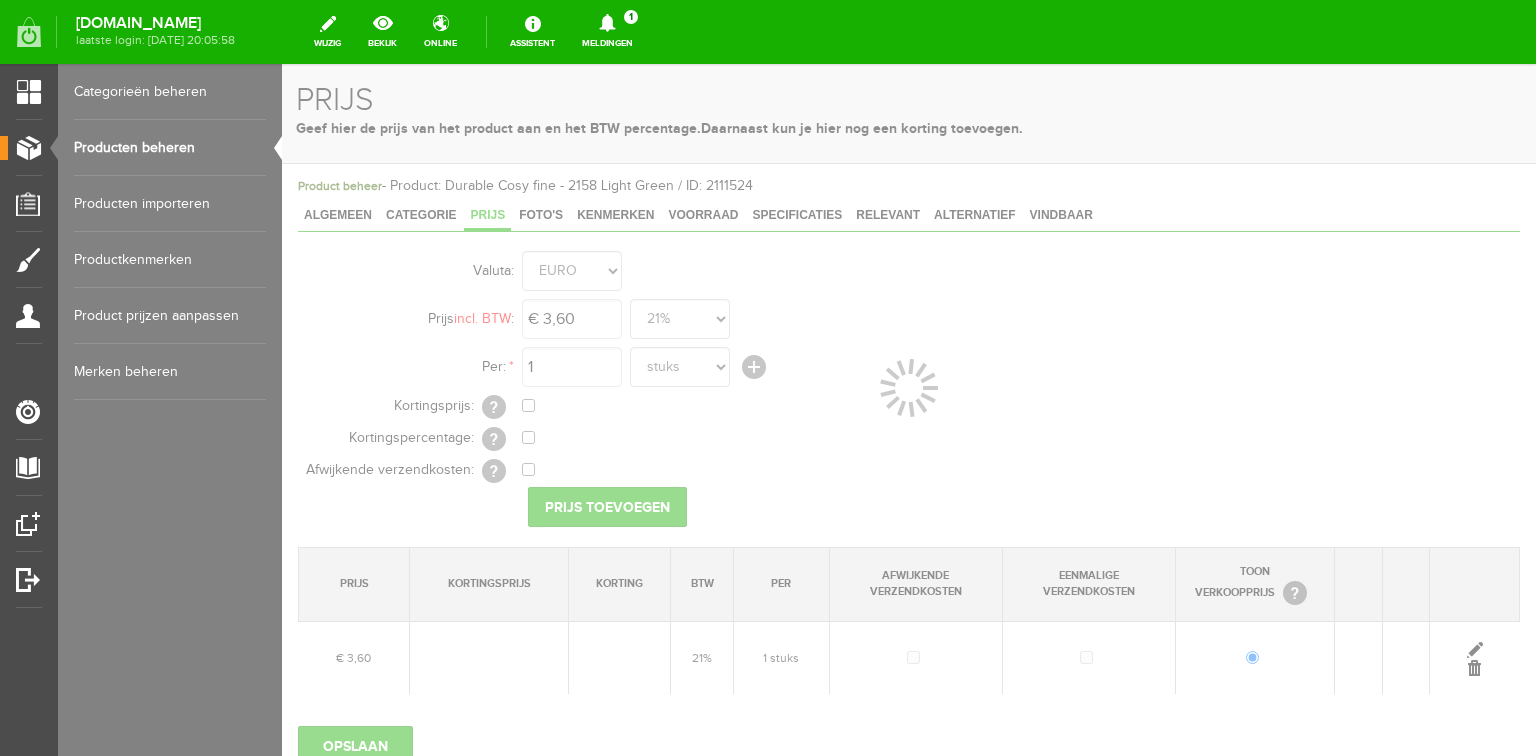 scroll, scrollTop: 0, scrollLeft: 0, axis: both 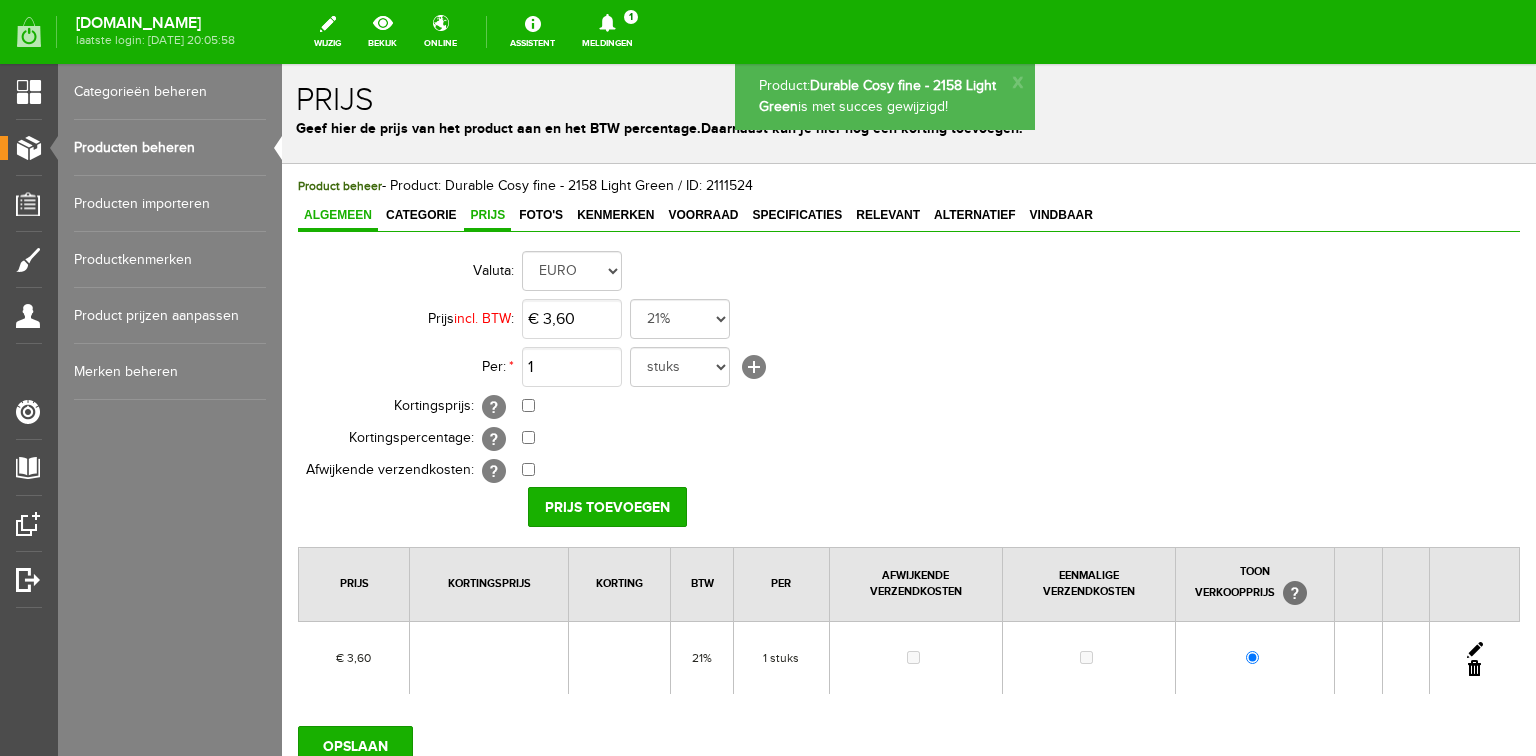 click on "Algemeen" at bounding box center [338, 215] 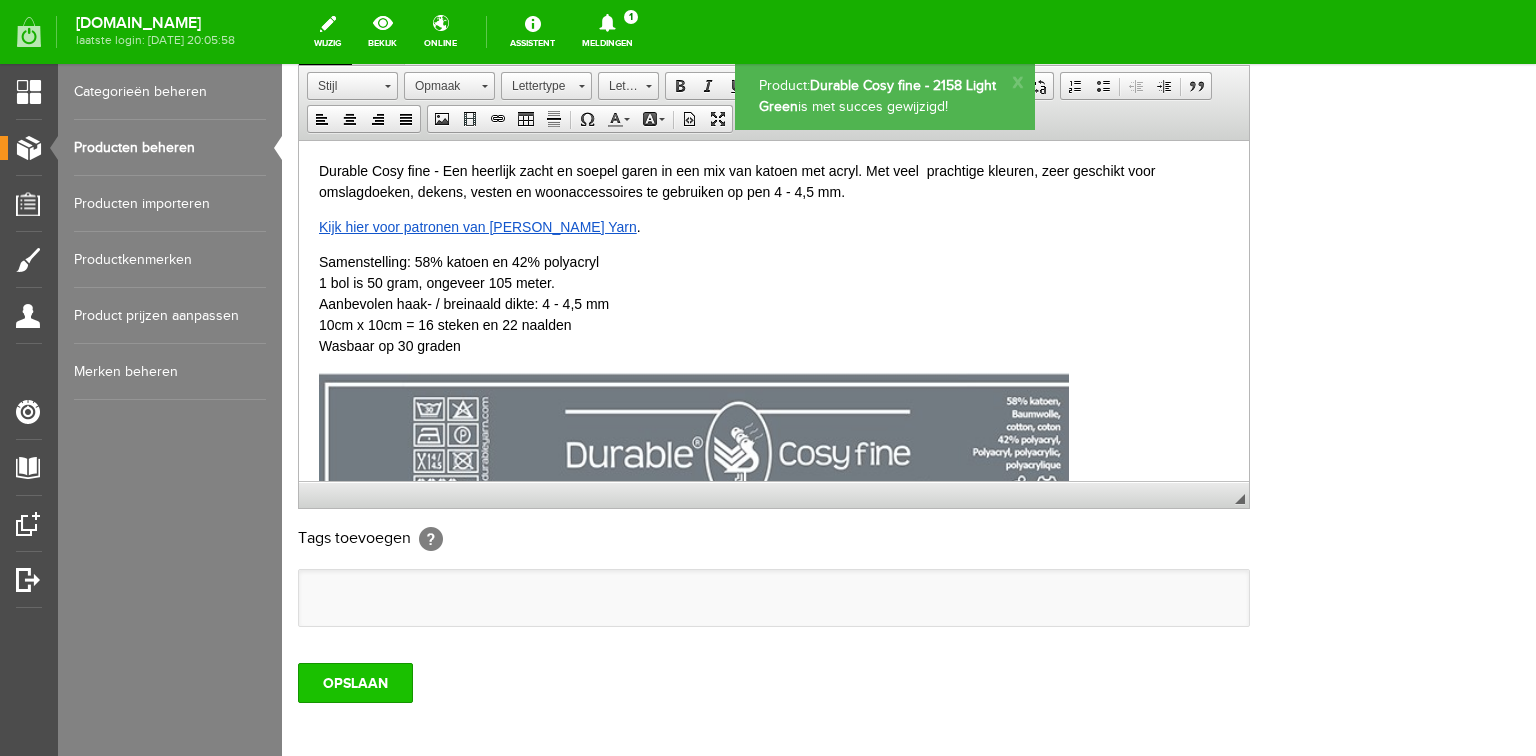 scroll, scrollTop: 560, scrollLeft: 0, axis: vertical 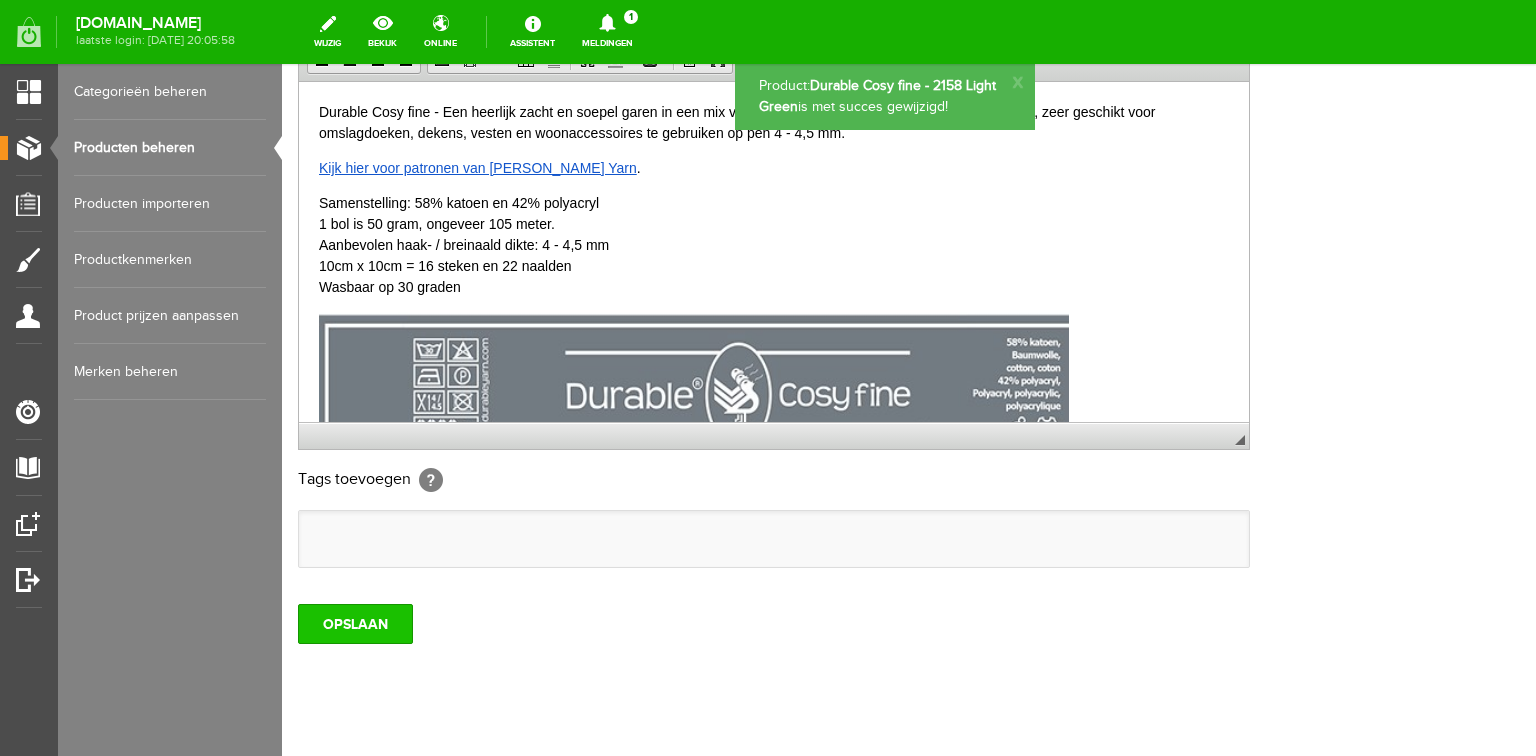 click on "OPSLAAN" at bounding box center [355, 624] 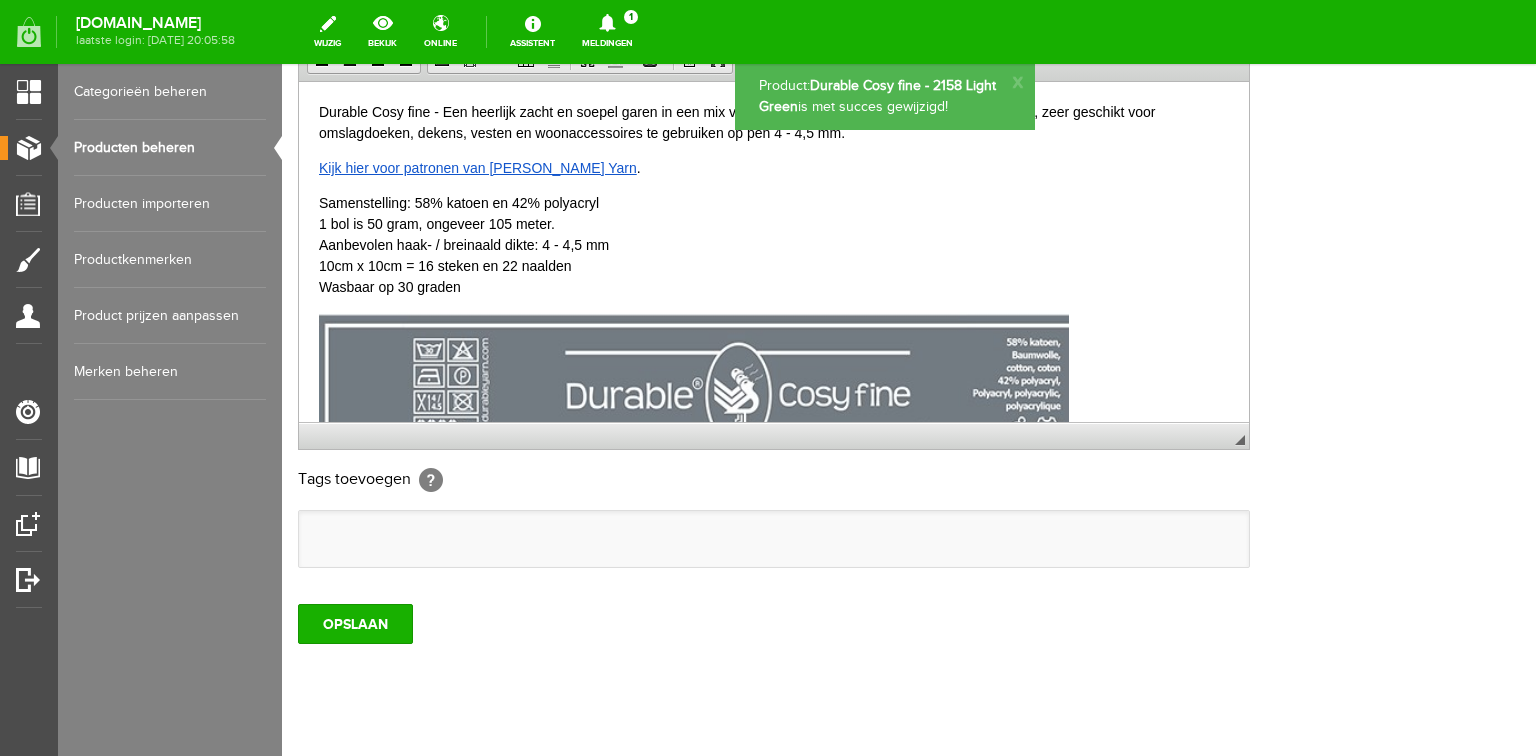 scroll, scrollTop: 0, scrollLeft: 0, axis: both 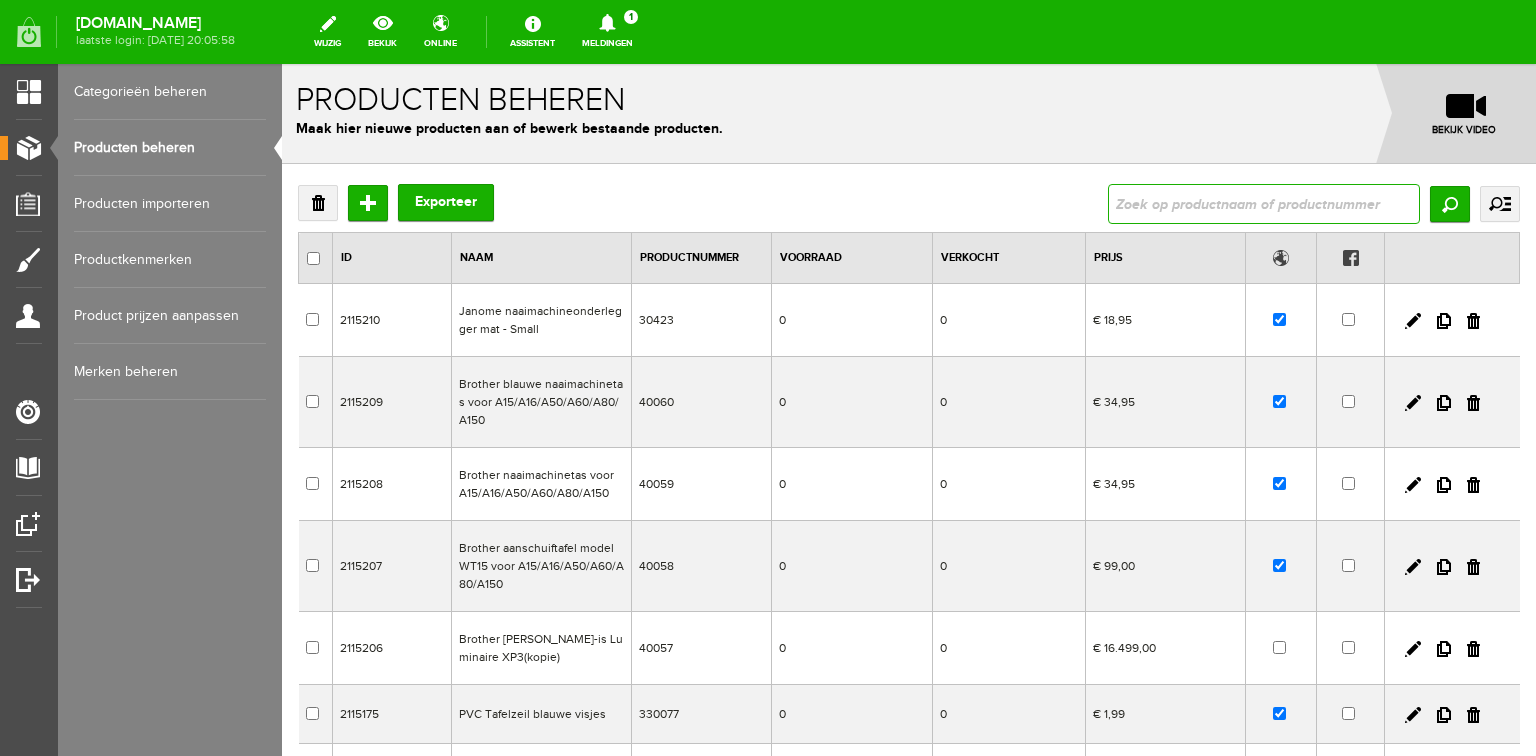 click at bounding box center [1264, 204] 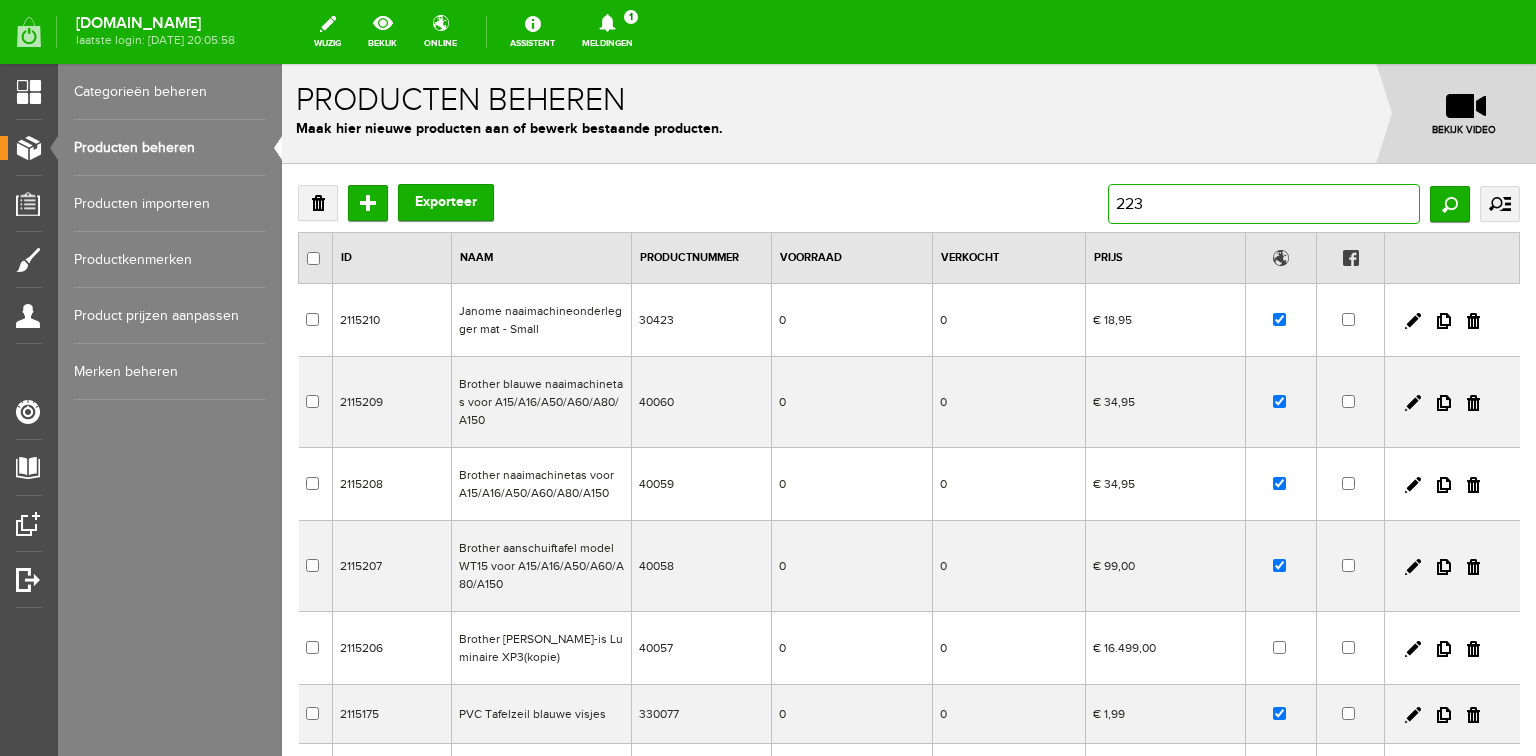 type on "2233" 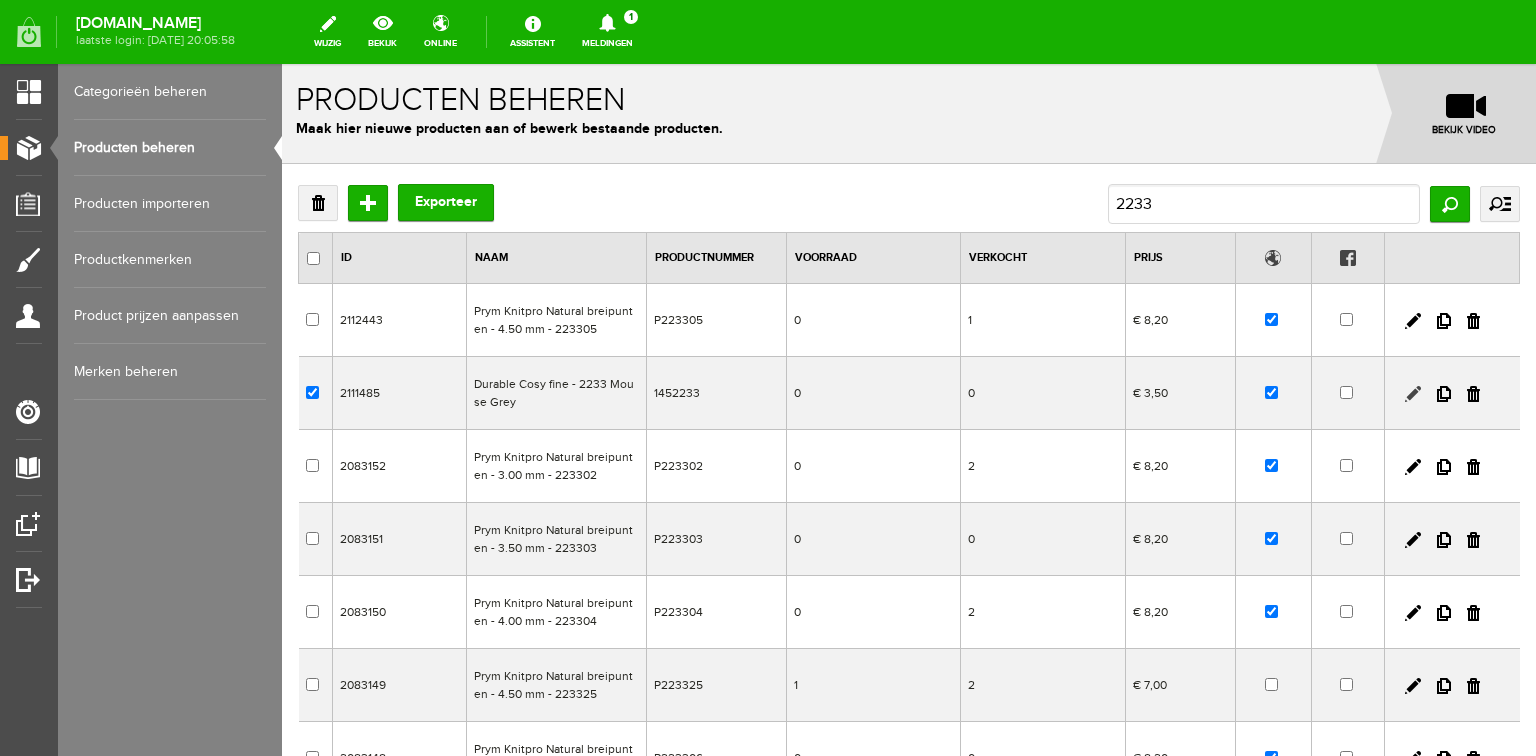 click at bounding box center (1413, 394) 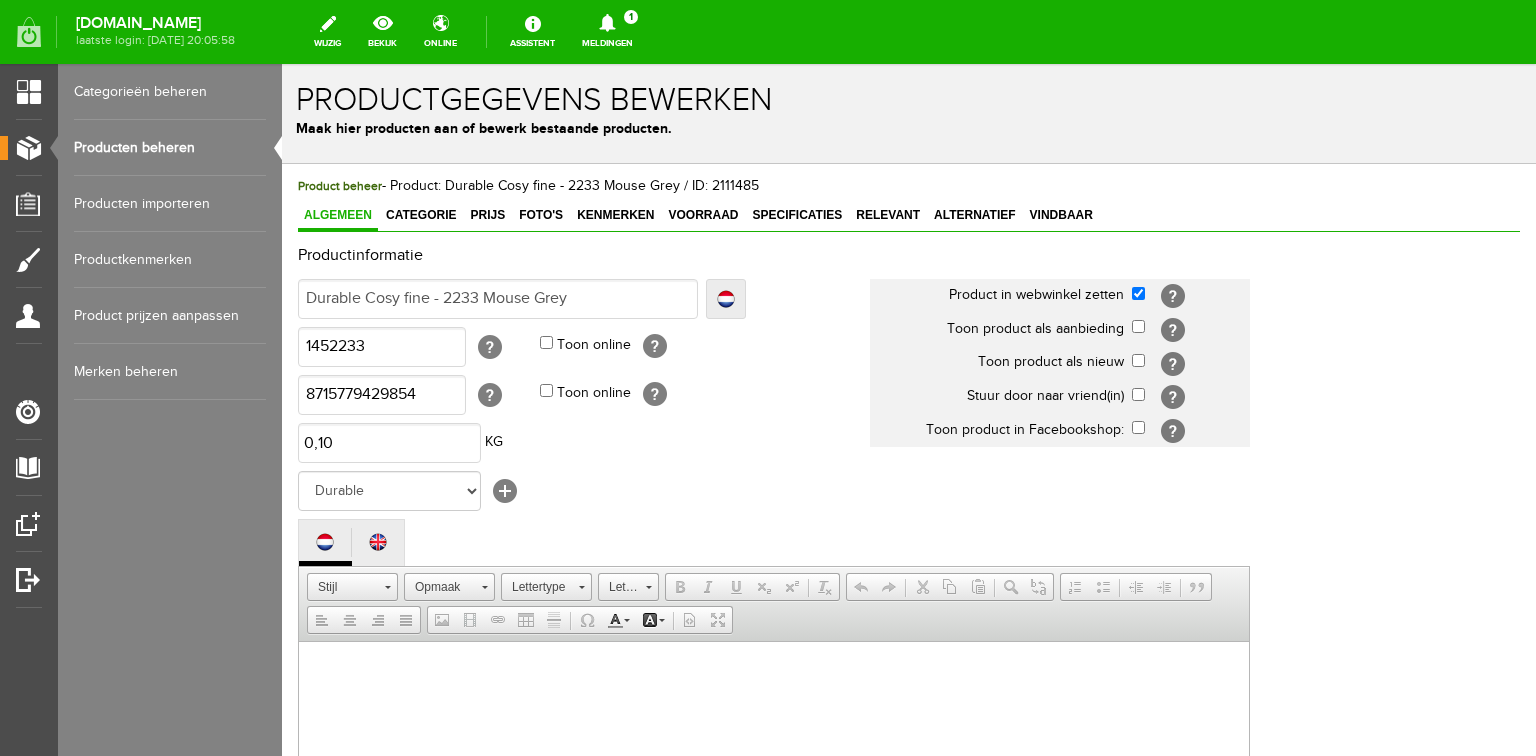 click on "Prijs" at bounding box center [487, 215] 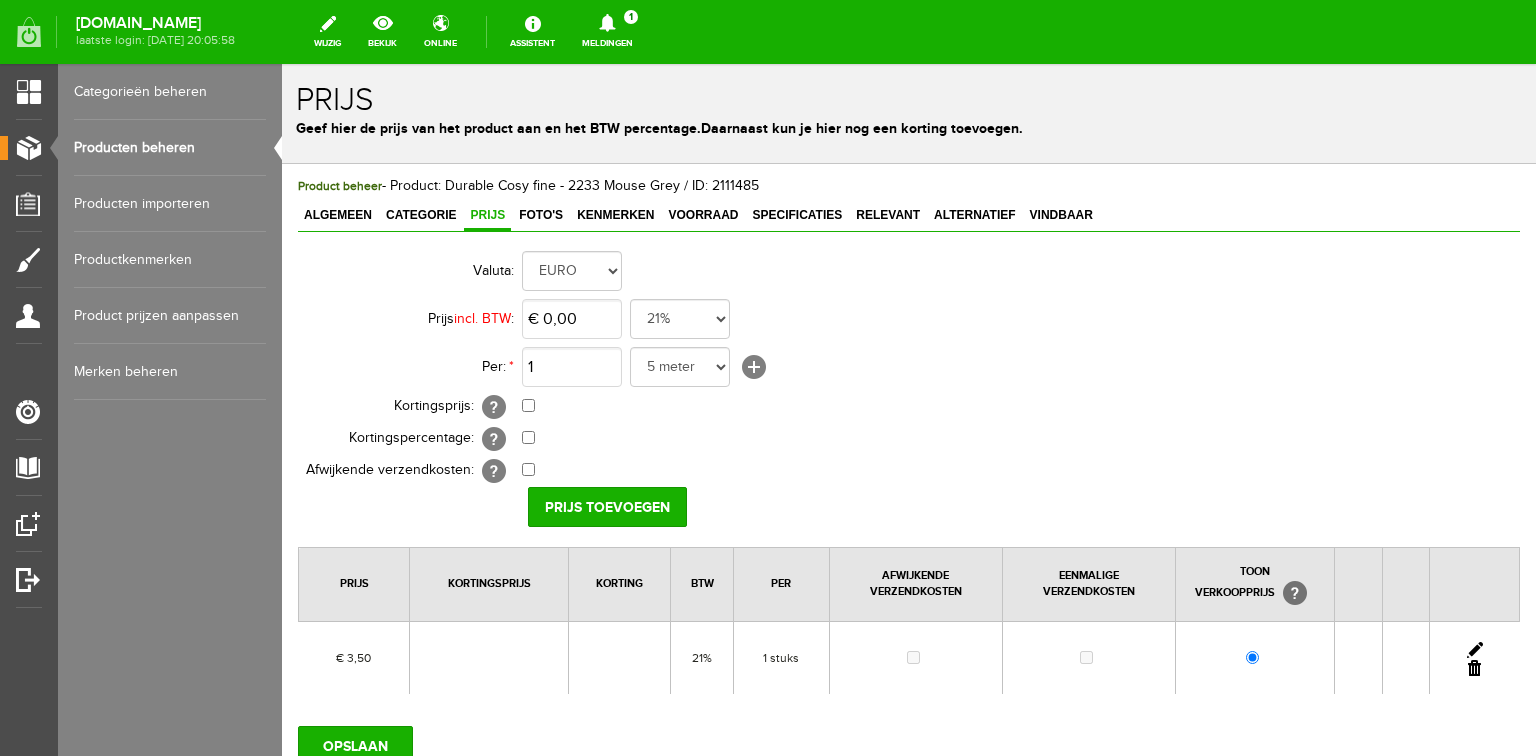 scroll, scrollTop: 0, scrollLeft: 0, axis: both 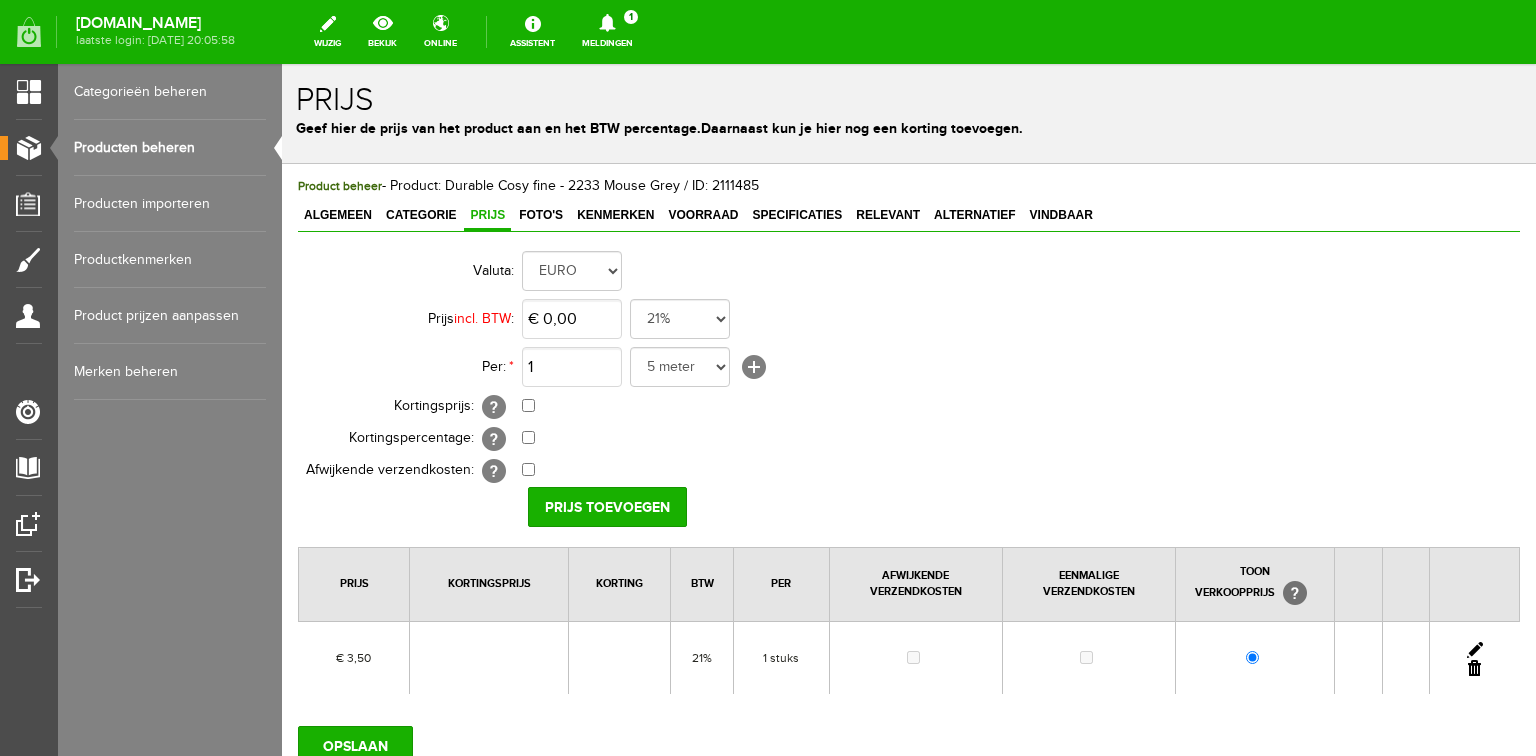 click at bounding box center [1475, 650] 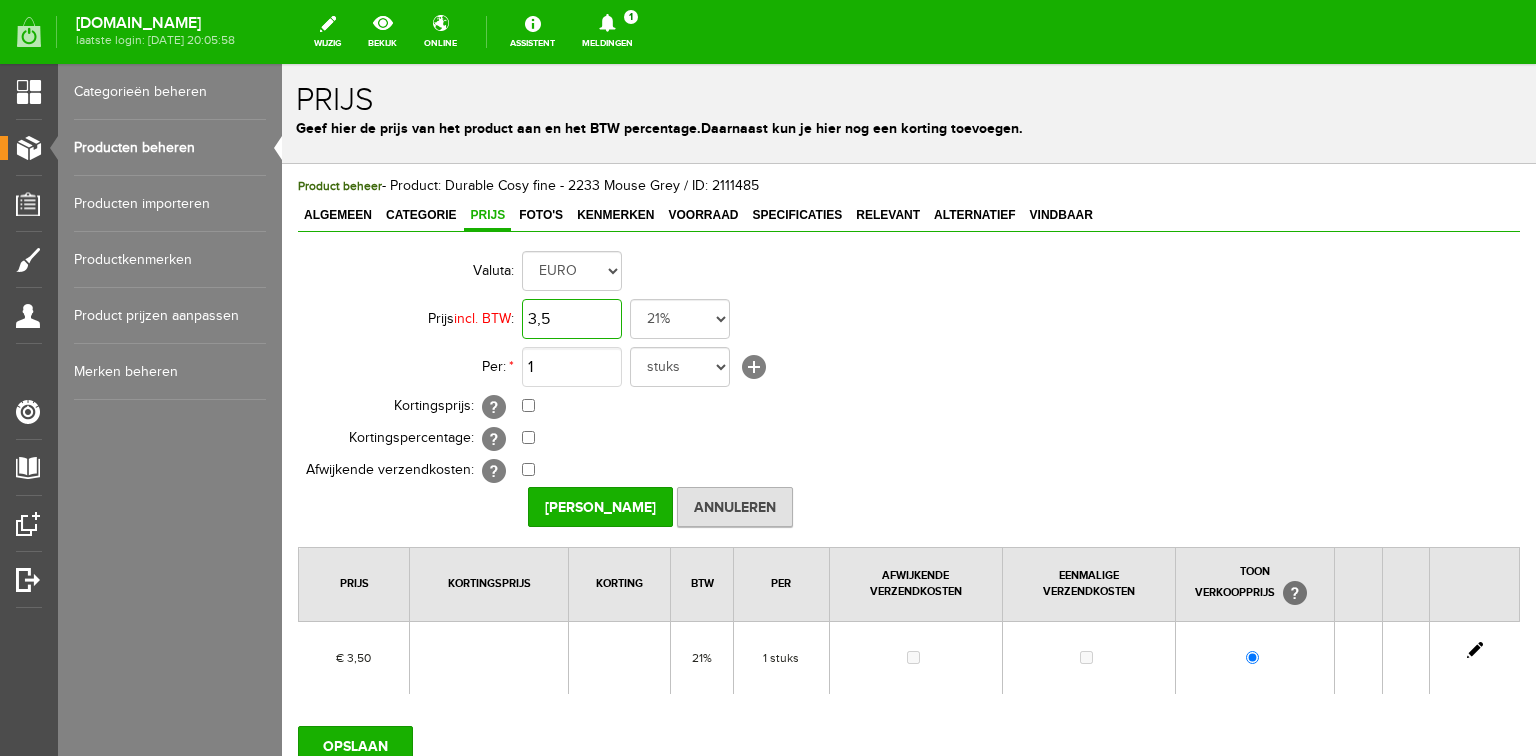click on "3,5" at bounding box center (572, 319) 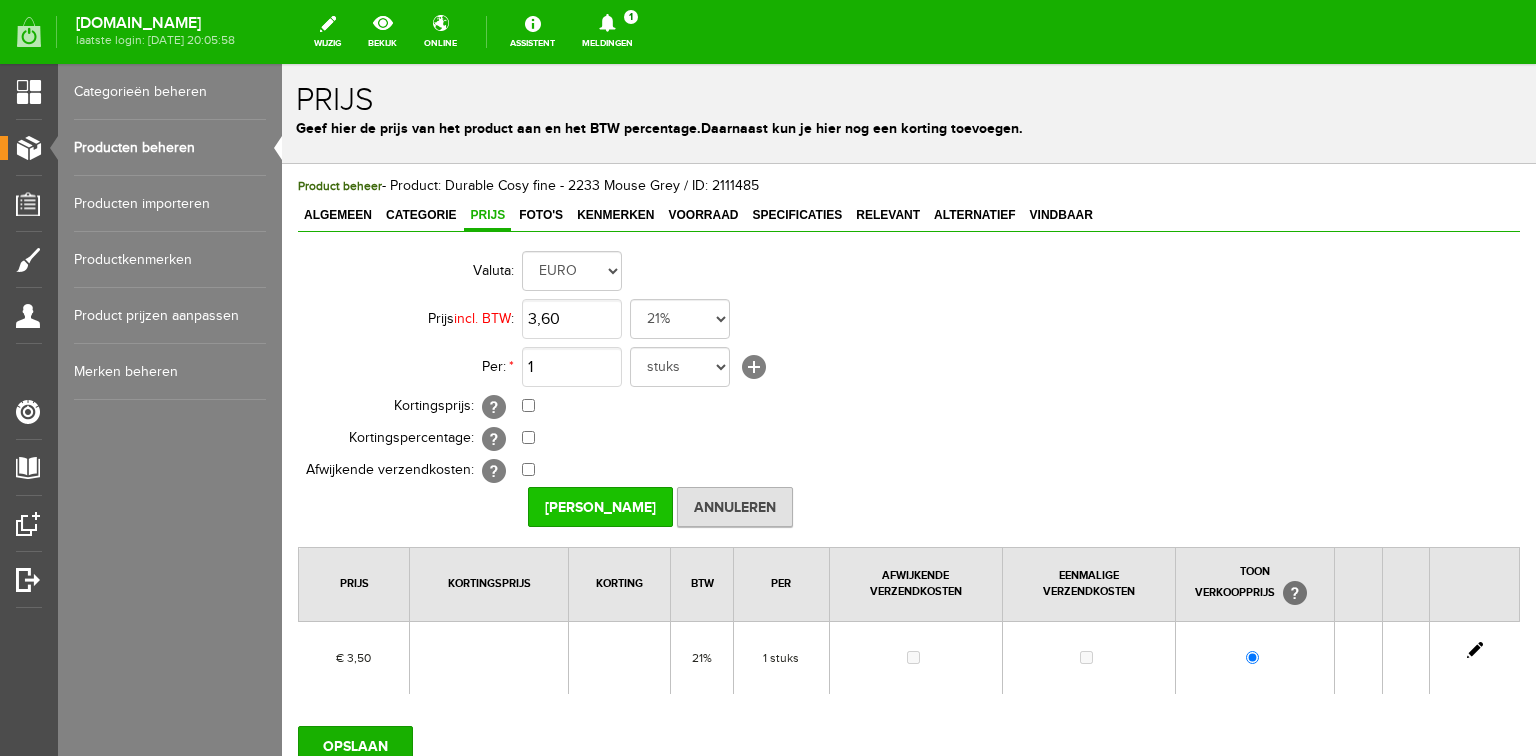 type on "€ 3,60" 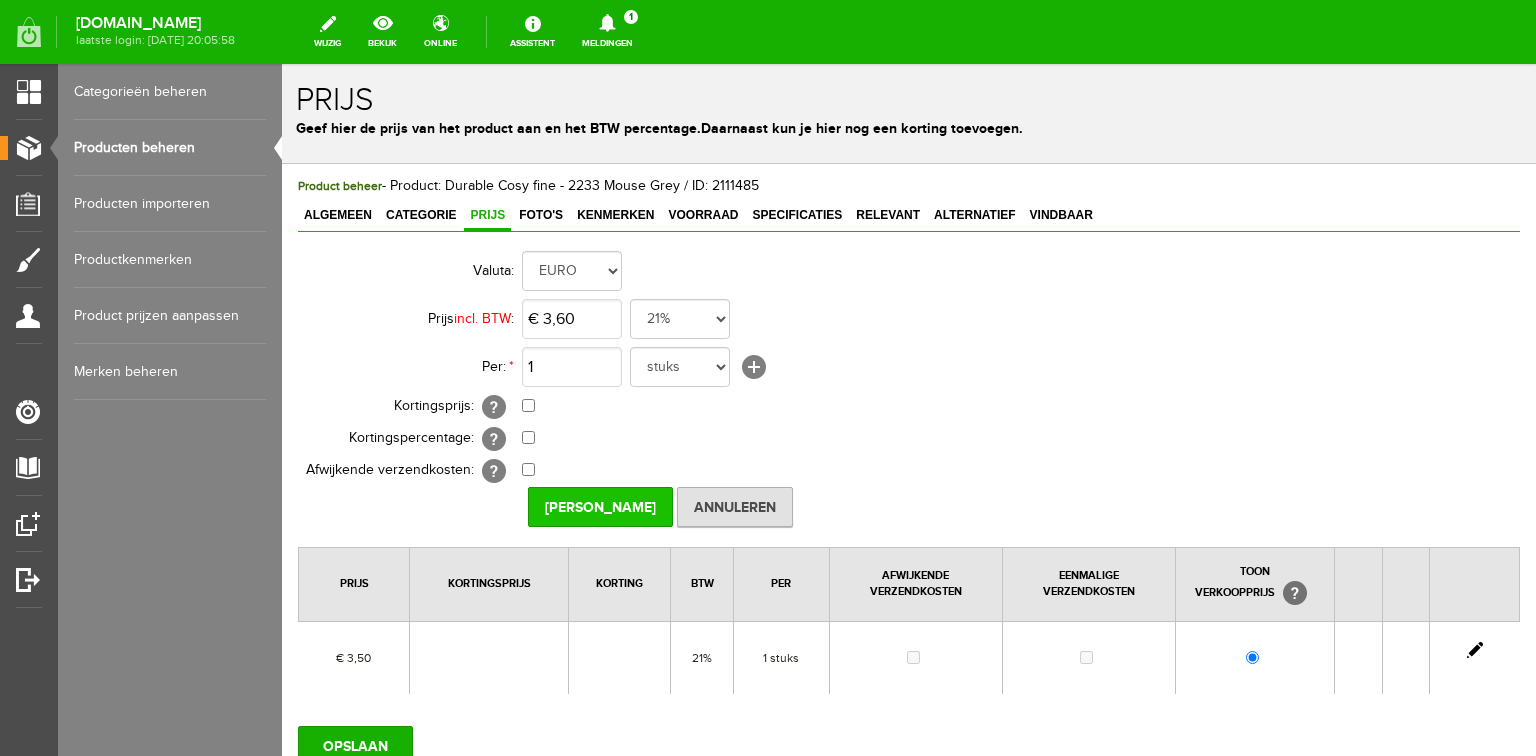 click on "[PERSON_NAME]" at bounding box center [600, 507] 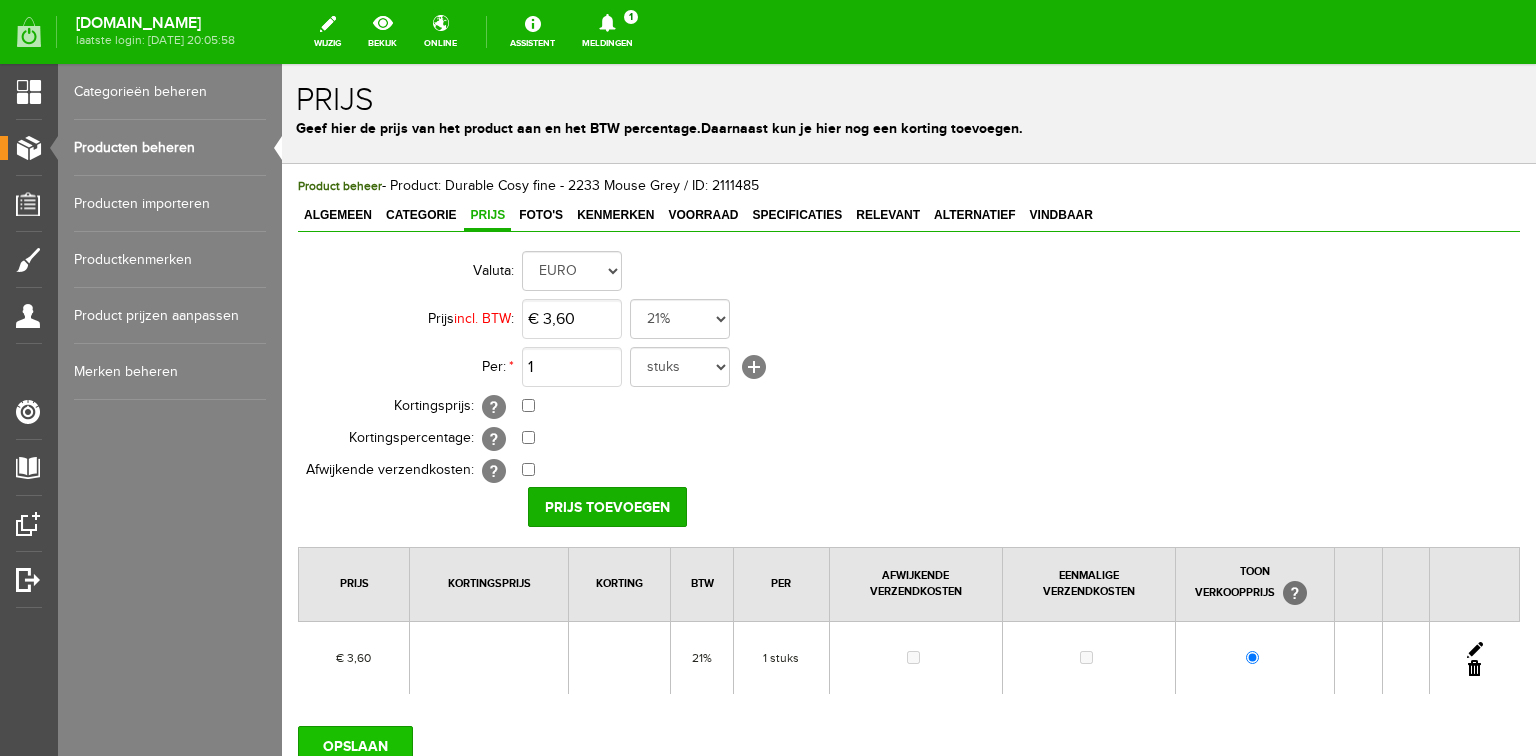 click on "OPSLAAN" at bounding box center [355, 746] 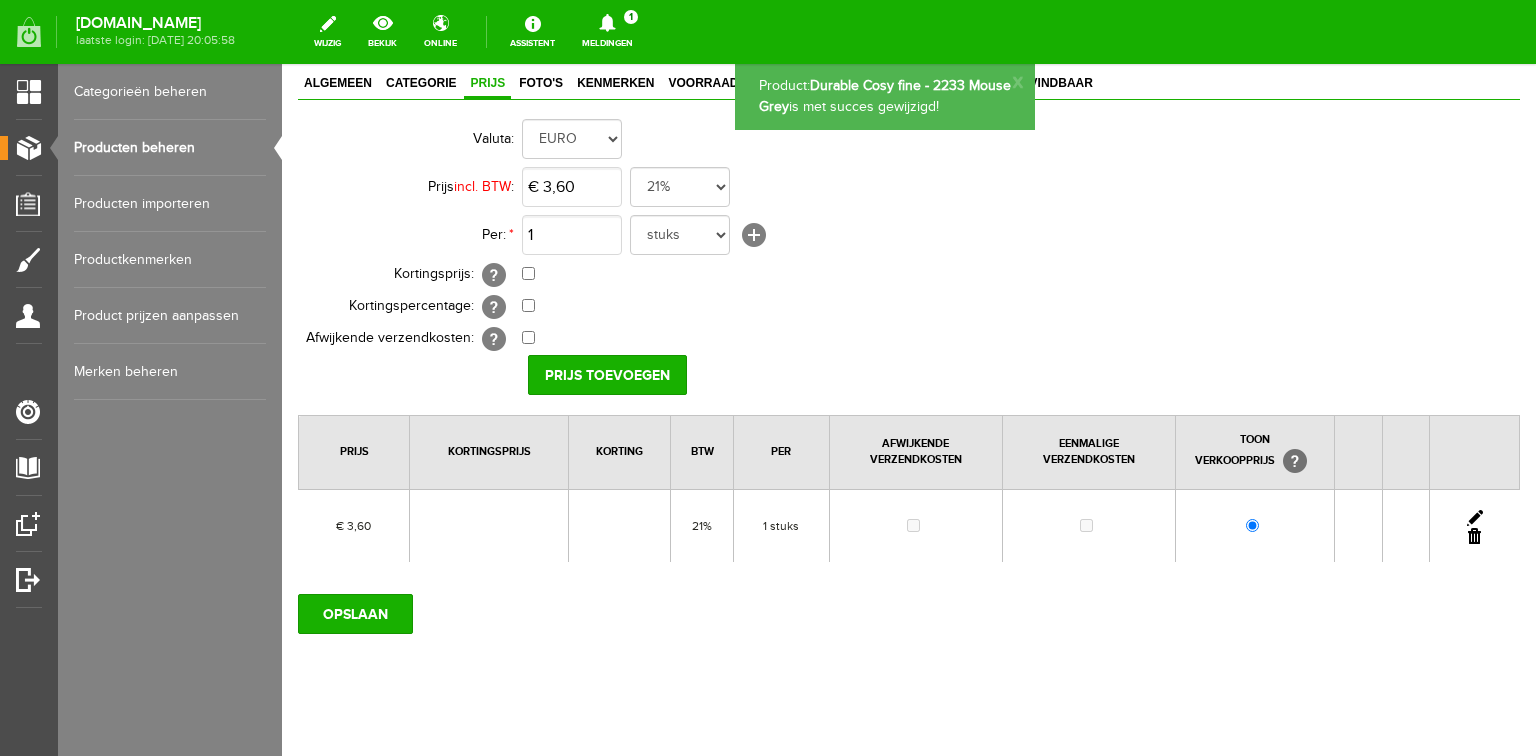 scroll, scrollTop: 156, scrollLeft: 0, axis: vertical 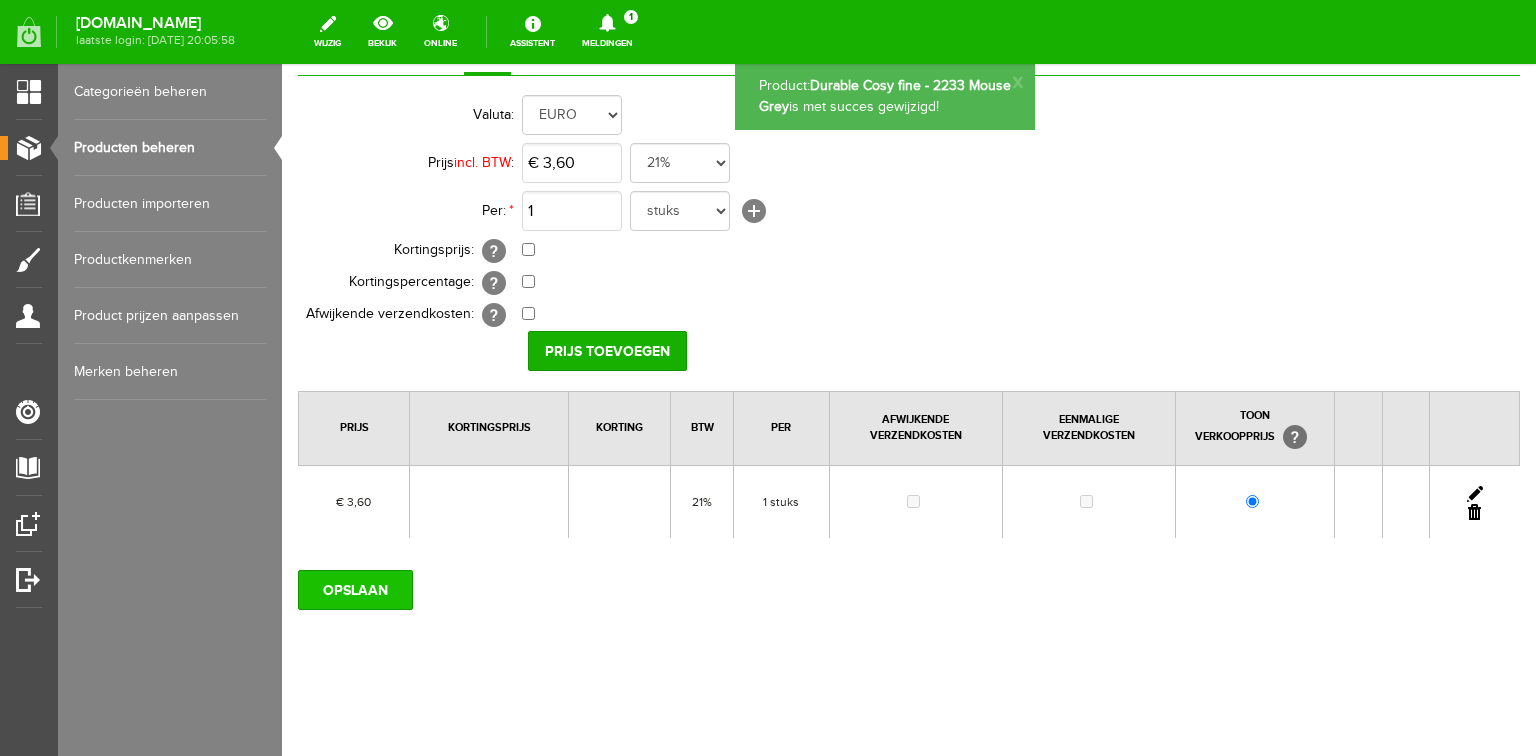 click on "OPSLAAN" at bounding box center [355, 590] 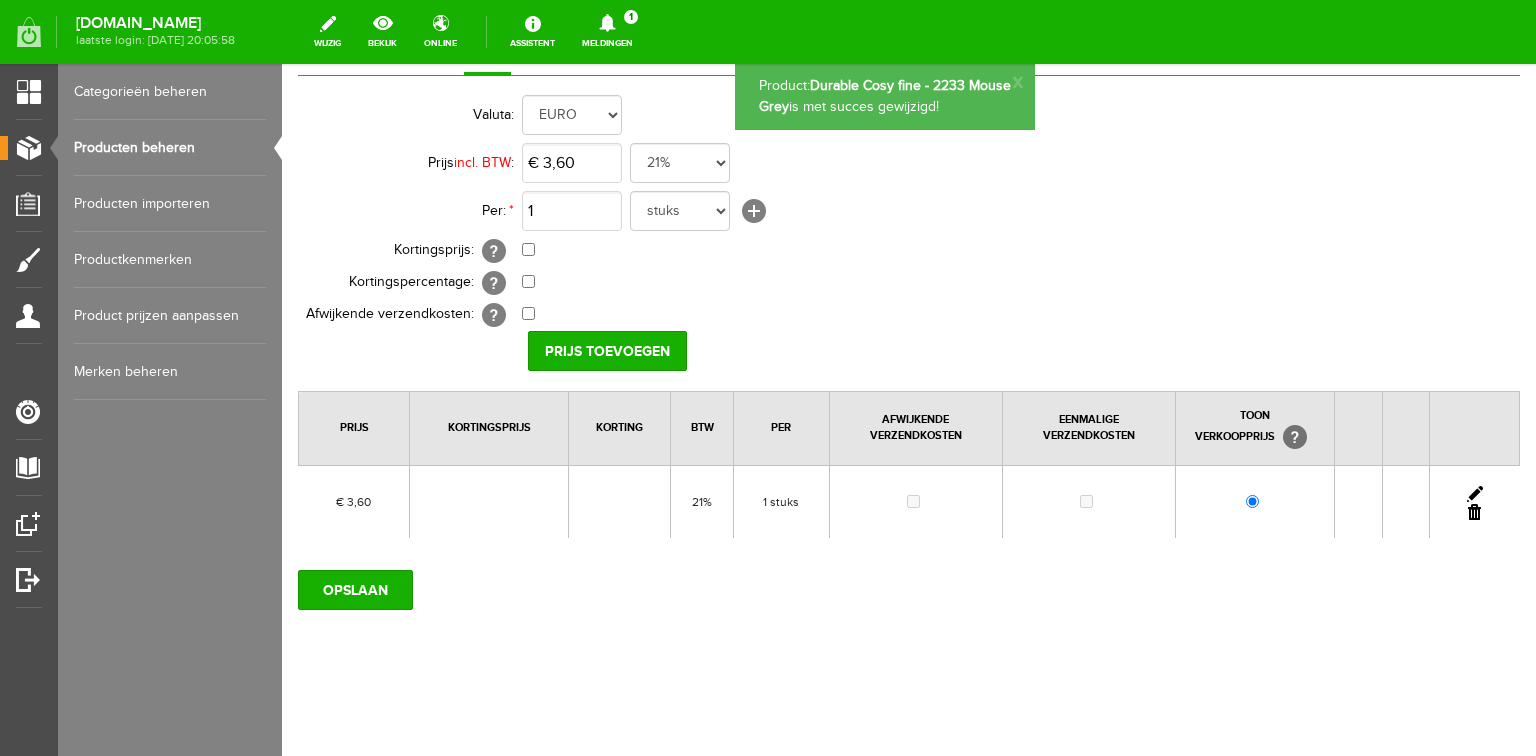 scroll, scrollTop: 0, scrollLeft: 0, axis: both 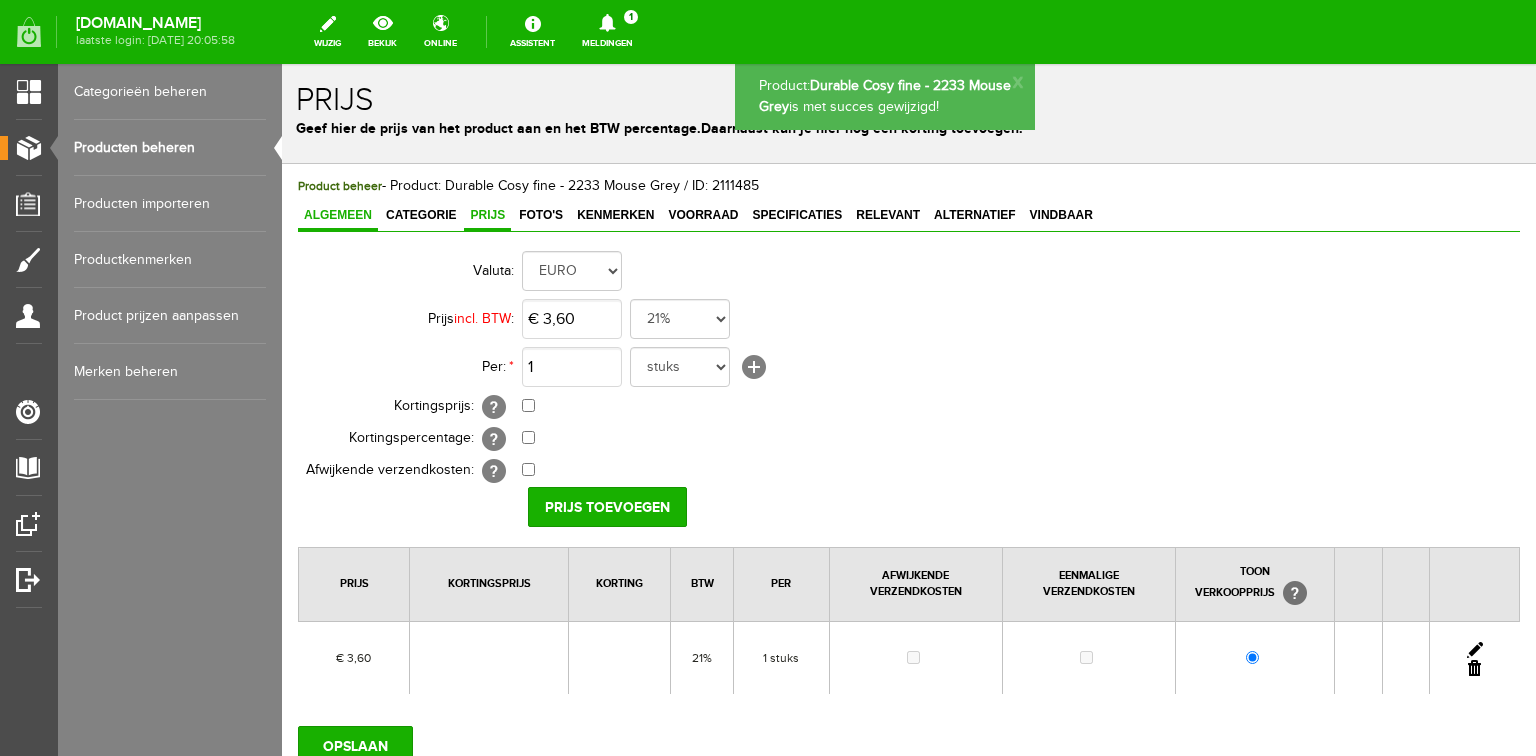 click on "Algemeen" at bounding box center (338, 215) 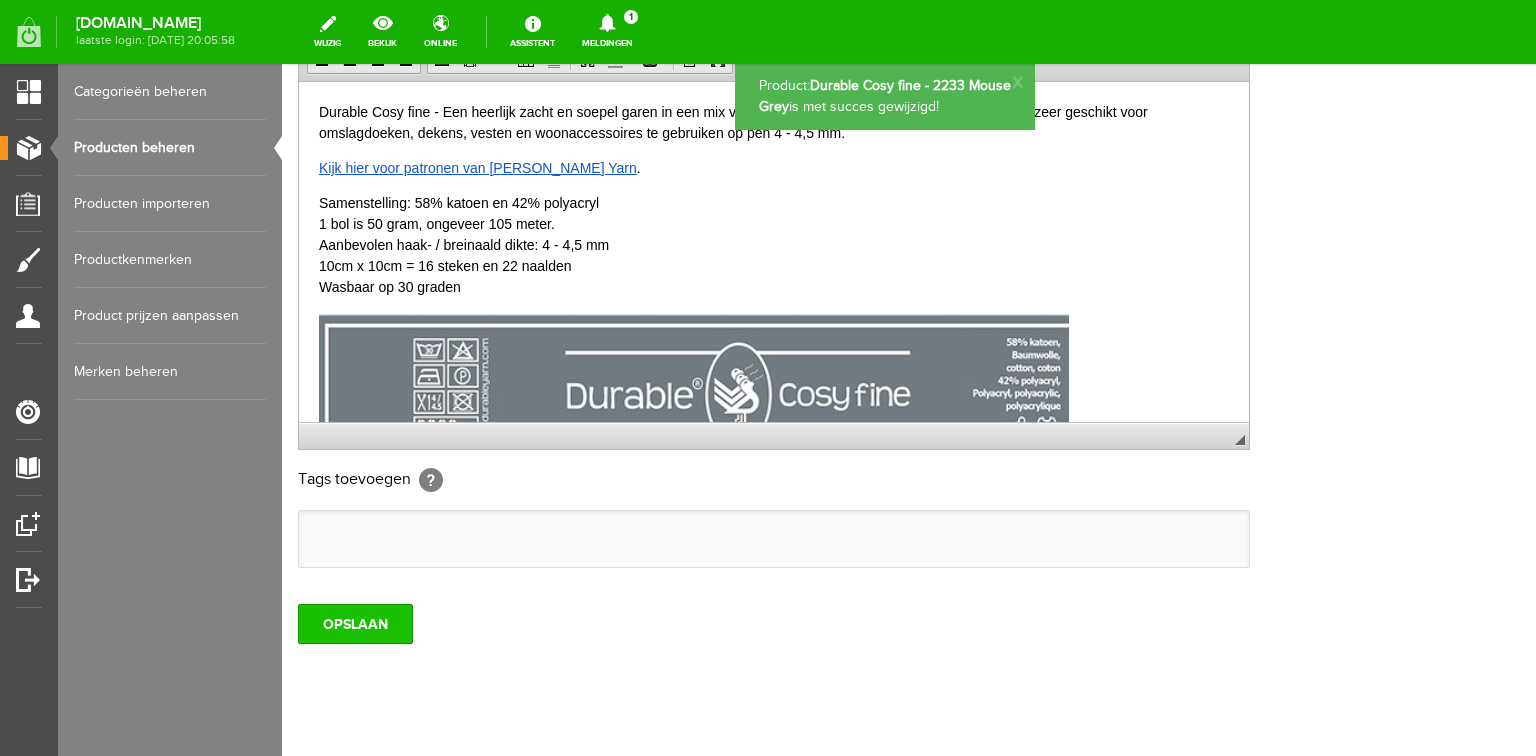 click on "OPSLAAN" at bounding box center (355, 624) 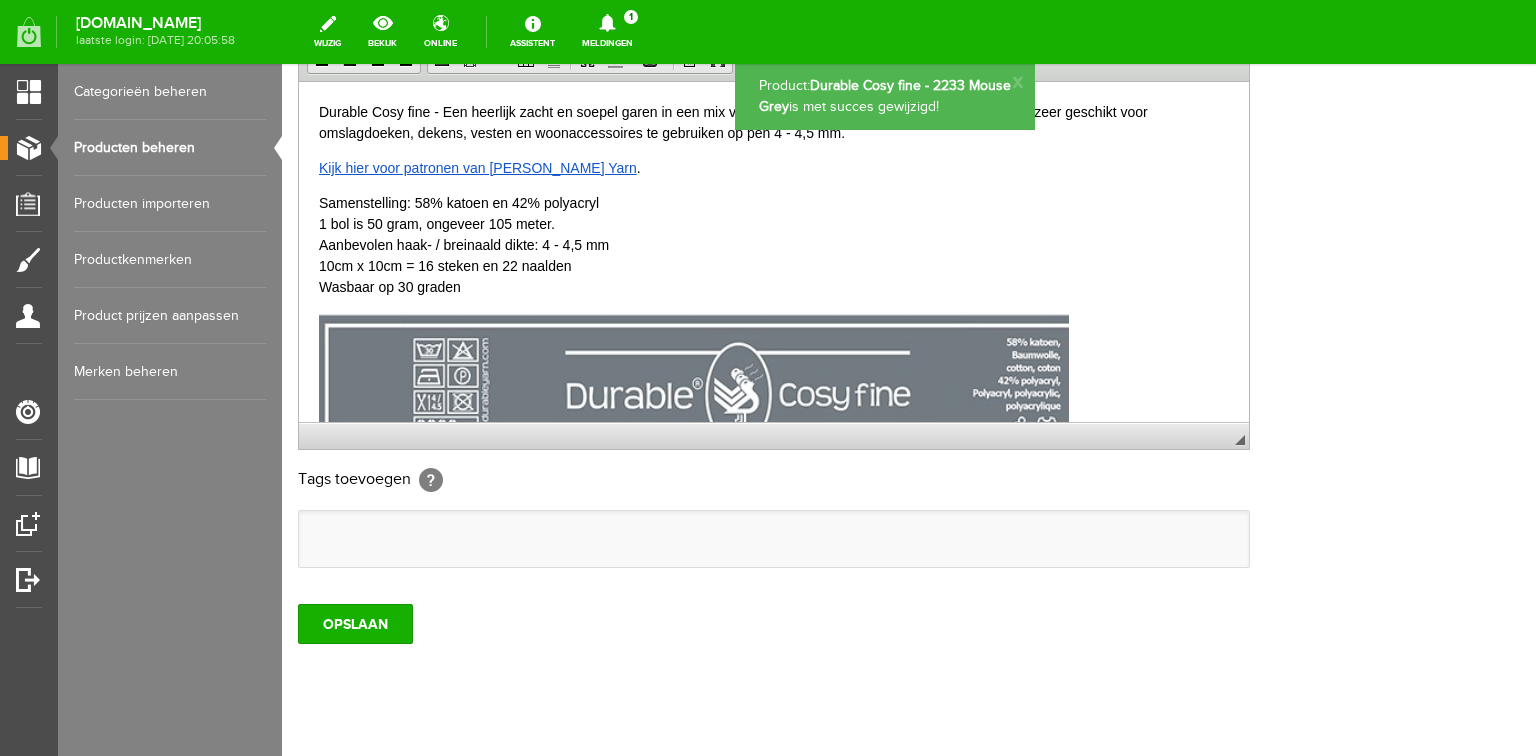 drag, startPoint x: 110, startPoint y: 140, endPoint x: 171, endPoint y: 58, distance: 102.20078 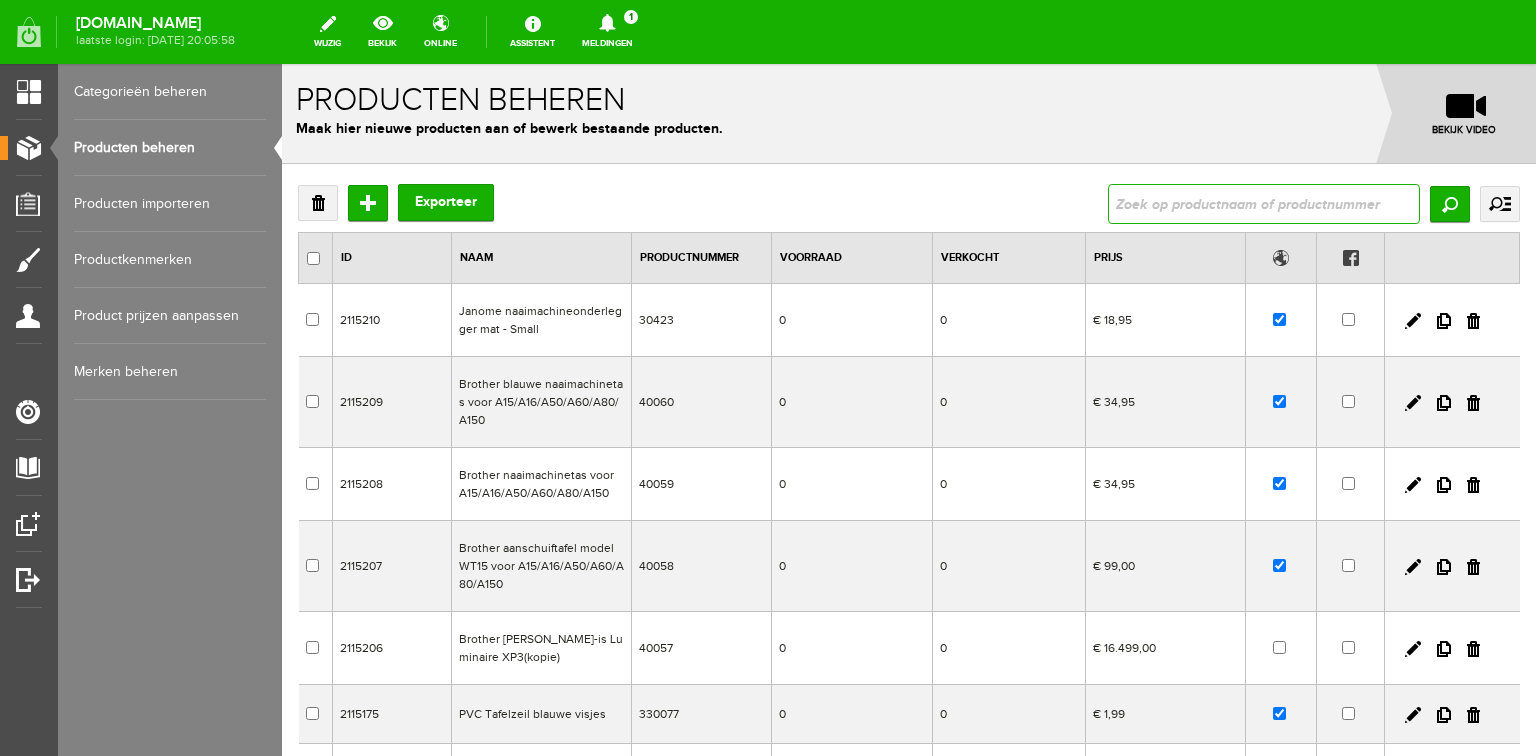 drag, startPoint x: 1227, startPoint y: 196, endPoint x: 1208, endPoint y: 186, distance: 21.470911 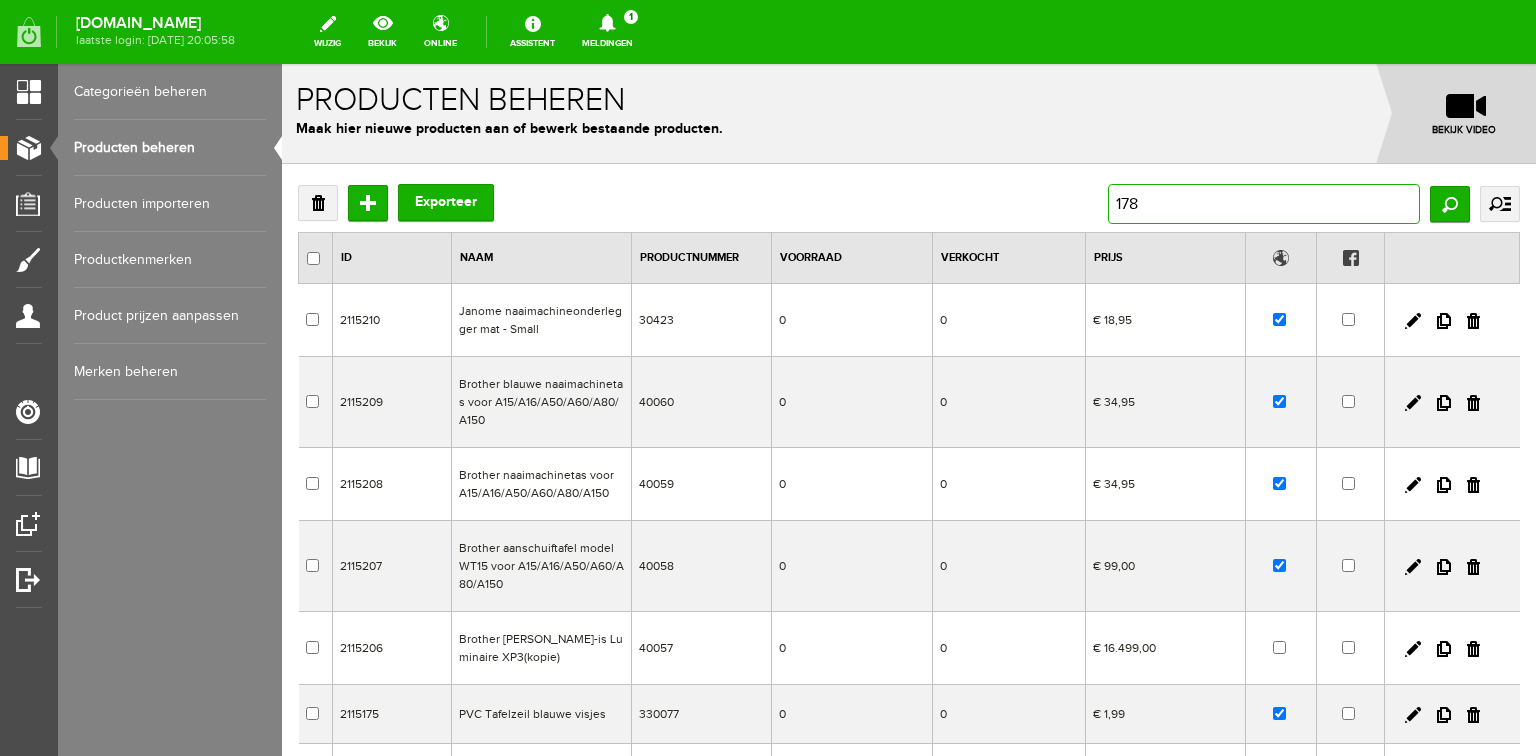 type on "1786" 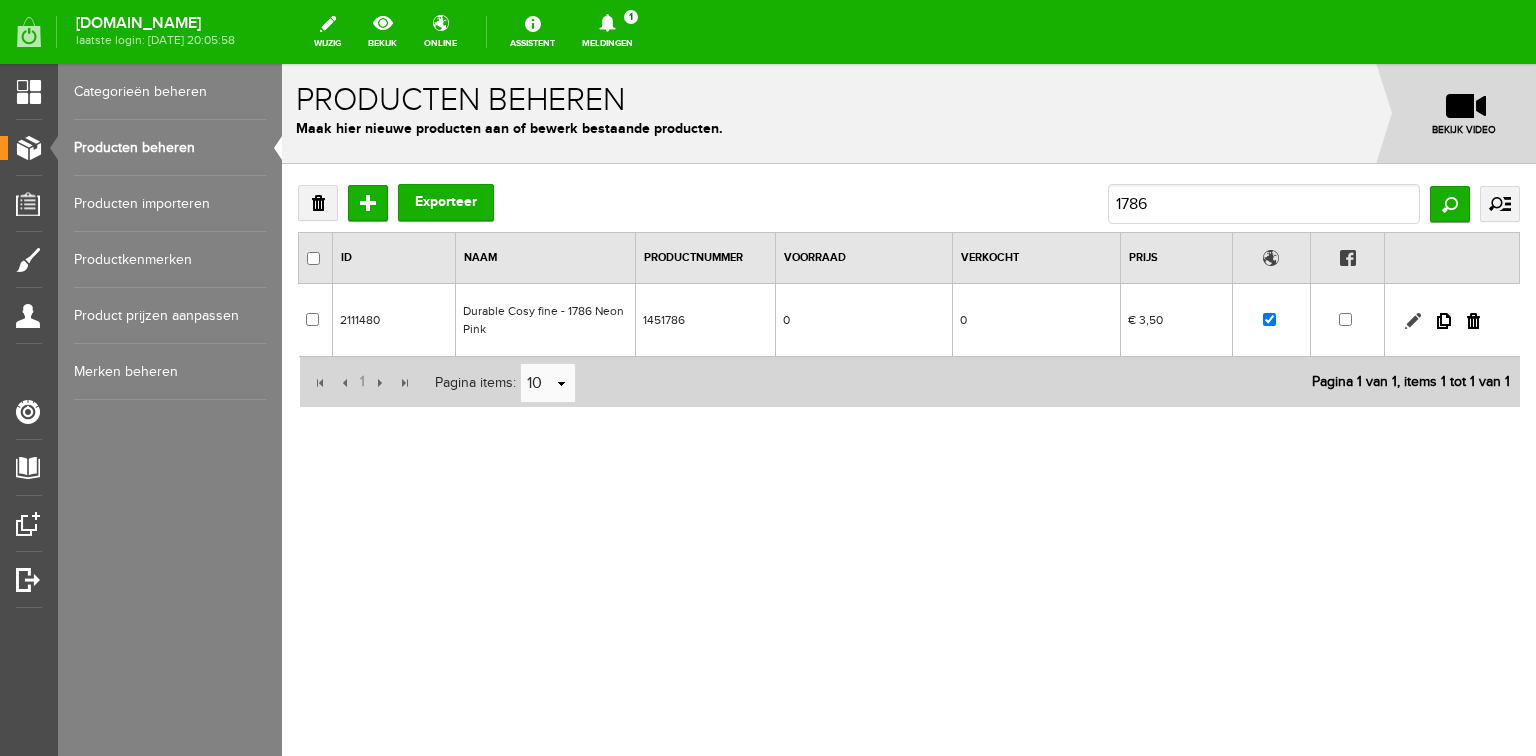 click at bounding box center [1413, 321] 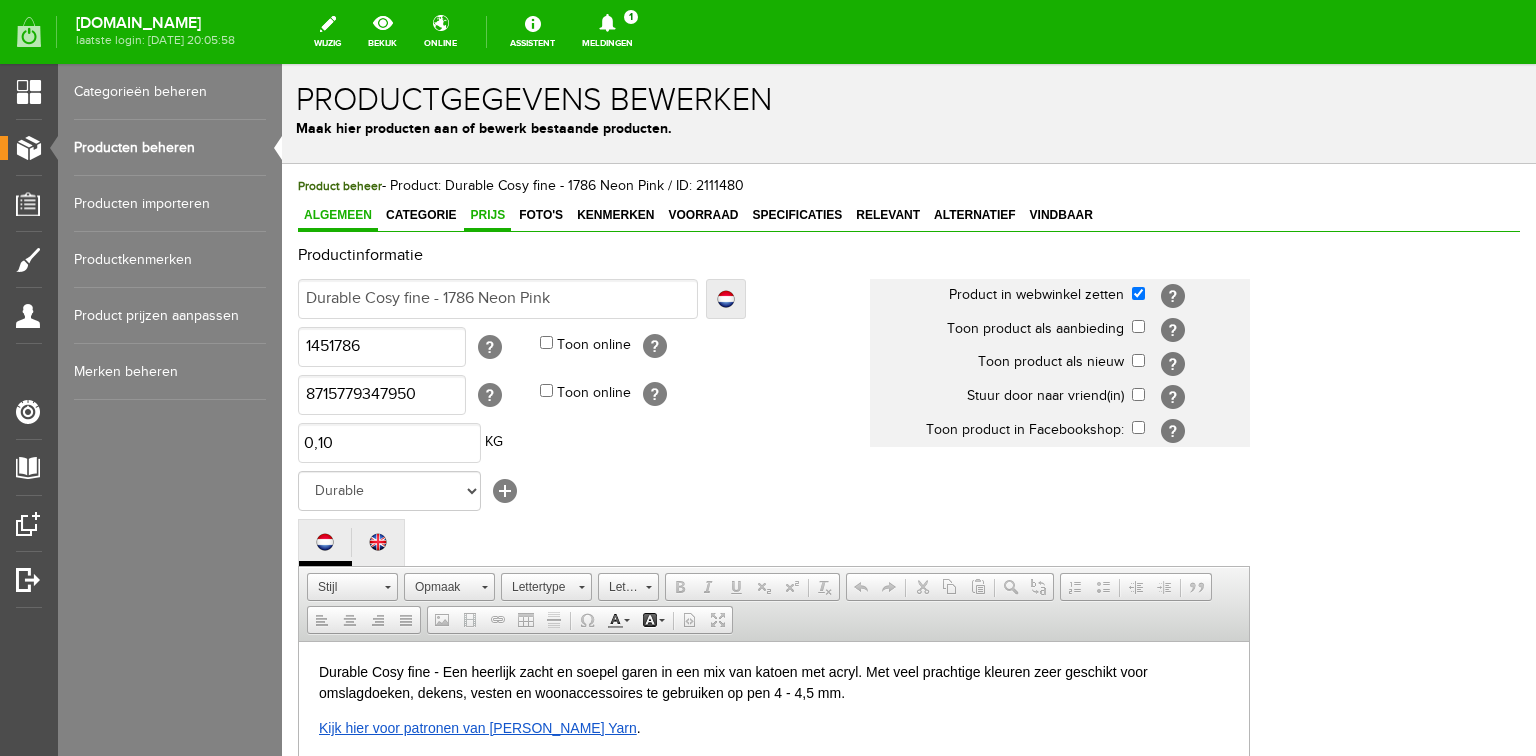 click on "Prijs" at bounding box center (487, 215) 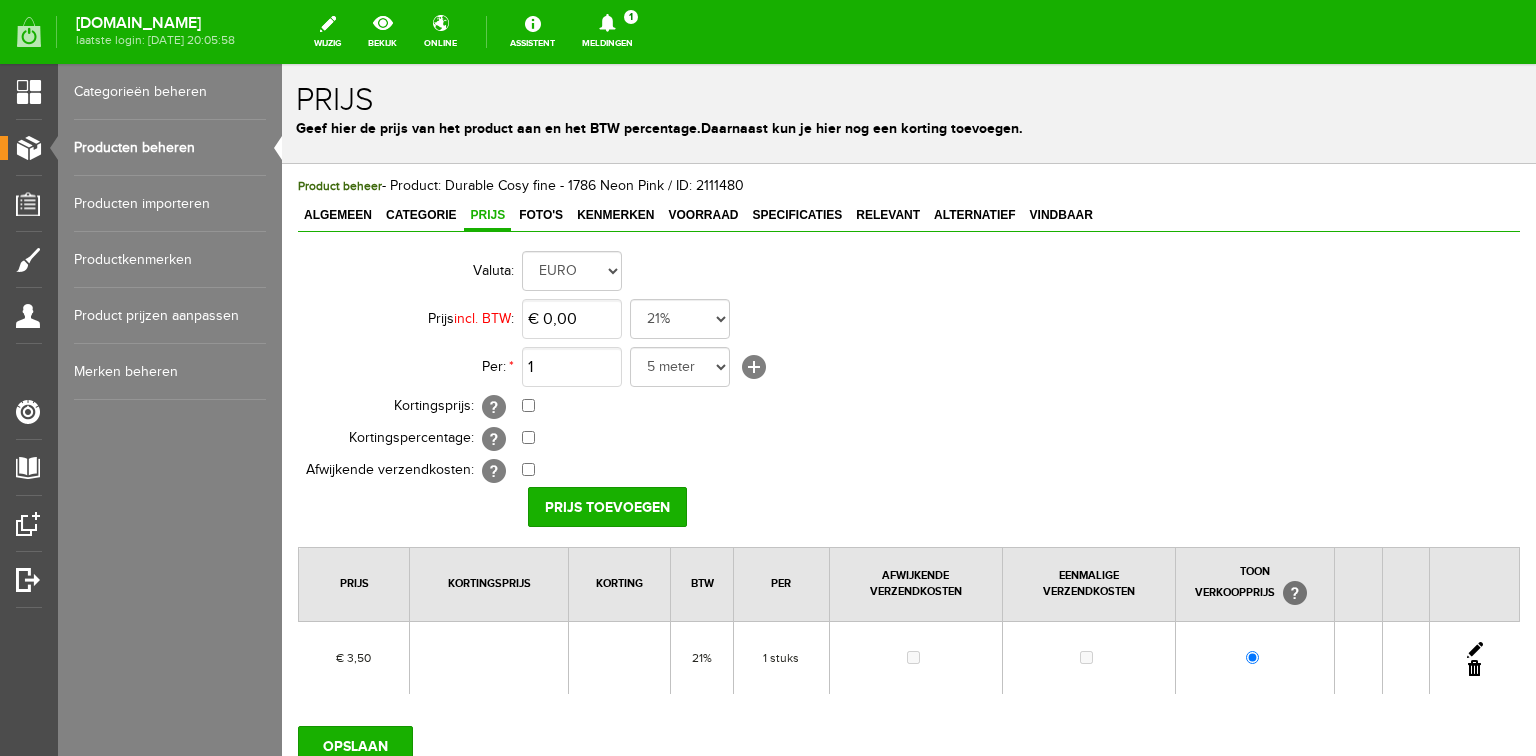click at bounding box center [1475, 650] 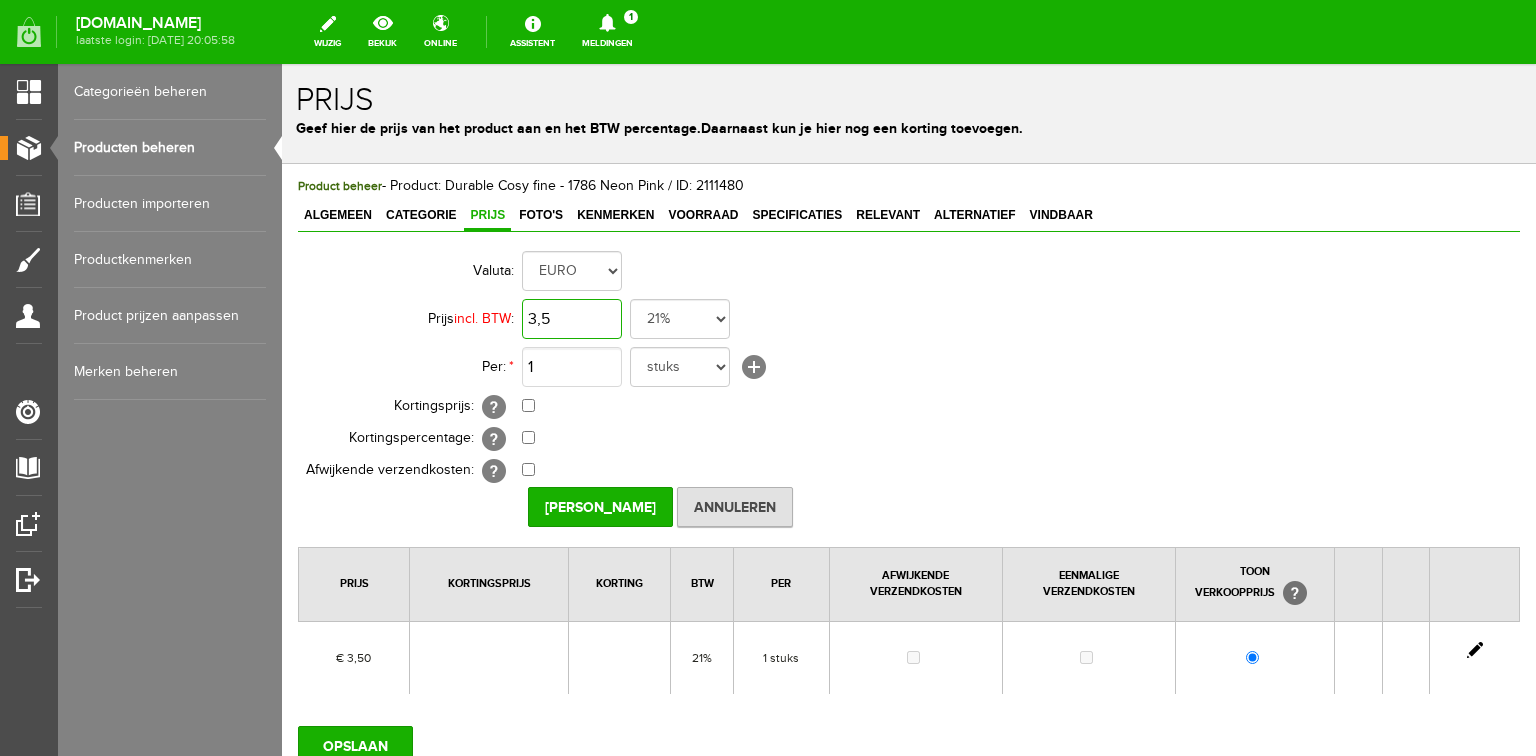 click on "3,5" at bounding box center [572, 319] 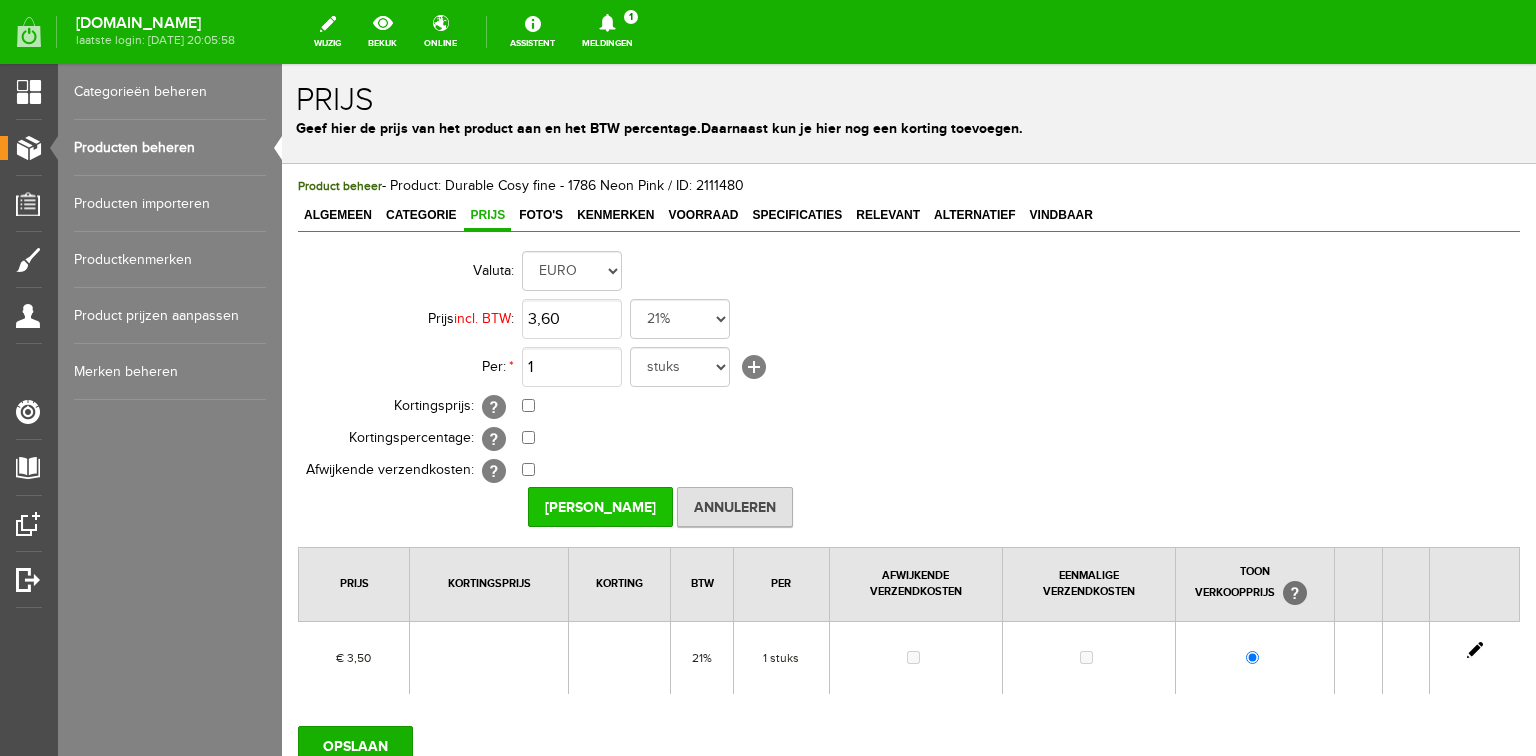 type on "€ 3,60" 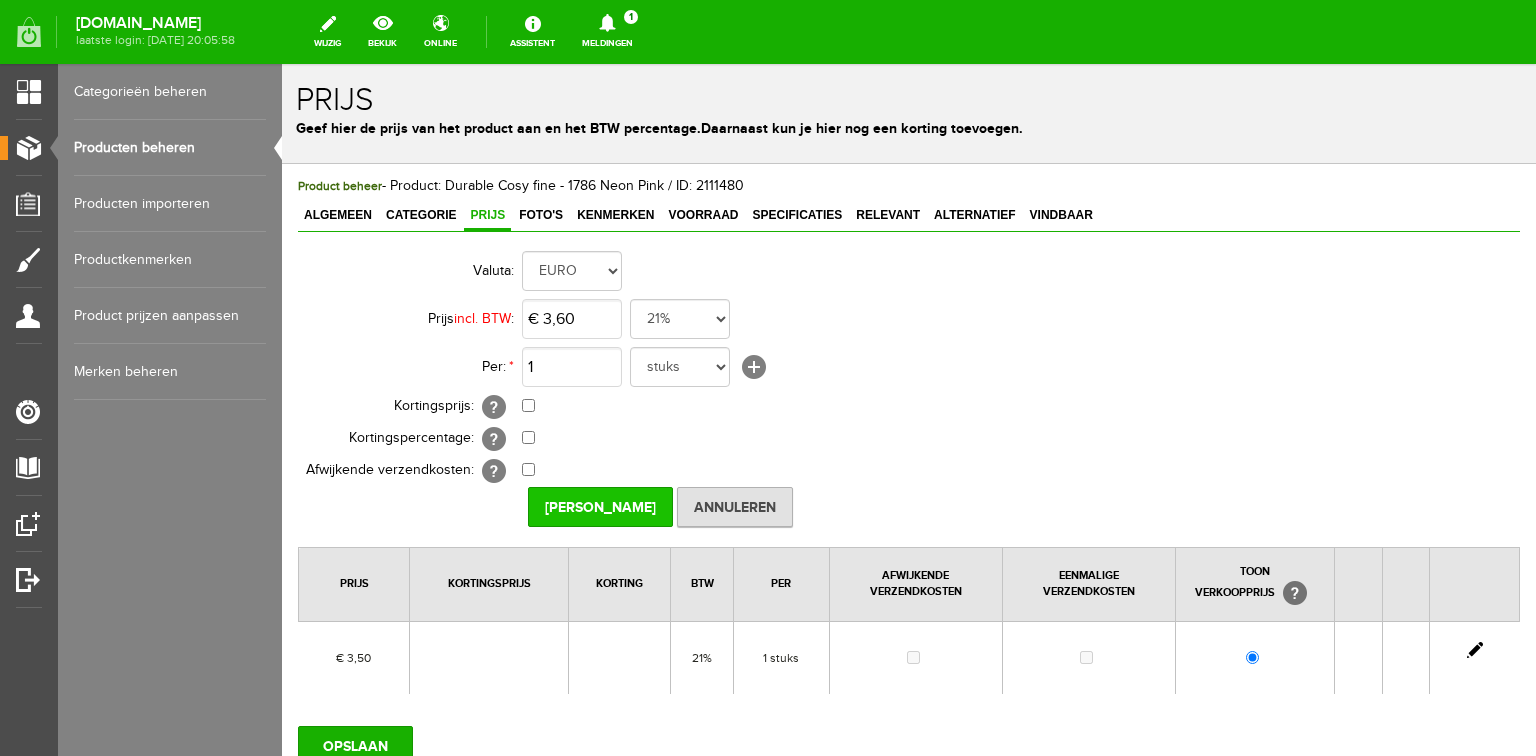 click on "[PERSON_NAME]" at bounding box center [600, 507] 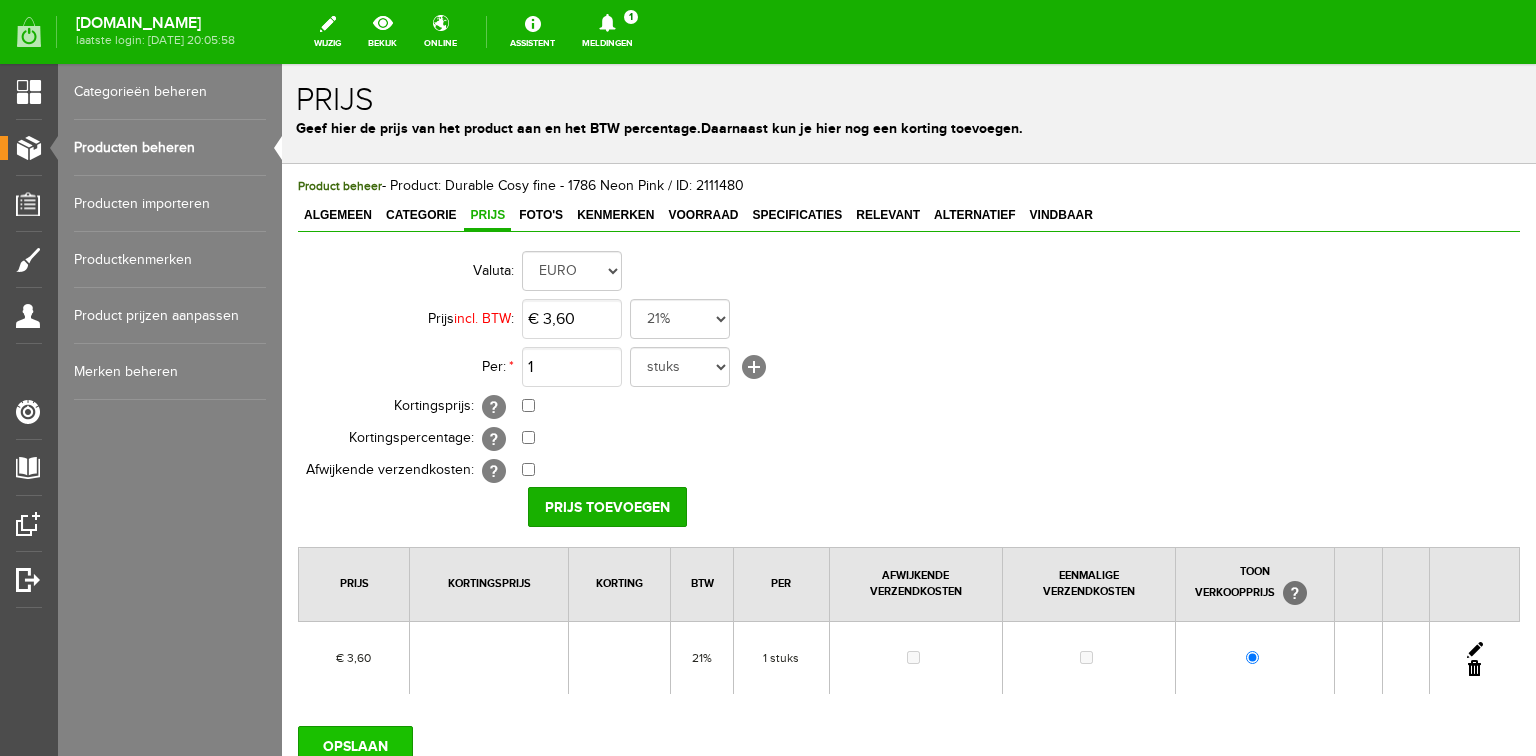 click on "OPSLAAN" at bounding box center (355, 746) 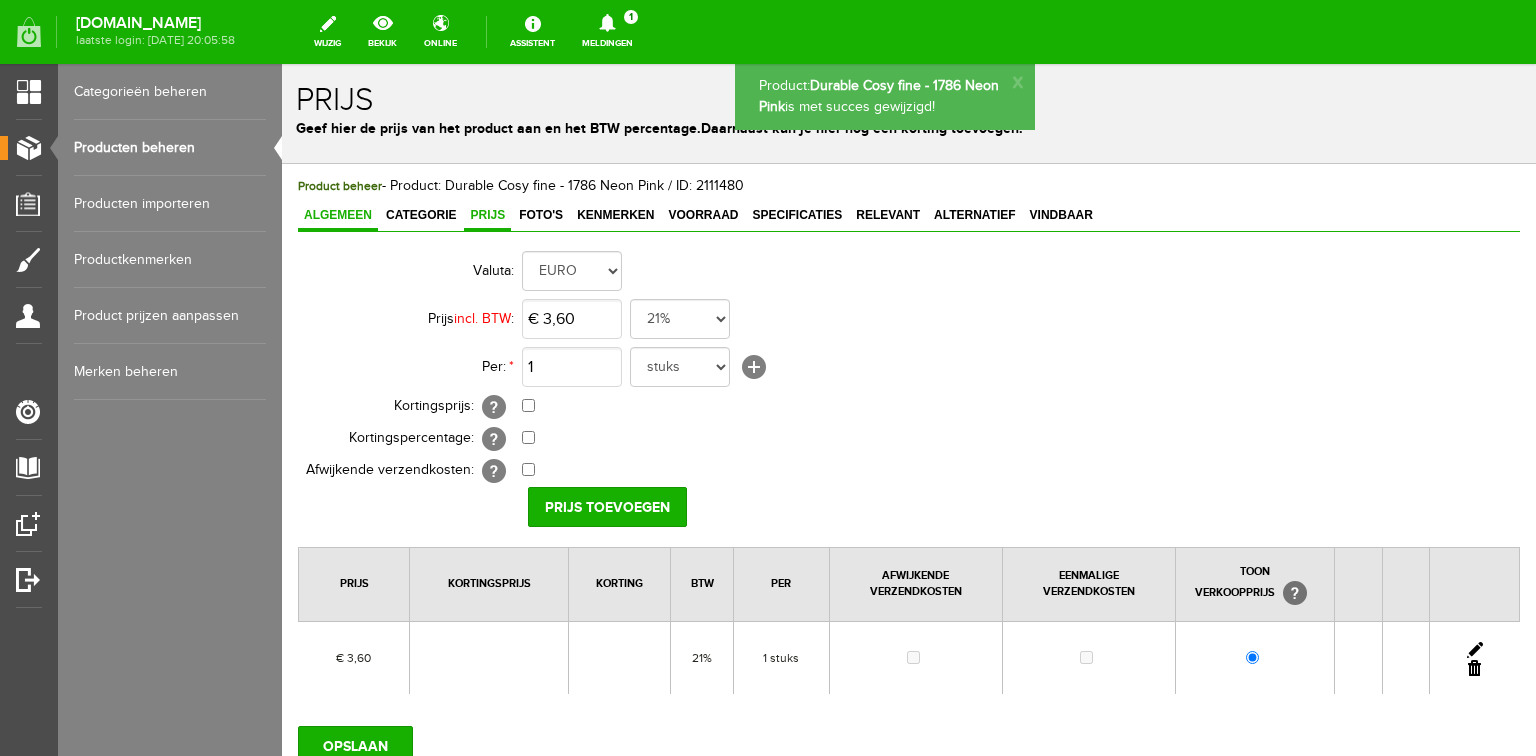 click on "Algemeen" at bounding box center (338, 215) 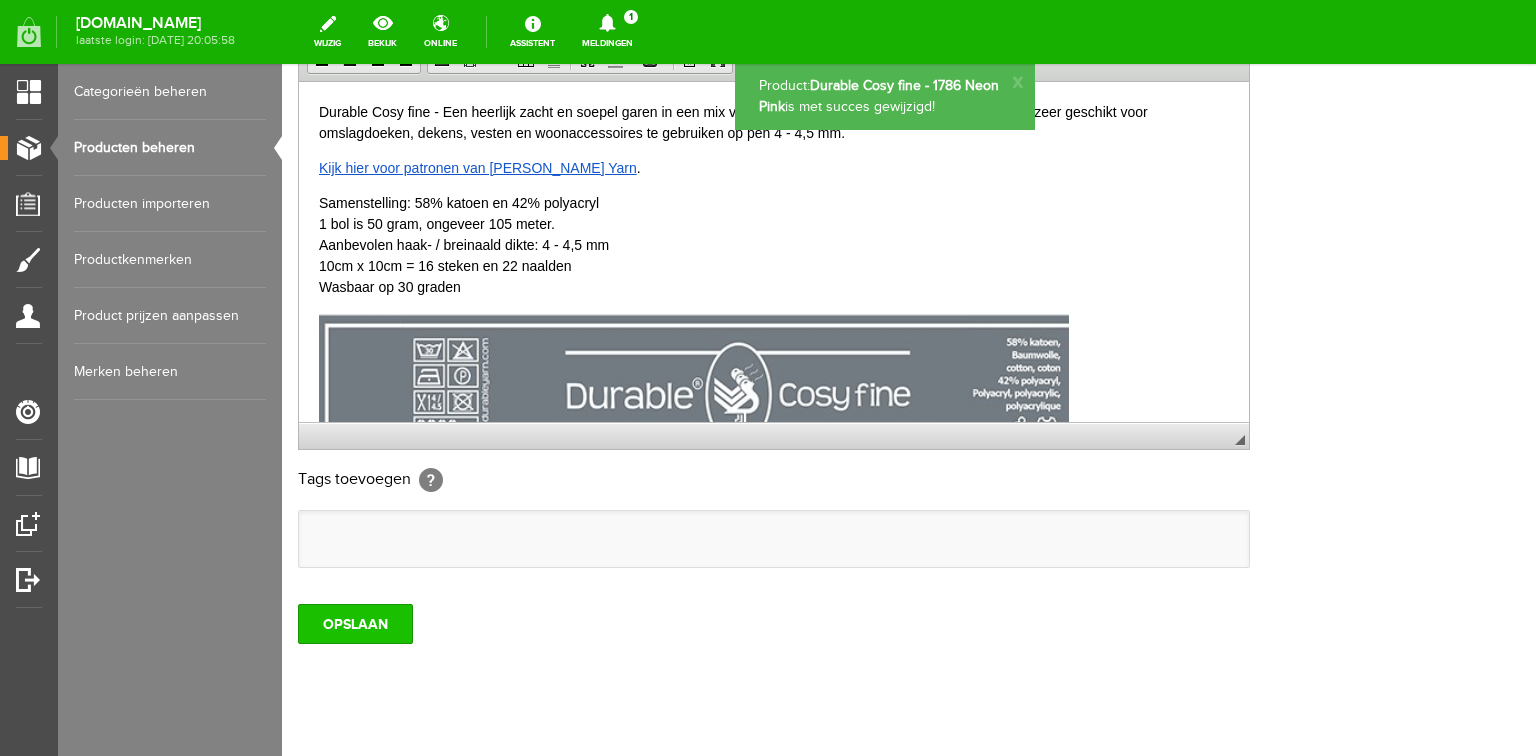 click on "OPSLAAN" at bounding box center [355, 624] 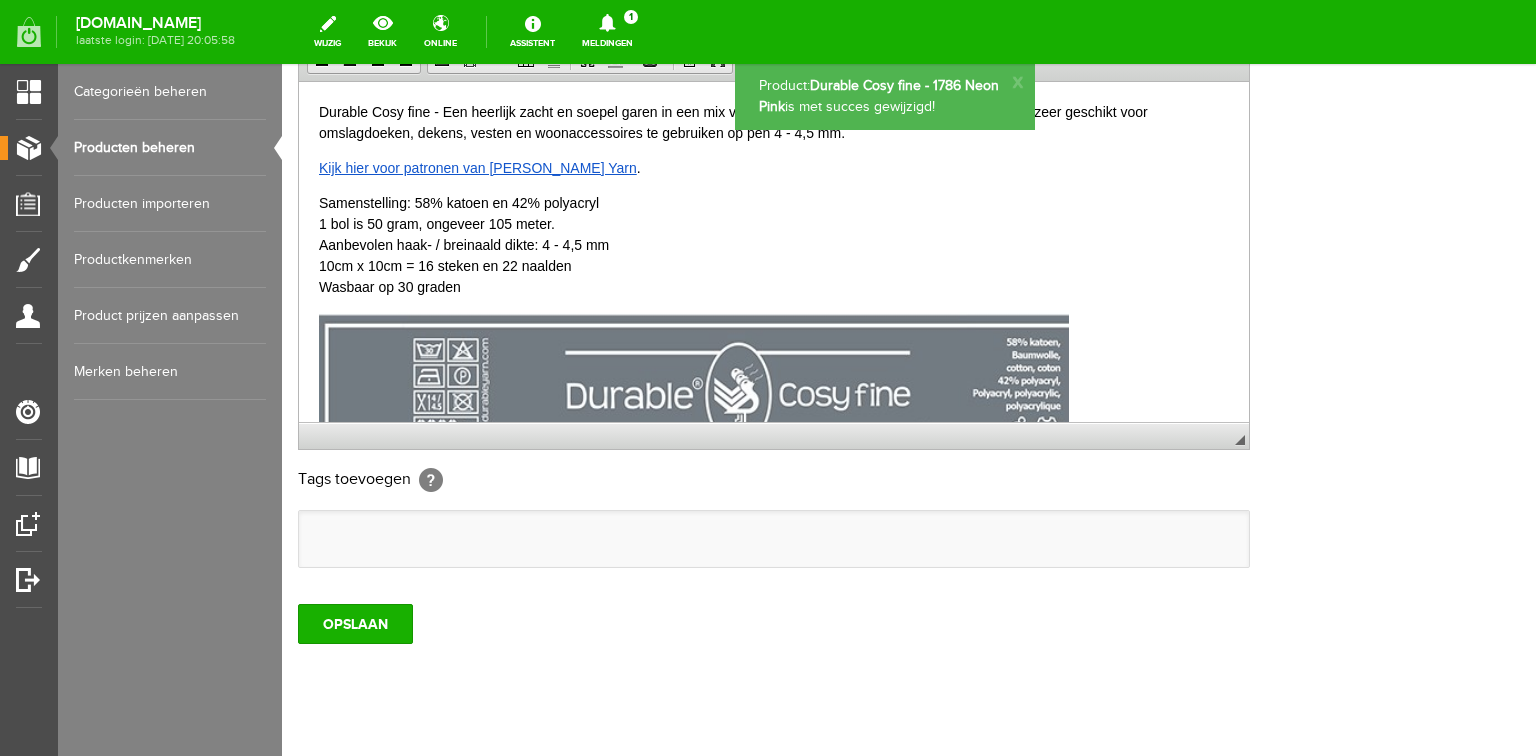 click on "Producten beheren" at bounding box center [170, 148] 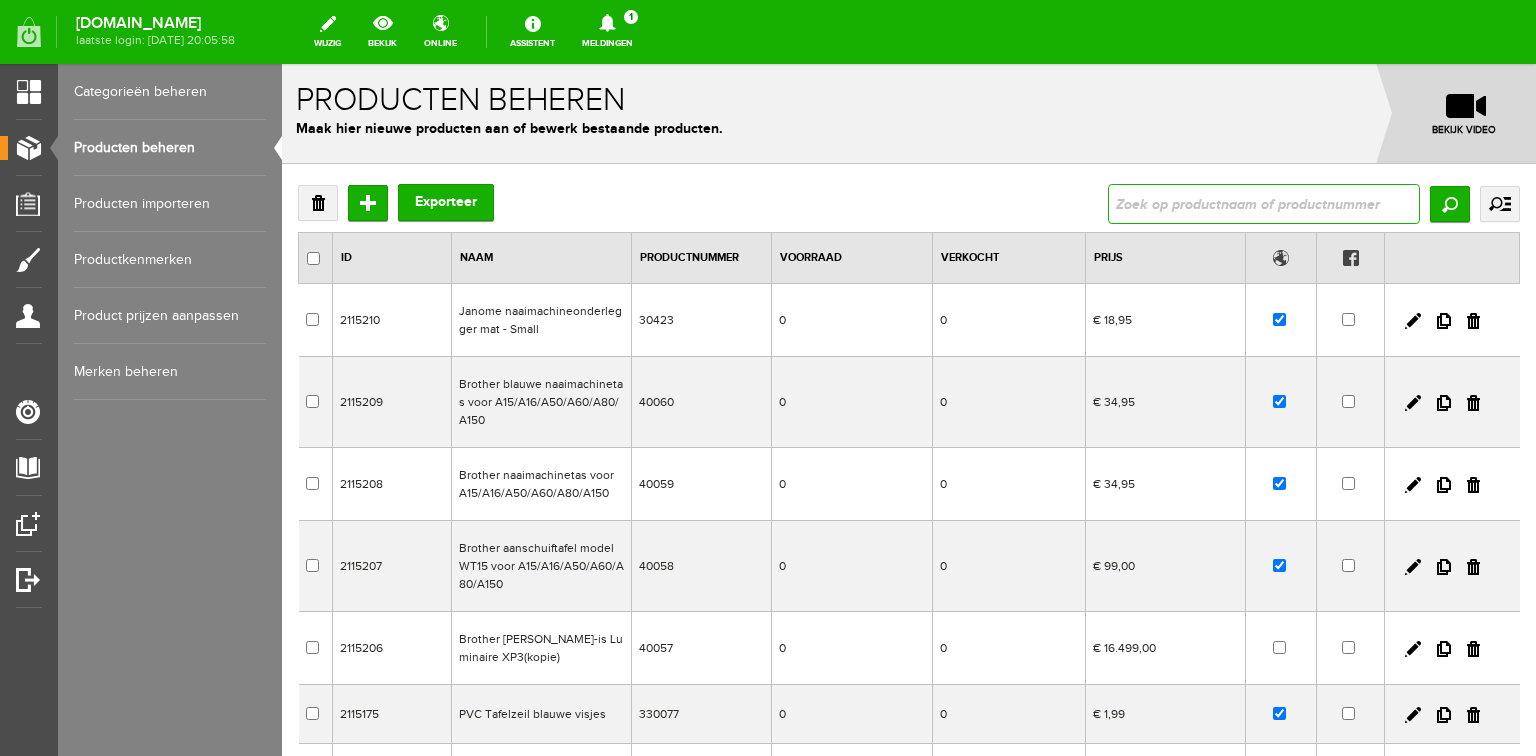click at bounding box center (1264, 204) 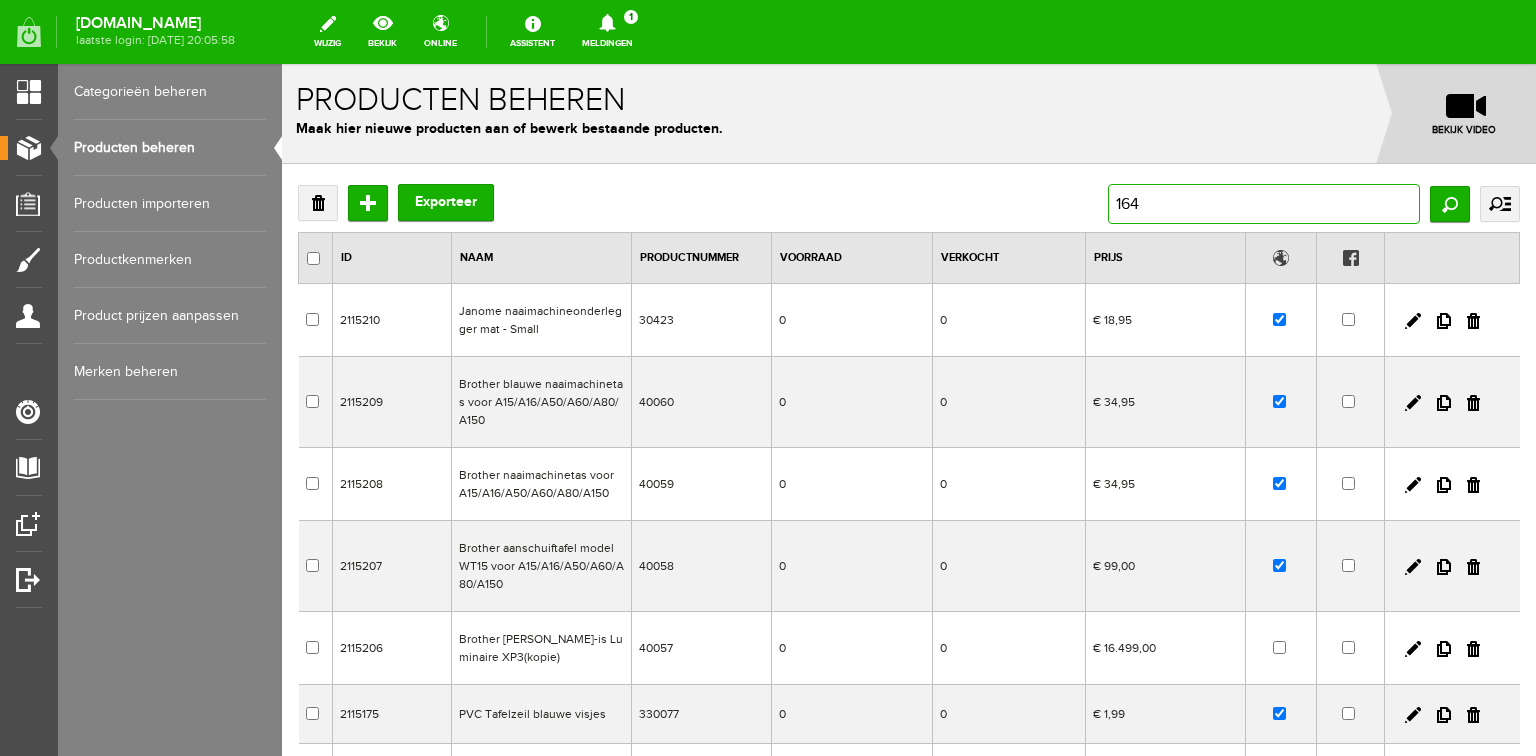 type on "1645" 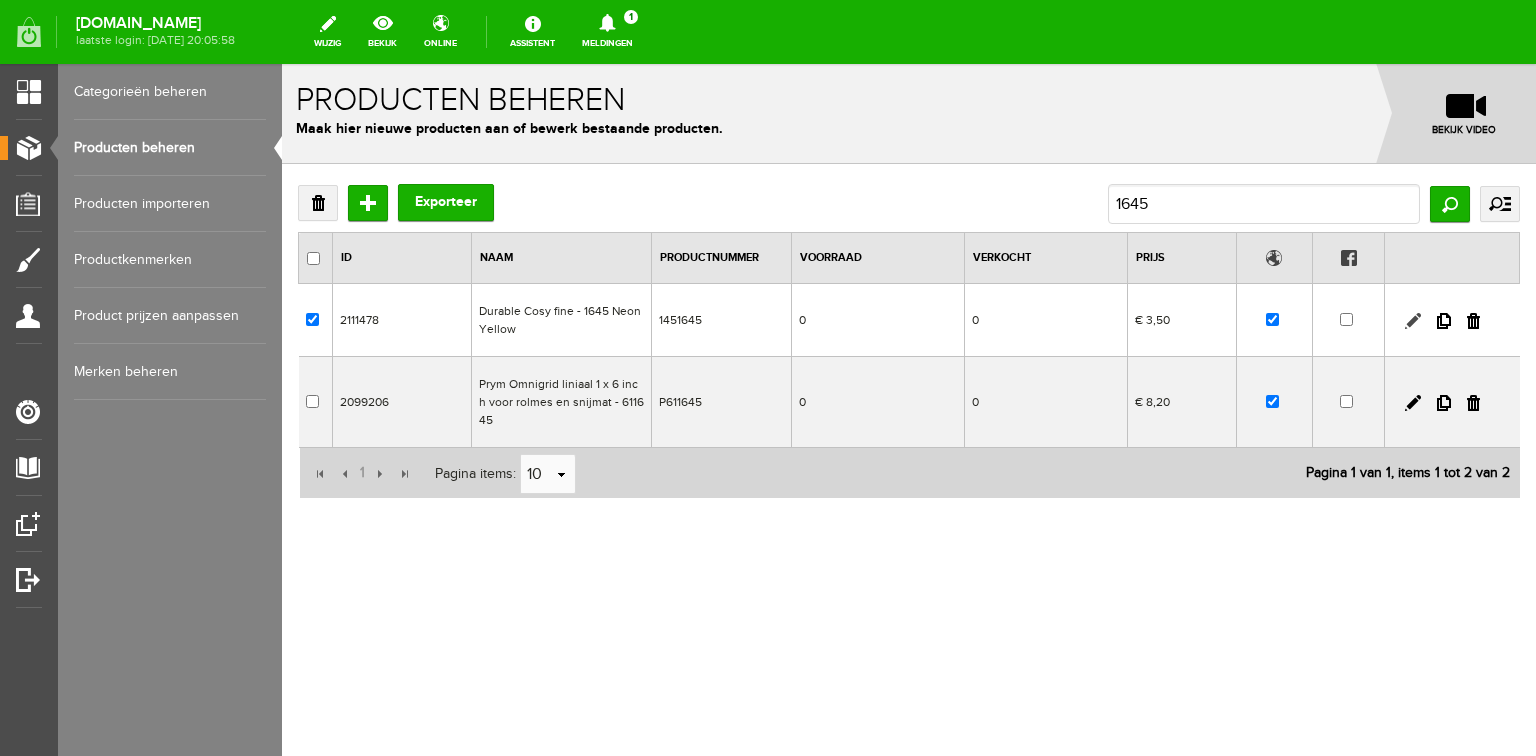 click at bounding box center (1413, 321) 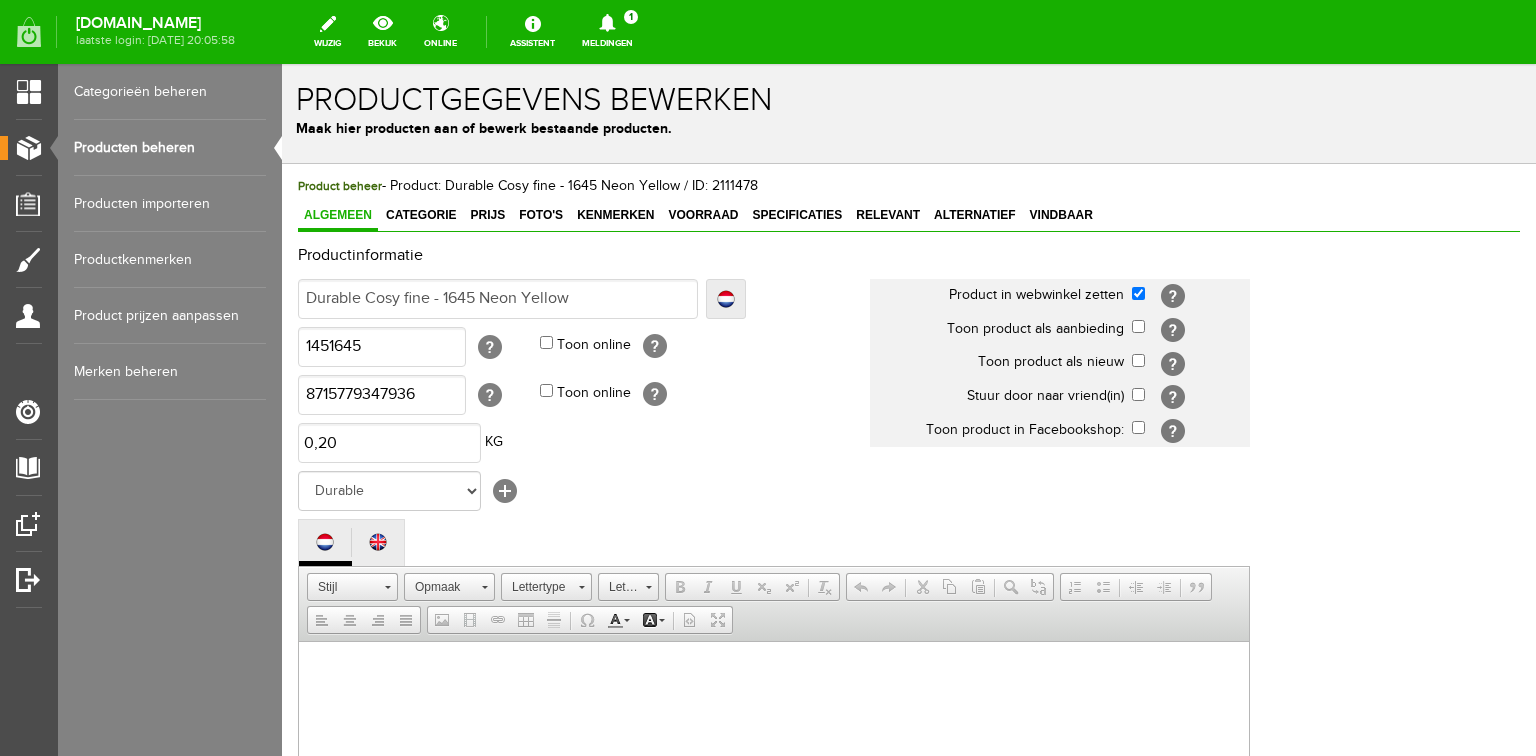 click on "Prijs" at bounding box center [487, 216] 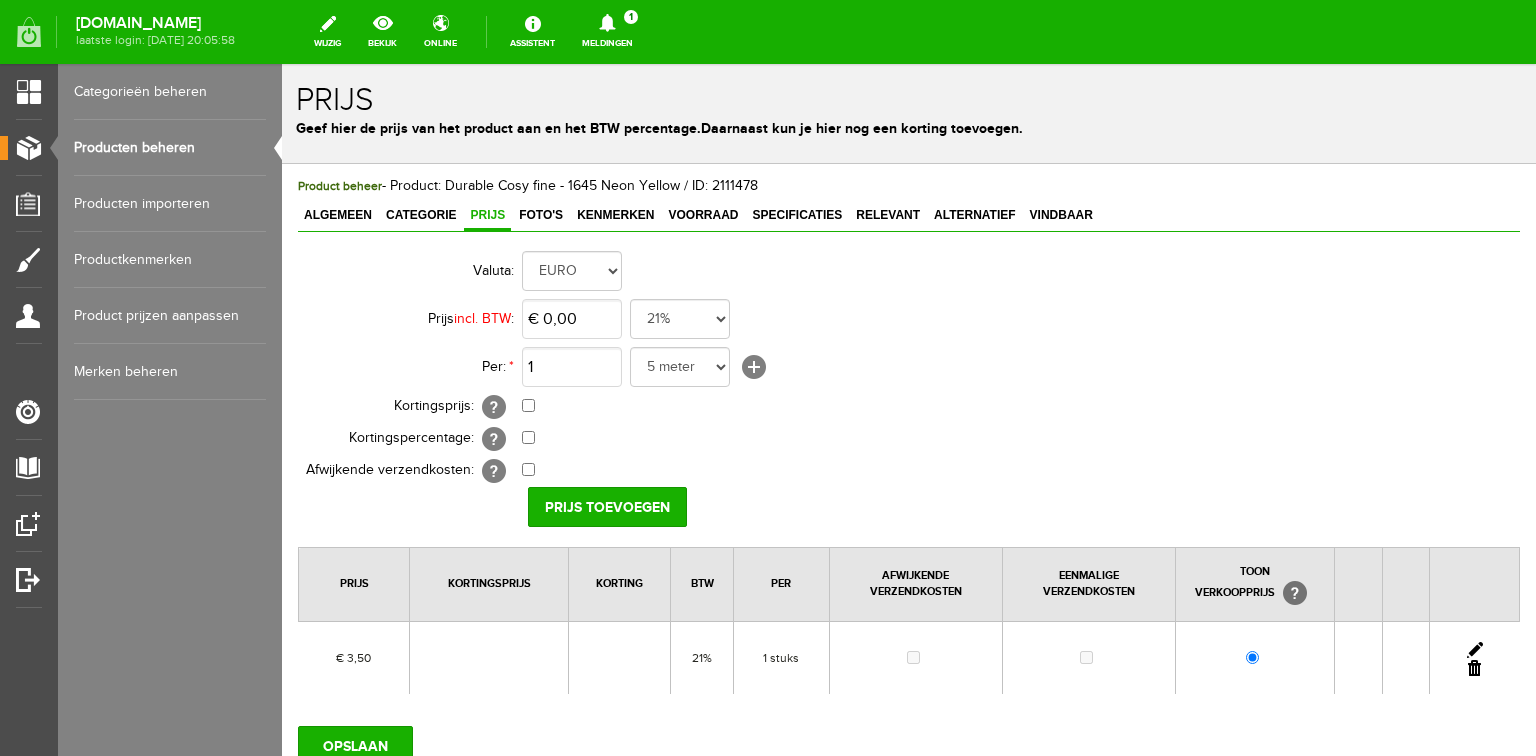 click at bounding box center [1475, 650] 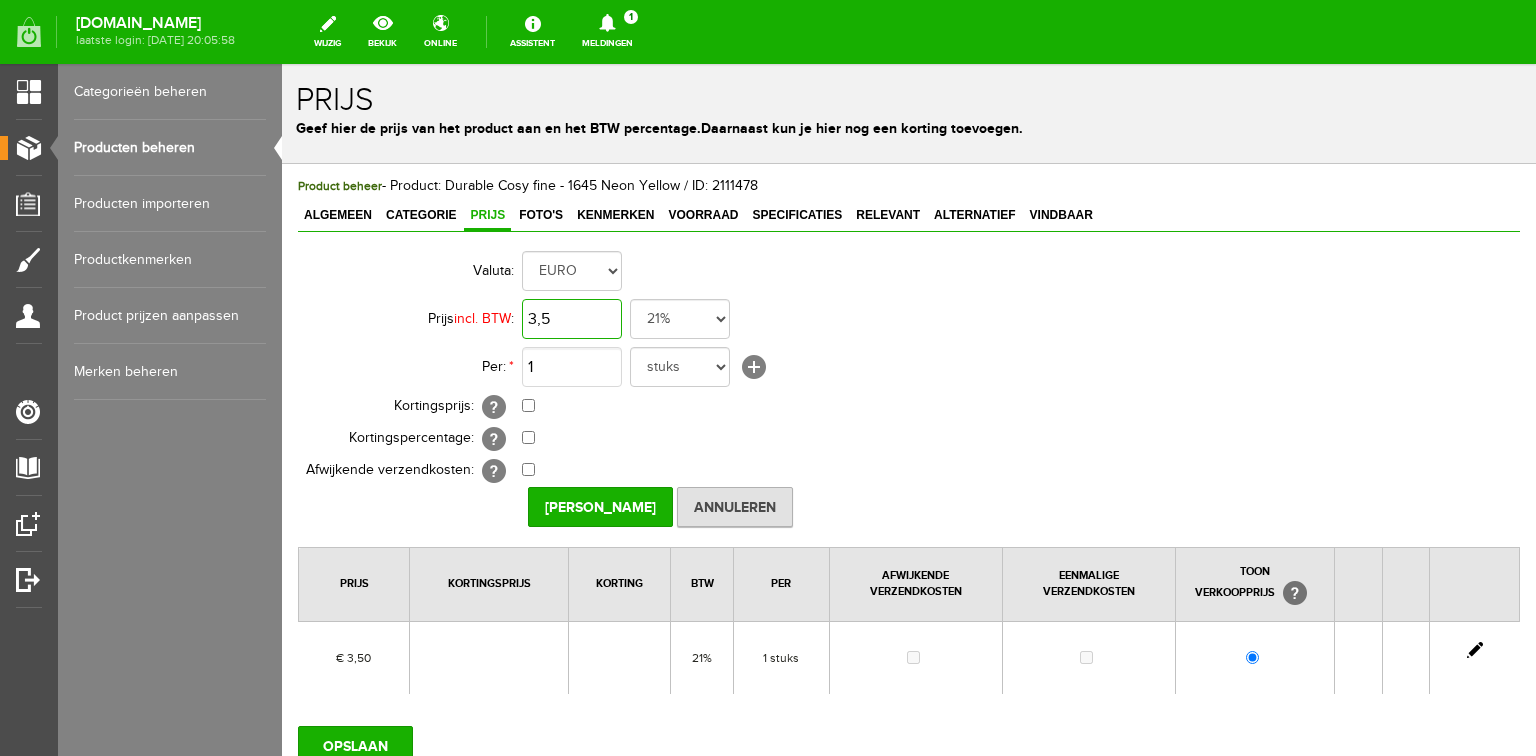 click on "3,5" at bounding box center [572, 319] 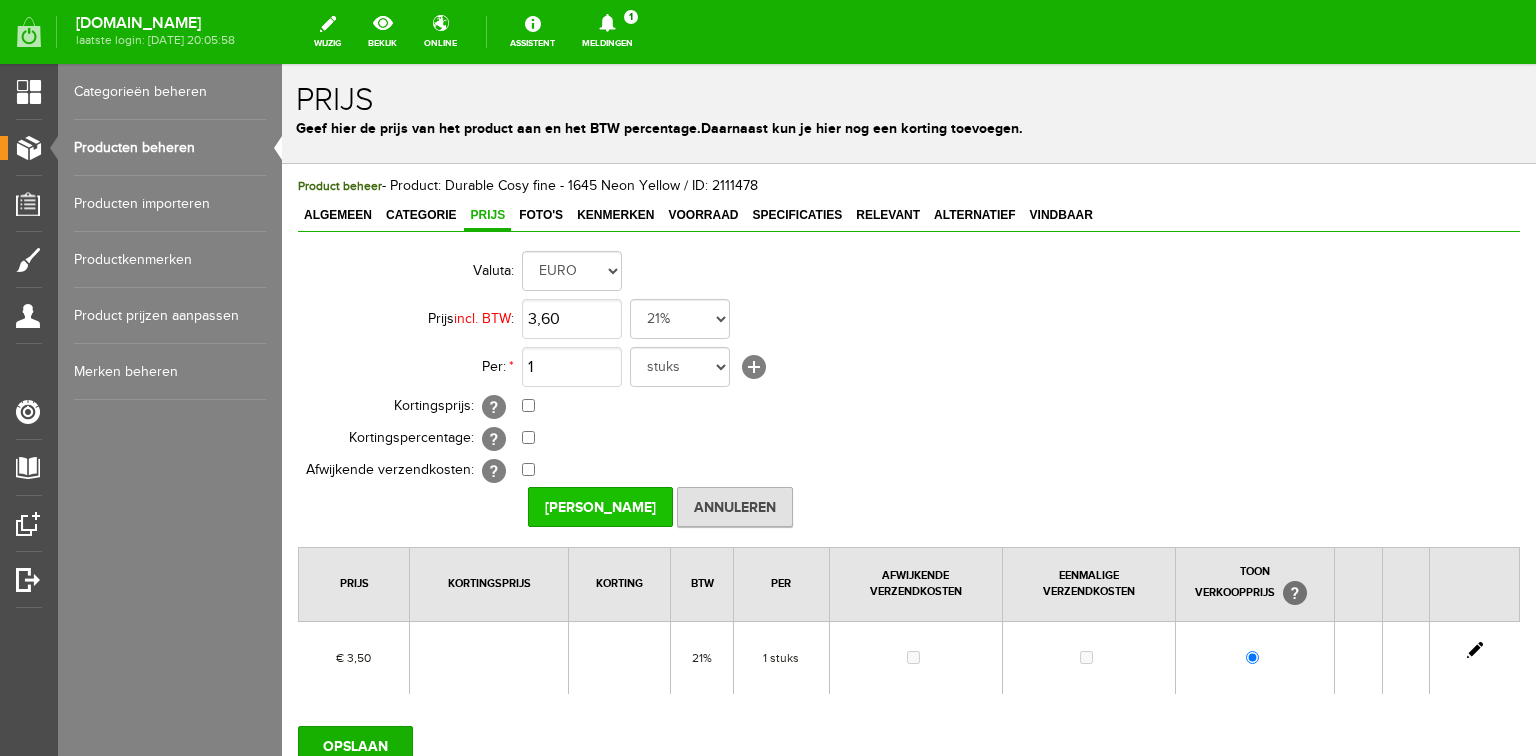 type on "€ 3,60" 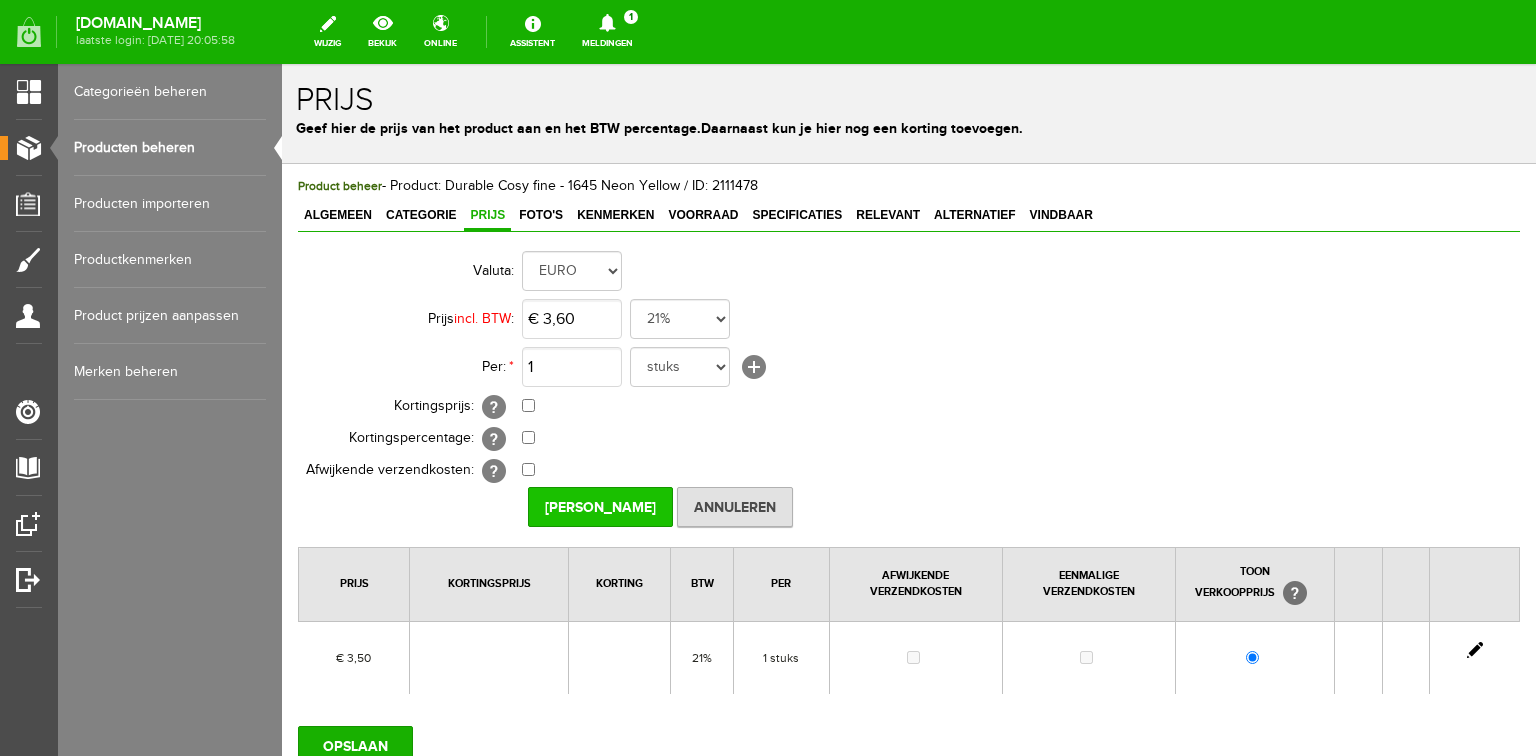 click on "[PERSON_NAME]" at bounding box center (600, 507) 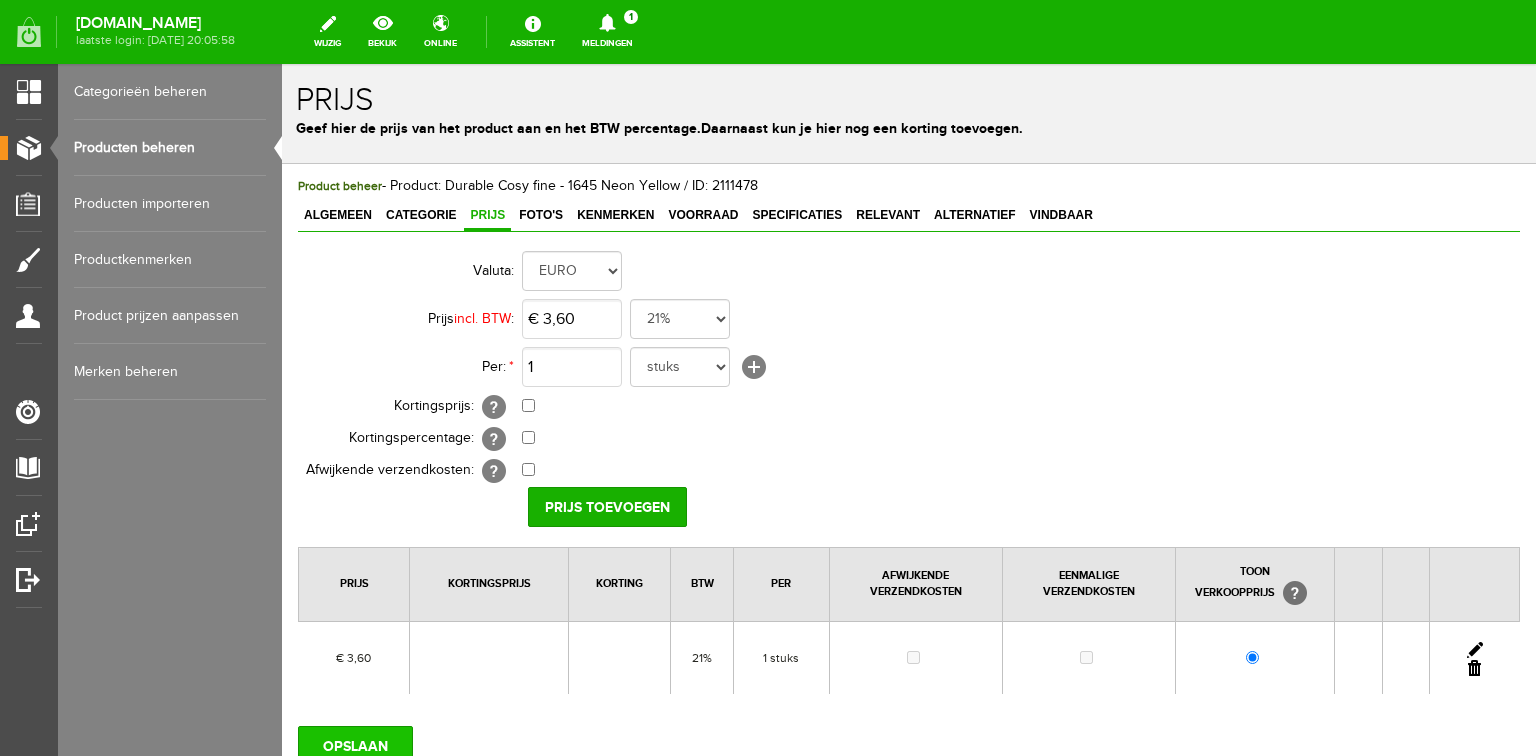 click on "OPSLAAN" at bounding box center [355, 746] 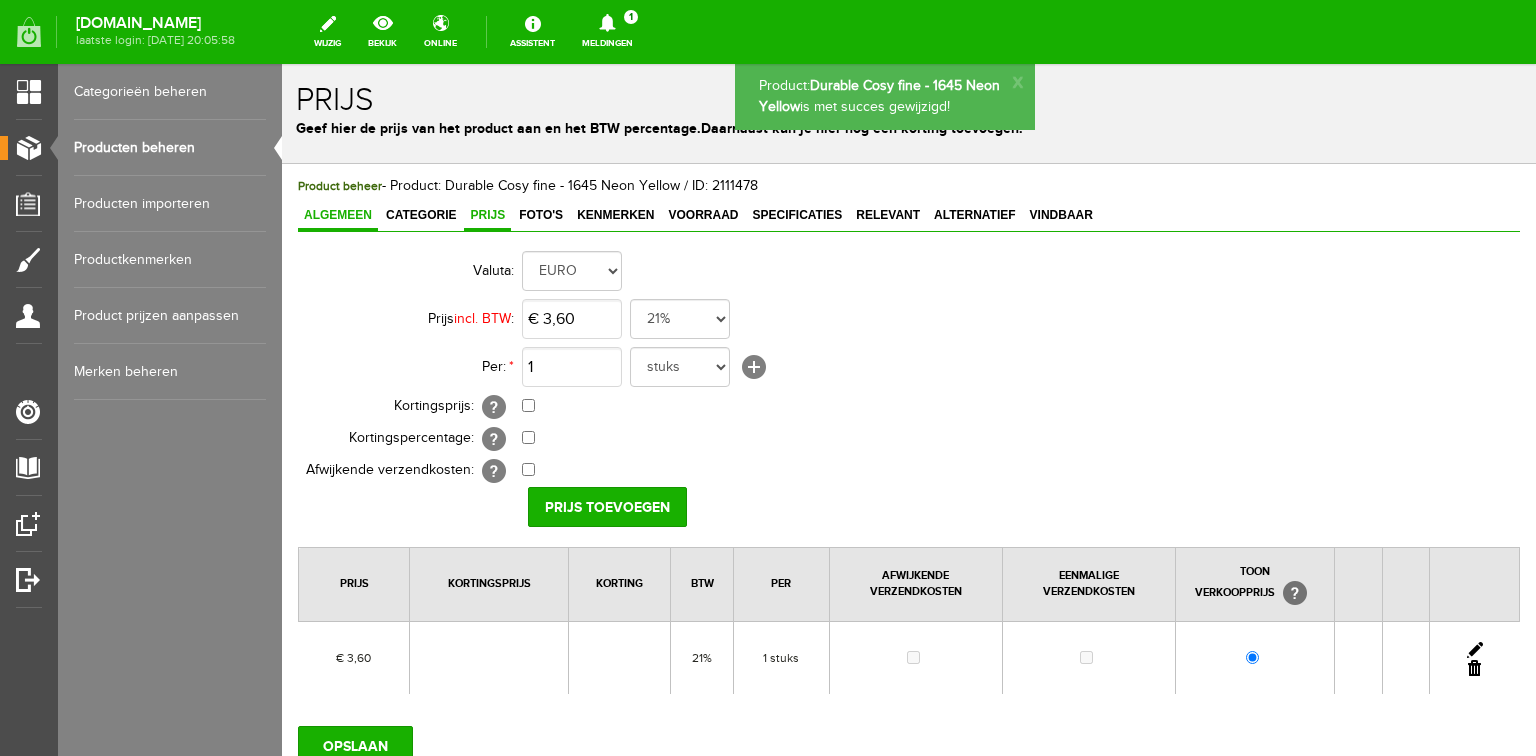 click on "Algemeen" at bounding box center (338, 215) 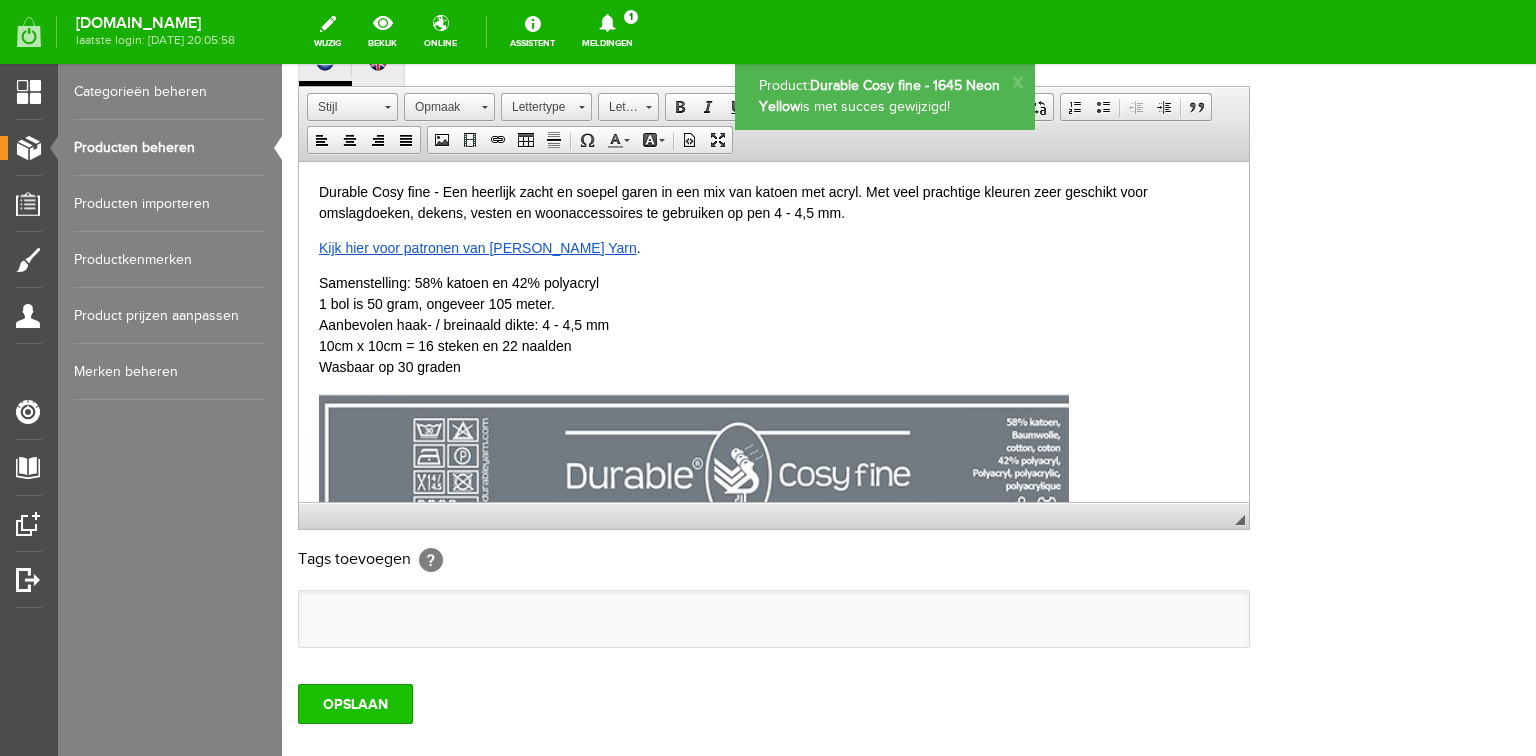click on "OPSLAAN" at bounding box center (355, 704) 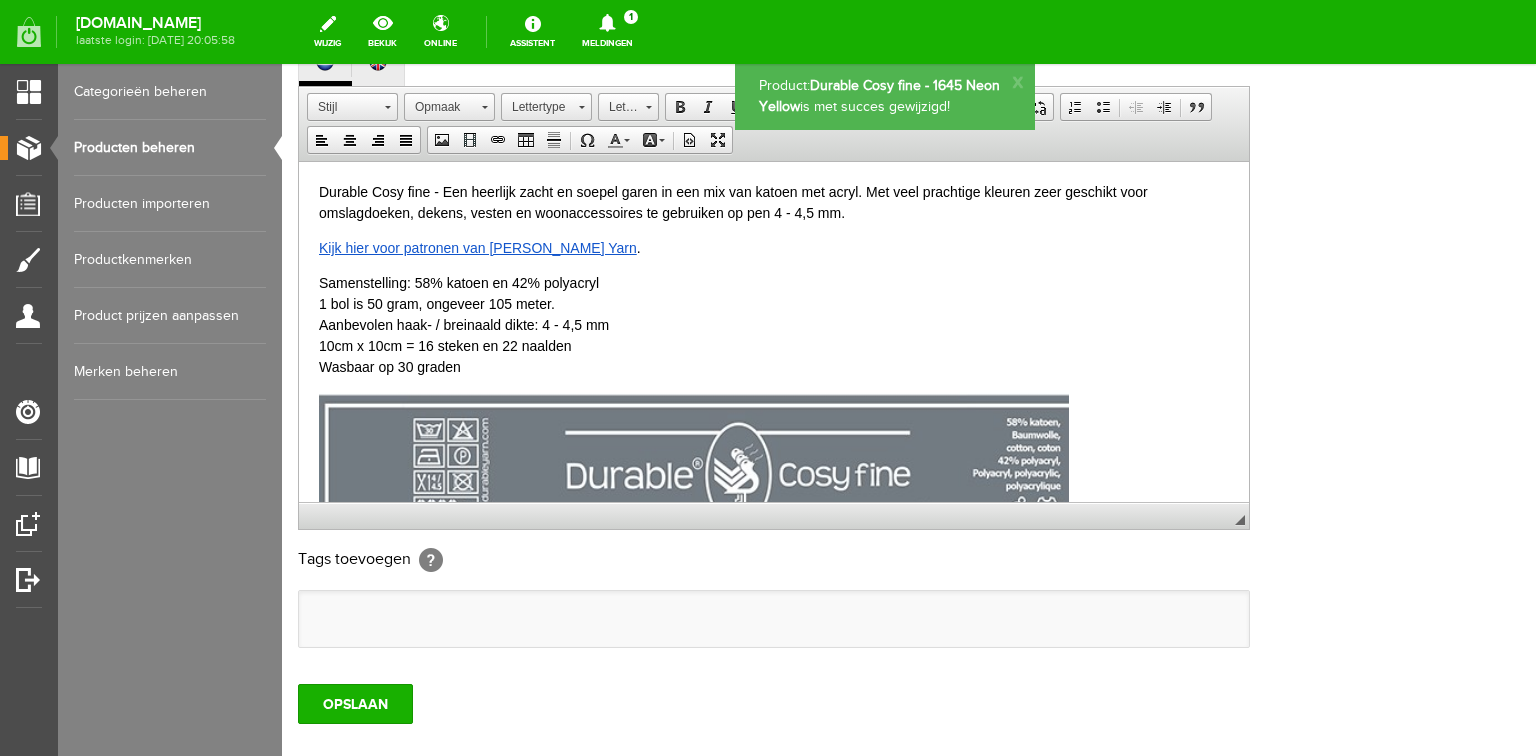 click on "Producten beheren" at bounding box center (170, 148) 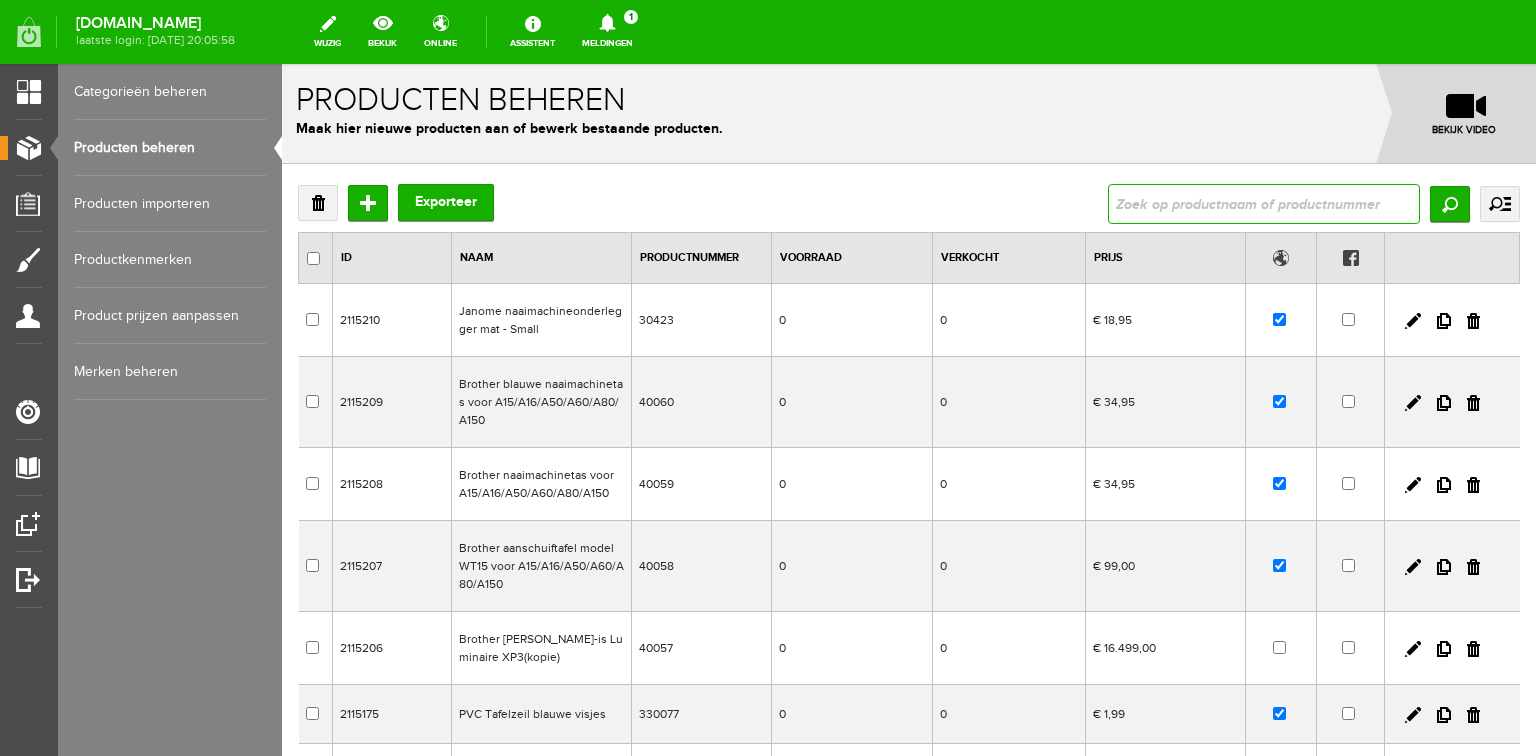 click at bounding box center [1264, 204] 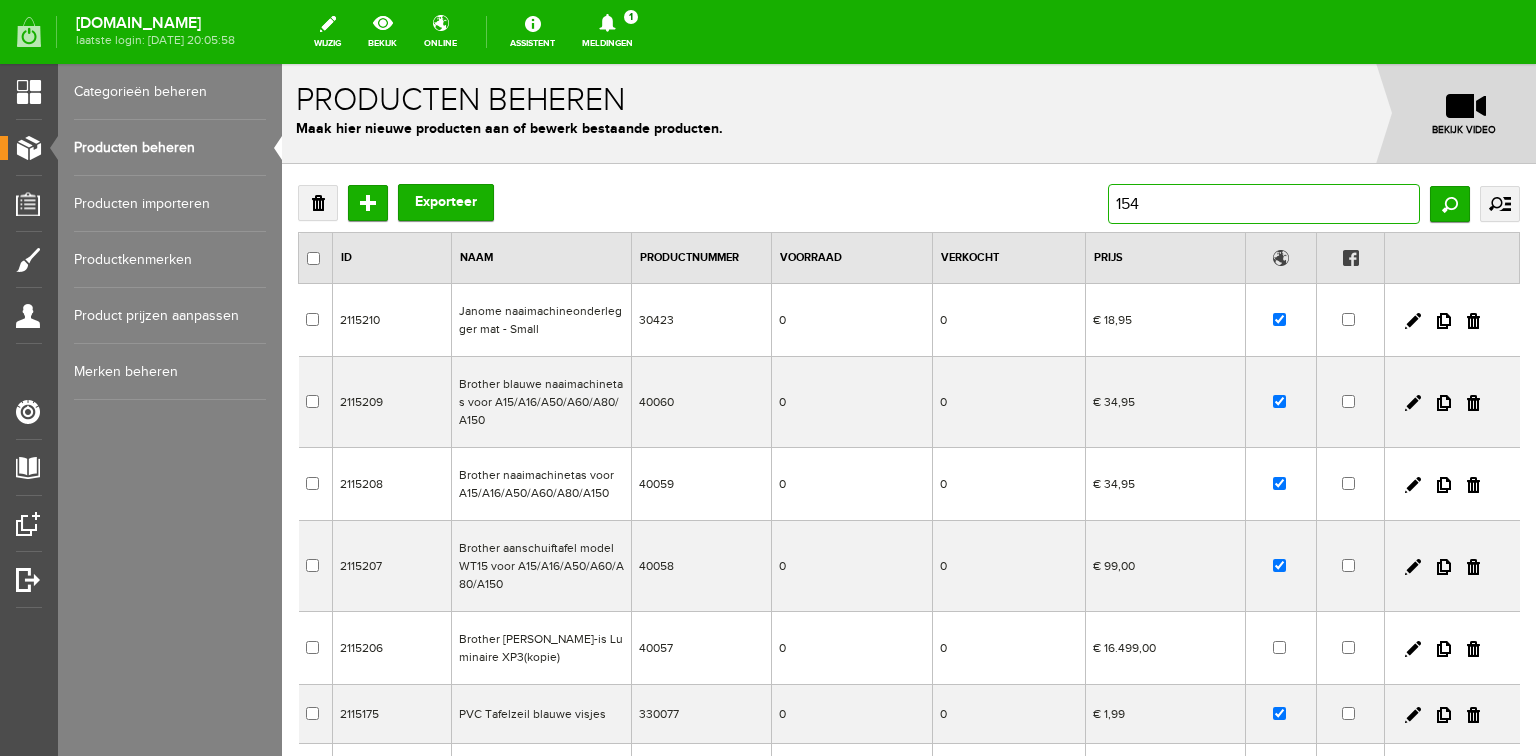 type on "1547" 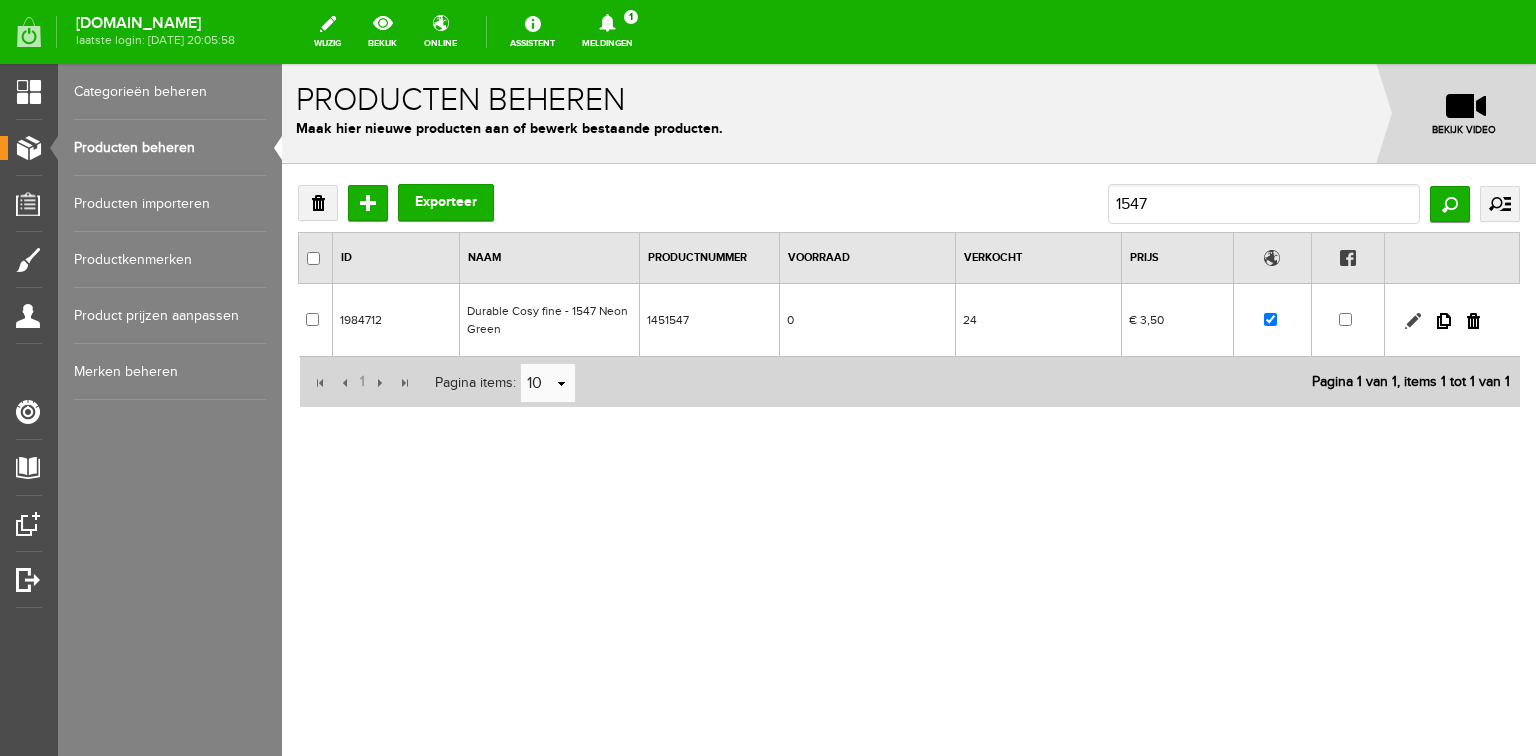 click at bounding box center (1413, 321) 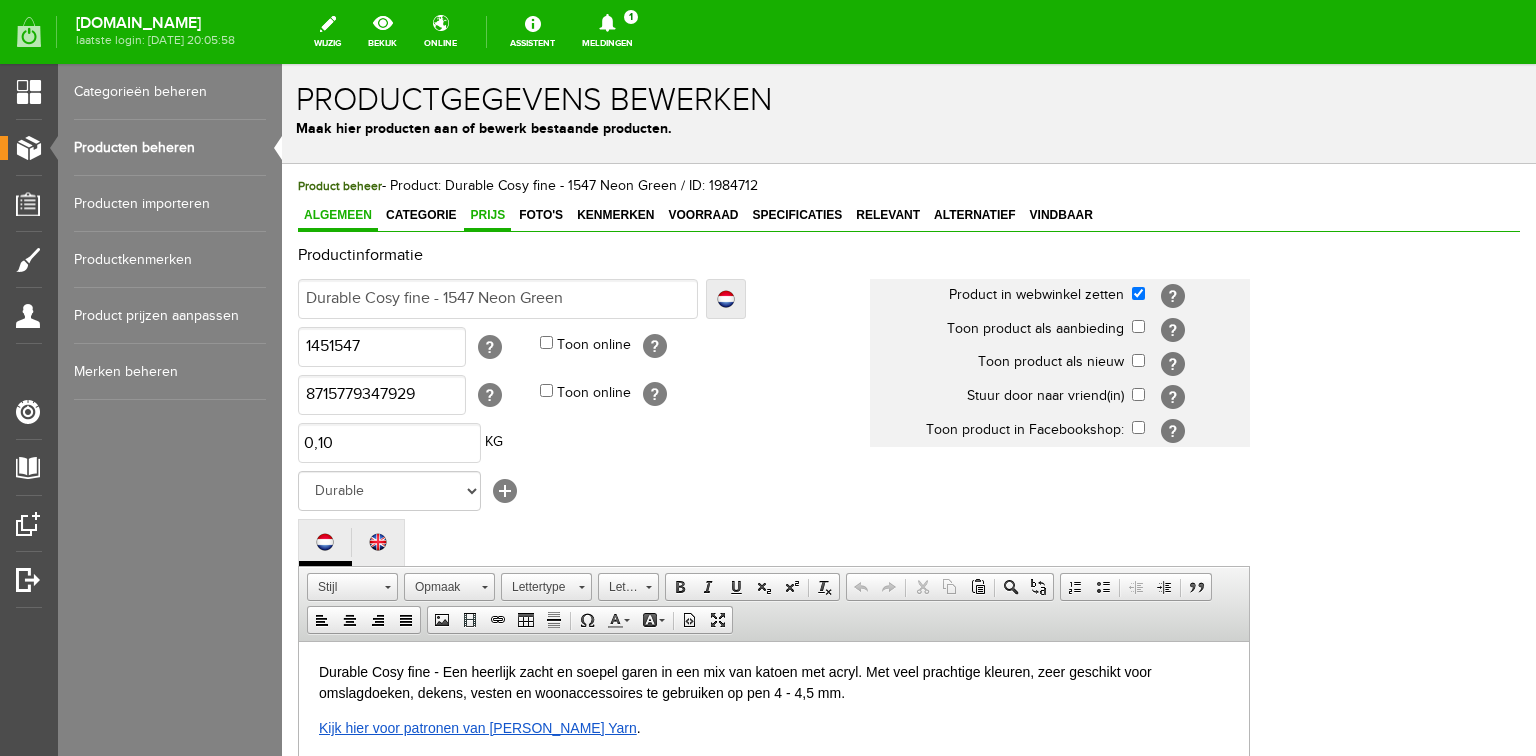 click on "Prijs" at bounding box center (487, 215) 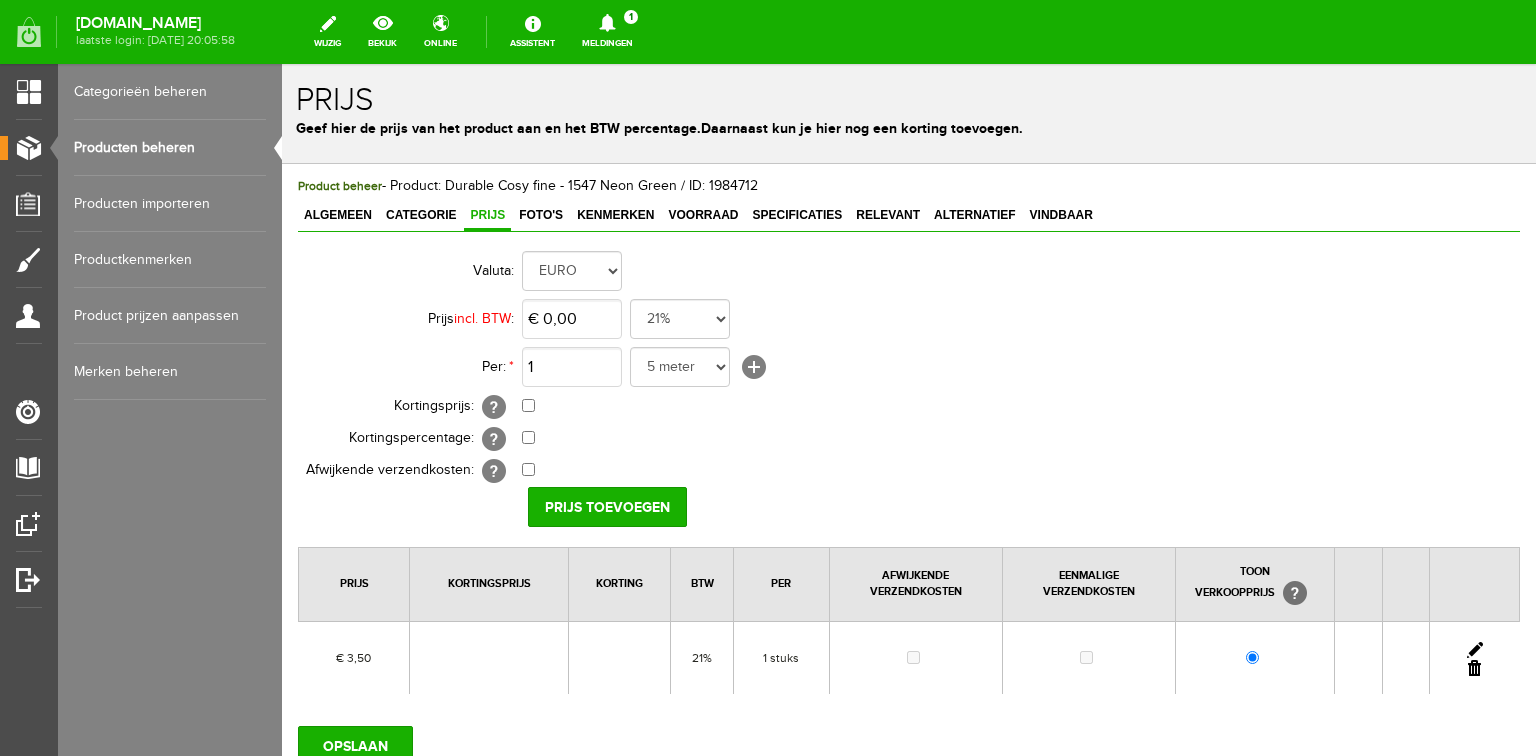 click at bounding box center [1475, 650] 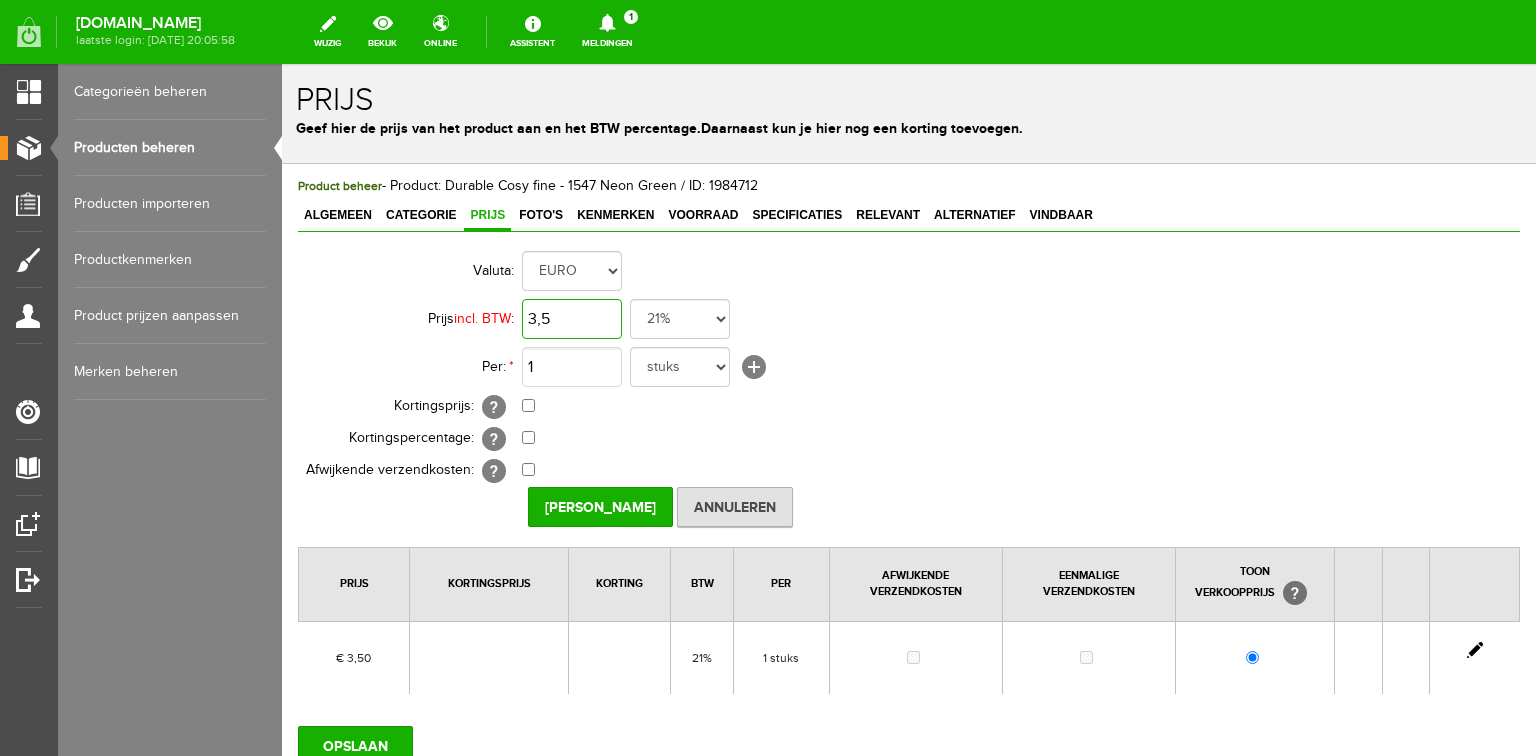 click on "3,5" at bounding box center [572, 319] 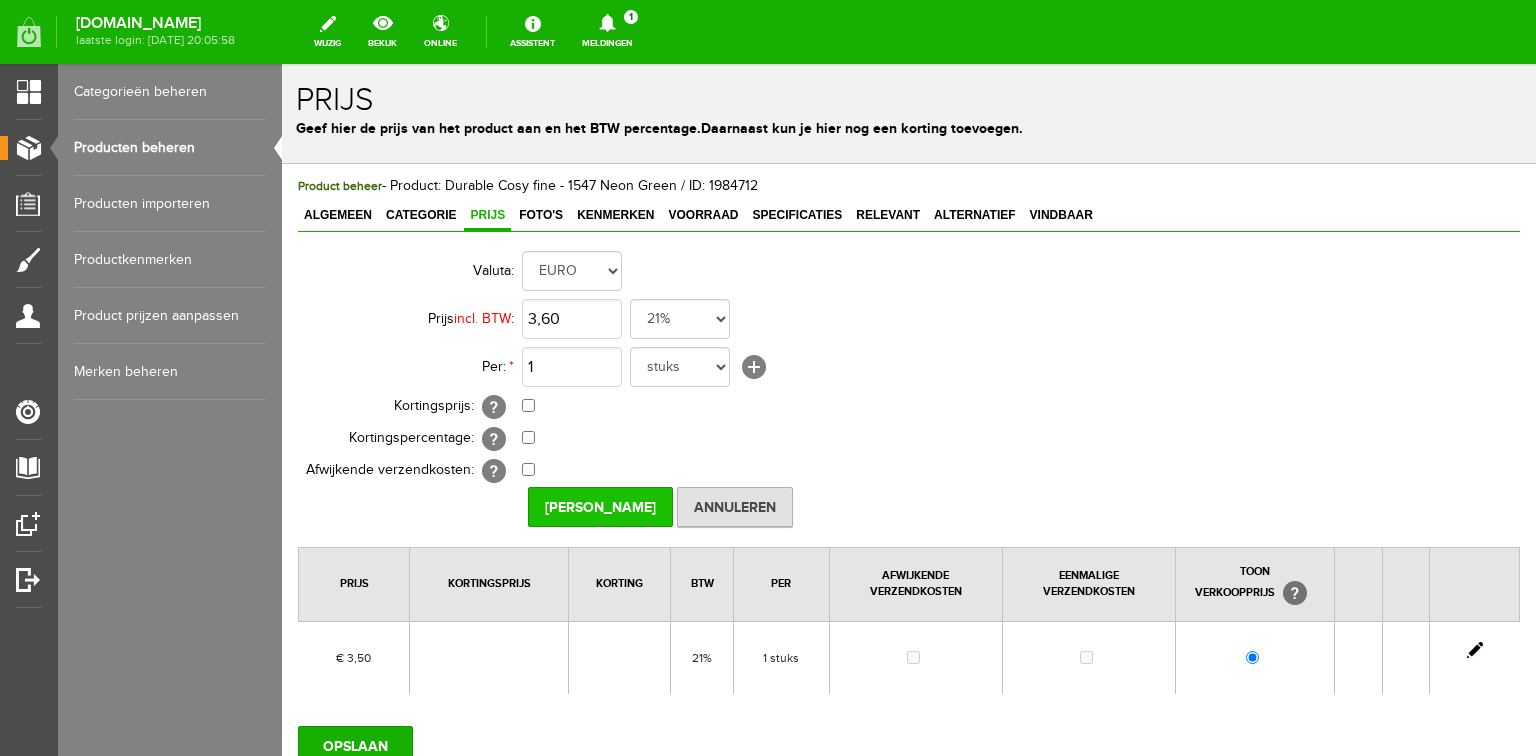 type on "€ 3,60" 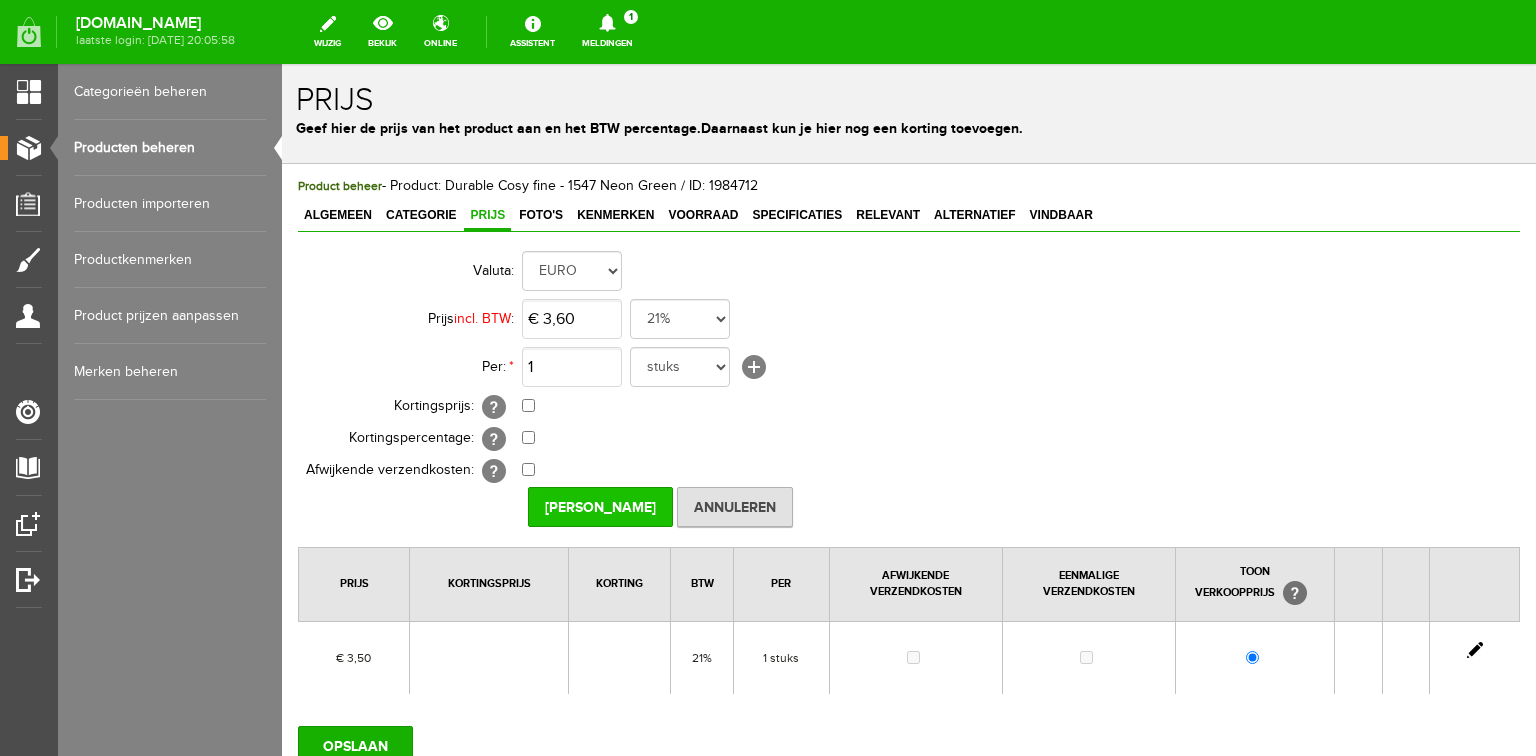 click on "[PERSON_NAME]" at bounding box center [600, 507] 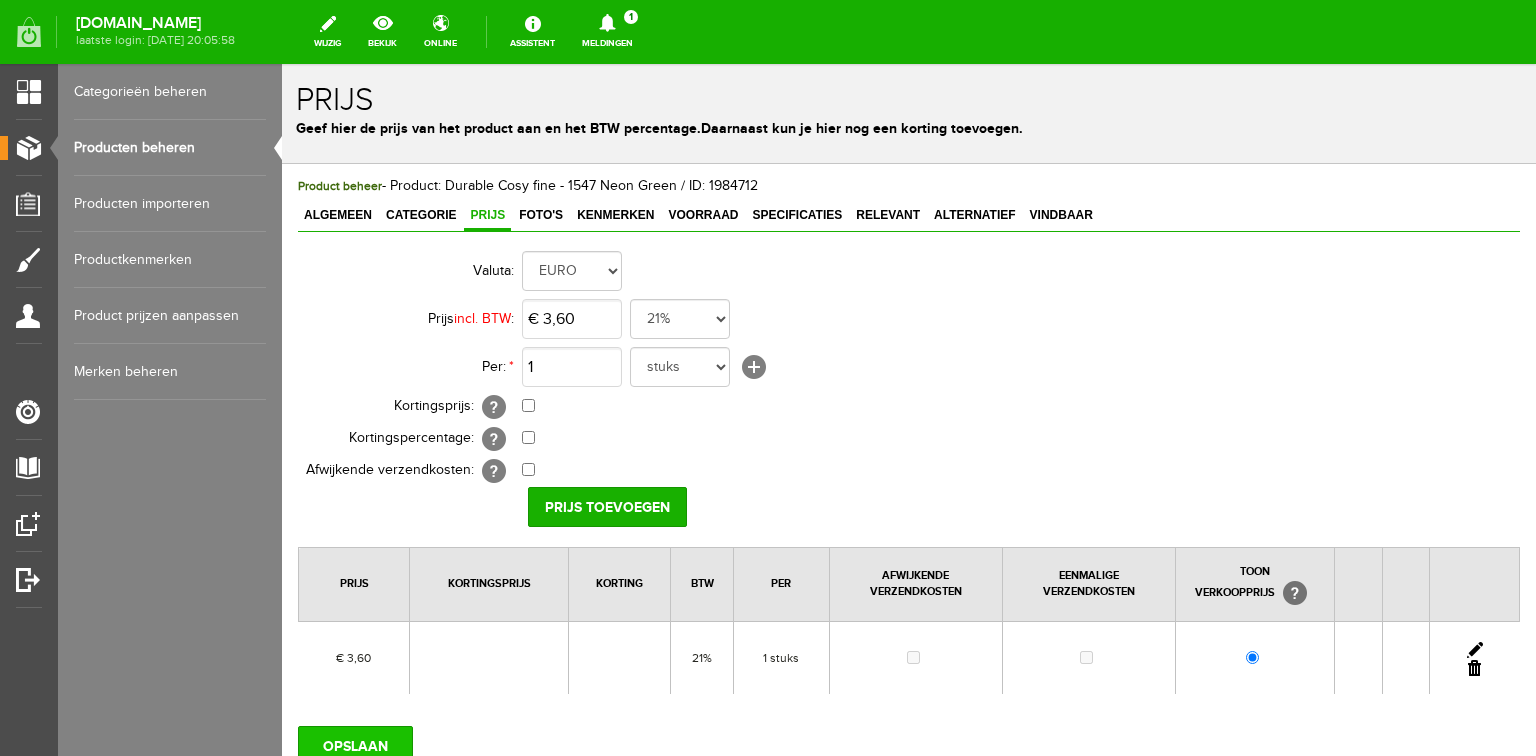 click on "OPSLAAN" at bounding box center [355, 746] 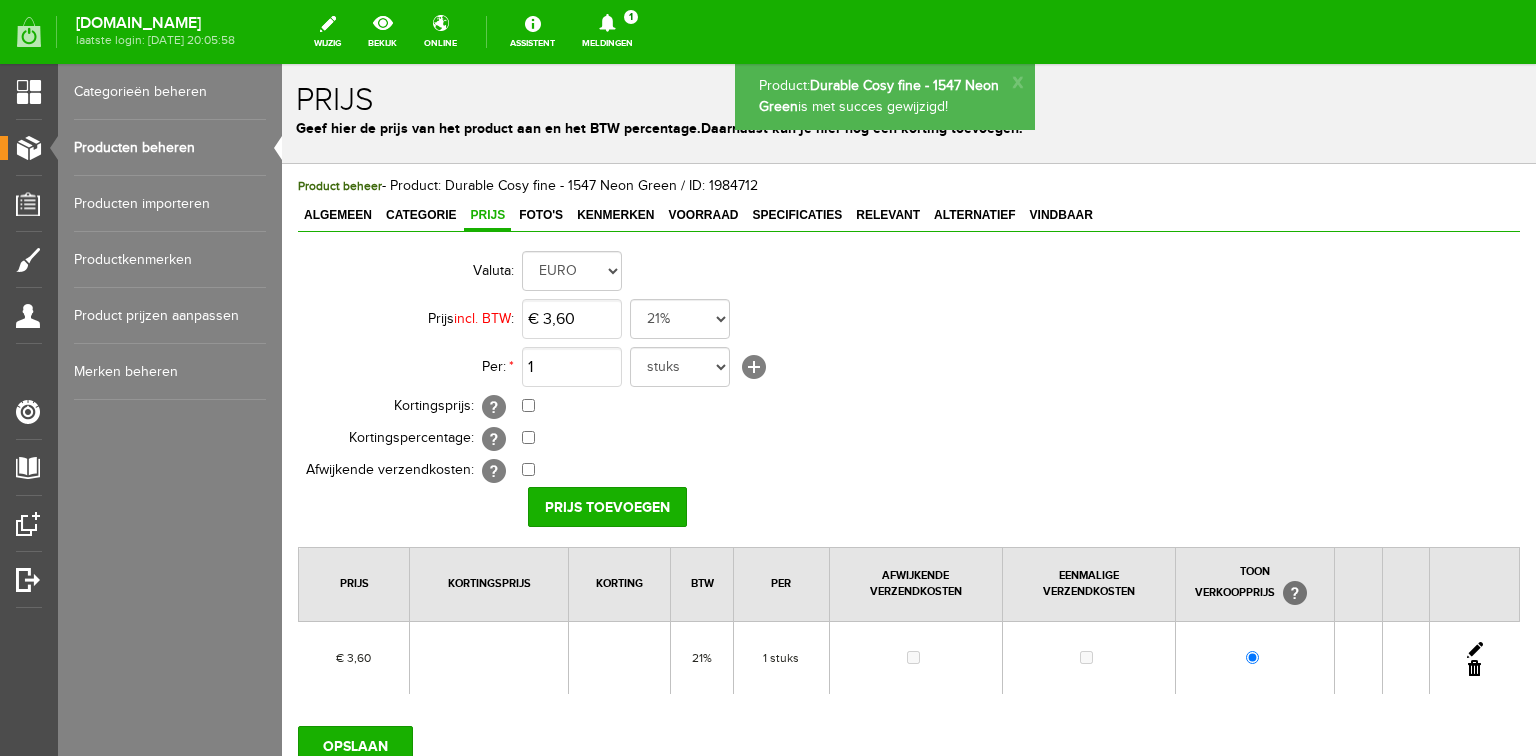 click on "Algemeen" at bounding box center [338, 215] 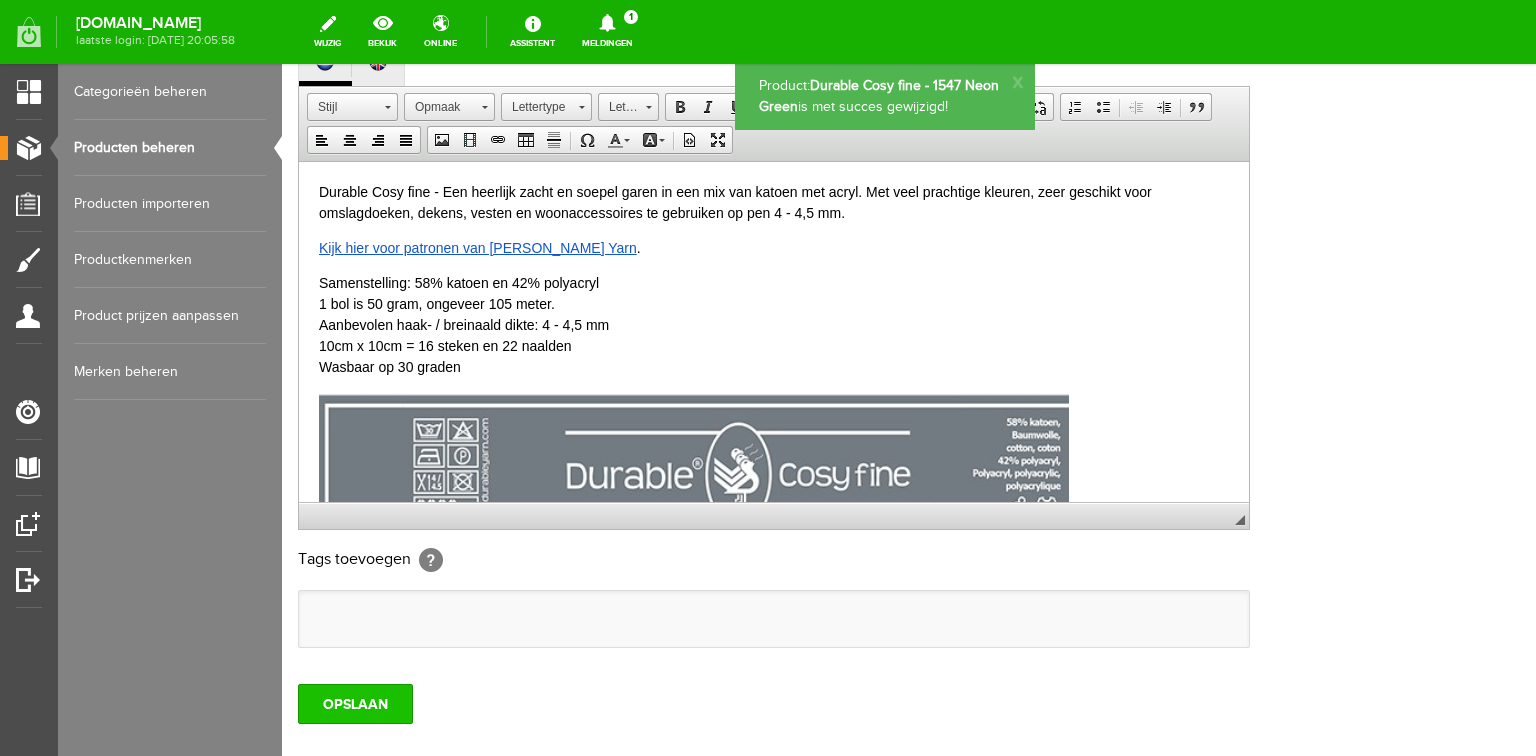 click on "OPSLAAN" at bounding box center (355, 704) 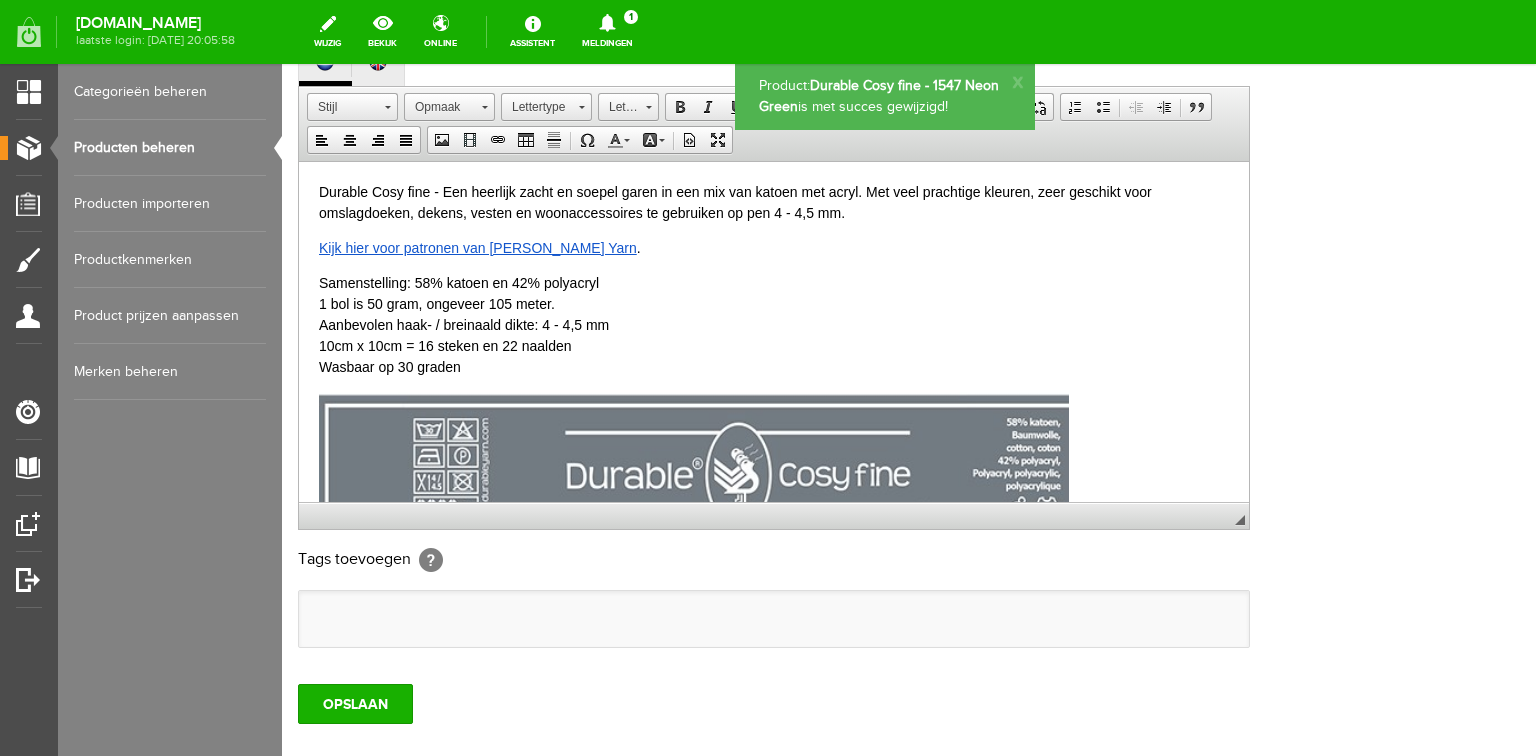 click on "Producten beheren" at bounding box center (170, 148) 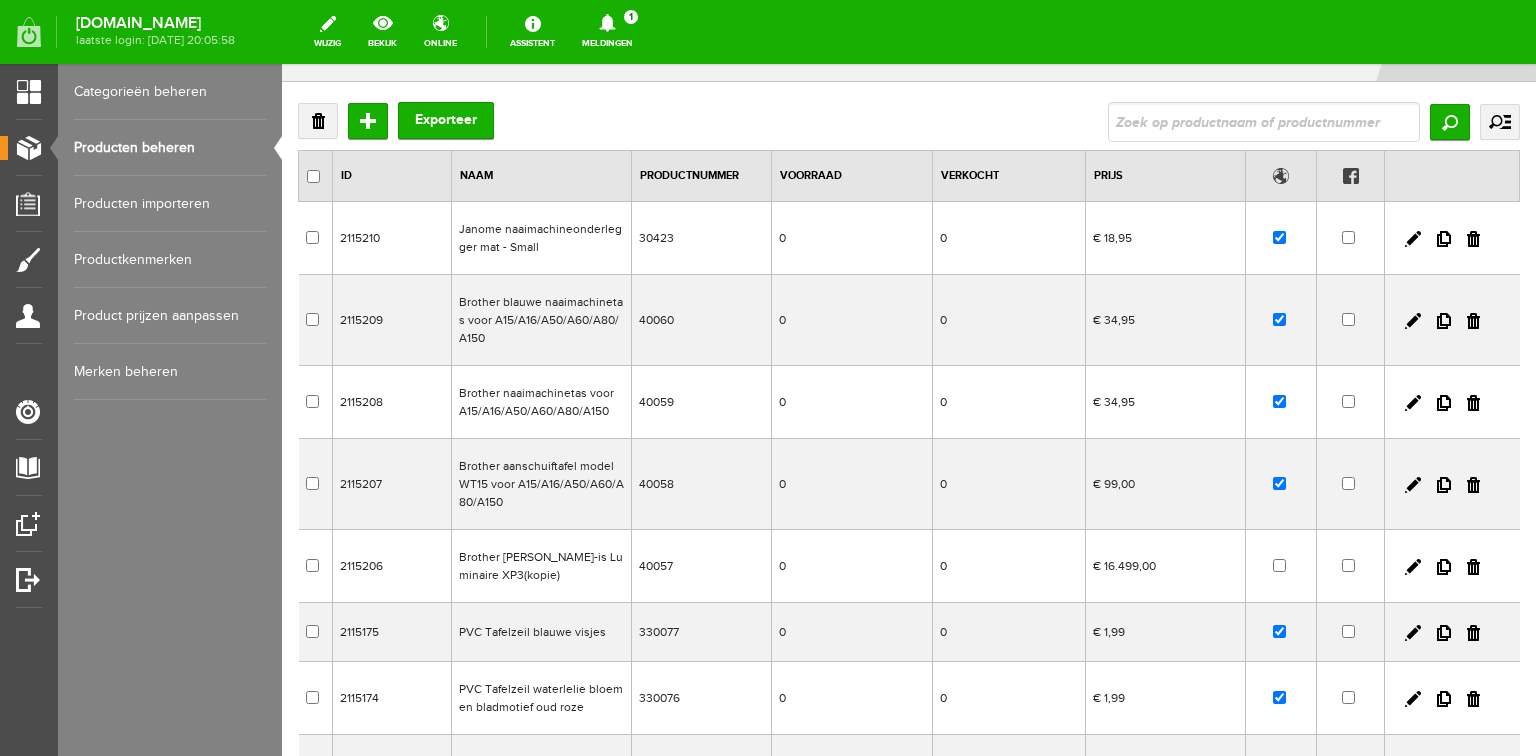 scroll, scrollTop: 0, scrollLeft: 0, axis: both 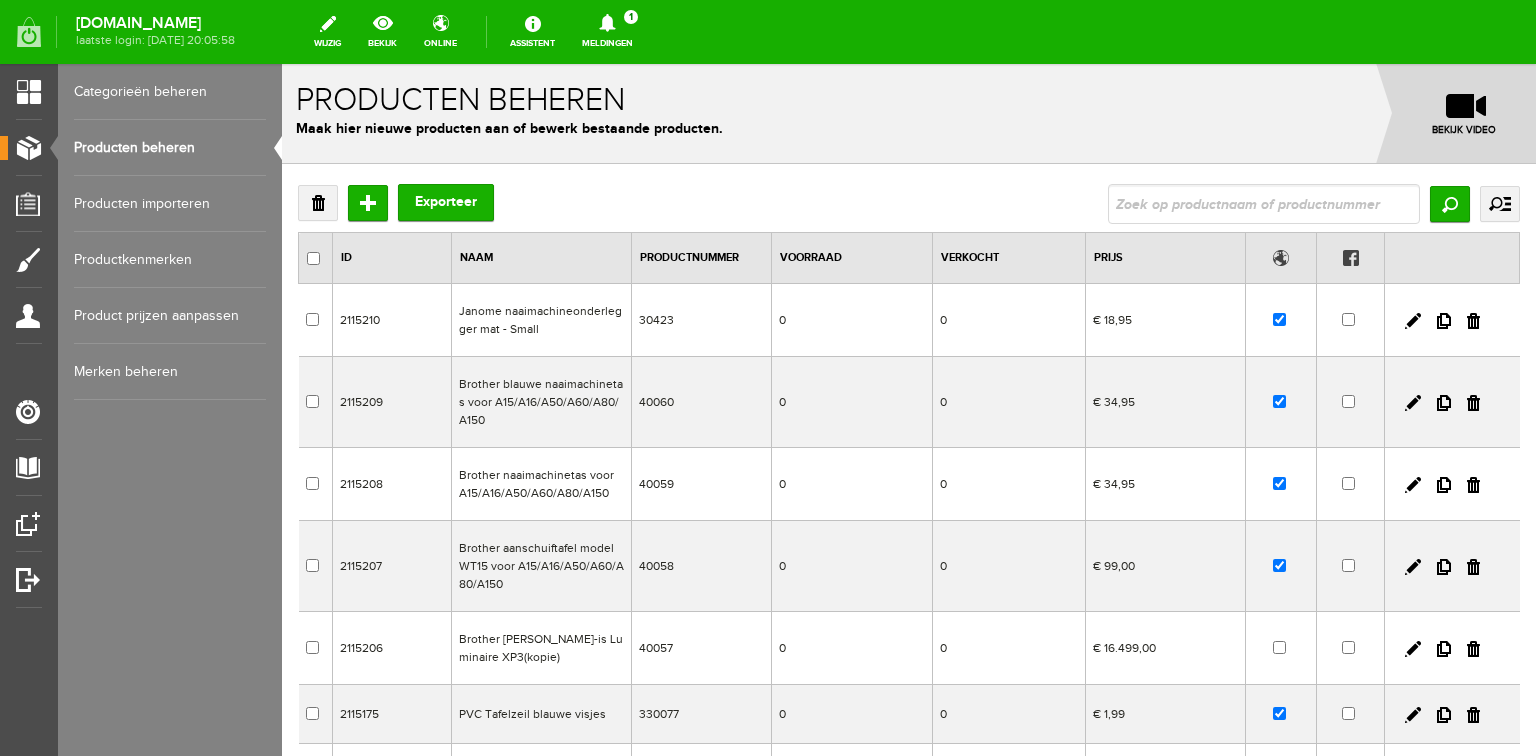 click on "Producten beheren" at bounding box center [170, 148] 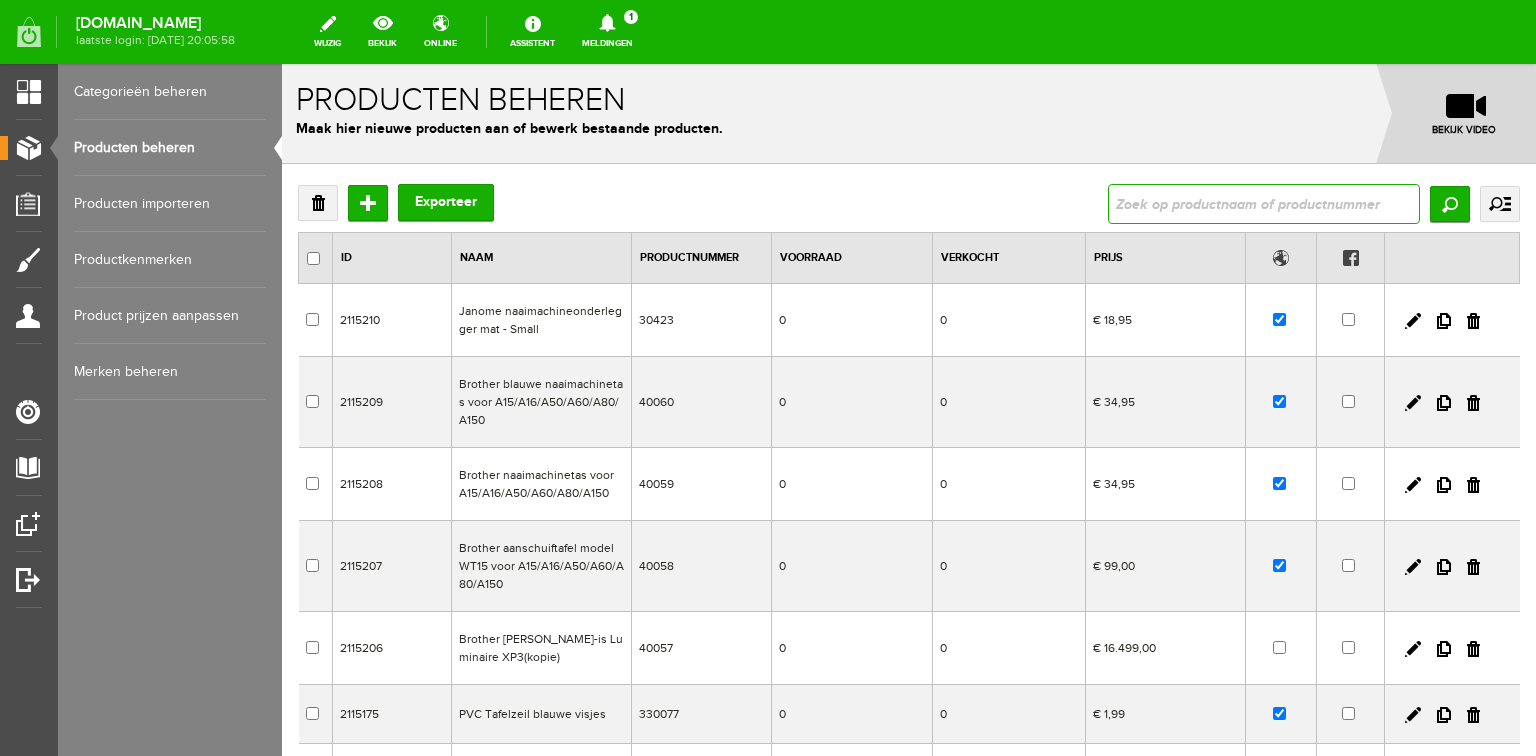 click at bounding box center [1264, 204] 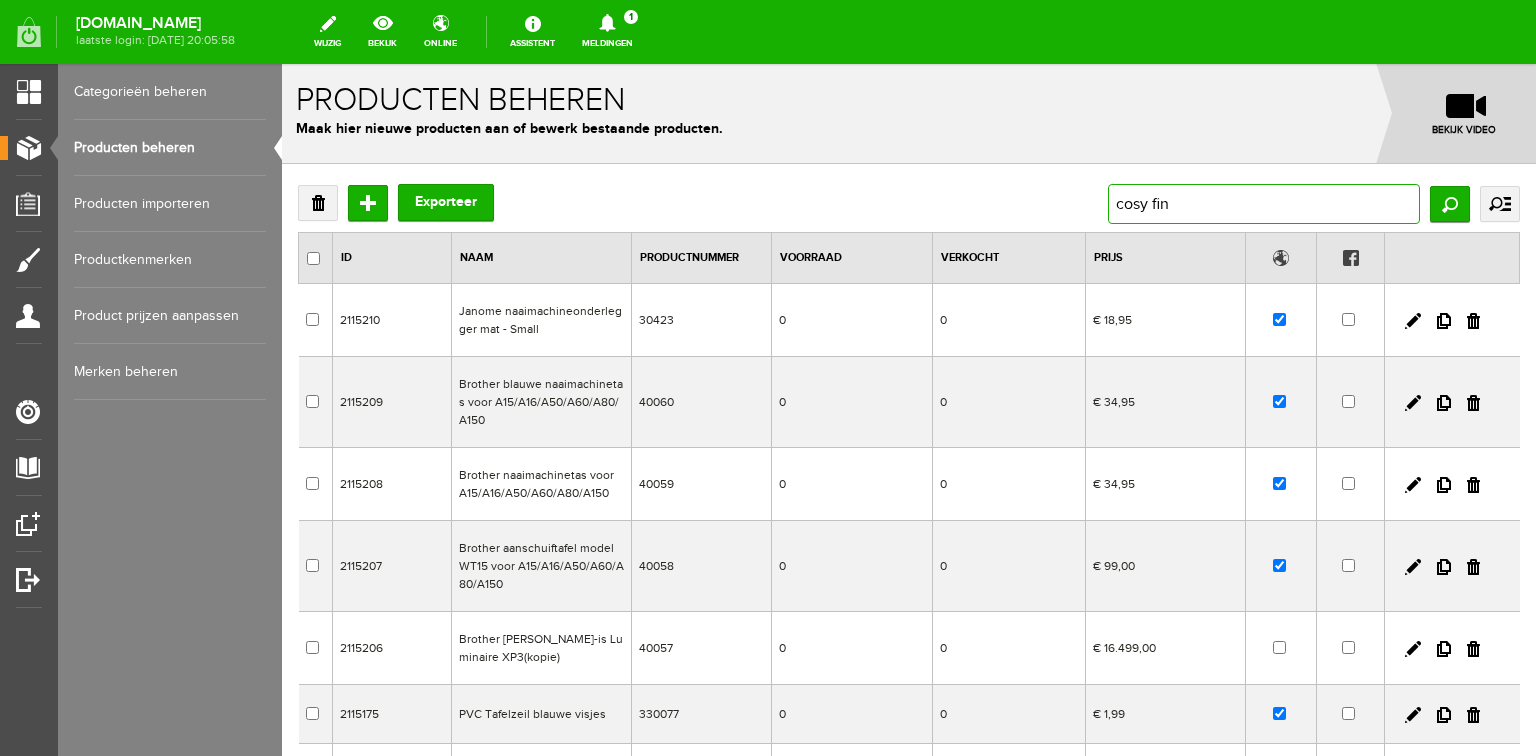 type on "cosy fine" 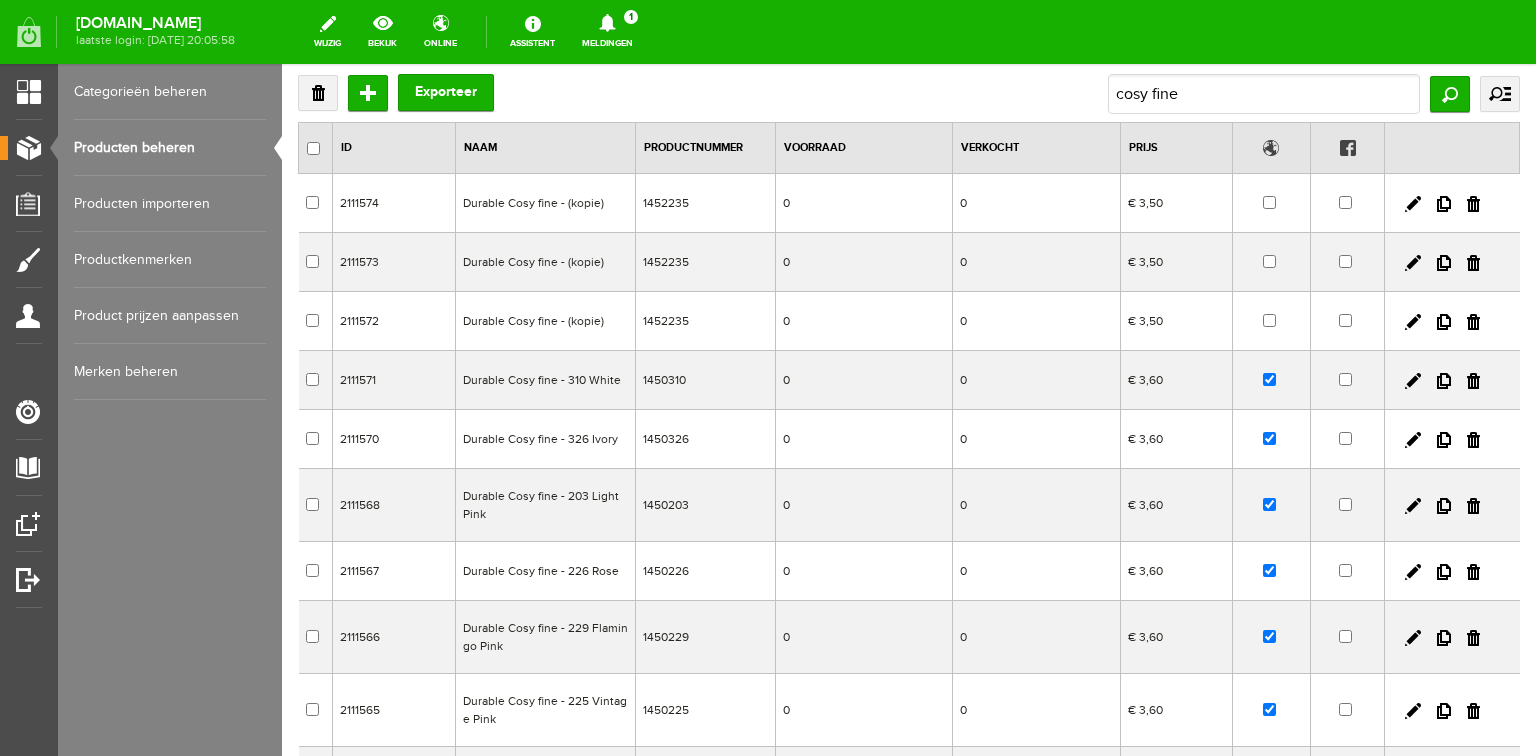 scroll, scrollTop: 0, scrollLeft: 0, axis: both 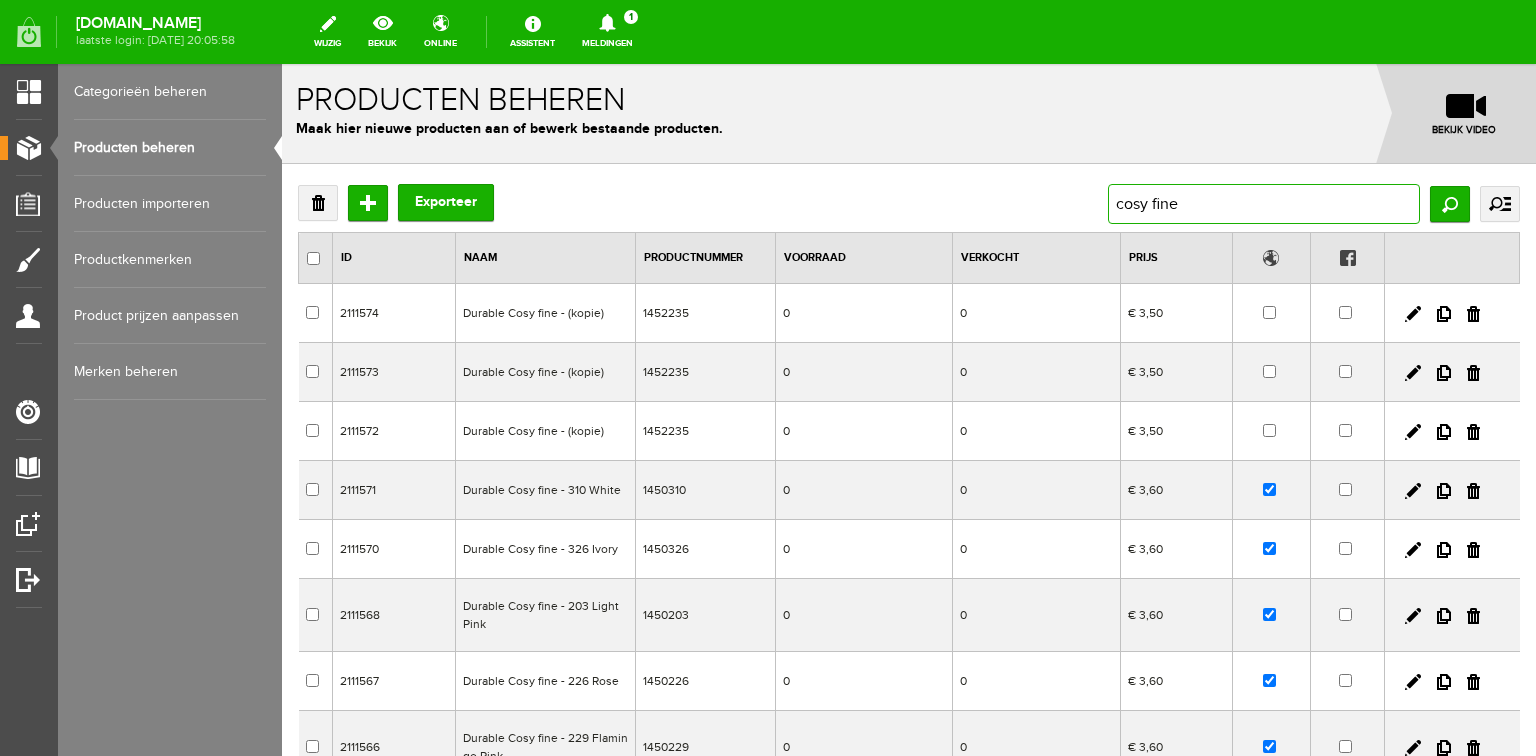 click on "cosy fine" at bounding box center [1264, 204] 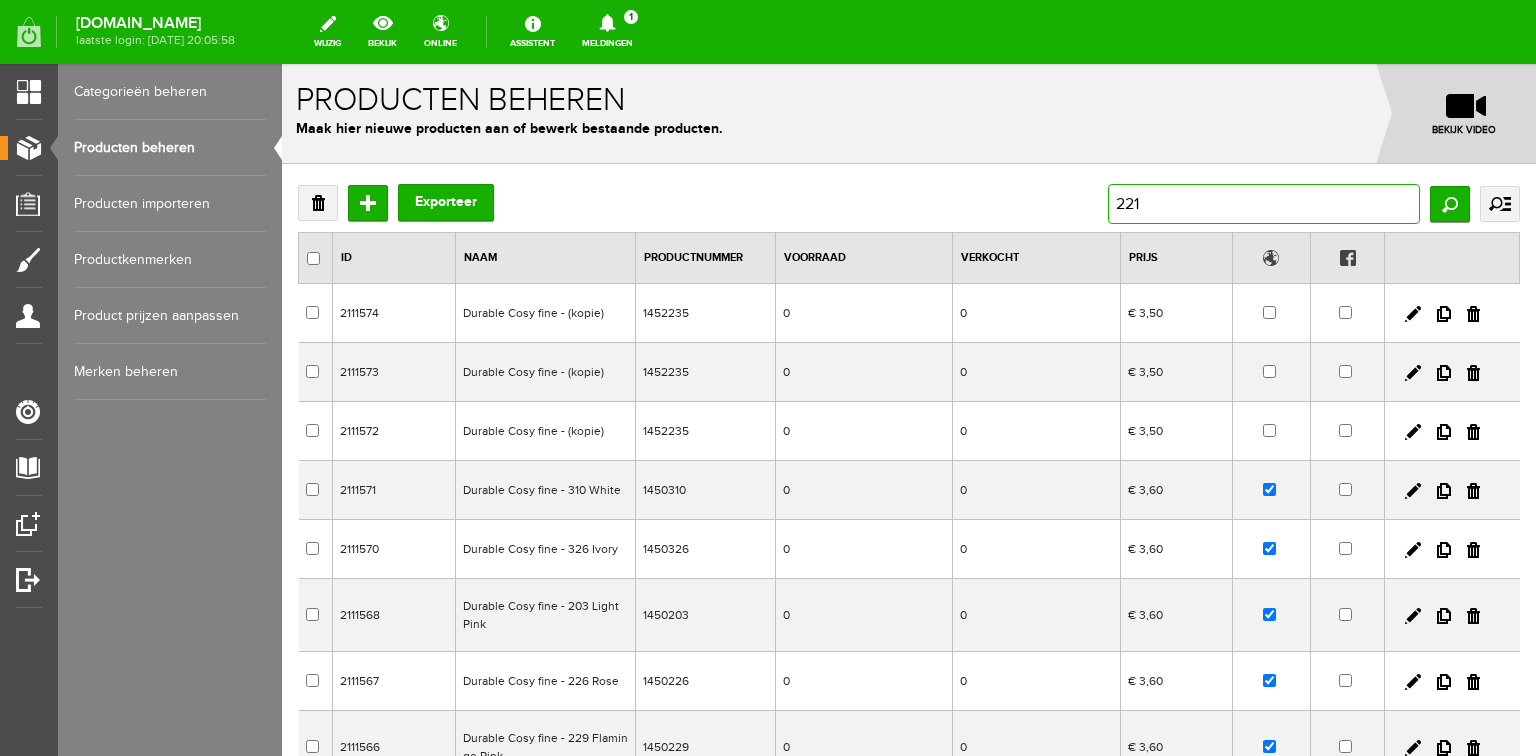type on "2218" 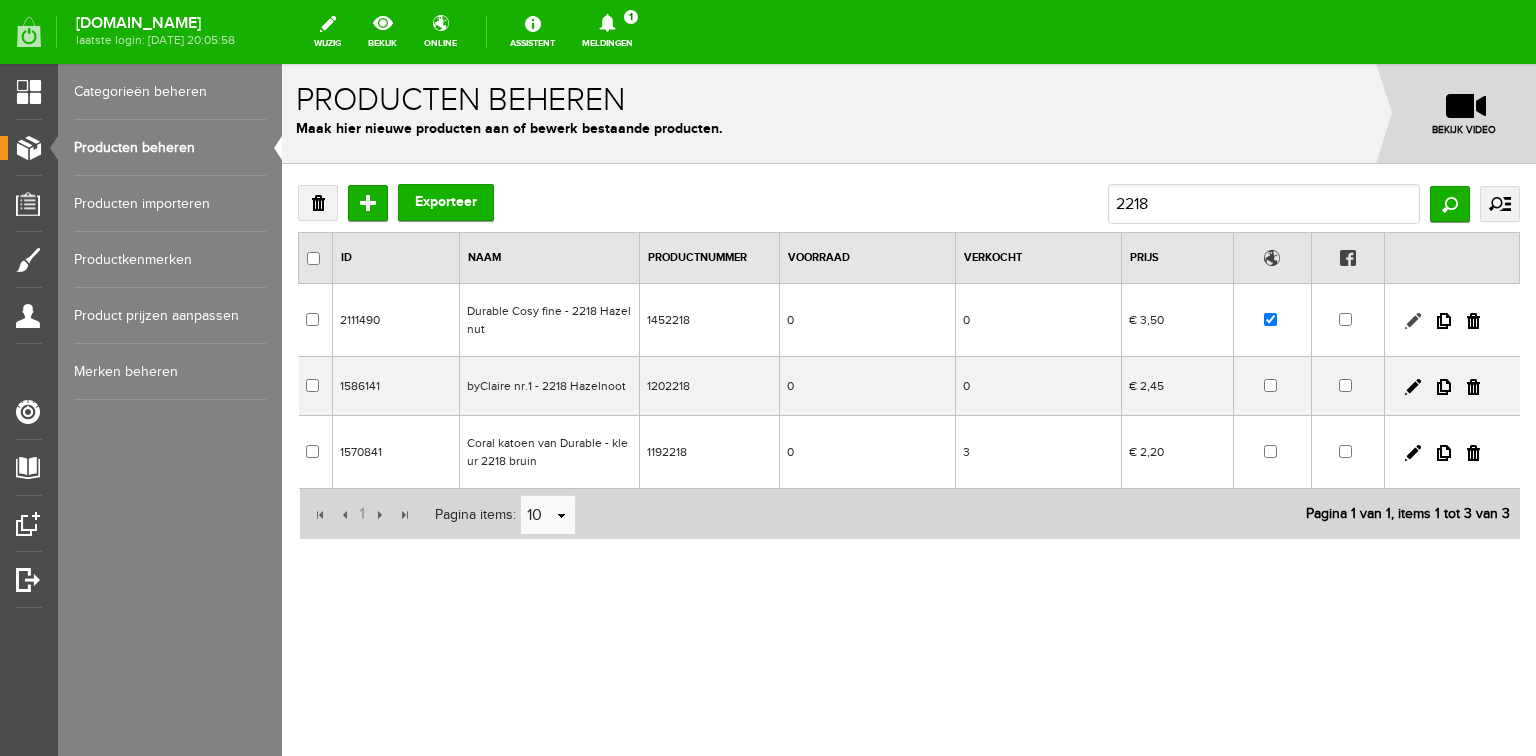 click at bounding box center (1413, 321) 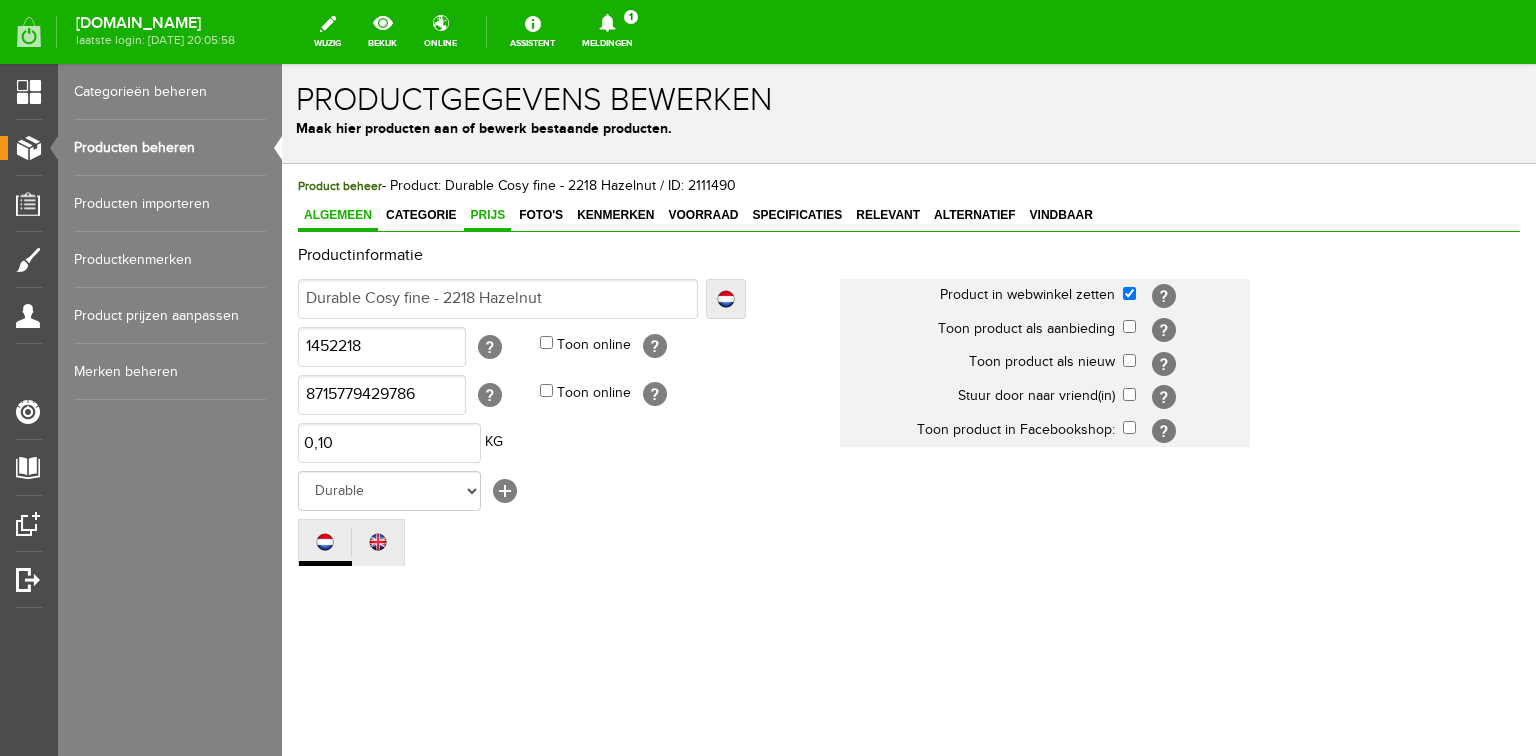 scroll, scrollTop: 0, scrollLeft: 0, axis: both 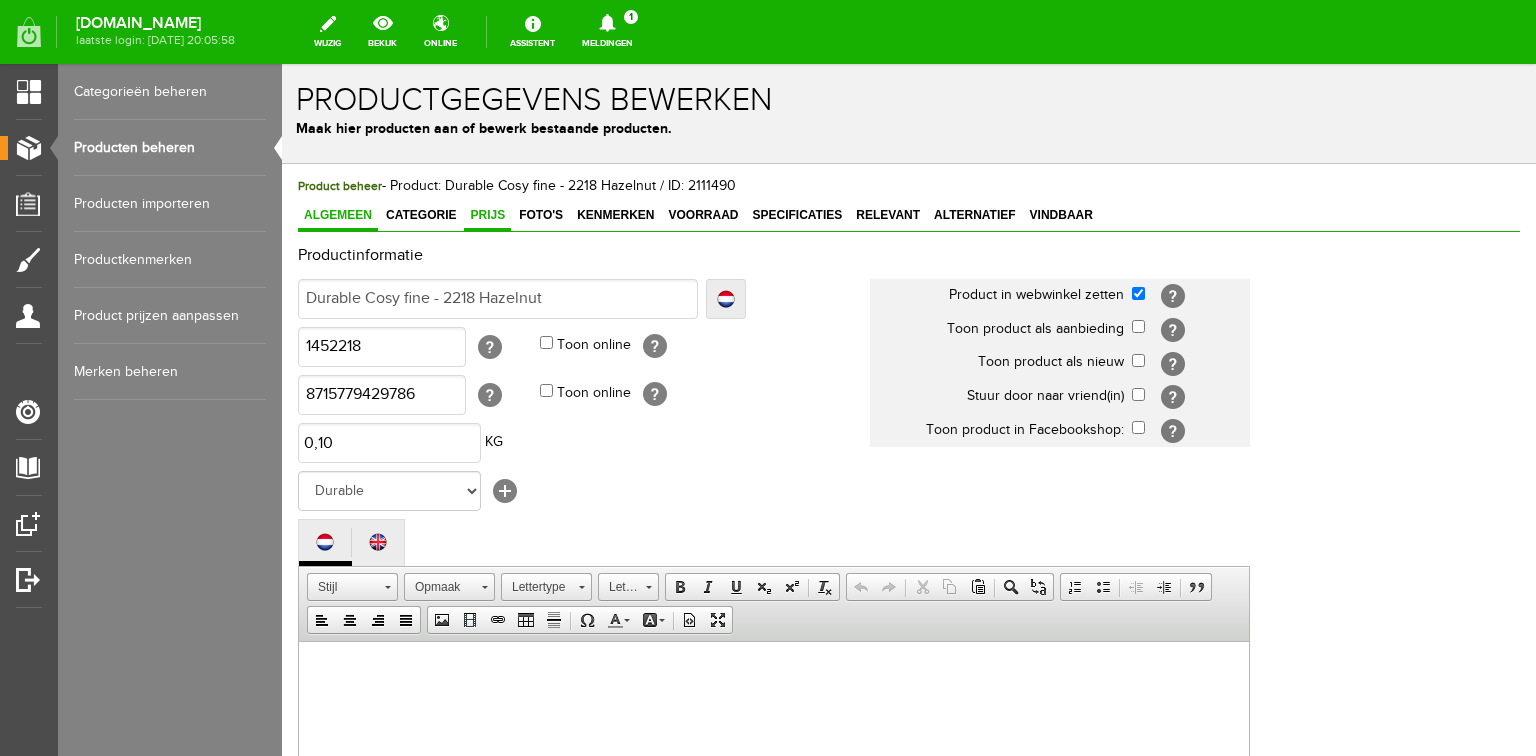 click on "Prijs" at bounding box center [487, 215] 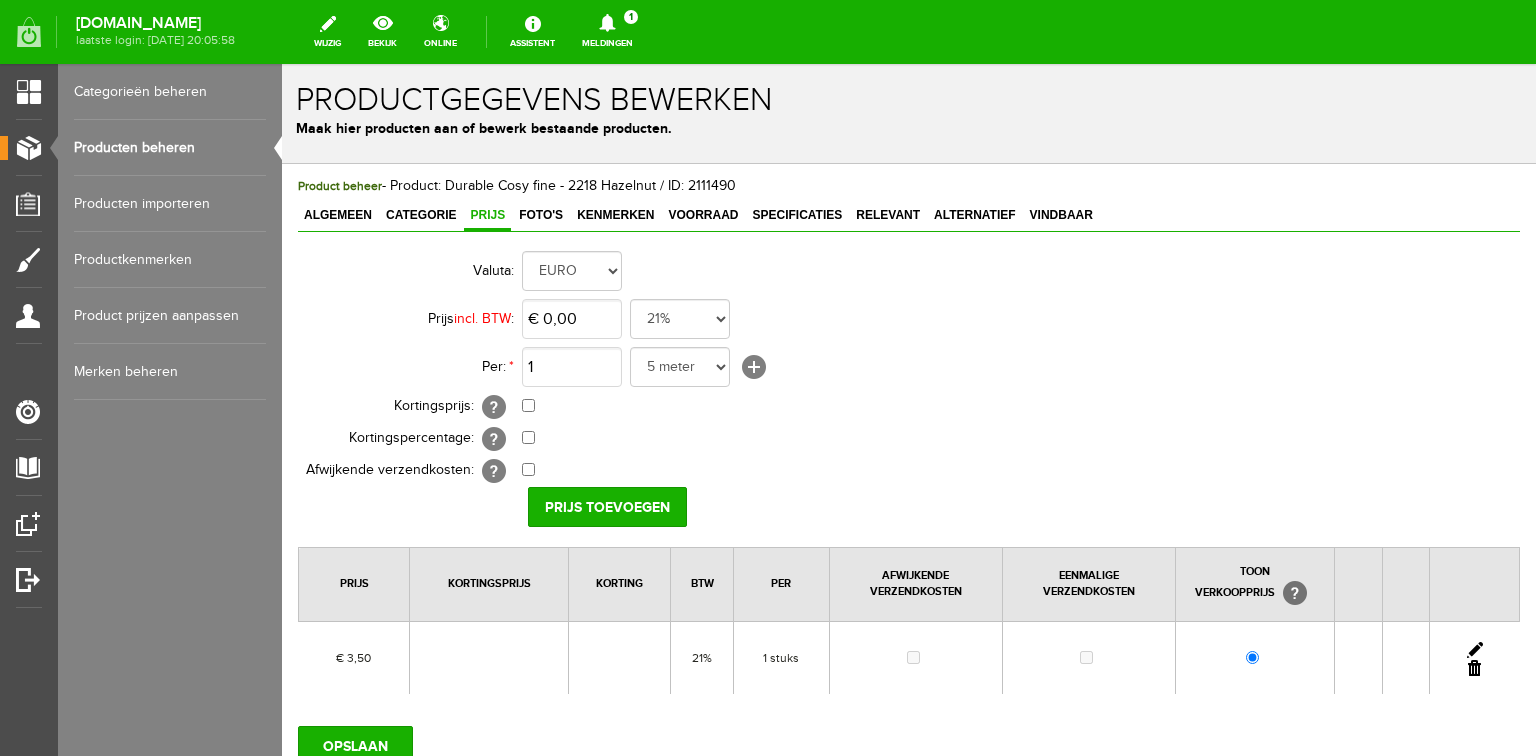 scroll, scrollTop: 0, scrollLeft: 0, axis: both 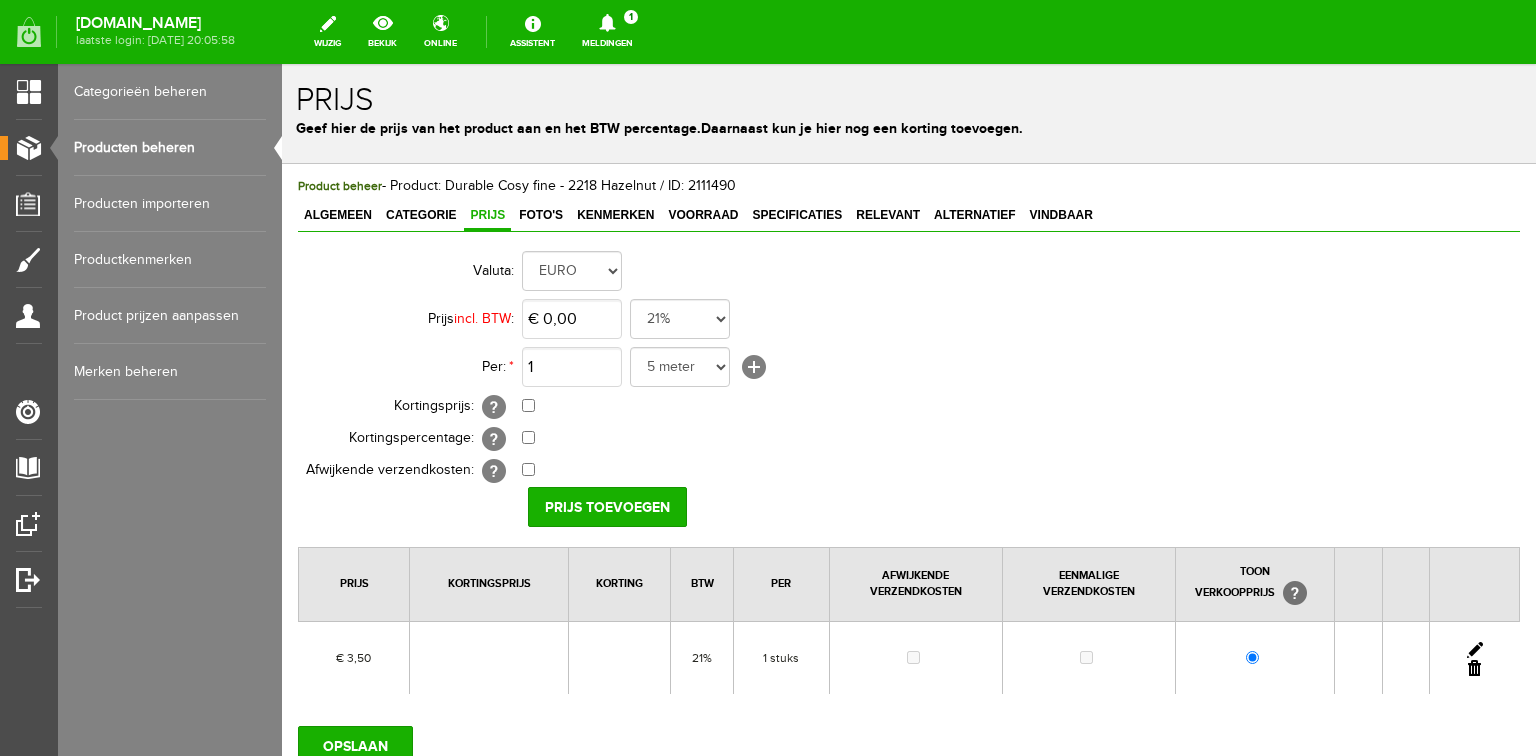 click at bounding box center (1475, 650) 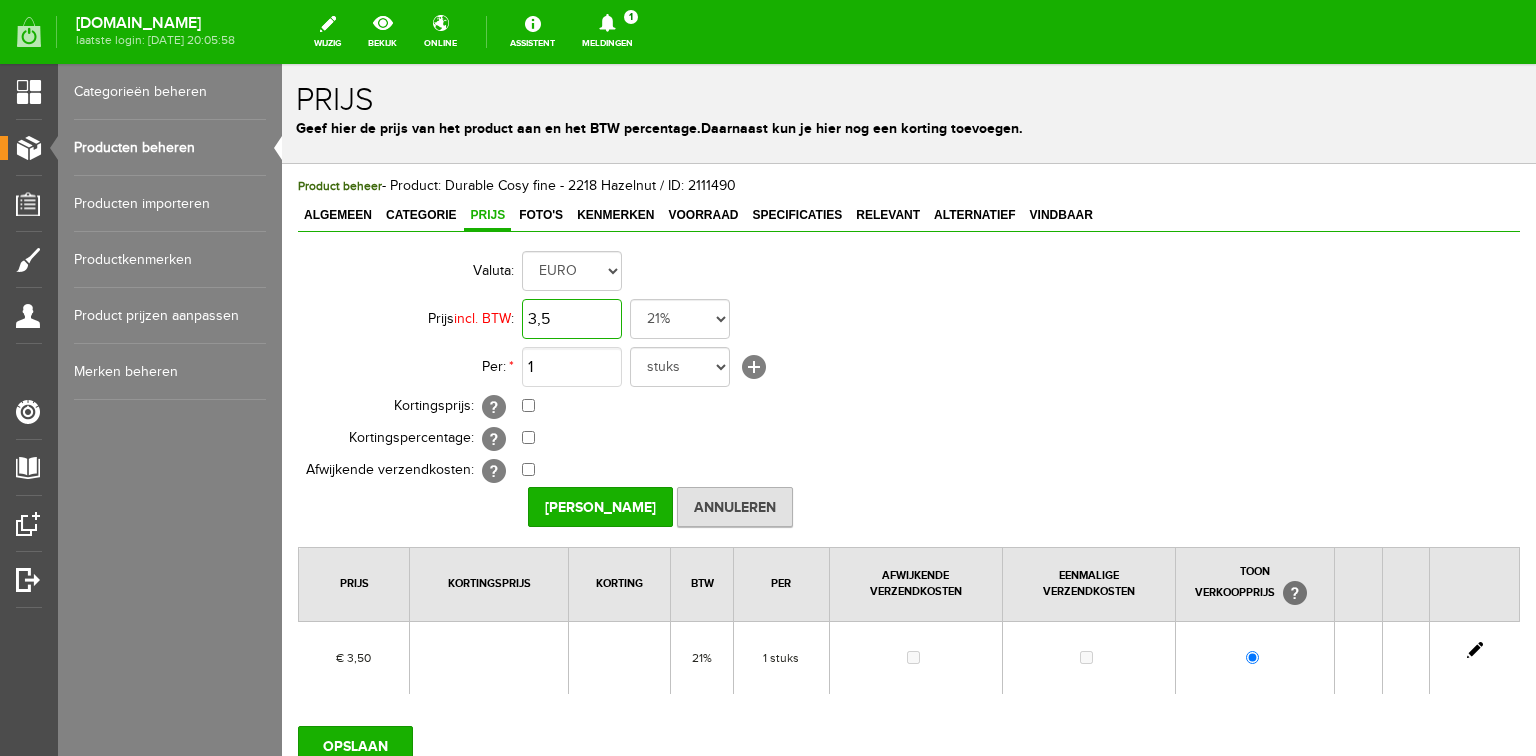 click on "3,5" at bounding box center (572, 319) 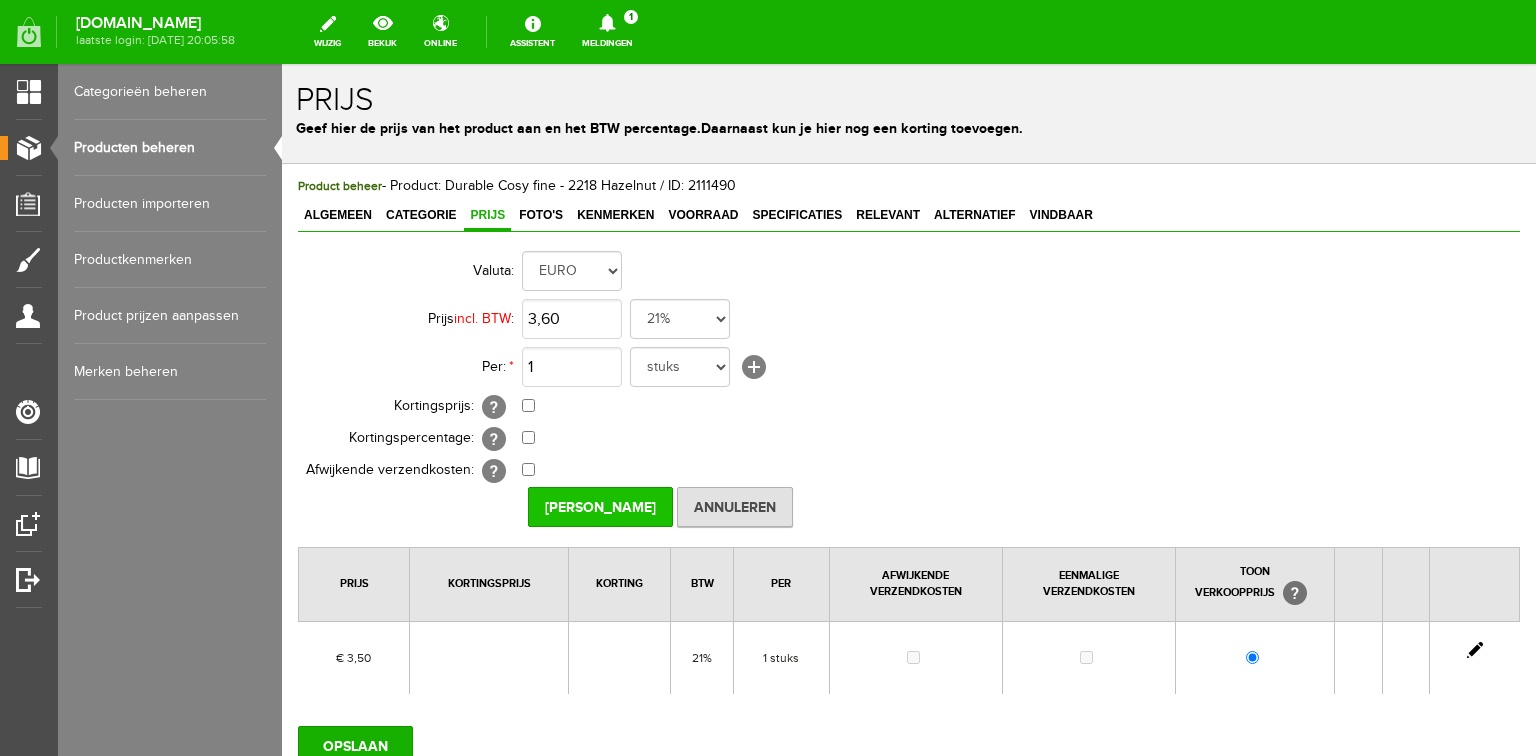 type on "€ 3,60" 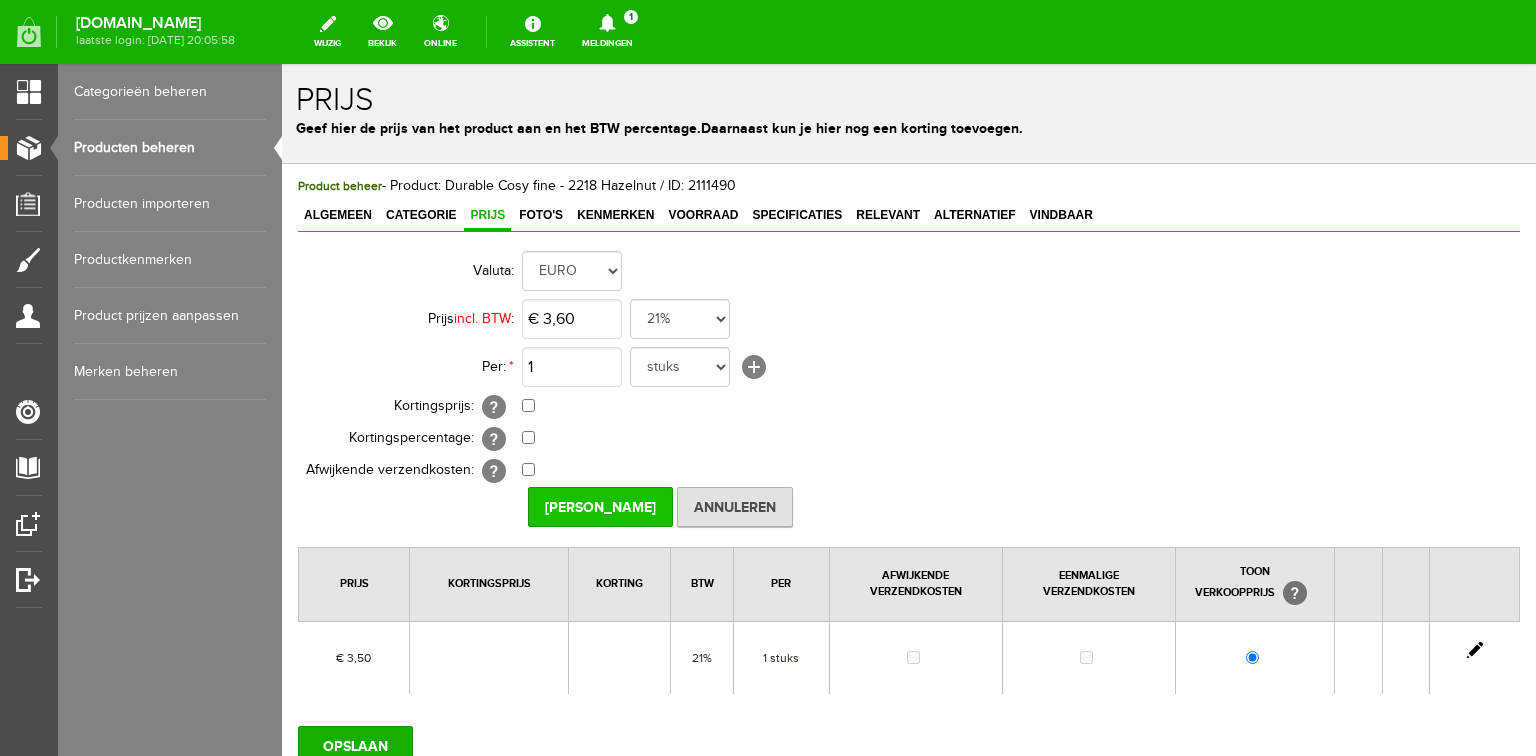 click on "[PERSON_NAME]" at bounding box center [600, 507] 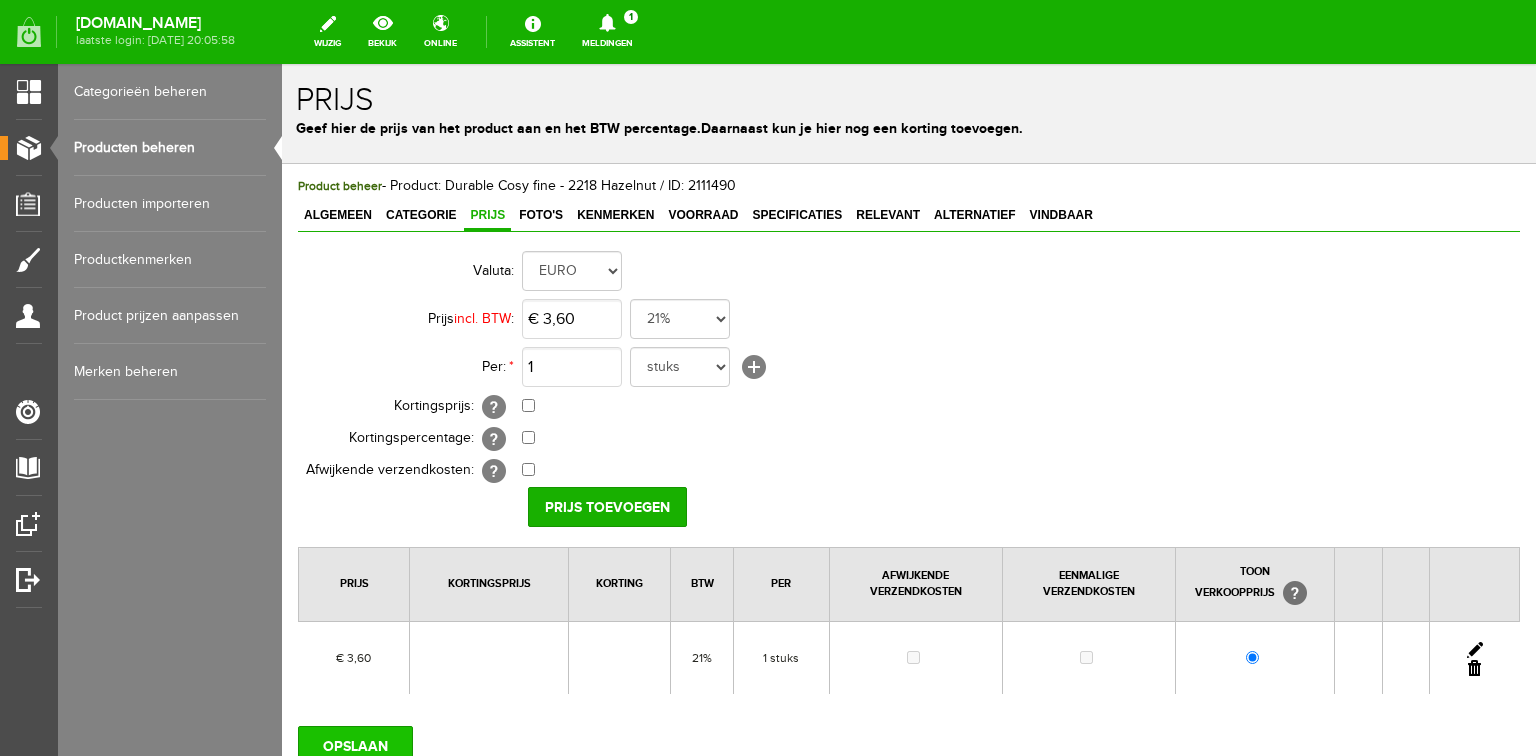 click on "OPSLAAN" at bounding box center (355, 746) 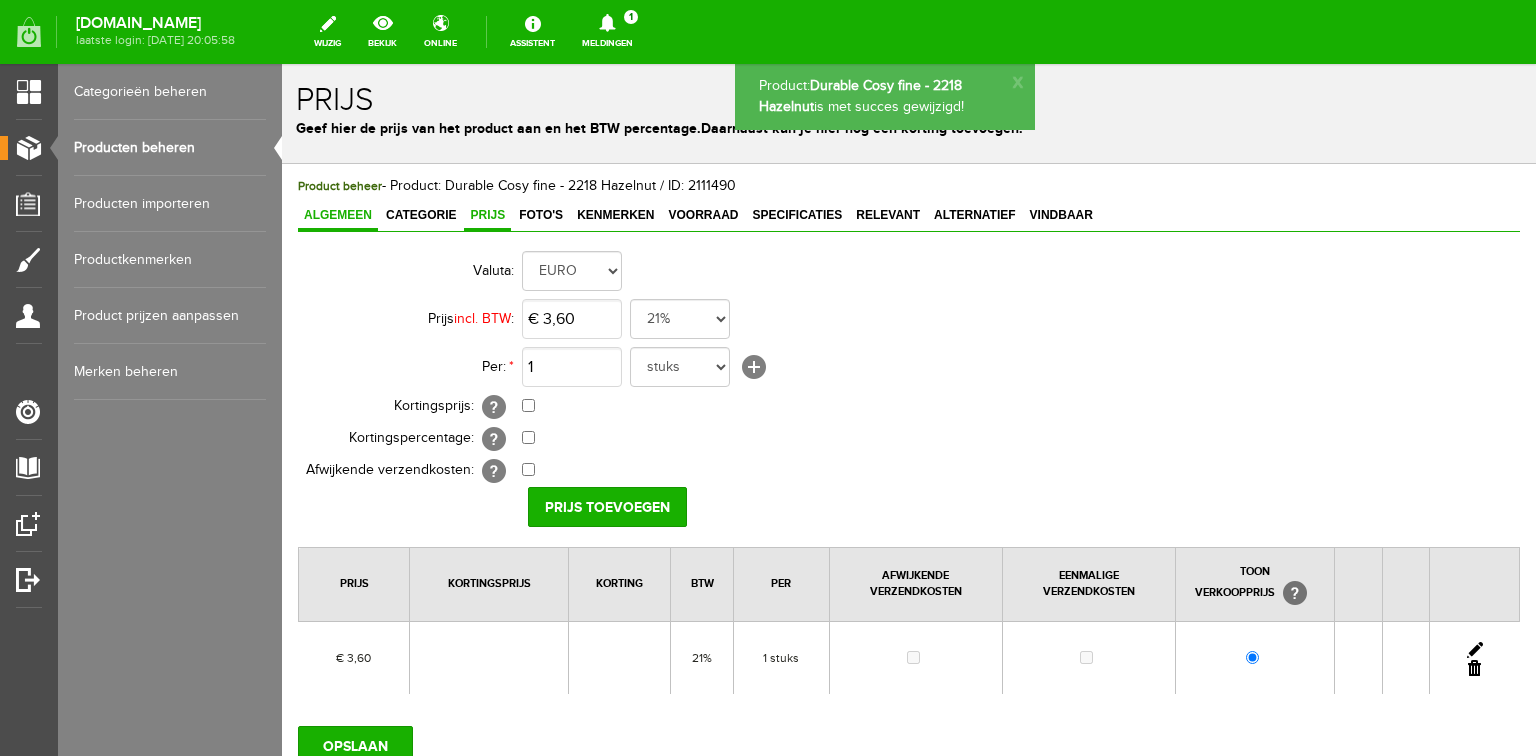 click on "Algemeen" at bounding box center [338, 215] 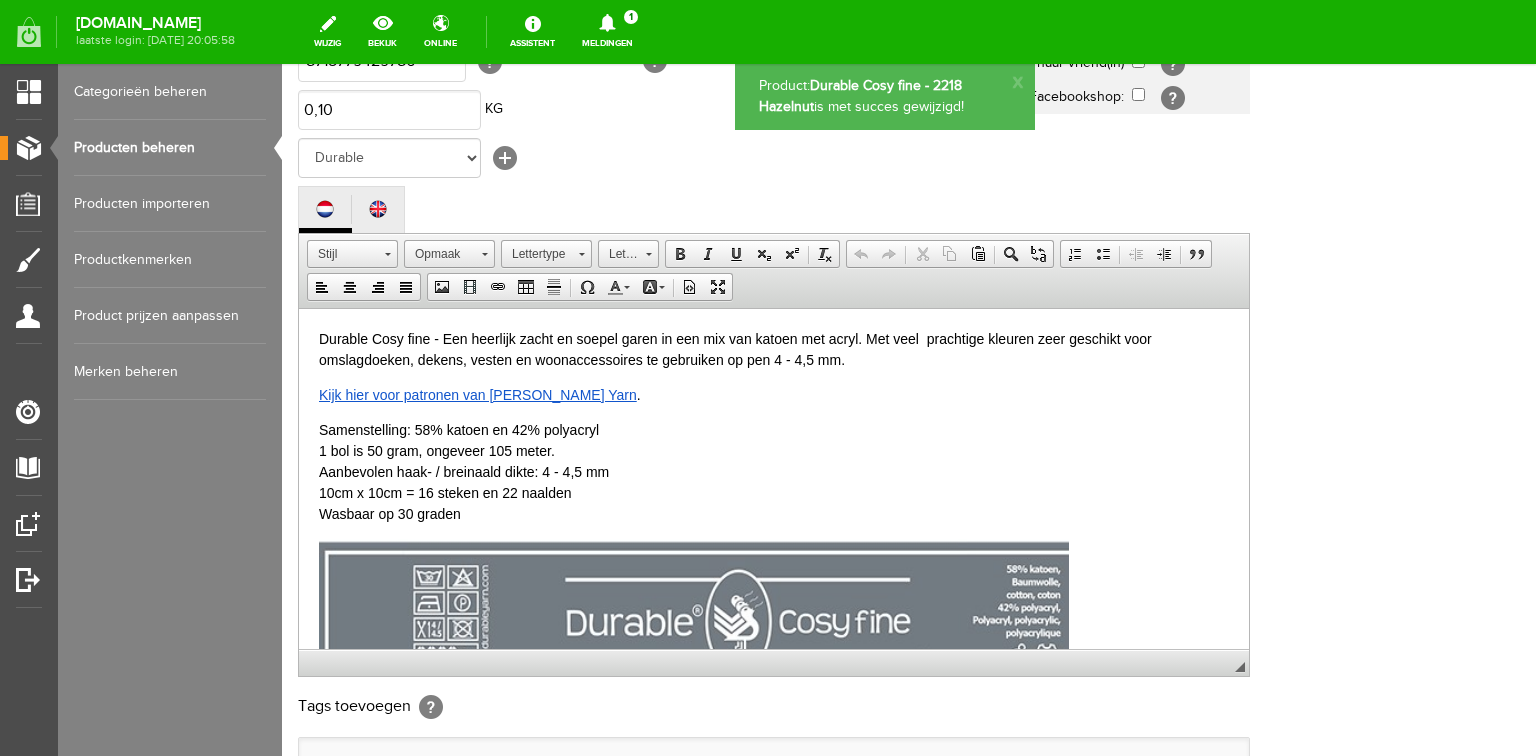 scroll, scrollTop: 480, scrollLeft: 0, axis: vertical 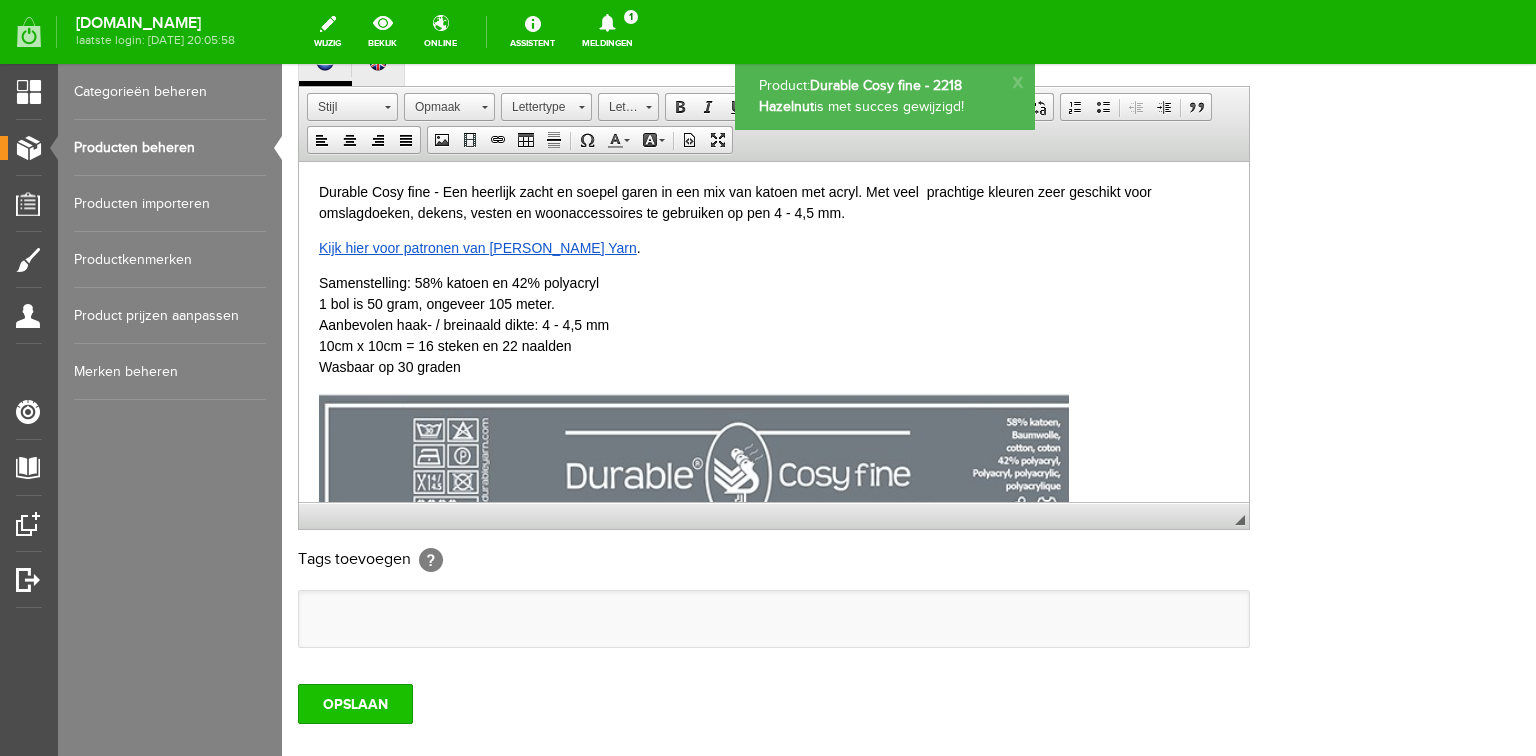 click on "OPSLAAN" at bounding box center [355, 704] 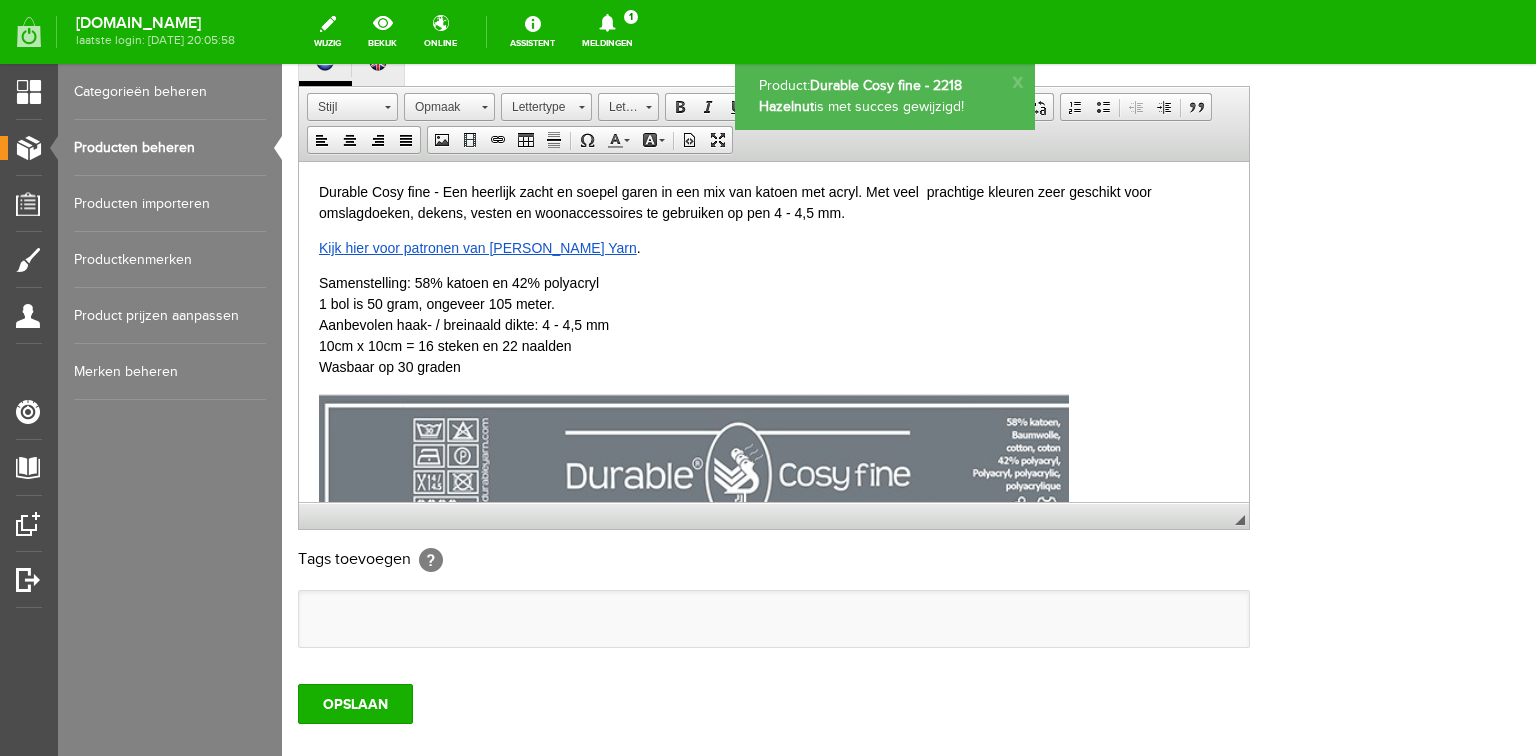 scroll, scrollTop: 0, scrollLeft: 0, axis: both 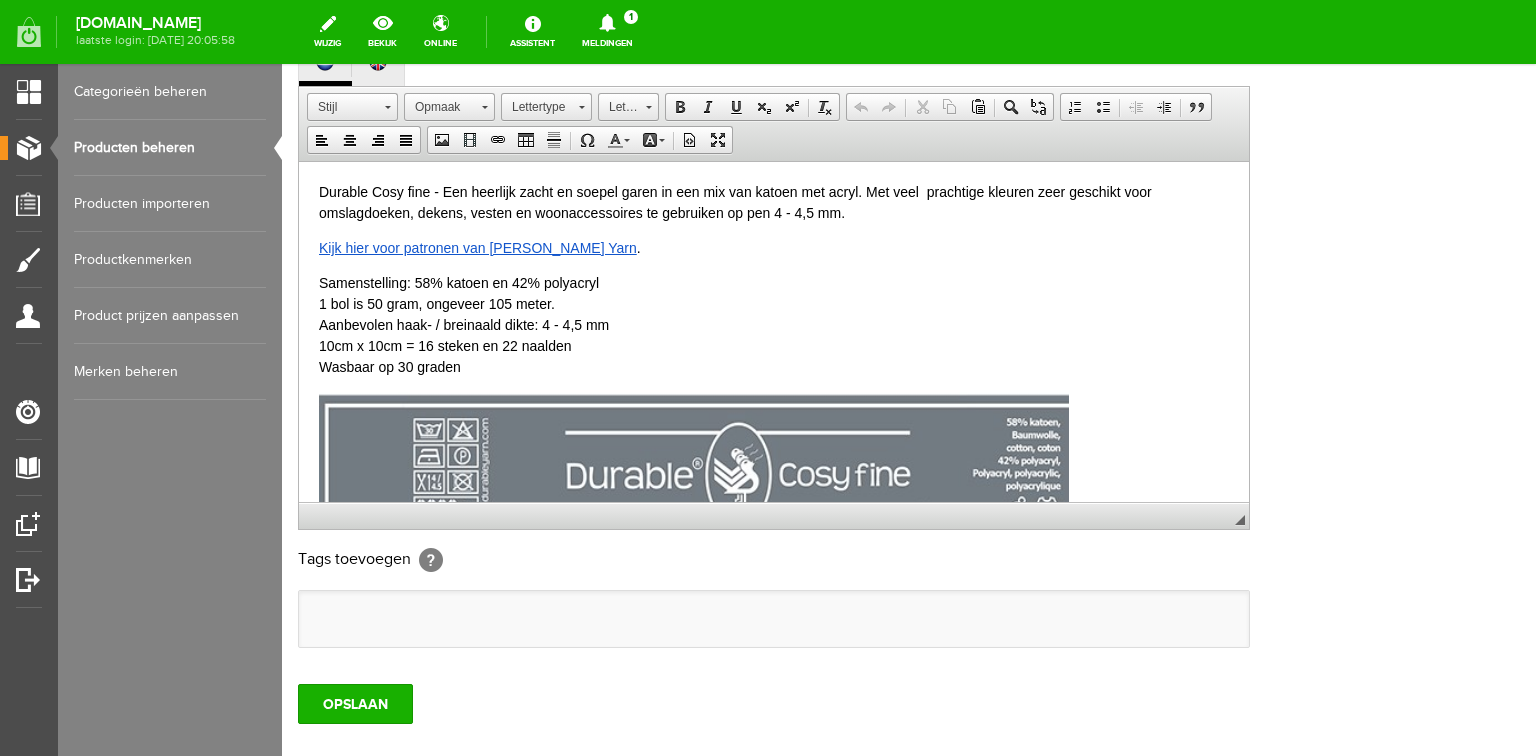 drag, startPoint x: 190, startPoint y: 142, endPoint x: 220, endPoint y: 143, distance: 30.016663 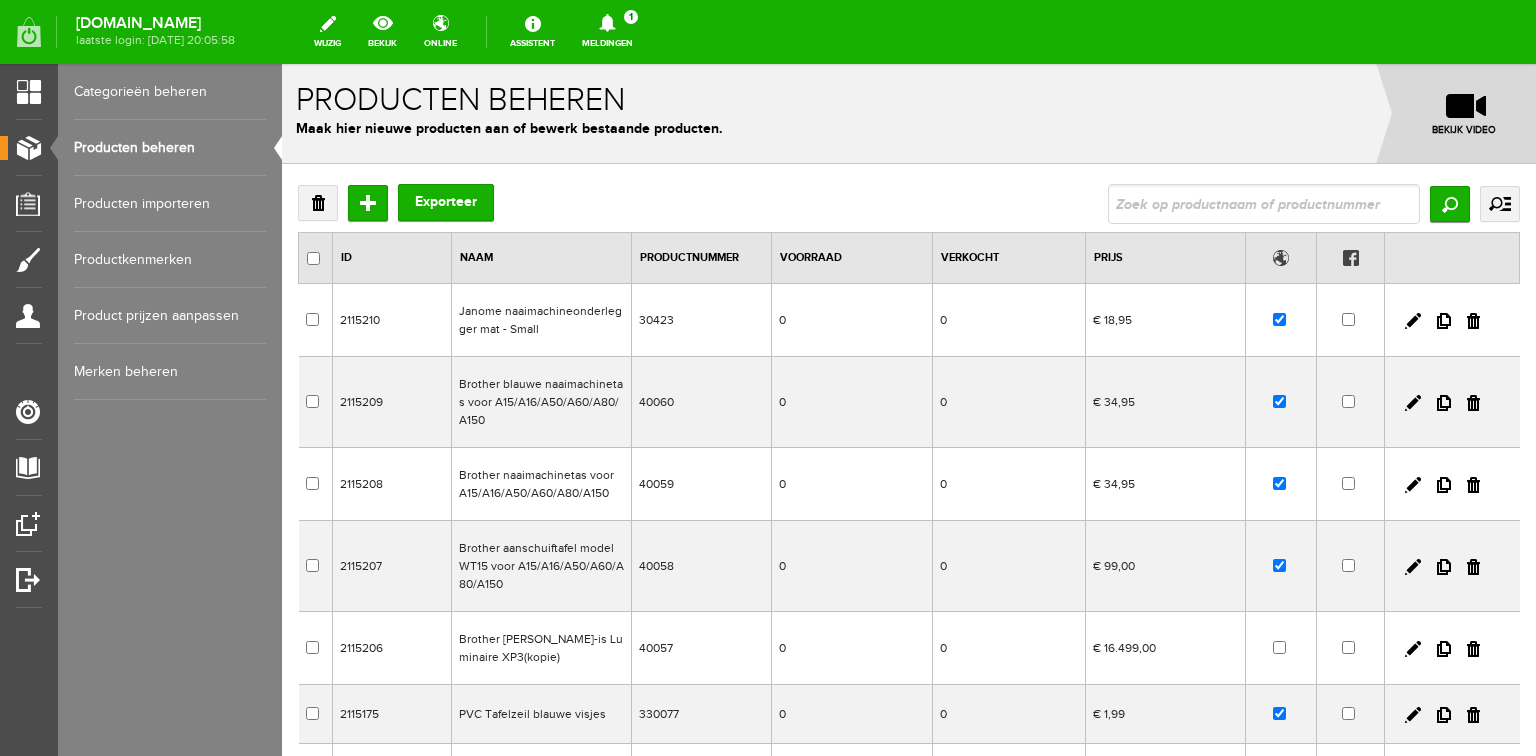 scroll, scrollTop: 0, scrollLeft: 0, axis: both 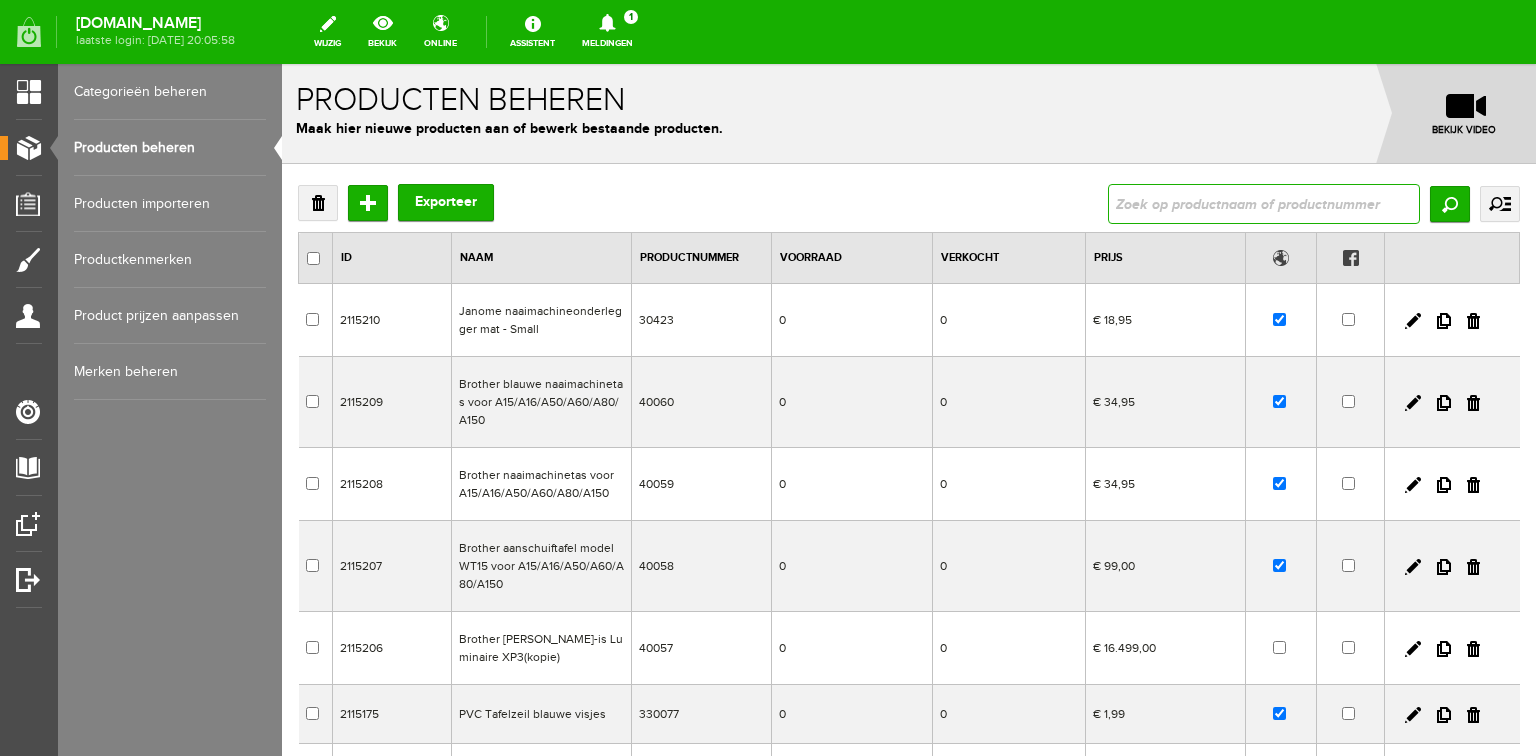 click at bounding box center (1264, 204) 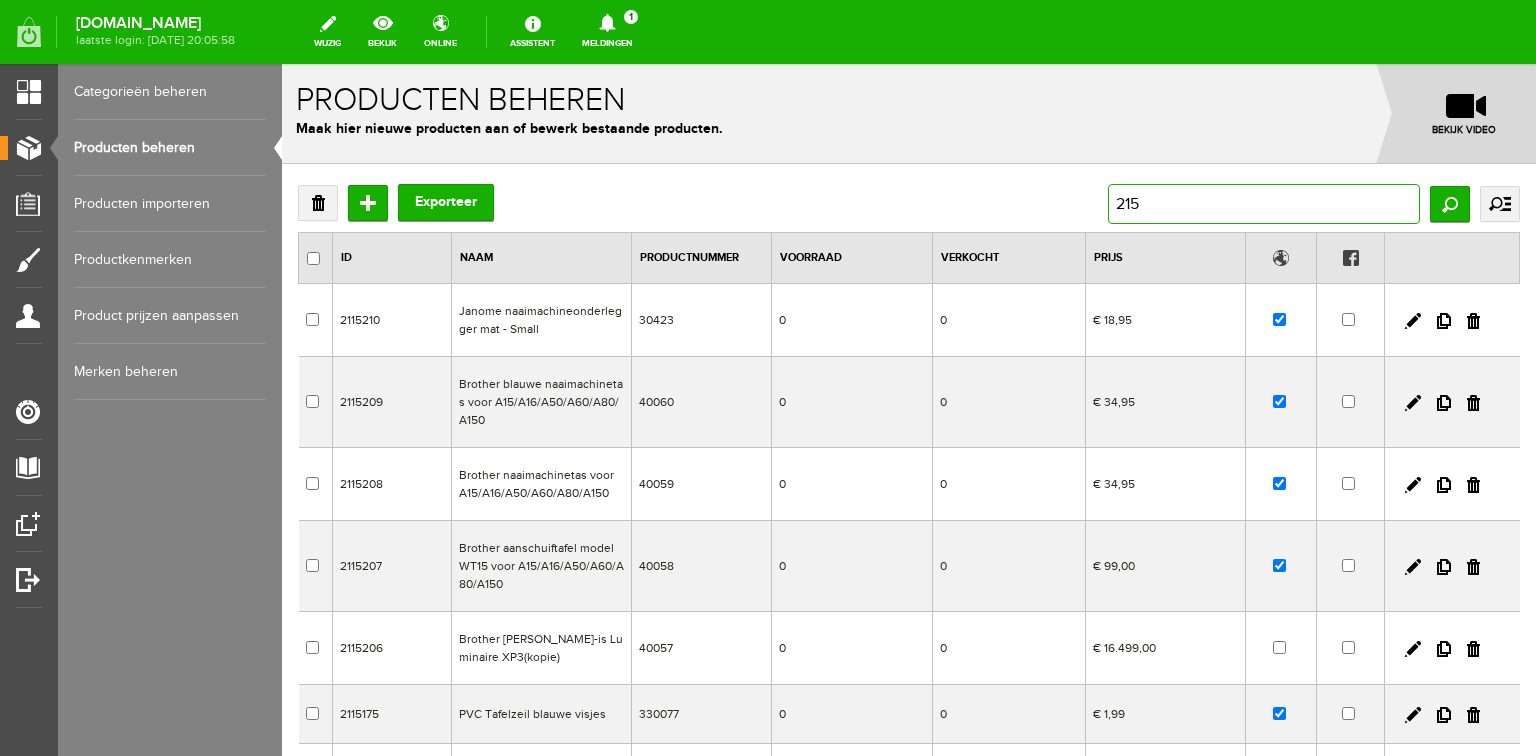 type on "2152" 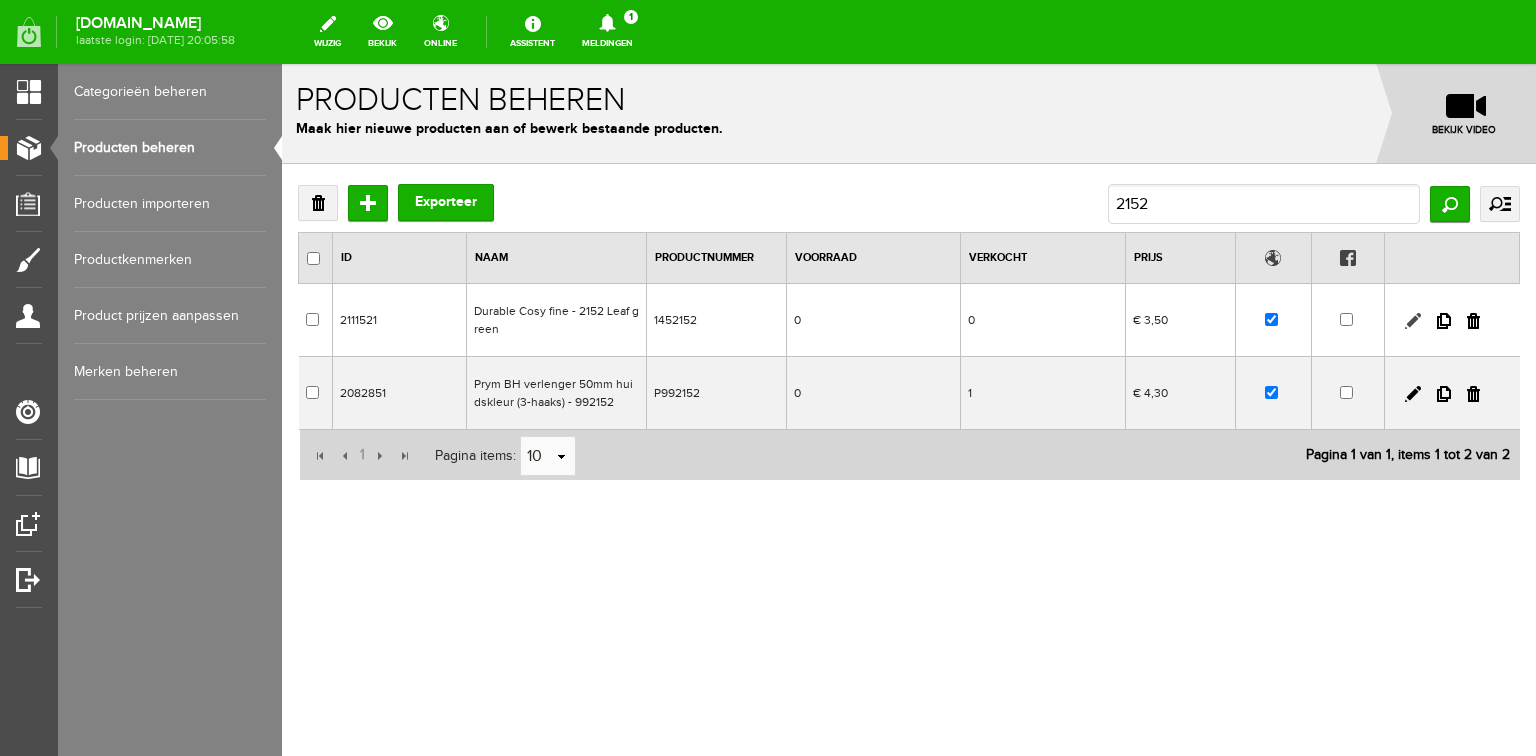 click at bounding box center [1413, 321] 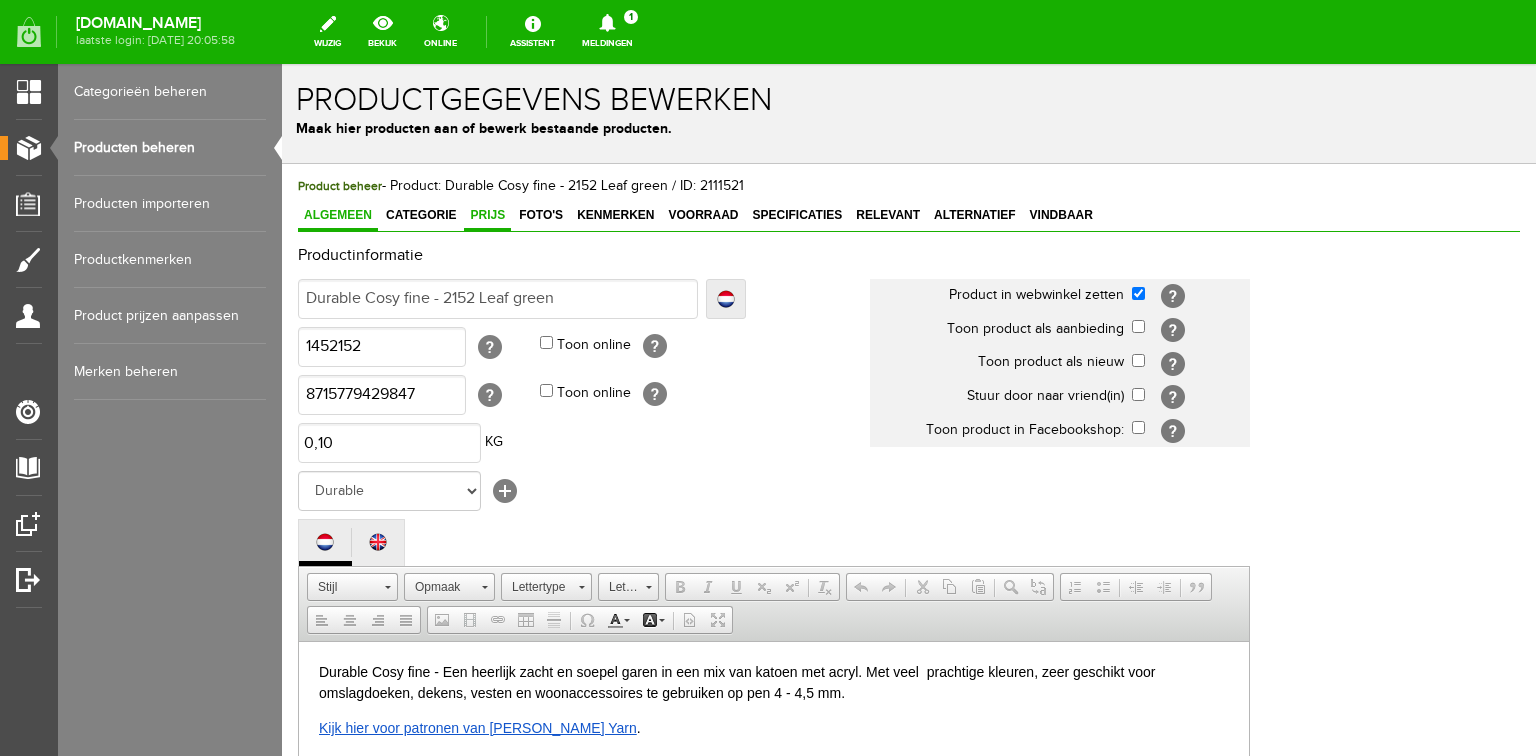 scroll, scrollTop: 0, scrollLeft: 0, axis: both 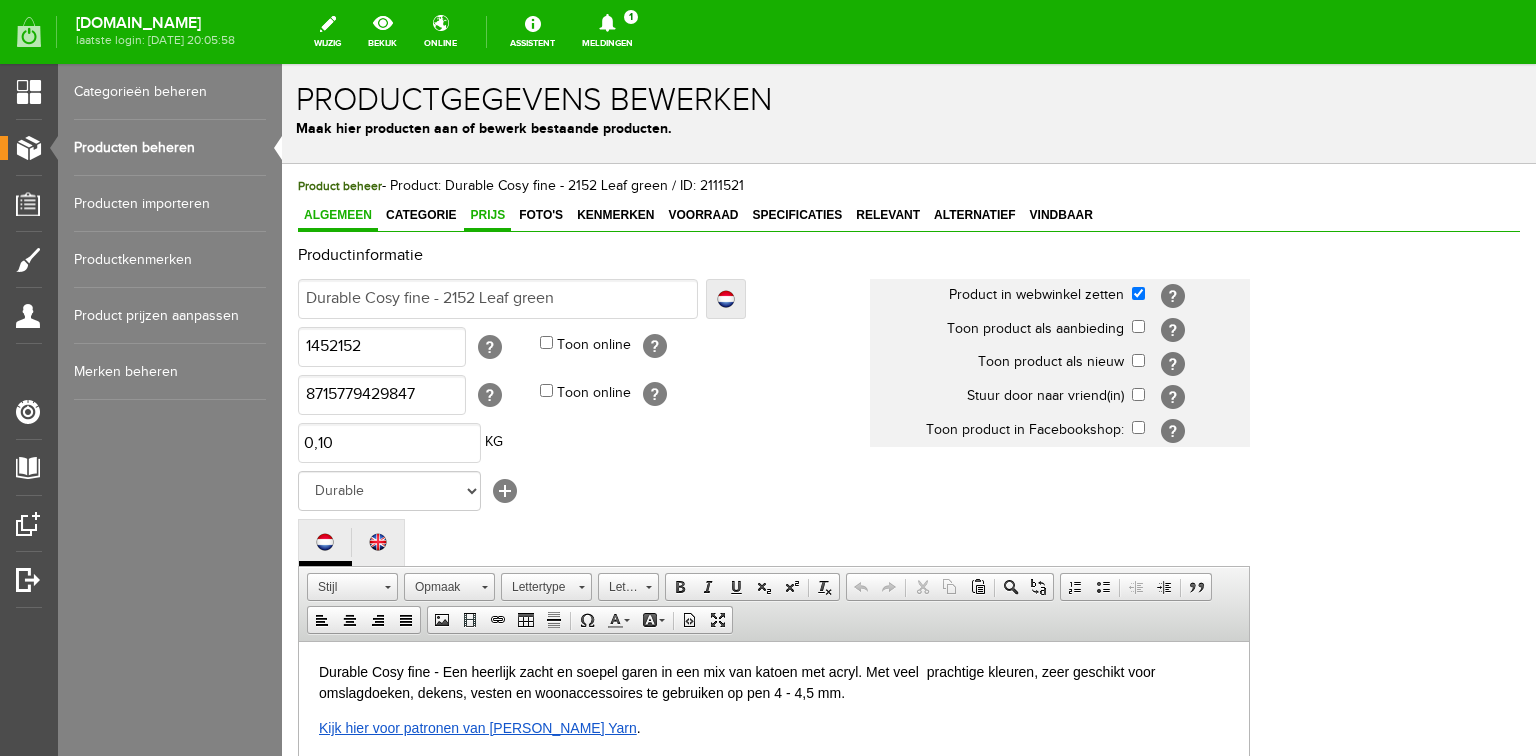 click on "Prijs" at bounding box center (487, 215) 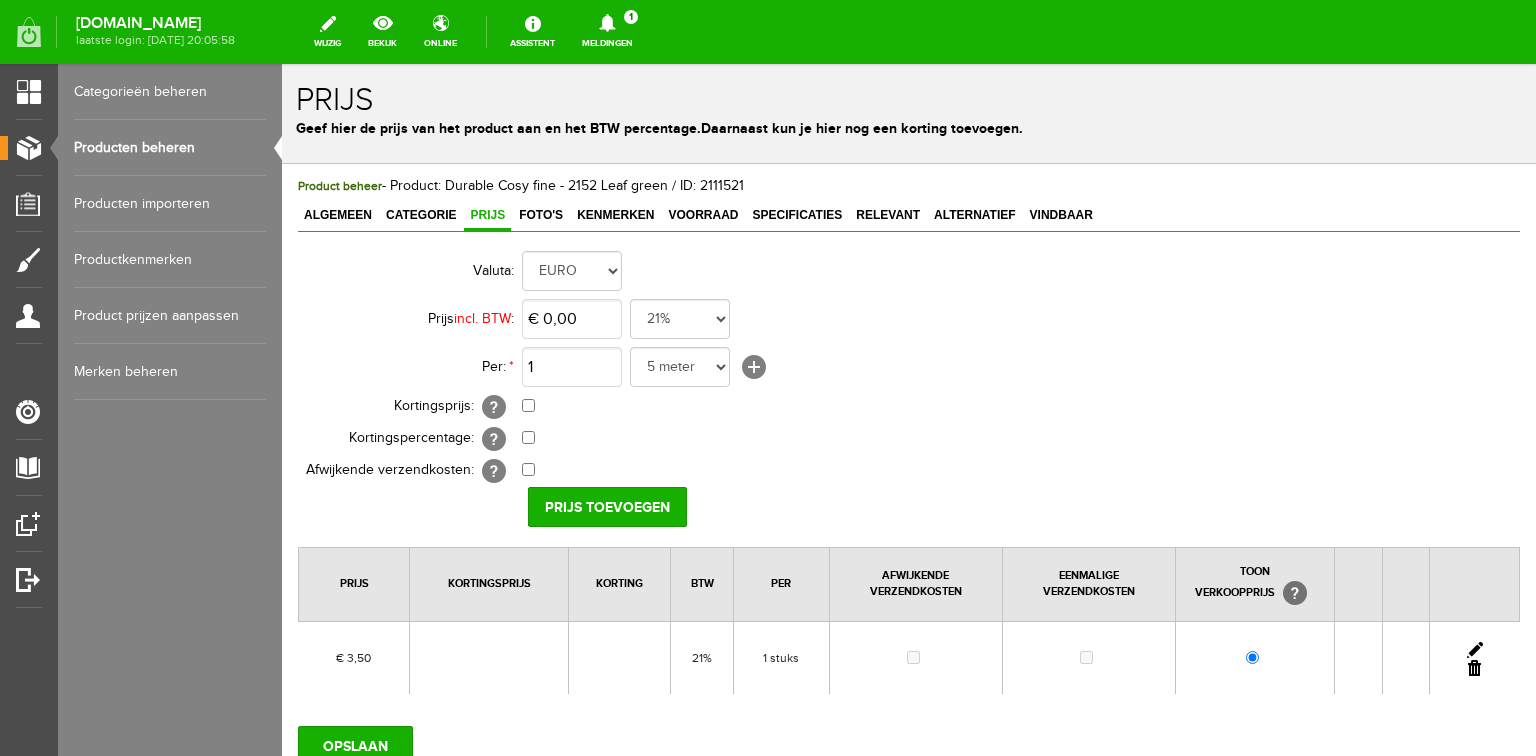 click at bounding box center [1475, 650] 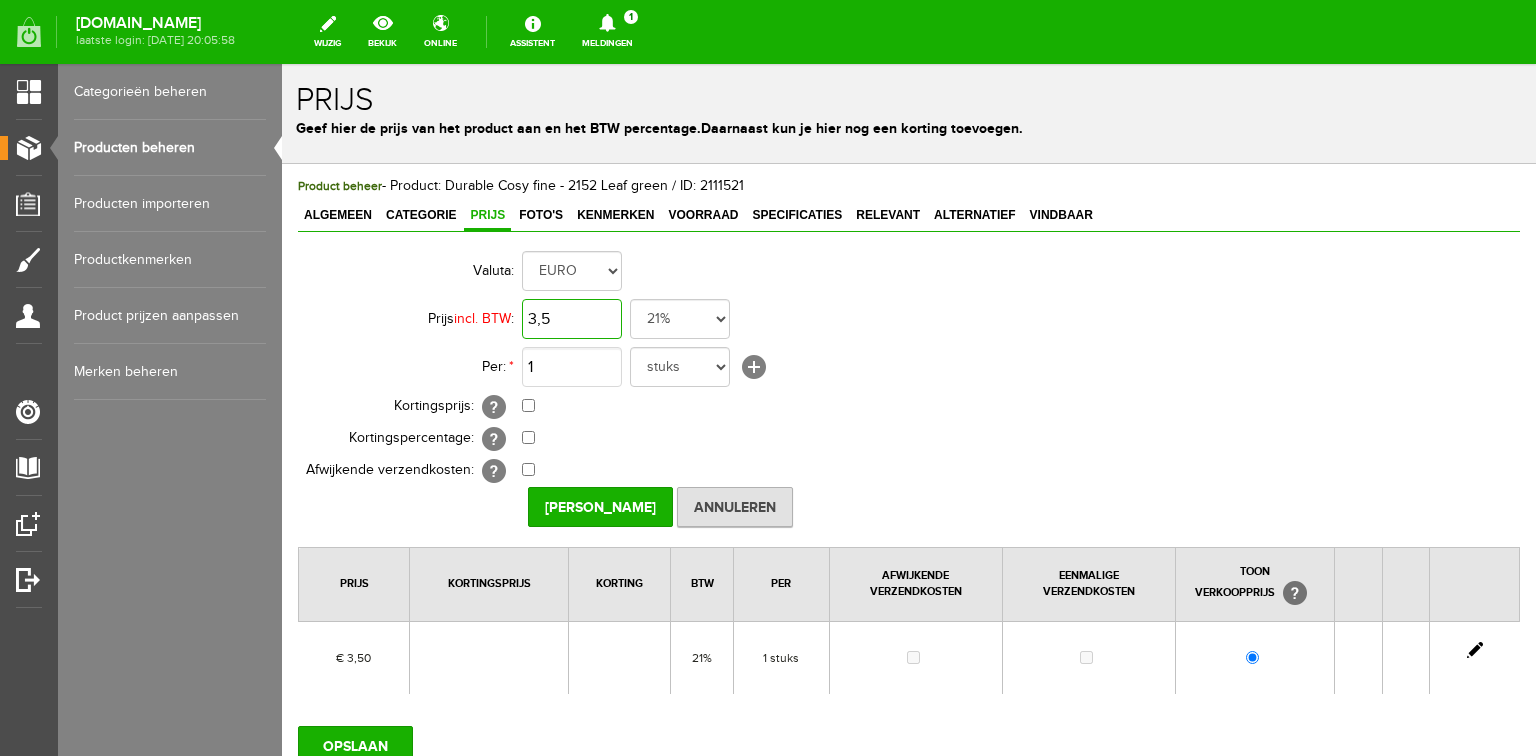 click on "3,5" at bounding box center [572, 319] 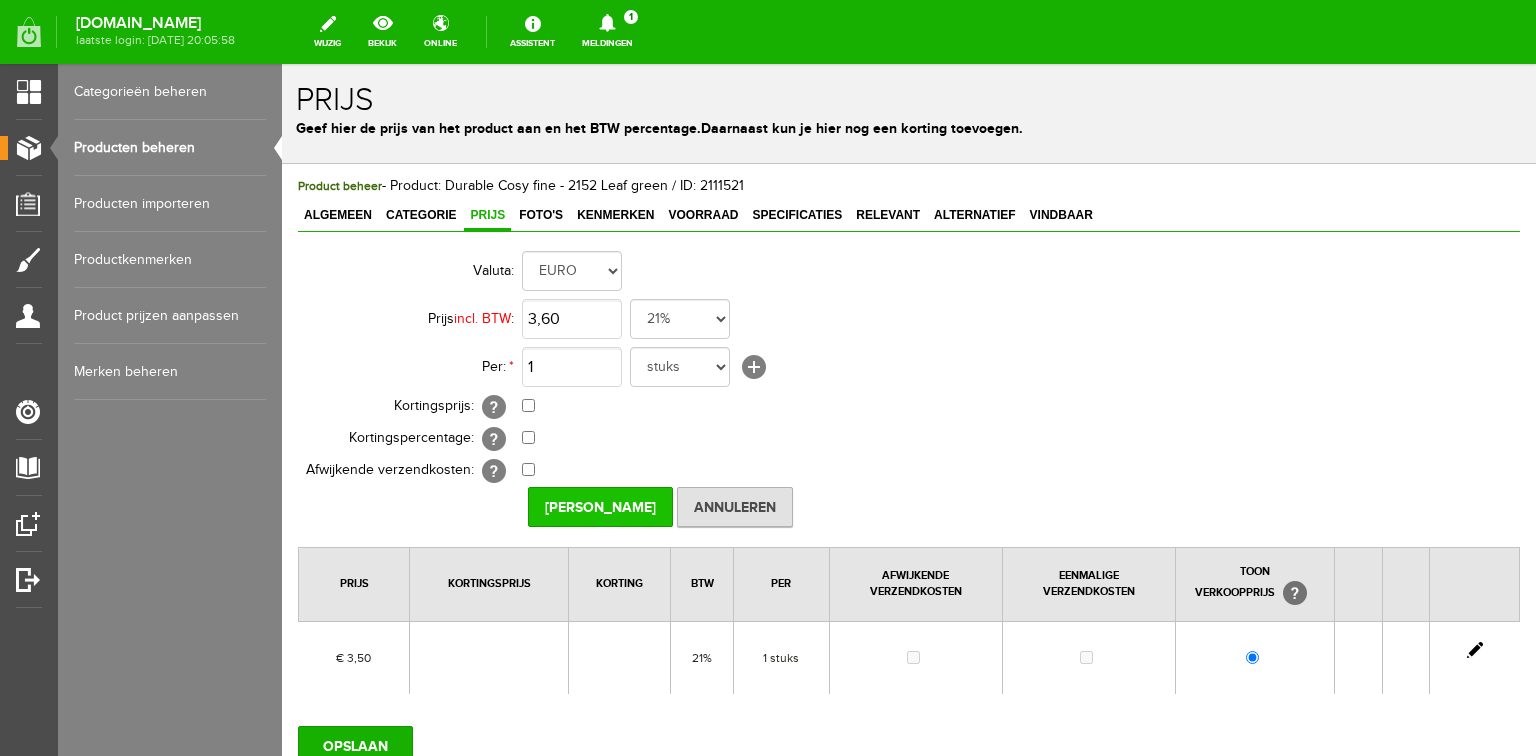 type on "€ 3,60" 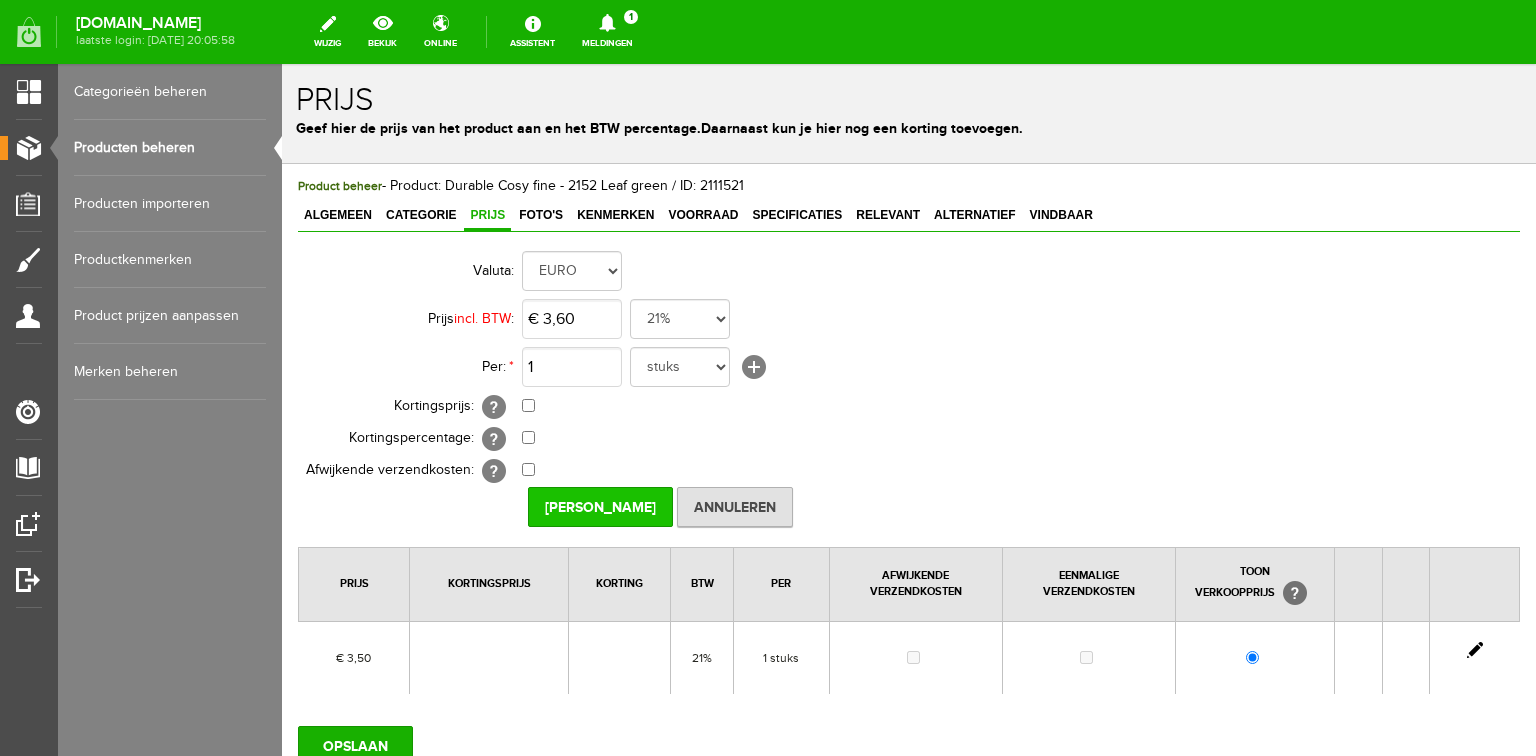 click on "[PERSON_NAME]" at bounding box center (600, 507) 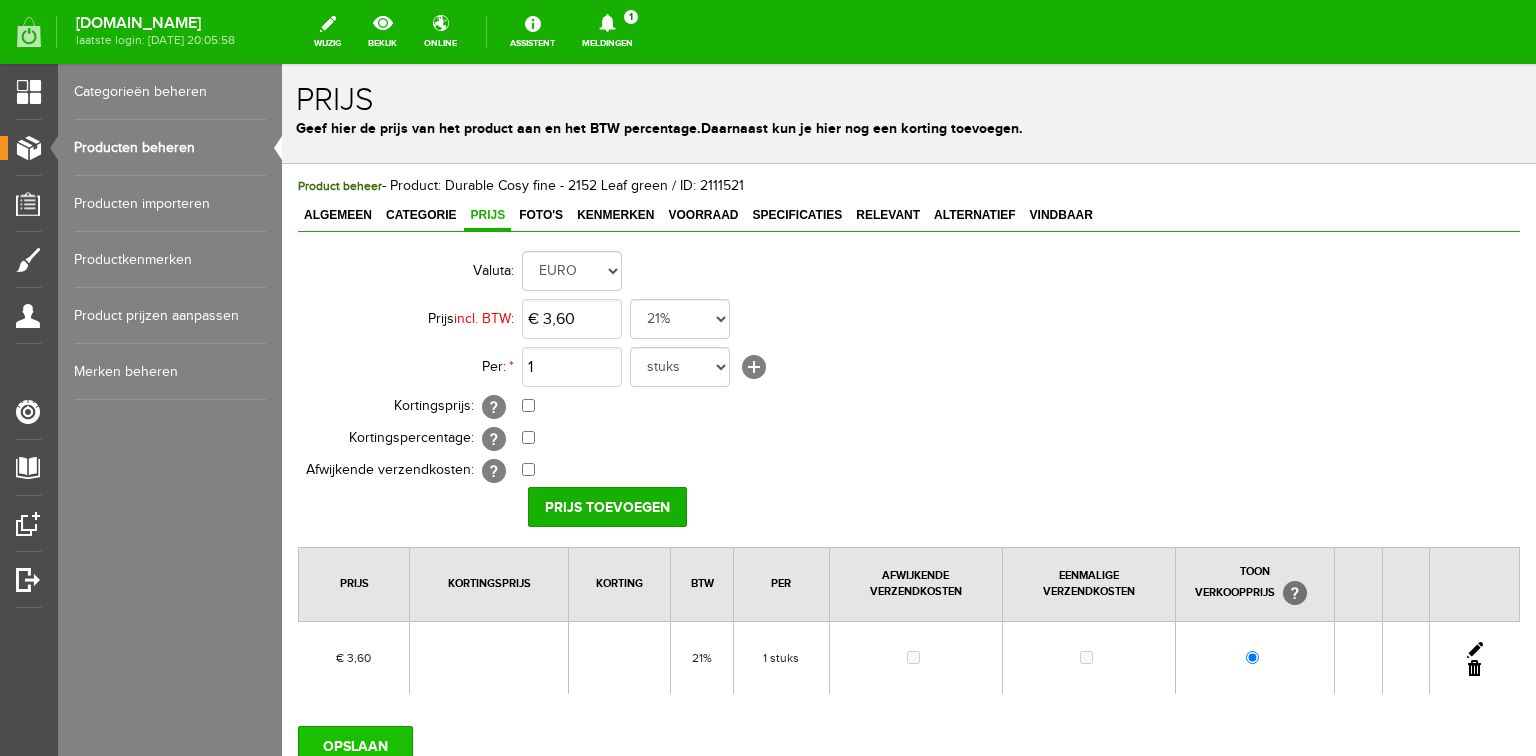 click on "OPSLAAN" at bounding box center [355, 746] 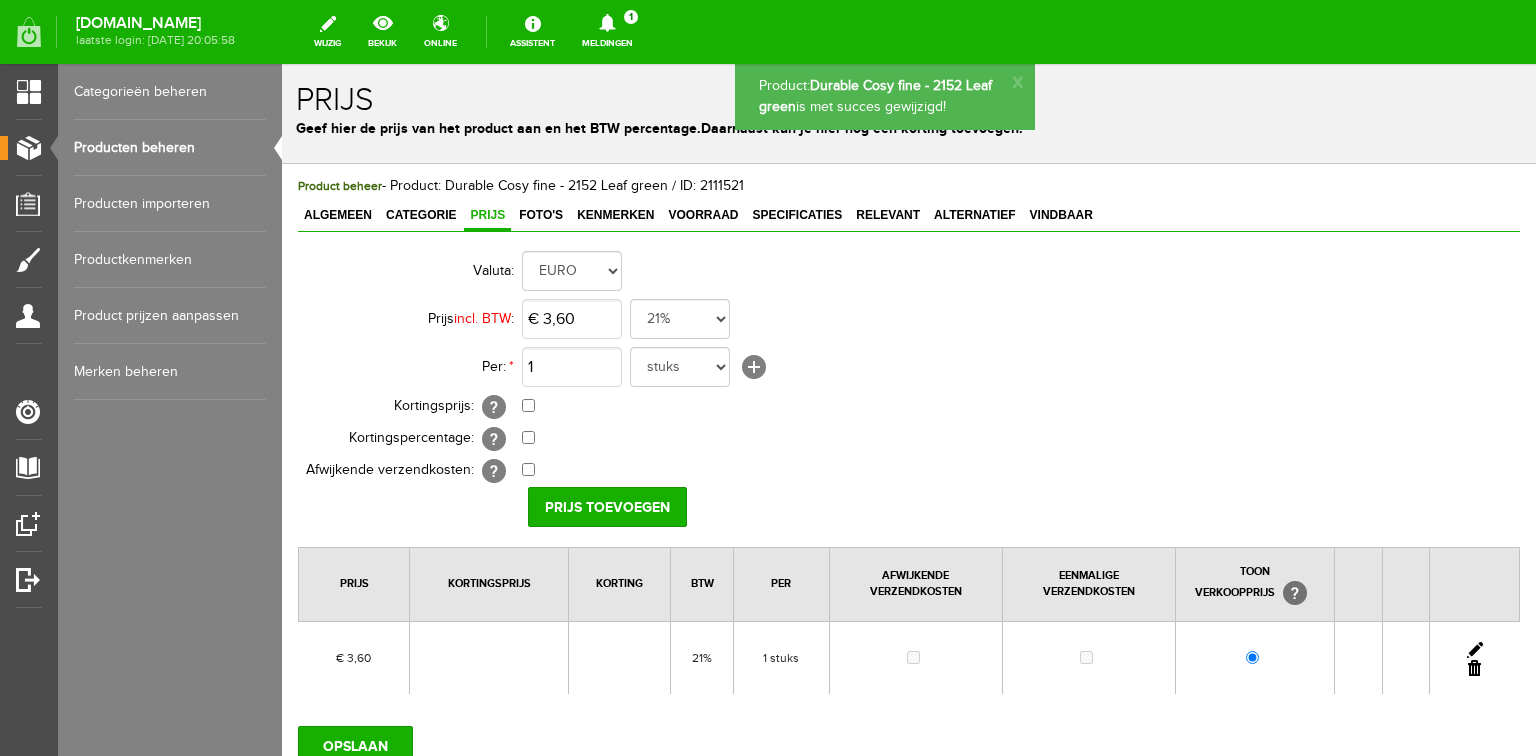 scroll, scrollTop: 0, scrollLeft: 0, axis: both 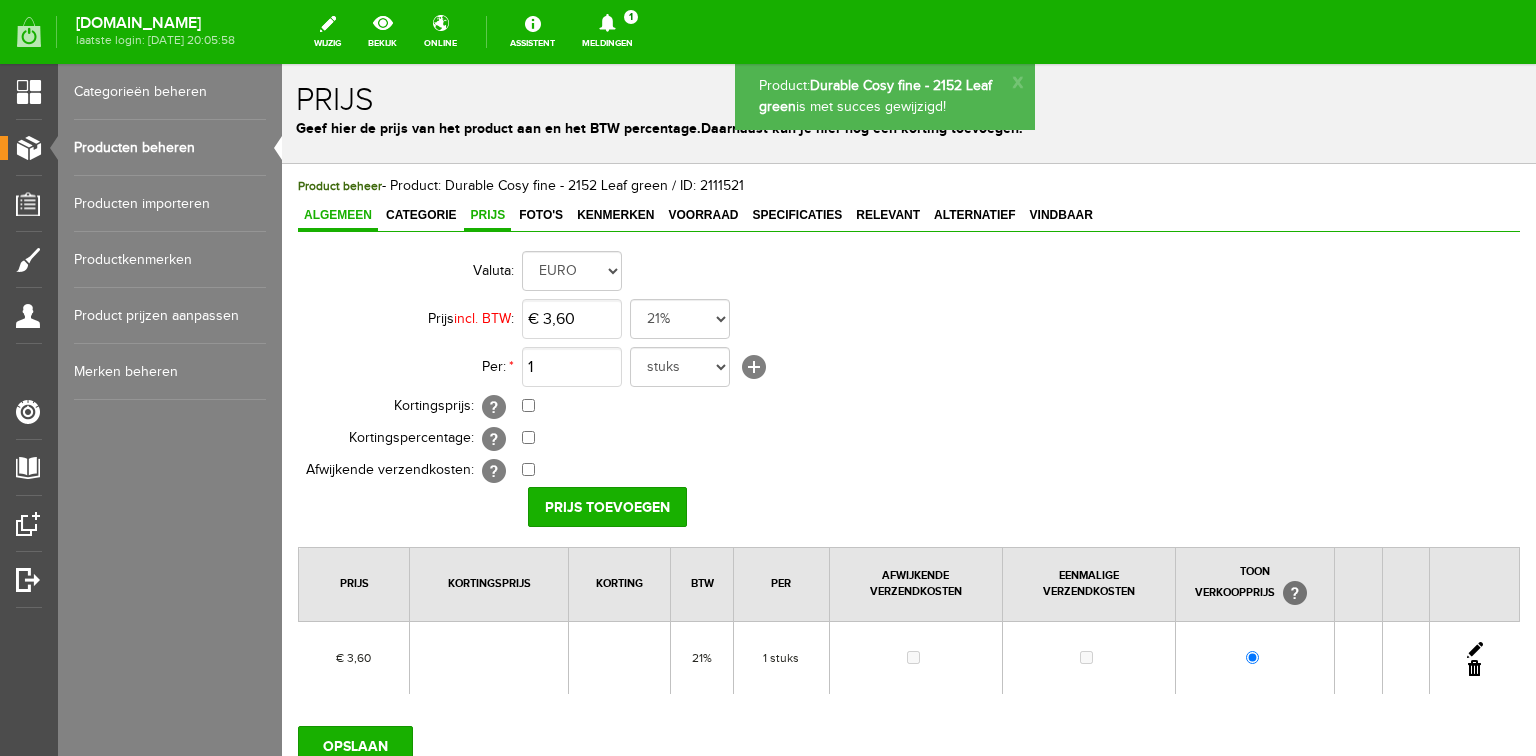 click on "Algemeen" at bounding box center (338, 215) 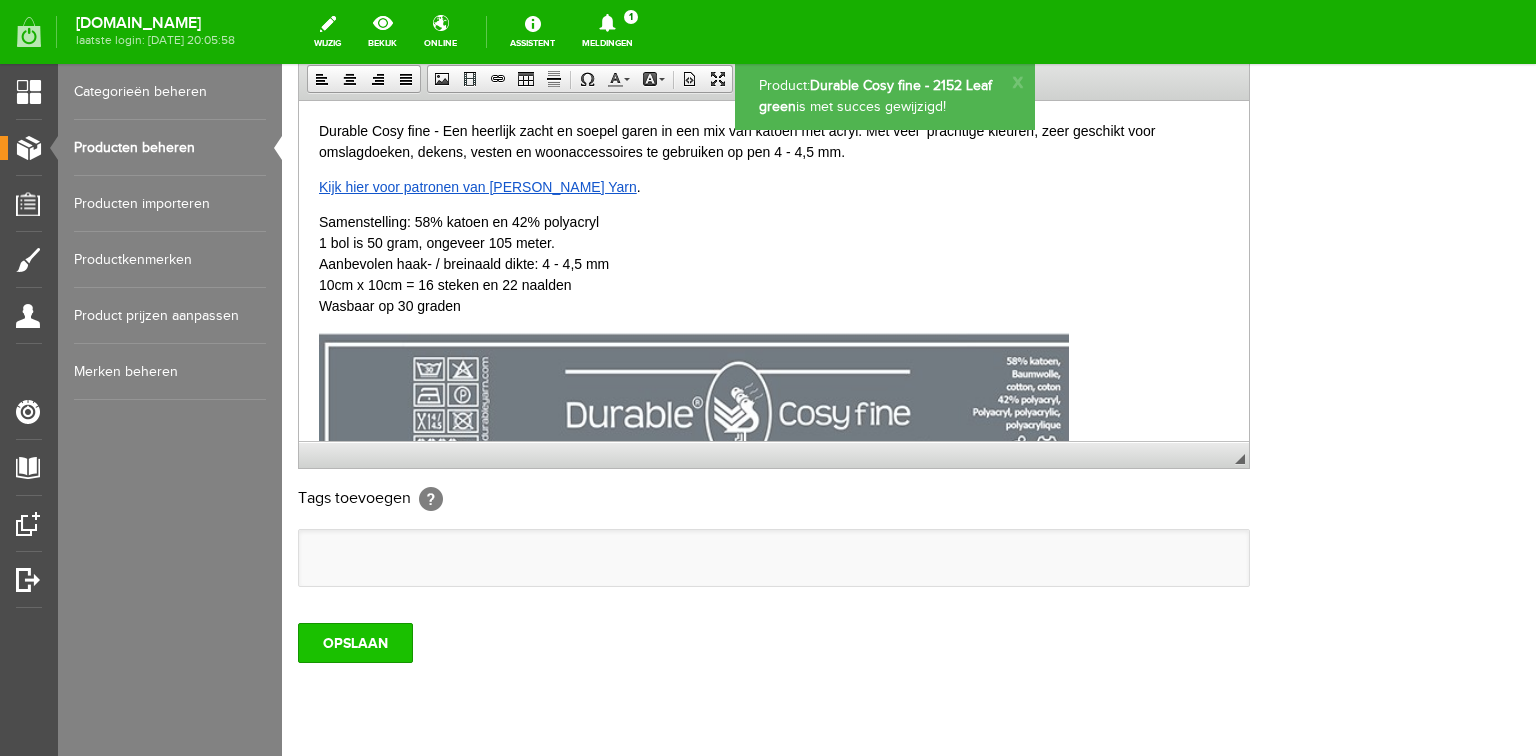 scroll, scrollTop: 560, scrollLeft: 0, axis: vertical 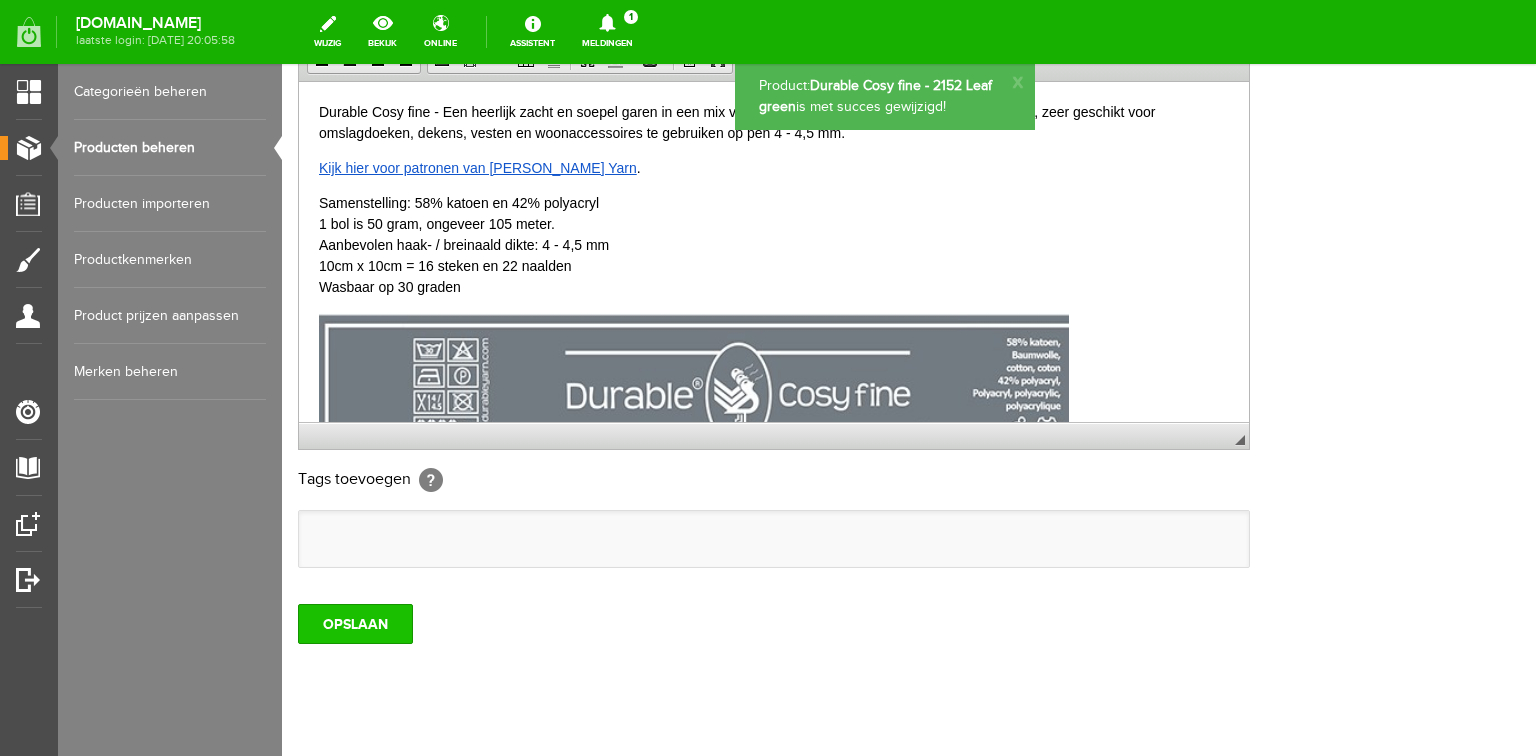 click on "OPSLAAN" at bounding box center [355, 624] 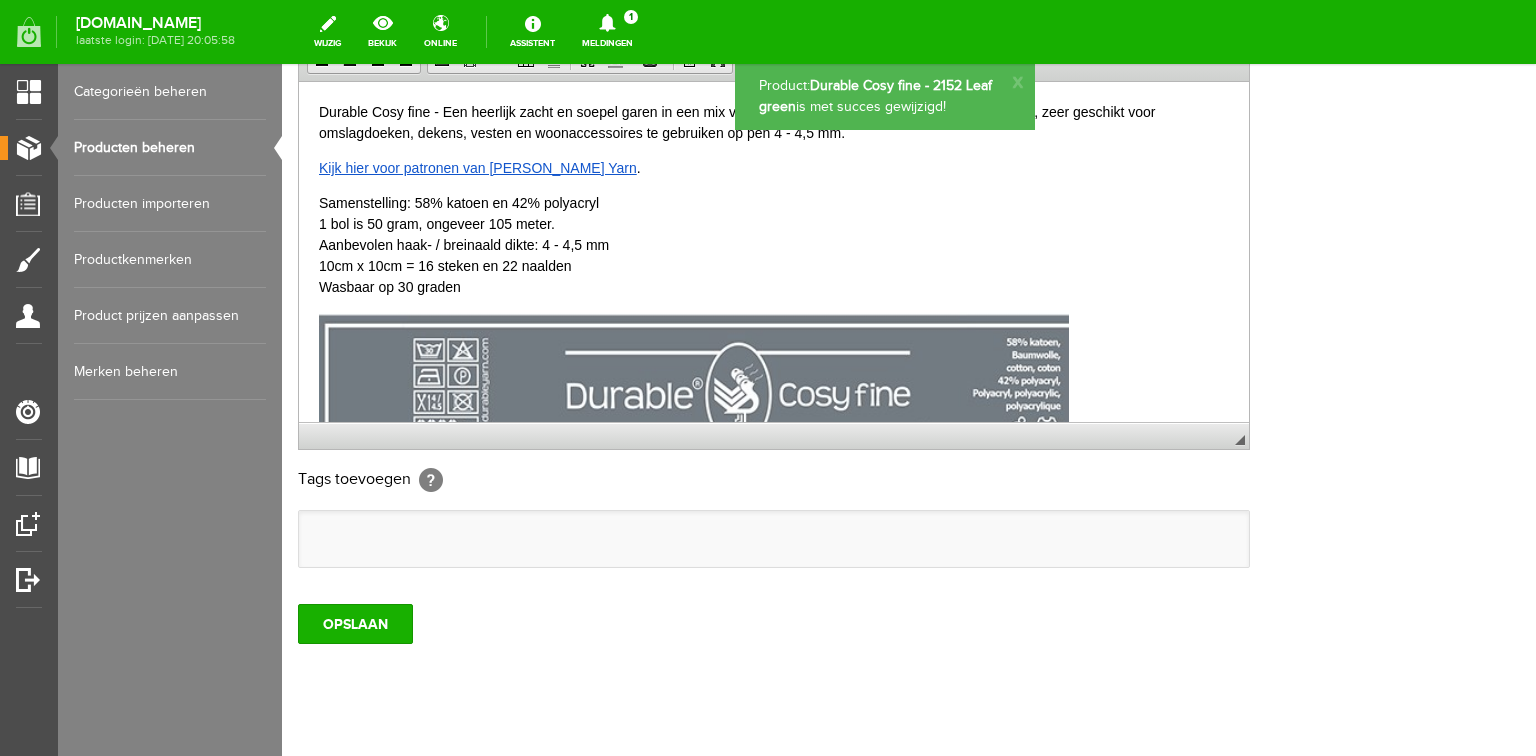 scroll, scrollTop: 0, scrollLeft: 0, axis: both 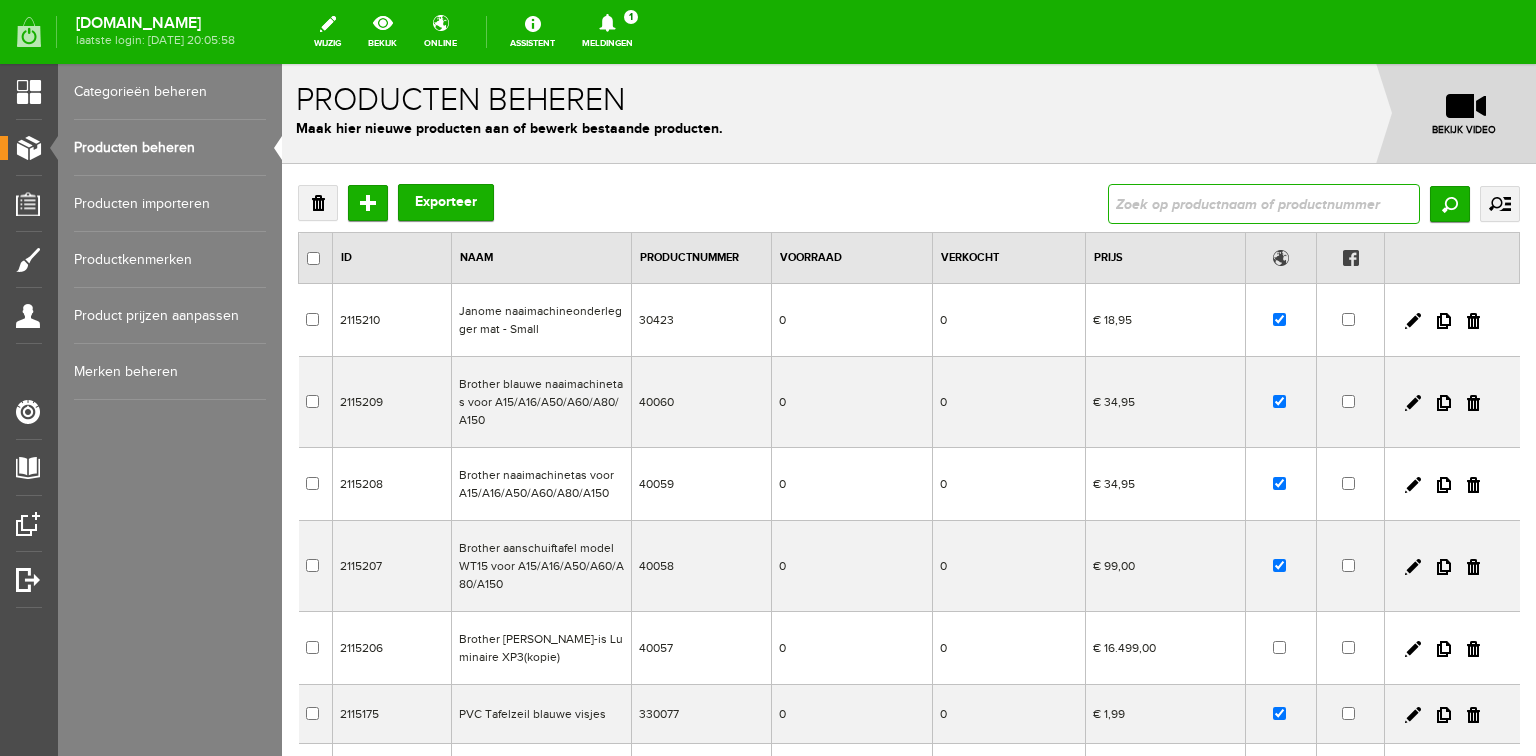 click at bounding box center (1264, 204) 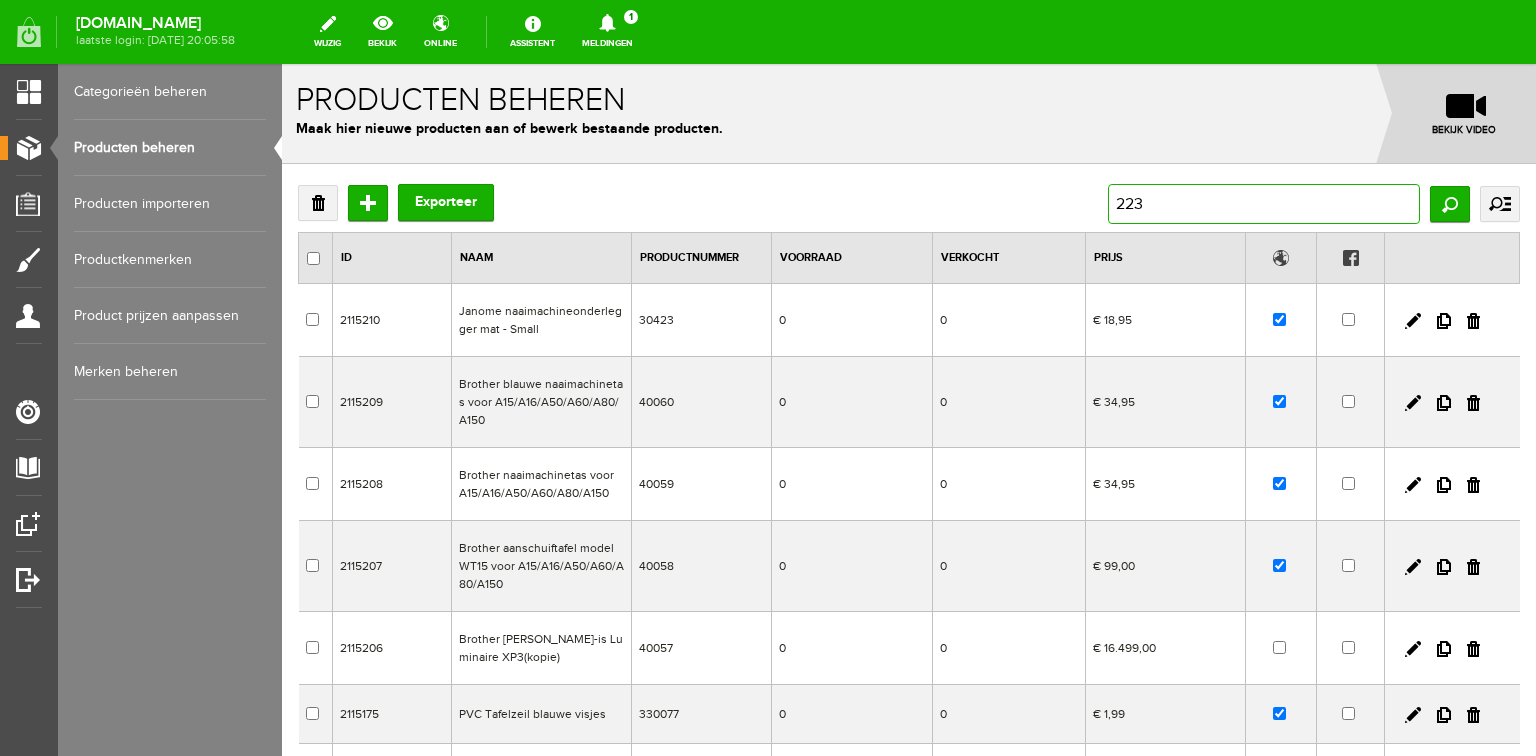 type on "2230" 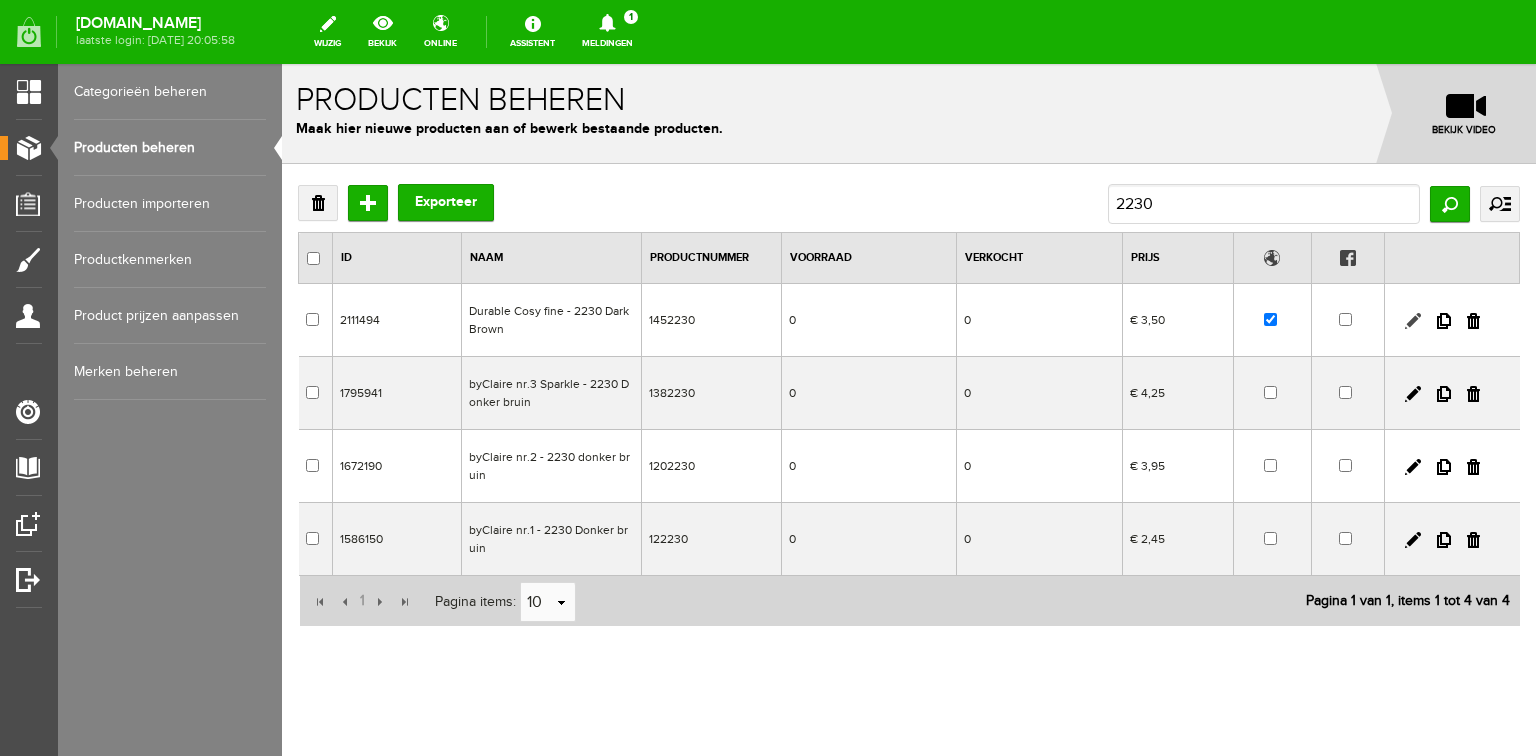 click at bounding box center (1413, 321) 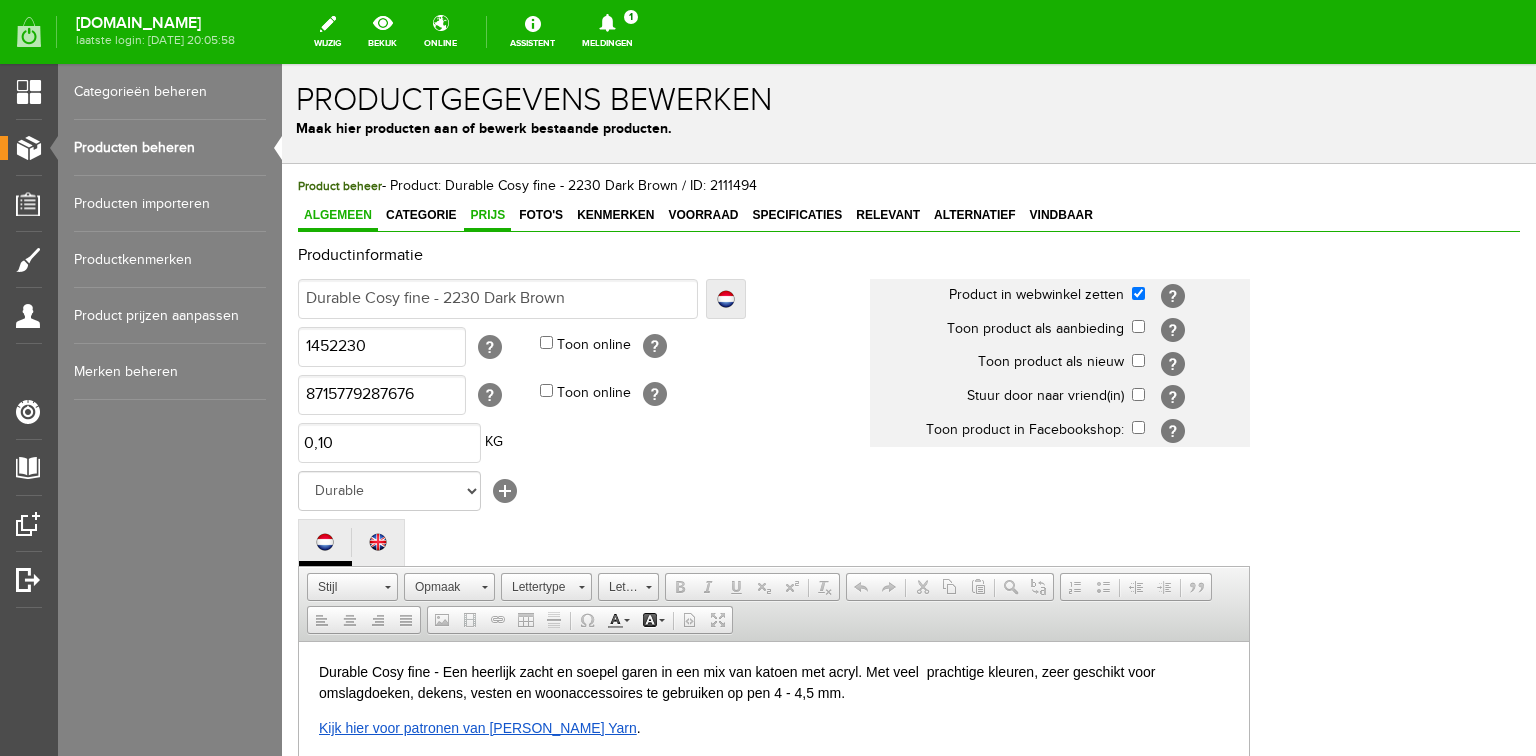 click on "Prijs" at bounding box center (487, 215) 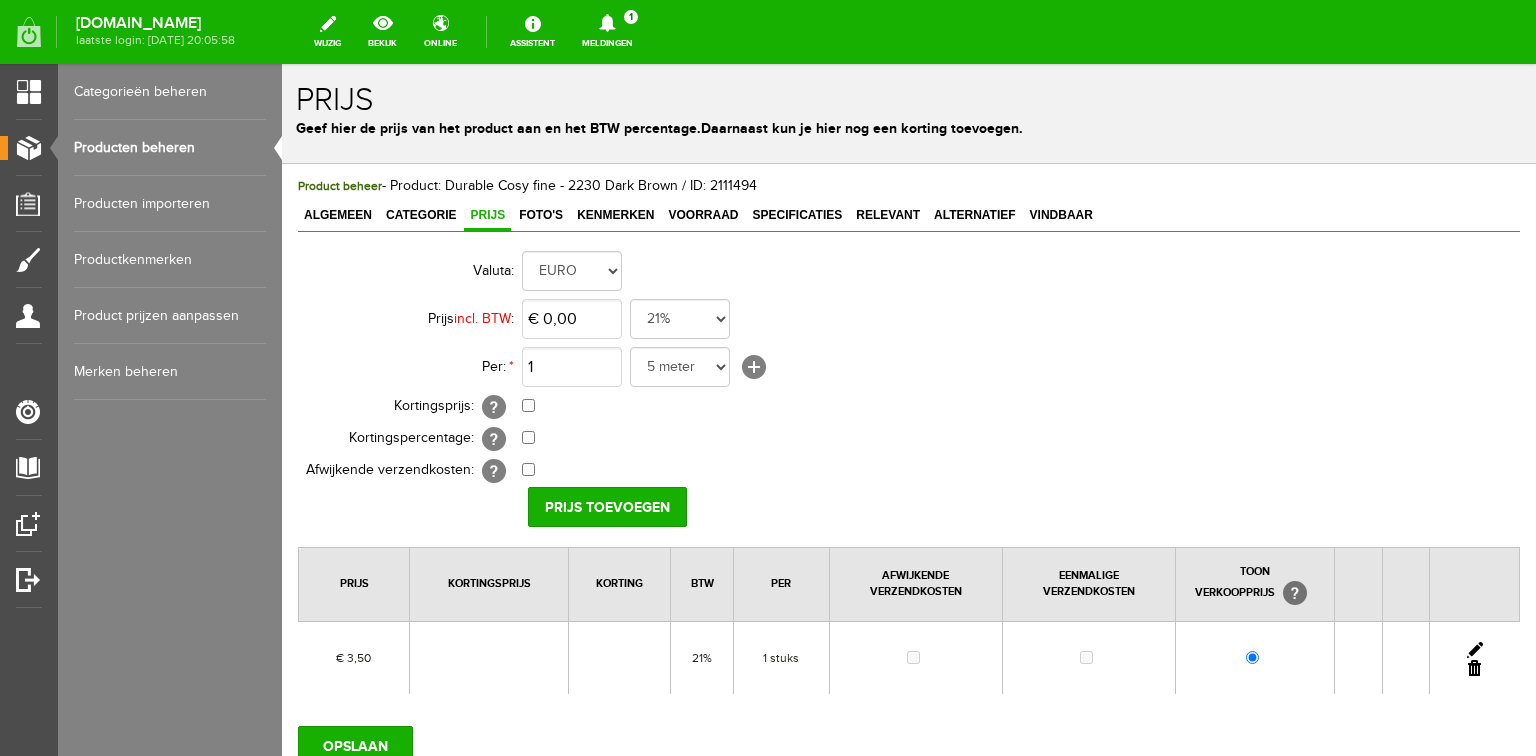 click at bounding box center (1475, 650) 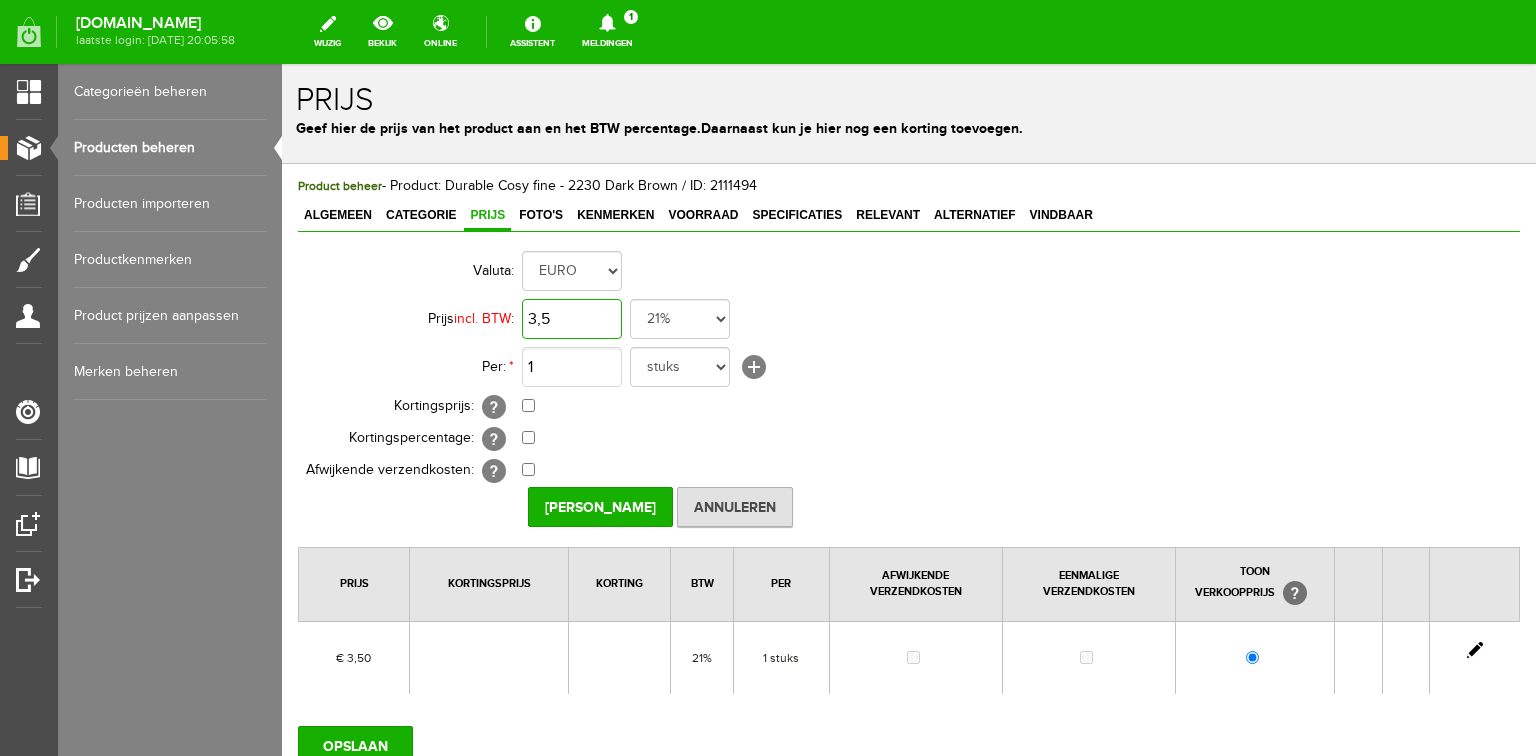 click on "3,5" at bounding box center (572, 319) 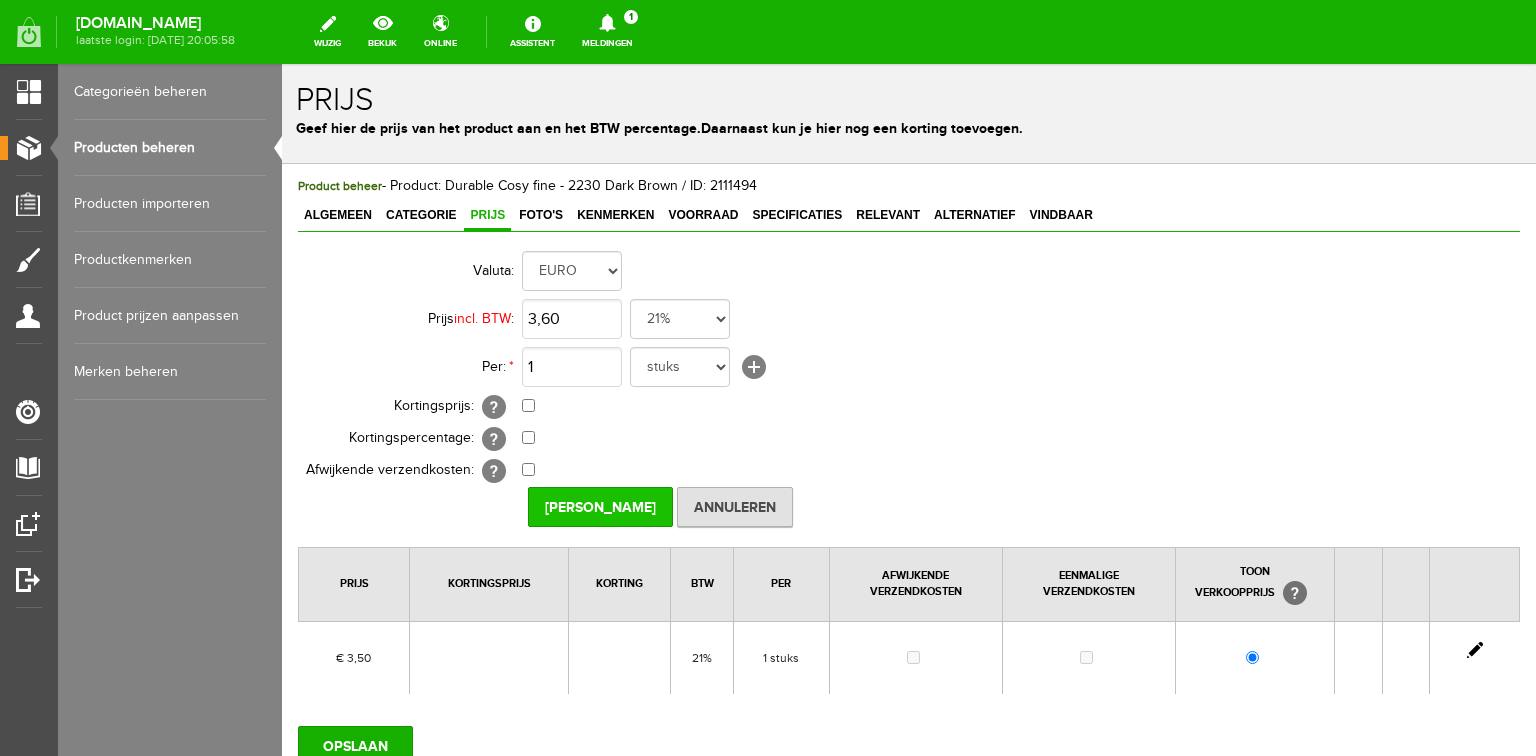 type on "€ 3,60" 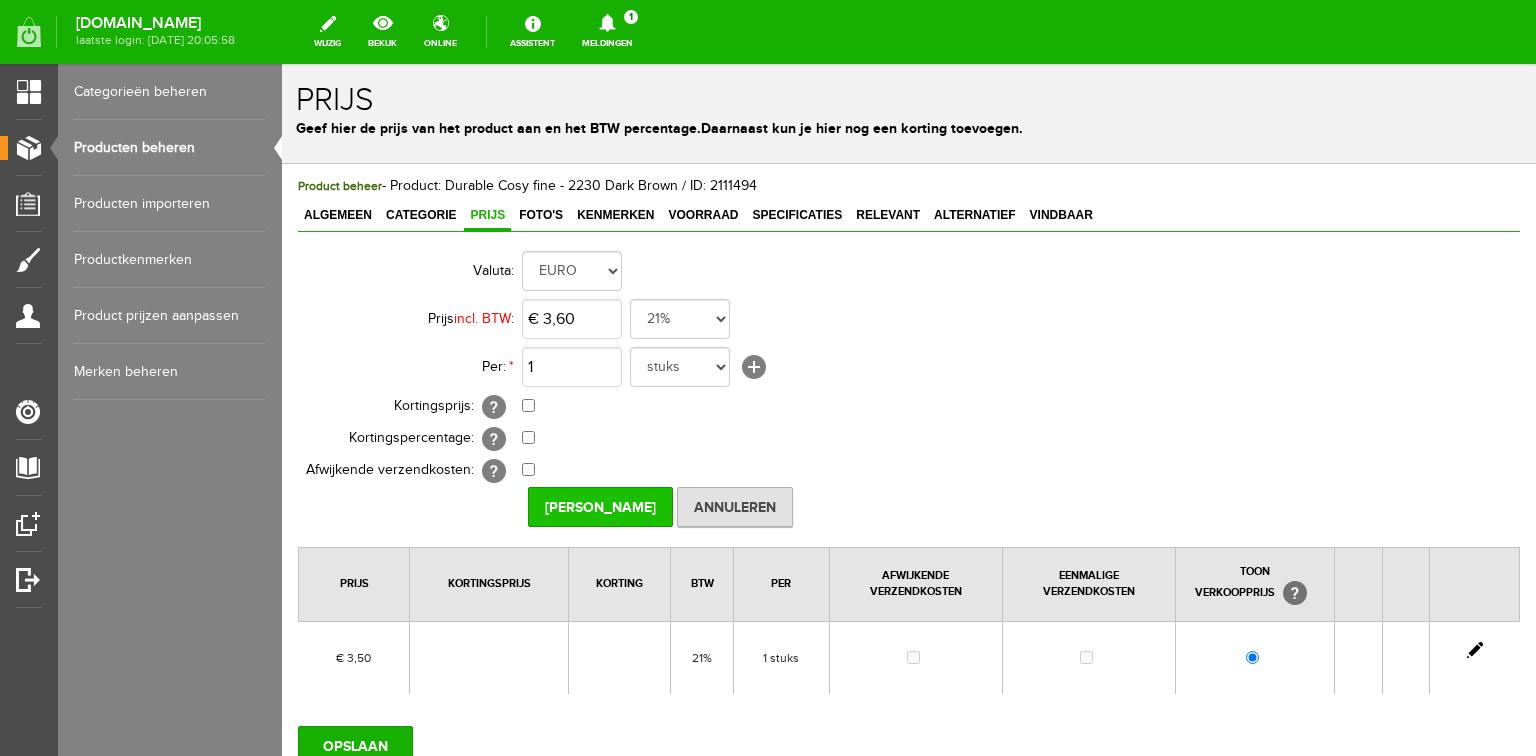 click on "[PERSON_NAME]" at bounding box center (600, 507) 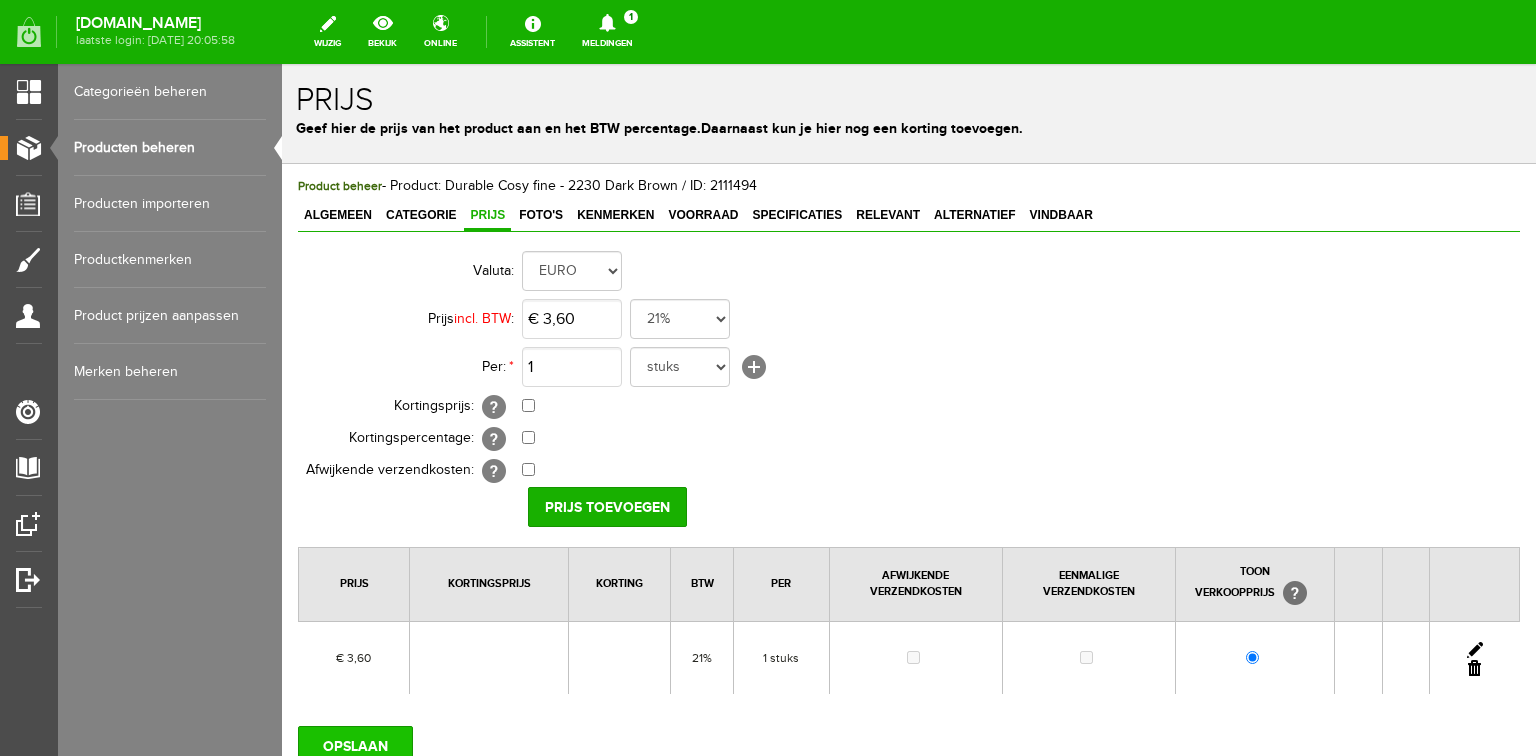 click on "OPSLAAN" at bounding box center (355, 746) 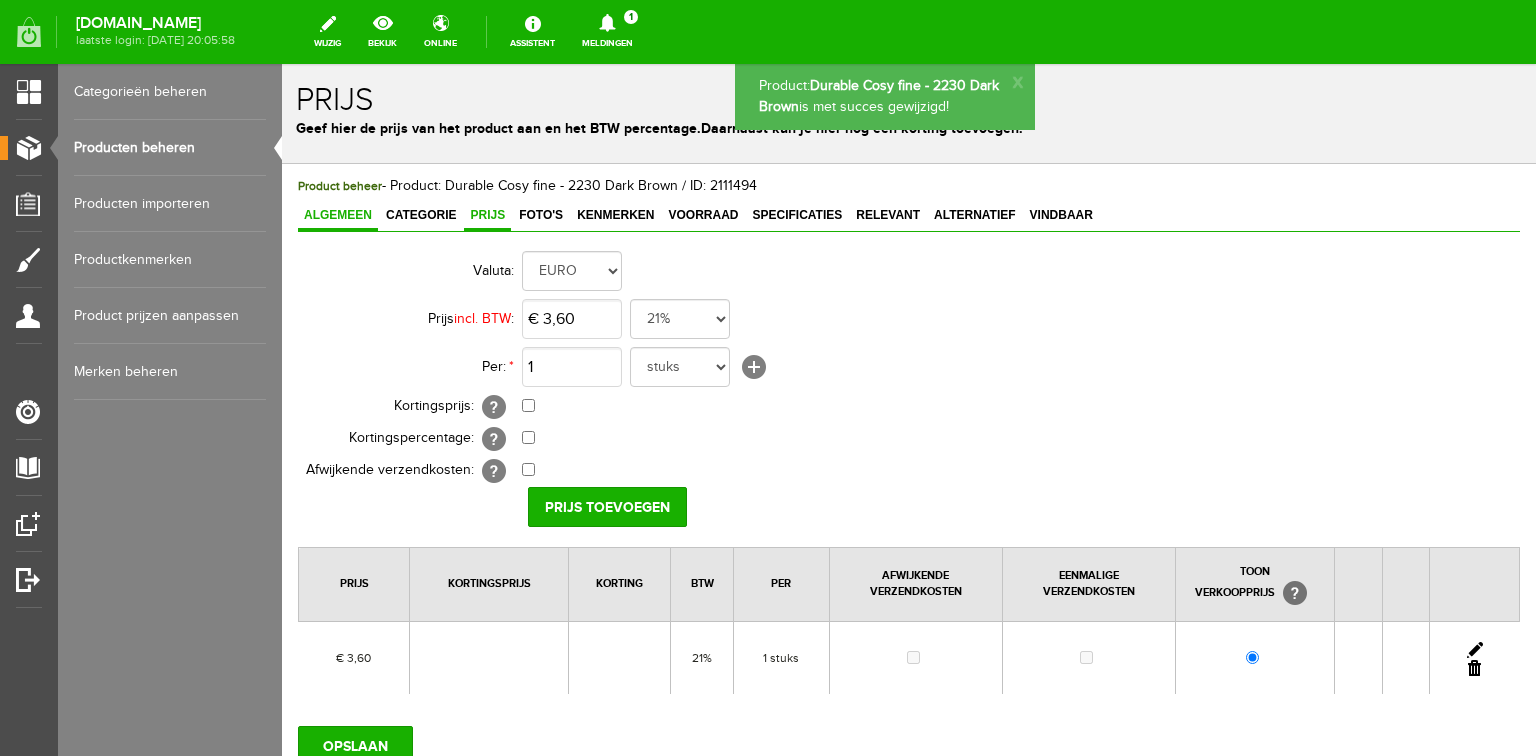 click on "Algemeen" at bounding box center [338, 215] 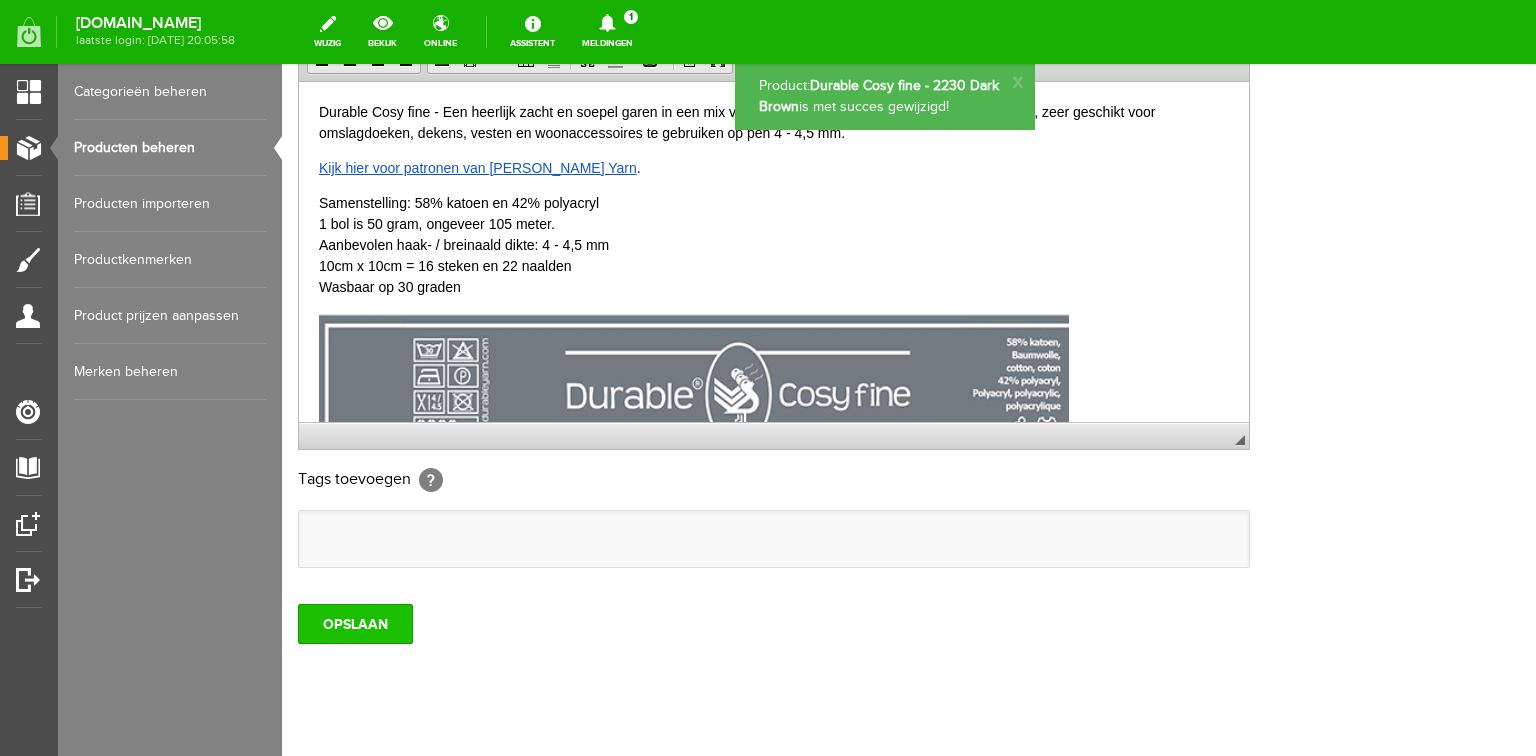 click on "OPSLAAN" at bounding box center [355, 624] 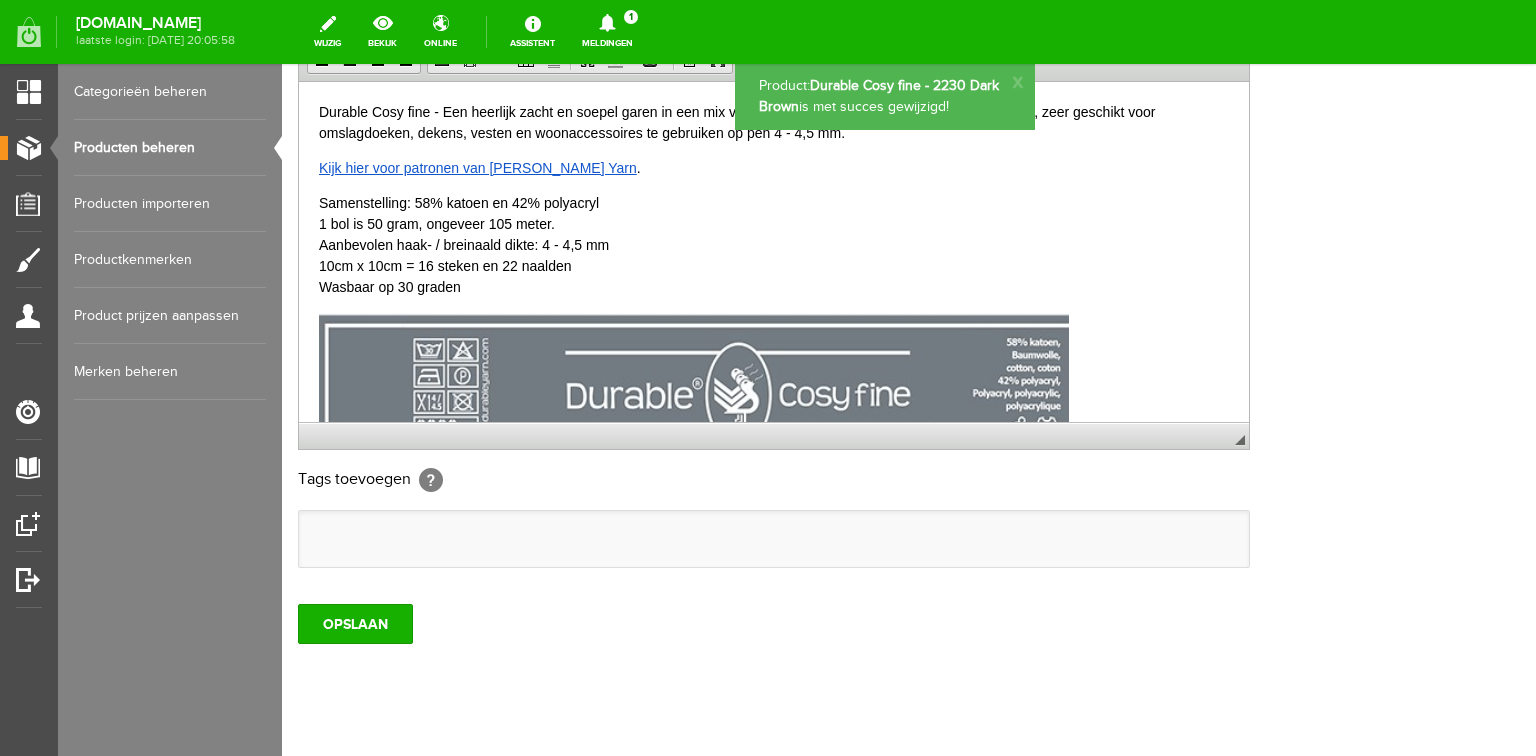 click on "Producten beheren" at bounding box center [170, 148] 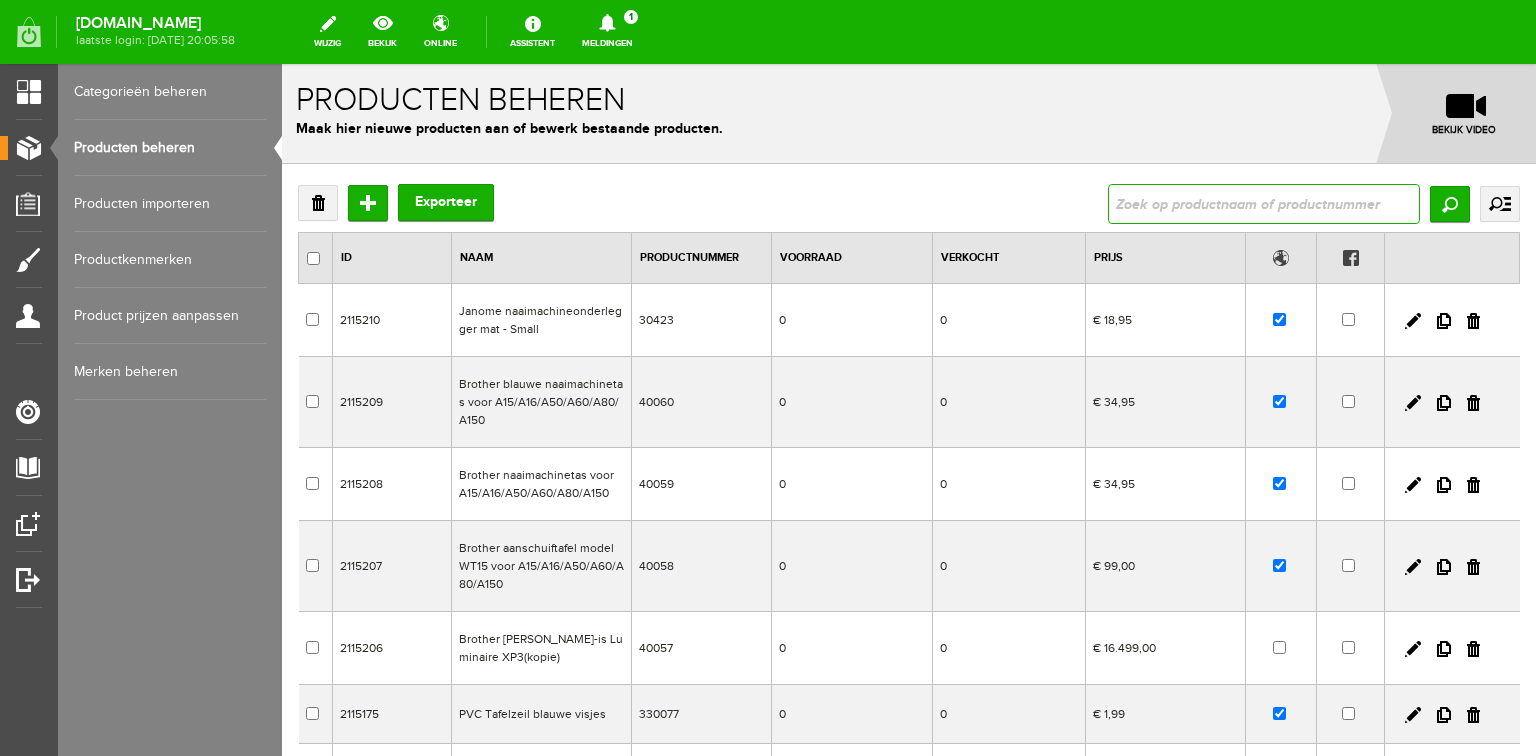 click at bounding box center (1264, 204) 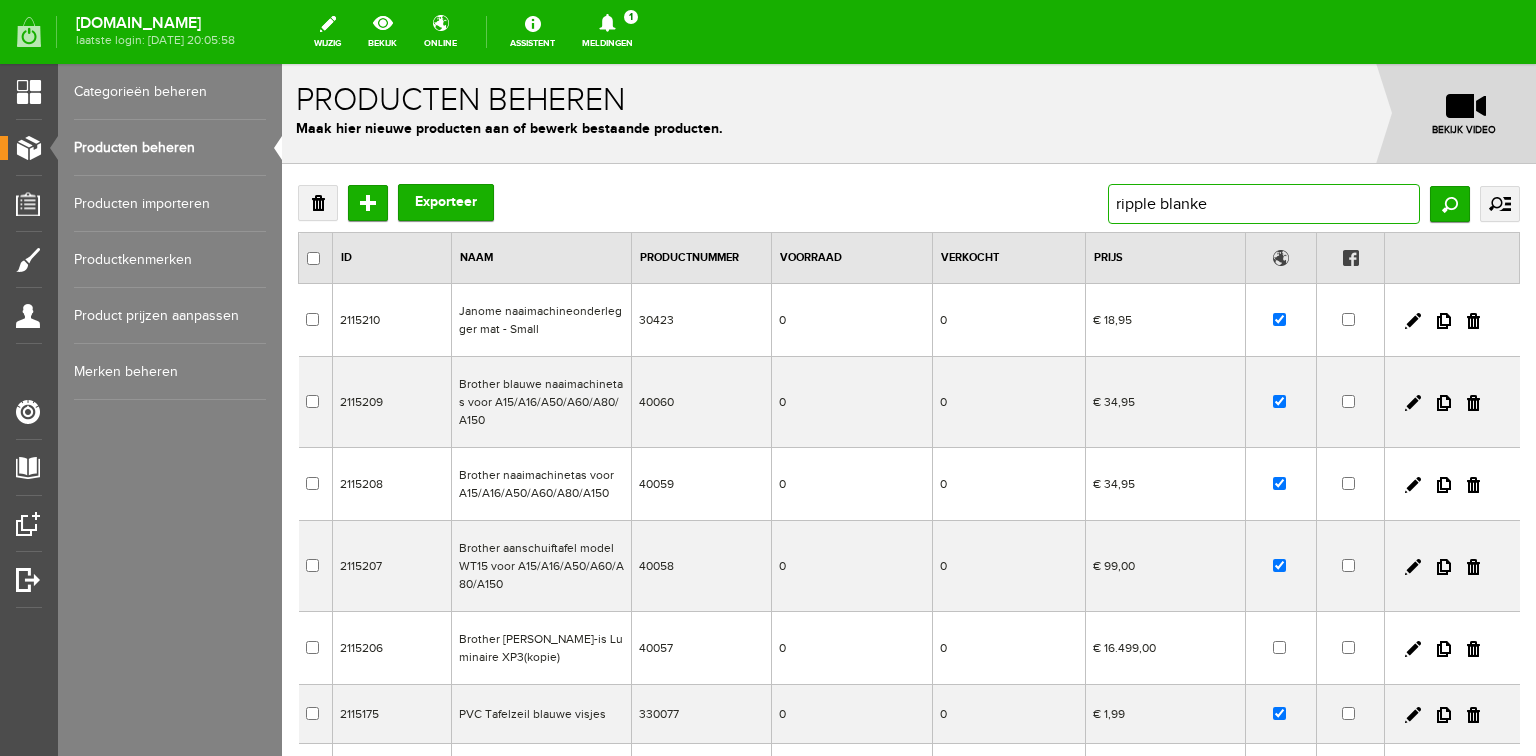 type on "ripple blanket" 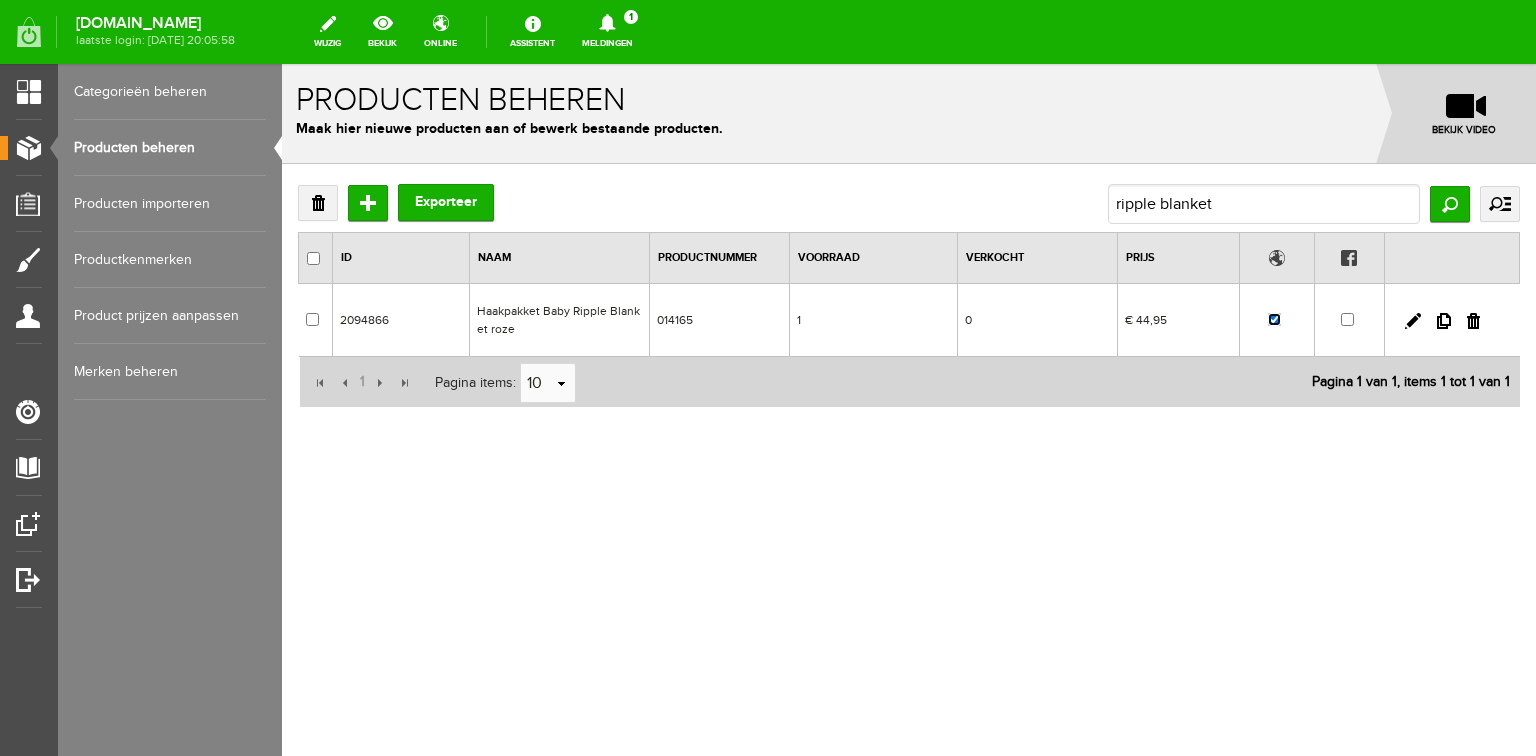 click at bounding box center (1274, 319) 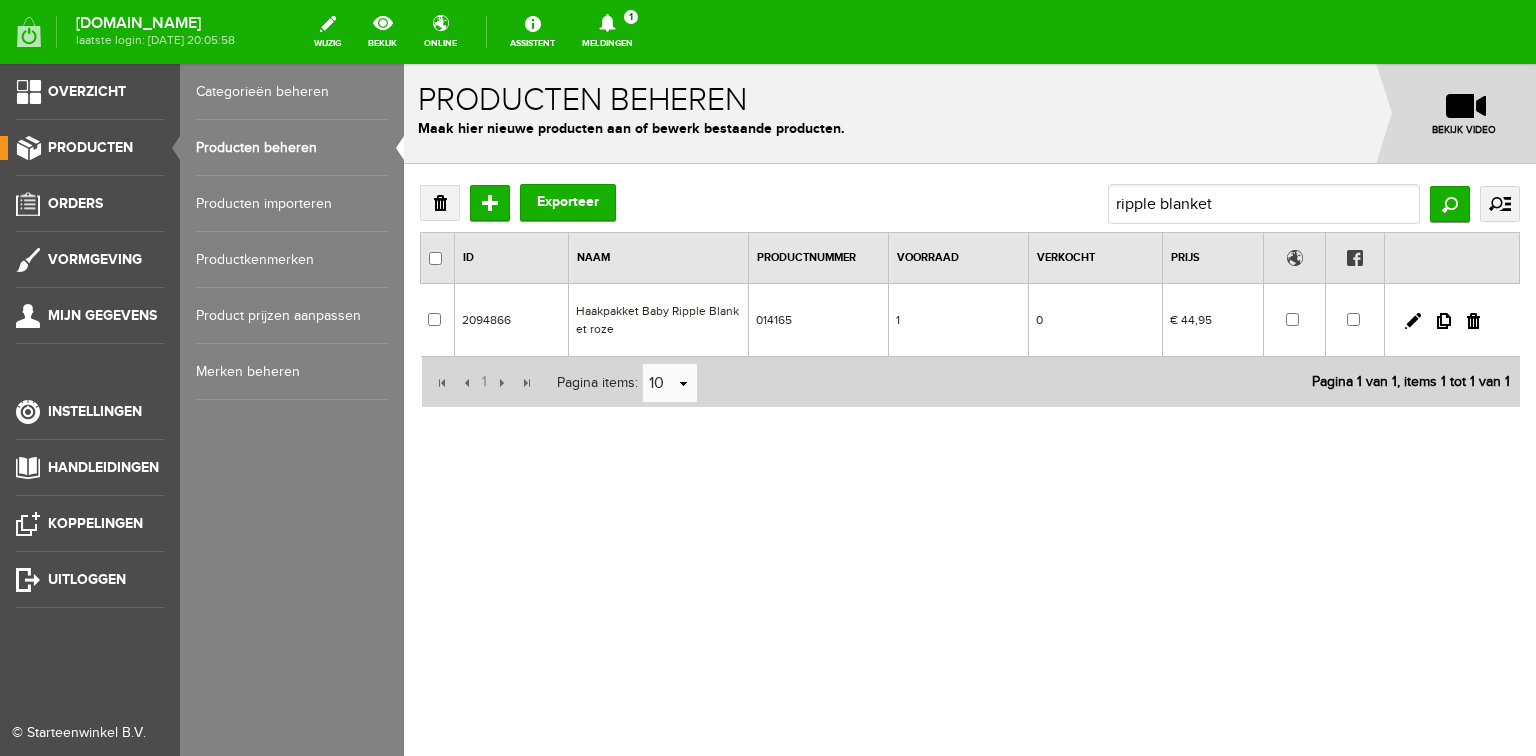 click on "Producten" at bounding box center (90, 147) 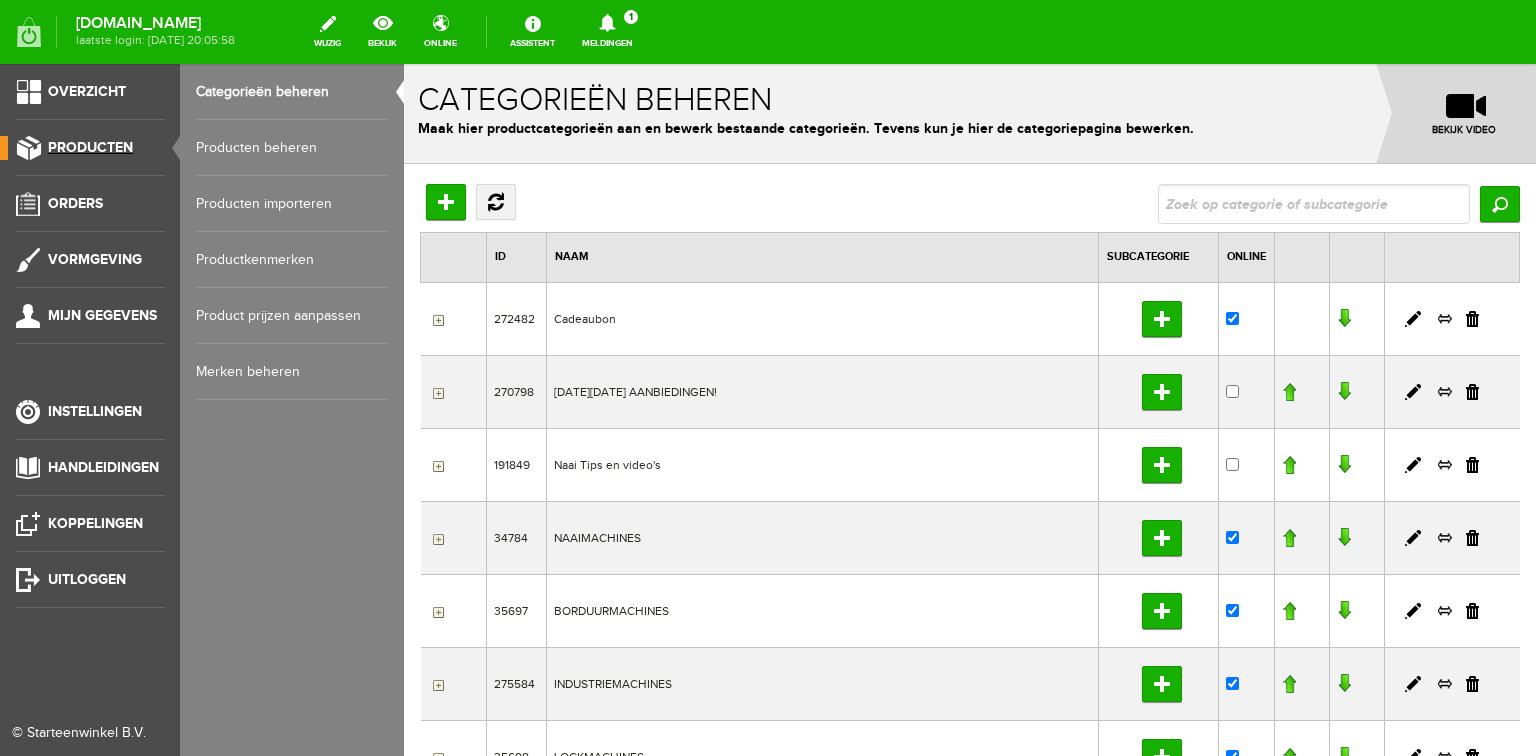 scroll, scrollTop: 0, scrollLeft: 0, axis: both 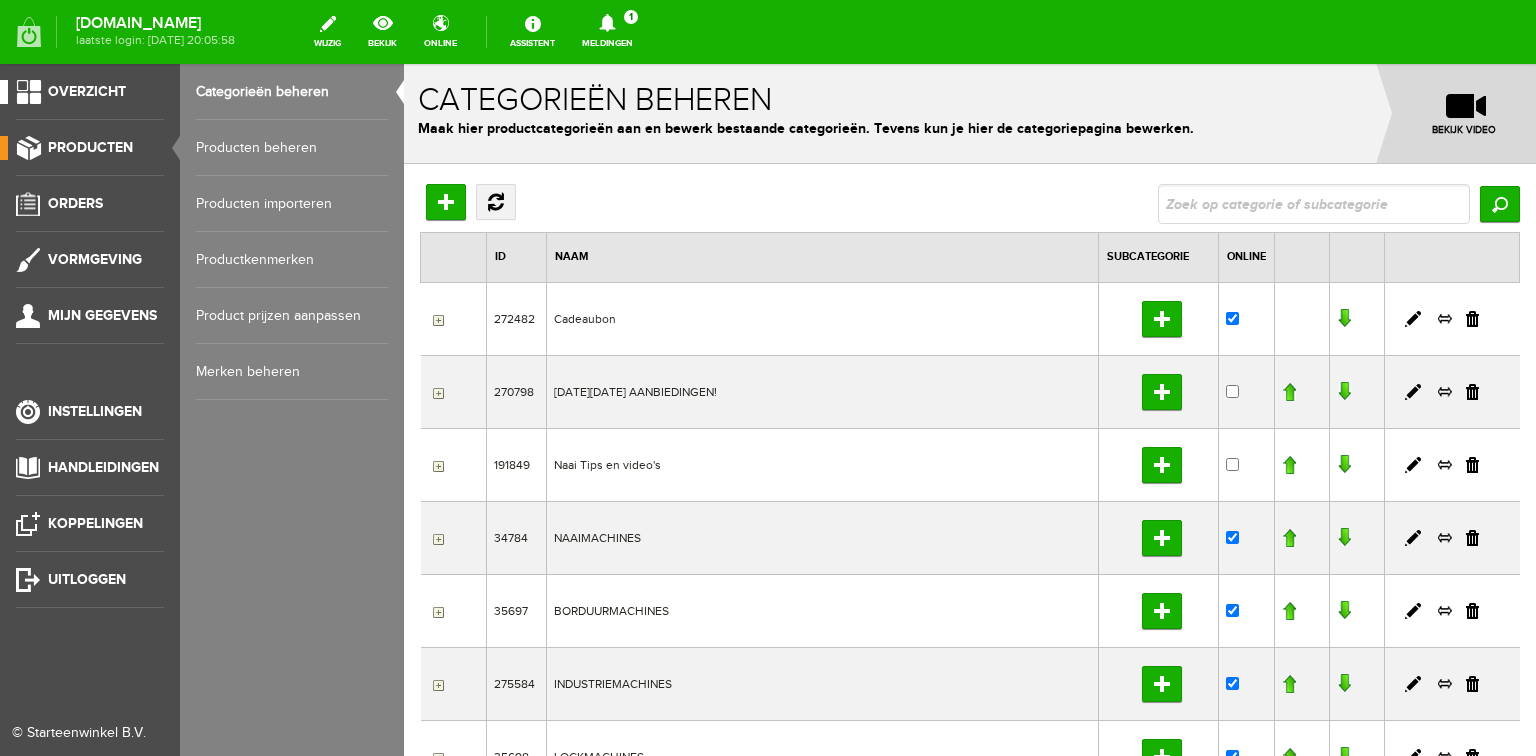 click on "Overzicht" at bounding box center [87, 91] 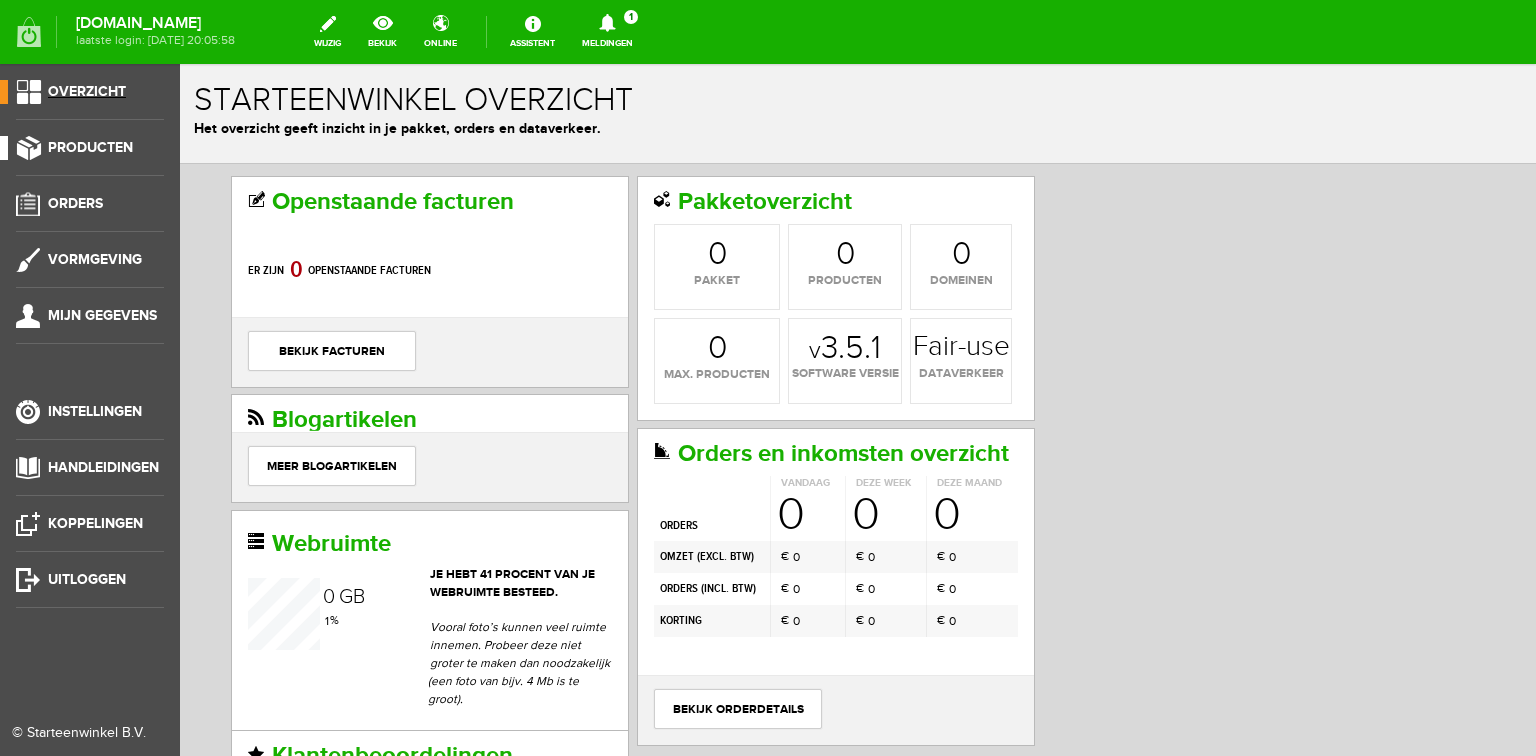 scroll, scrollTop: 0, scrollLeft: 0, axis: both 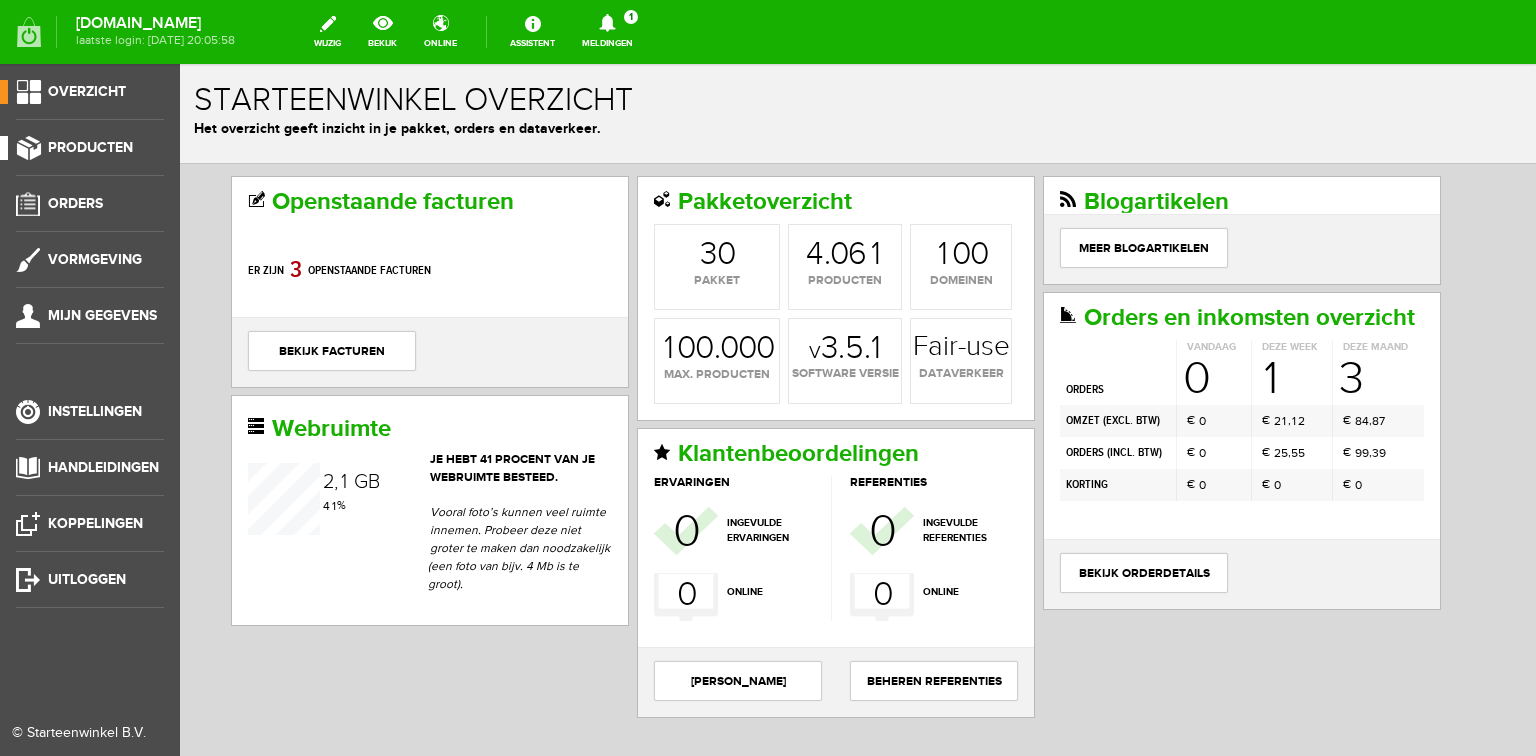 click on "Producten" at bounding box center [90, 147] 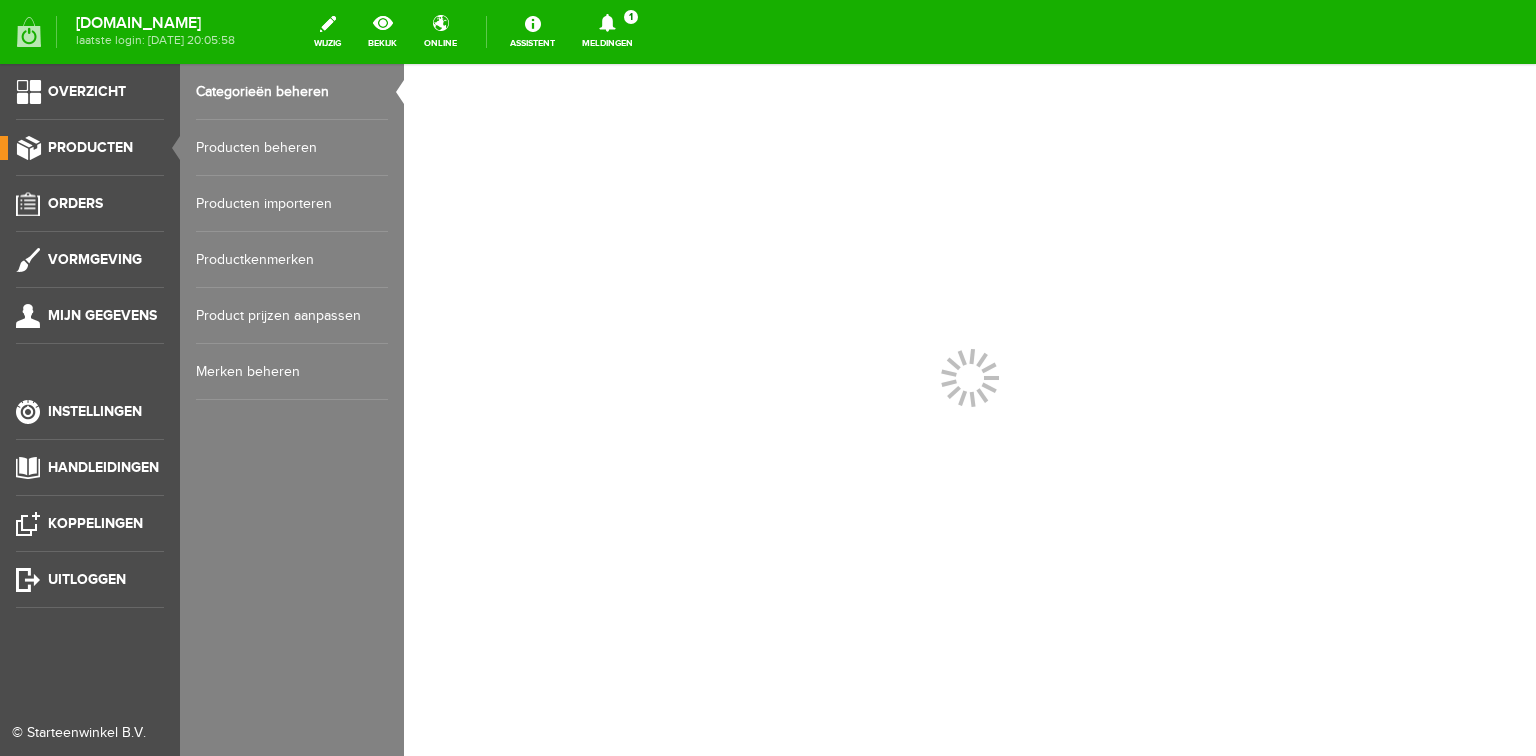 scroll, scrollTop: 0, scrollLeft: 0, axis: both 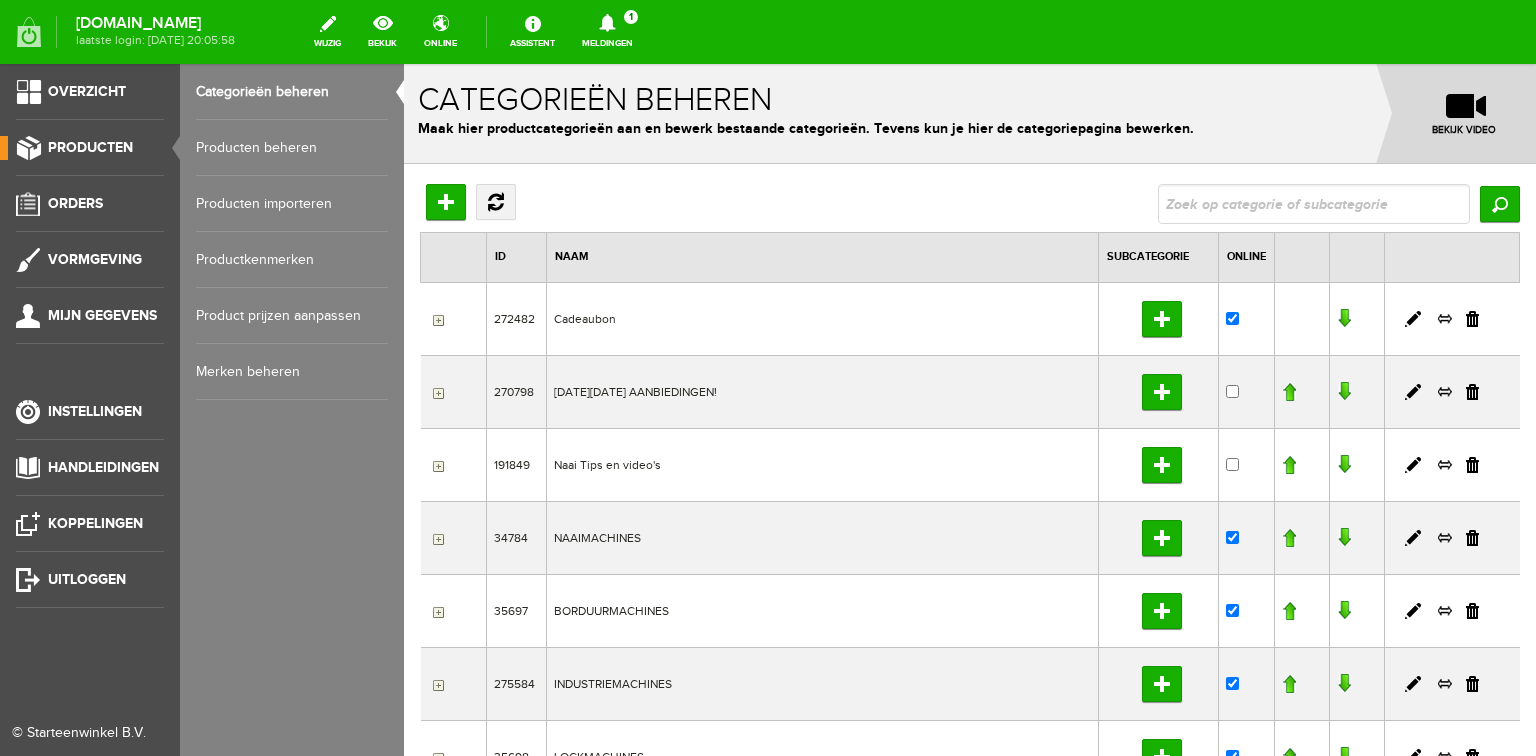 click on "Producten beheren" at bounding box center (292, 148) 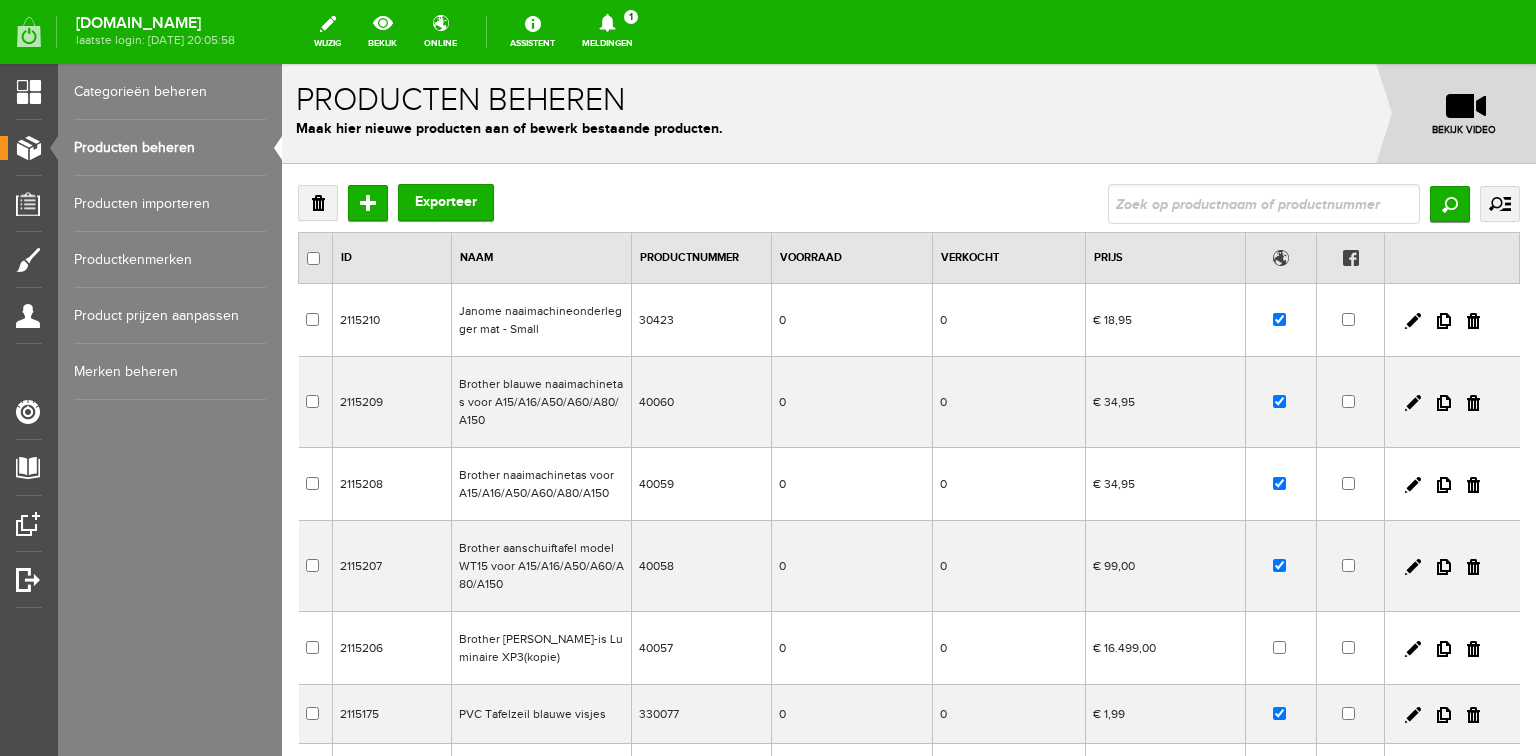 scroll, scrollTop: 52, scrollLeft: 0, axis: vertical 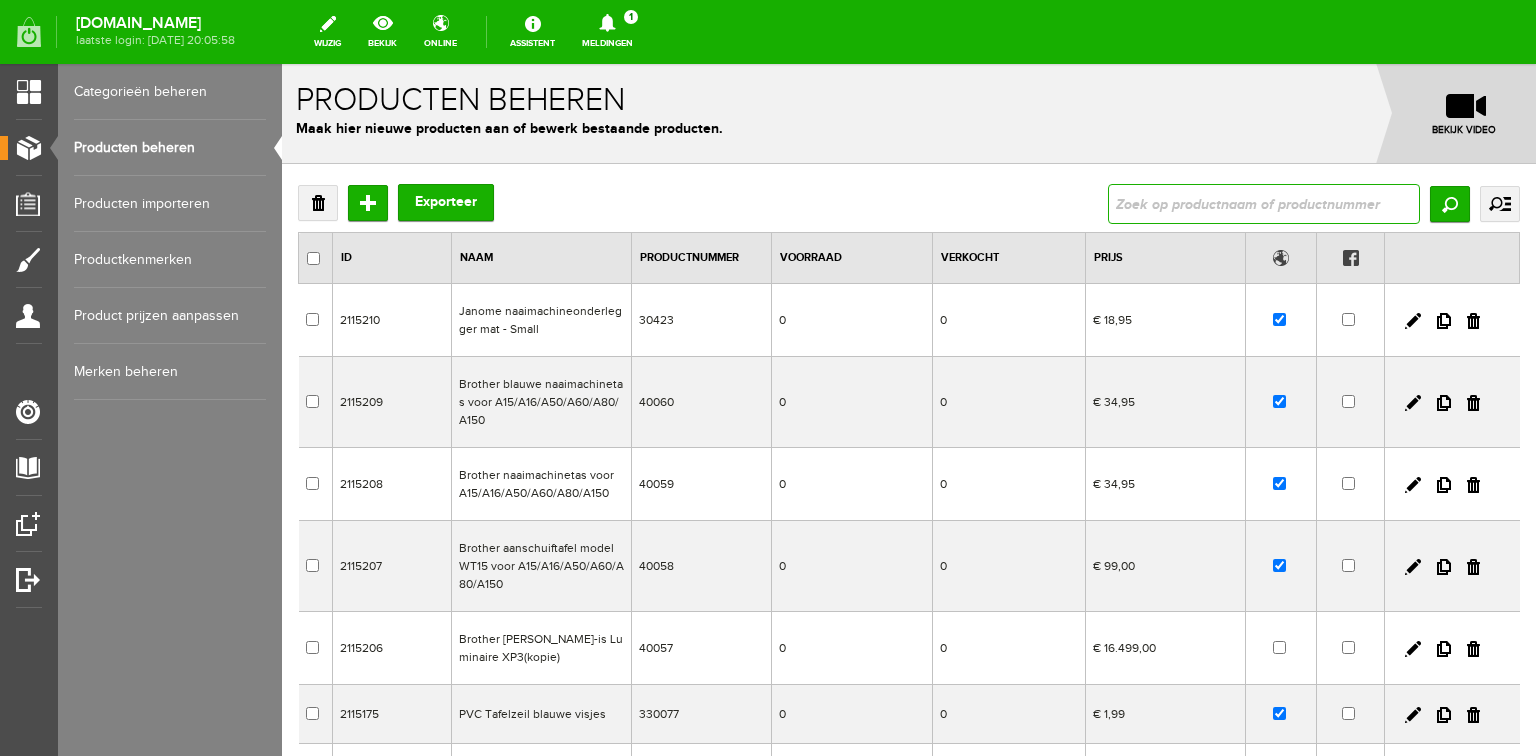 click at bounding box center (1264, 204) 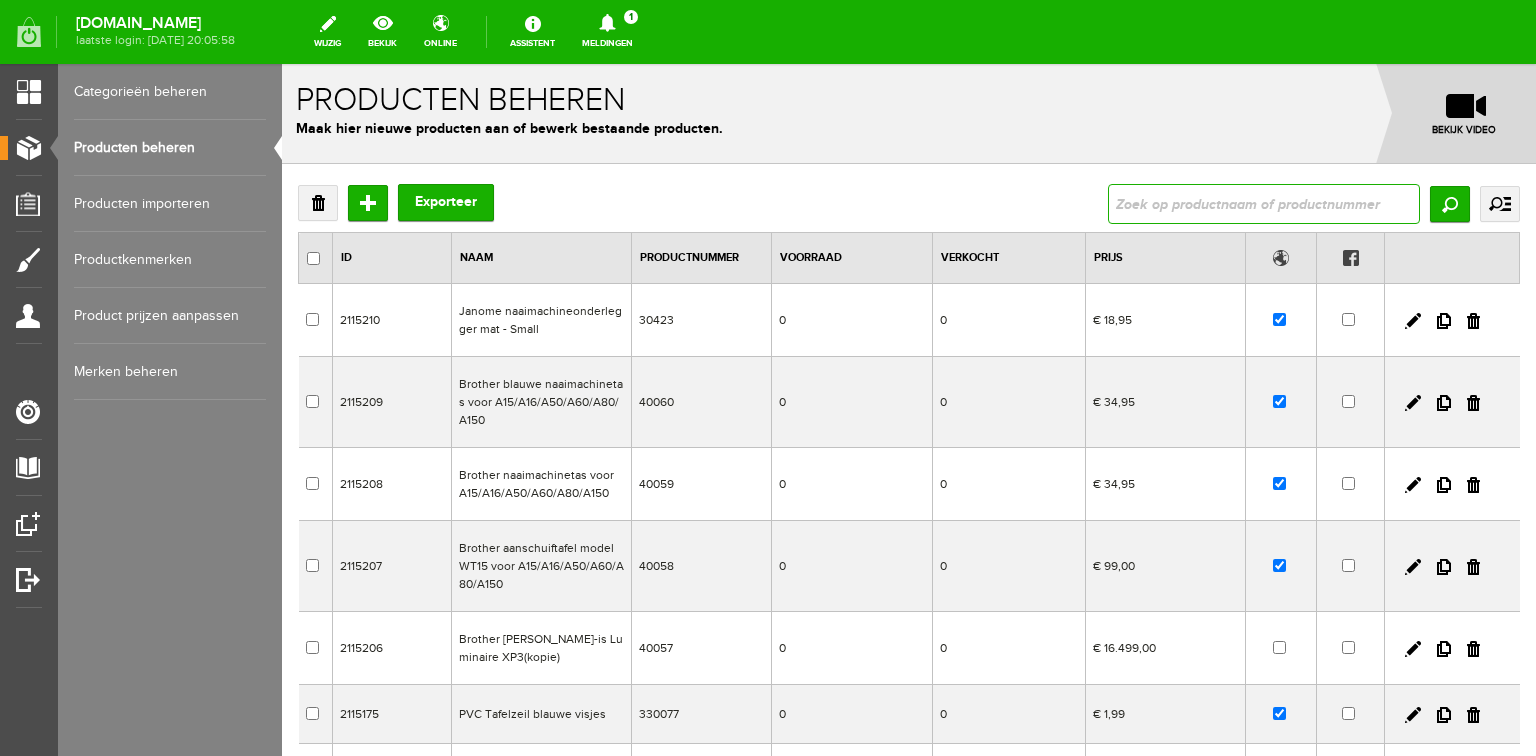 click at bounding box center (1264, 204) 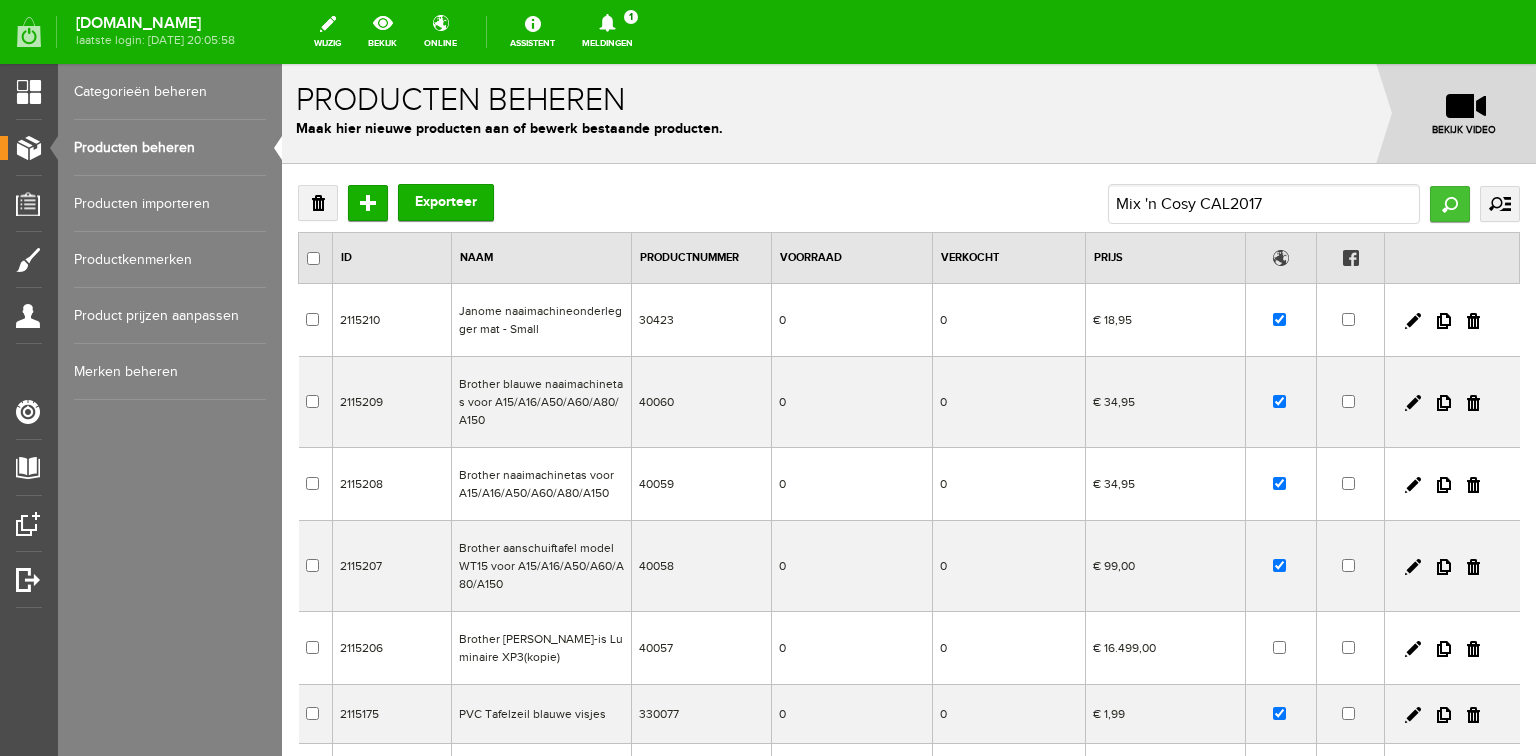 click on "Zoeken" at bounding box center [1450, 204] 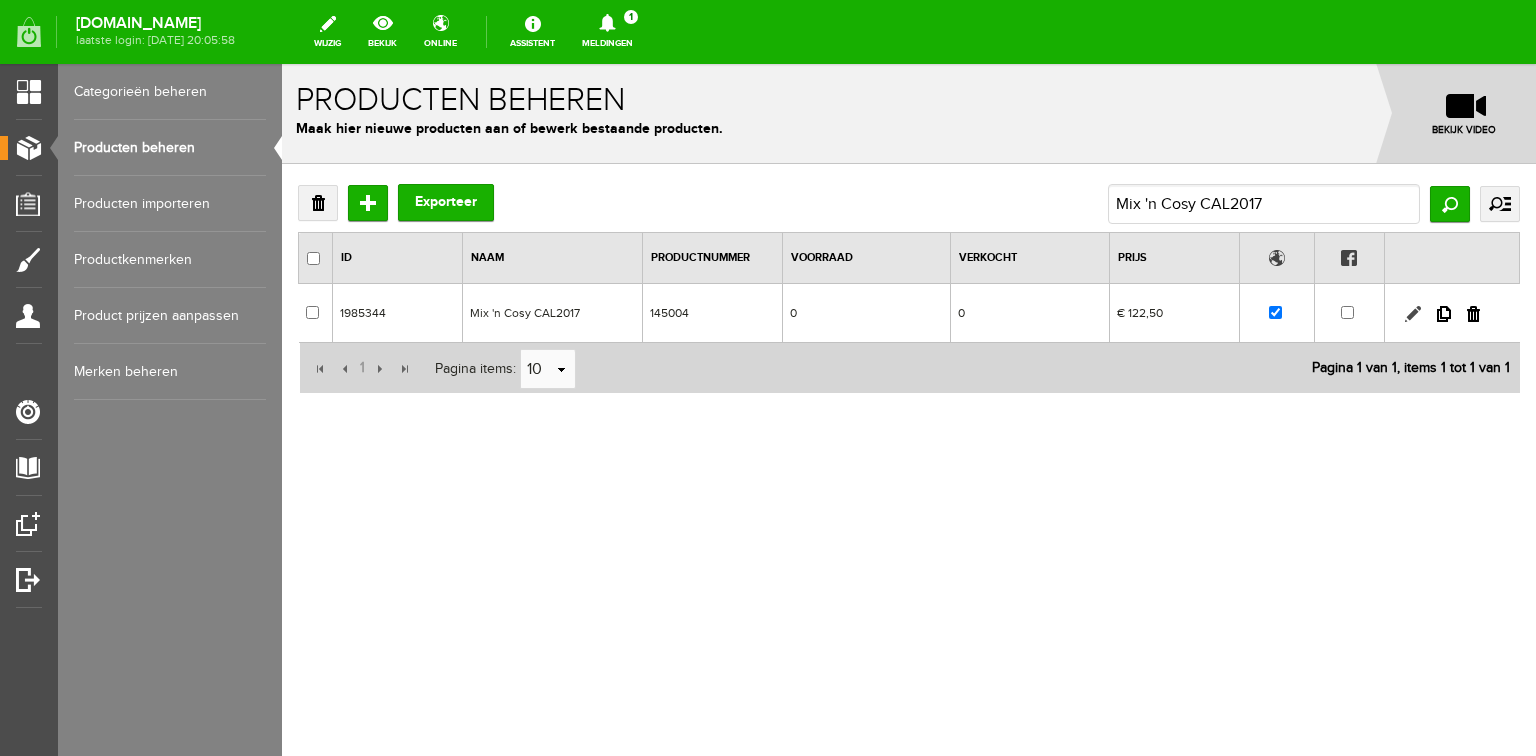 click at bounding box center (1413, 314) 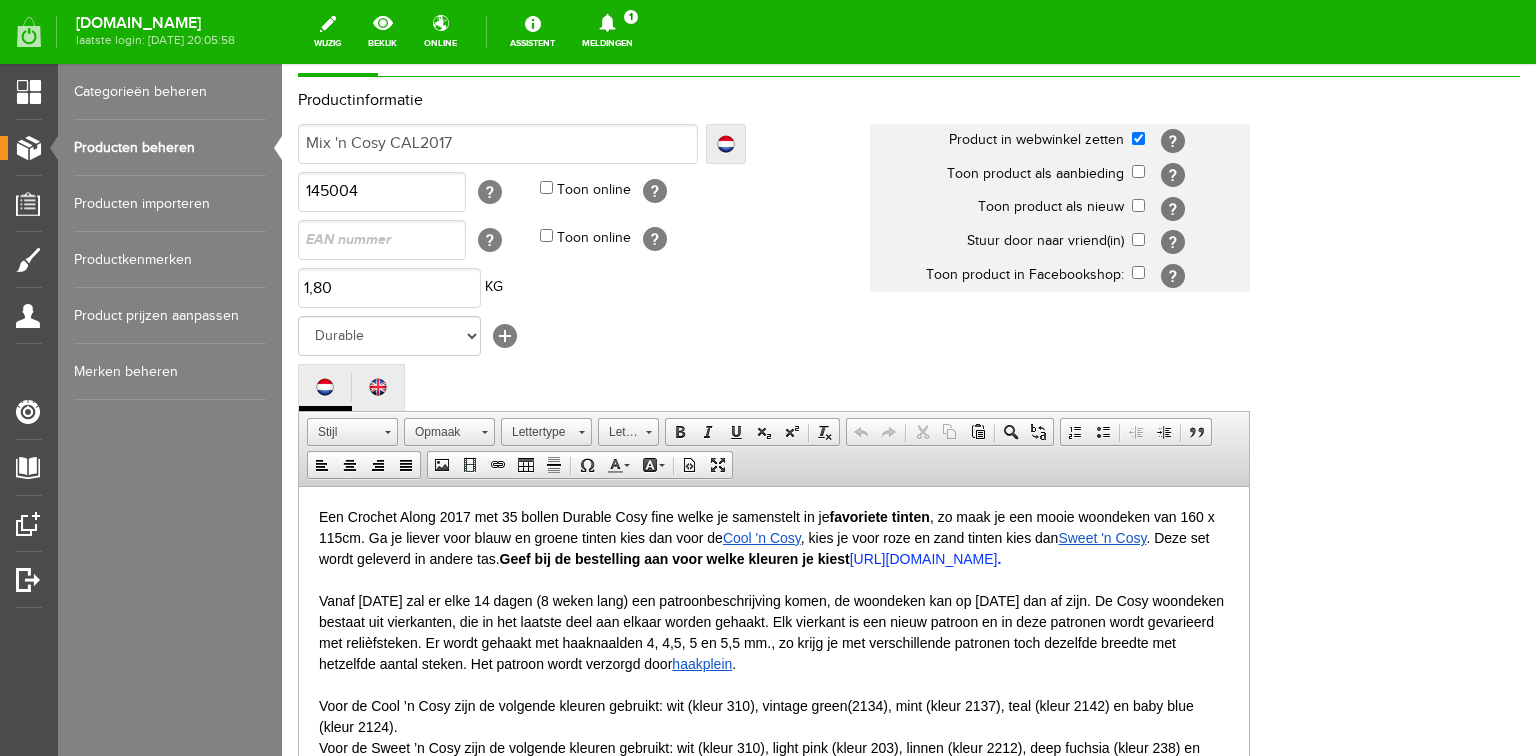 scroll, scrollTop: 240, scrollLeft: 0, axis: vertical 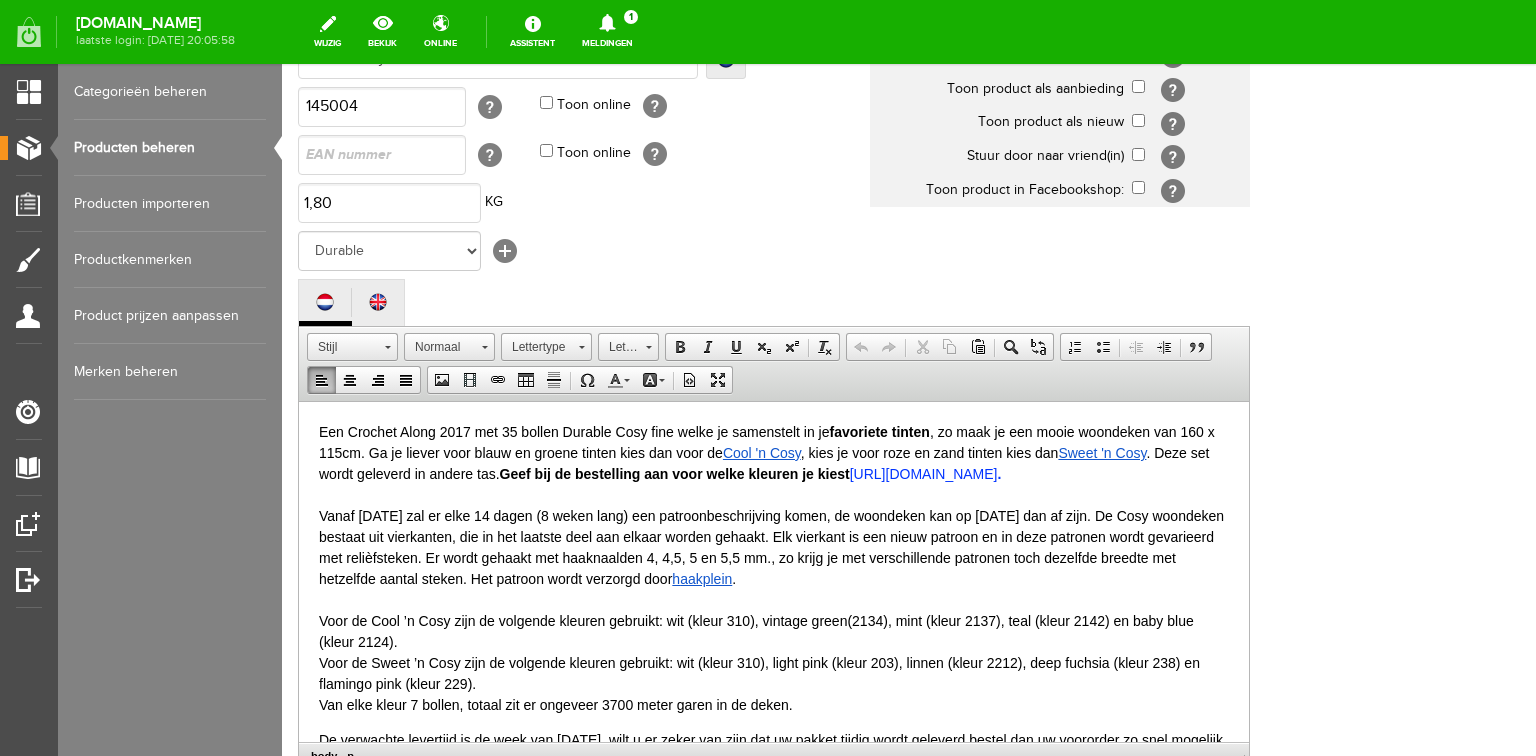 click on "Geef bij de bestelling aan voor welke kleuren je kiest" at bounding box center [675, 473] 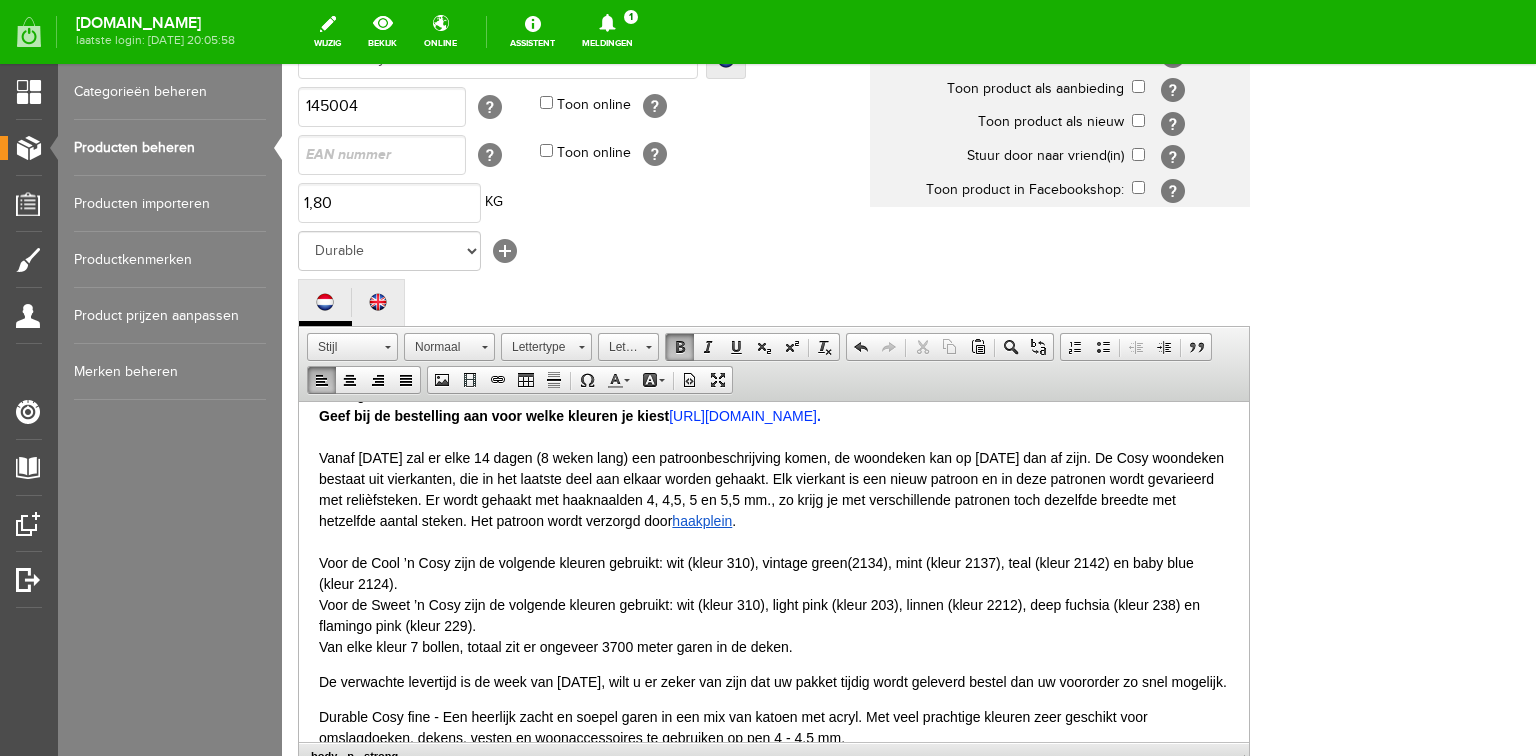 scroll, scrollTop: 80, scrollLeft: 0, axis: vertical 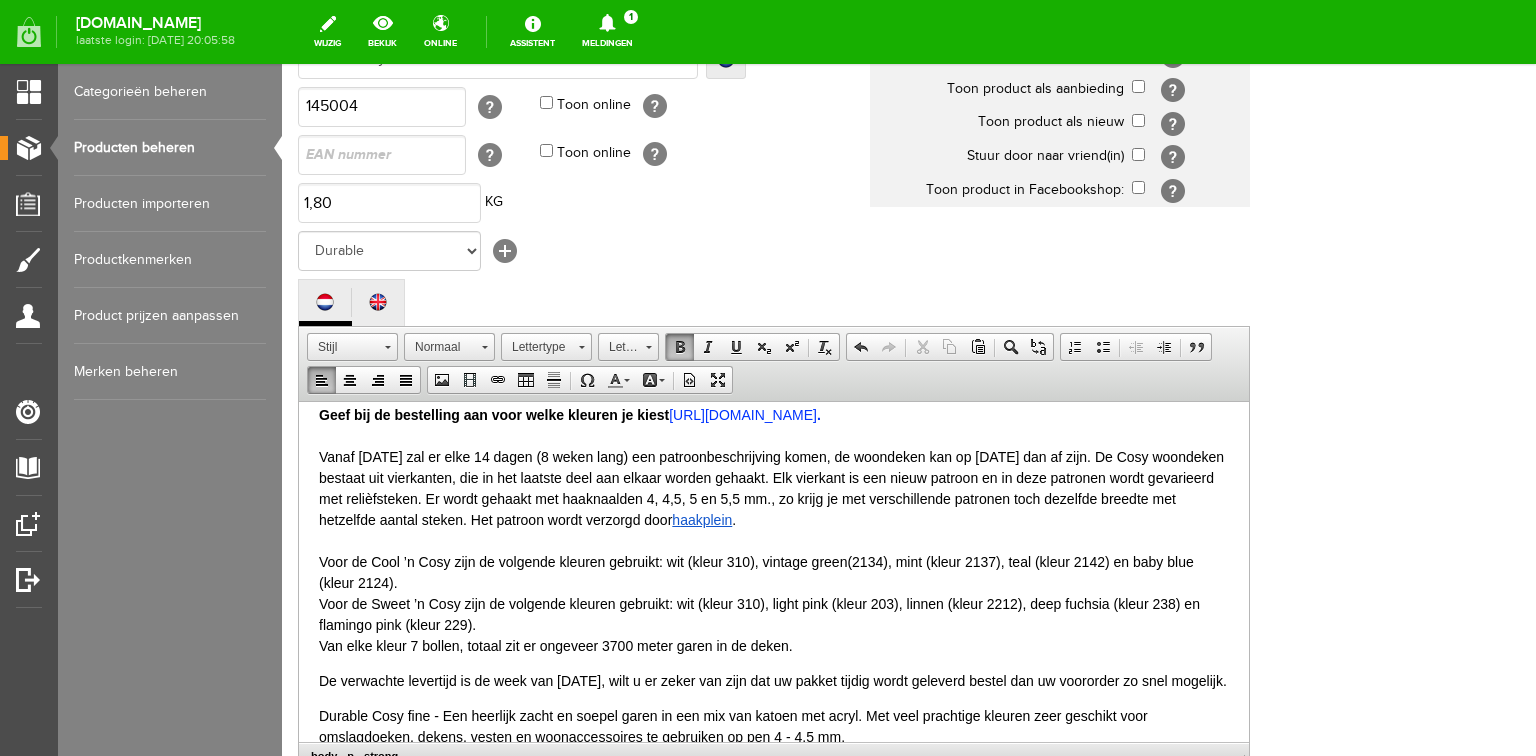 click on "aakplein" at bounding box center (706, 519) 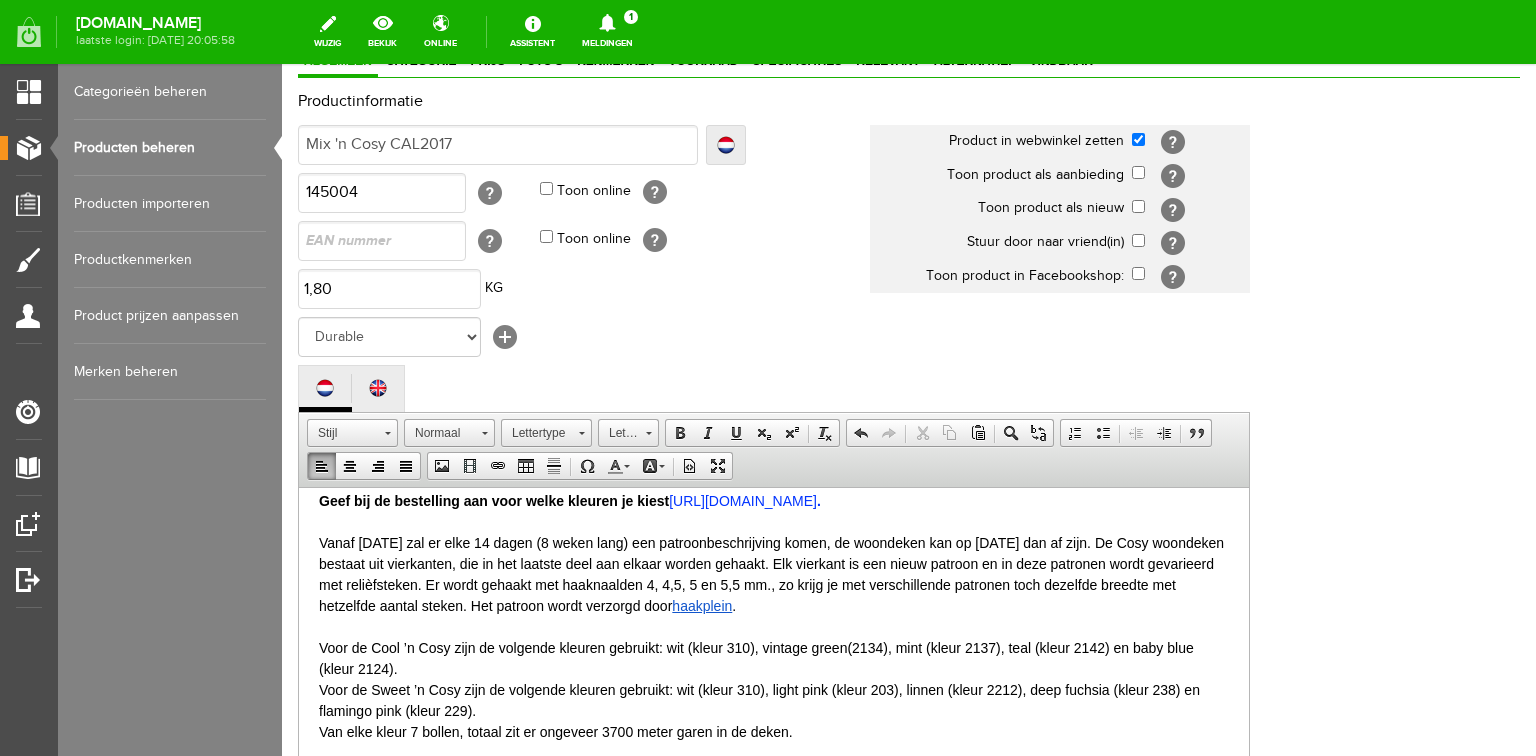 scroll, scrollTop: 480, scrollLeft: 0, axis: vertical 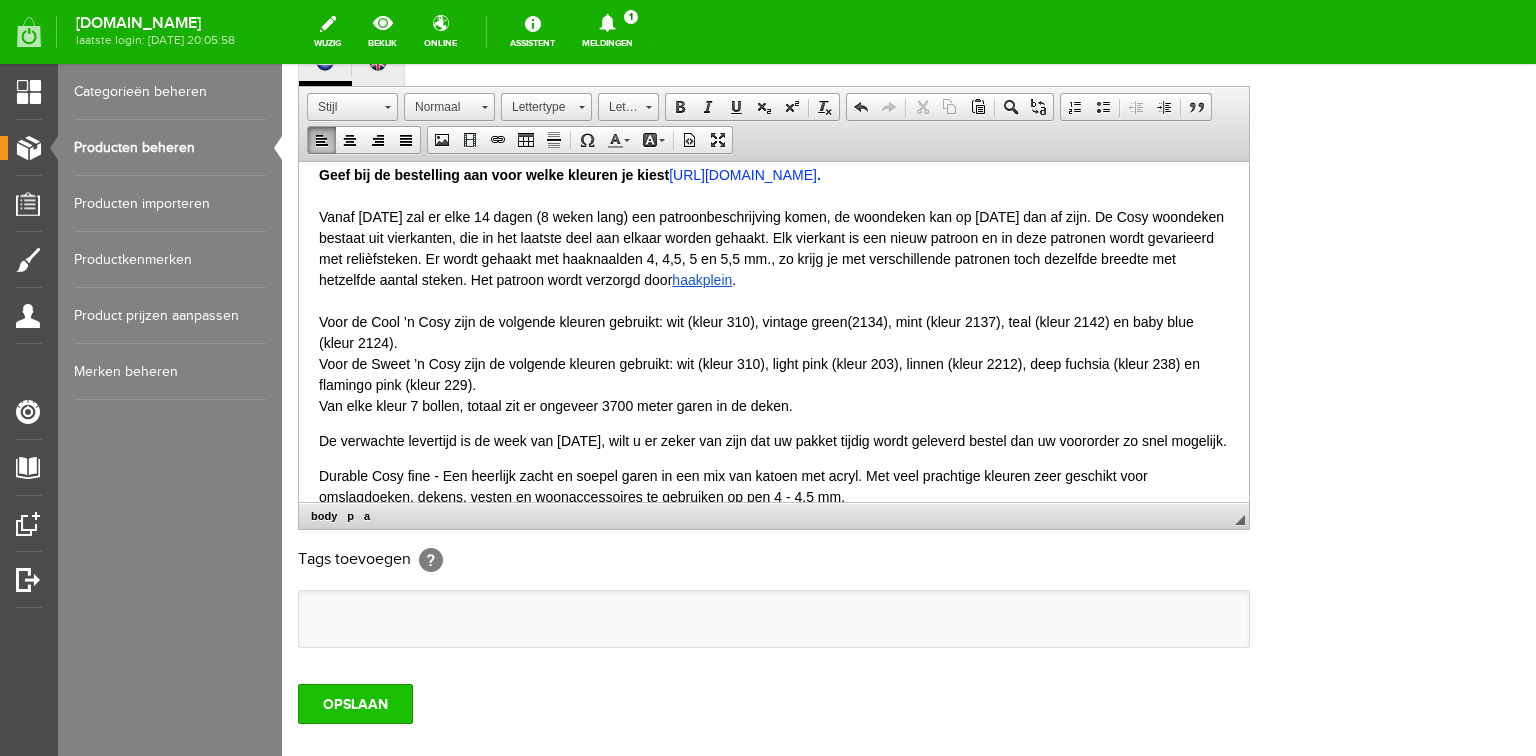 click on "OPSLAAN" at bounding box center (355, 704) 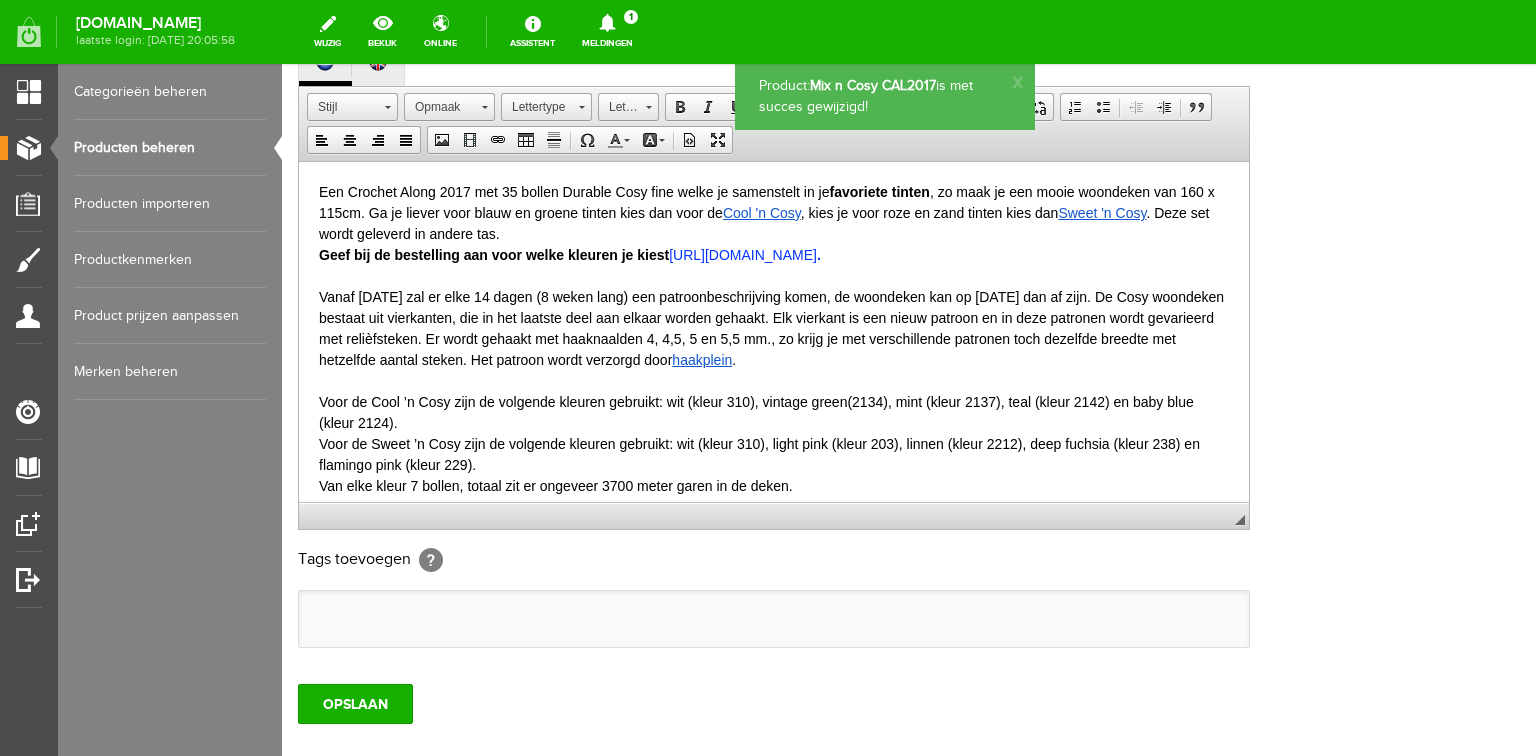 scroll, scrollTop: 0, scrollLeft: 0, axis: both 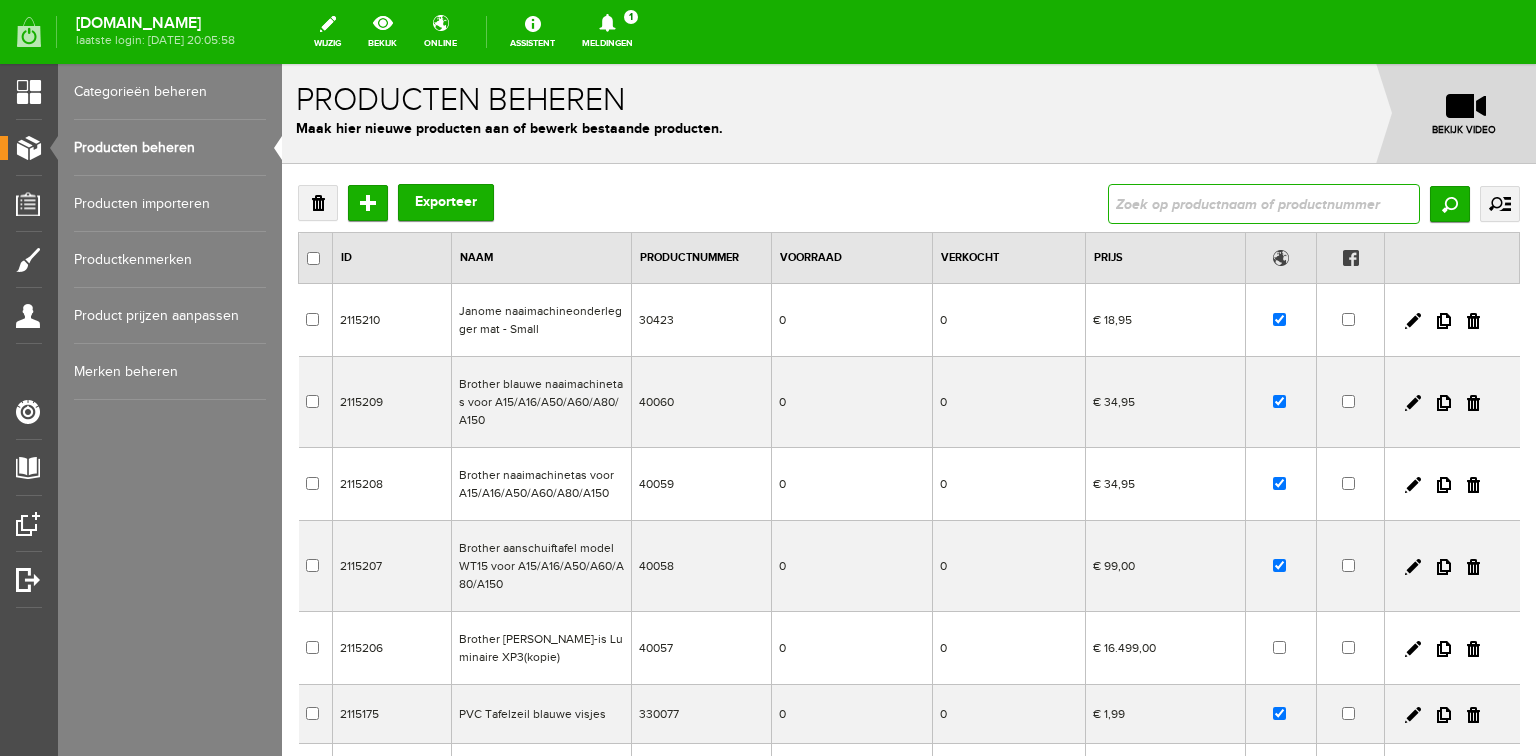 click at bounding box center [1264, 204] 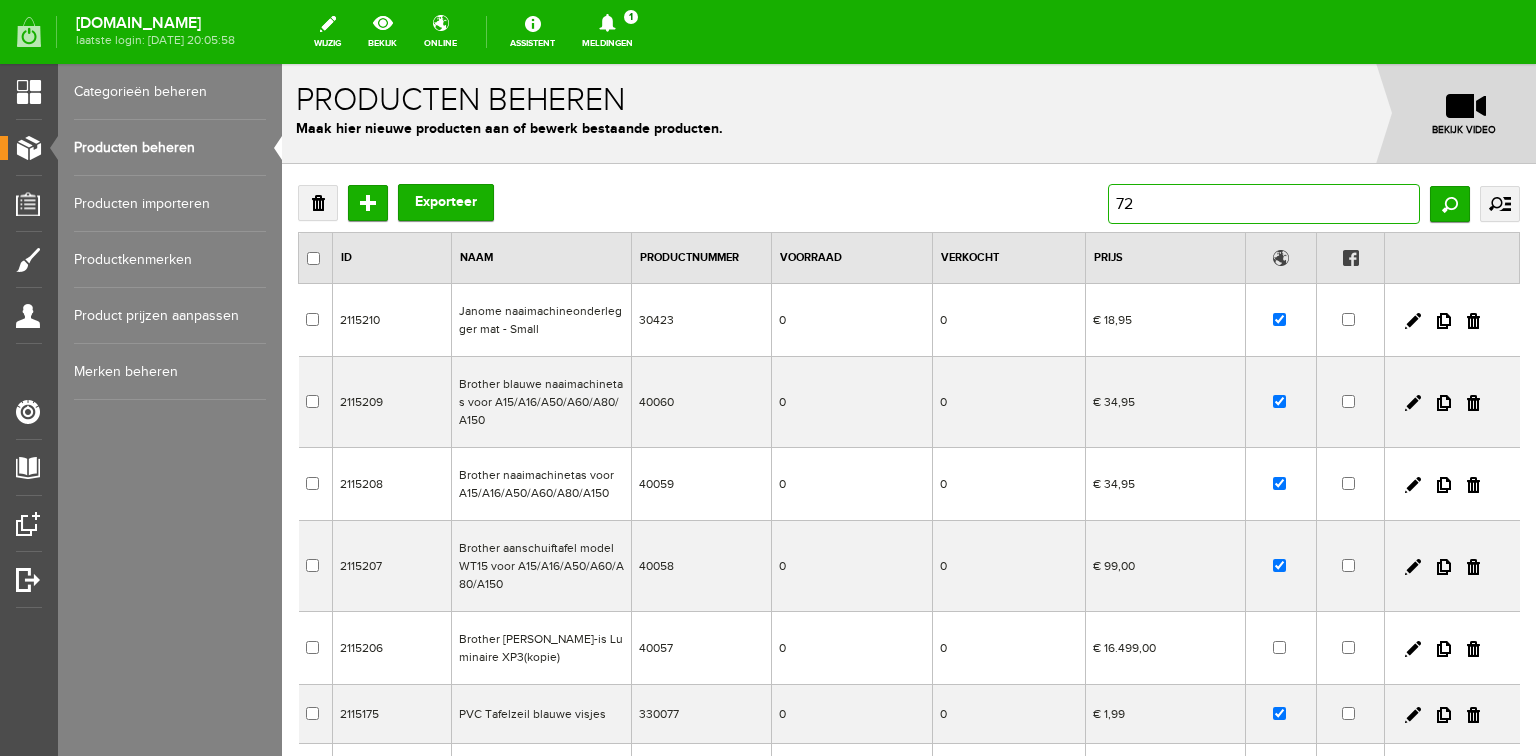 type on "725" 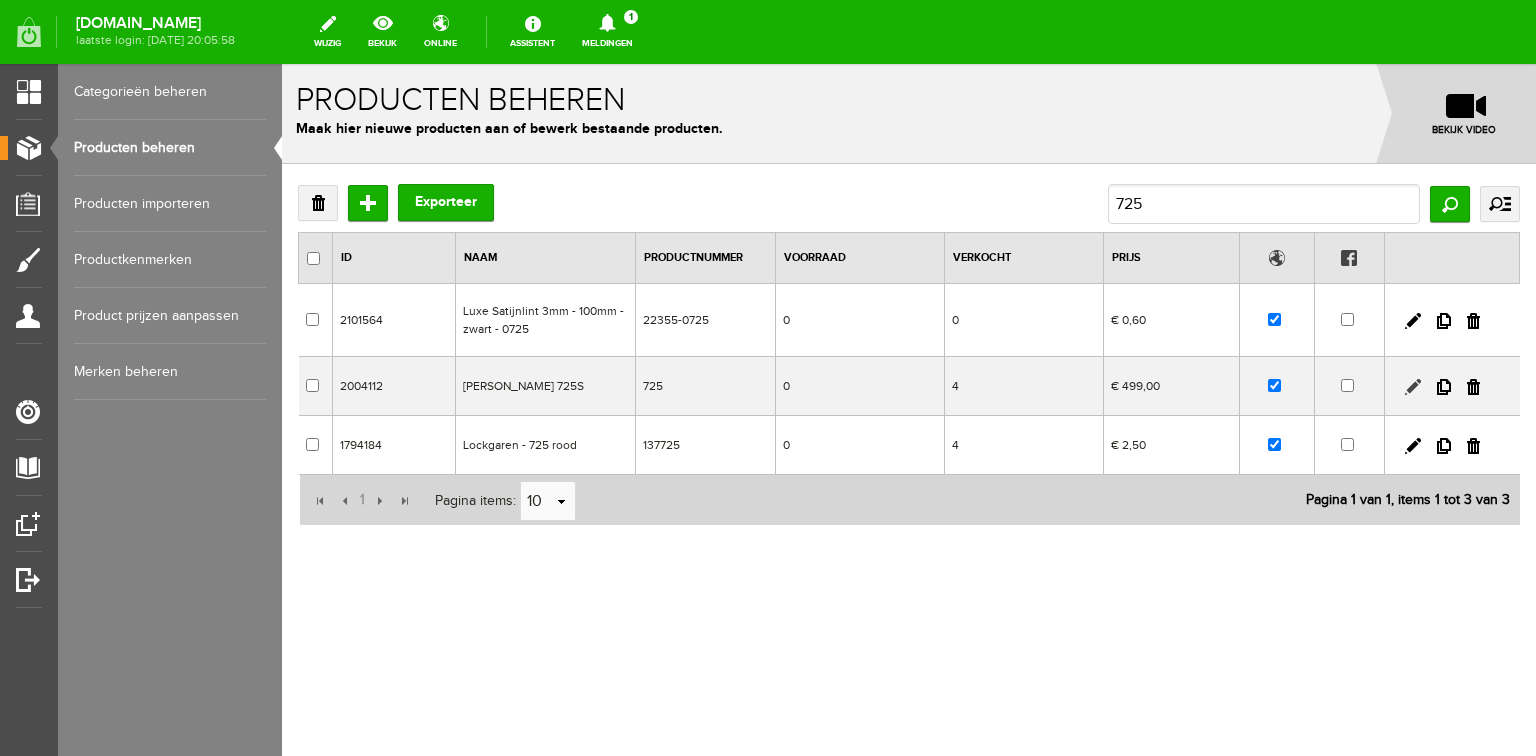 click at bounding box center (1413, 387) 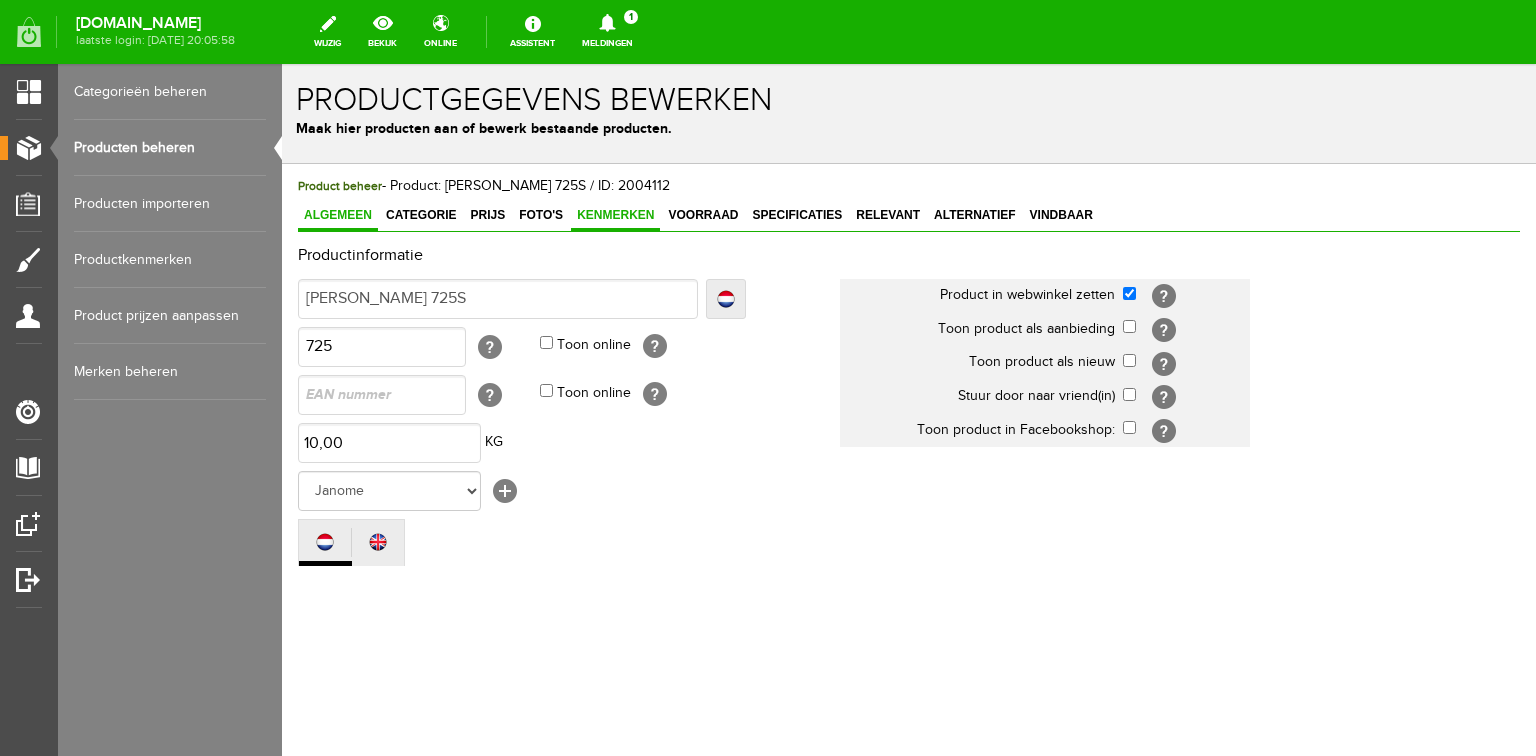scroll, scrollTop: 0, scrollLeft: 0, axis: both 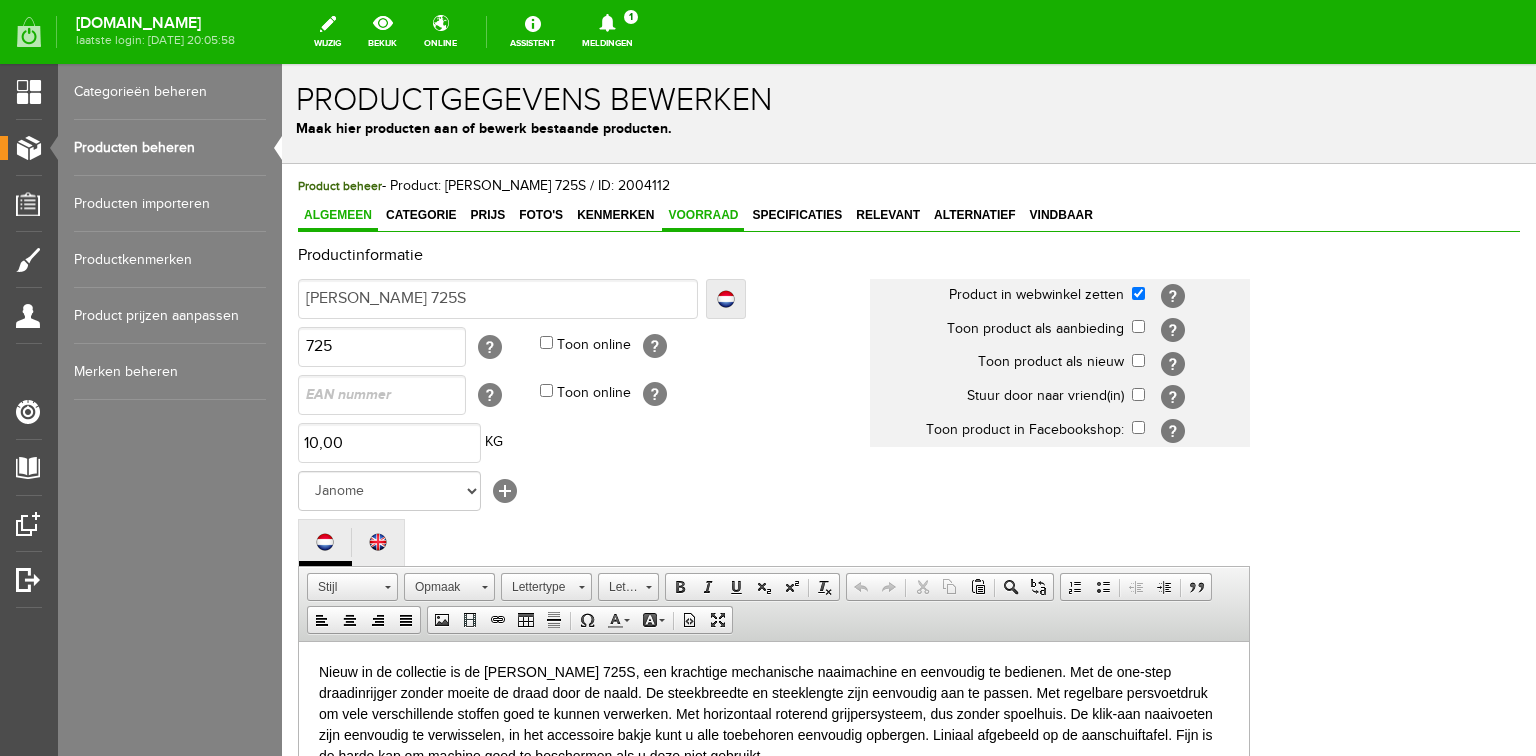 click on "Voorraad" at bounding box center [703, 215] 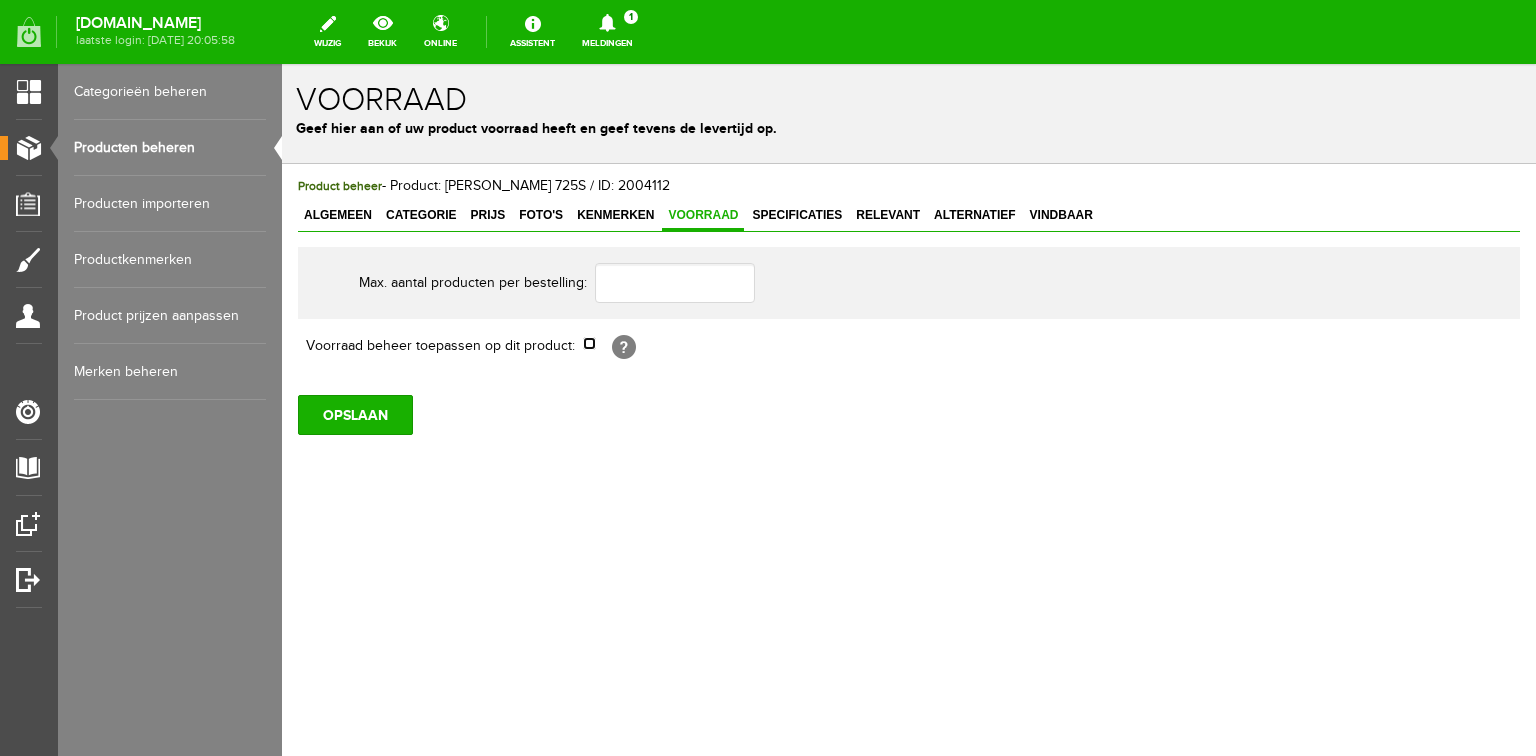click at bounding box center [589, 343] 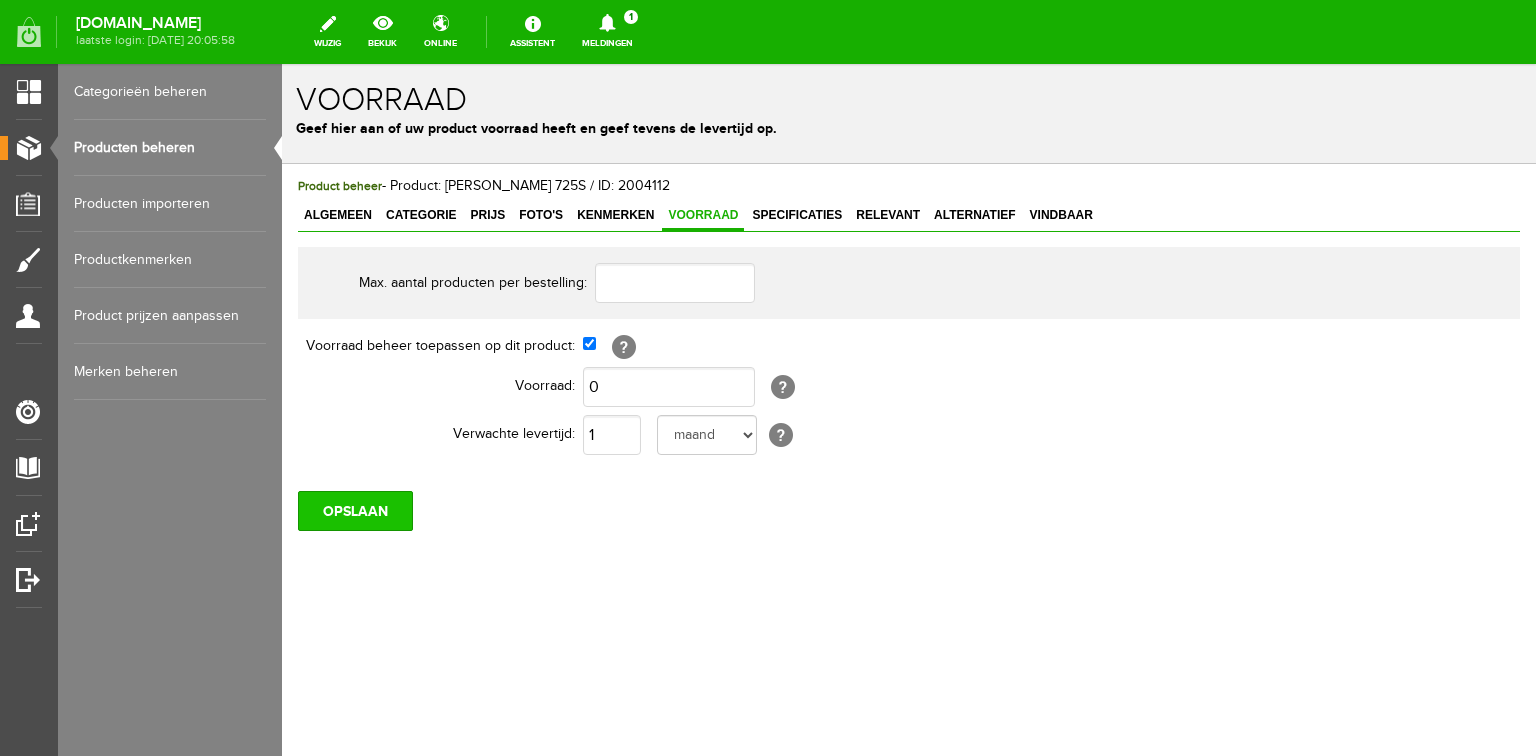 click on "OPSLAAN" at bounding box center (355, 511) 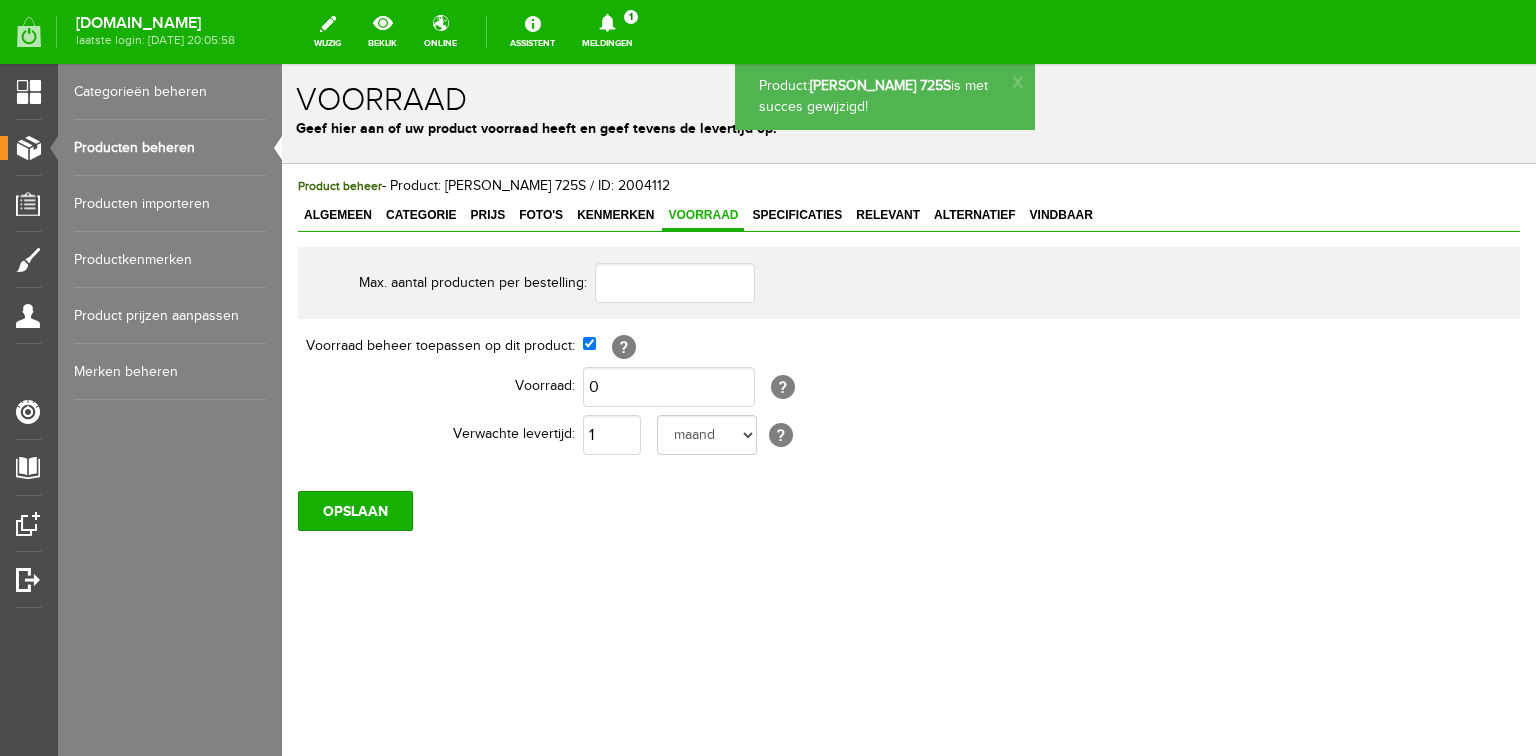scroll, scrollTop: 0, scrollLeft: 0, axis: both 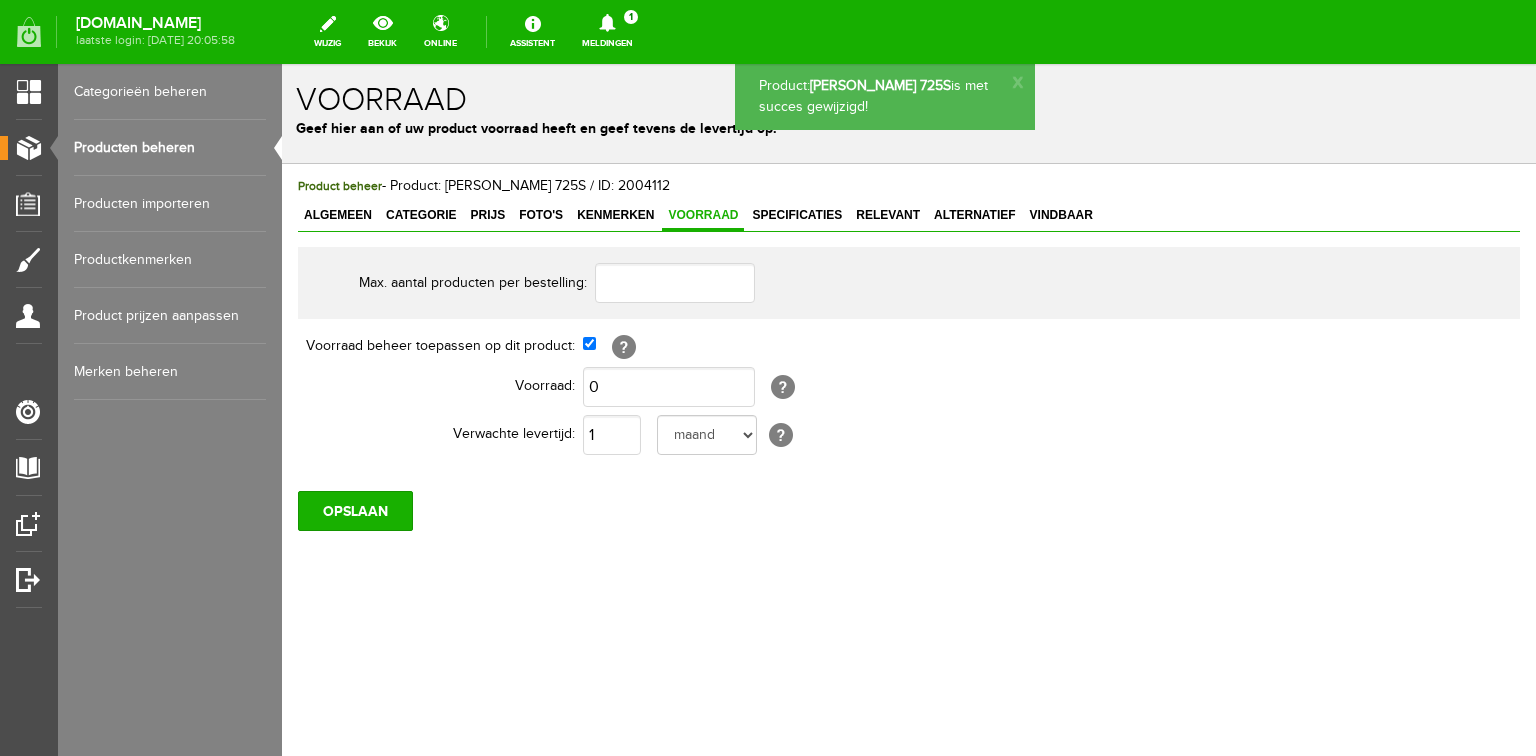 click on "Producten beheren" at bounding box center (170, 148) 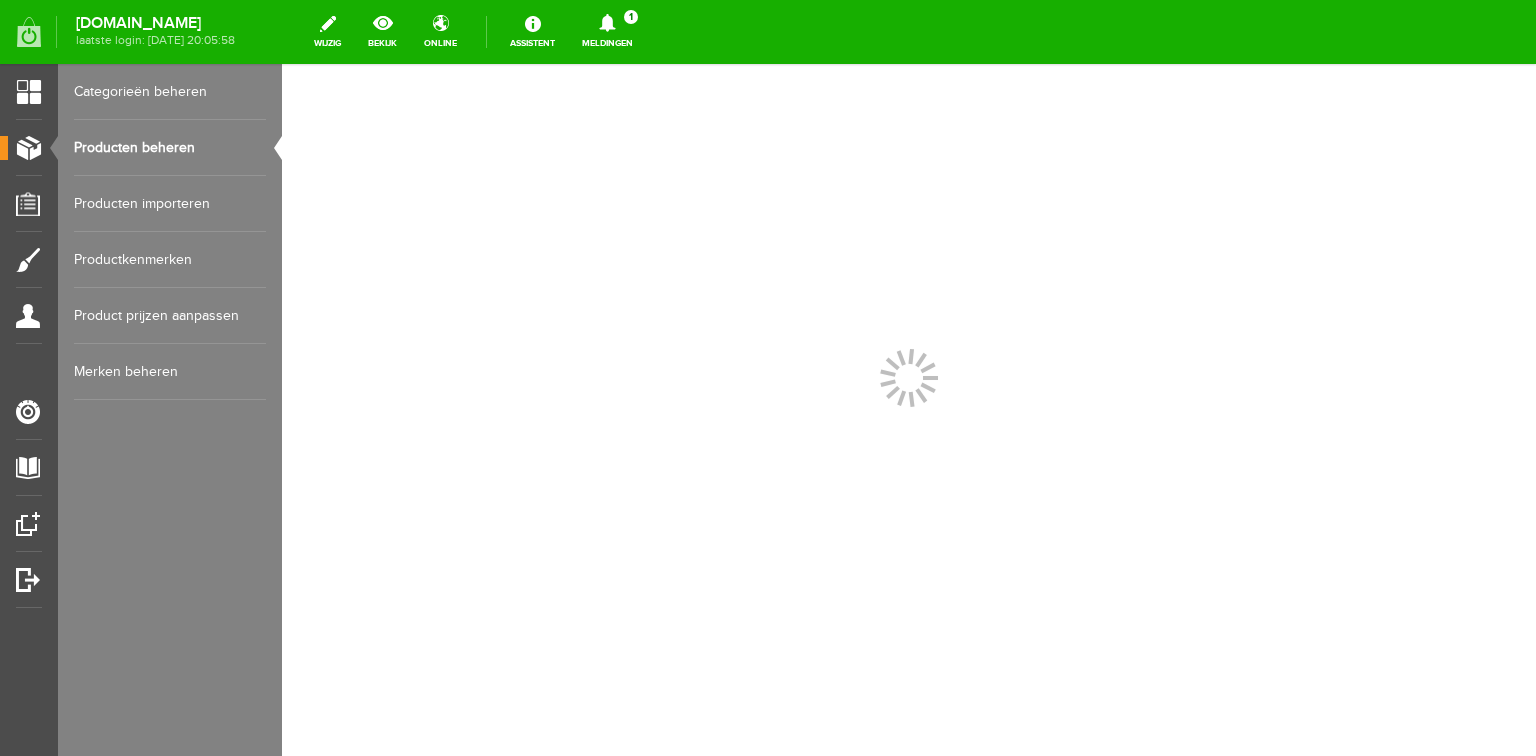 scroll, scrollTop: 0, scrollLeft: 0, axis: both 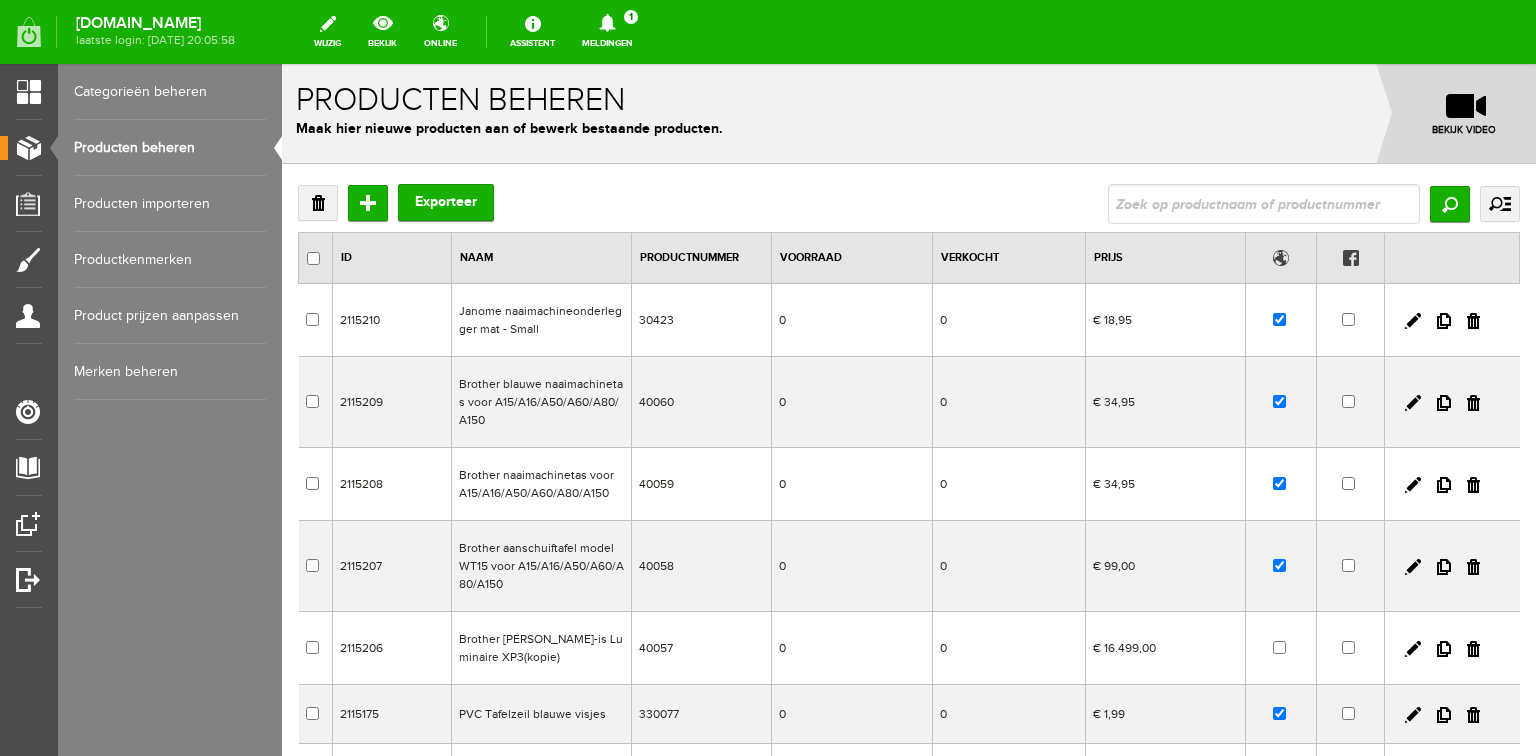 click 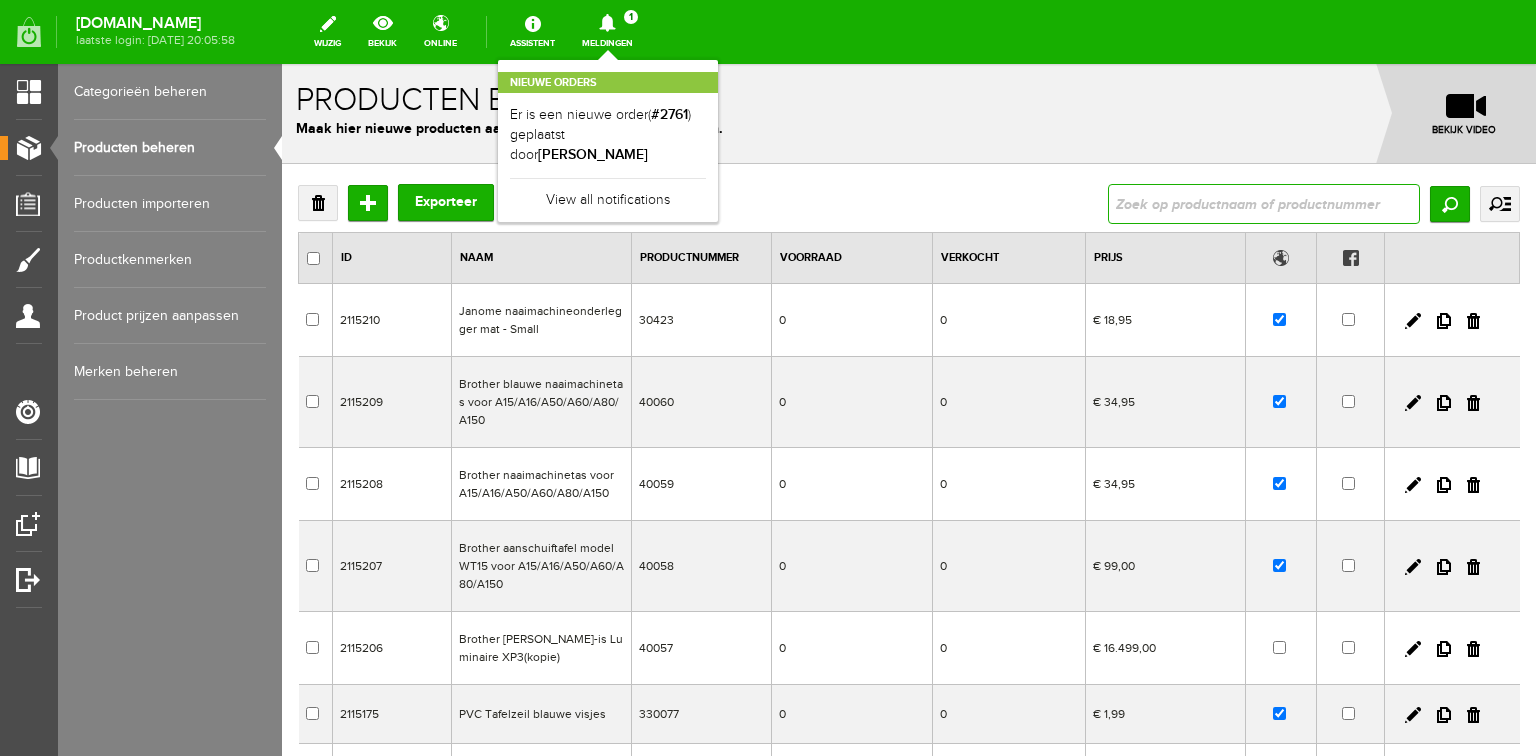 click at bounding box center (1264, 204) 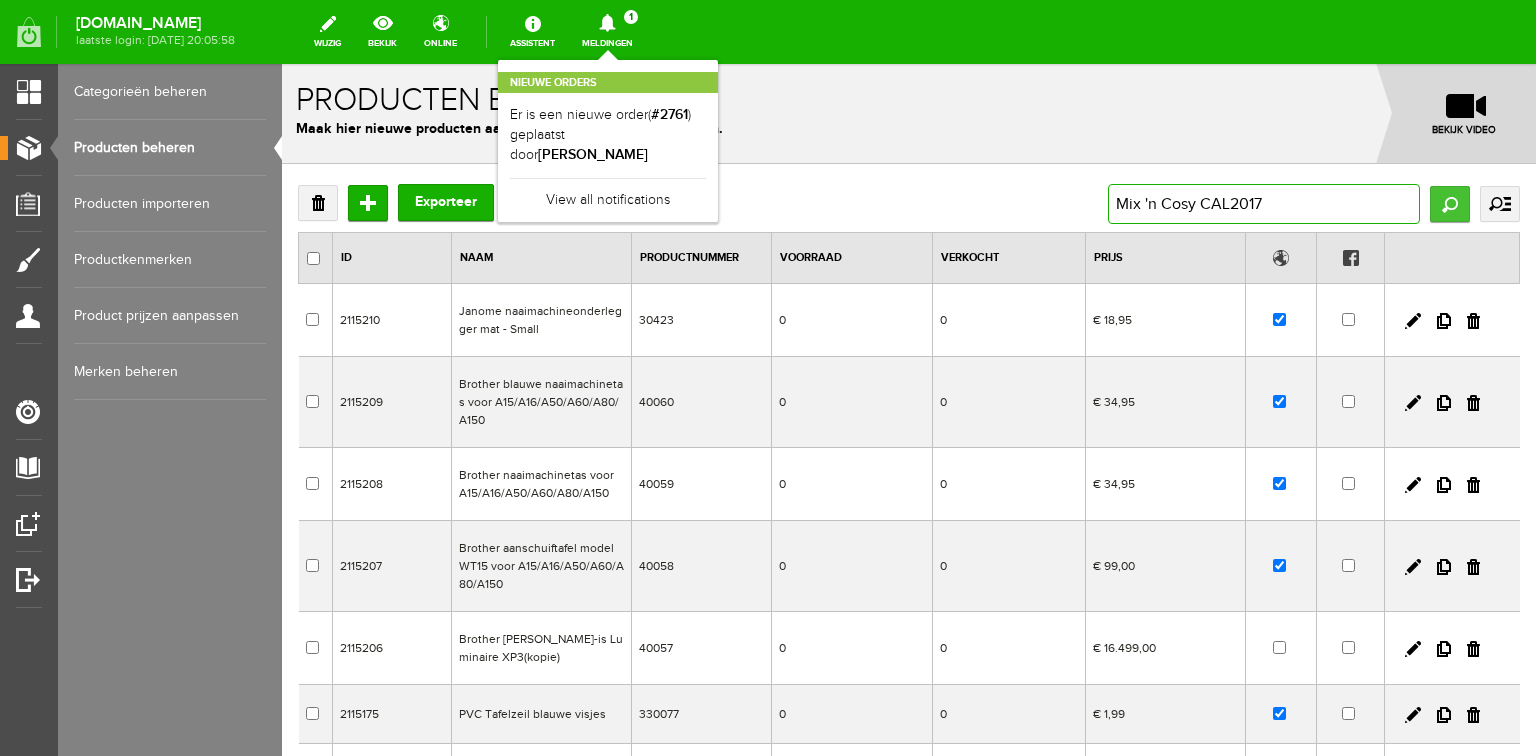 type on "Mix 'n Cosy CAL2017" 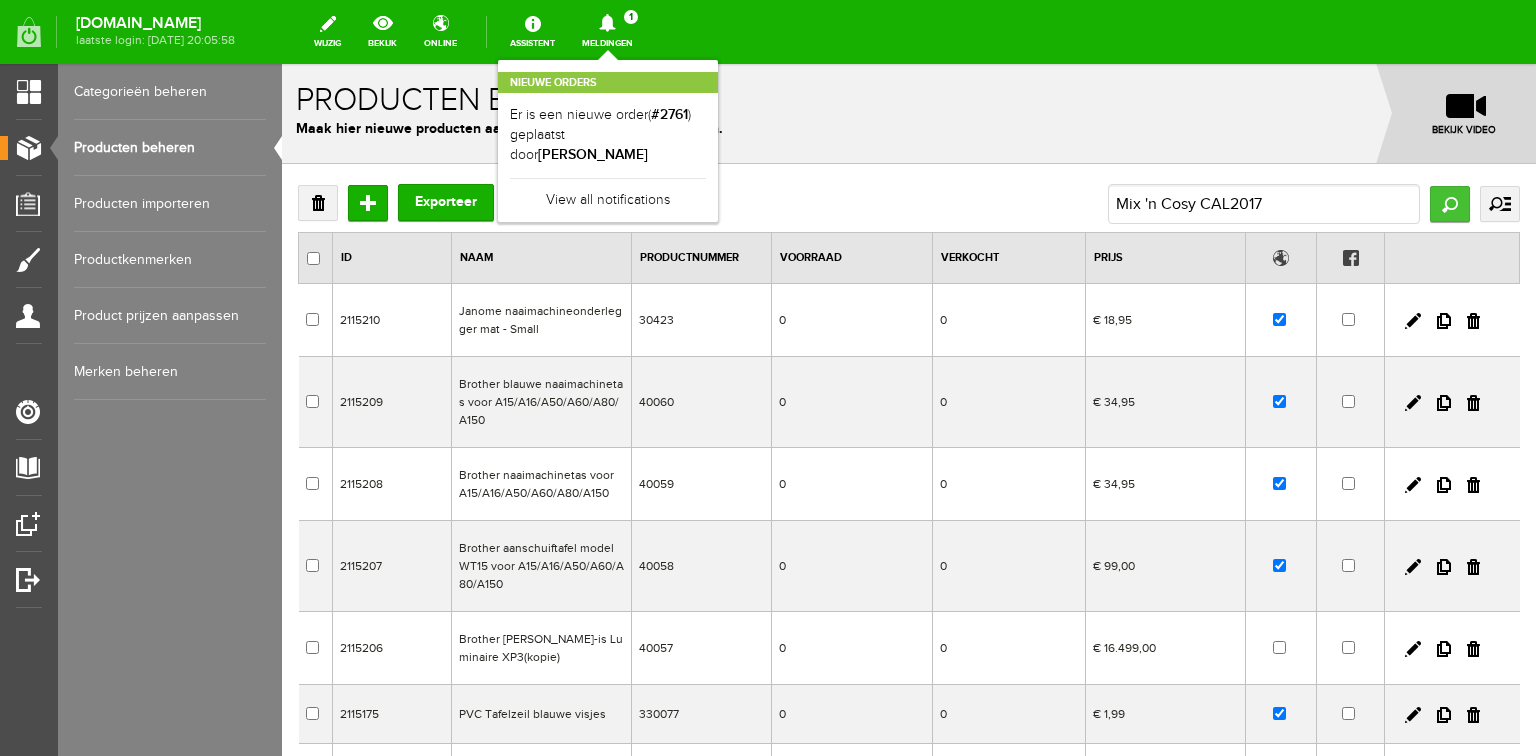 click on "Zoeken" at bounding box center [1450, 204] 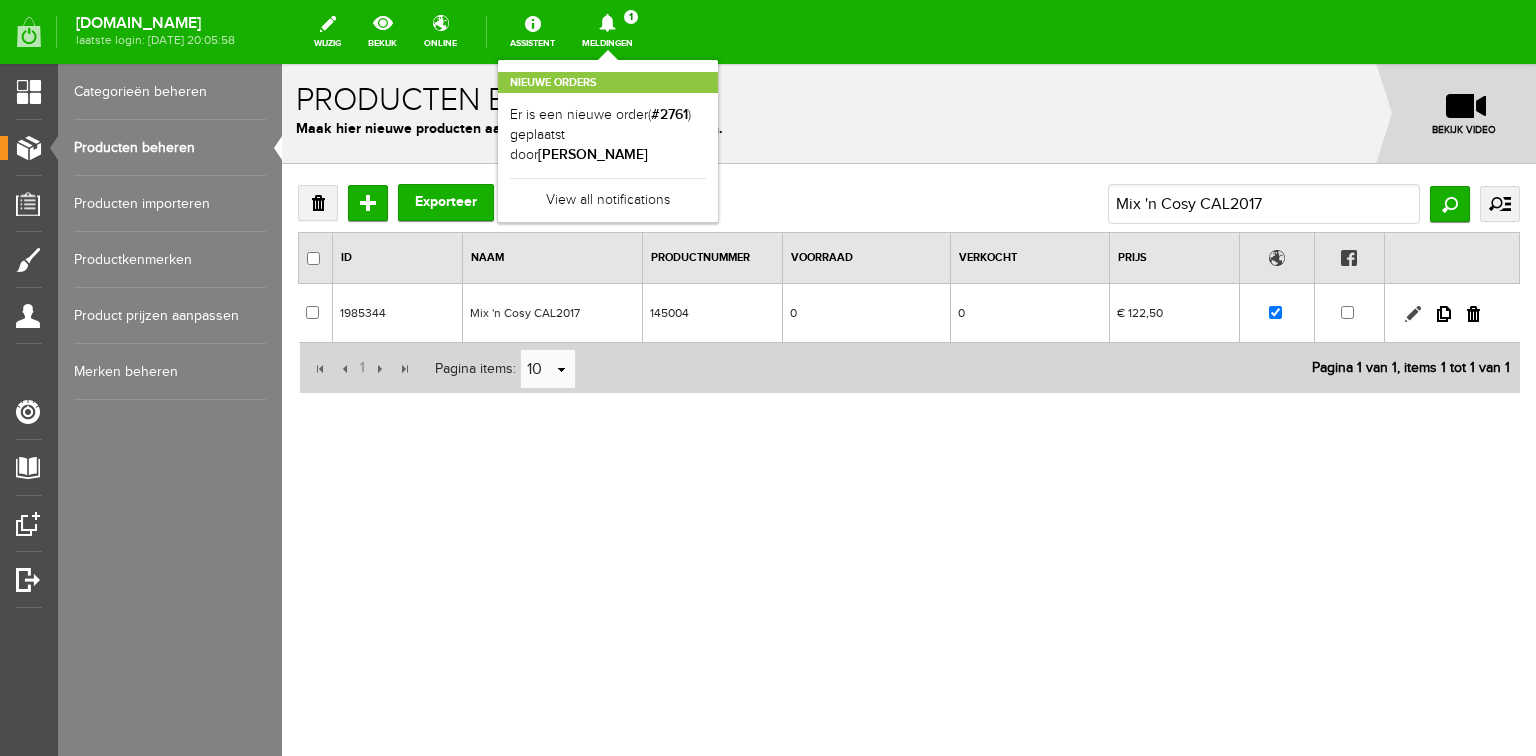 click at bounding box center (1413, 314) 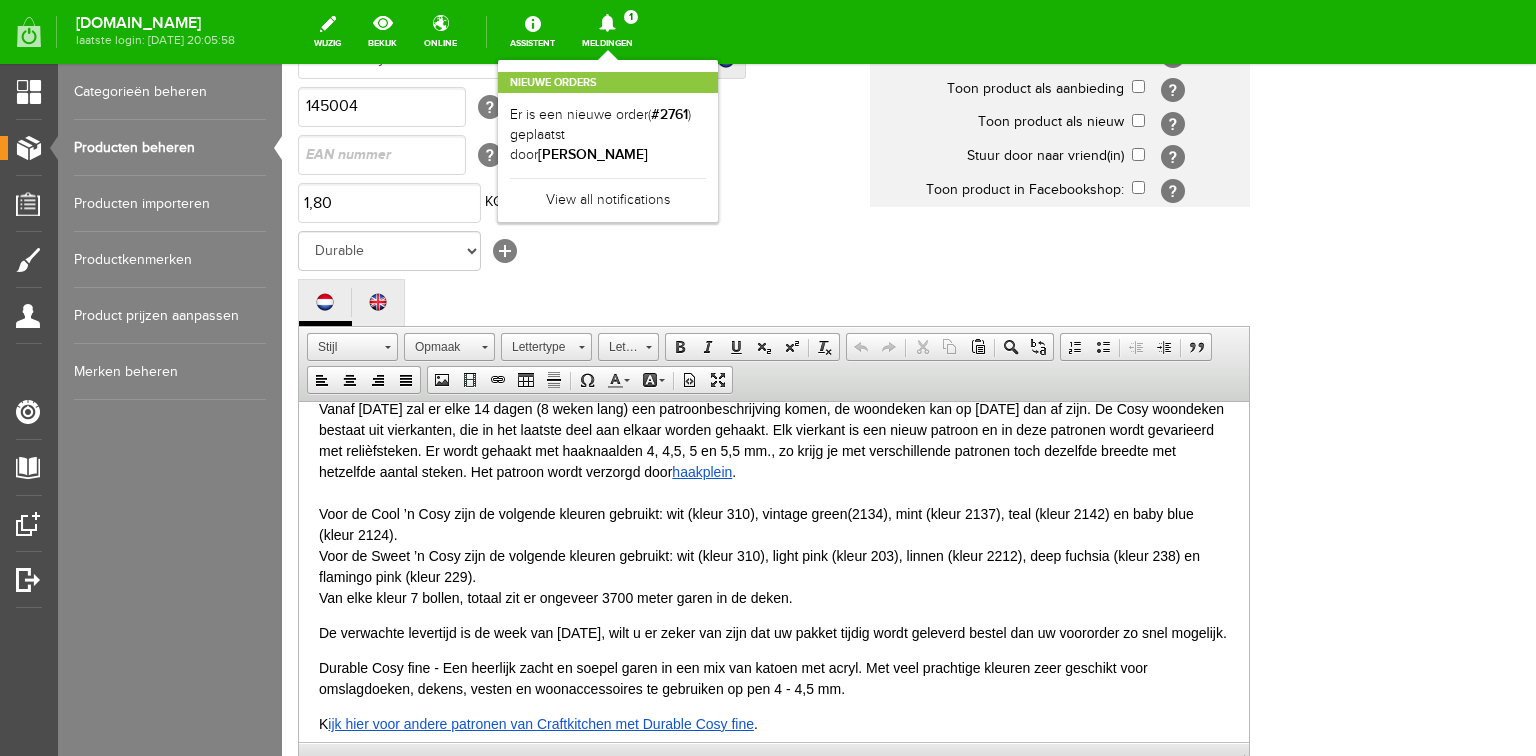 scroll, scrollTop: 160, scrollLeft: 0, axis: vertical 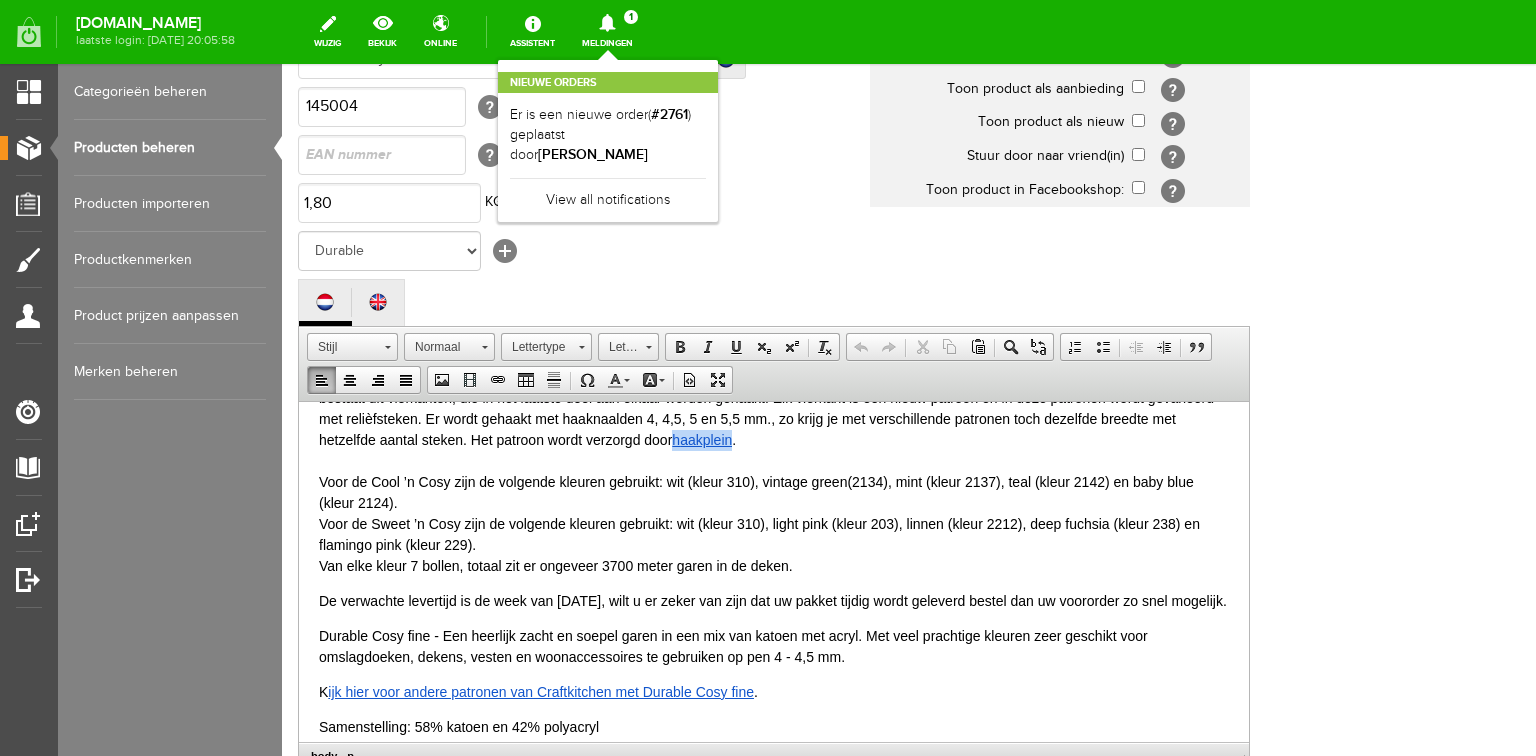 drag, startPoint x: 755, startPoint y: 442, endPoint x: 813, endPoint y: 438, distance: 58.137768 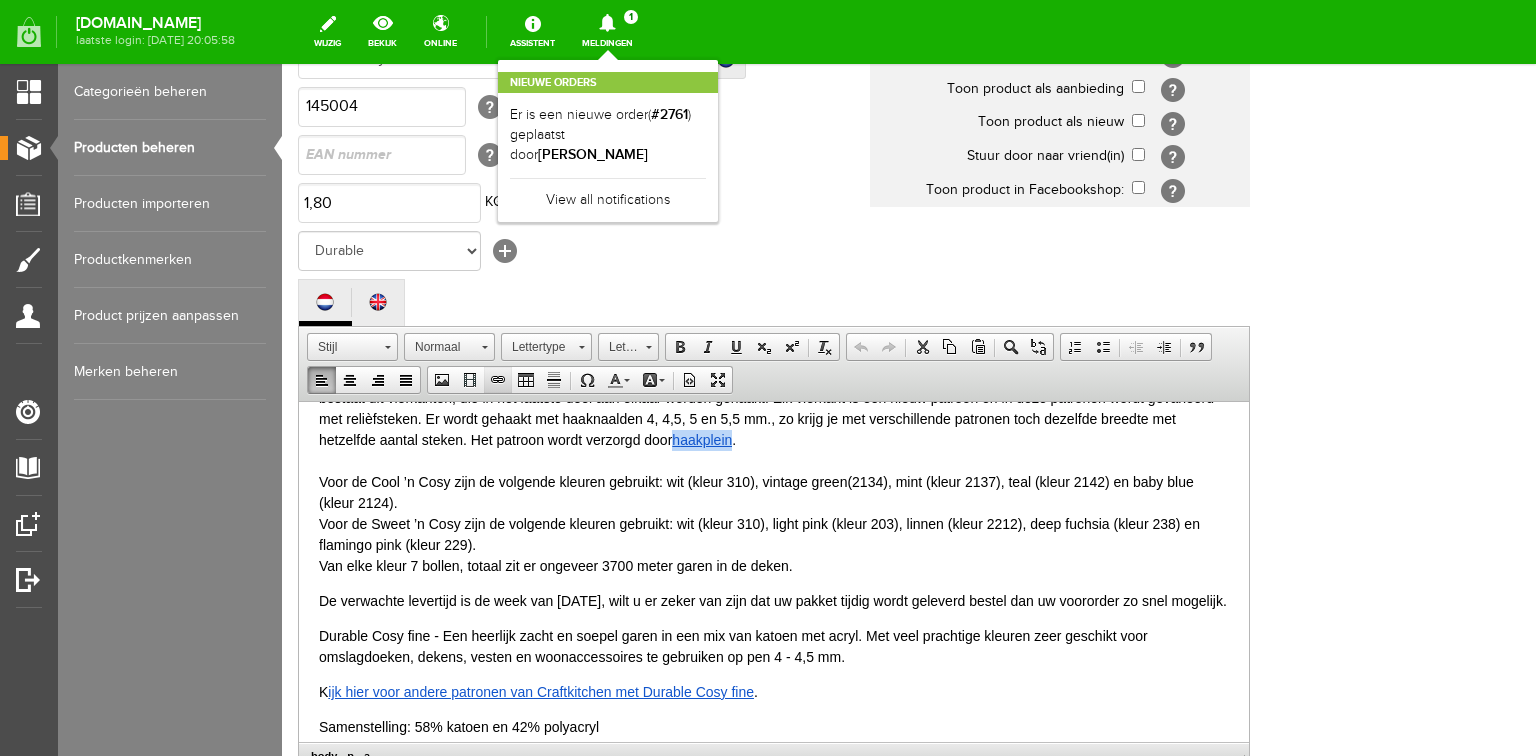 click at bounding box center (498, 380) 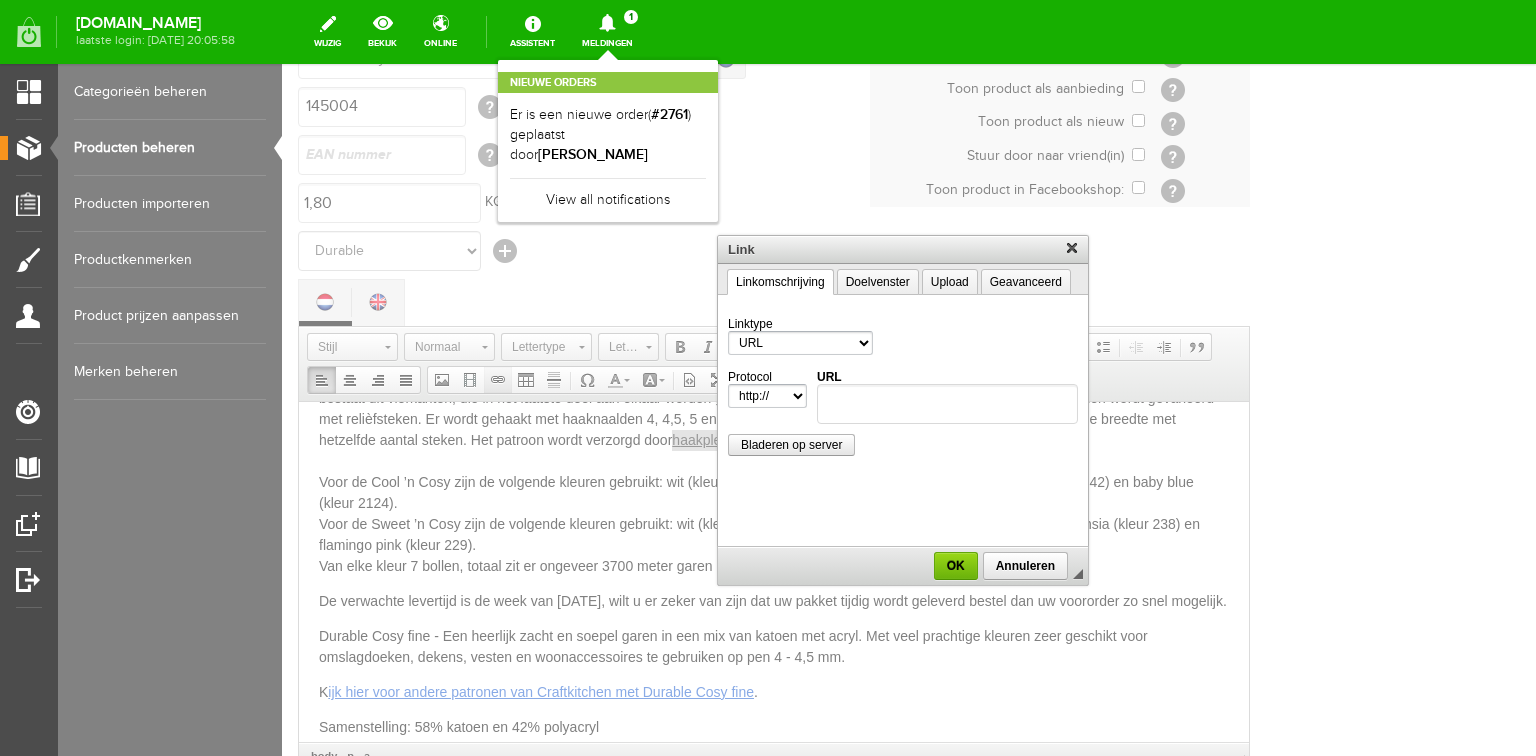 scroll, scrollTop: 0, scrollLeft: 0, axis: both 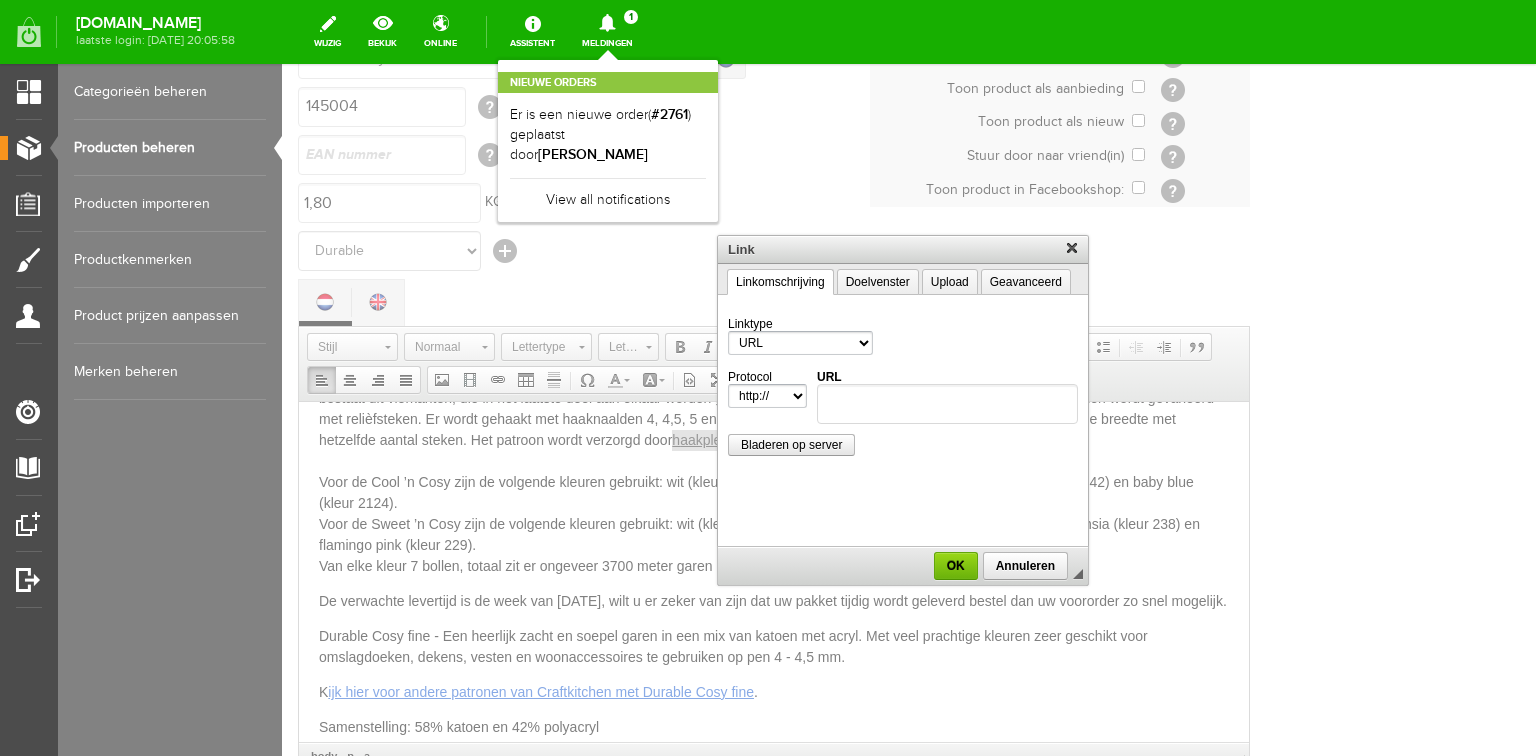 type on "[URL][DOMAIN_NAME]" 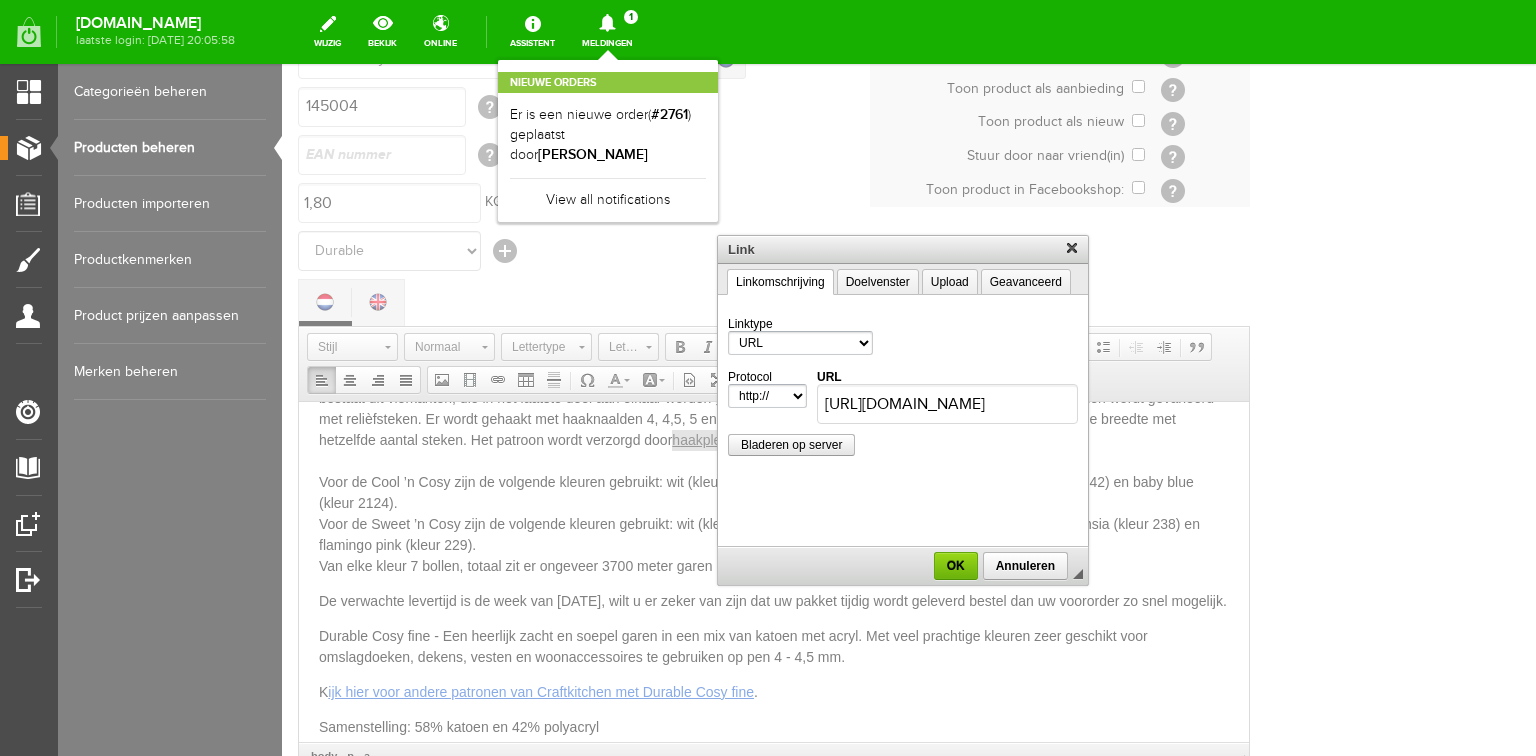 select on "https://" 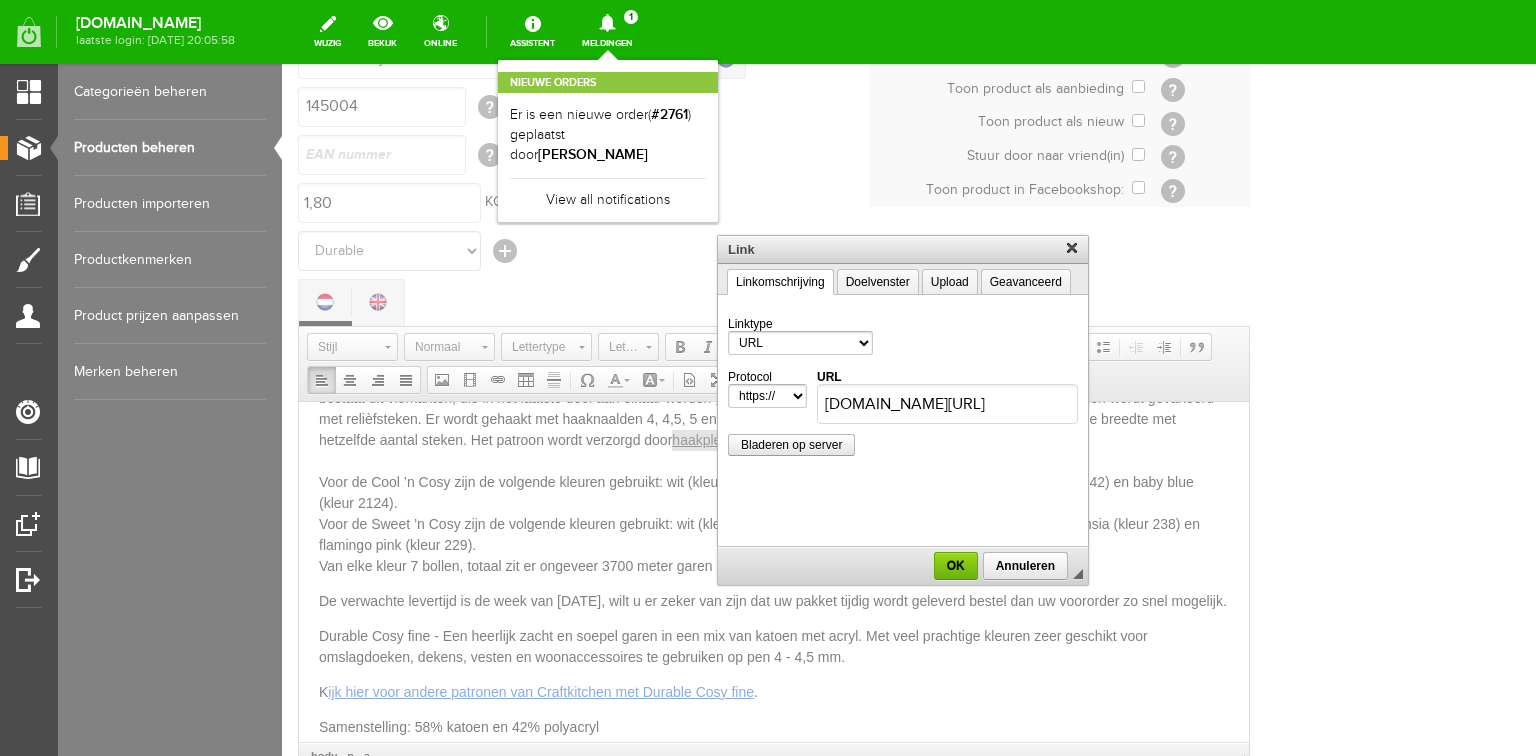 scroll, scrollTop: 0, scrollLeft: 0, axis: both 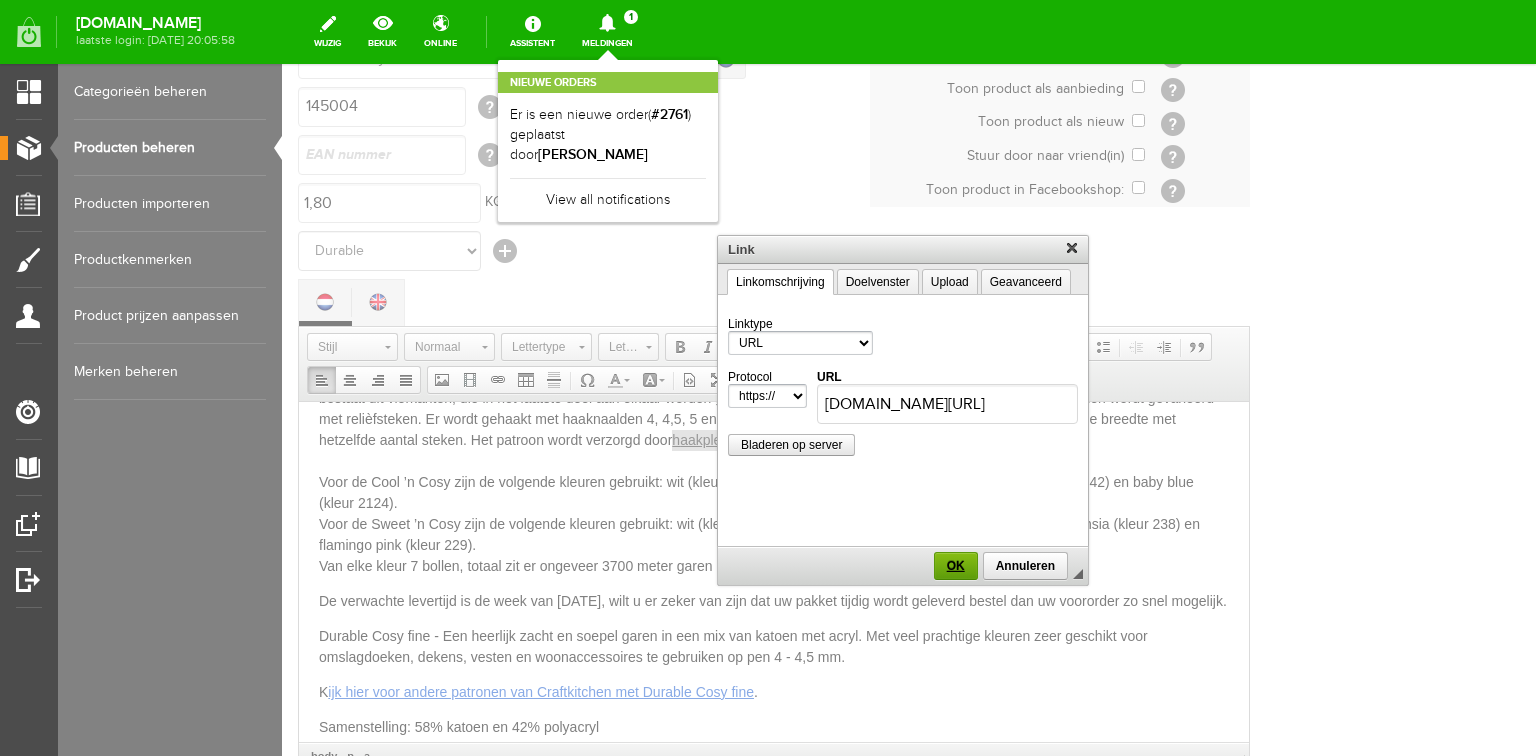 type on "[DOMAIN_NAME][URL]" 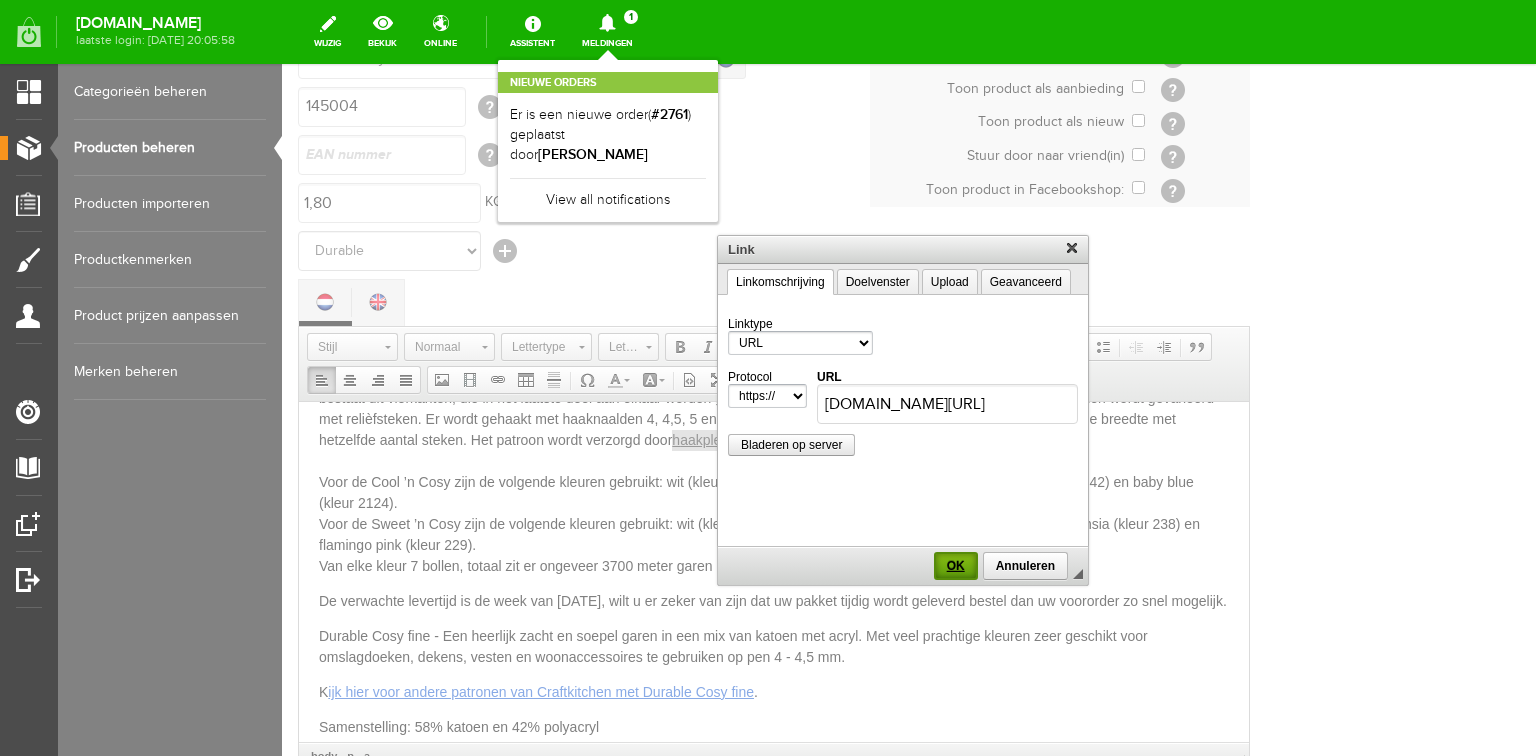 click on "OK" at bounding box center (956, 566) 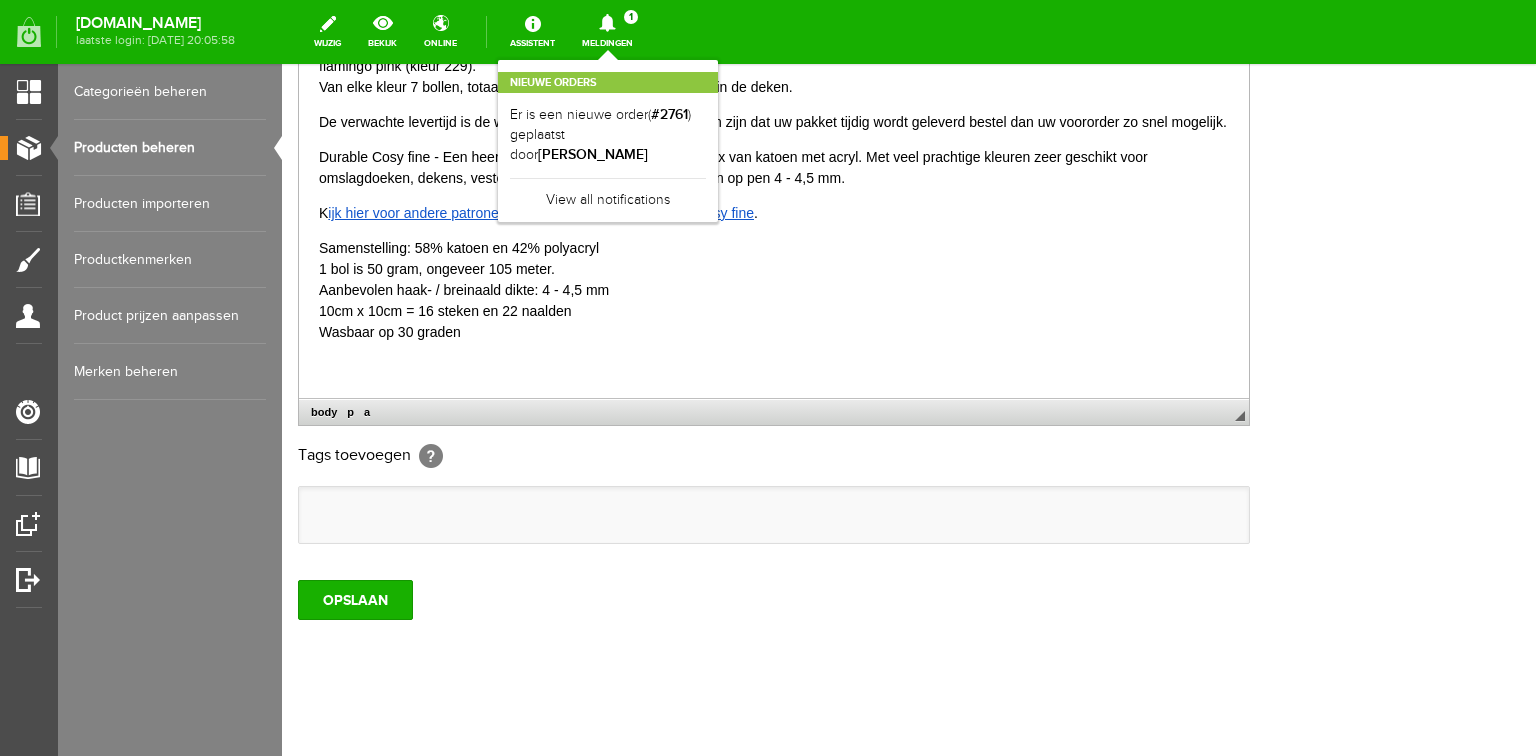 scroll, scrollTop: 592, scrollLeft: 0, axis: vertical 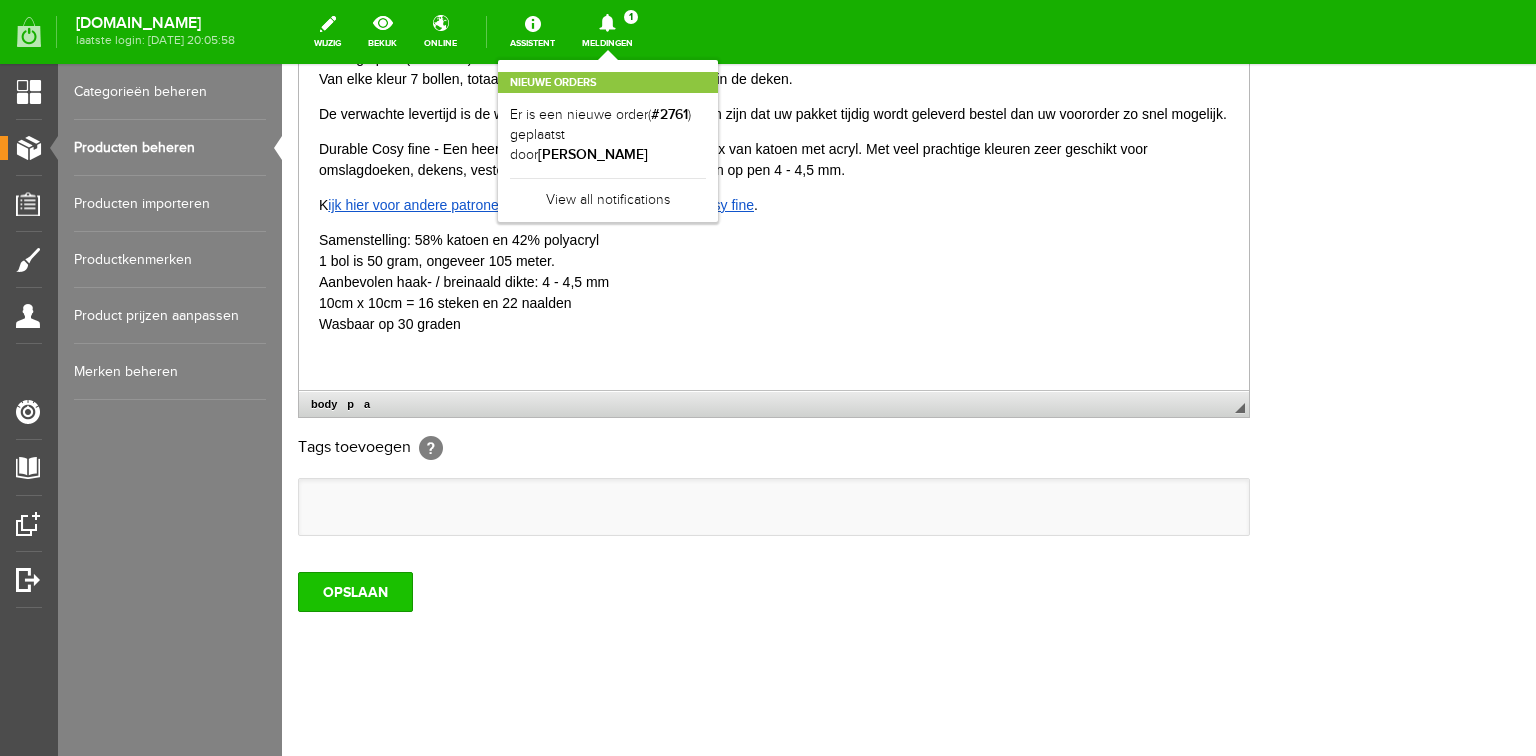 click on "OPSLAAN" at bounding box center (355, 592) 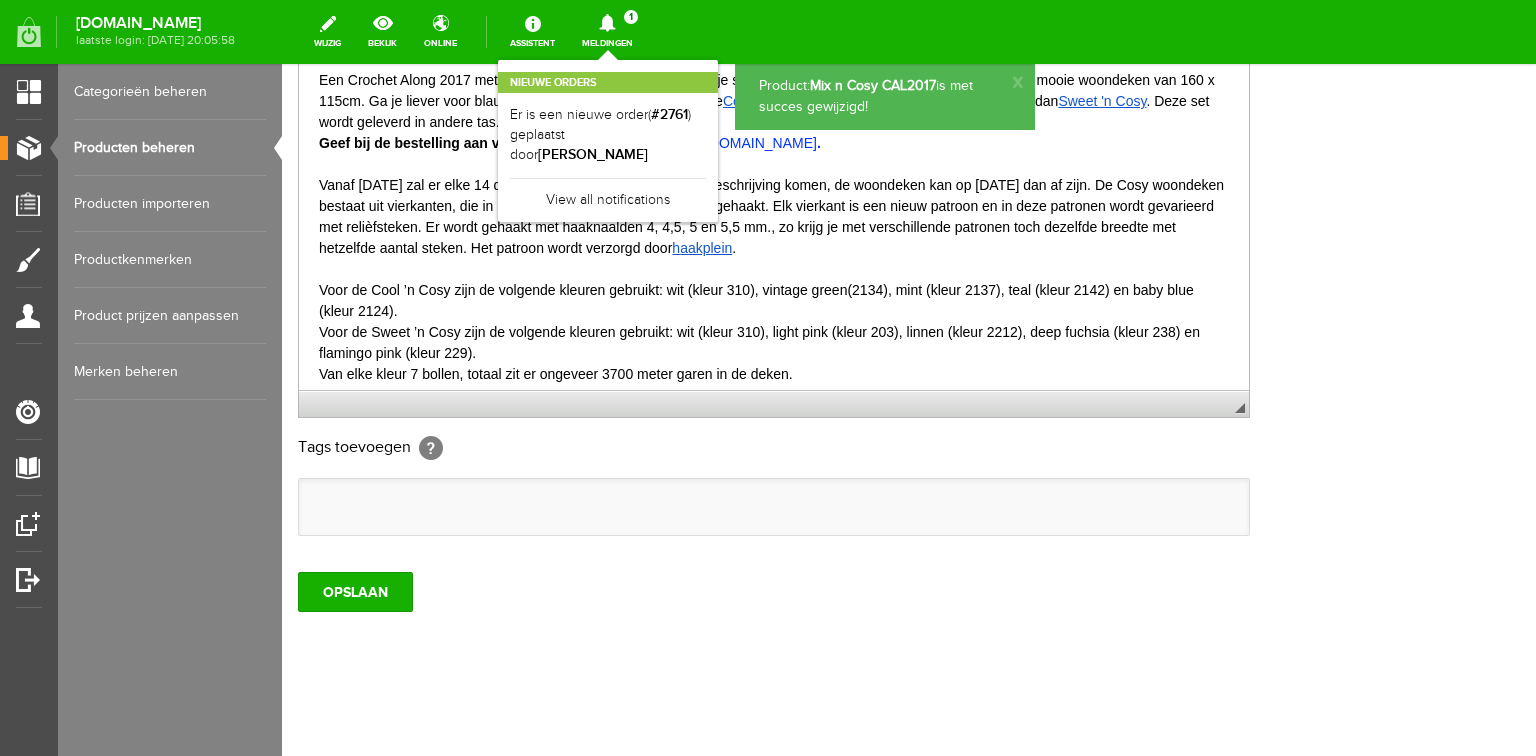 scroll, scrollTop: 0, scrollLeft: 0, axis: both 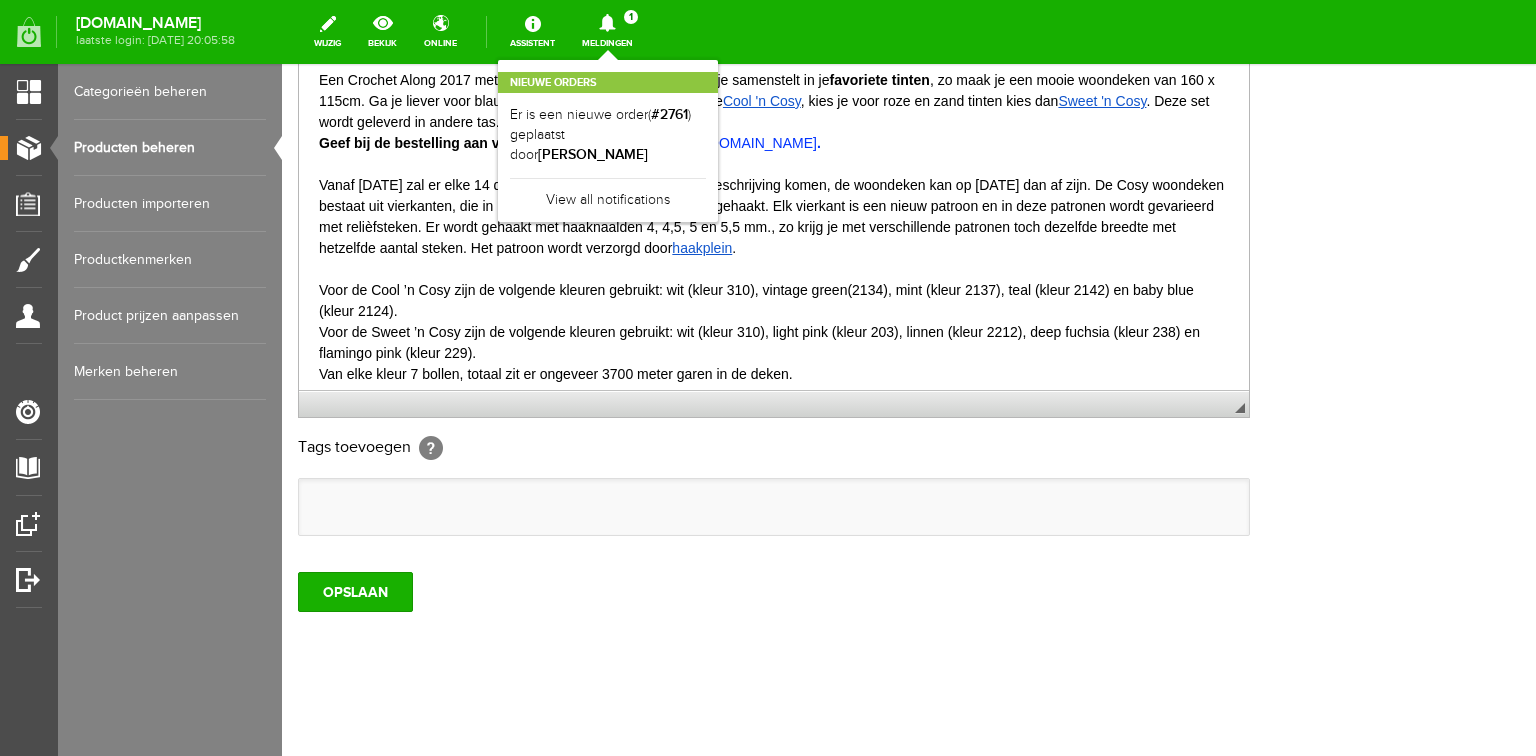 click on "aakplein" at bounding box center [706, 247] 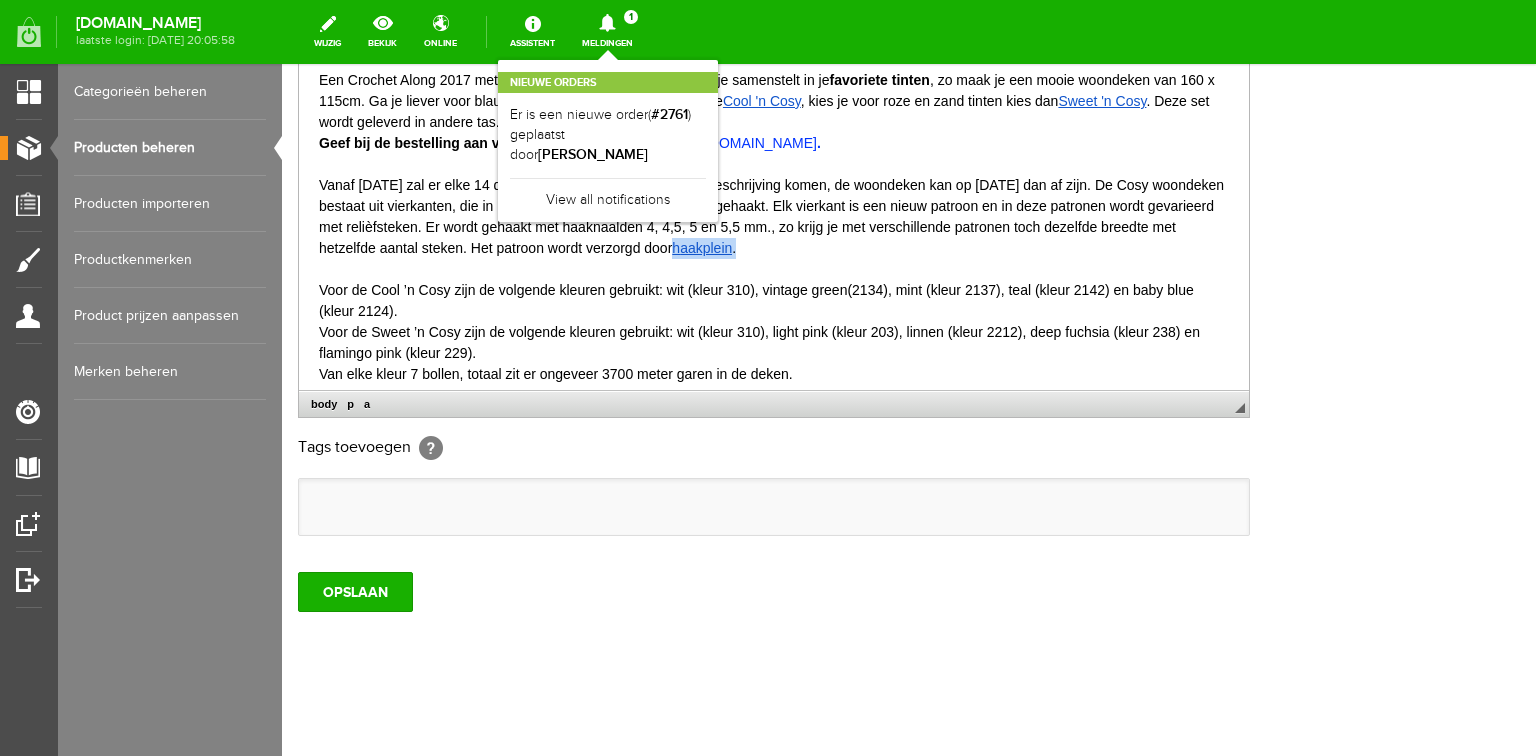 drag, startPoint x: 753, startPoint y: 245, endPoint x: 818, endPoint y: 248, distance: 65.06919 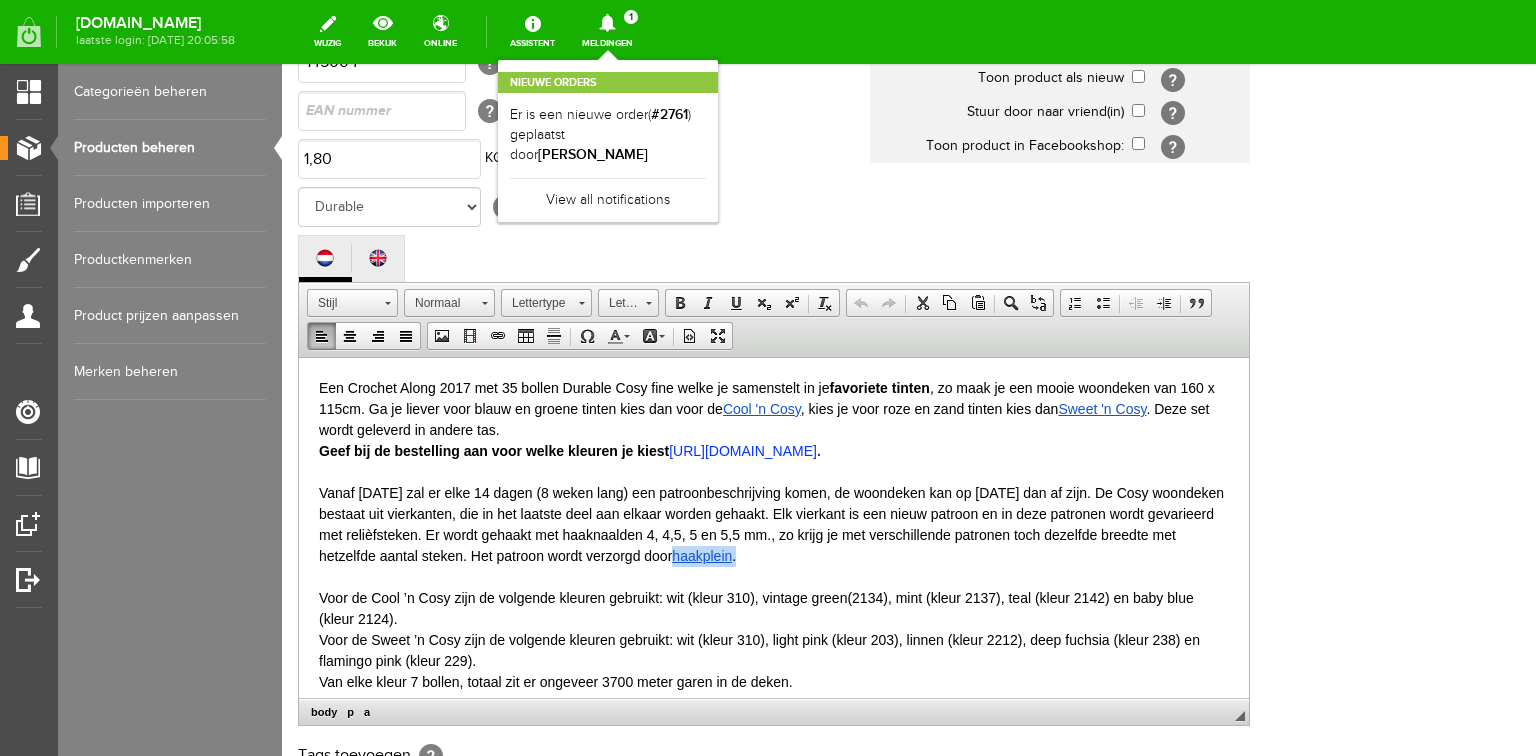 scroll, scrollTop: 272, scrollLeft: 0, axis: vertical 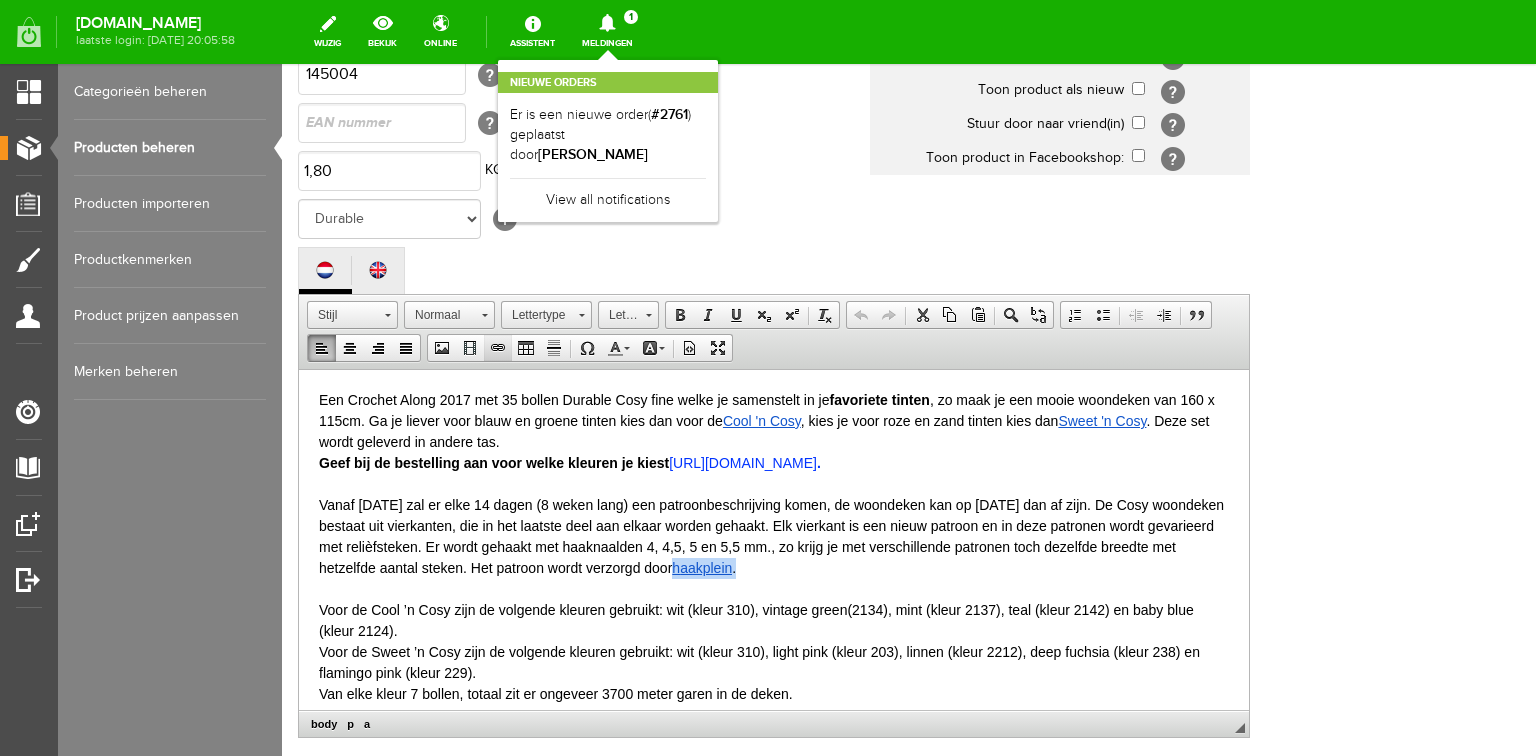click at bounding box center (498, 348) 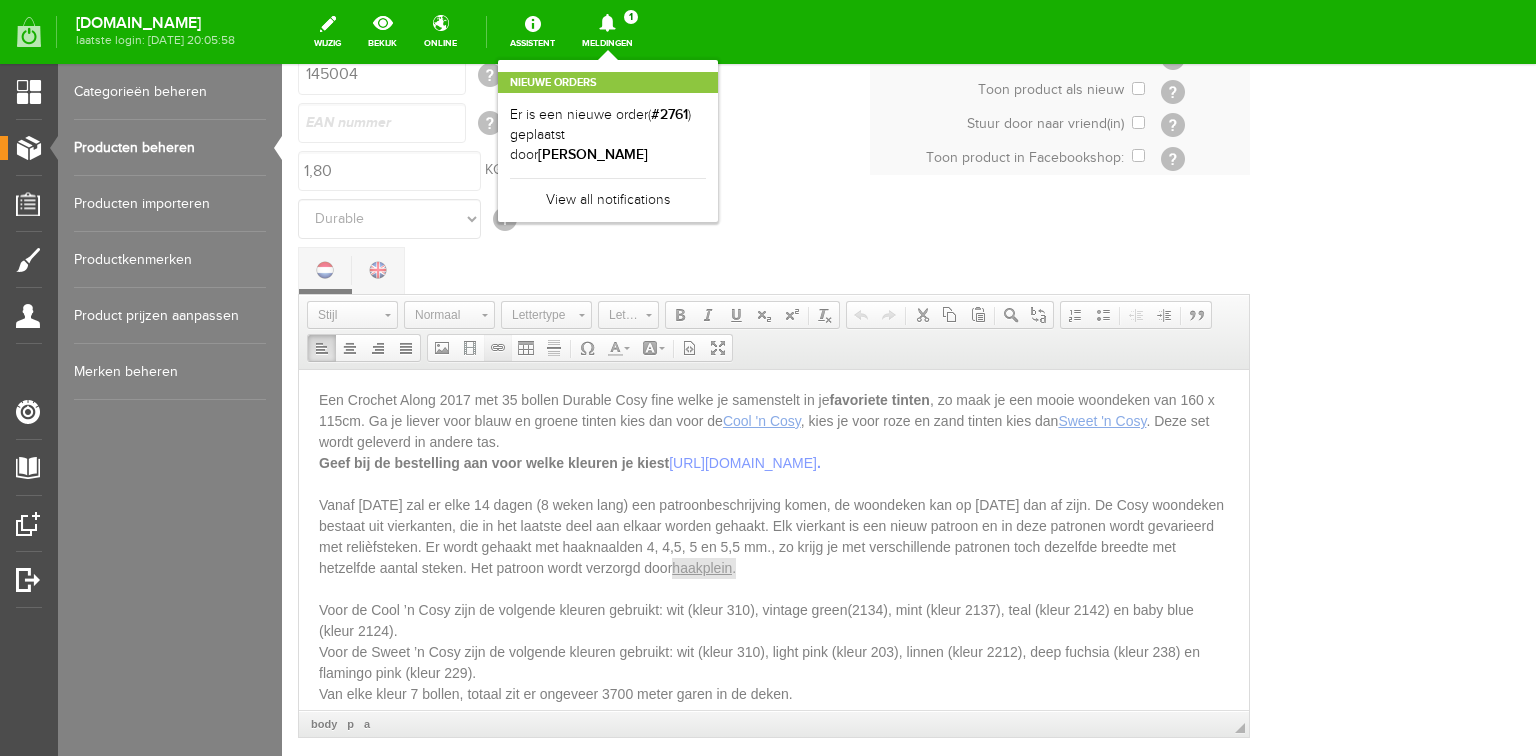 scroll, scrollTop: 0, scrollLeft: 0, axis: both 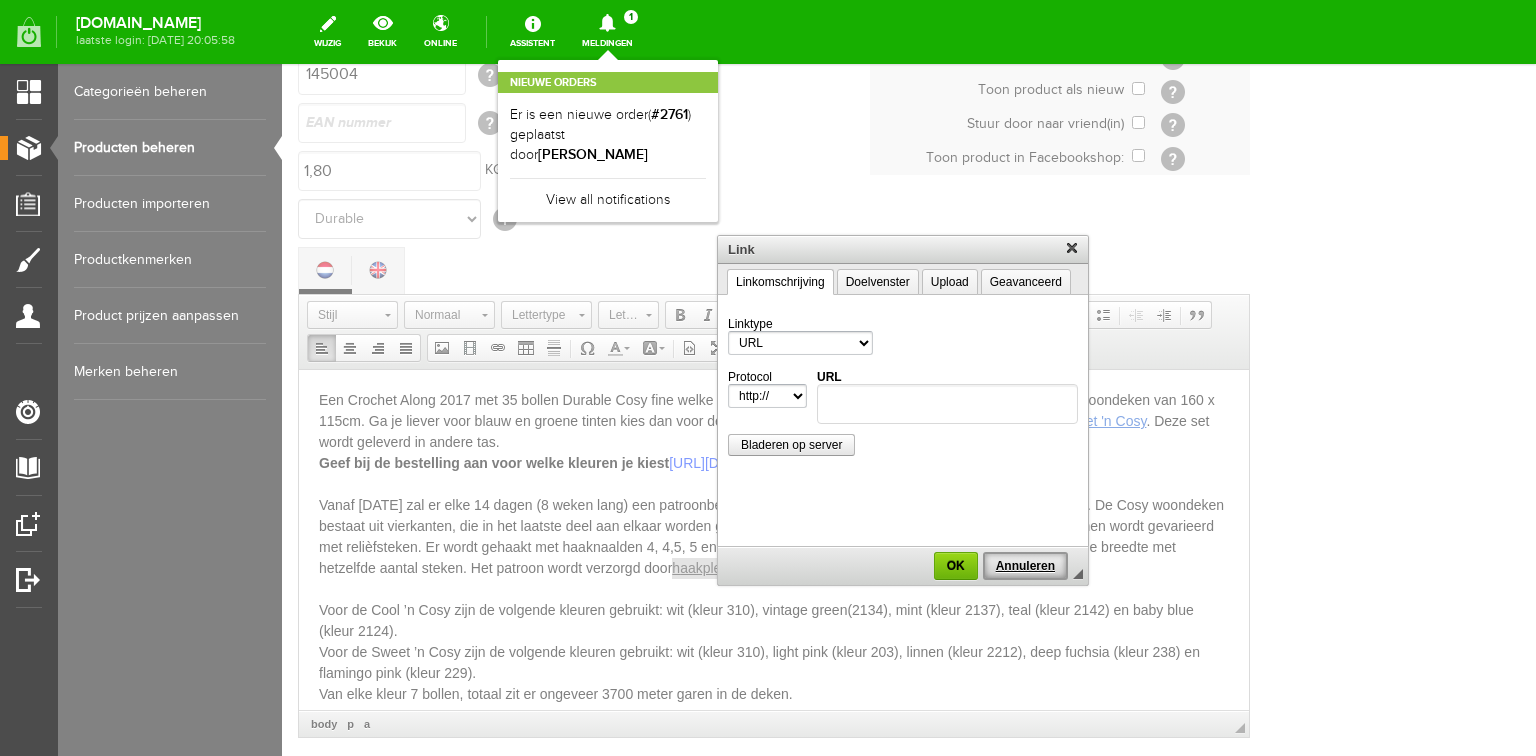 drag, startPoint x: 1018, startPoint y: 559, endPoint x: 931, endPoint y: 244, distance: 326.79352 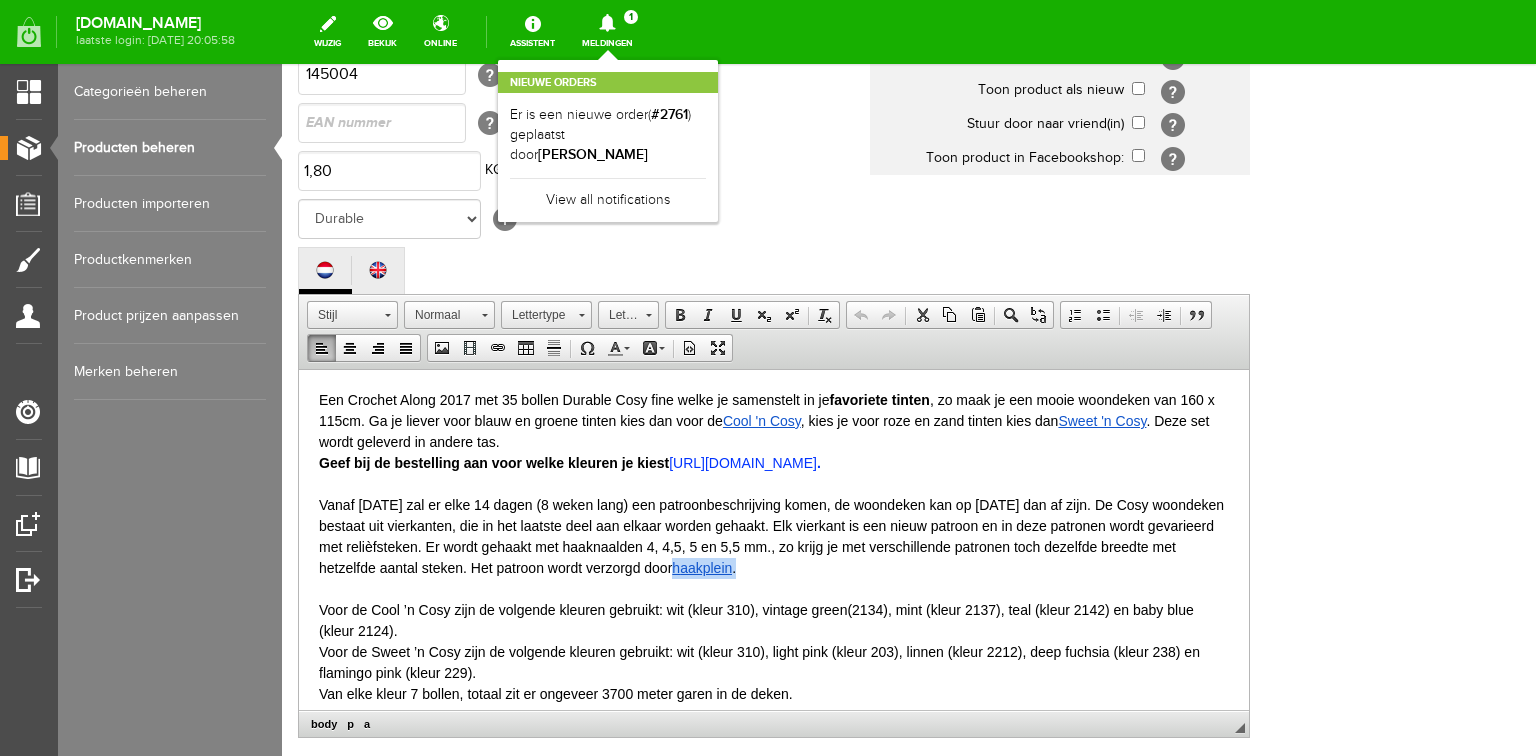 click on "aakplein" at bounding box center [706, 567] 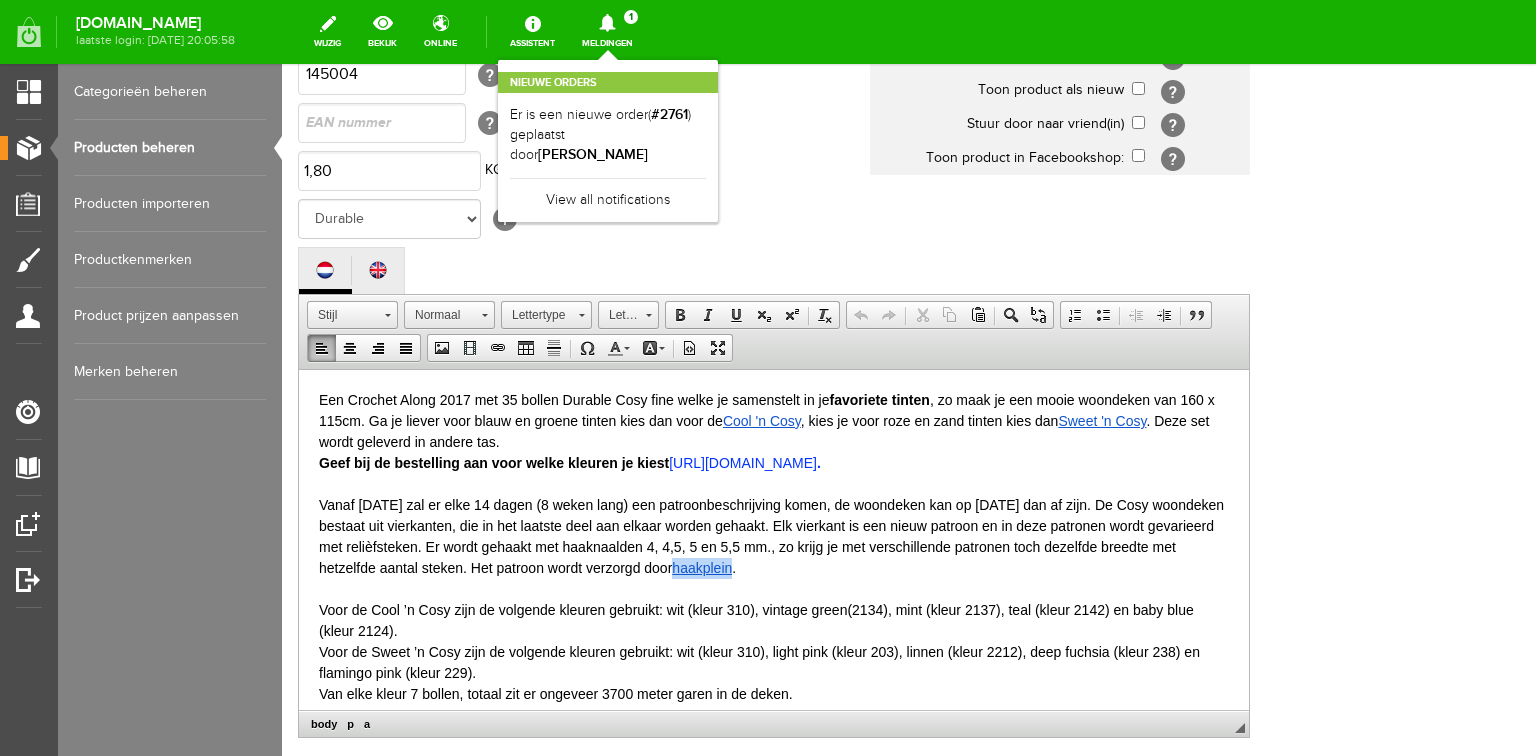 click on "aakplein" at bounding box center (706, 567) 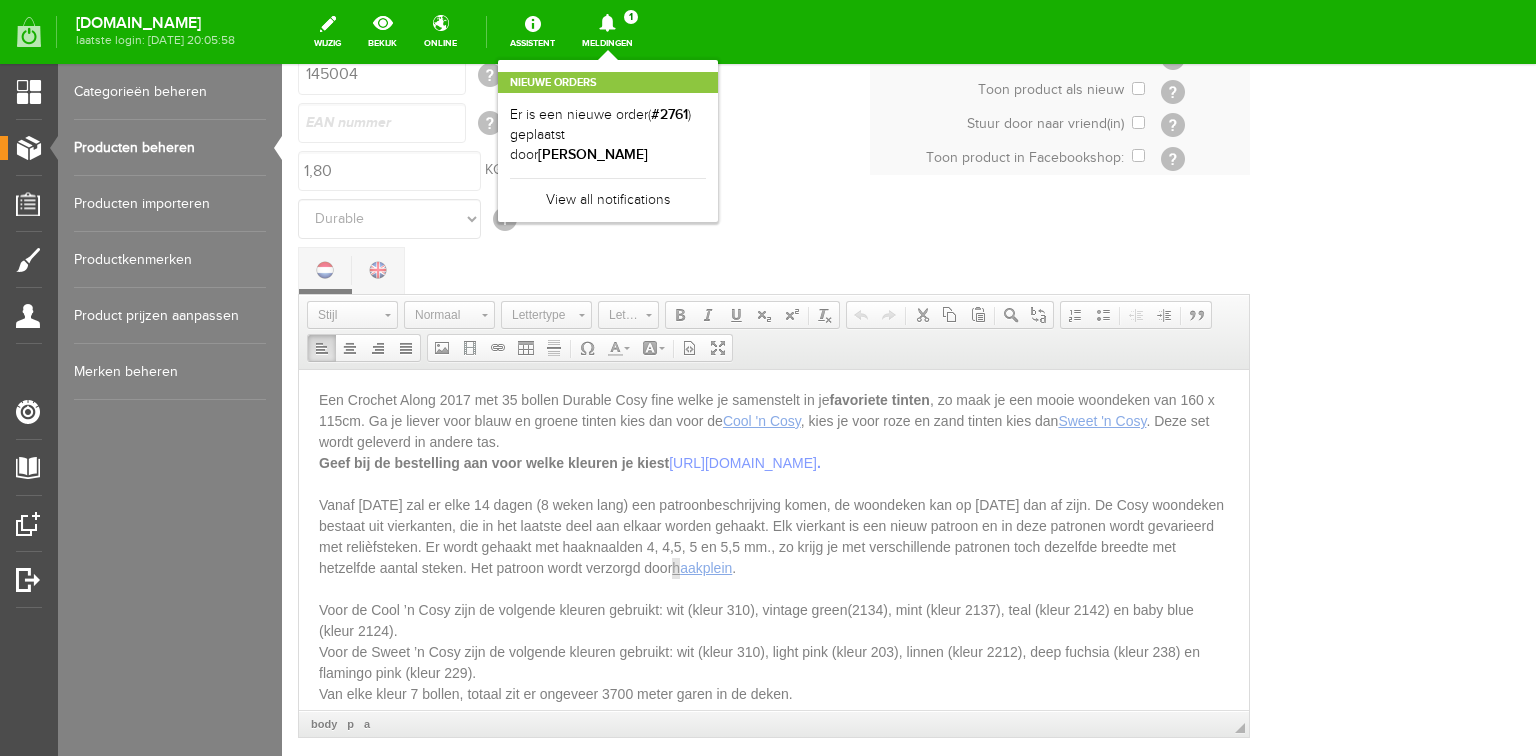 scroll, scrollTop: 0, scrollLeft: 517, axis: horizontal 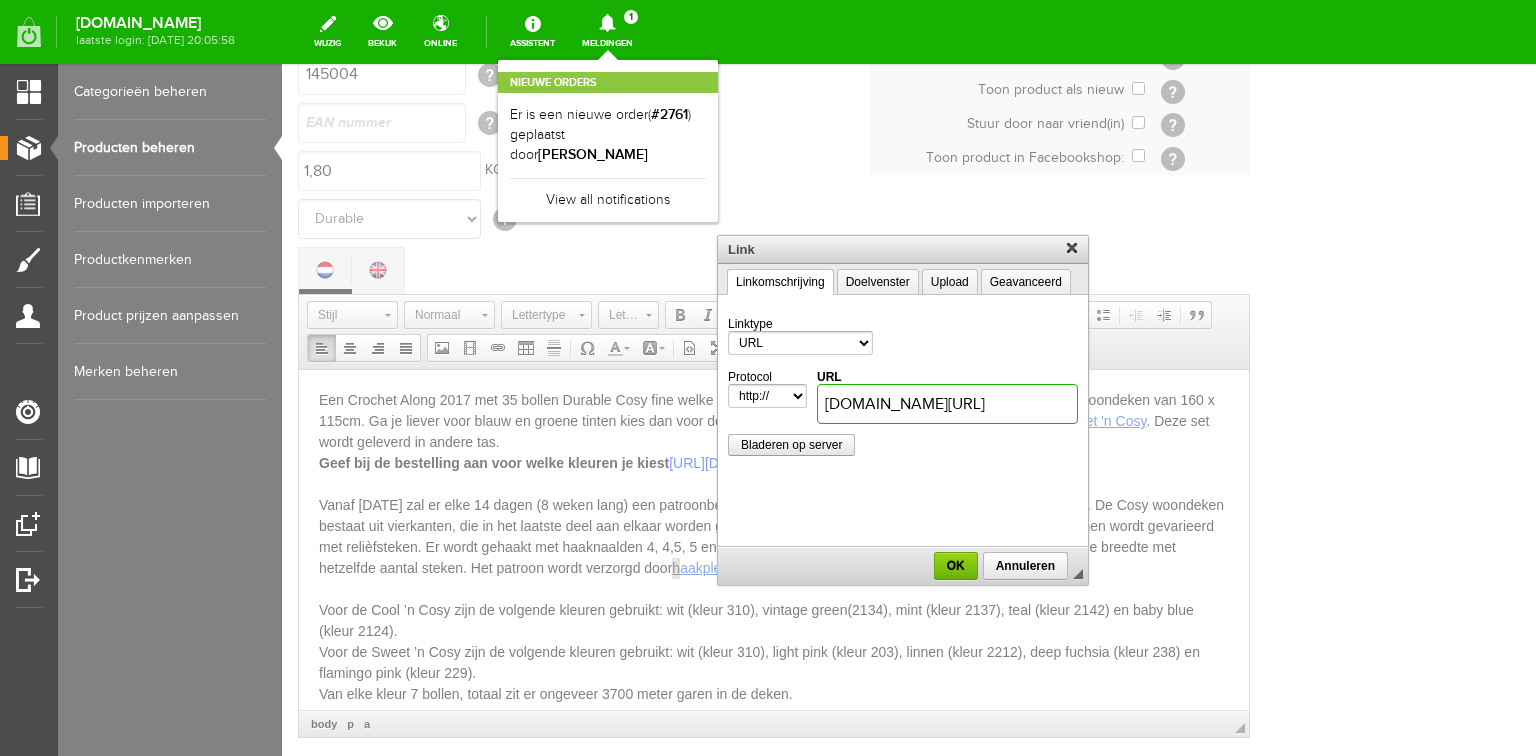 paste on "[URL][DOMAIN_NAME]" 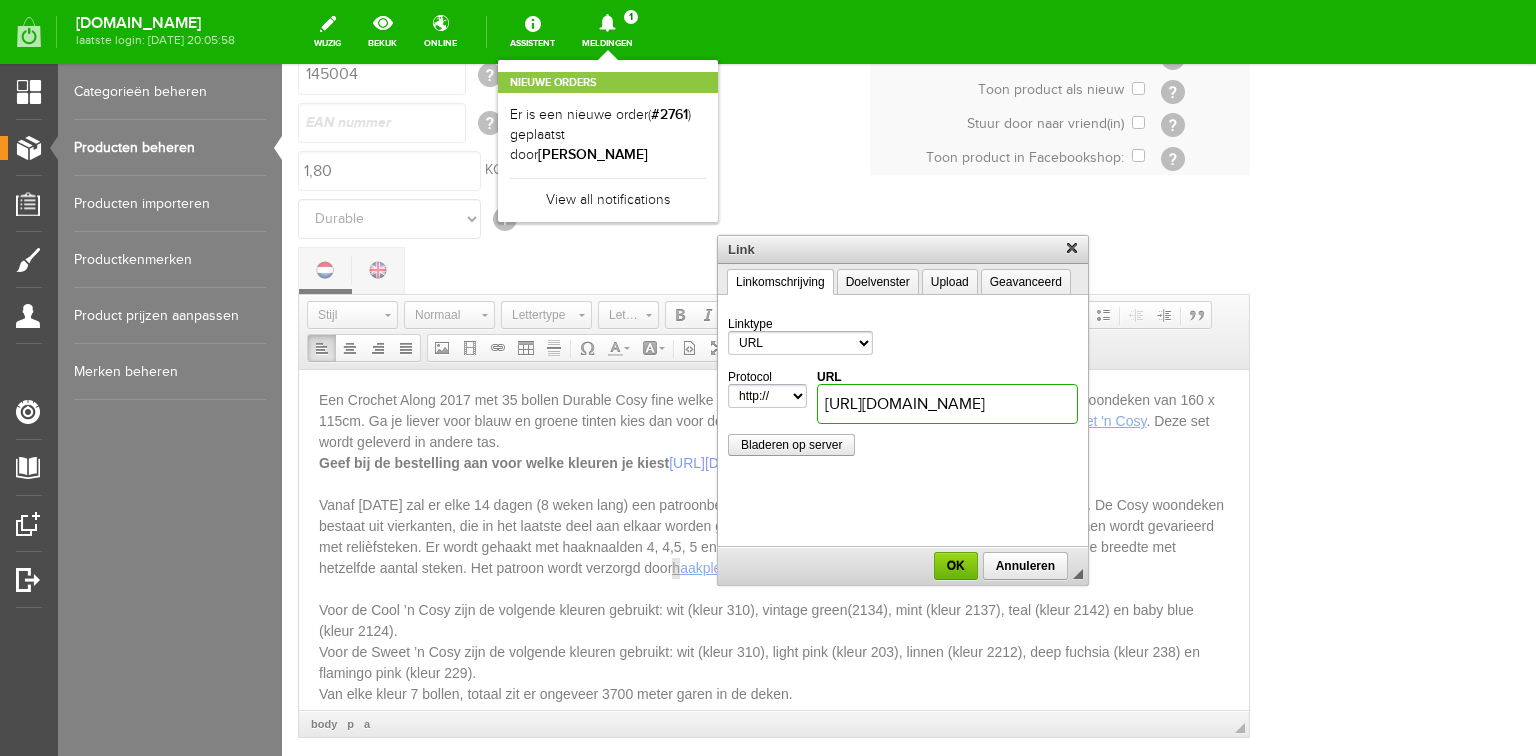 scroll, scrollTop: 0, scrollLeft: 1, axis: horizontal 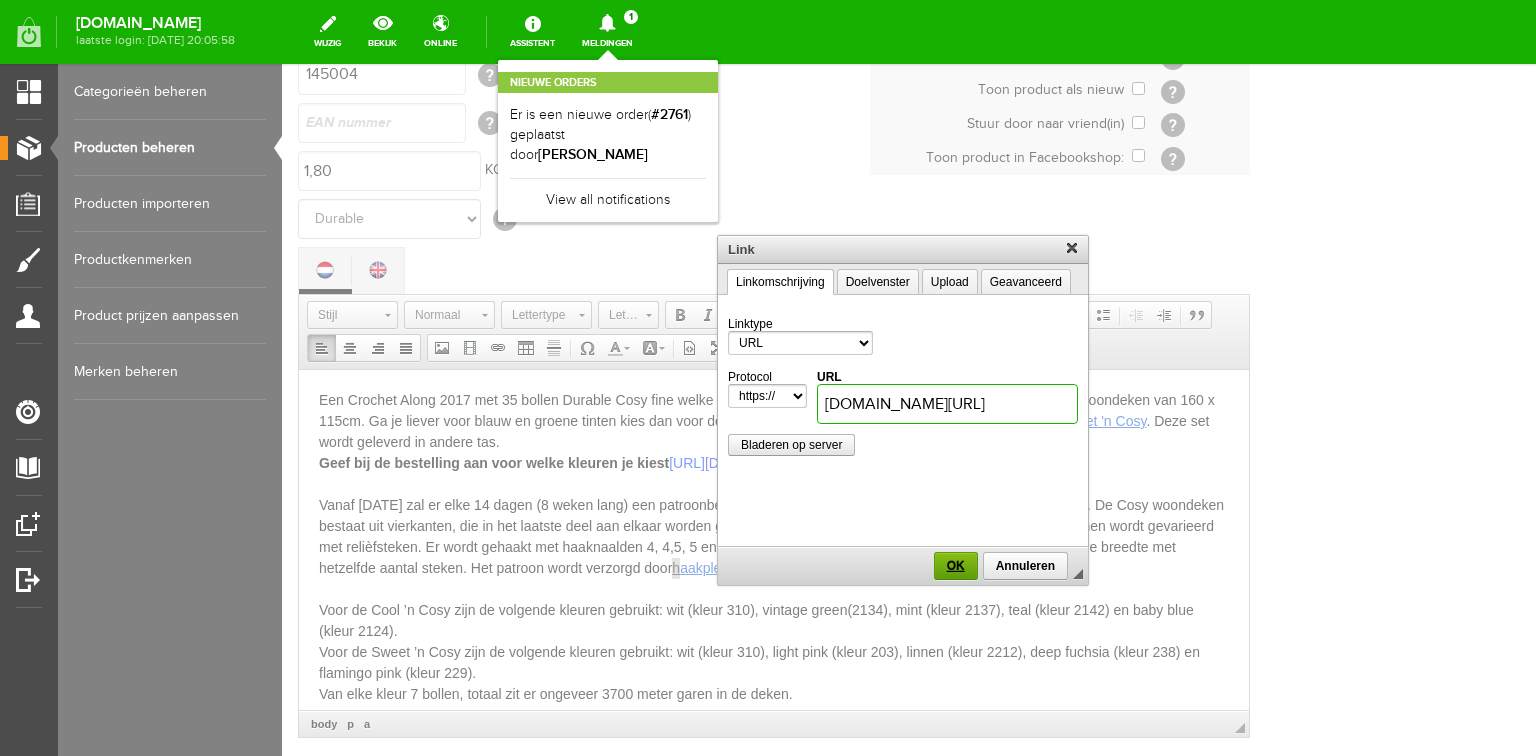 type on "[DOMAIN_NAME][URL]" 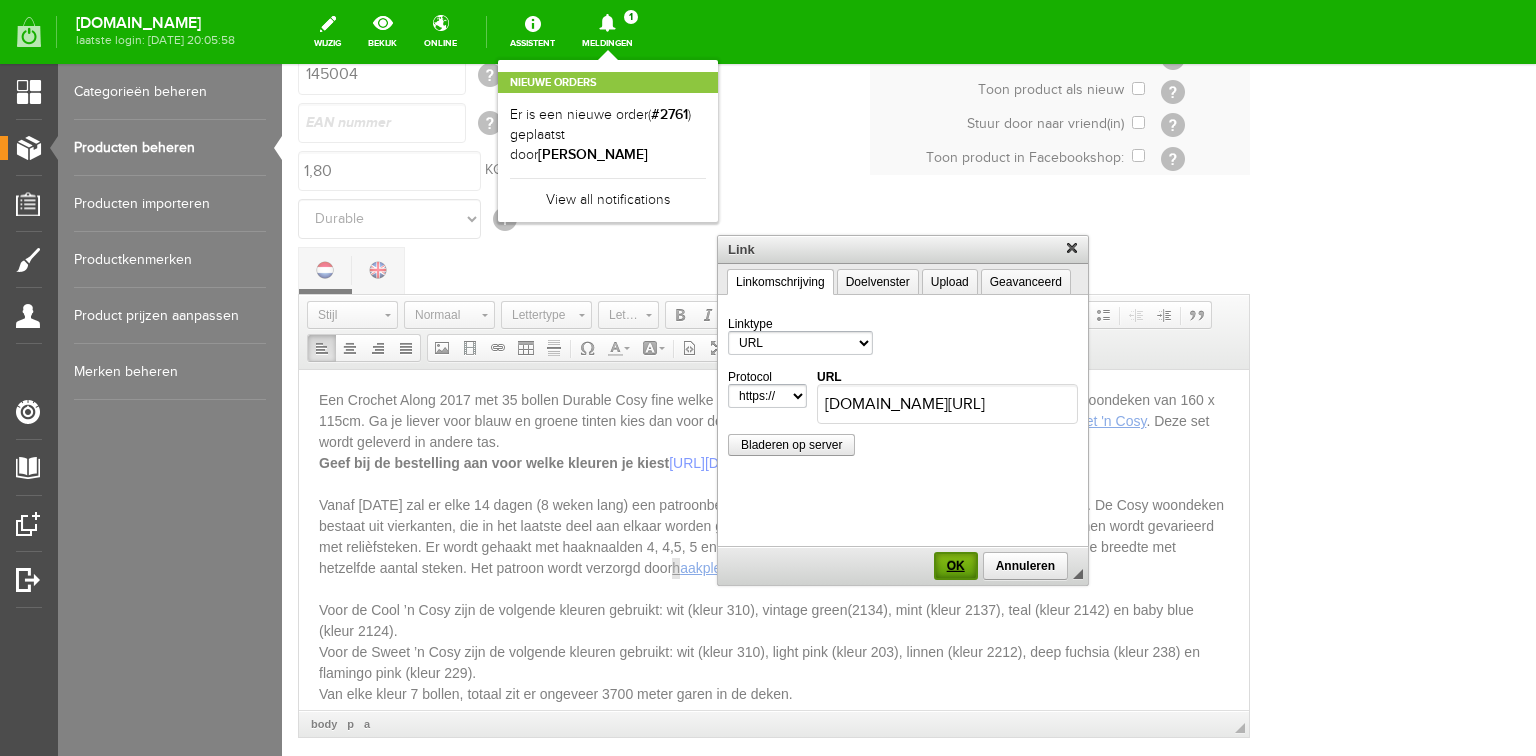 click on "OK" at bounding box center [956, 566] 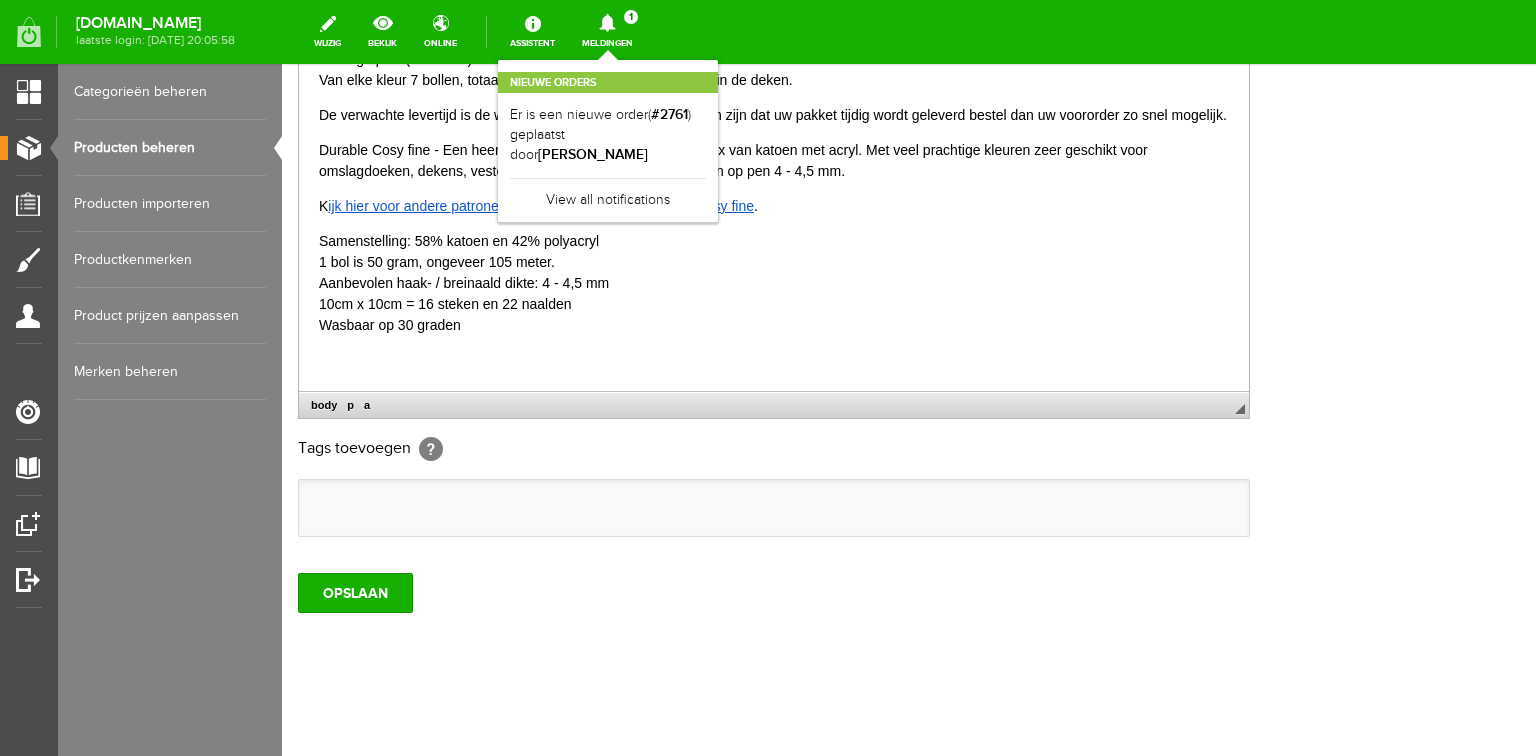 scroll, scrollTop: 592, scrollLeft: 0, axis: vertical 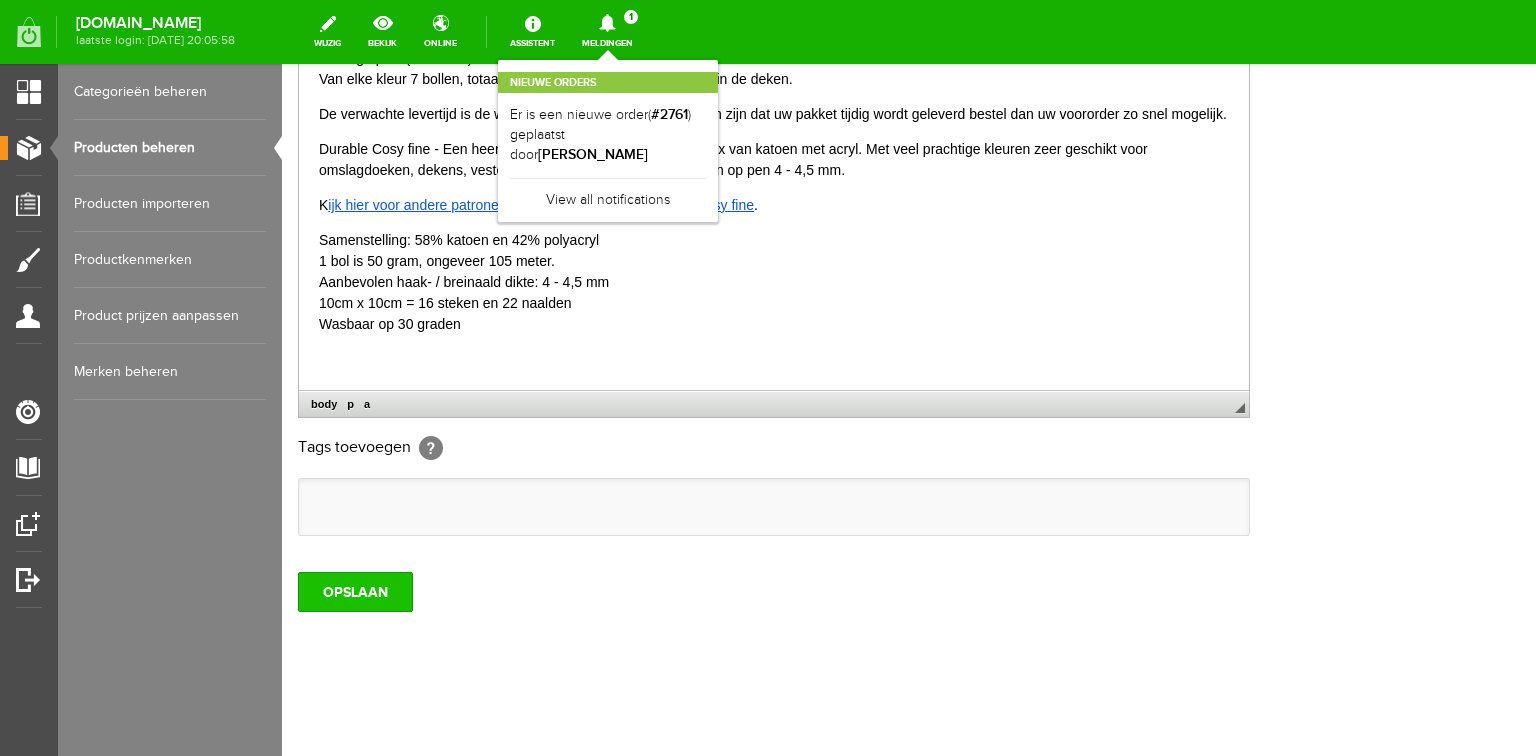 click on "OPSLAAN" at bounding box center (355, 592) 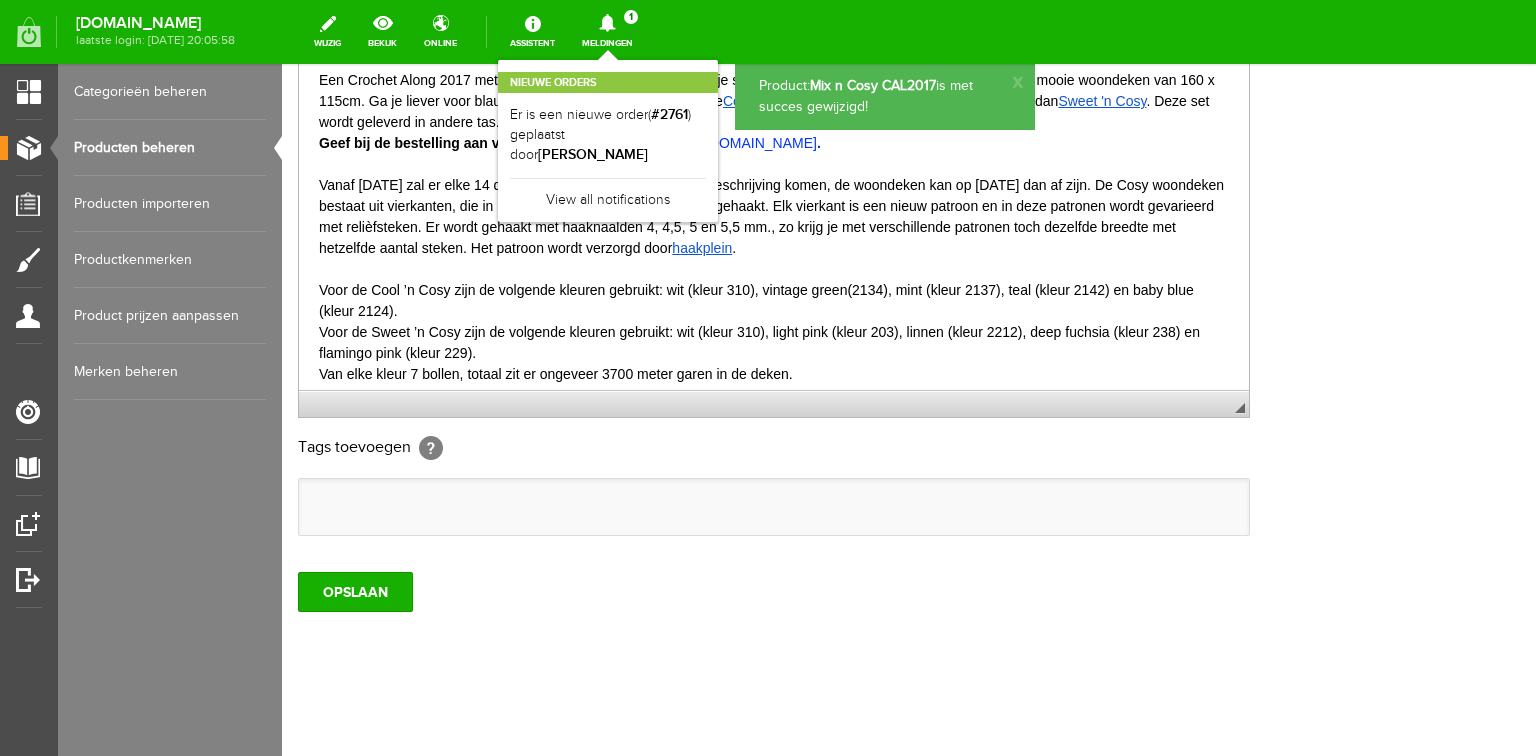 scroll, scrollTop: 0, scrollLeft: 0, axis: both 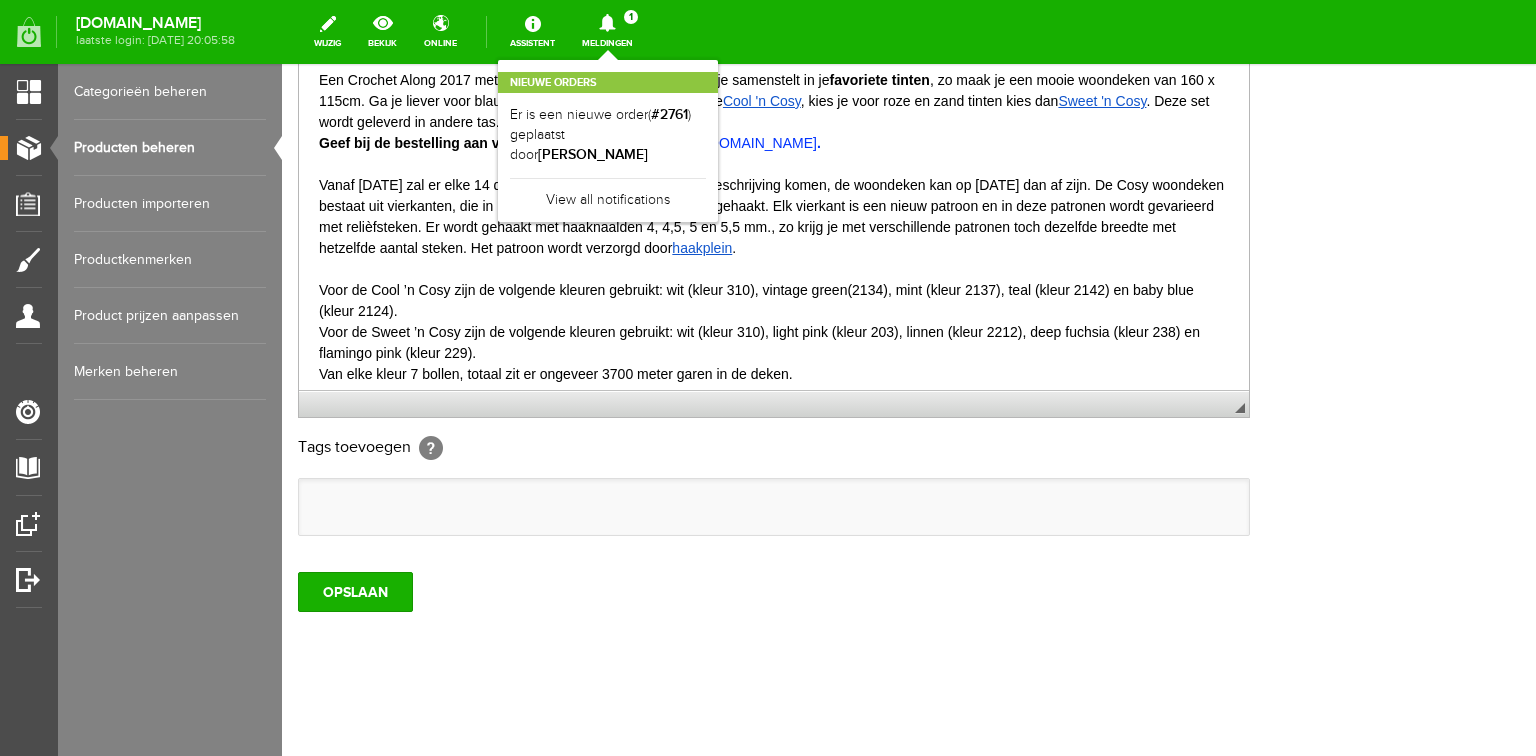 click on "Een Crochet Along 2017 met 35 bollen Durable Cosy fine welke je samenstelt in je  favoriete tinten , zo maak je een mooie woondeken van 160 x 115cm. Ga je liever voor blauw en groene tinten kies dan voor de  Cool 'n Cosy , kies je voor roze en zand tinten kies dan  Sweet 'n Cosy . Deze set wordt geleverd in andere tas. Geef bij de bestelling aan voor welke kleuren je kiest  [URL][DOMAIN_NAME] .   Vanaf [DATE] zal er elke 14 dagen (8 weken lang) een patroonbeschrijving komen, de woondeken kan op [DATE] dan af zijn. De Cosy woondeken bestaat uit vierkanten, die in het laatste deel aan elkaar worden gehaakt. Elk vierkant is een nieuw patroon en in deze patronen wordt gevarieerd met relièfsteken. Er wordt gehaakt met haaknaalden 4, 4,5, 5 en 5,5 mm., zo krijg je met verschillende patronen toch dezelfde breedte met hetzelfde aantal steken. Het patroon wordt verzorgd door  h aakplein ." at bounding box center (774, 226) 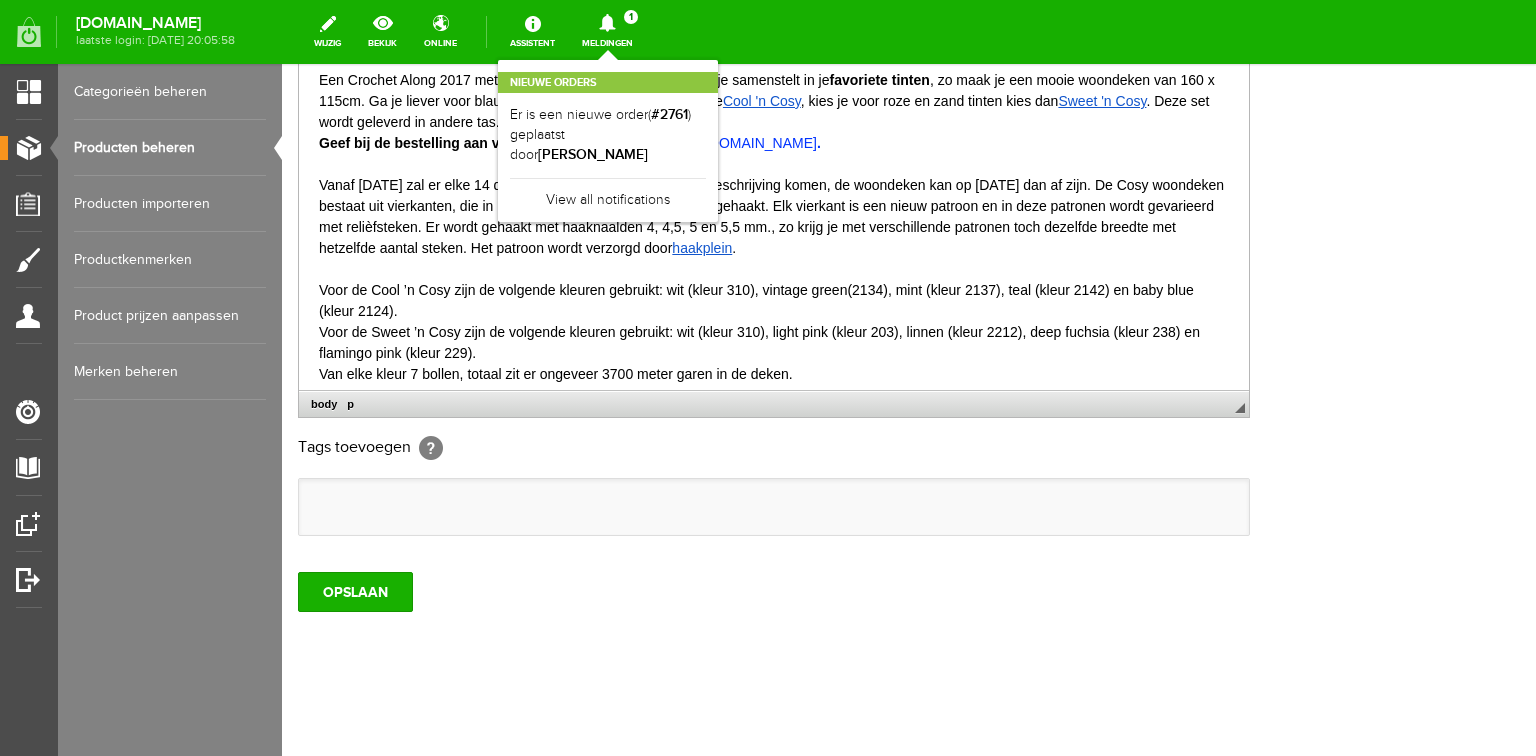 click on "Een Crochet Along 2017 met 35 bollen Durable Cosy fine welke je samenstelt in je  favoriete tinten , zo maak je een mooie woondeken van 160 x 115cm. Ga je liever voor blauw en groene tinten kies dan voor de  Cool 'n Cosy , kies je voor roze en zand tinten kies dan  Sweet 'n Cosy . Deze set wordt geleverd in andere tas. Geef bij de bestelling aan voor welke kleuren je kiest  [URL][DOMAIN_NAME] .   Vanaf [DATE] zal er elke 14 dagen (8 weken lang) een patroonbeschrijving komen, de woondeken kan op [DATE] dan af zijn. De Cosy woondeken bestaat uit vierkanten, die in het laatste deel aan elkaar worden gehaakt. Elk vierkant is een nieuw patroon en in deze patronen wordt gevarieerd met relièfsteken. Er wordt gehaakt met haaknaalden 4, 4,5, 5 en 5,5 mm., zo krijg je met verschillende patronen toch dezelfde breedte met hetzelfde aantal steken. Het patroon wordt verzorgd door  h aakplein ." at bounding box center [774, 226] 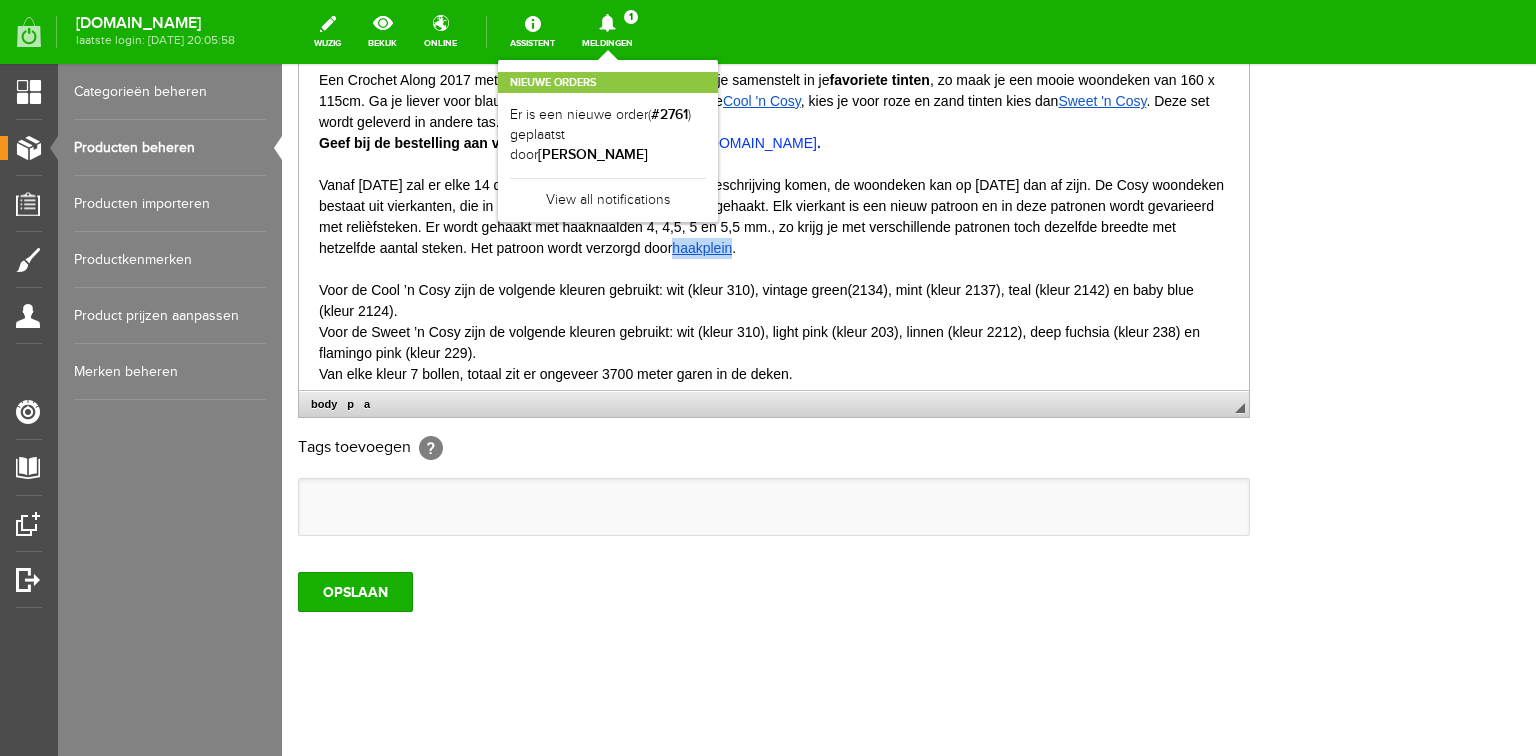 drag, startPoint x: 753, startPoint y: 249, endPoint x: 814, endPoint y: 250, distance: 61.008198 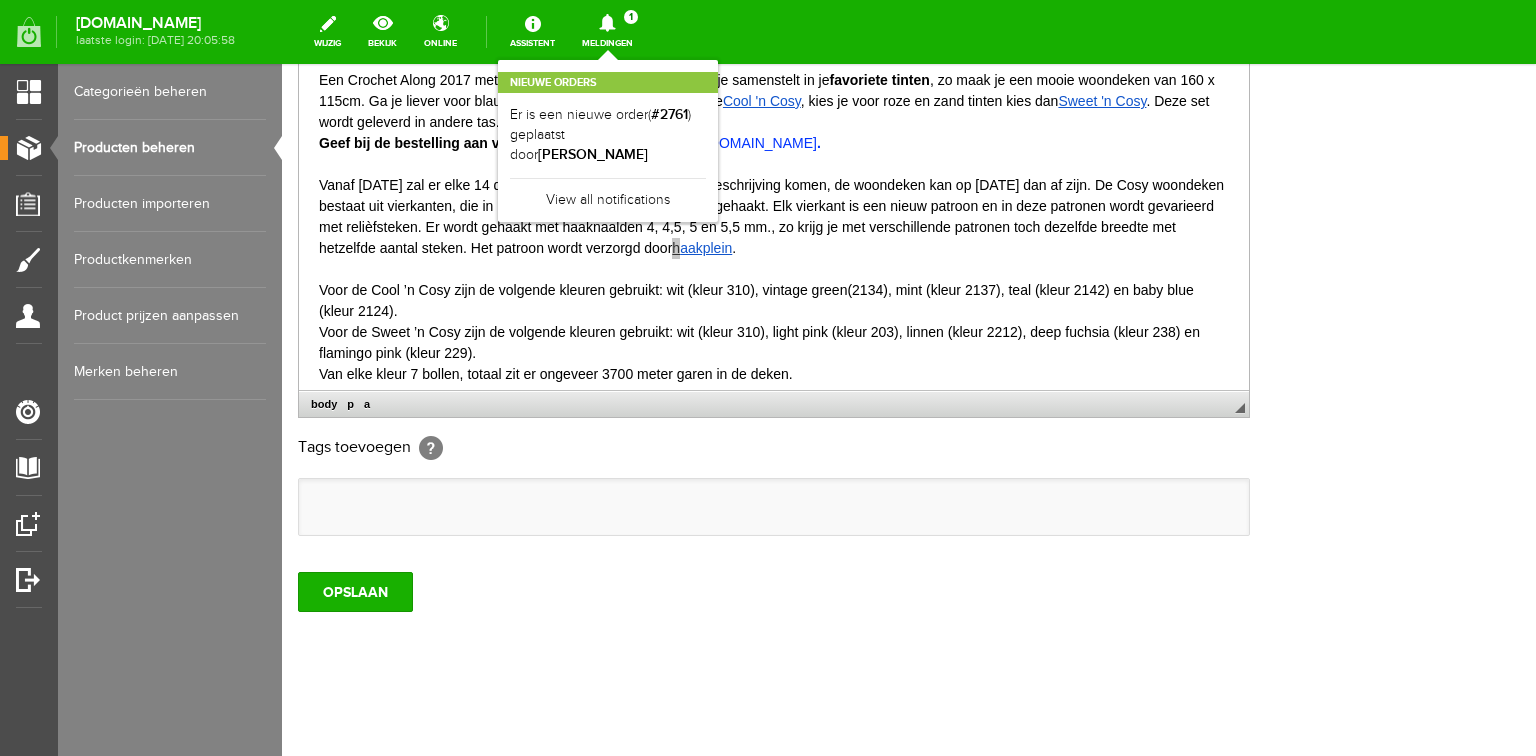 select on "https://" 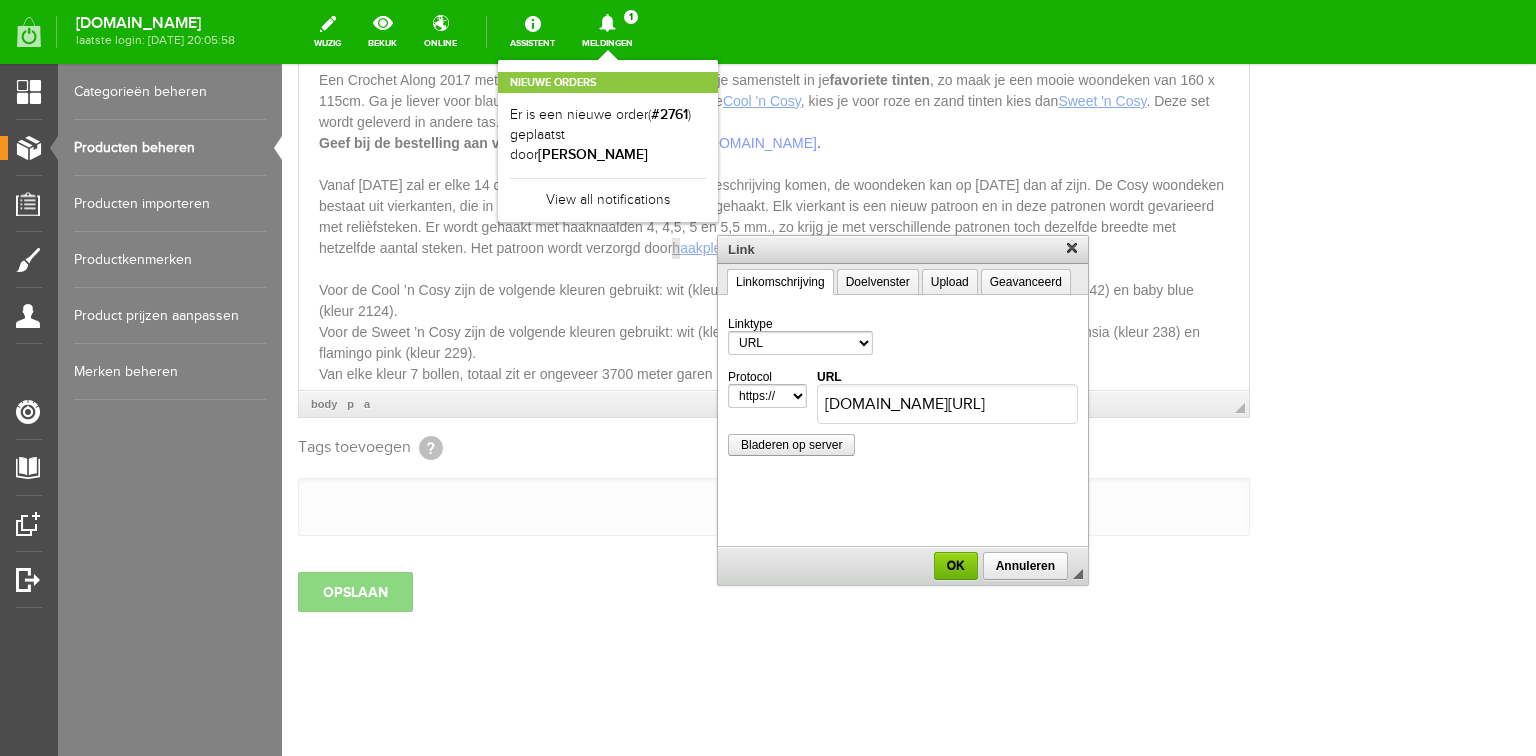 scroll, scrollTop: 0, scrollLeft: 0, axis: both 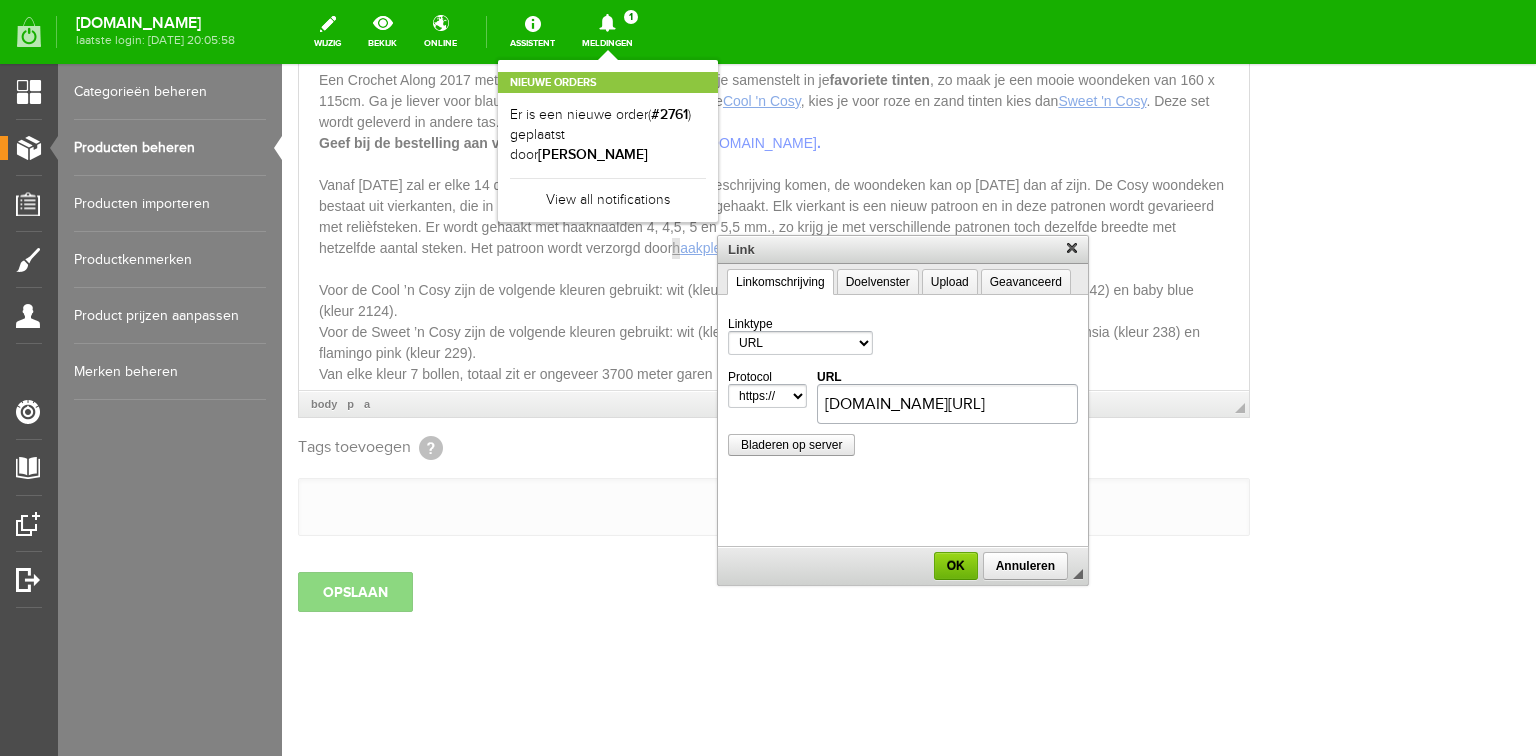 click on "[DOMAIN_NAME][URL]" at bounding box center (947, 404) 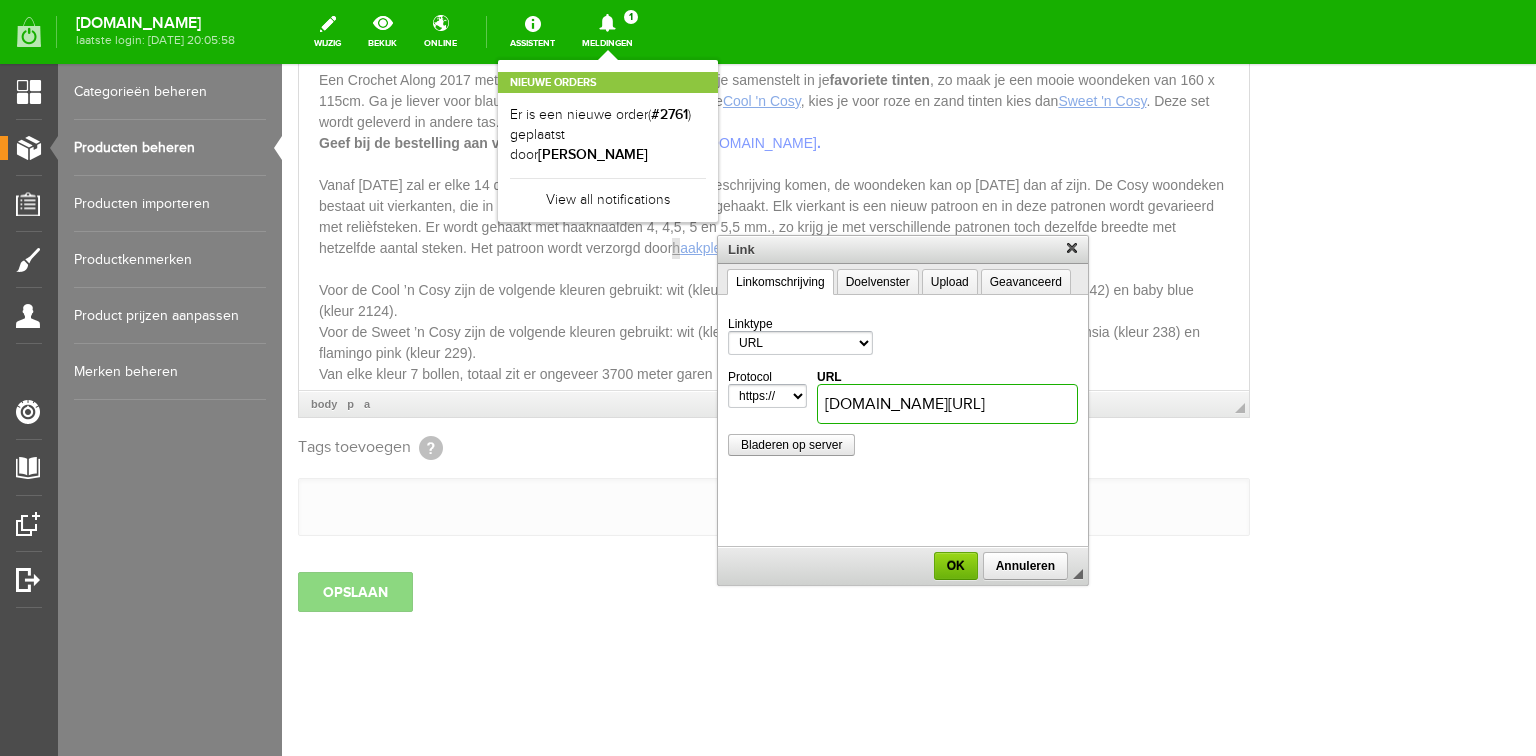 drag, startPoint x: 1034, startPoint y: 396, endPoint x: 750, endPoint y: 397, distance: 284.00177 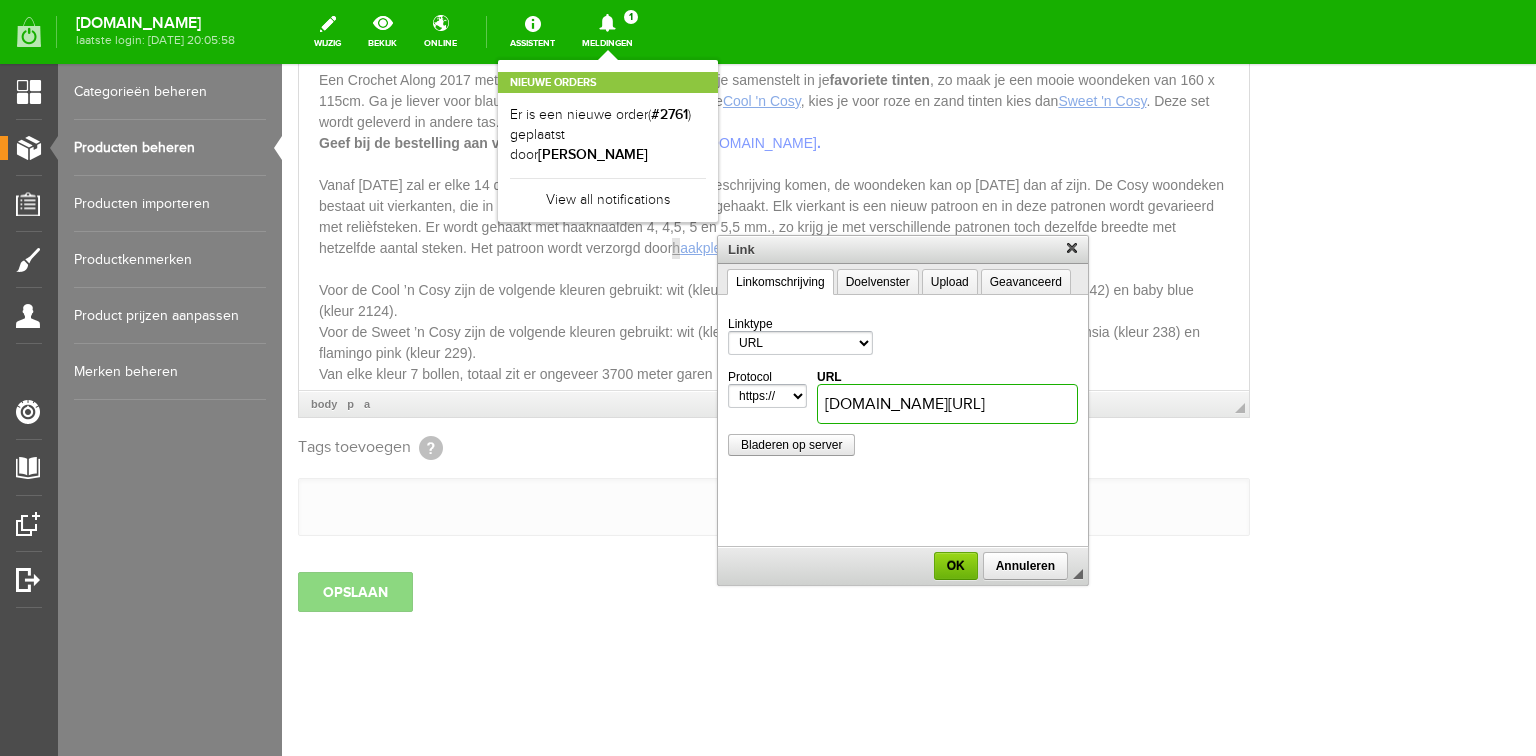 paste on "https://" 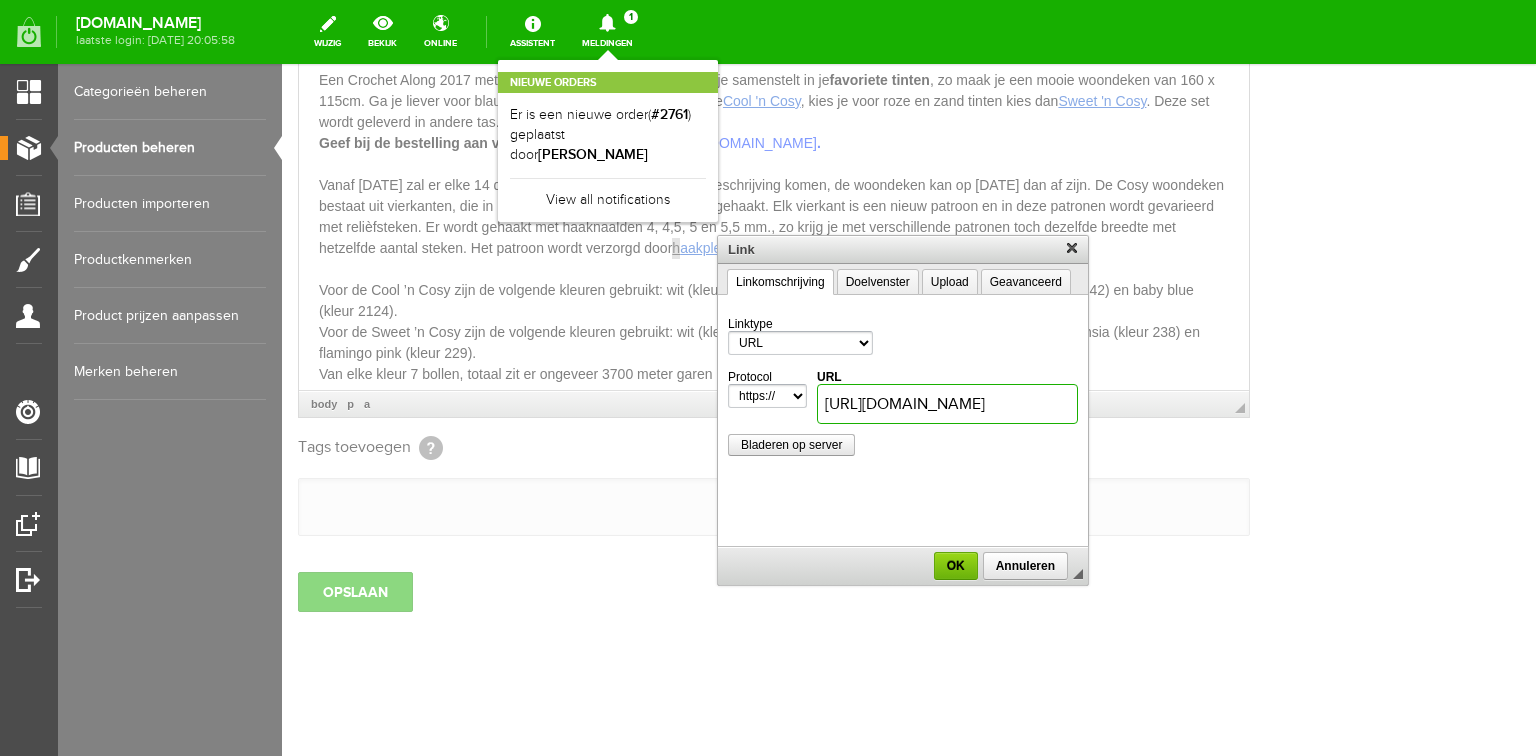 type on "[DOMAIN_NAME][URL]" 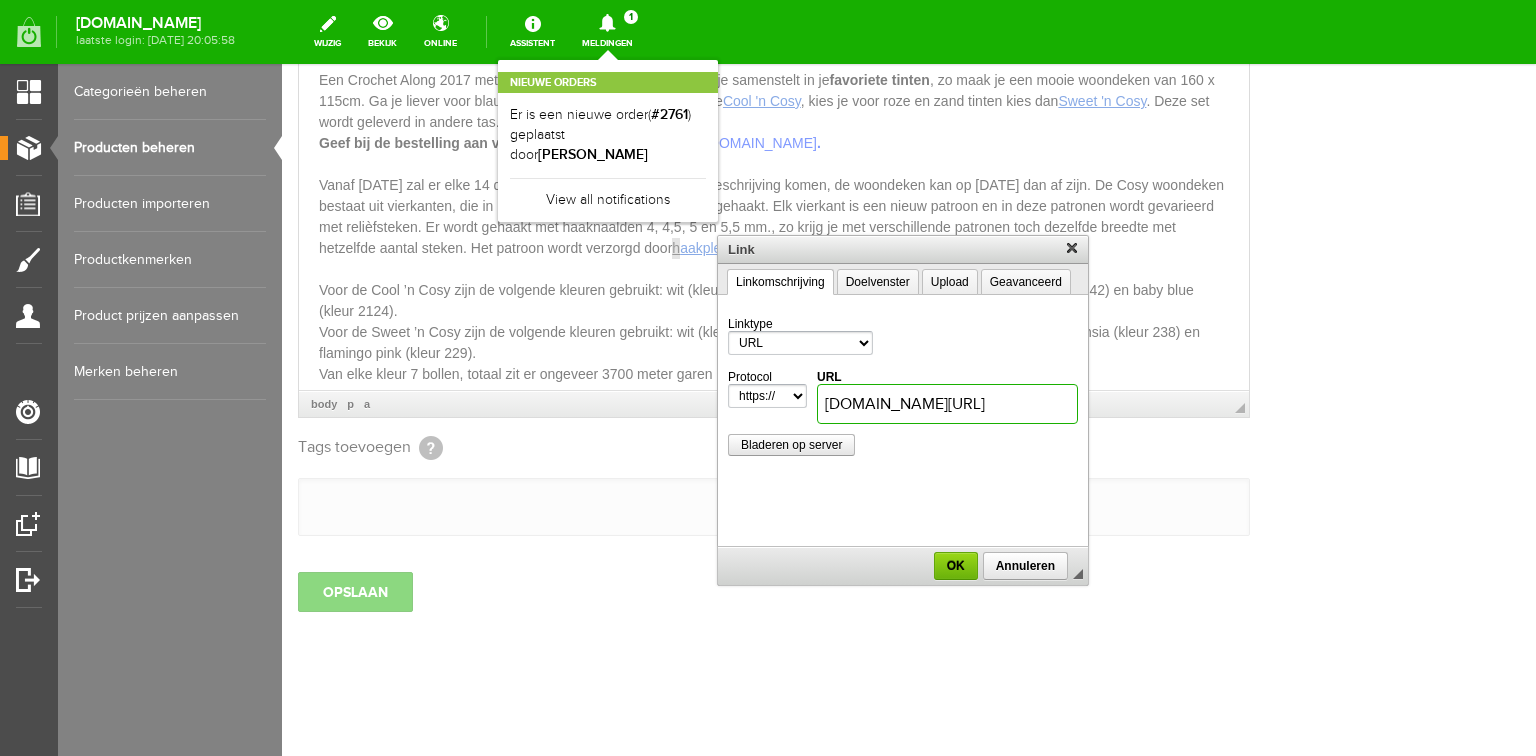 scroll, scrollTop: 0, scrollLeft: 0, axis: both 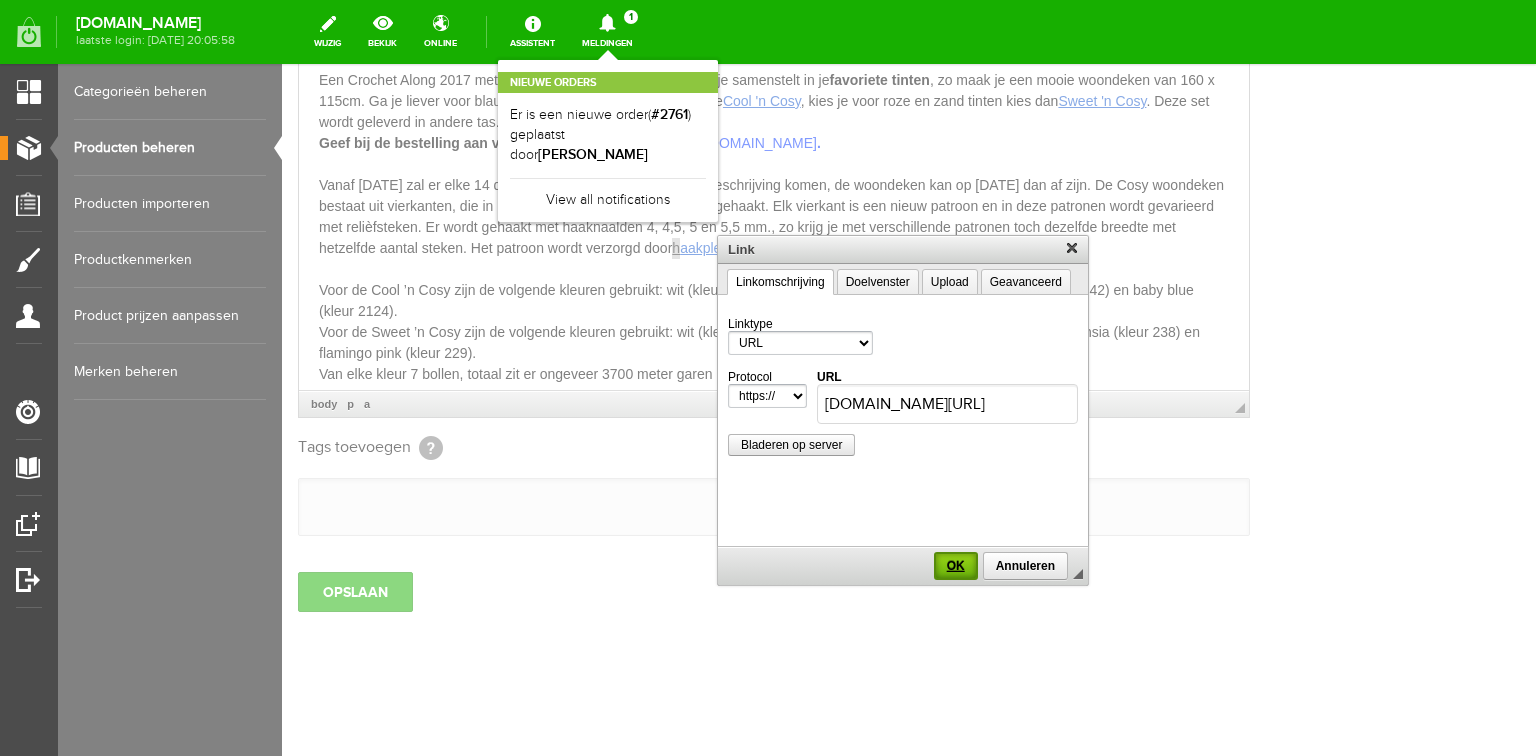 click on "OK" at bounding box center [956, 566] 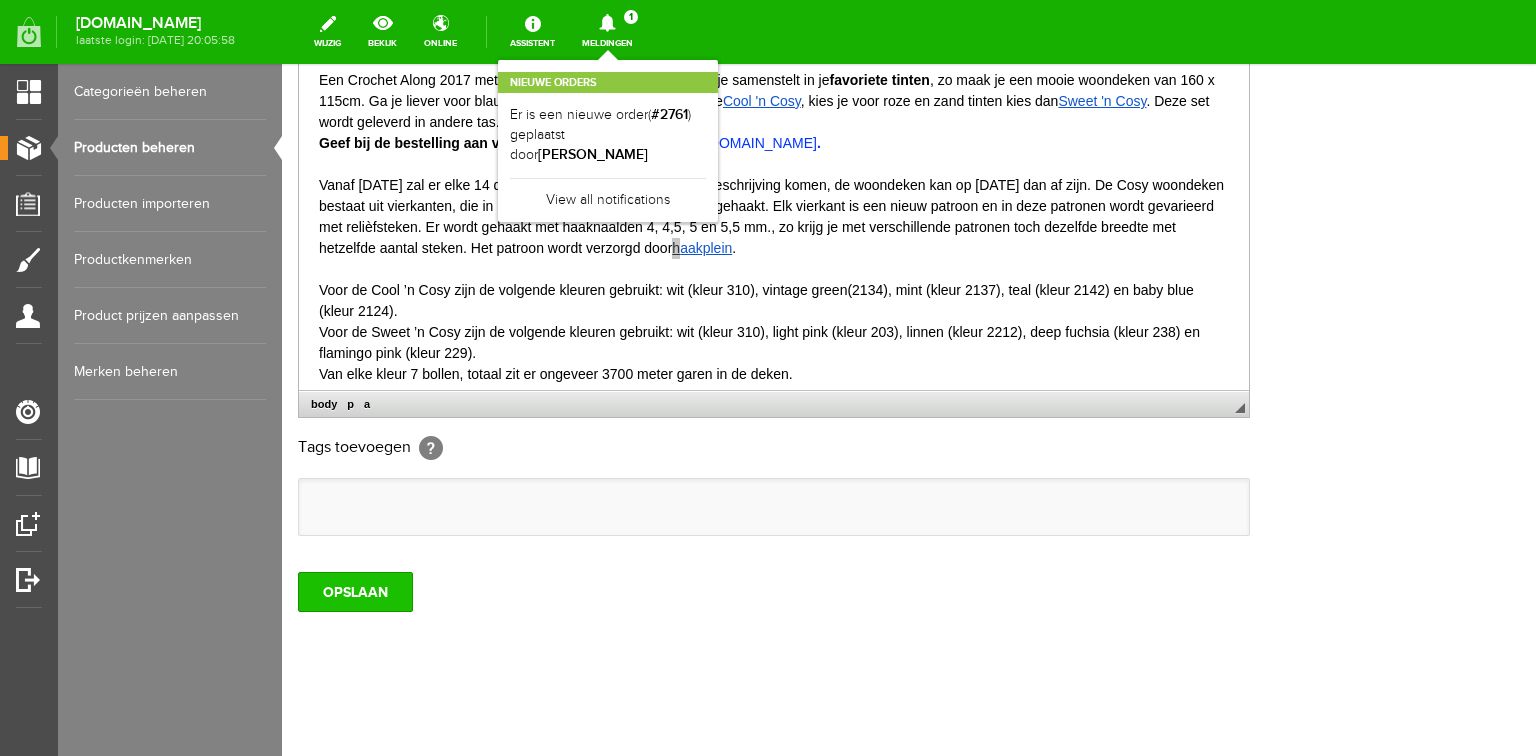 click on "OPSLAAN" at bounding box center (355, 592) 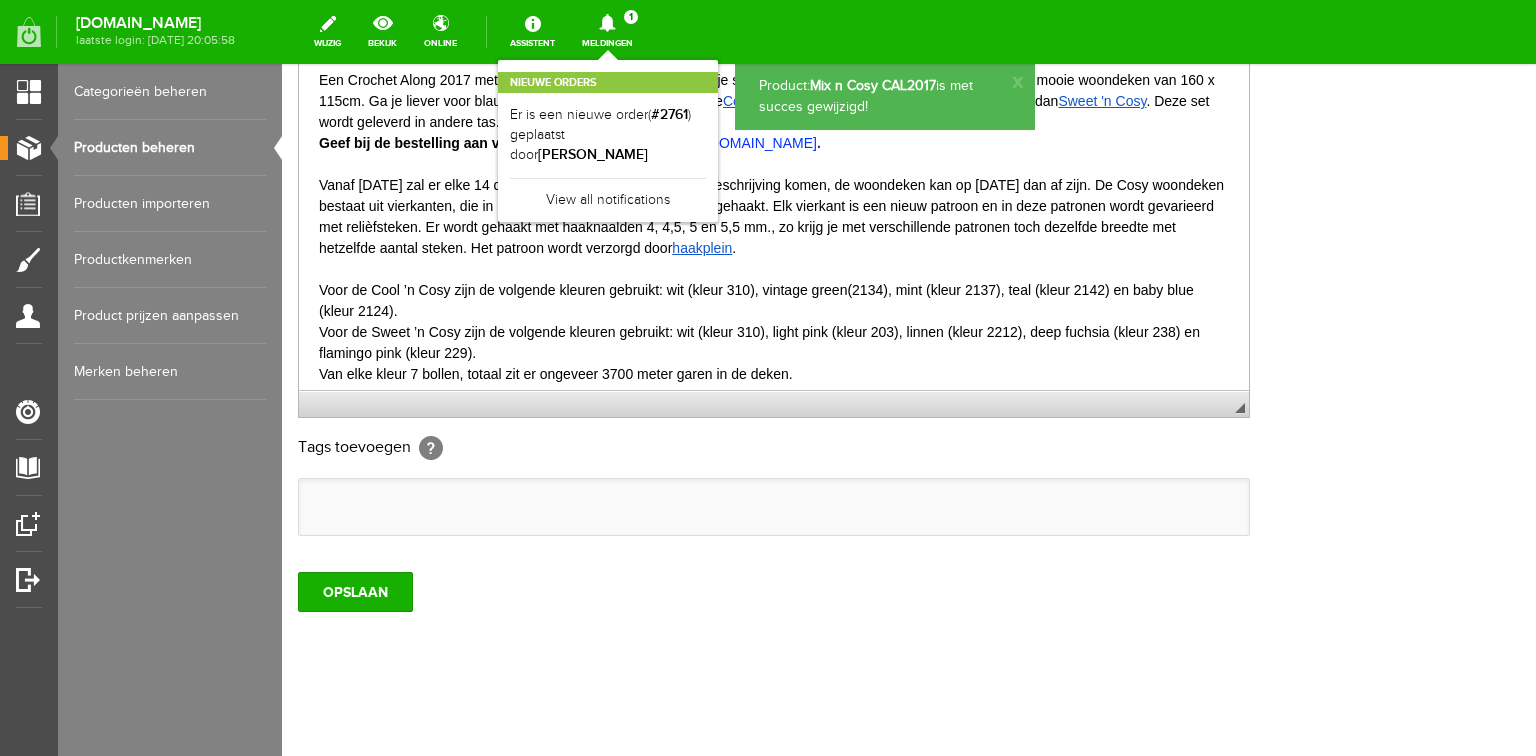 scroll, scrollTop: 0, scrollLeft: 0, axis: both 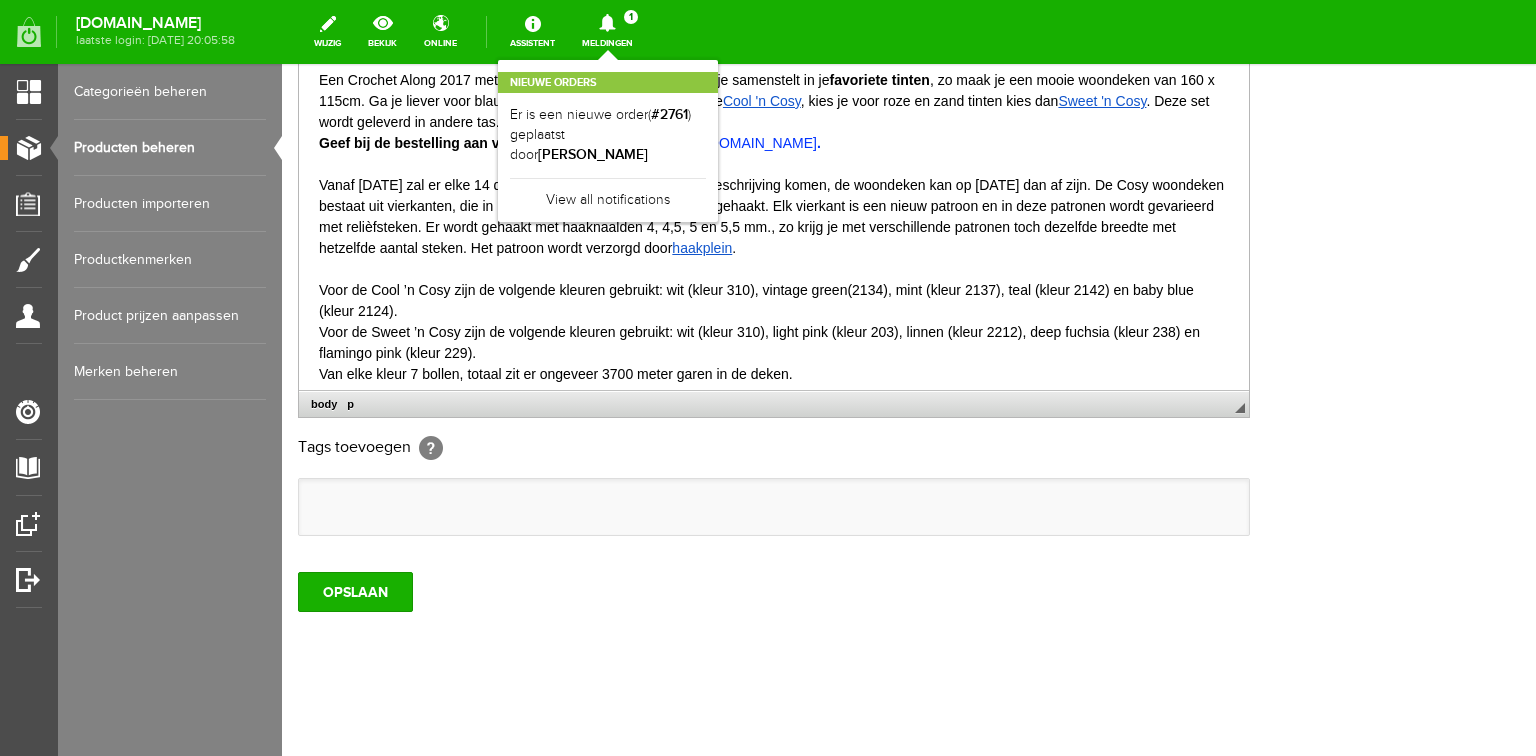 click on "Een Crochet Along 2017 met 35 bollen Durable Cosy fine welke je samenstelt in je  favoriete tinten , zo maak je een mooie woondeken van 160 x 115cm. Ga je liever voor blauw en groene tinten kies dan voor de  Cool 'n Cosy , kies je voor roze en zand tinten kies dan  Sweet 'n Cosy . Deze set wordt geleverd in andere tas. Geef bij de bestelling aan voor welke kleuren je kiest  [URL][DOMAIN_NAME] .   Vanaf [DATE] zal er elke 14 dagen (8 weken lang) een patroonbeschrijving komen, de woondeken kan op [DATE] dan af zijn. De Cosy woondeken bestaat uit vierkanten, die in het laatste deel aan elkaar worden gehaakt. Elk vierkant is een nieuw patroon en in deze patronen wordt gevarieerd met relièfsteken. Er wordt gehaakt met haaknaalden 4, 4,5, 5 en 5,5 mm., zo krijg je met verschillende patronen toch dezelfde breedte met hetzelfde aantal steken. Het patroon wordt verzorgd door  h aakplein ." at bounding box center (774, 226) 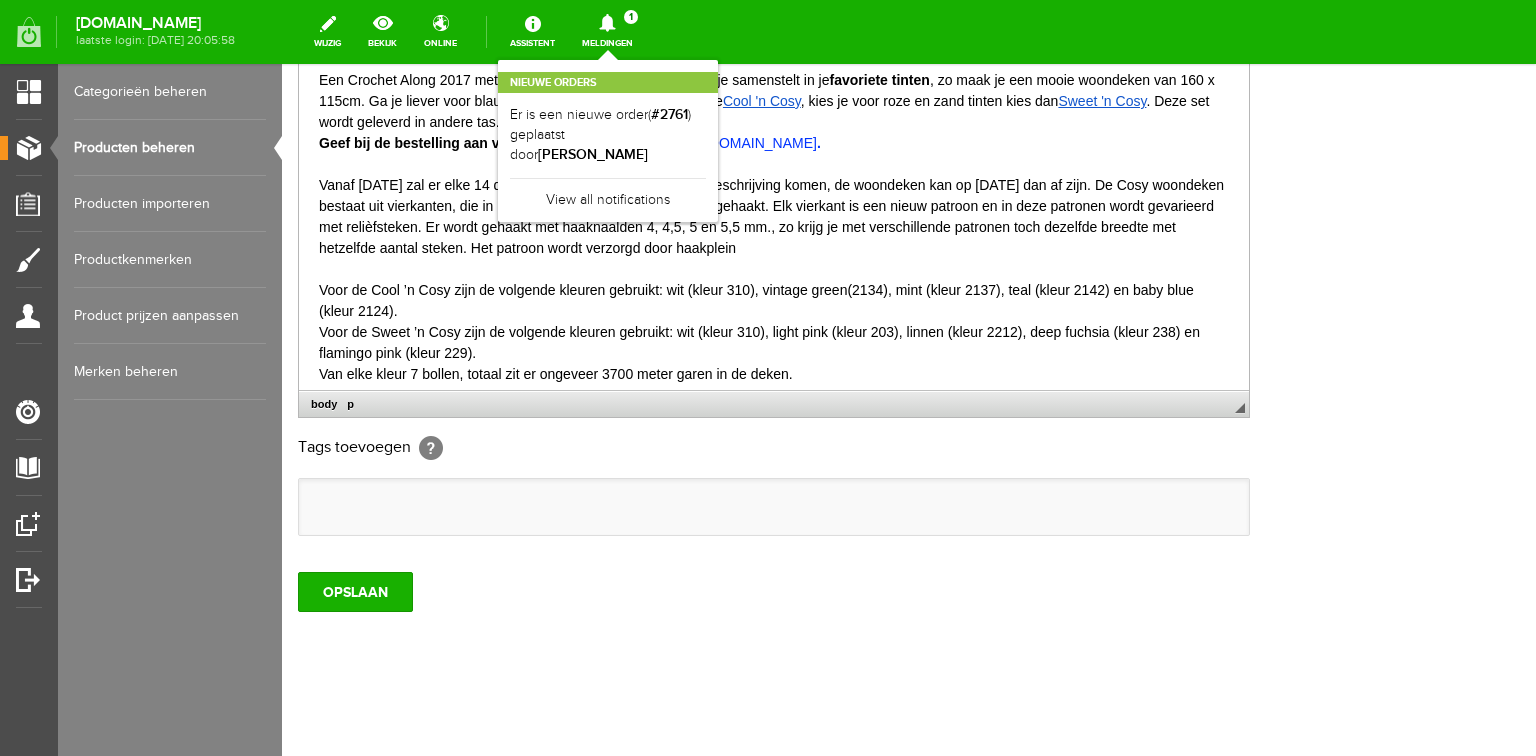 click on "Een Crochet Along 2017 met 35 bollen Durable Cosy fine welke je samenstelt in je  favoriete tinten , zo maak je een mooie woondeken van 160 x 115cm. Ga je liever voor blauw en groene tinten kies dan voor de  Cool 'n Cosy , kies je voor roze en zand tinten kies dan  Sweet 'n Cosy . Deze set wordt geleverd in andere tas. Geef bij de bestelling aan voor welke kleuren je kiest  [URL][DOMAIN_NAME] .   Vanaf [DATE] zal er elke 14 dagen (8 weken lang) een patroonbeschrijving komen, de woondeken kan op [DATE] dan af zijn. De Cosy woondeken bestaat uit vierkanten, die in het laatste deel aan elkaar worden gehaakt. Elk vierkant is een nieuw patroon en in deze patronen wordt gevarieerd met relièfsteken. Er wordt gehaakt met haaknaalden 4, 4,5, 5 en 5,5 mm., zo krijg je met verschillende patronen toch dezelfde breedte met hetzelfde aantal steken. Het patroon wordt verzorgd door haakplein" at bounding box center (774, 226) 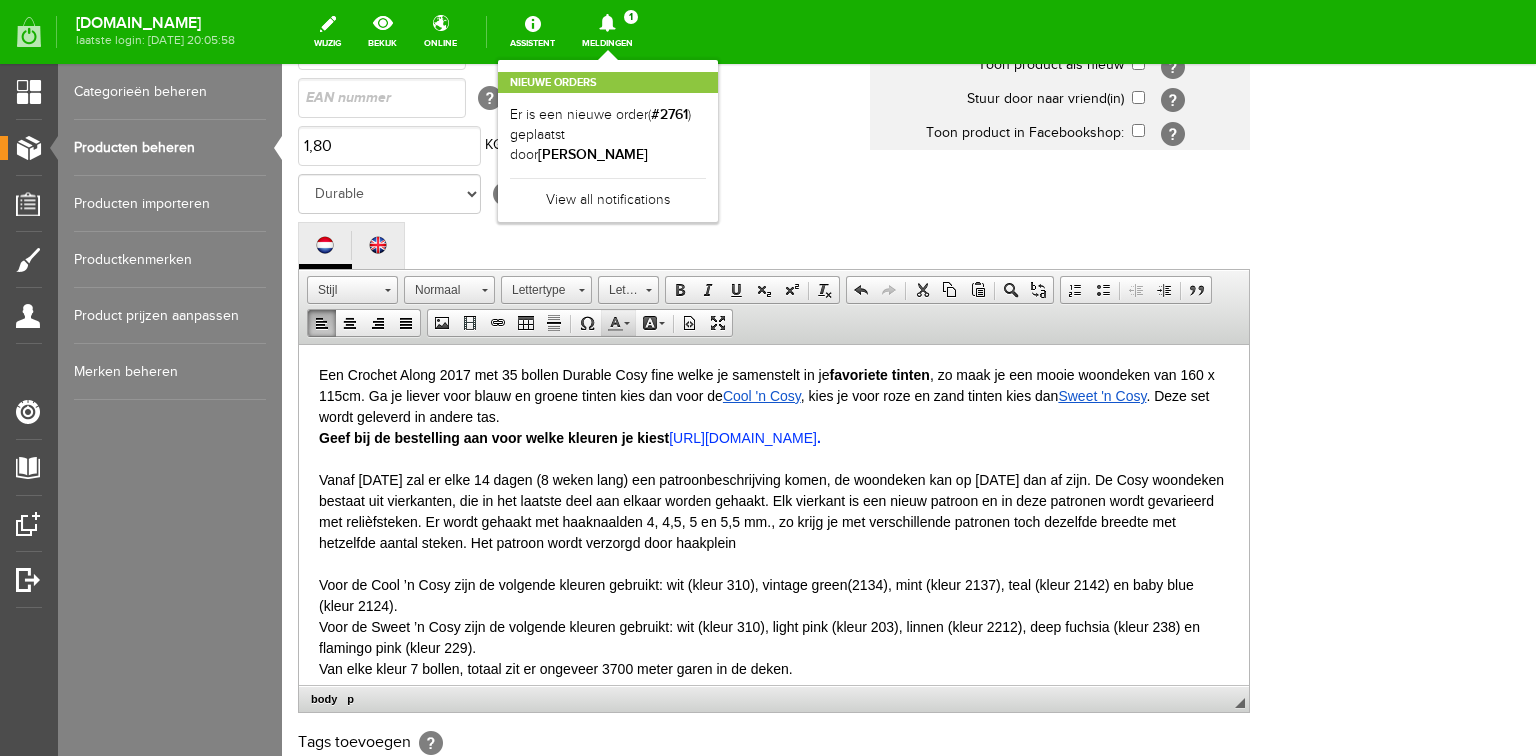 scroll, scrollTop: 272, scrollLeft: 0, axis: vertical 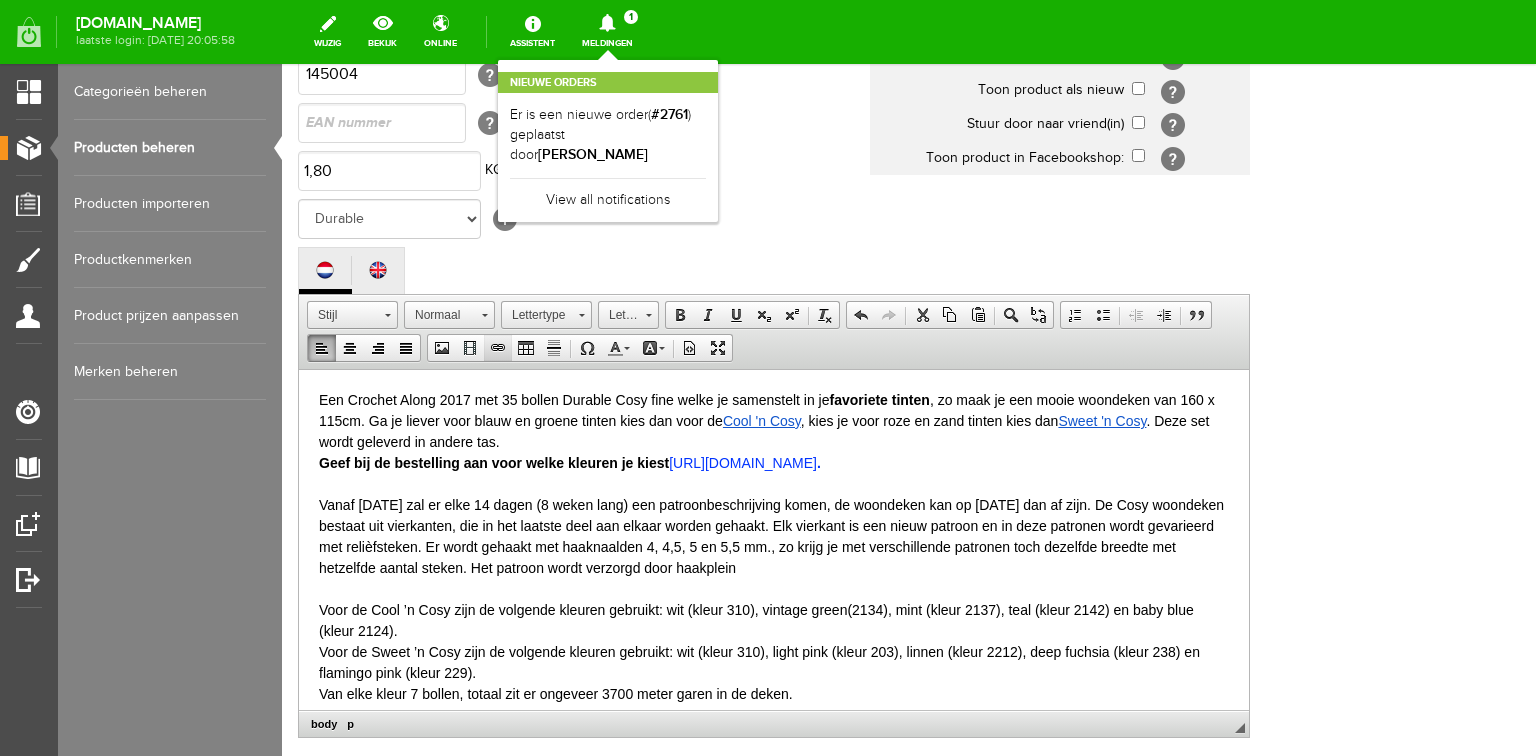 click at bounding box center (498, 348) 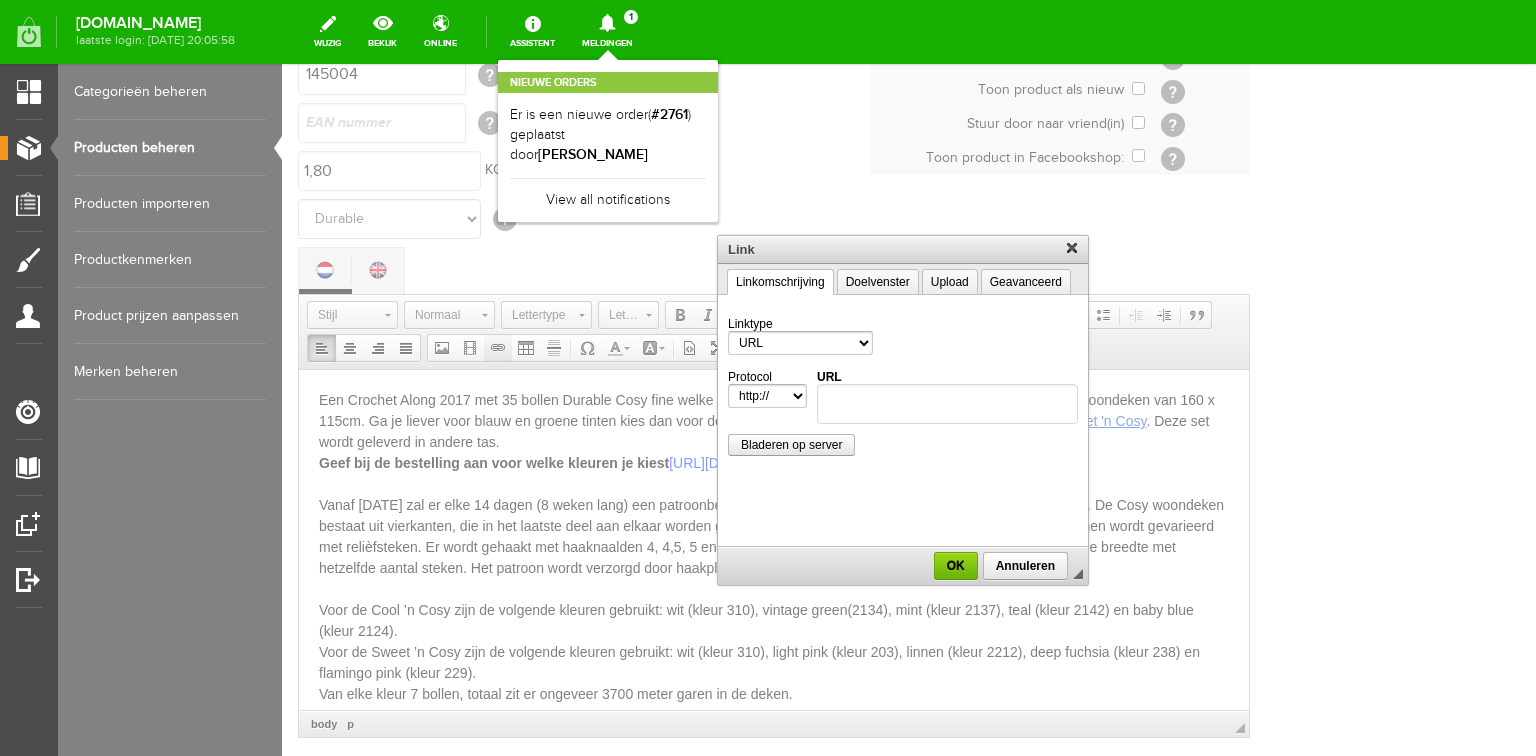 scroll, scrollTop: 0, scrollLeft: 0, axis: both 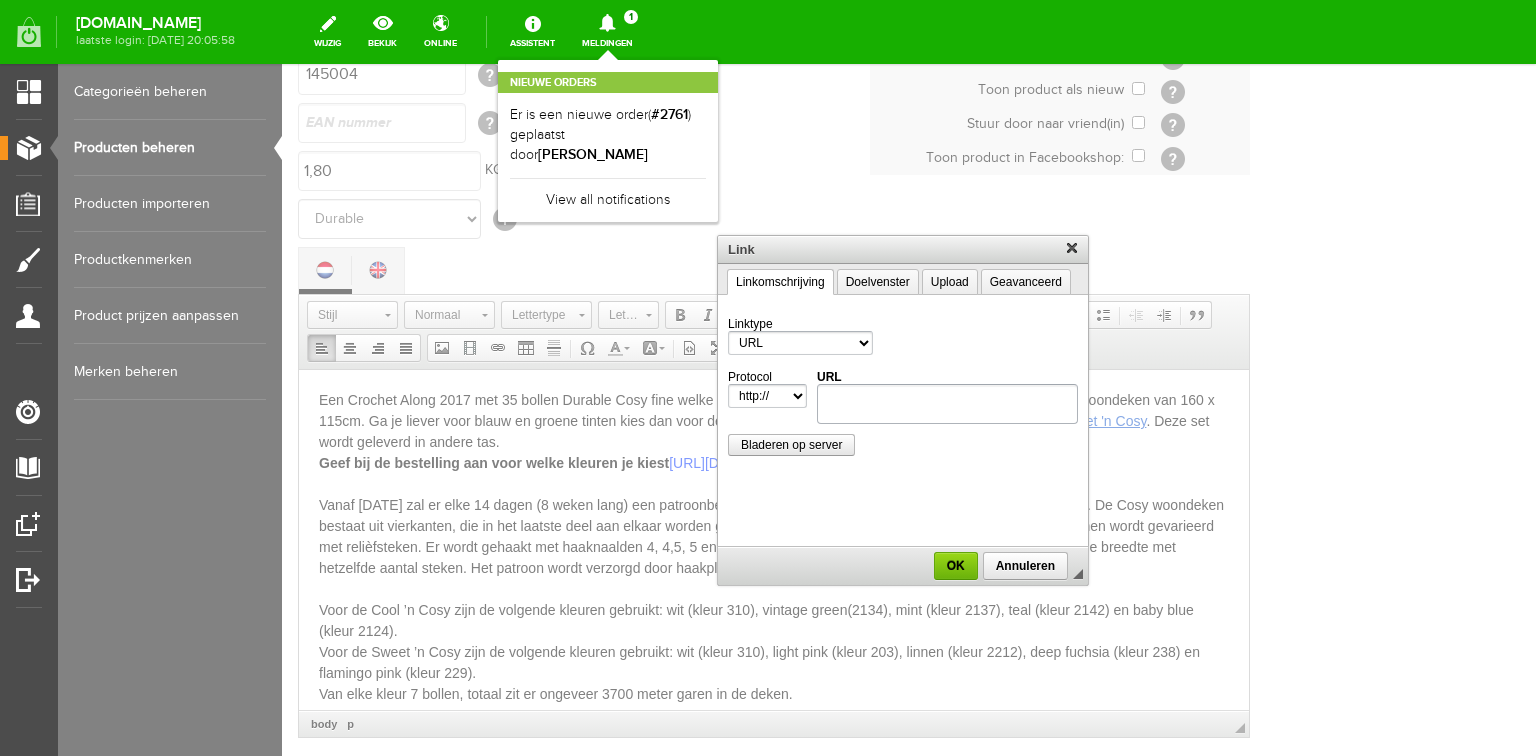click on "URL" at bounding box center (947, 404) 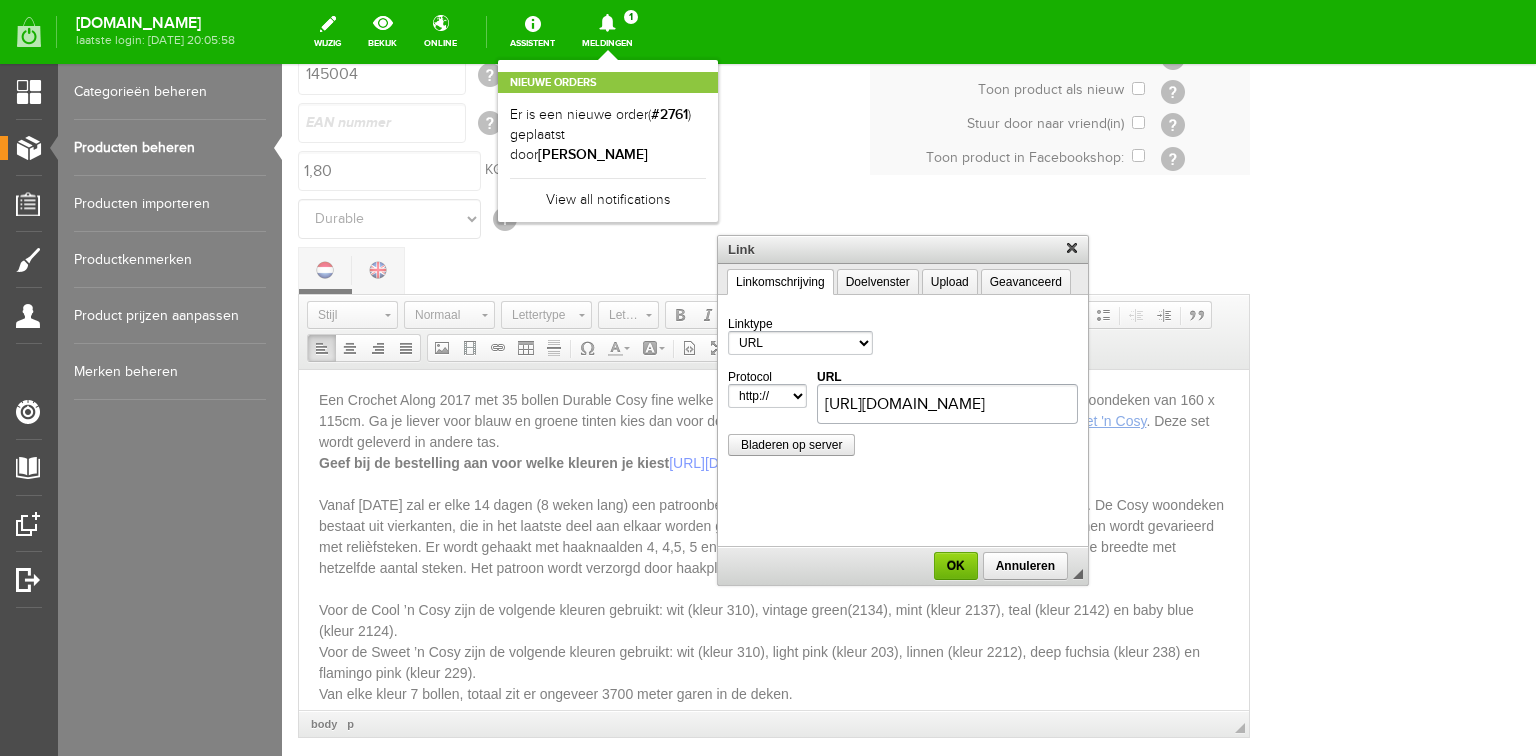 scroll, scrollTop: 0, scrollLeft: 0, axis: both 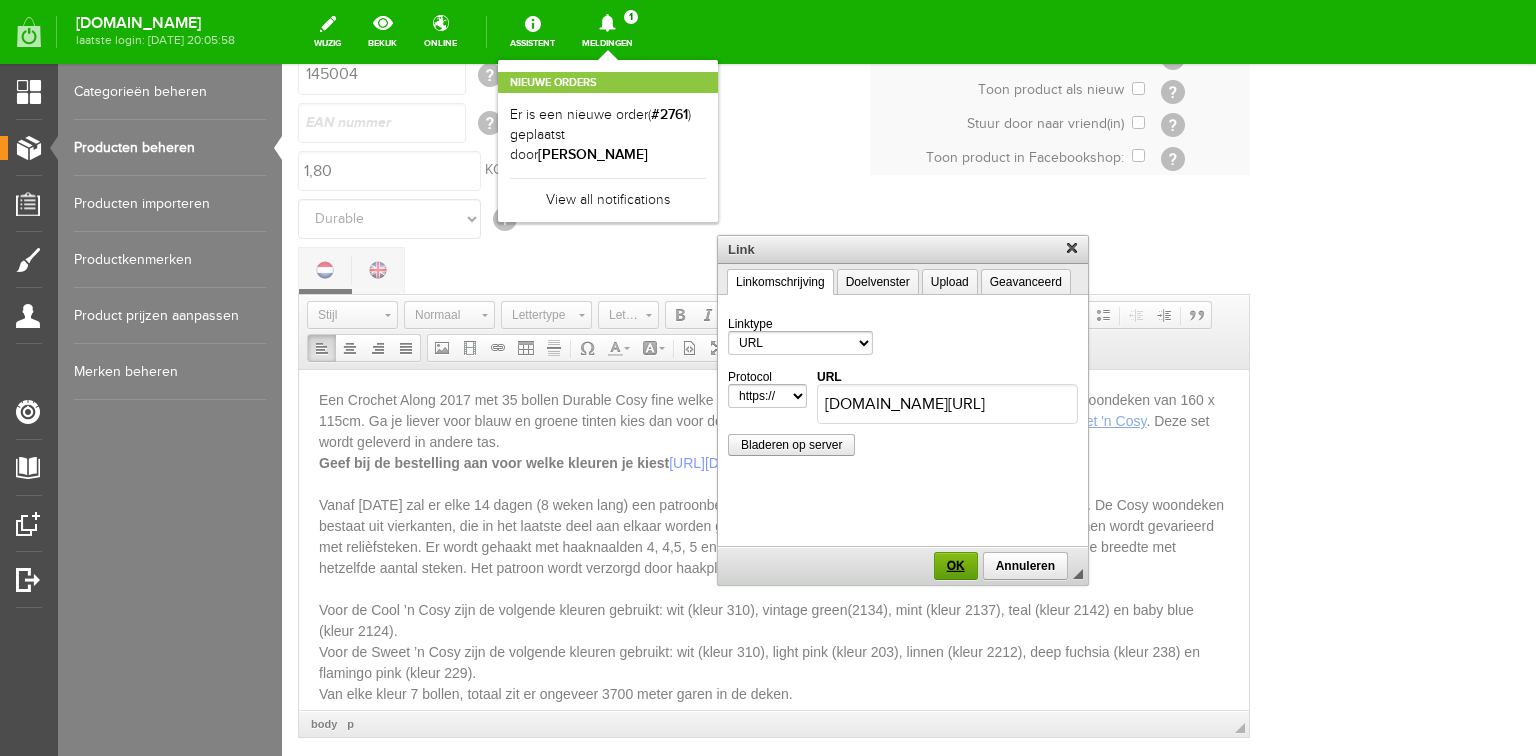 type on "[DOMAIN_NAME][URL]" 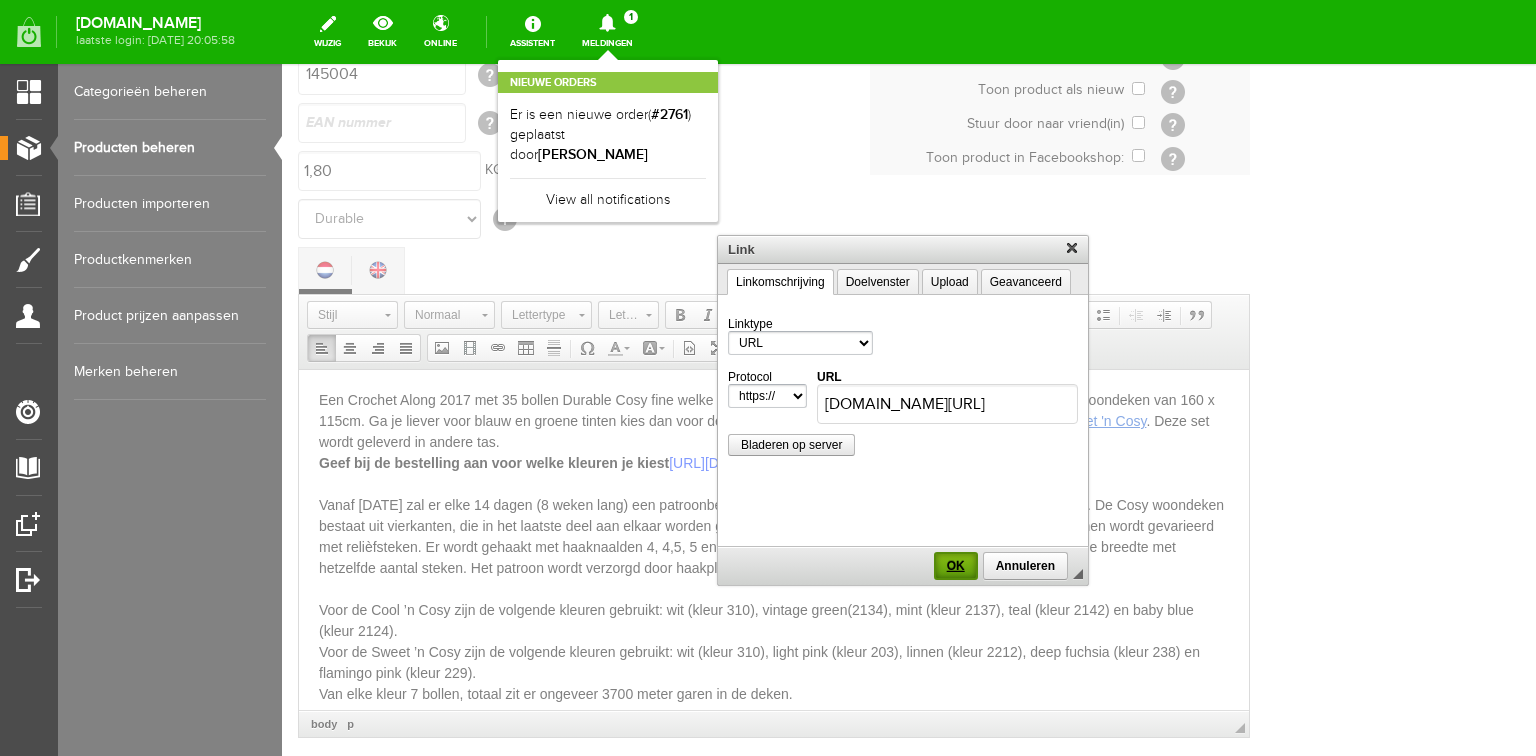 click on "OK" at bounding box center [956, 566] 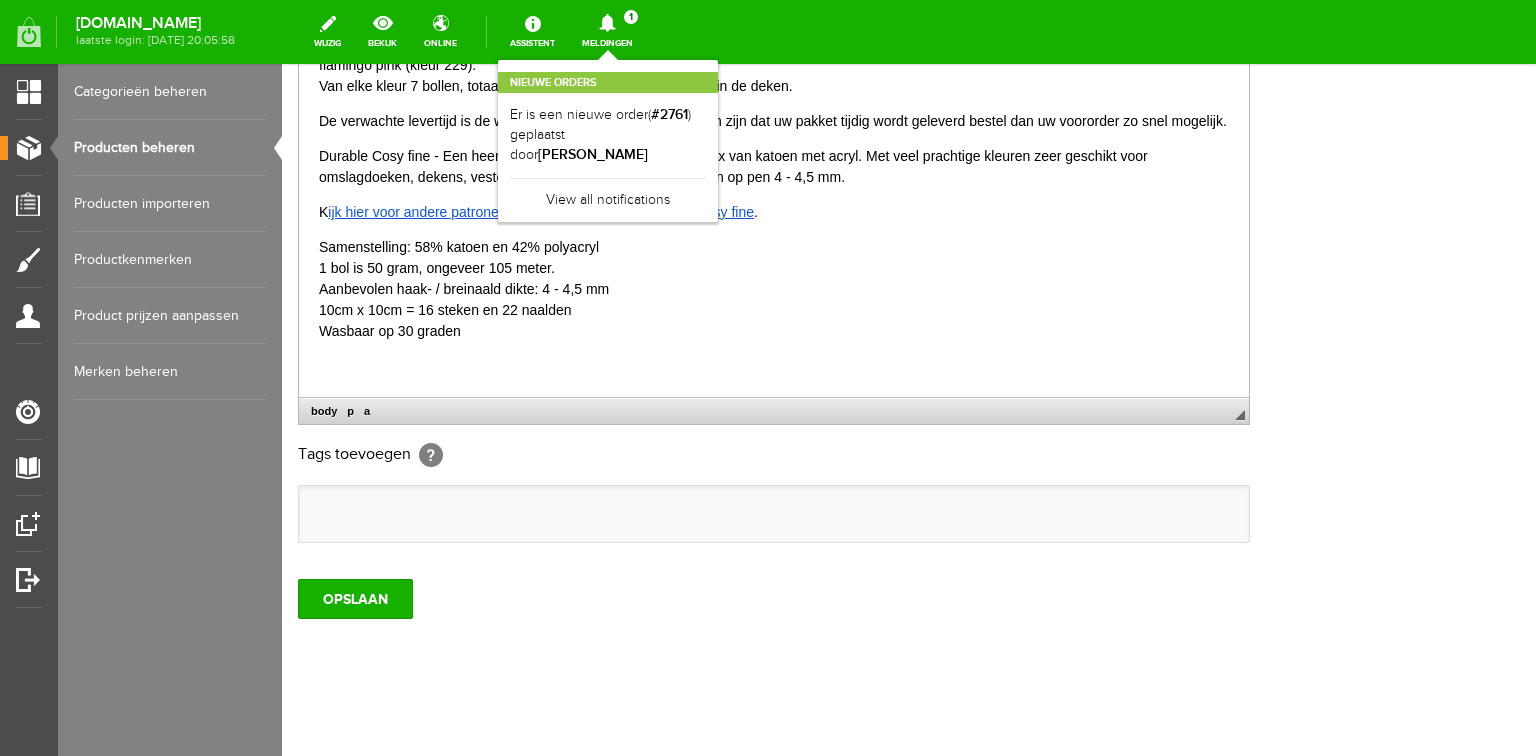 scroll, scrollTop: 592, scrollLeft: 0, axis: vertical 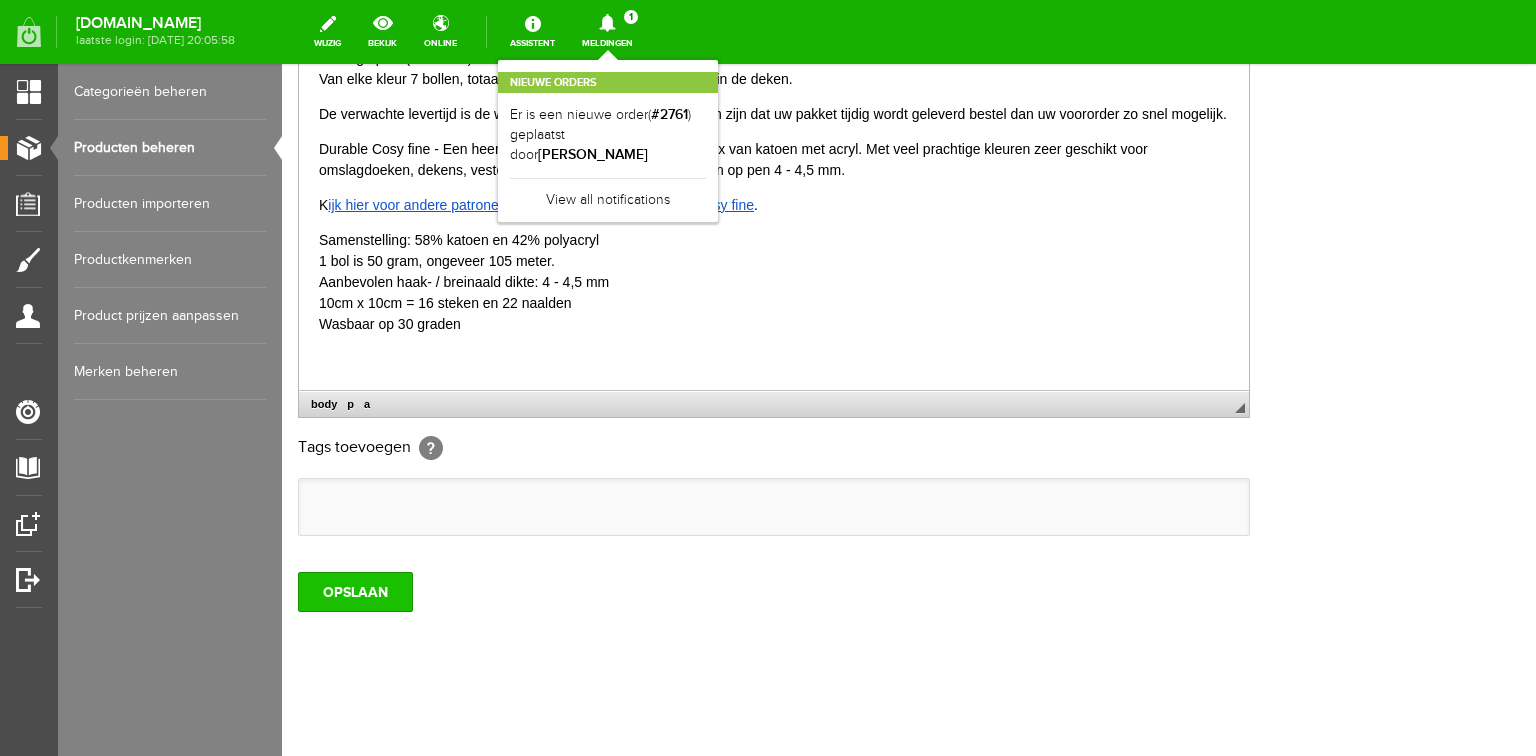 click on "OPSLAAN" at bounding box center (355, 592) 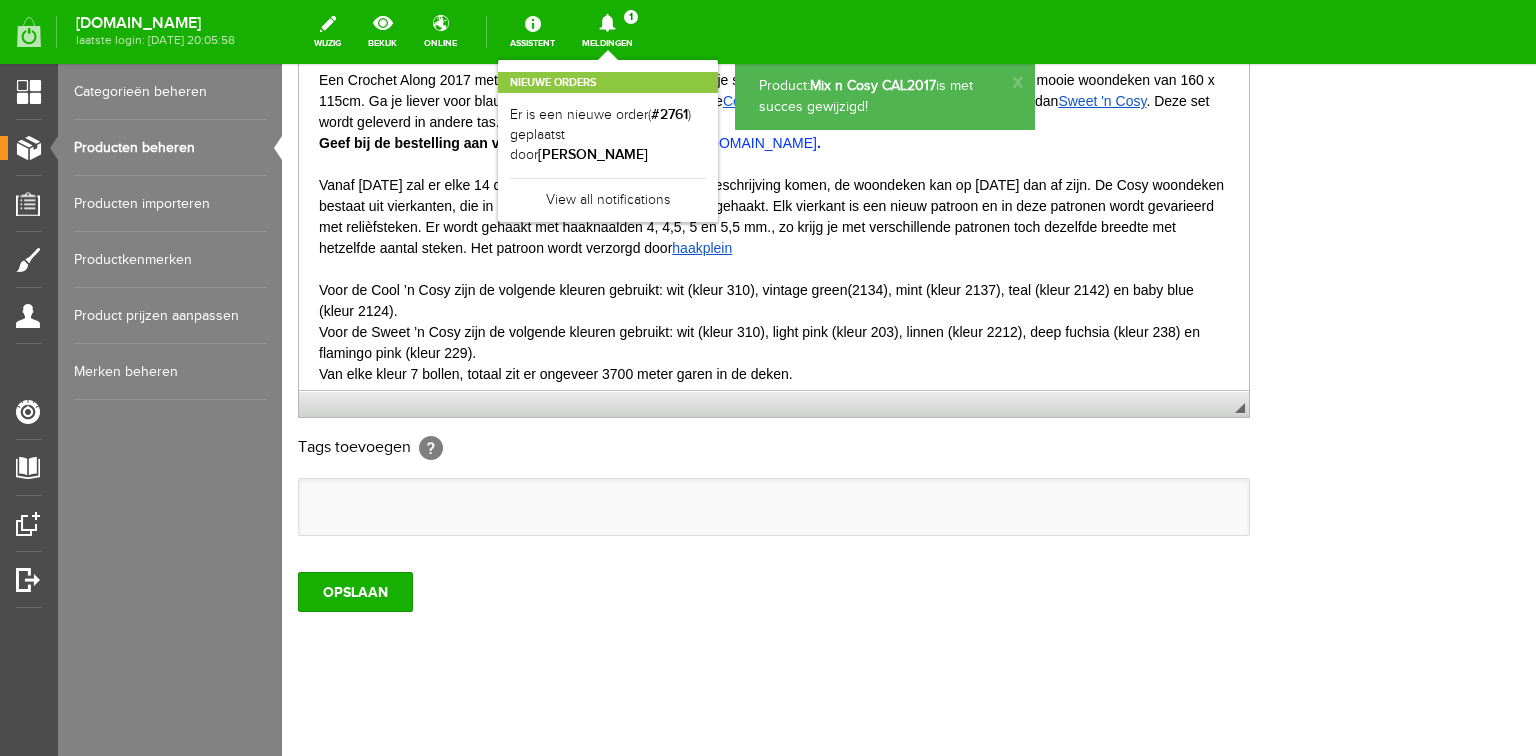 scroll, scrollTop: 0, scrollLeft: 0, axis: both 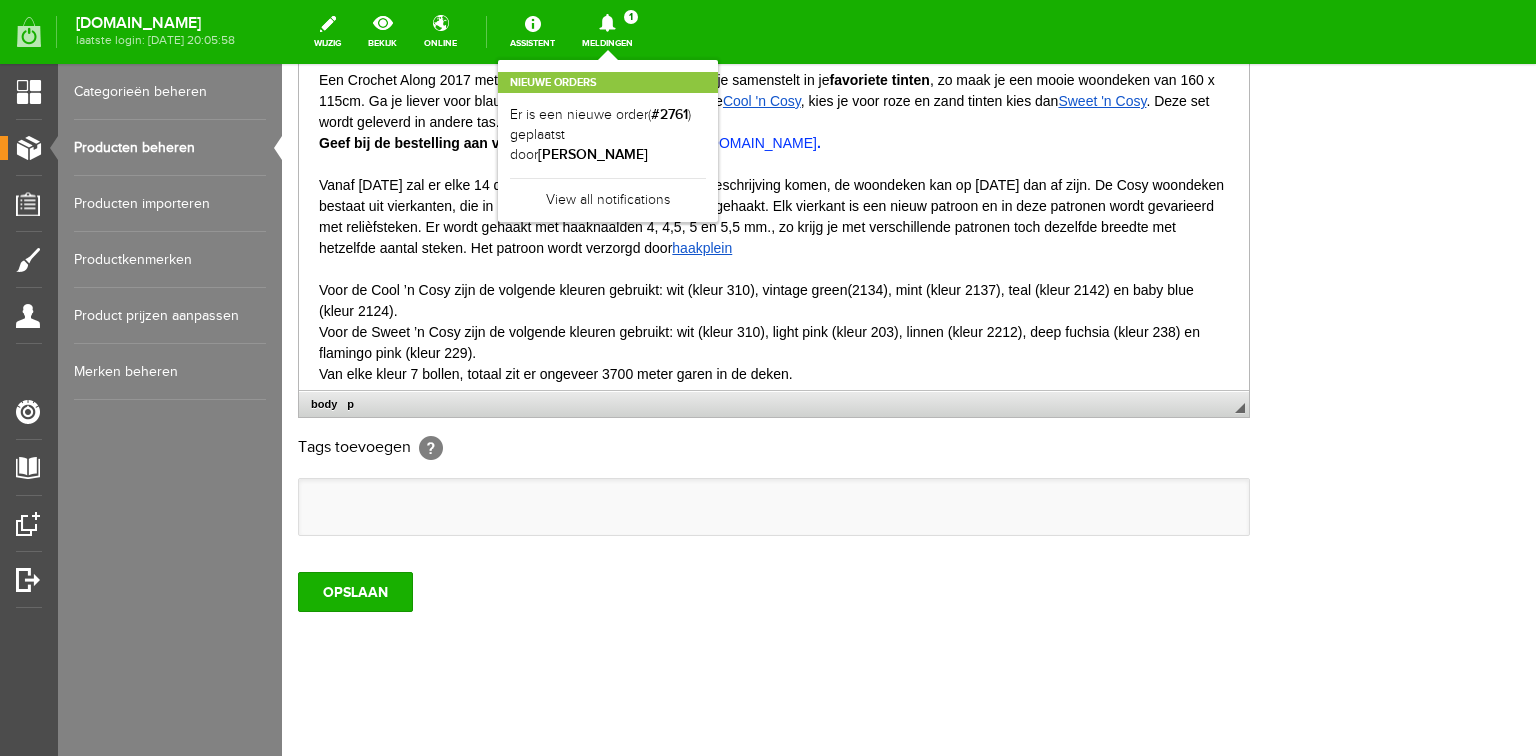 click on "Een Crochet Along 2017 met 35 bollen Durable Cosy fine welke je samenstelt in je  favoriete tinten , zo maak je een mooie woondeken van 160 x 115cm. Ga je liever voor blauw en groene tinten kies dan voor de  Cool 'n Cosy , kies je voor roze en zand tinten kies dan  Sweet 'n Cosy . Deze set wordt geleverd in andere tas. Geef bij de bestelling aan voor welke kleuren je kiest  [URL][DOMAIN_NAME] .   Vanaf [DATE] zal er elke 14 dagen (8 weken lang) een patroonbeschrijving komen, de woondeken kan op [DATE] dan af zijn. De Cosy woondeken bestaat uit vierkanten, die in het laatste deel aan elkaar worden gehaakt. Elk vierkant is een nieuw patroon en in deze patronen wordt gevarieerd met relièfsteken. Er wordt gehaakt met haaknaalden 4, 4,5, 5 en 5,5 mm., zo krijg je met verschillende patronen toch dezelfde breedte met hetzelfde aantal steken. Het patroon wordt verzorgd door  haakplein" at bounding box center [774, 226] 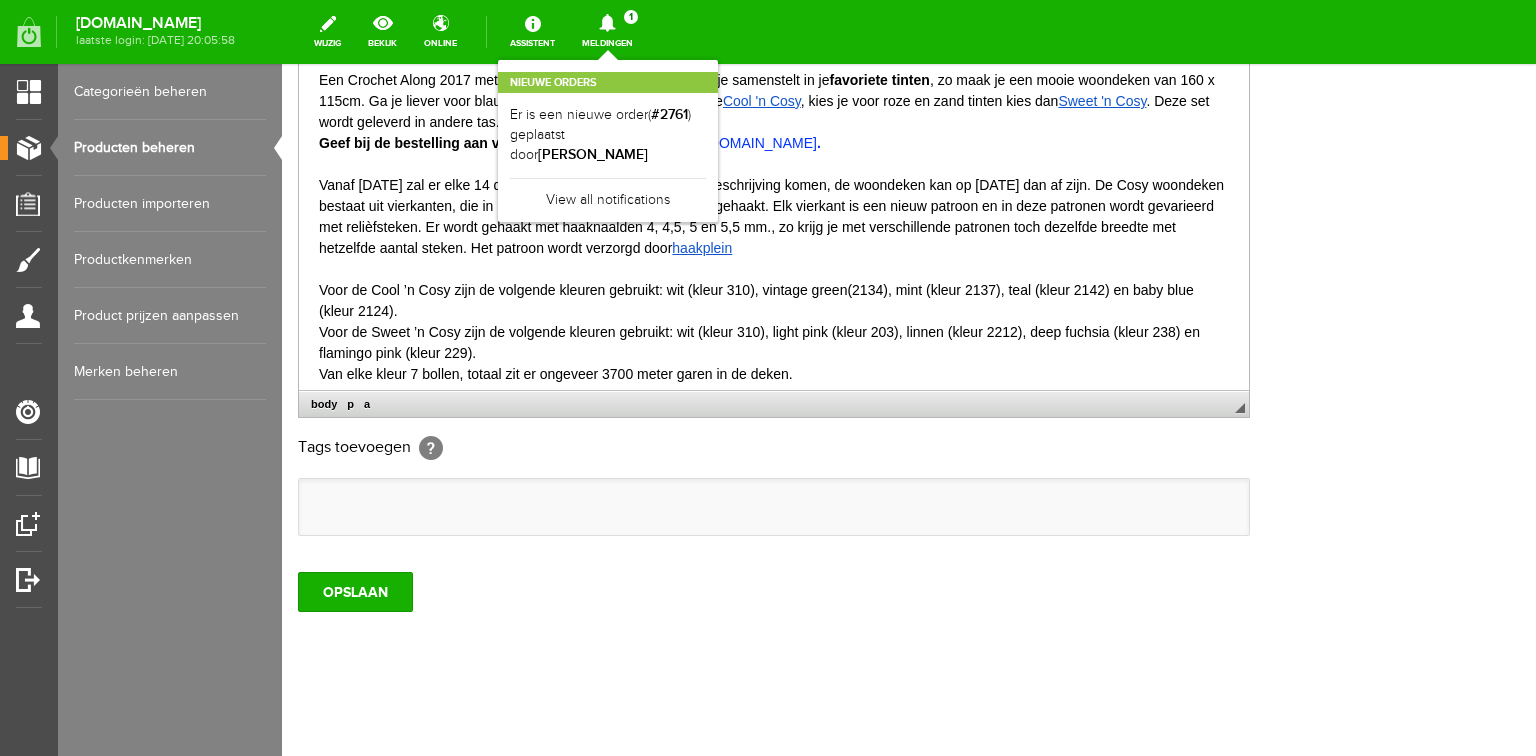 type 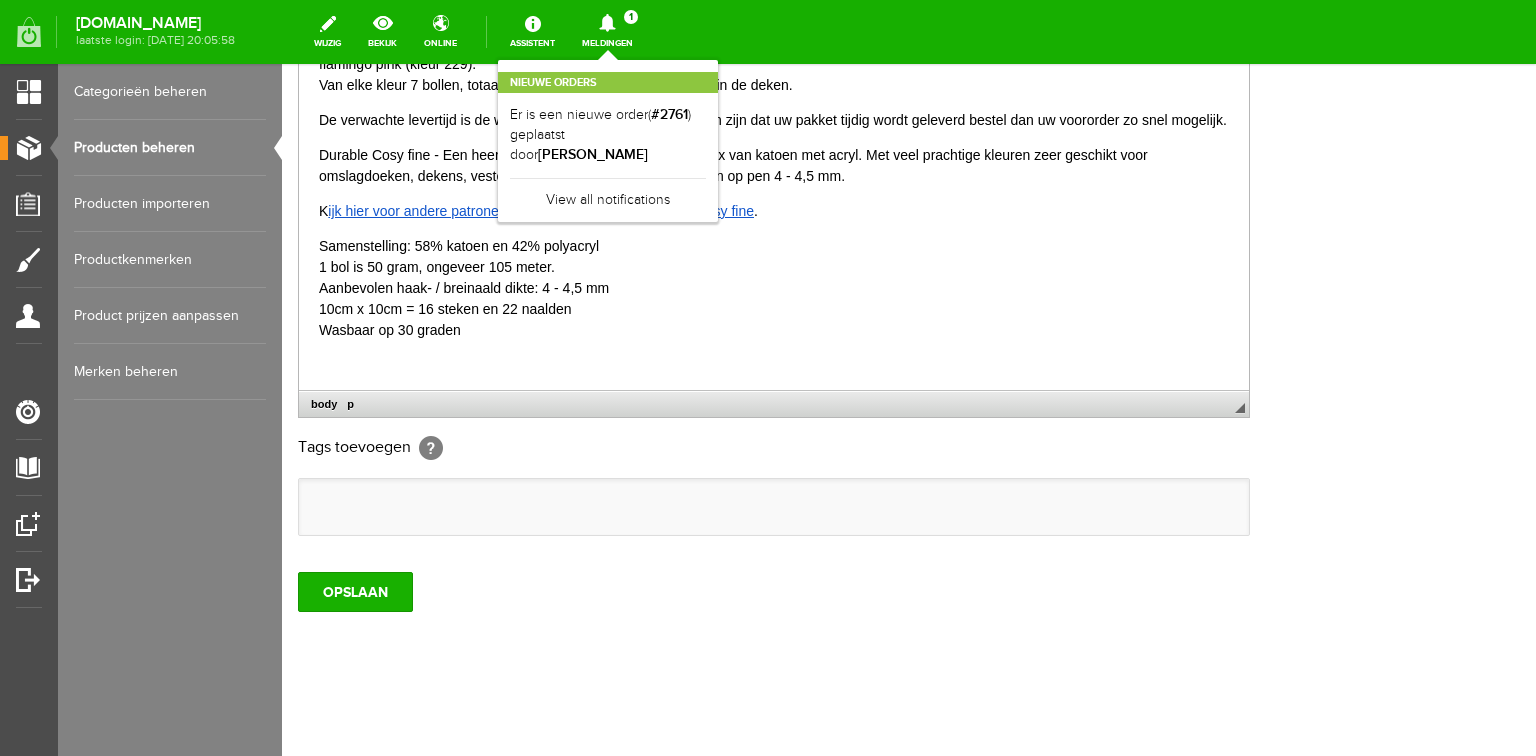 scroll, scrollTop: 316, scrollLeft: 0, axis: vertical 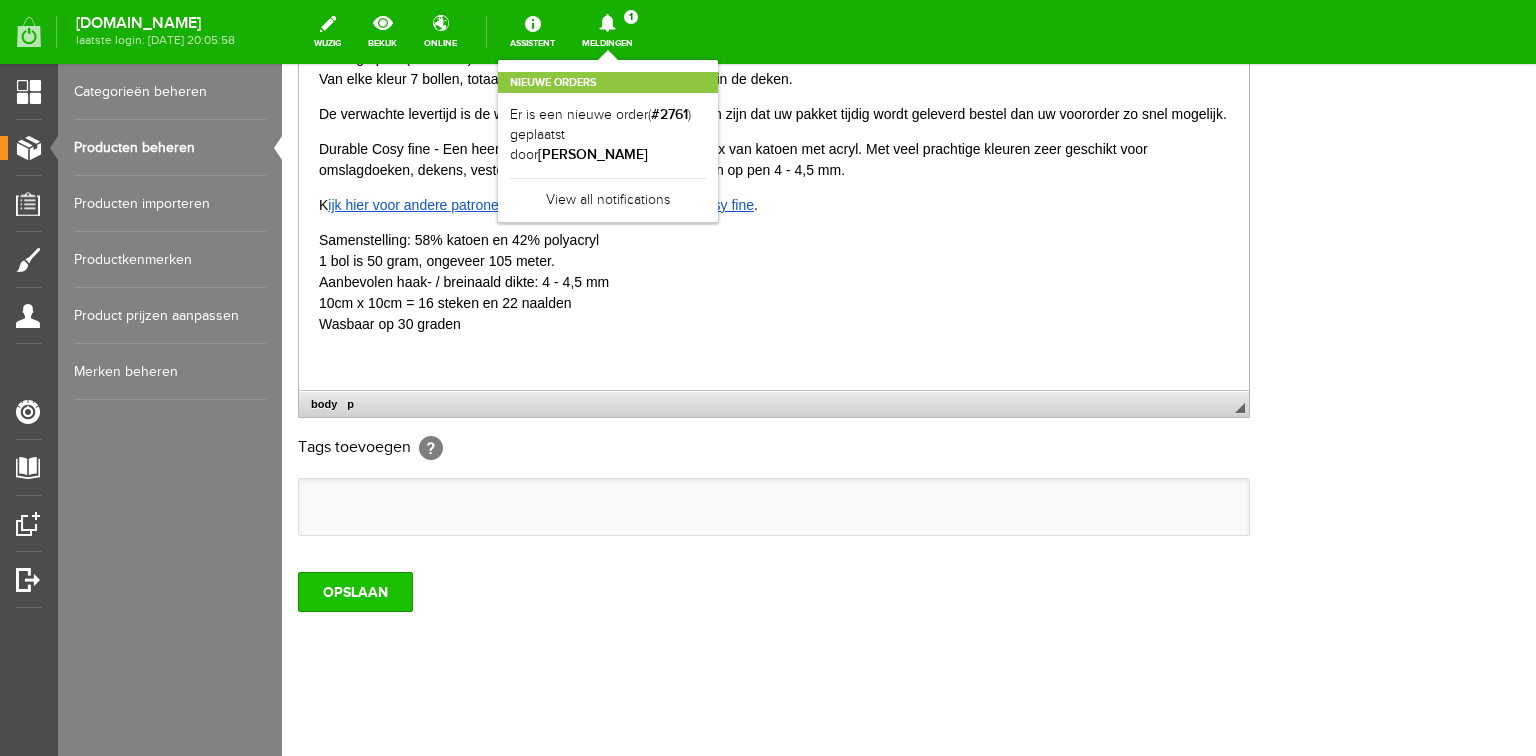 click on "OPSLAAN" at bounding box center [355, 592] 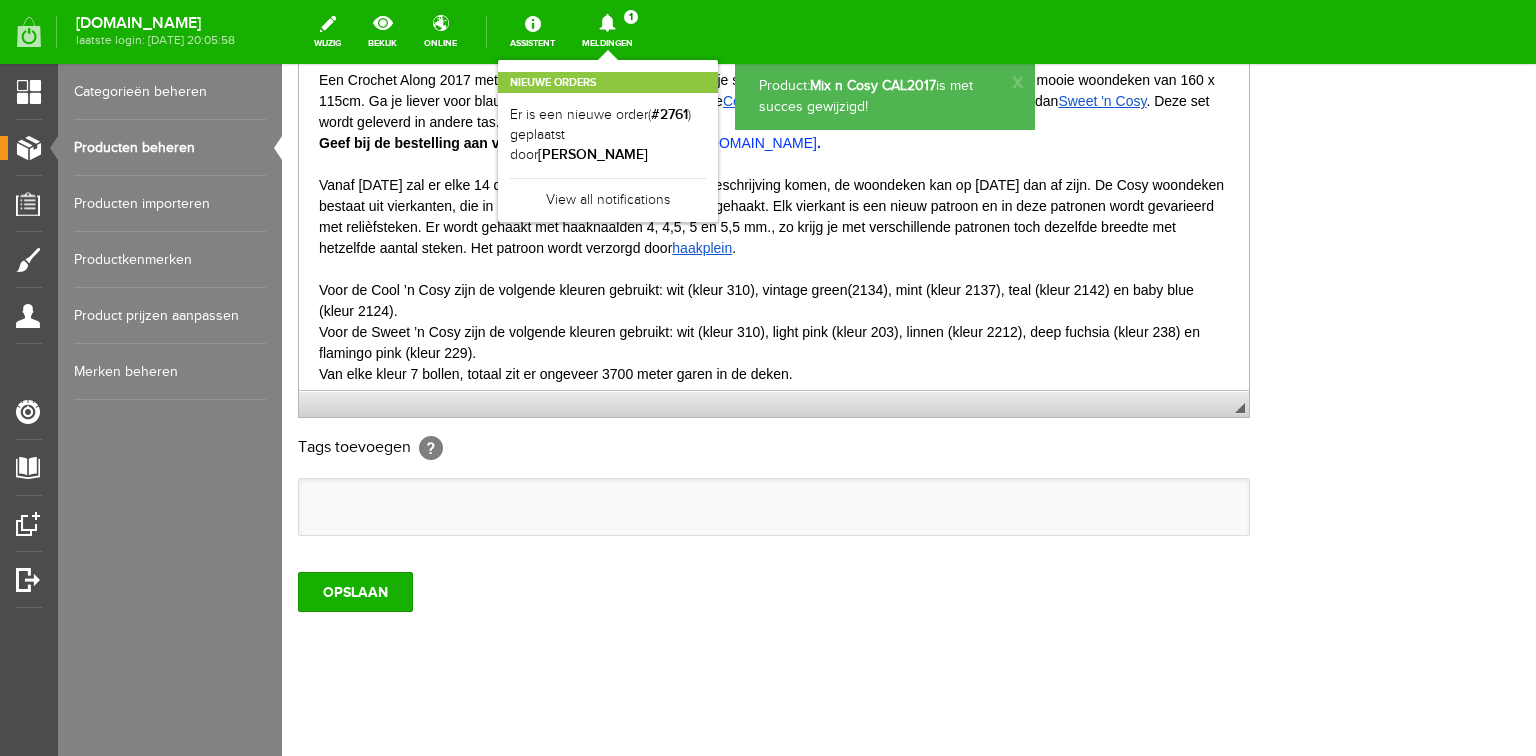 scroll, scrollTop: 0, scrollLeft: 0, axis: both 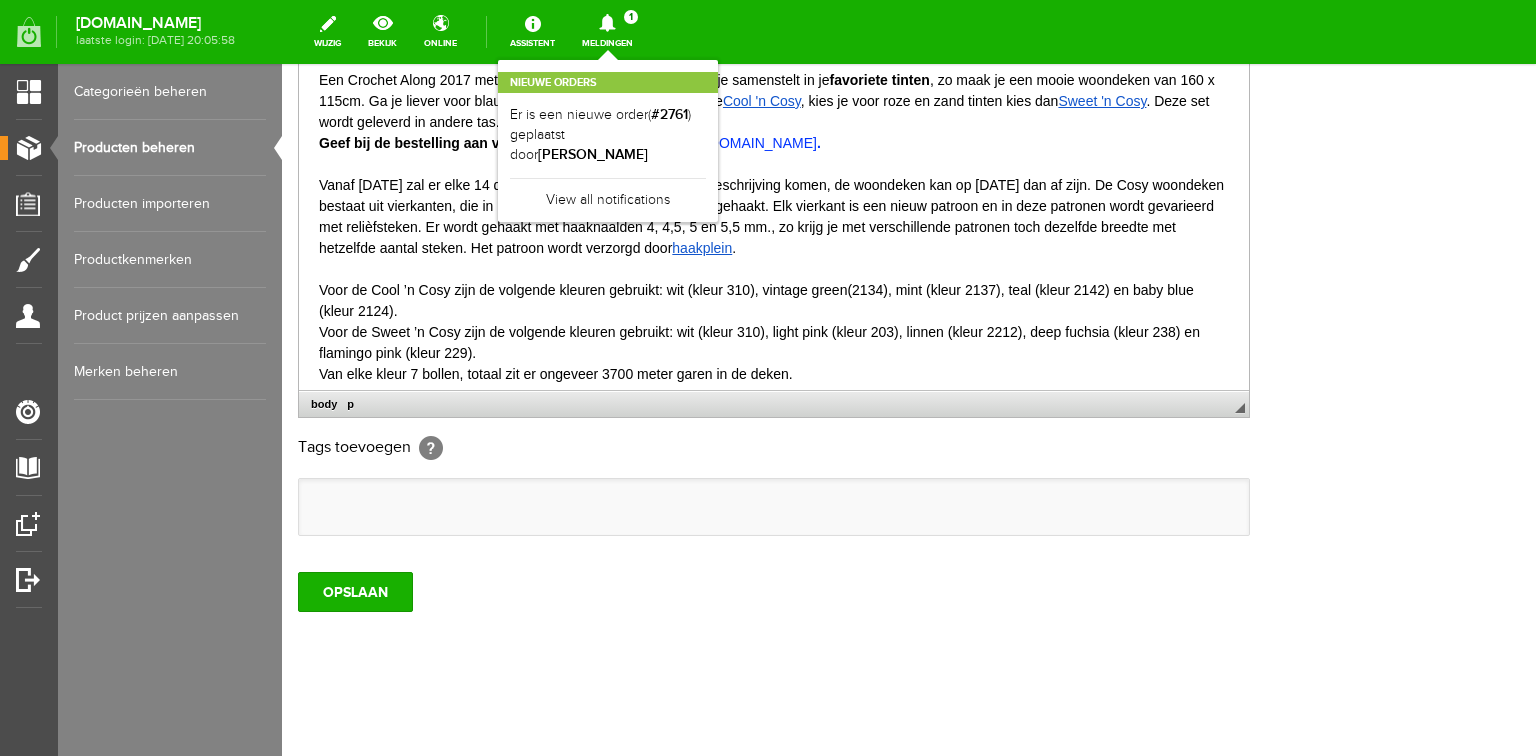 click on "Een Crochet Along 2017 met 35 bollen Durable Cosy fine welke je samenstelt in je  favoriete tinten , zo maak je een mooie woondeken van 160 x 115cm. Ga je liever voor blauw en groene tinten kies dan voor de  Cool 'n Cosy , kies je voor roze en zand tinten kies dan  Sweet 'n Cosy . Deze set wordt geleverd in andere tas. Geef bij de bestelling aan voor welke kleuren je kiest  [URL][DOMAIN_NAME] .   Vanaf [DATE] zal er elke 14 dagen (8 weken lang) een patroonbeschrijving komen, de woondeken kan op [DATE] dan af zijn. De Cosy woondeken bestaat uit vierkanten, die in het laatste deel aan elkaar worden gehaakt. Elk vierkant is een nieuw patroon en in deze patronen wordt gevarieerd met relièfsteken. Er wordt gehaakt met haaknaalden 4, 4,5, 5 en 5,5 mm., zo krijg je met verschillende patronen toch dezelfde breedte met hetzelfde aantal steken. Het patroon wordt verzorgd door  haakplein ." at bounding box center (774, 226) 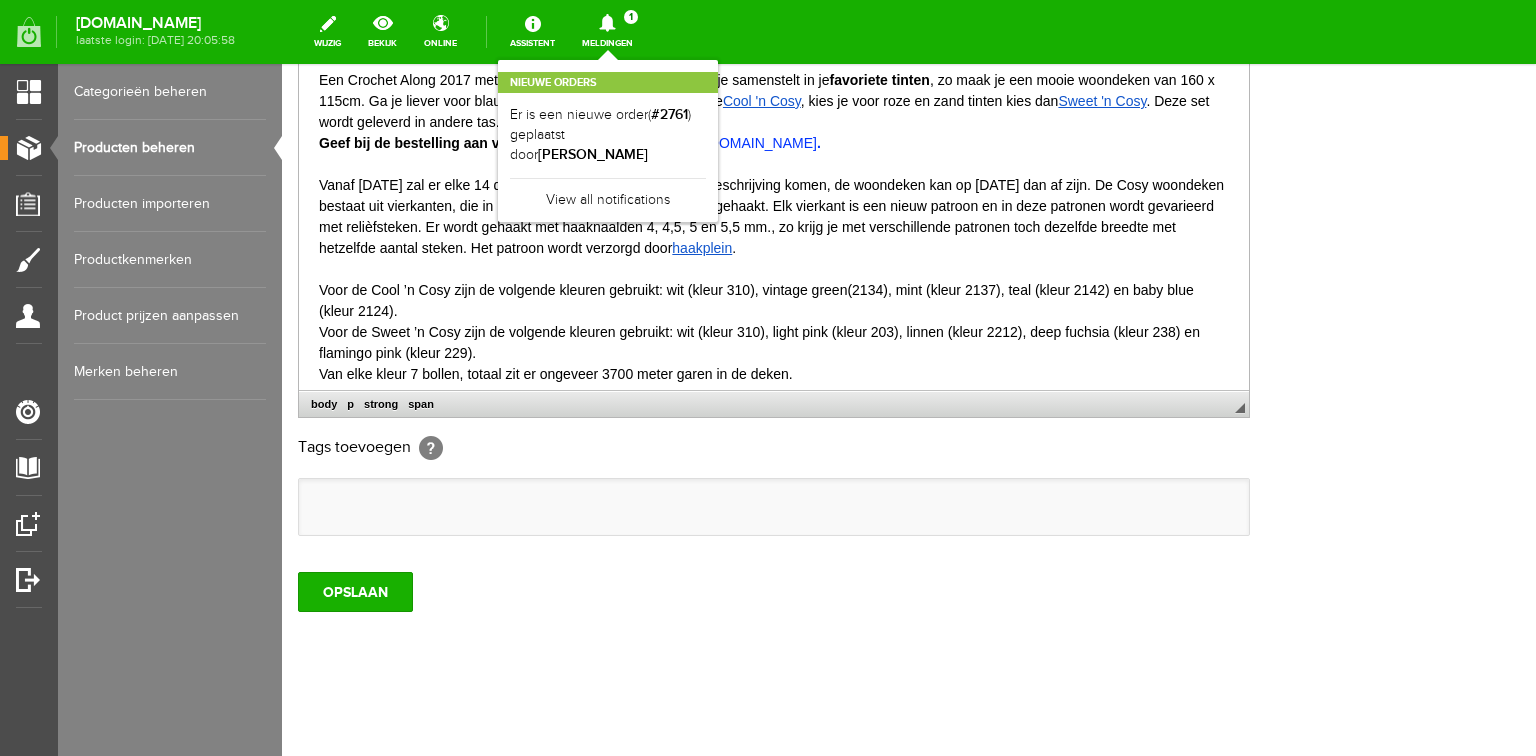 click on "[URL][DOMAIN_NAME]" at bounding box center (743, 142) 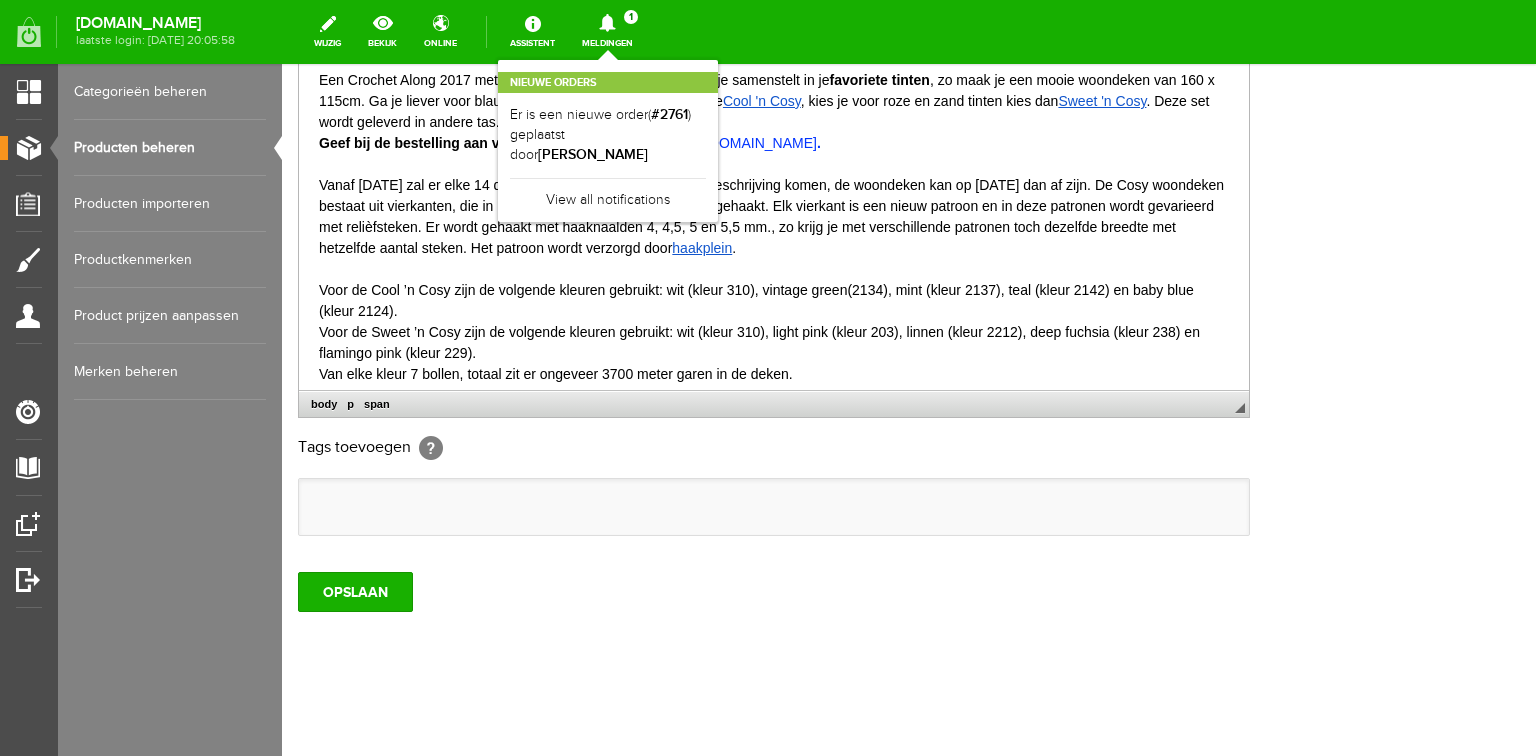 click on "[URL][DOMAIN_NAME]" at bounding box center (743, 142) 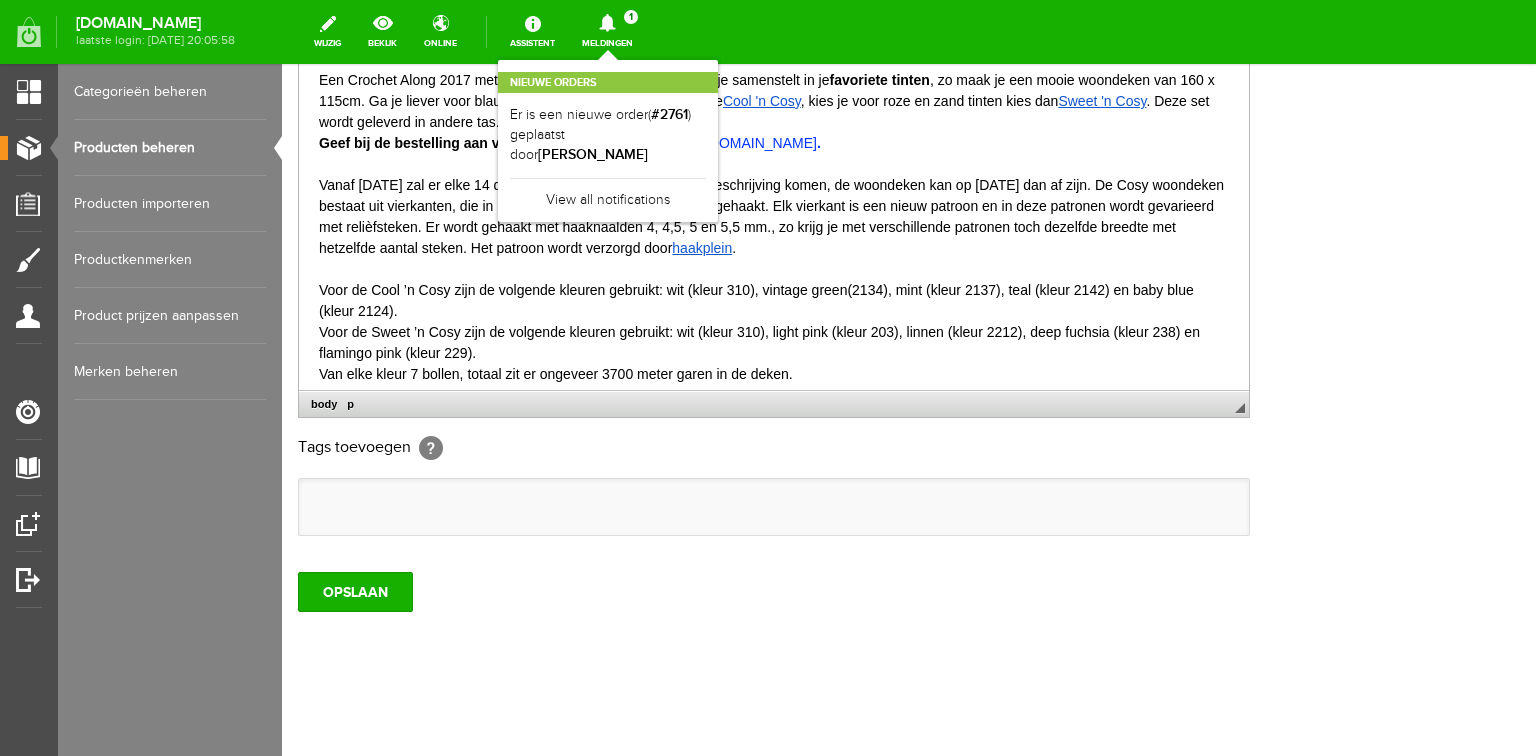 click on "Nieuwe orders Er is een nieuwe order( #2761 ) geplaatst door  [PERSON_NAME]  View all notifications" at bounding box center (608, 141) 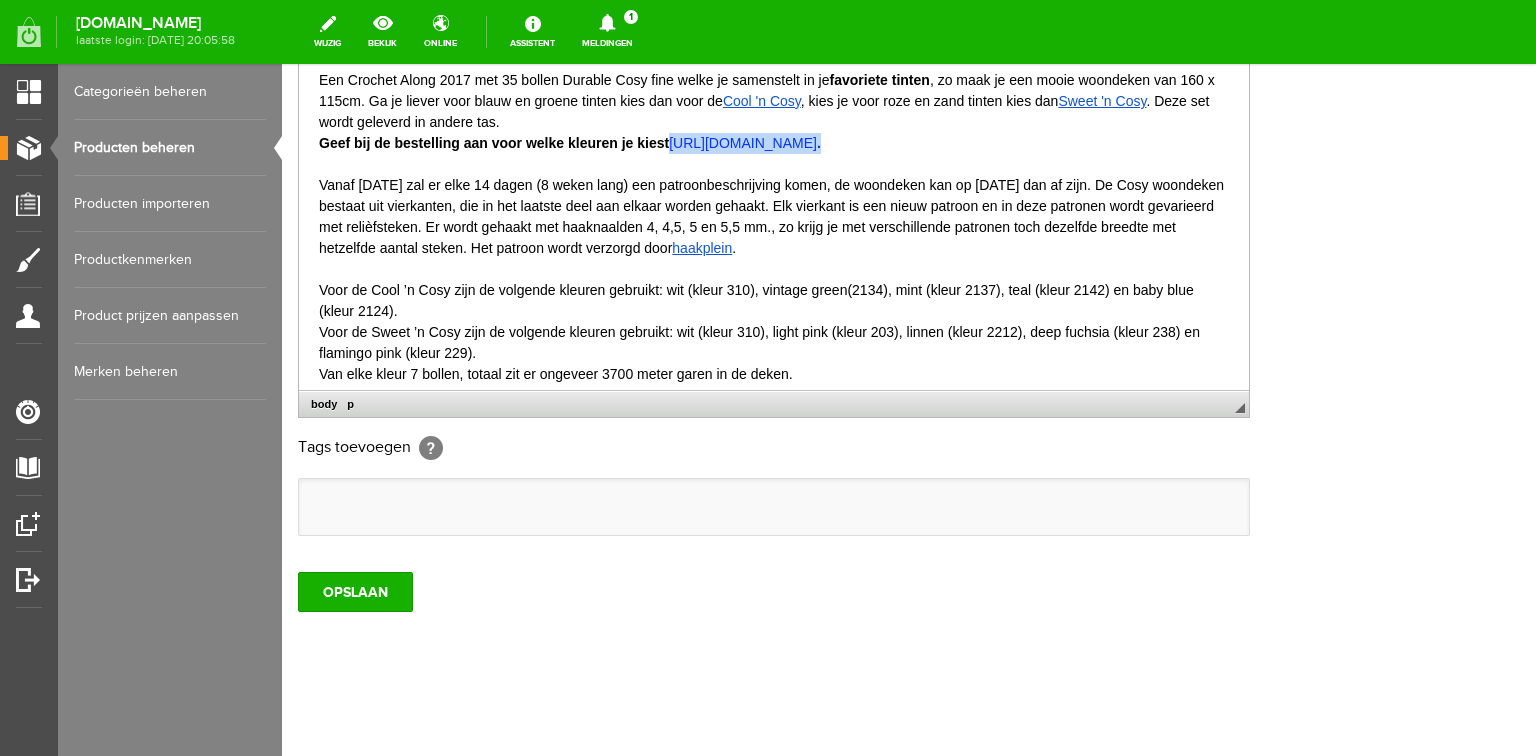 drag, startPoint x: 673, startPoint y: 142, endPoint x: 1132, endPoint y: 141, distance: 459.0011 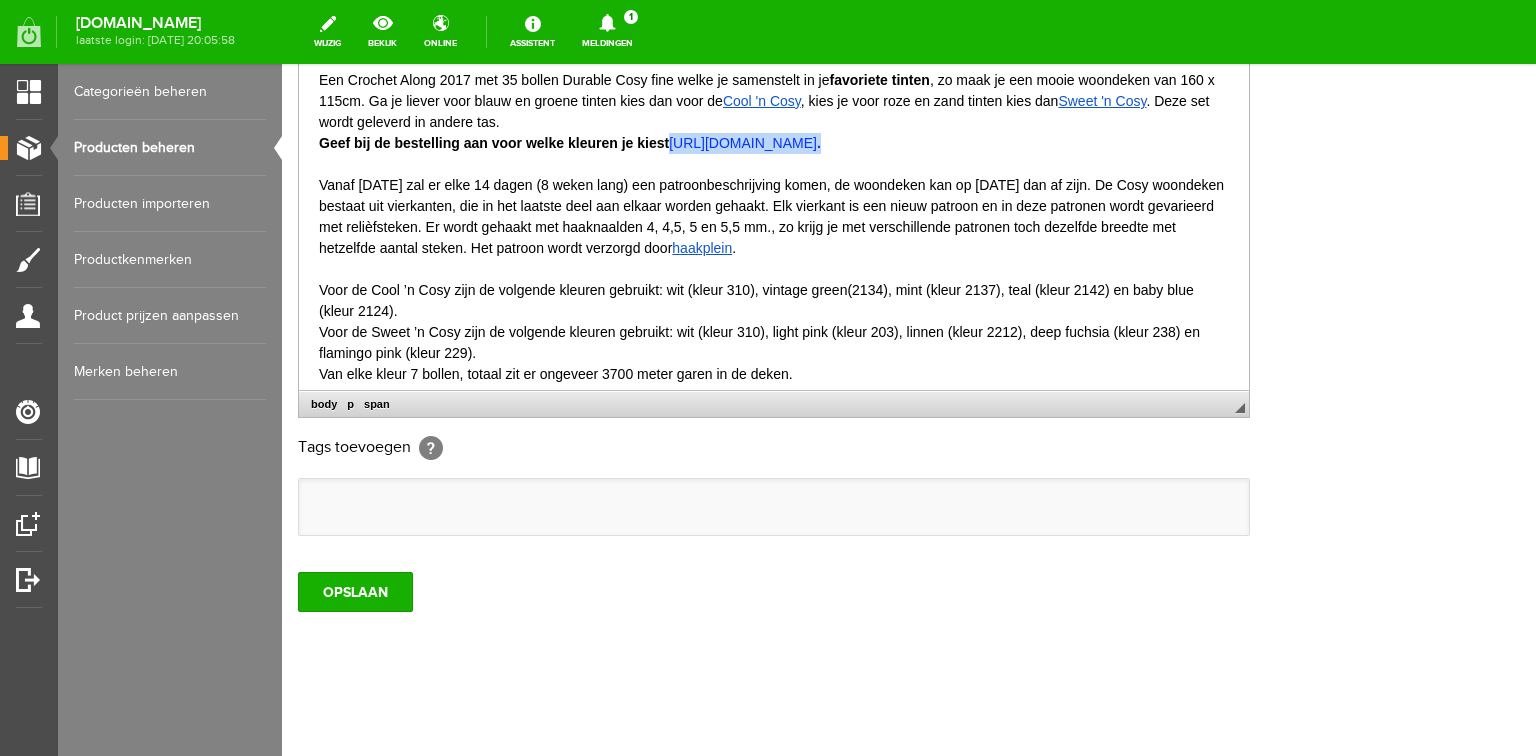 type 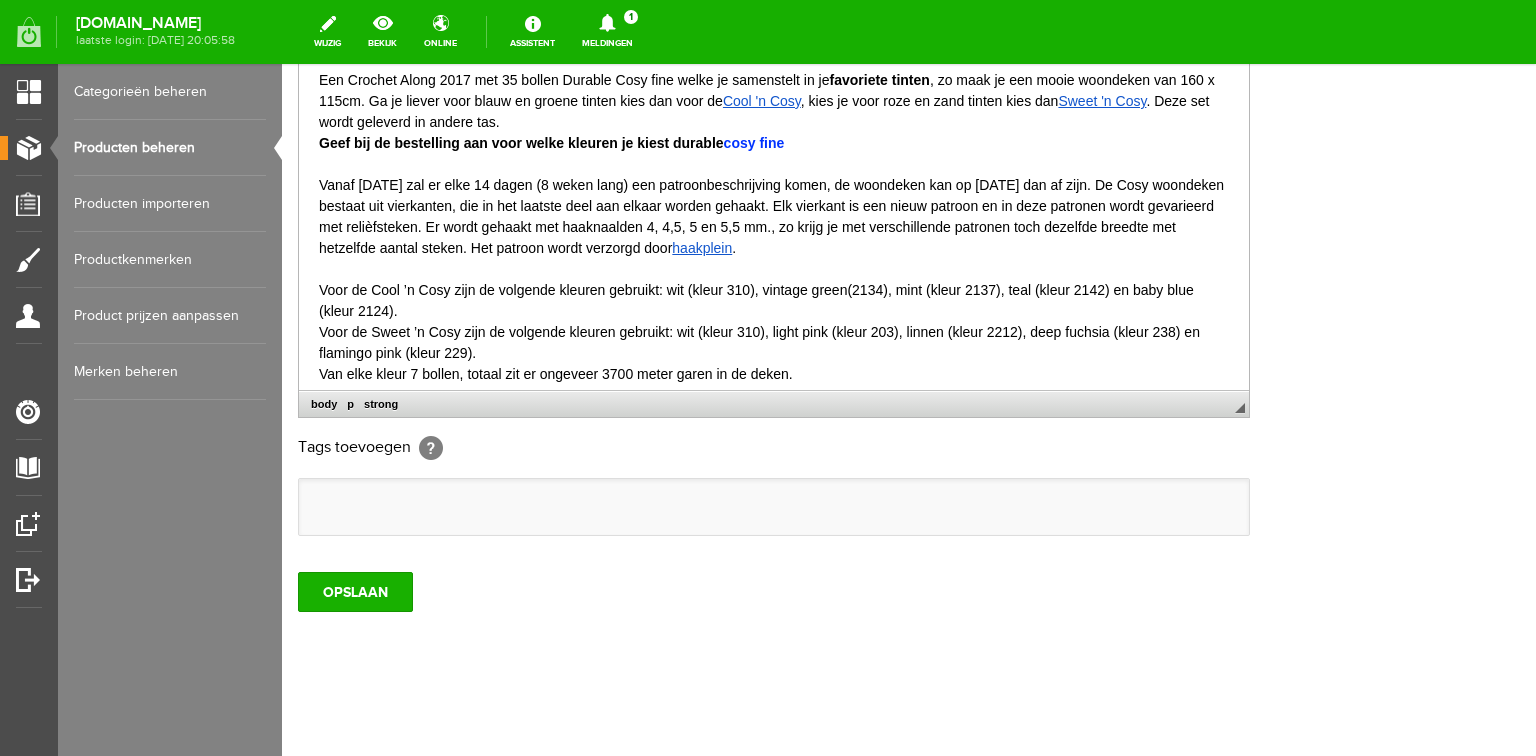 click on "Geef bij de bestelling aan voor welke kleuren je kiest durable  cosy fine" at bounding box center [551, 142] 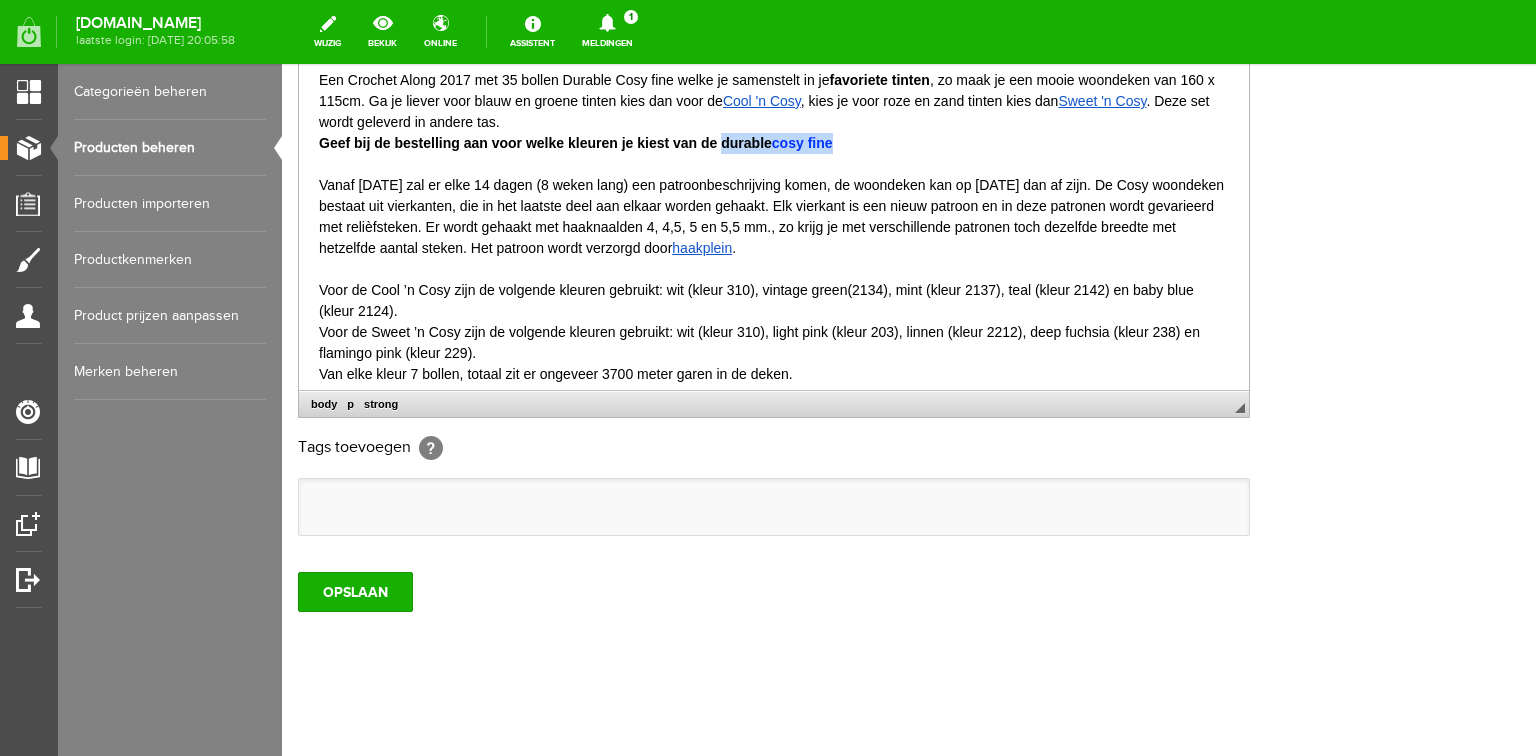 drag, startPoint x: 724, startPoint y: 142, endPoint x: 834, endPoint y: 145, distance: 110.0409 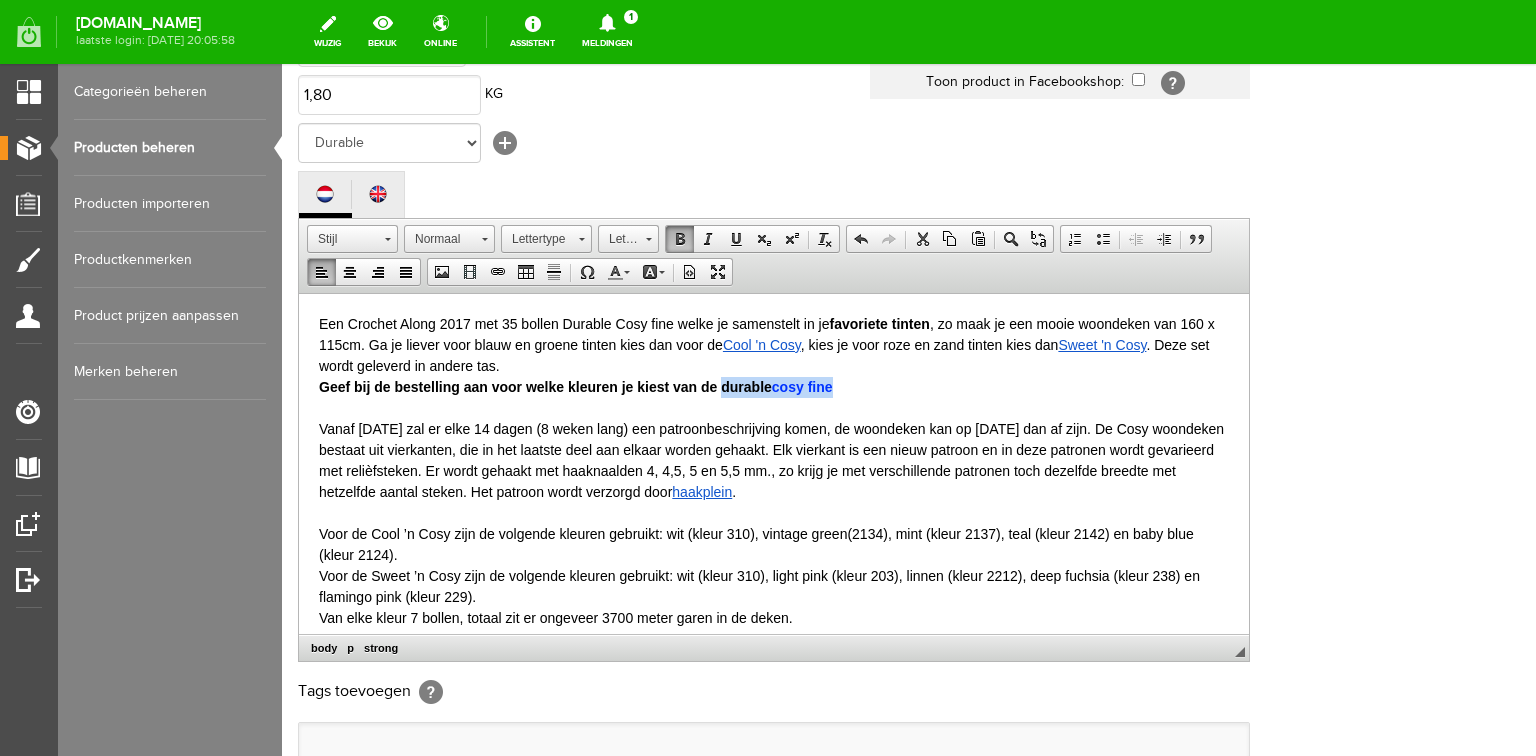 scroll, scrollTop: 192, scrollLeft: 0, axis: vertical 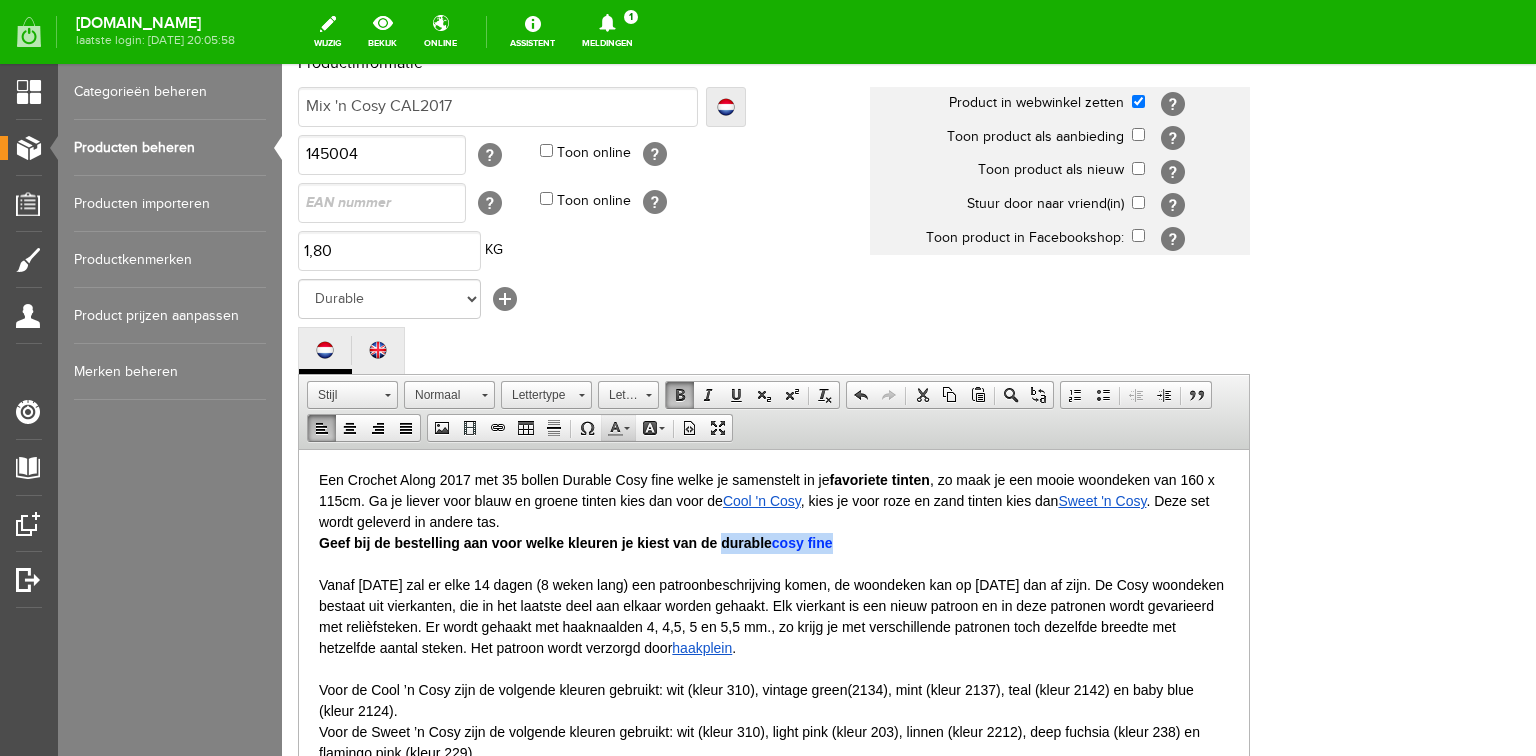click on "Tekstkleur" at bounding box center [618, 428] 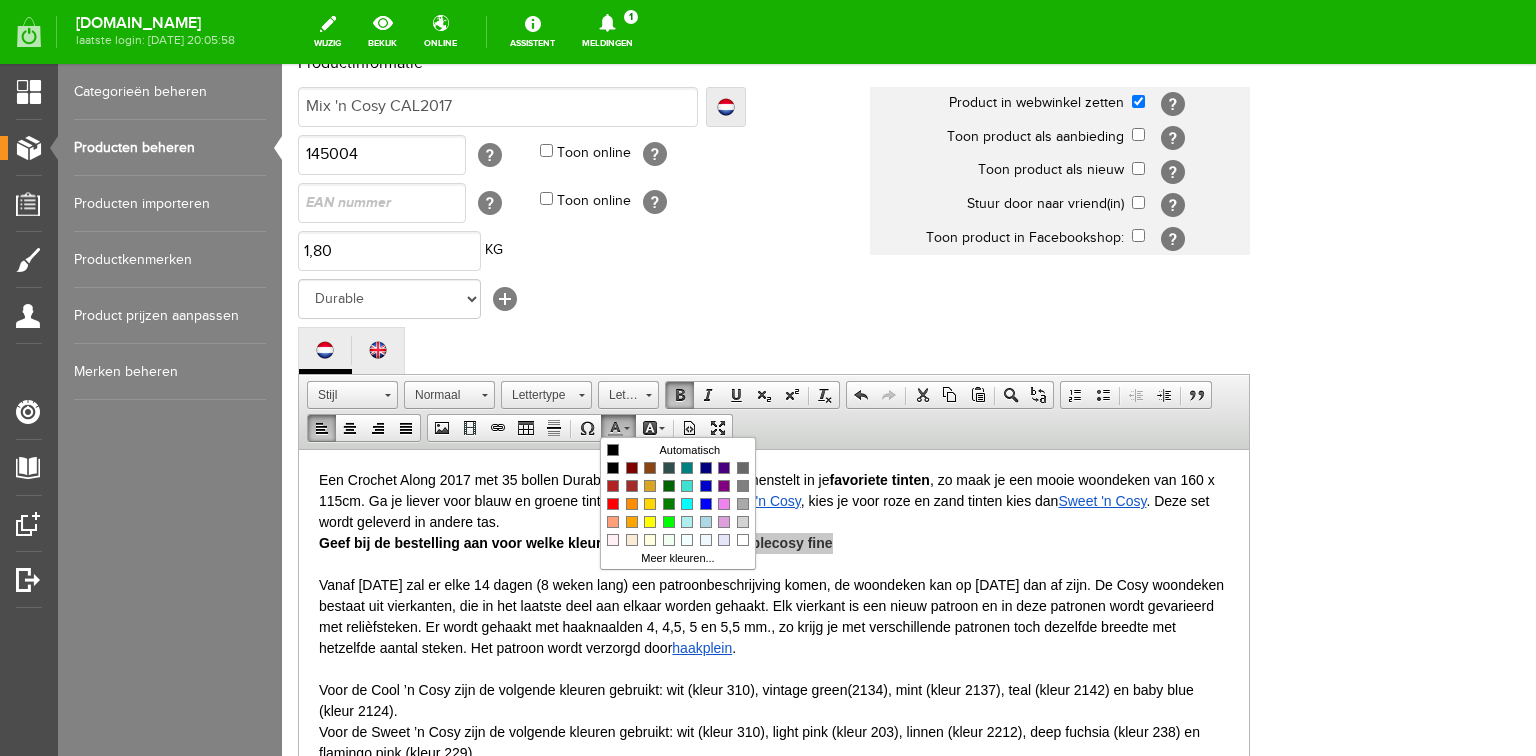 scroll, scrollTop: 0, scrollLeft: 0, axis: both 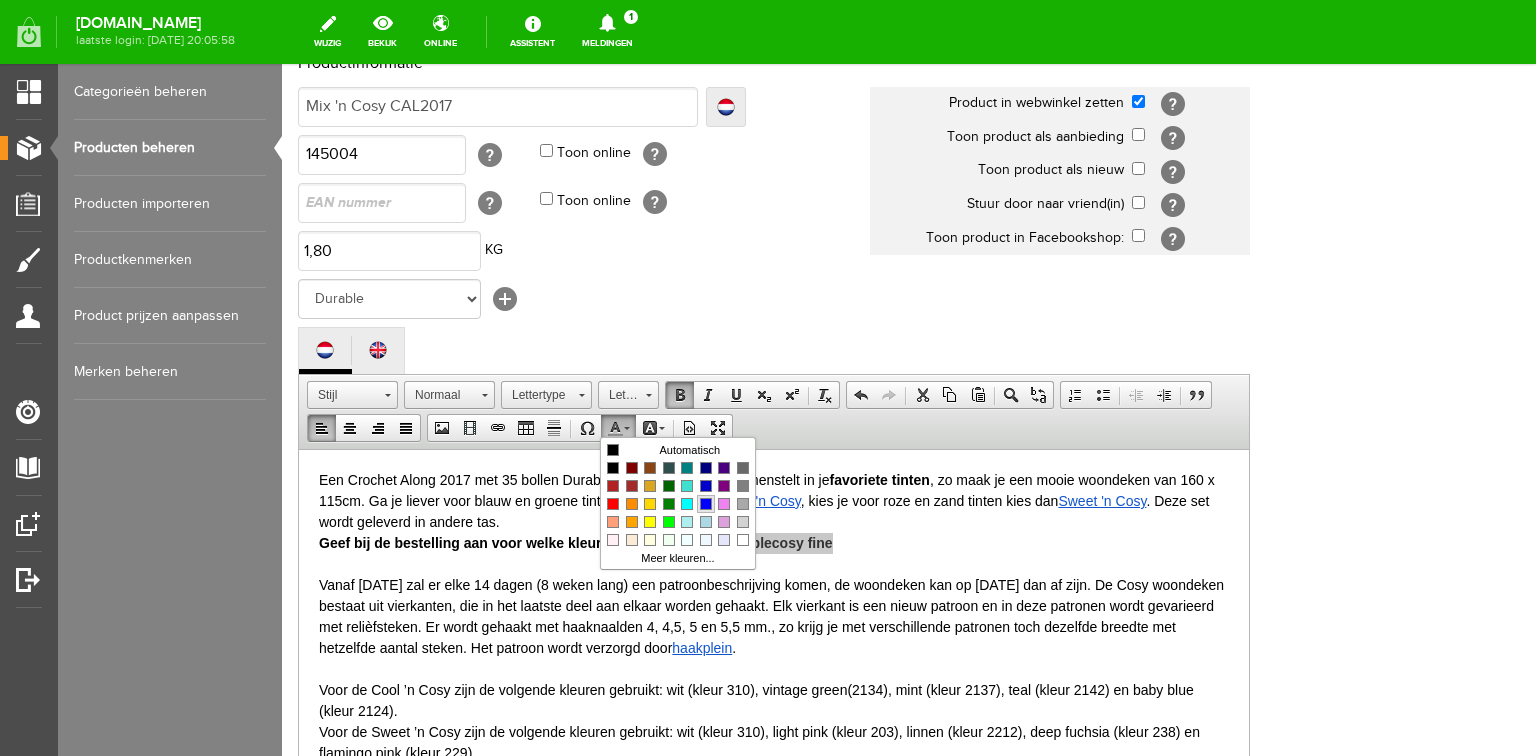 click at bounding box center (706, 504) 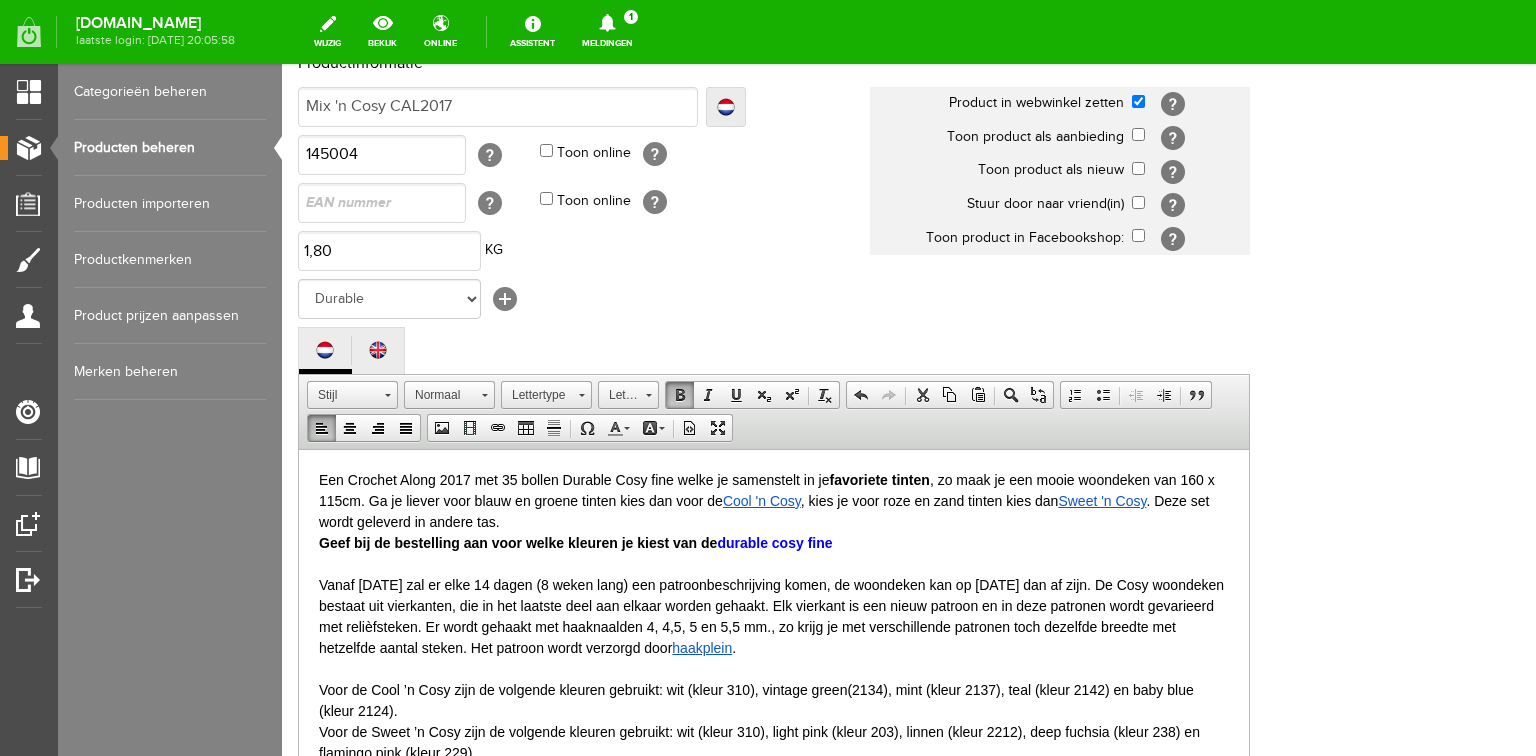click on "durable cosy fine" at bounding box center [774, 542] 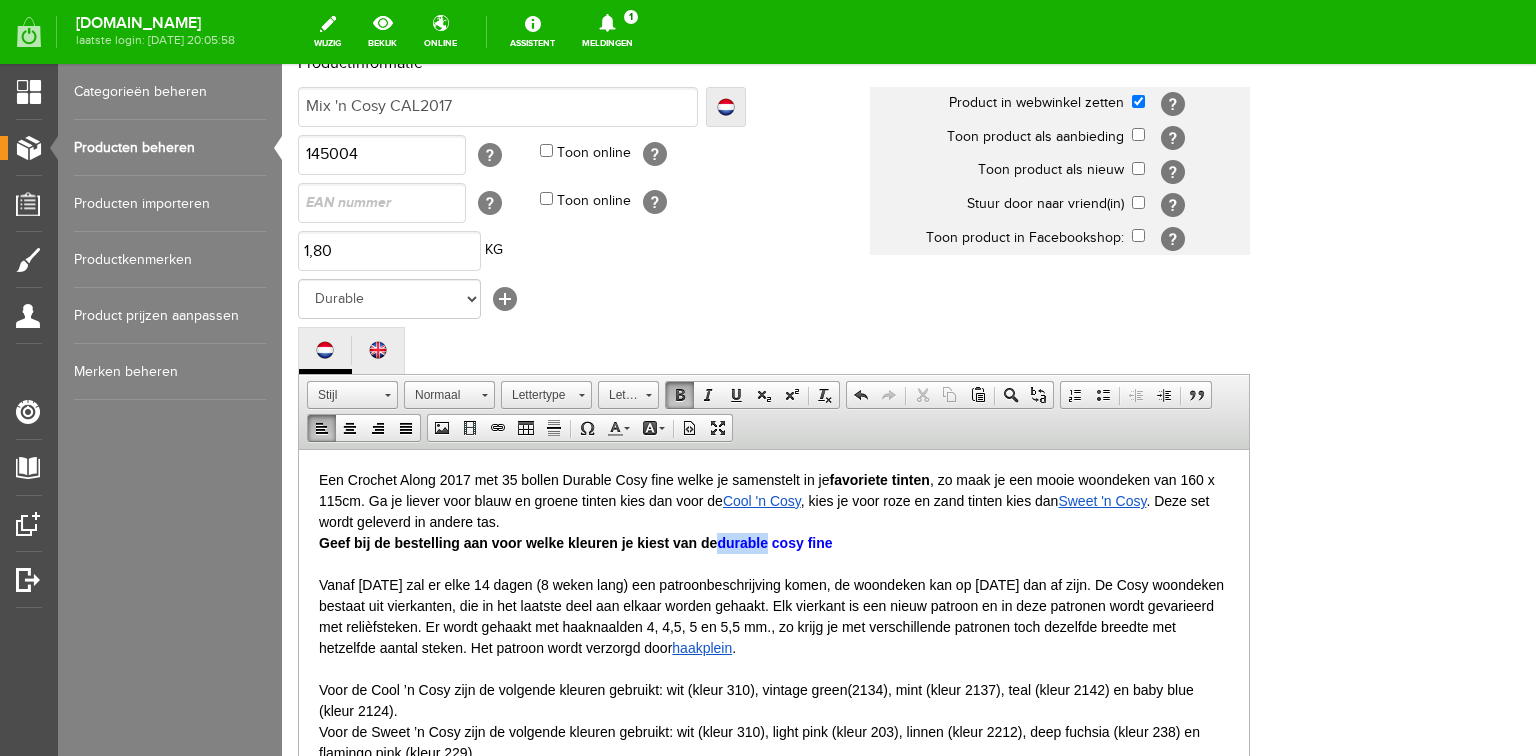 click on "durable cosy fine" at bounding box center [774, 542] 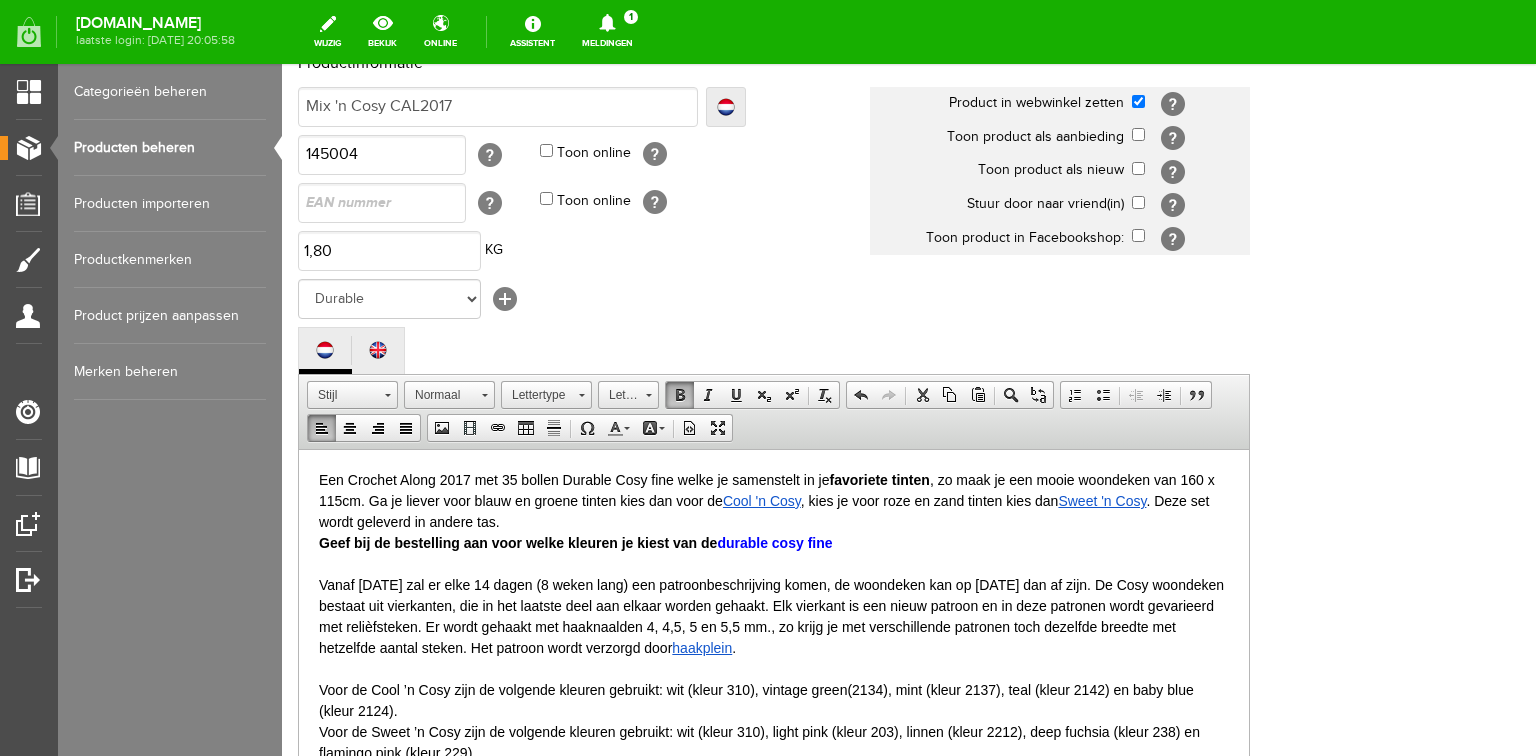click on "Een Crochet Along 2017 met 35 bollen Durable Cosy fine welke je samenstelt in je  favoriete tinten , zo maak je een mooie woondeken van 160 x 115cm. Ga je liever voor blauw en groene tinten kies dan voor de  Cool 'n Cosy , kies je voor roze en zand tinten kies dan  Sweet 'n Cosy . Deze set wordt geleverd in andere tas. Geef bij de bestelling aan voor welke kleuren je kiest van de  durable cosy fine Vanaf [DATE] zal er elke 14 dagen (8 weken lang) een patroonbeschrijving komen, de woondeken kan op [DATE] dan af zijn. De Cosy woondeken bestaat uit vierkanten, die in het laatste deel aan elkaar worden gehaakt. Elk vierkant is een nieuw patroon en in deze patronen wordt gevarieerd met relièfsteken. Er wordt gehaakt met haaknaalden 4, 4,5, 5 en 5,5 mm., zo krijg je met verschillende patronen toch dezelfde breedte met hetzelfde aantal steken. Het patroon wordt verzorgd door  haakplein . Van elke kleur 7 bollen, totaal zit er ongeveer 3700 meter garen in de deken." at bounding box center [774, 626] 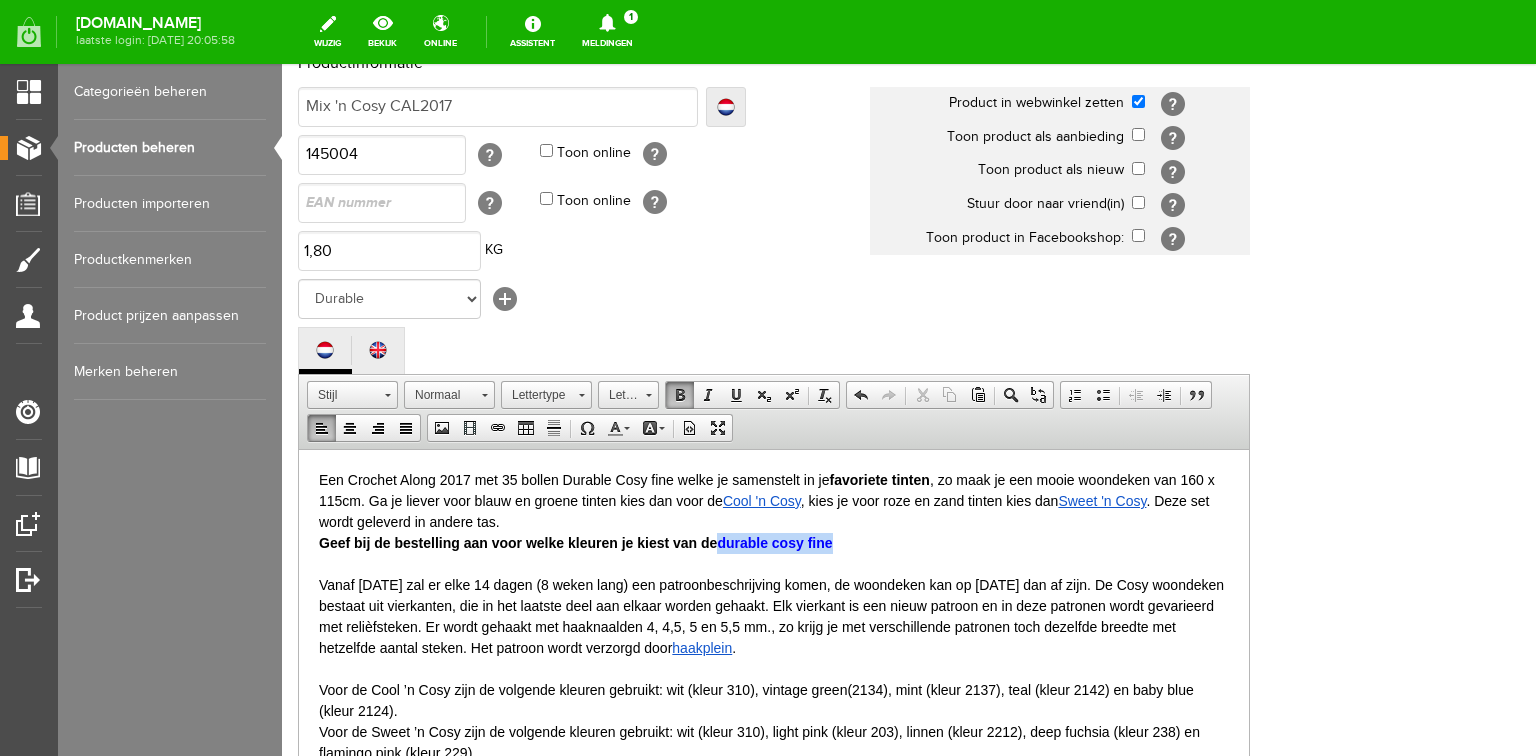 drag, startPoint x: 722, startPoint y: 543, endPoint x: 835, endPoint y: 544, distance: 113.004425 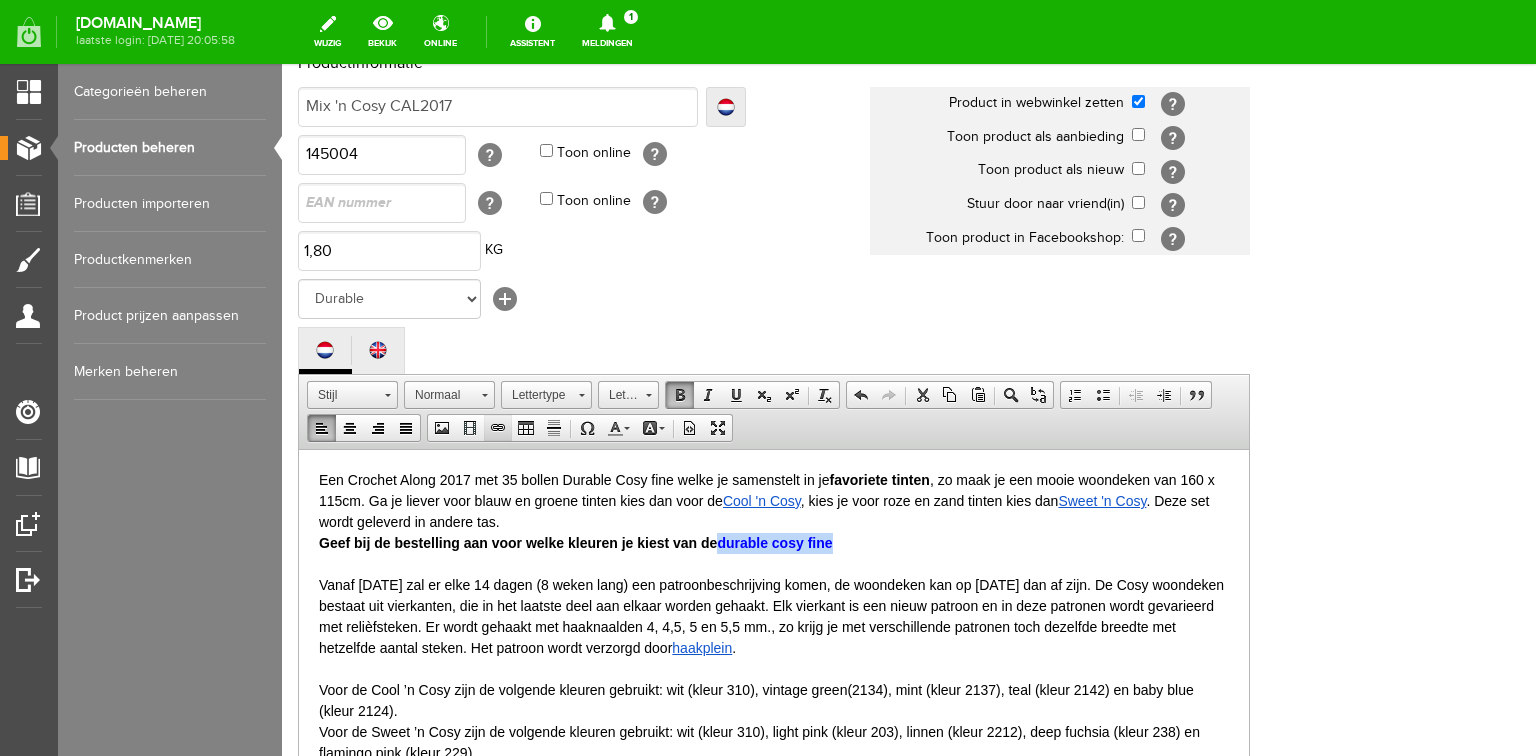 click at bounding box center [498, 428] 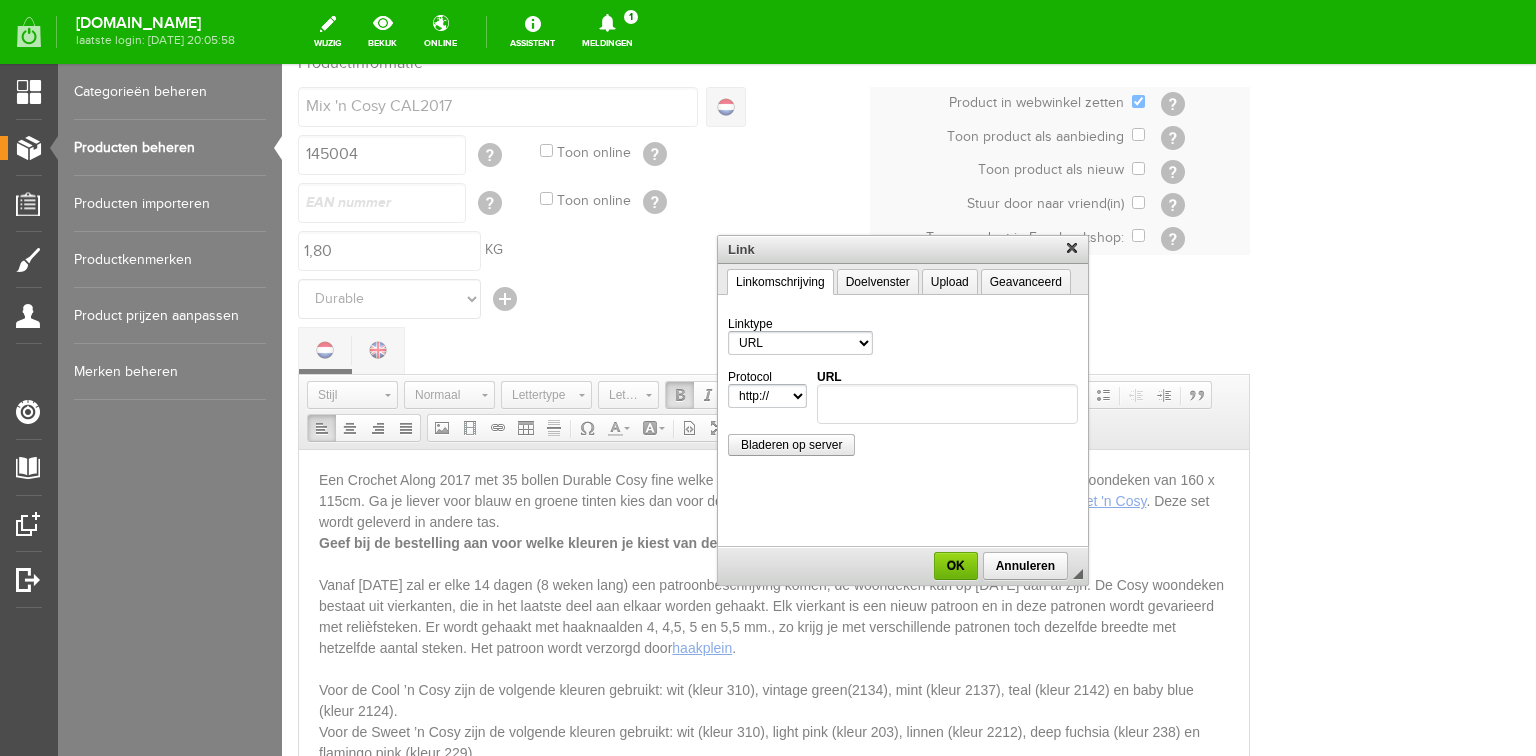 scroll, scrollTop: 0, scrollLeft: 0, axis: both 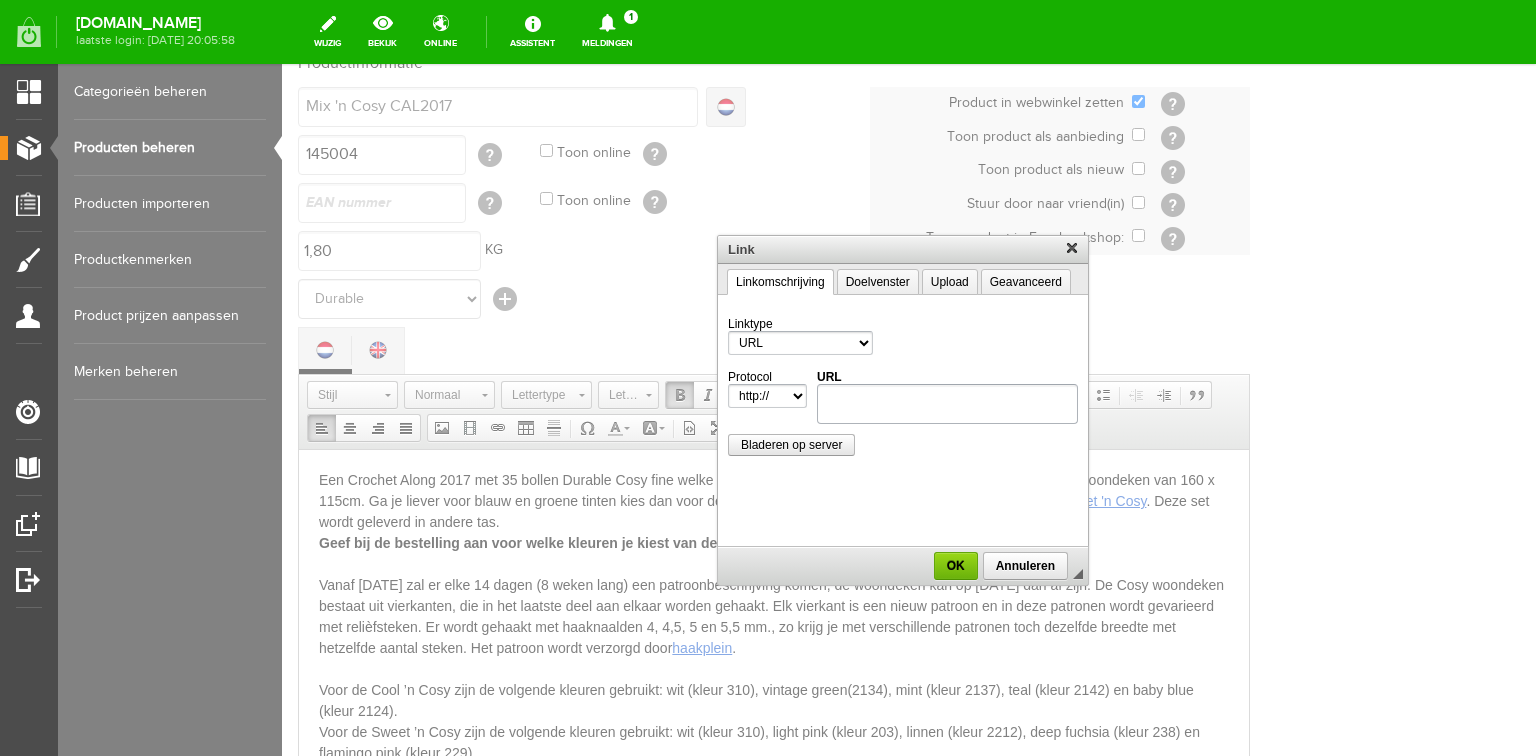 click on "URL" at bounding box center [947, 404] 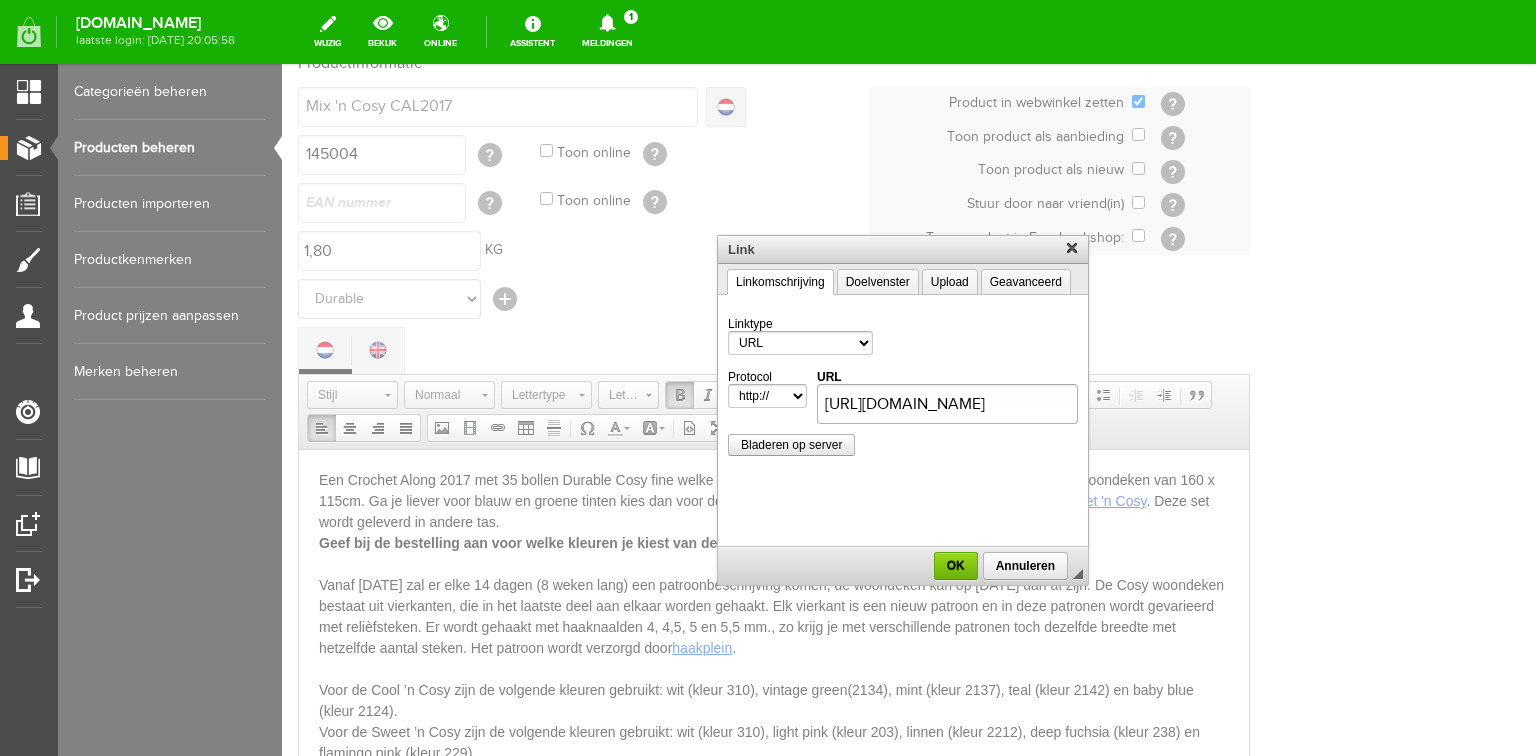 select on "https://" 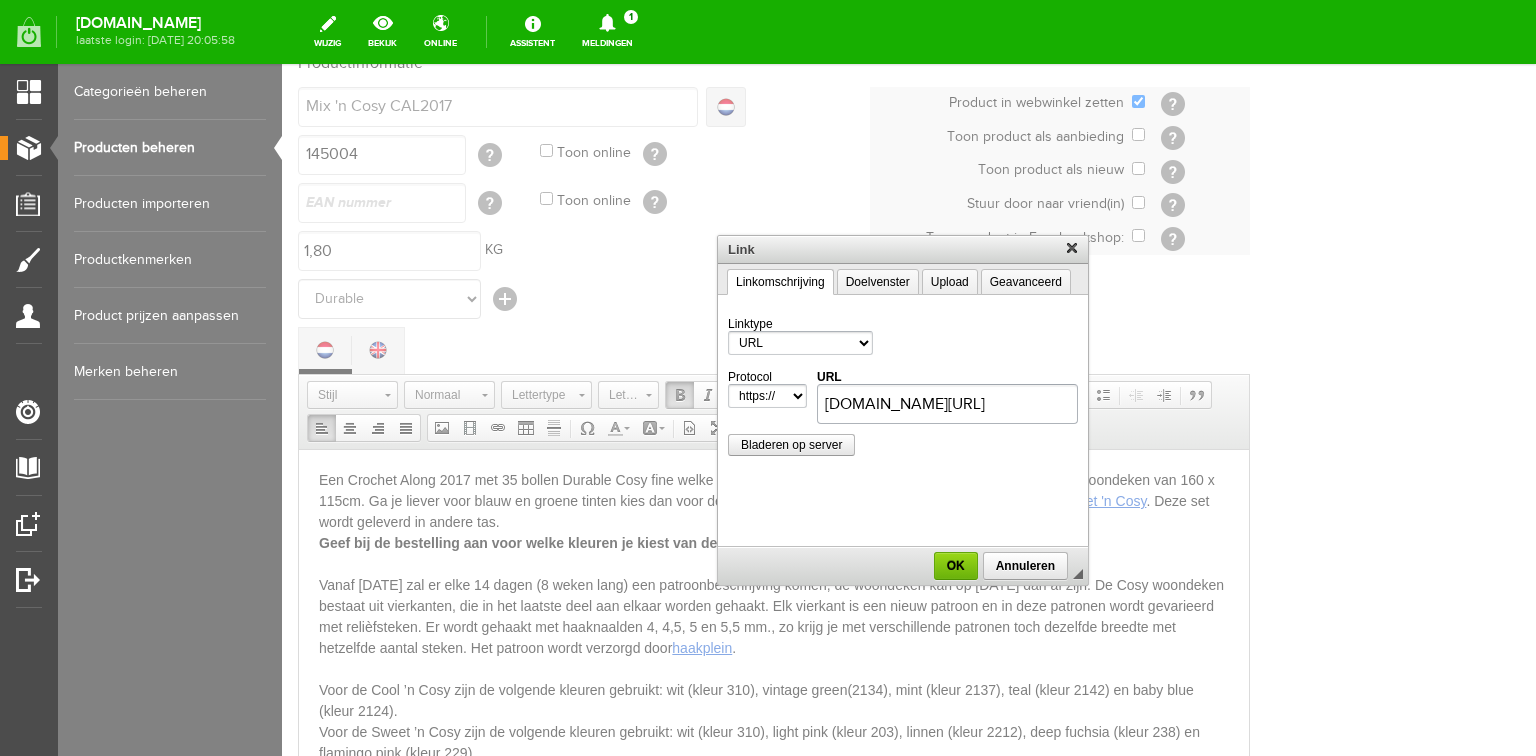 scroll, scrollTop: 0, scrollLeft: 200, axis: horizontal 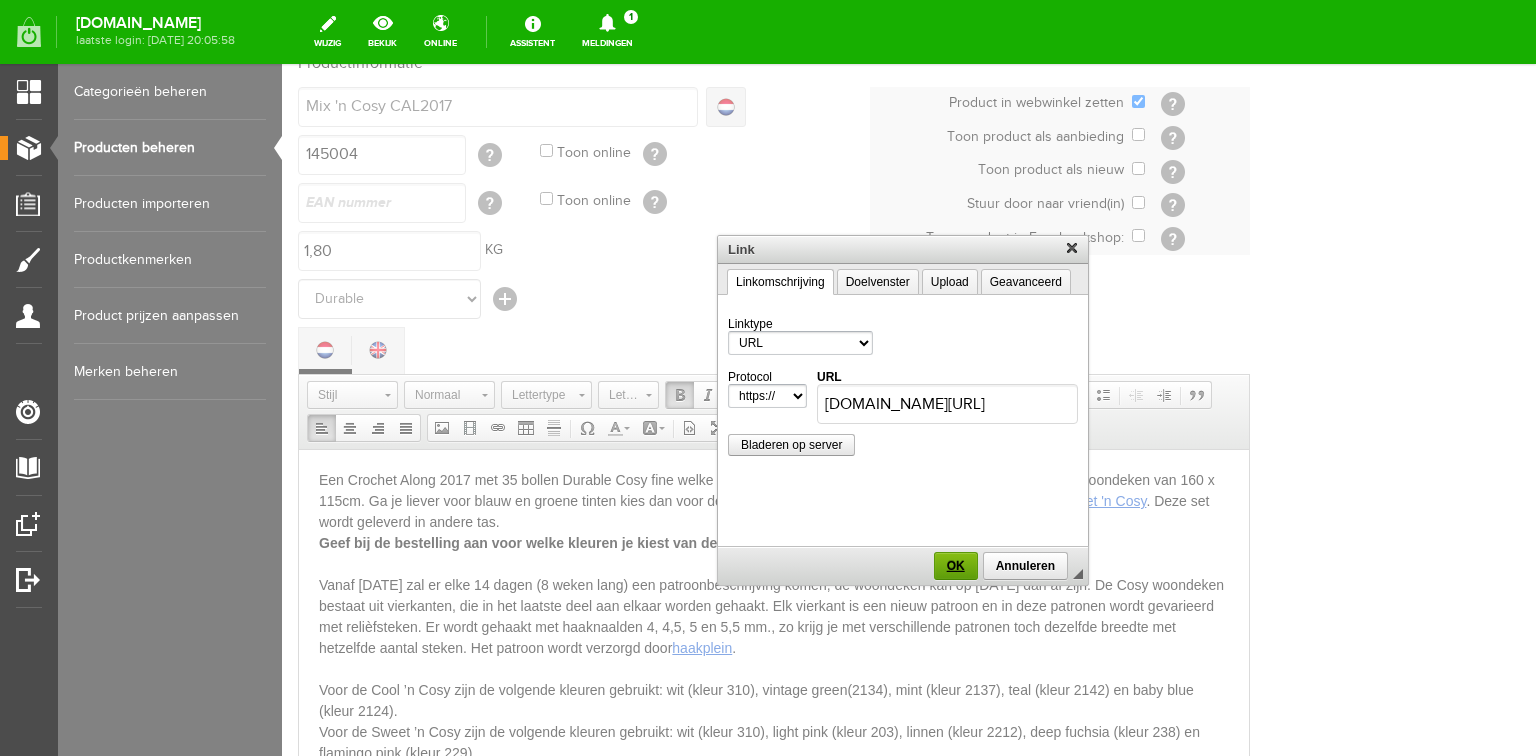 type on "[DOMAIN_NAME][URL]" 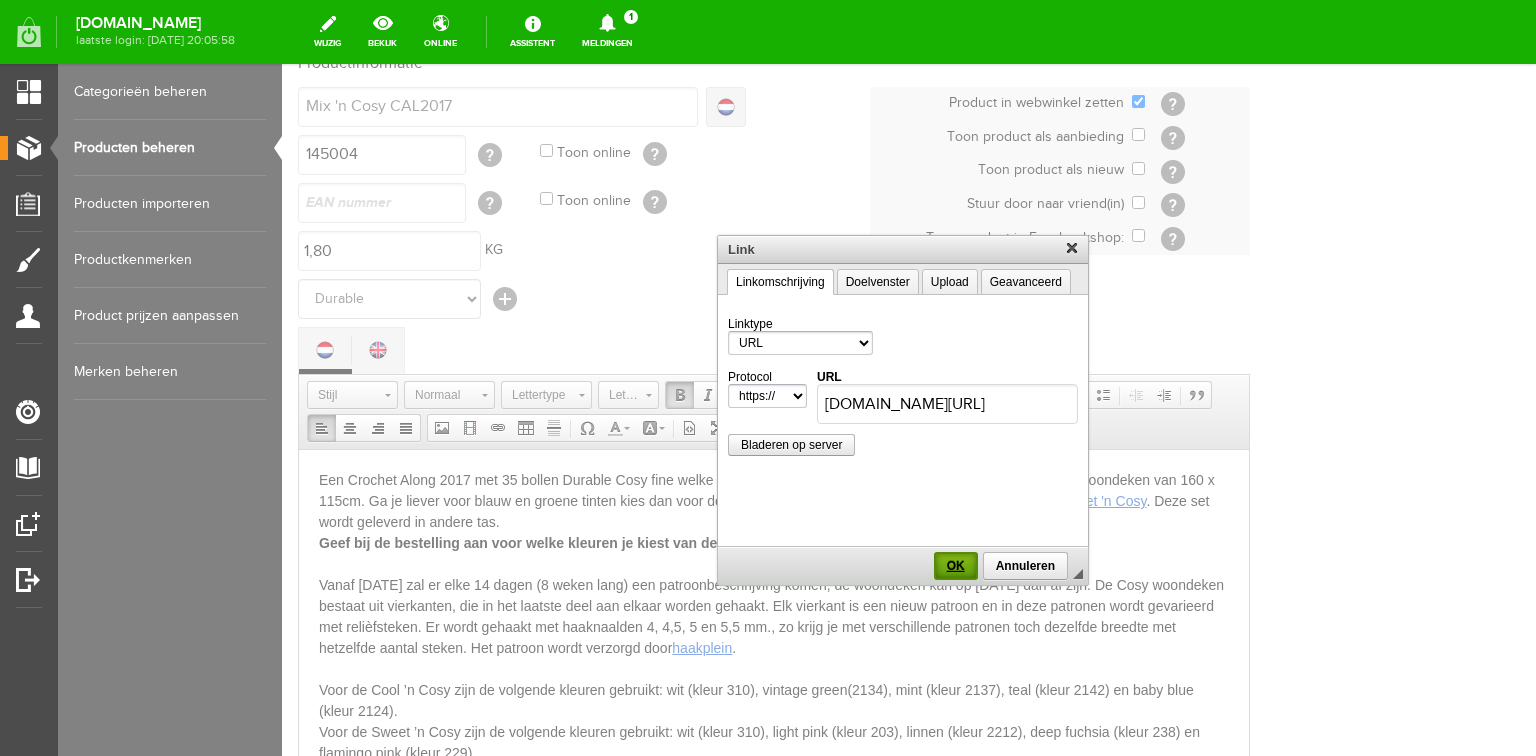 scroll, scrollTop: 0, scrollLeft: 0, axis: both 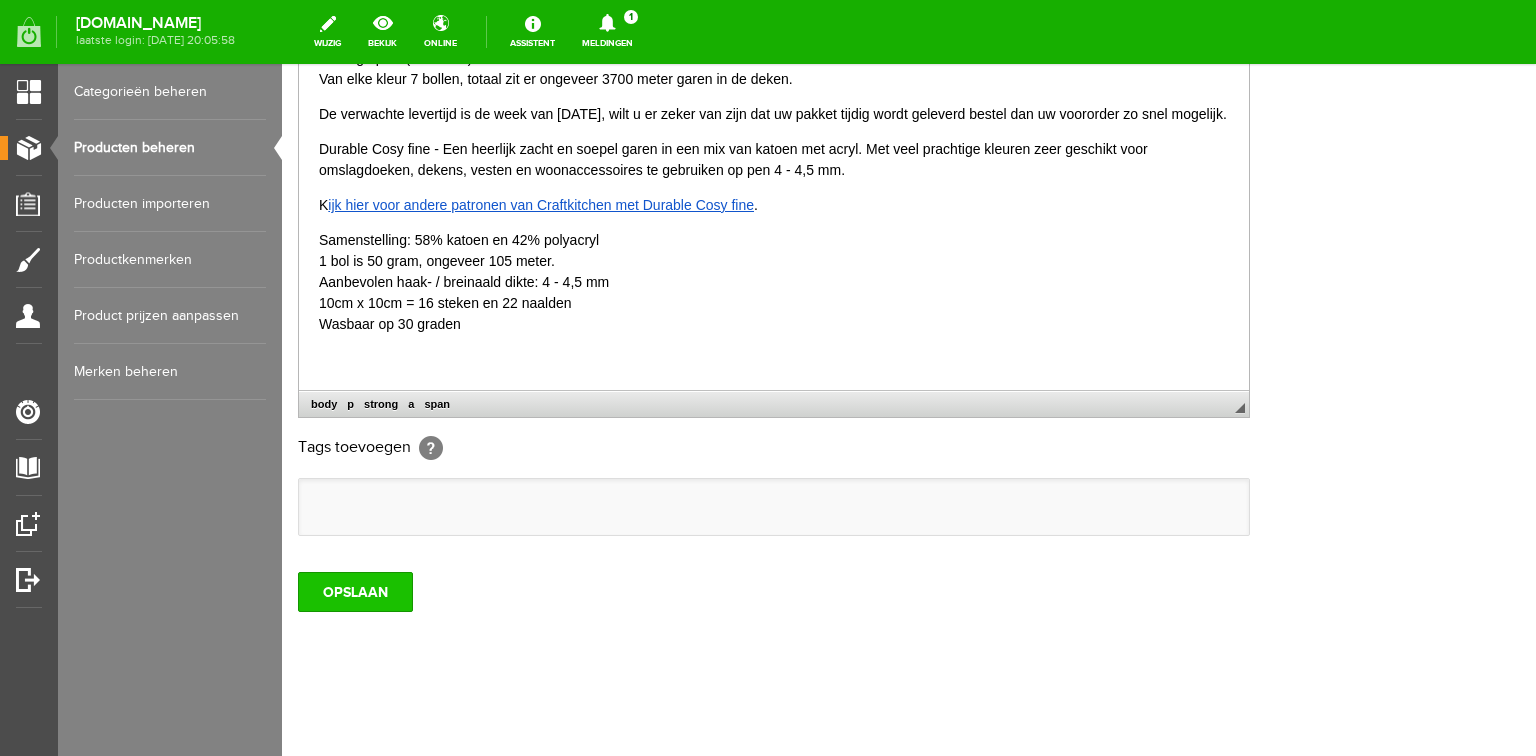 click on "OPSLAAN" at bounding box center [355, 592] 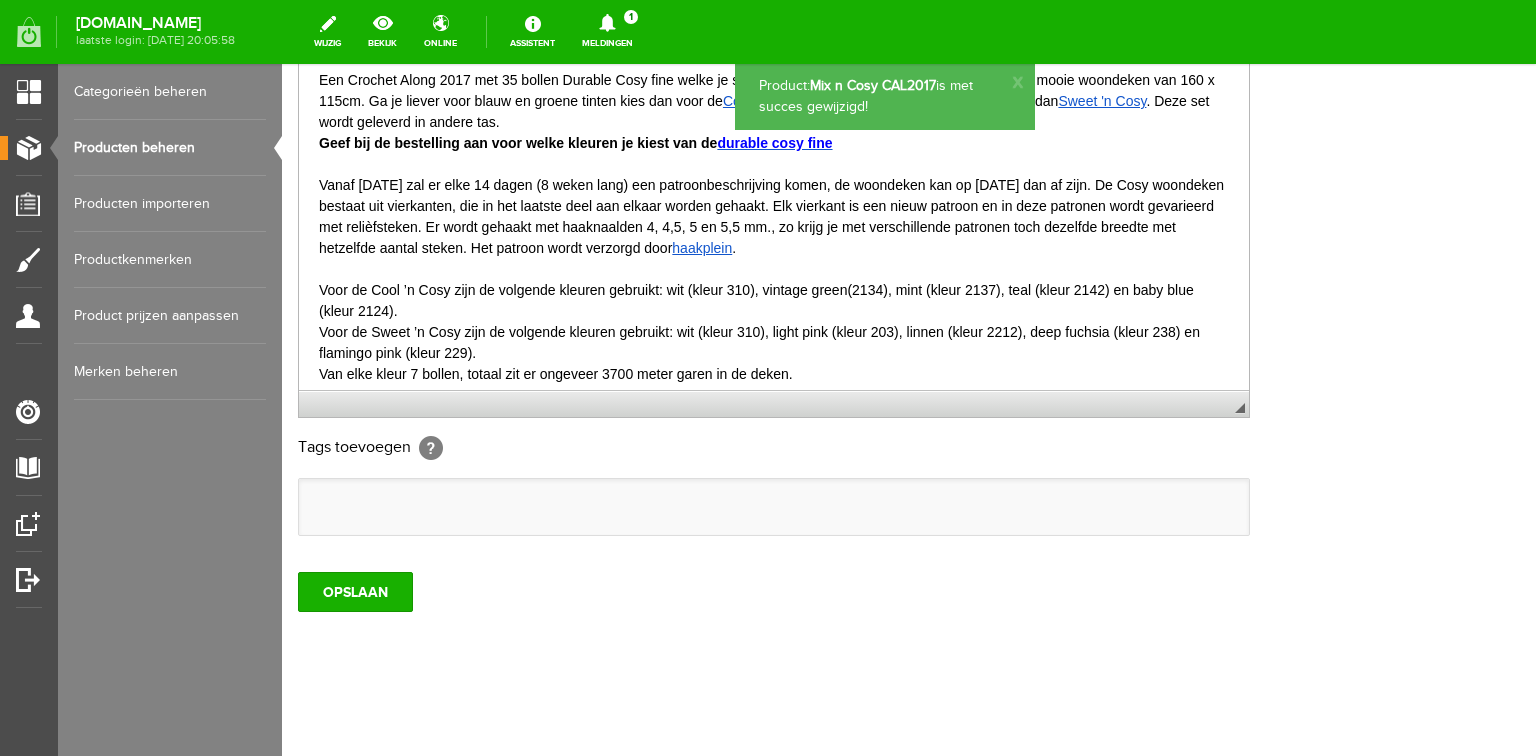 scroll, scrollTop: 0, scrollLeft: 0, axis: both 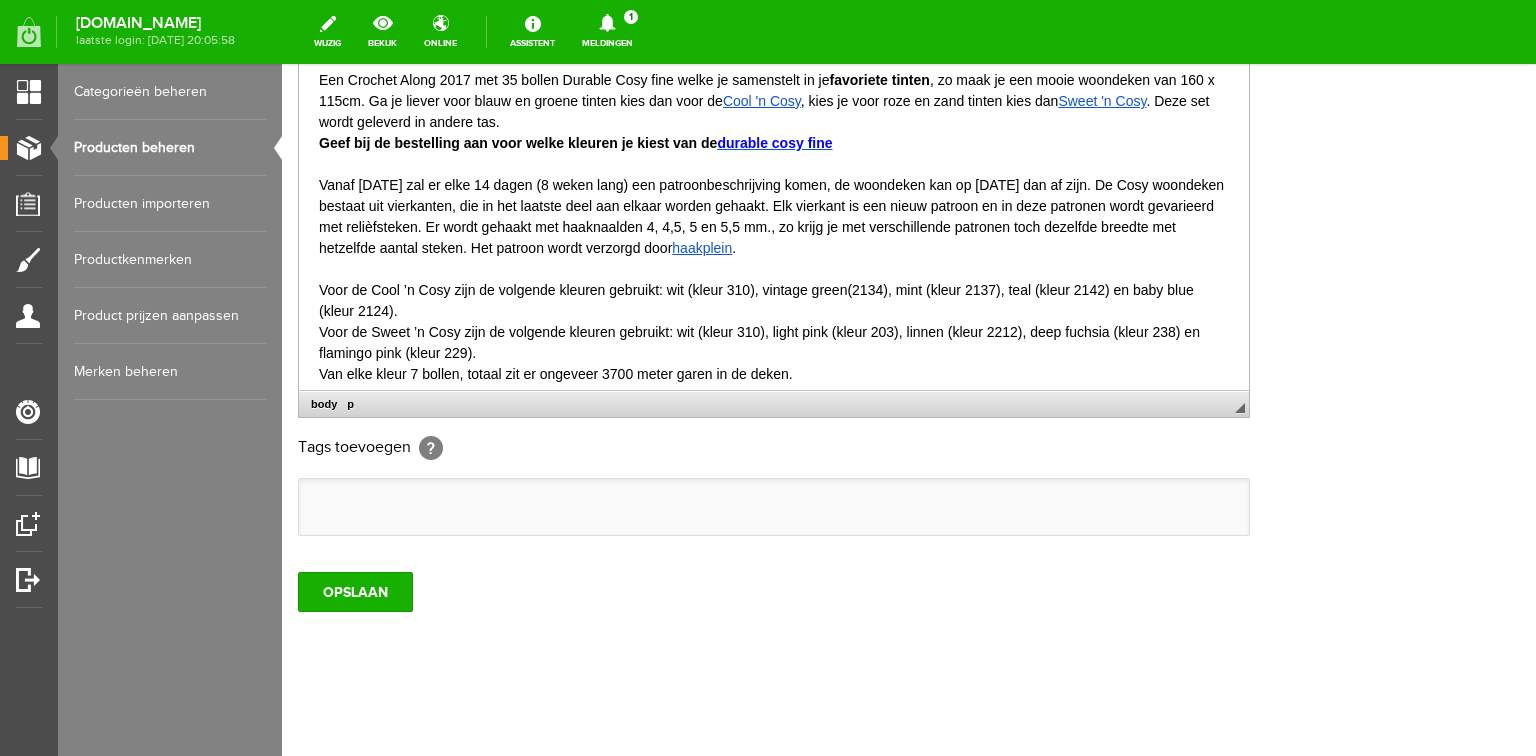 click on "Een Crochet Along 2017 met 35 bollen Durable Cosy fine welke je samenstelt in je  favoriete tinten , zo maak je een mooie woondeken van 160 x 115cm. Ga je liever voor blauw en groene tinten kies dan voor de  Cool 'n Cosy , kies je voor roze en zand tinten kies dan  Sweet 'n Cosy . Deze set wordt geleverd in andere tas. Geef bij de bestelling aan voor welke kleuren je kiest van de  durable cosy fine Vanaf [DATE] zal er elke 14 dagen (8 weken lang) een patroonbeschrijving komen, de woondeken kan op [DATE] dan af zijn. De Cosy woondeken bestaat uit vierkanten, die in het laatste deel aan elkaar worden gehaakt. Elk vierkant is een nieuw patroon en in deze patronen wordt gevarieerd met relièfsteken. Er wordt gehaakt met haaknaalden 4, 4,5, 5 en 5,5 mm., zo krijg je met verschillende patronen toch dezelfde breedte met hetzelfde aantal steken. Het patroon wordt verzorgd door  haakplein . Van elke kleur 7 bollen, totaal zit er ongeveer 3700 meter garen in de deken." at bounding box center (774, 226) 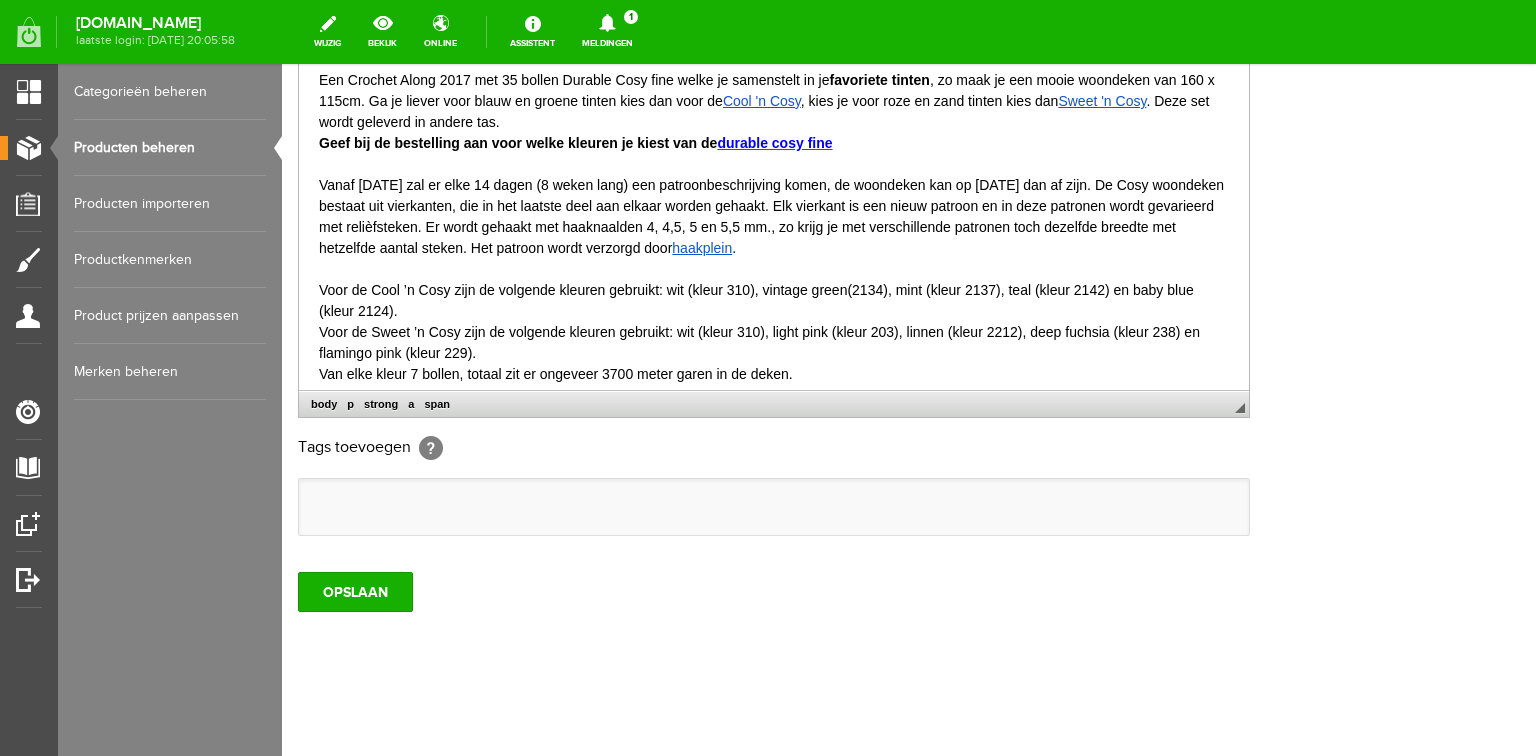 type 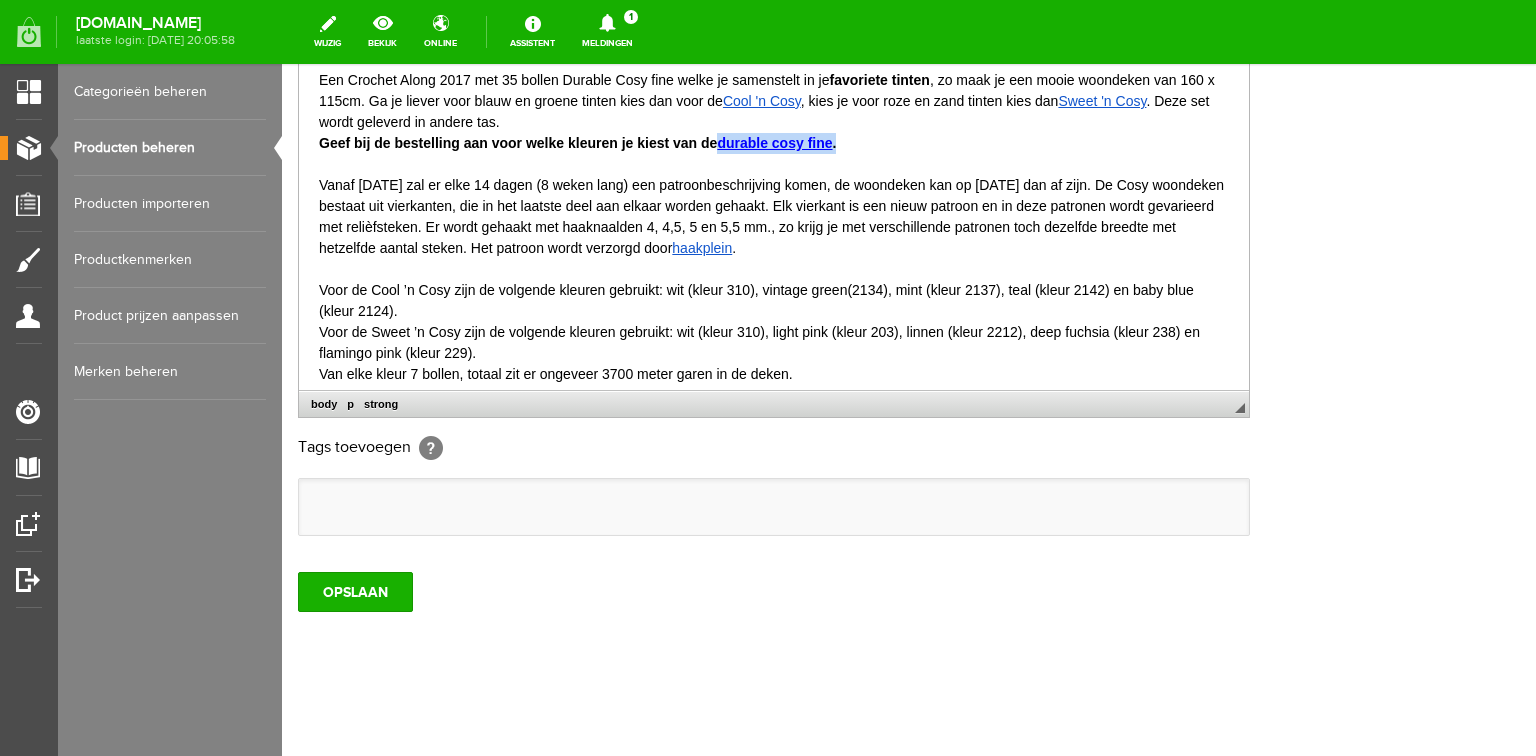 drag, startPoint x: 721, startPoint y: 143, endPoint x: 846, endPoint y: 146, distance: 125.035995 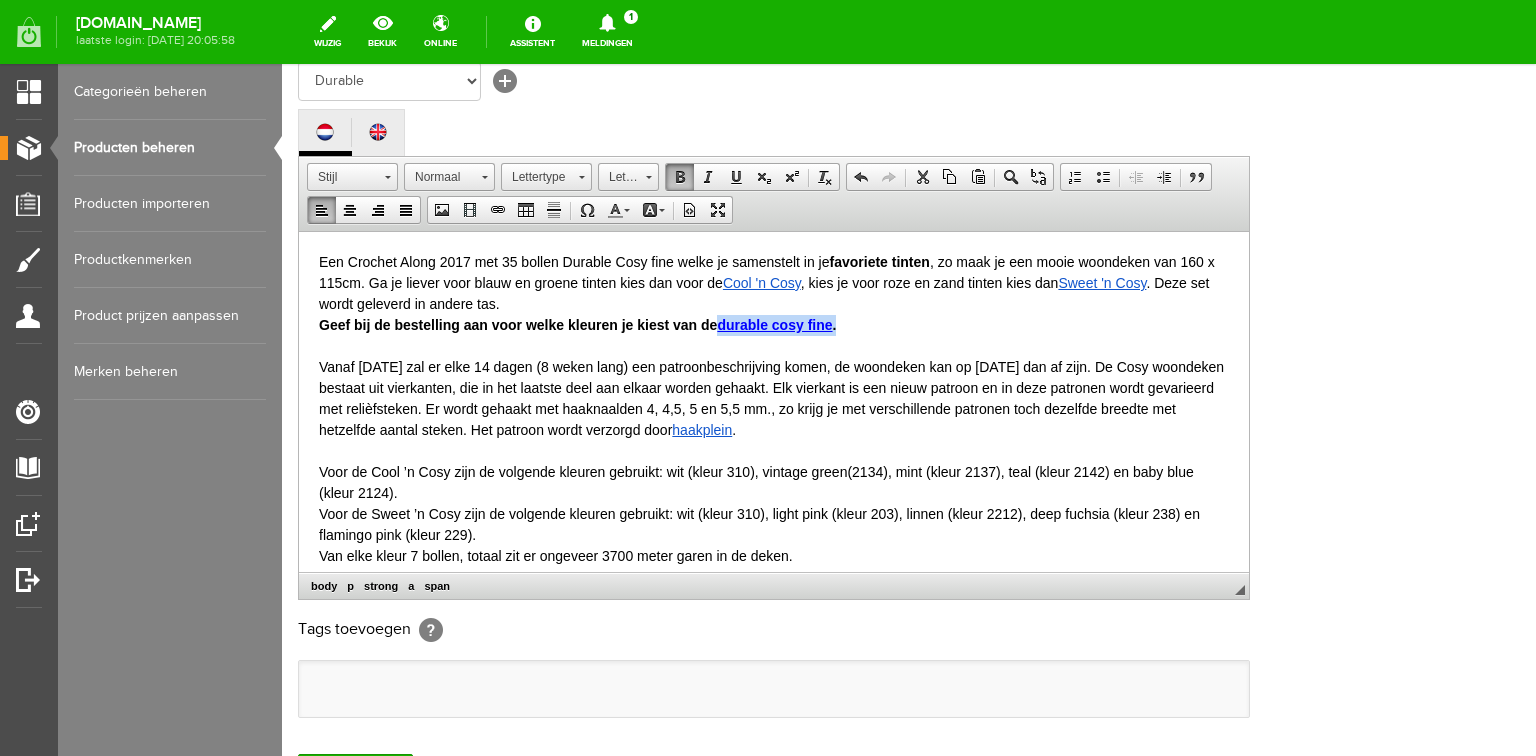 scroll, scrollTop: 272, scrollLeft: 0, axis: vertical 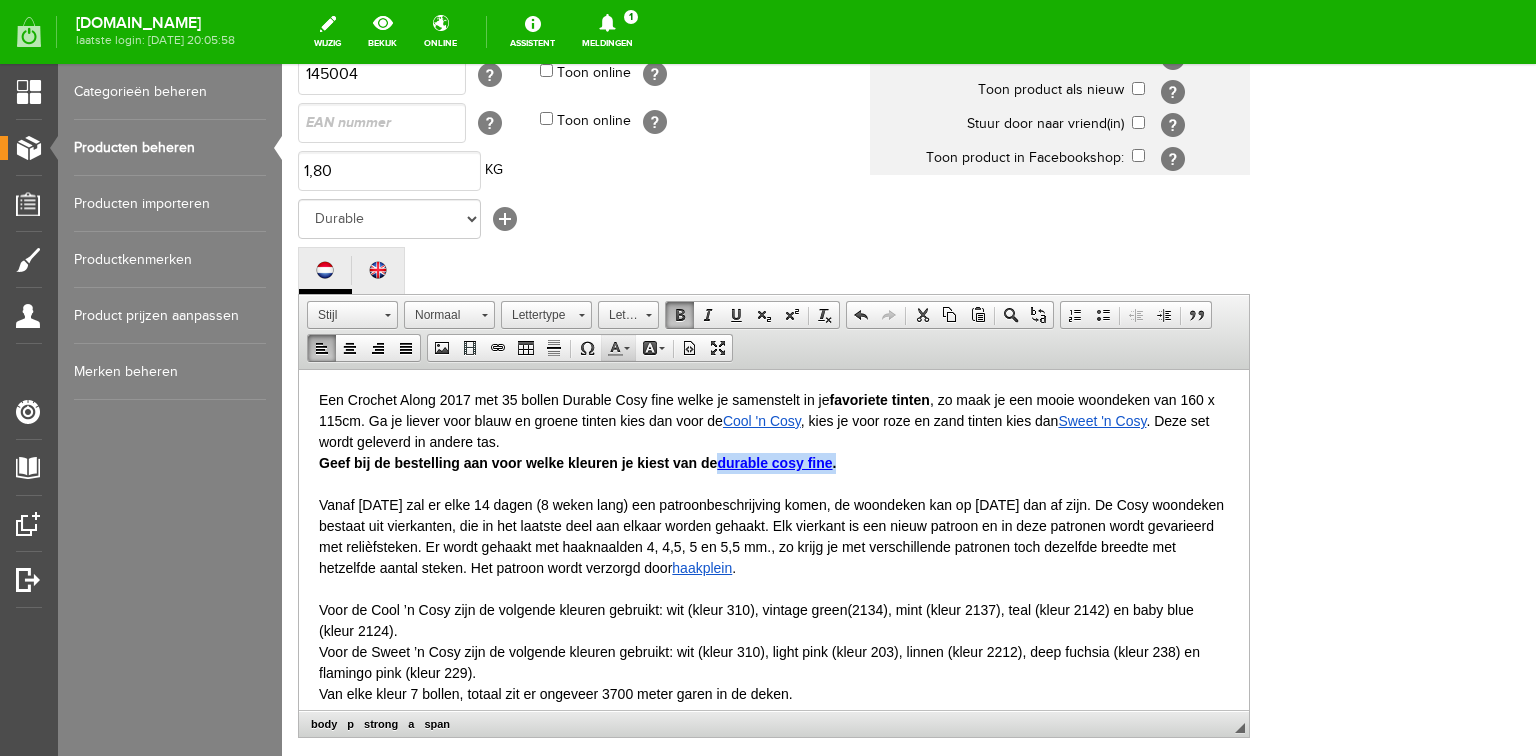 click on "Tekstkleur" at bounding box center [618, 348] 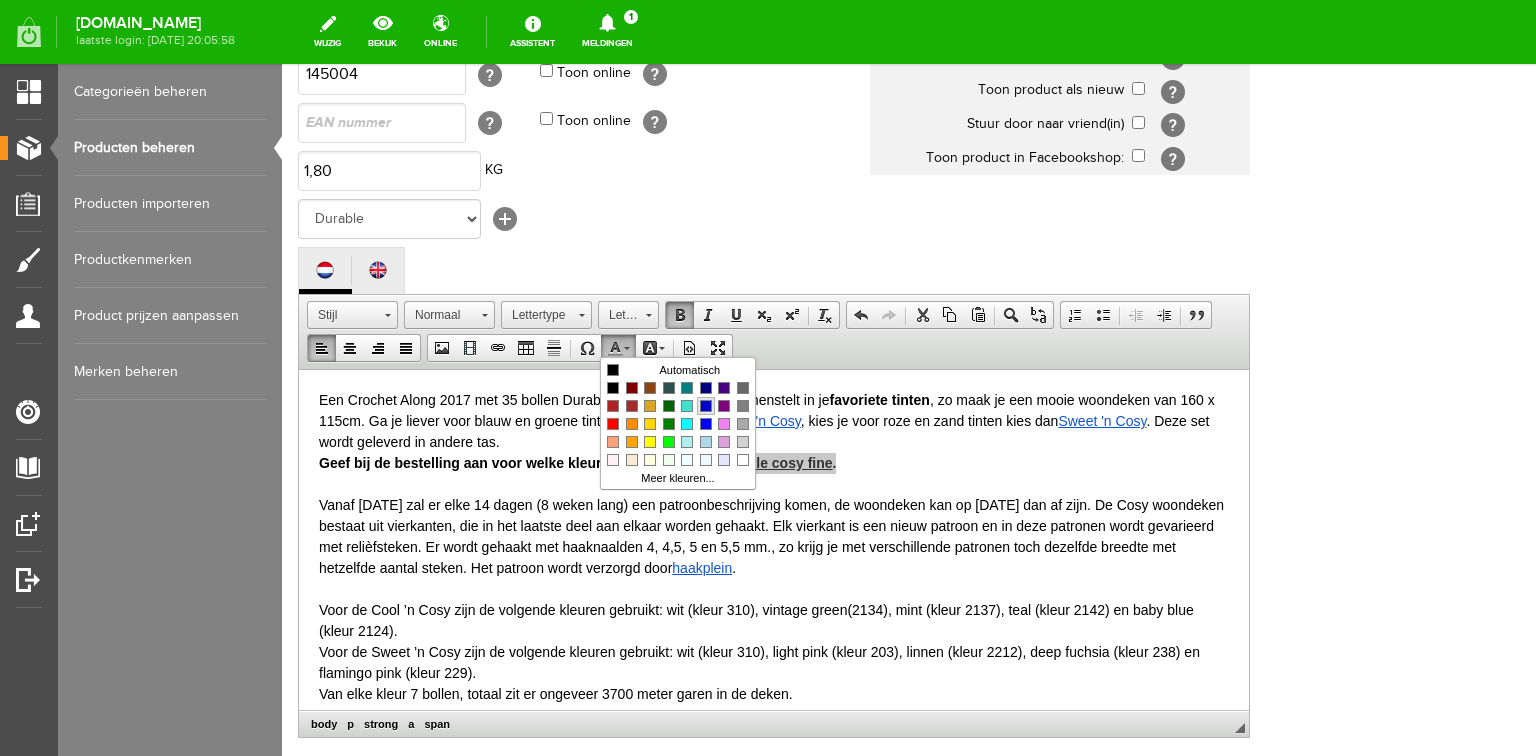 click at bounding box center (706, 406) 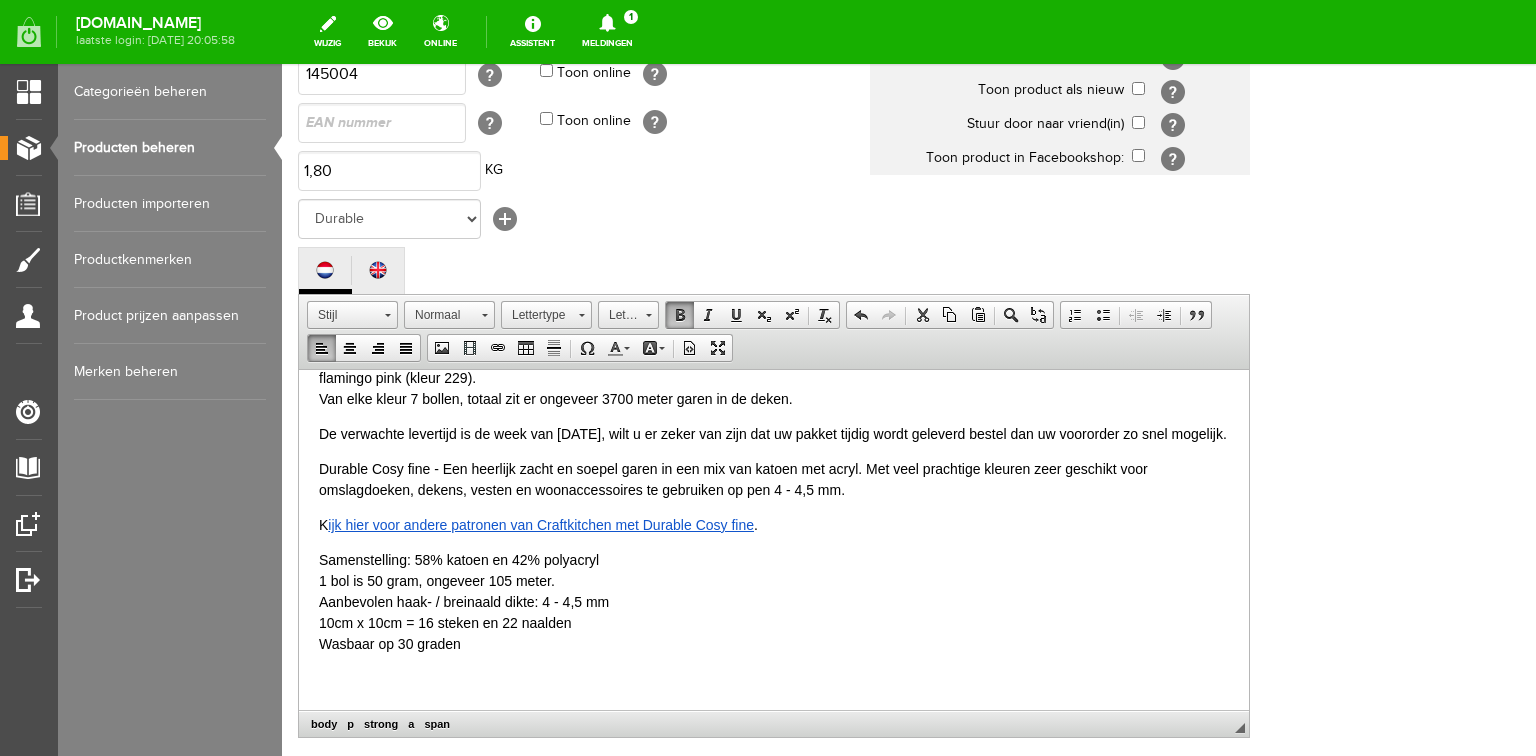scroll, scrollTop: 592, scrollLeft: 0, axis: vertical 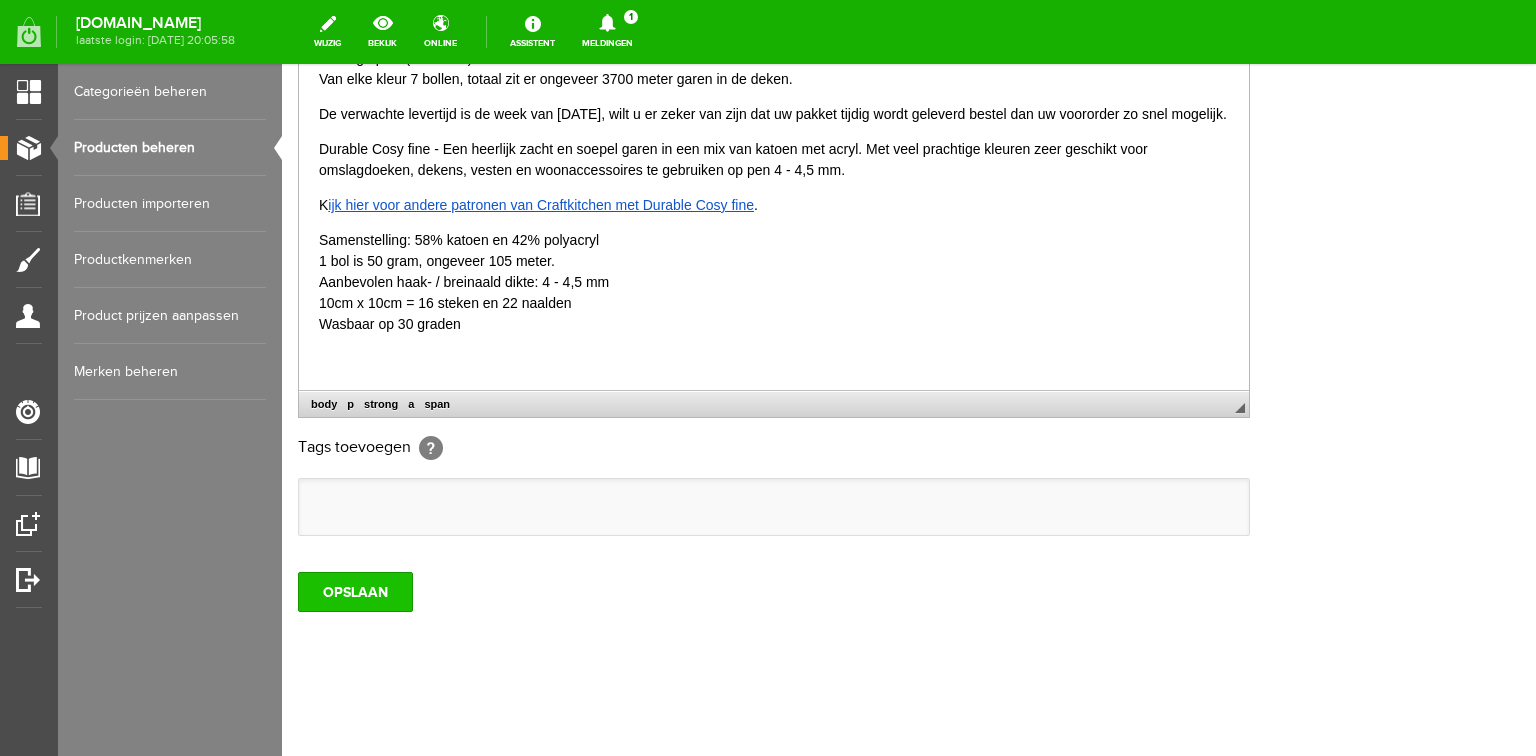 click on "OPSLAAN" at bounding box center [355, 592] 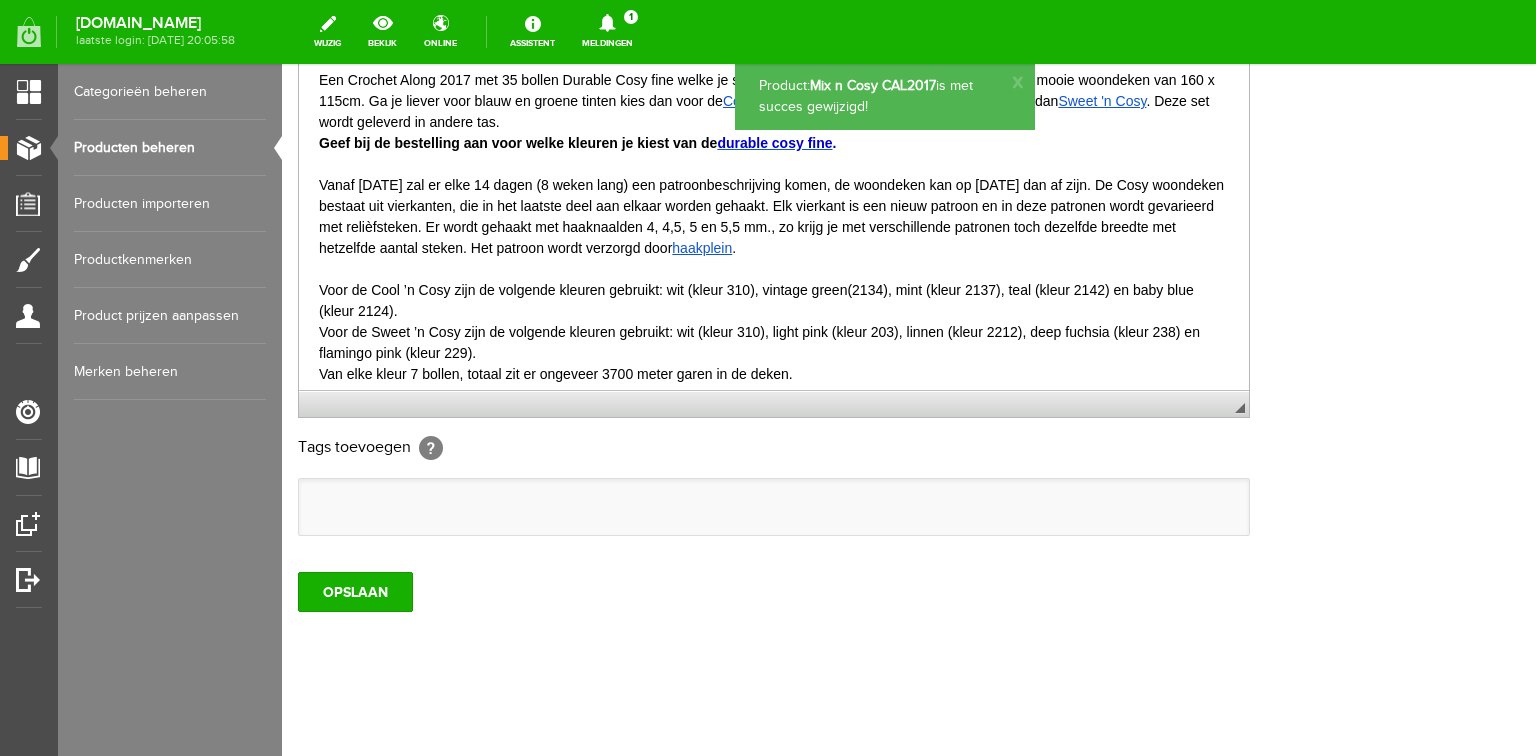 scroll, scrollTop: 0, scrollLeft: 0, axis: both 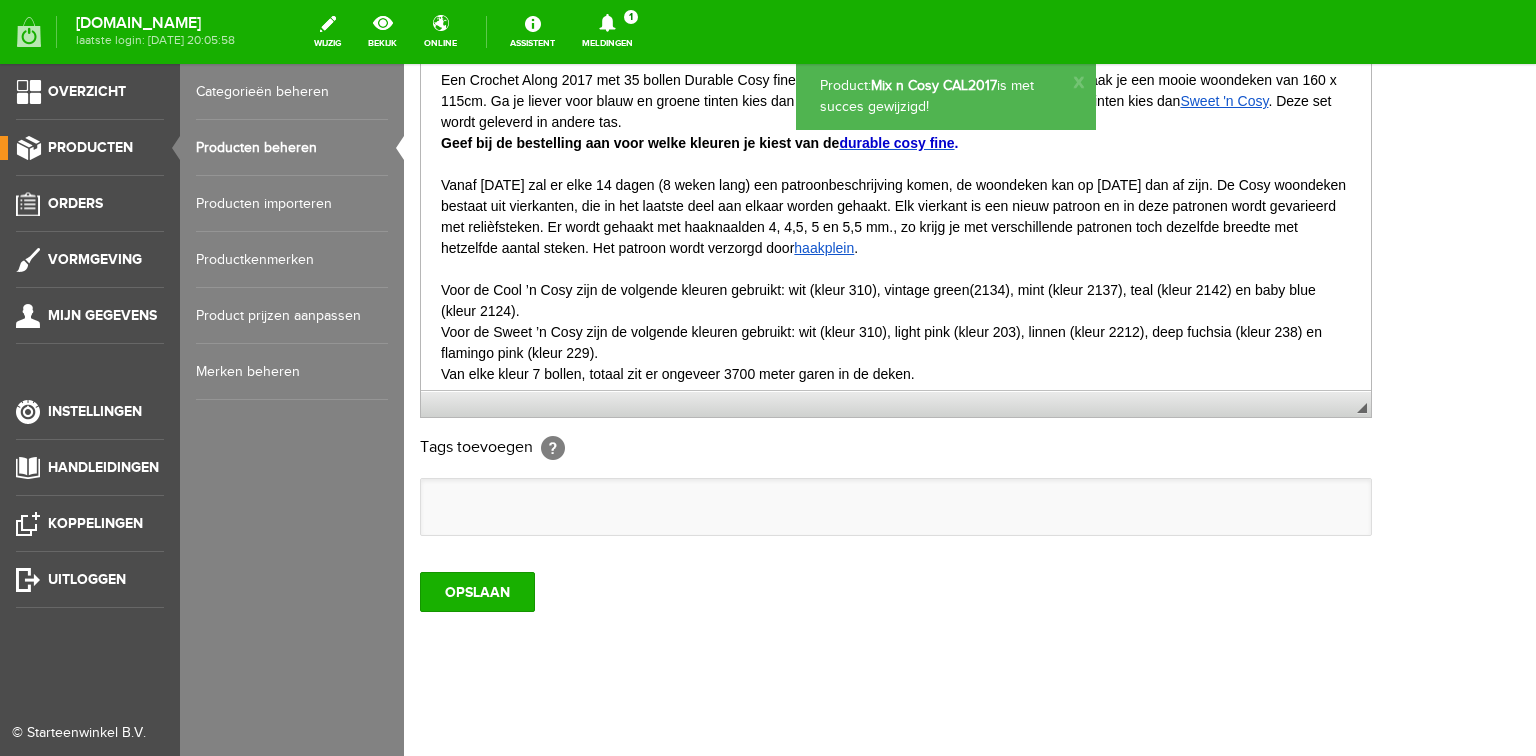 click on "Producten beheren" at bounding box center (292, 148) 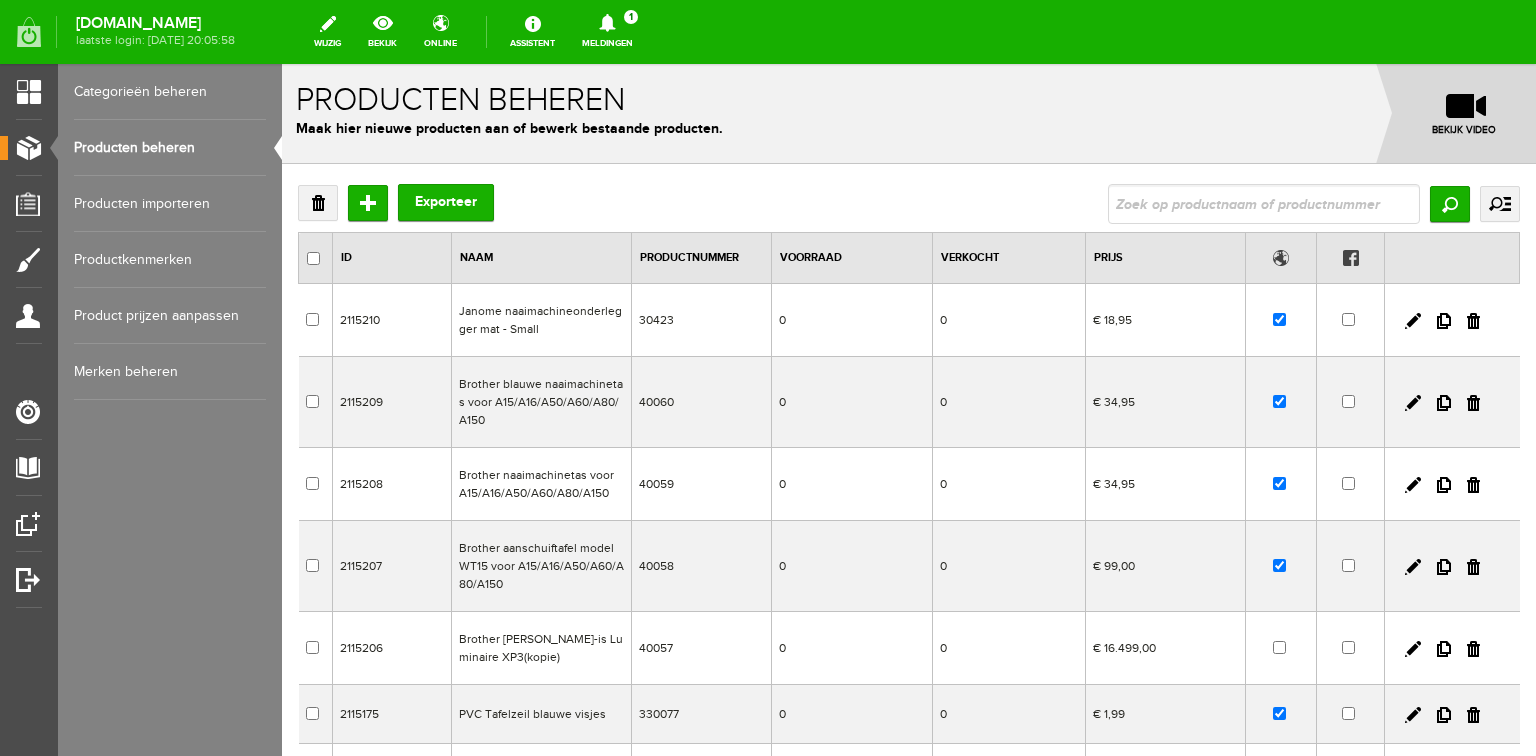 scroll, scrollTop: 0, scrollLeft: 0, axis: both 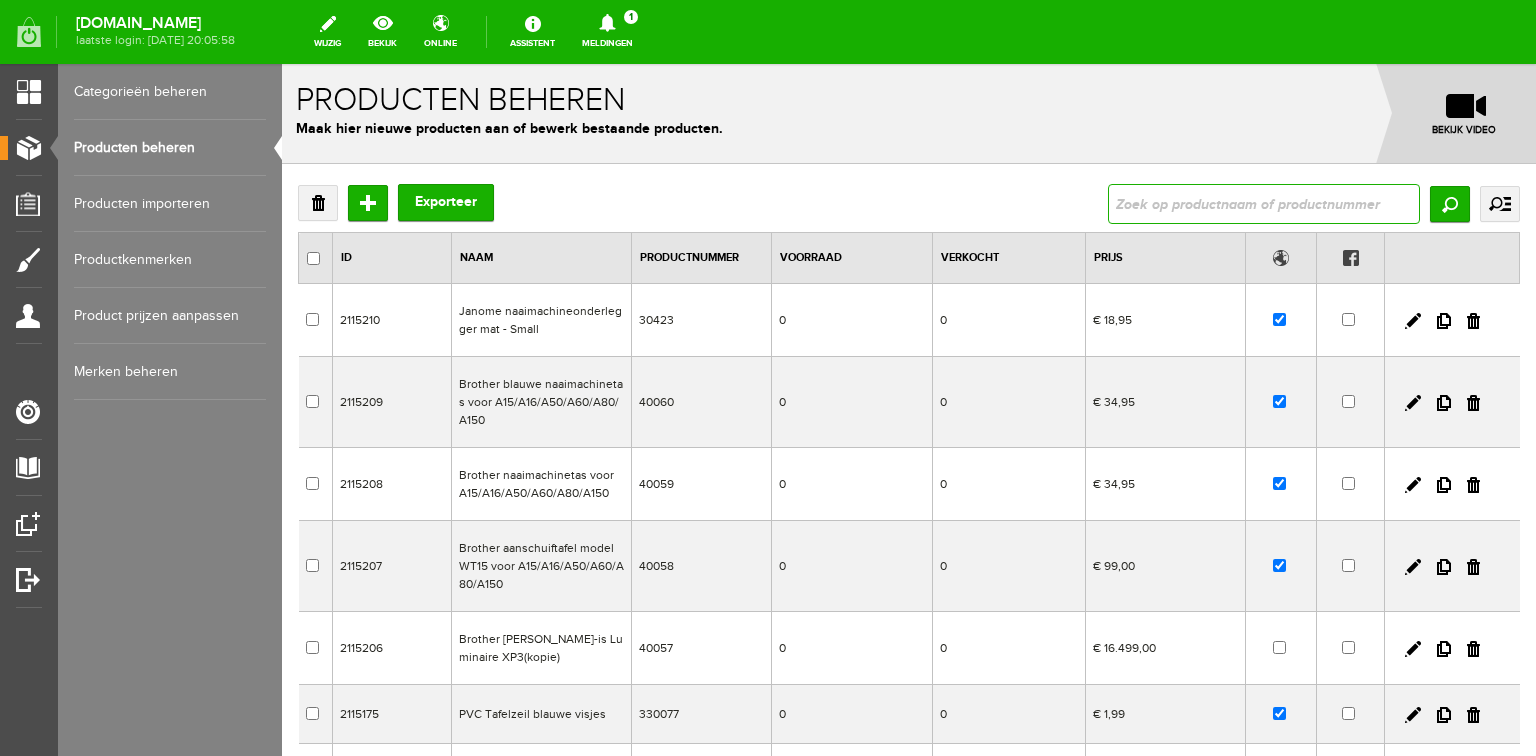 click at bounding box center (1264, 204) 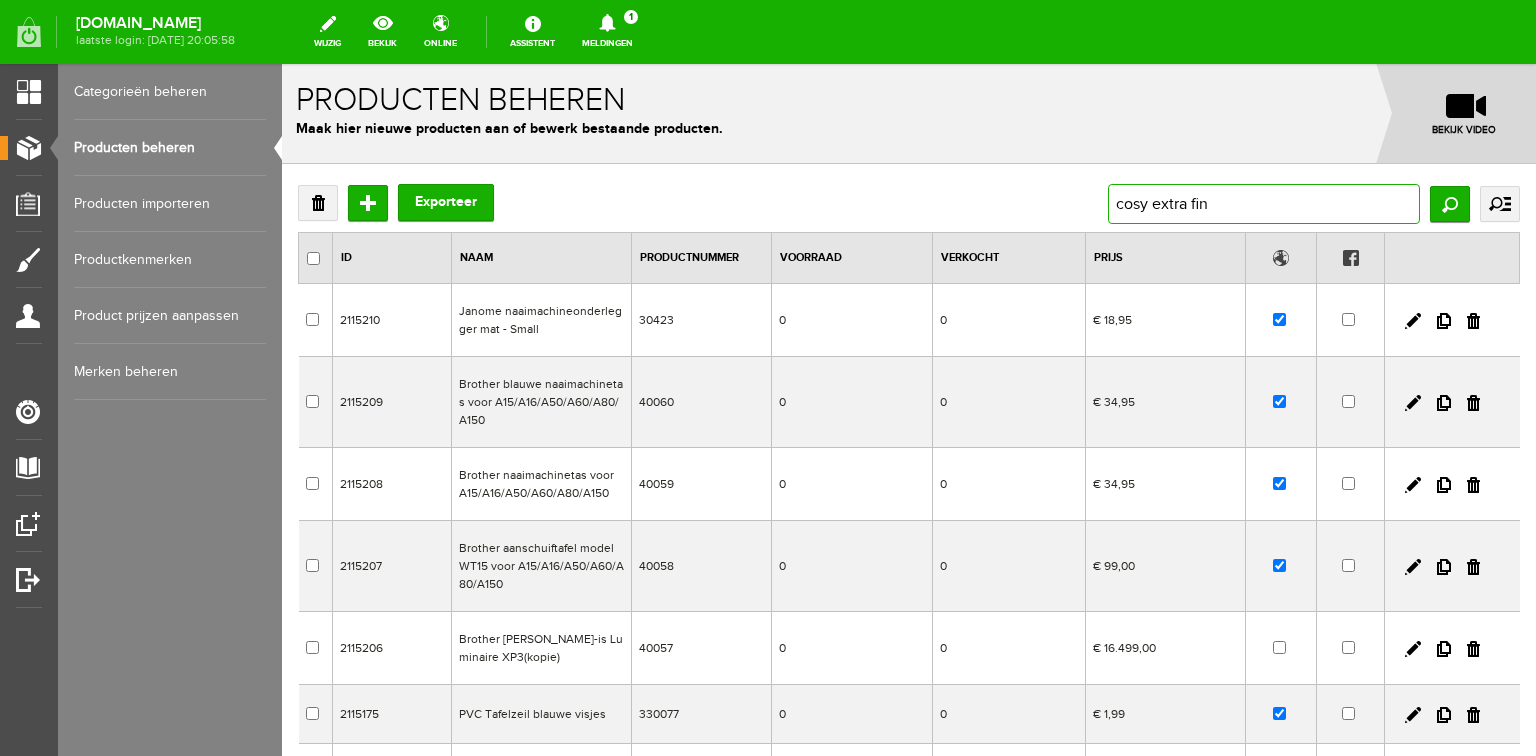 type on "cosy extra fine" 